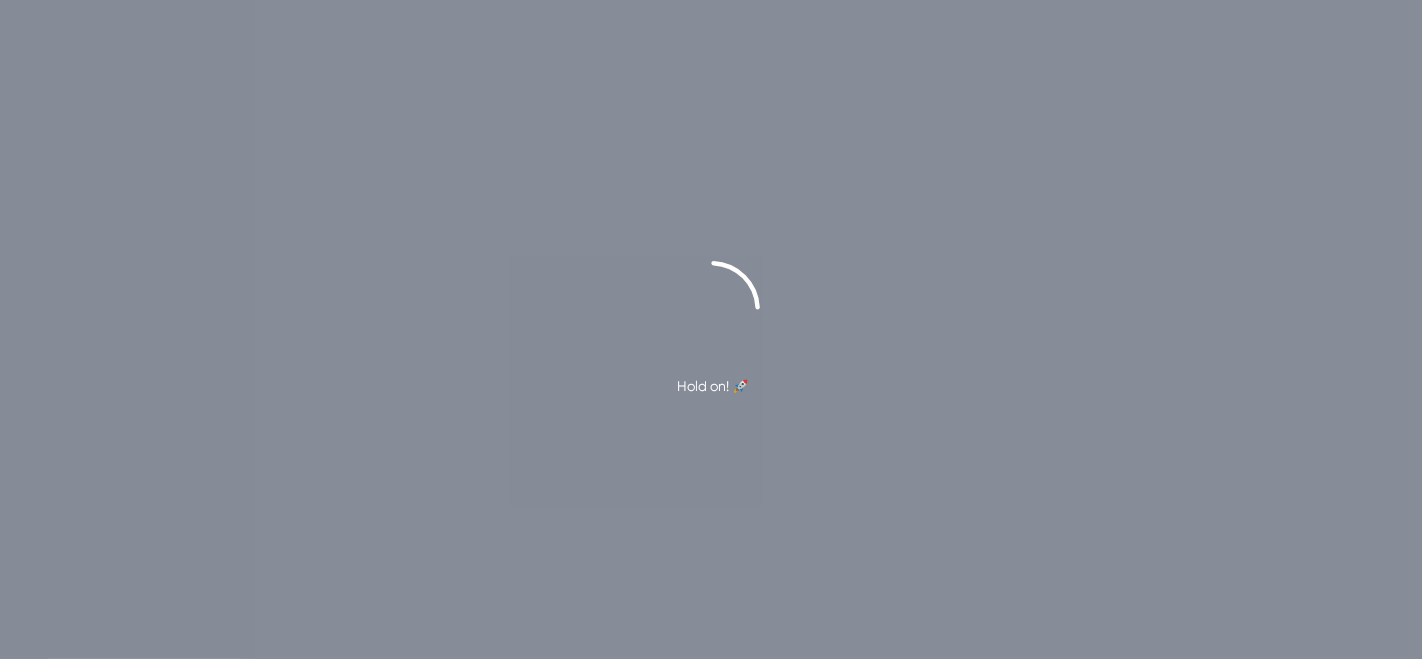scroll, scrollTop: 0, scrollLeft: 0, axis: both 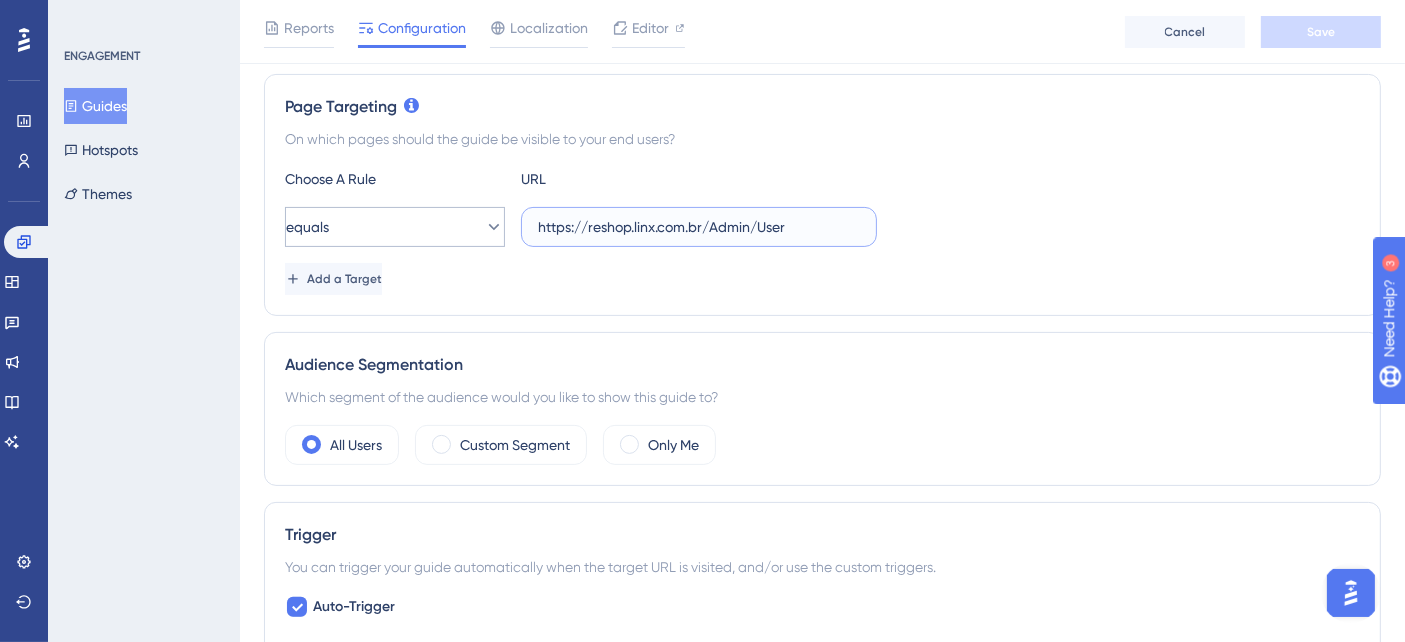 drag, startPoint x: 805, startPoint y: 221, endPoint x: 405, endPoint y: 232, distance: 400.1512 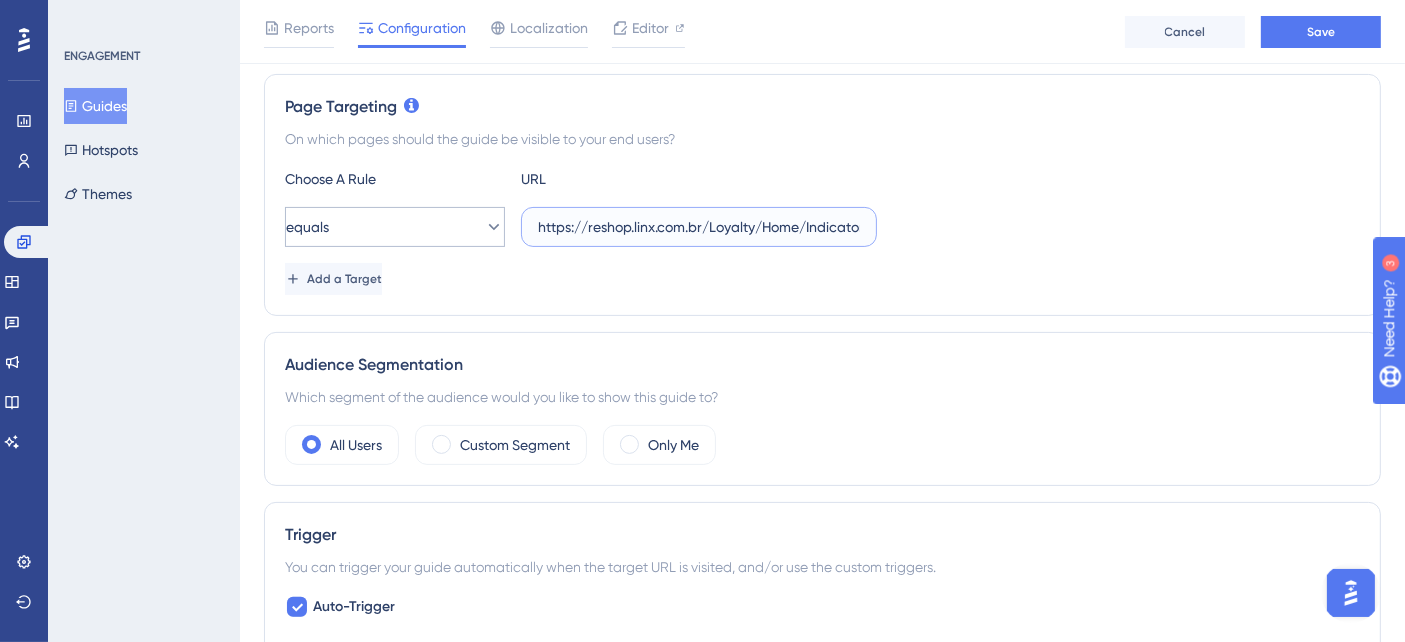 scroll, scrollTop: 0, scrollLeft: 14, axis: horizontal 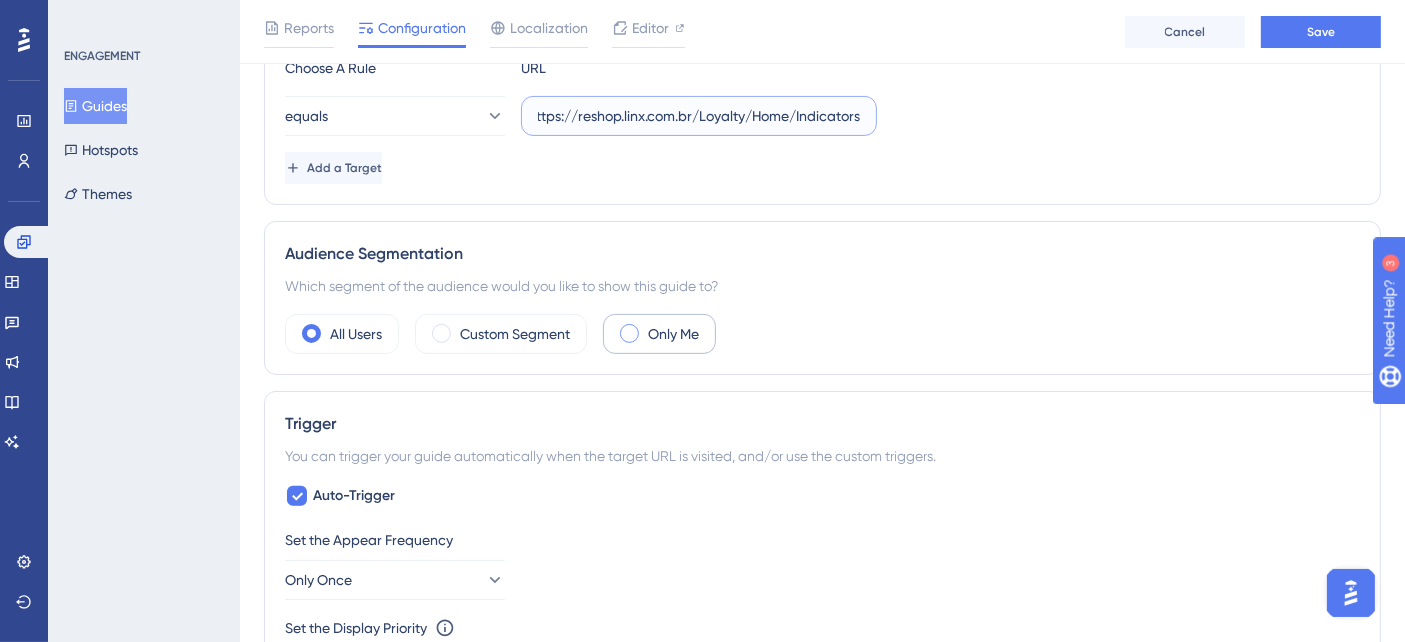 type on "https://reshop.linx.com.br/Loyalty/Home/Indicators" 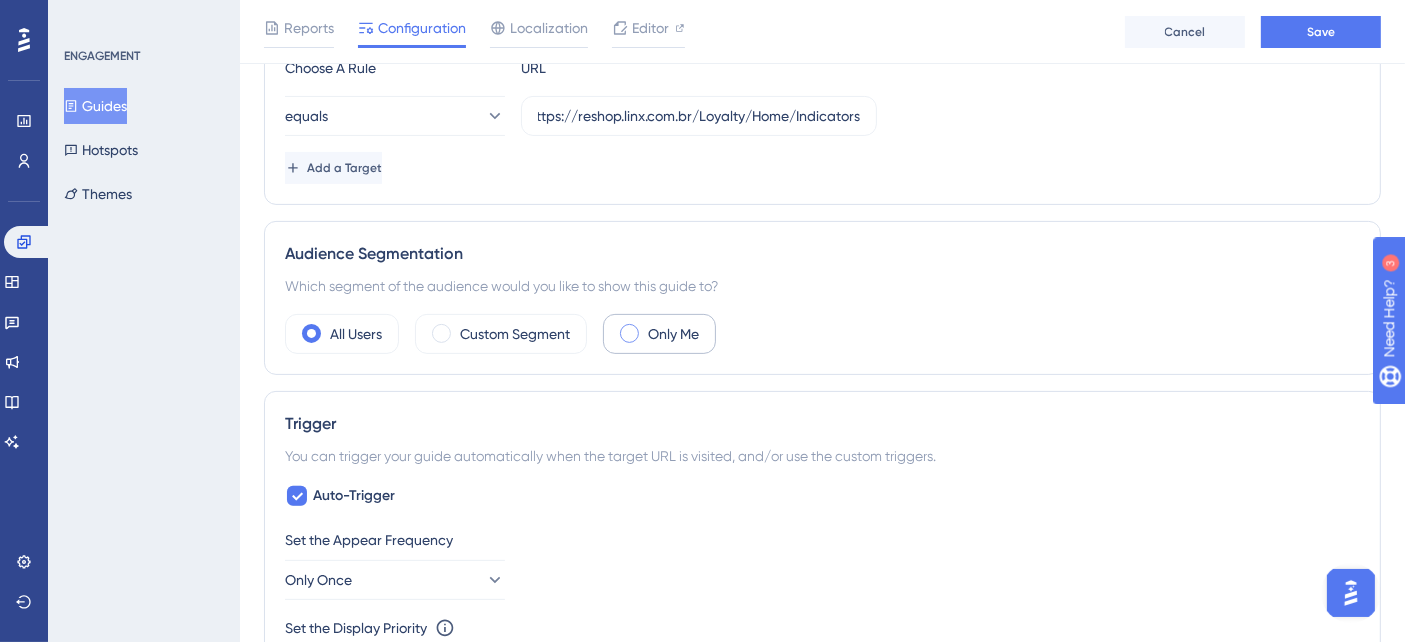 click on "Only Me" at bounding box center (673, 334) 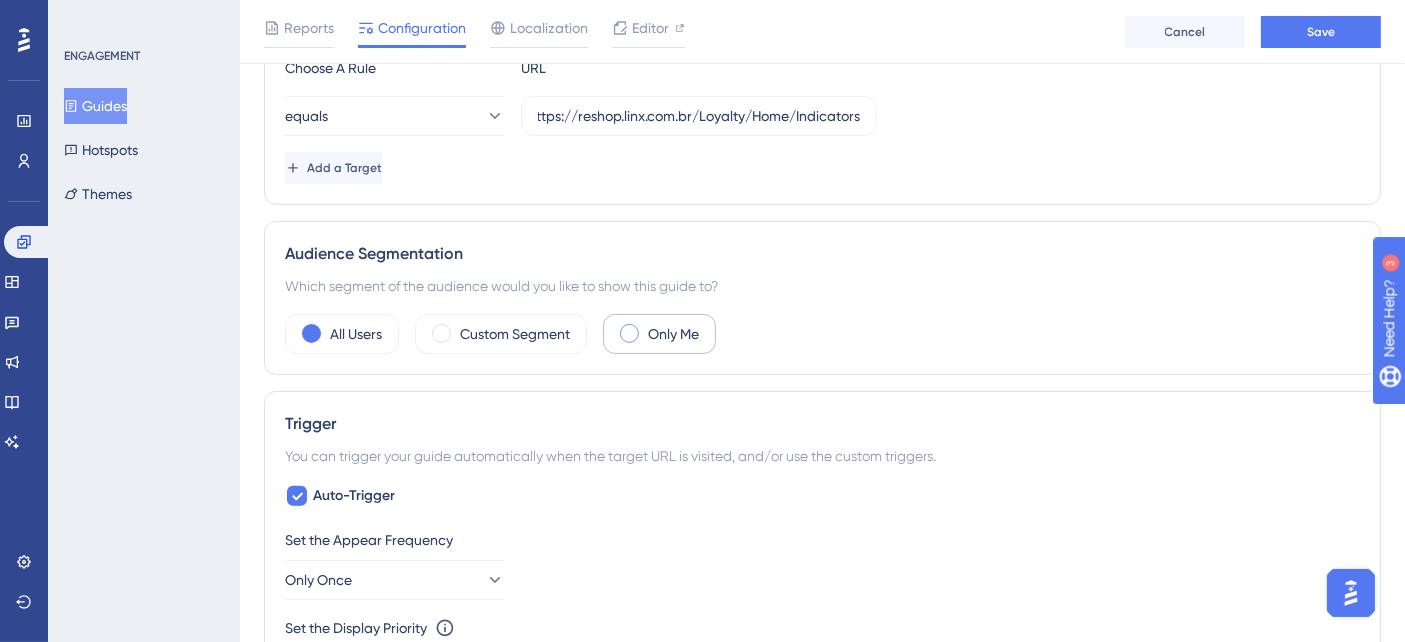 scroll, scrollTop: 0, scrollLeft: 0, axis: both 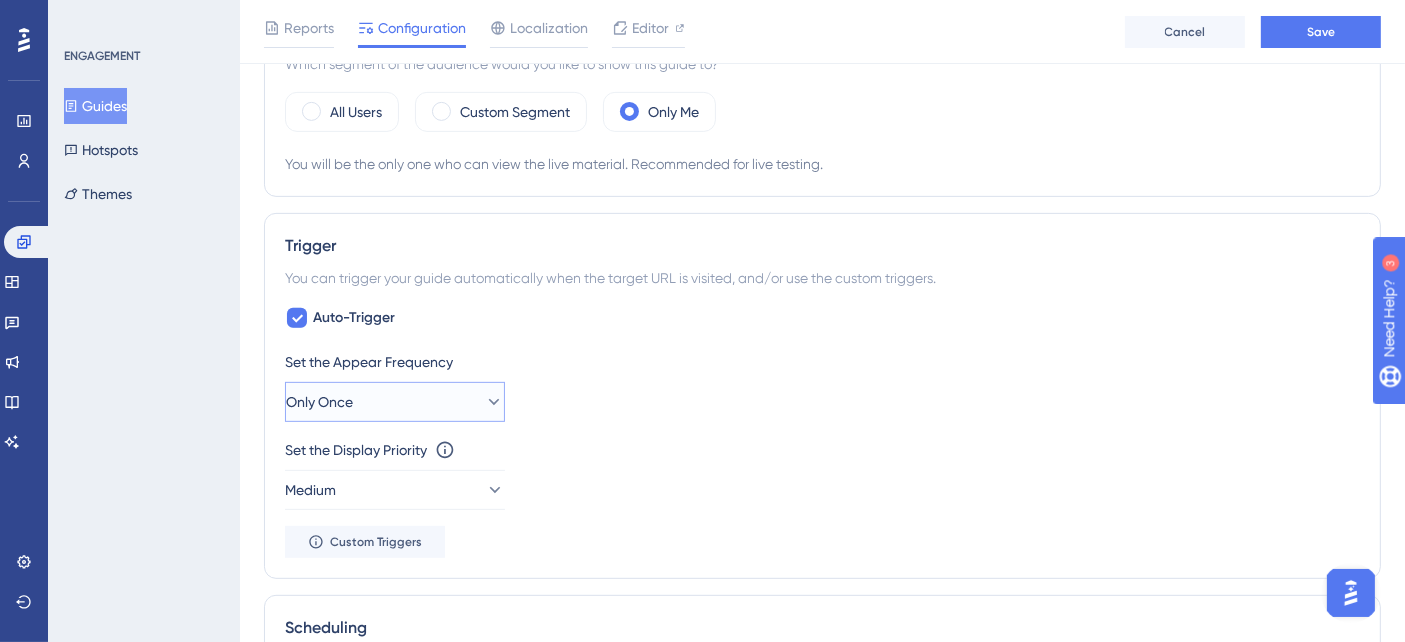 click 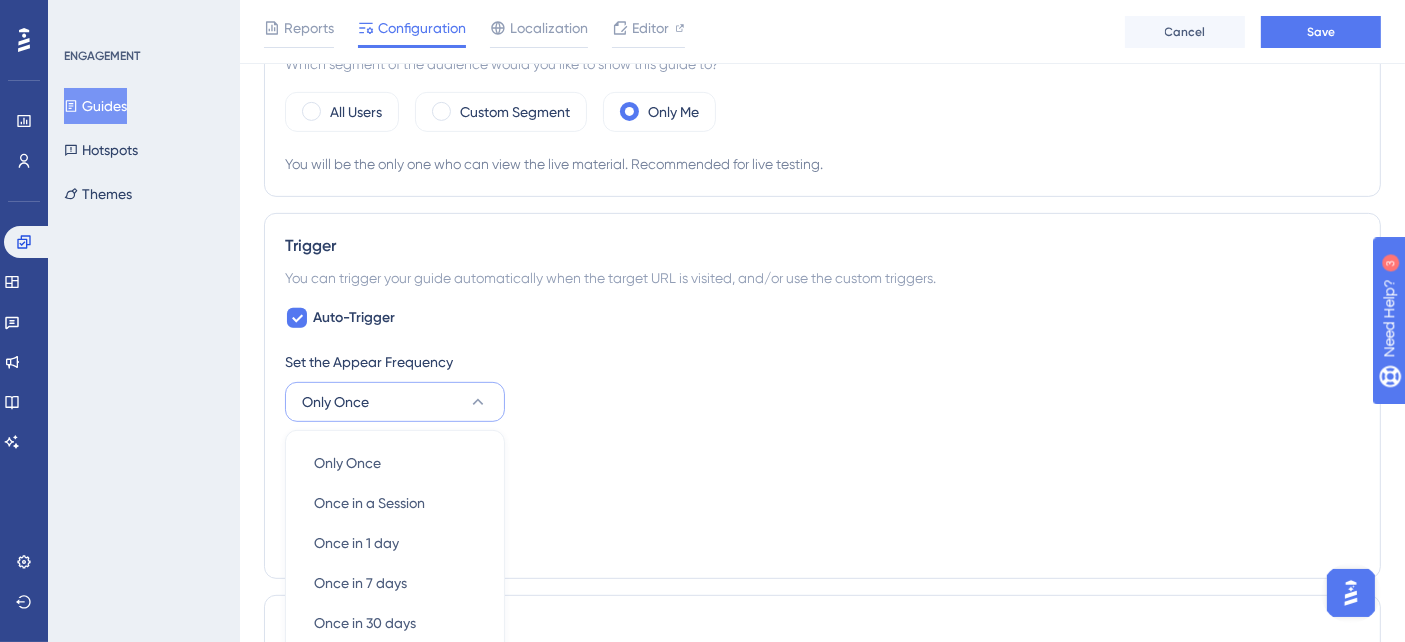 scroll, scrollTop: 1034, scrollLeft: 0, axis: vertical 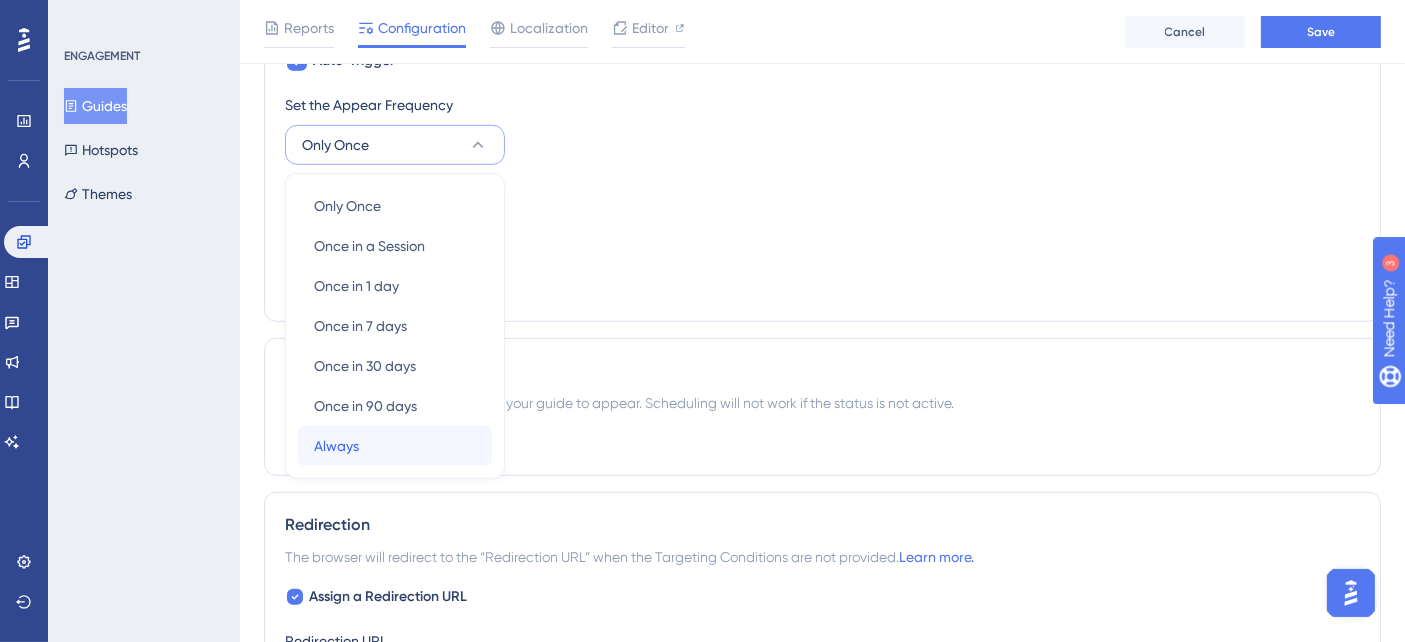 click on "Always Always" at bounding box center [395, 446] 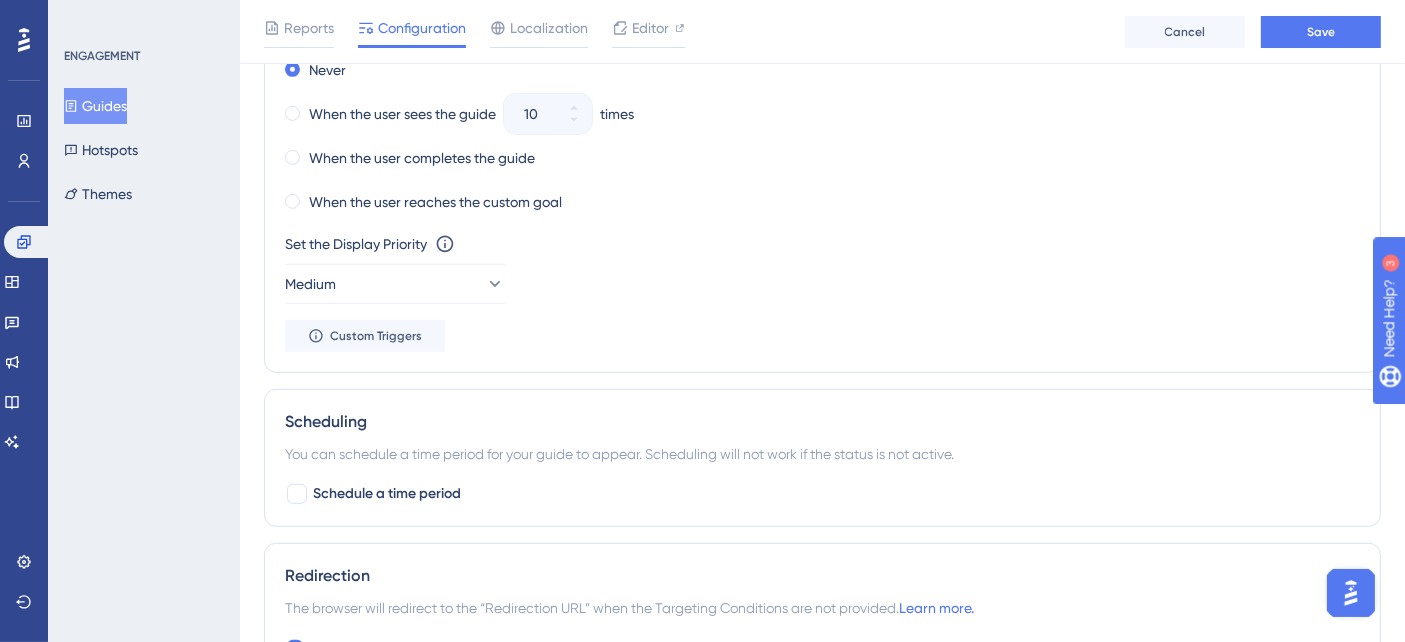 scroll, scrollTop: 1368, scrollLeft: 0, axis: vertical 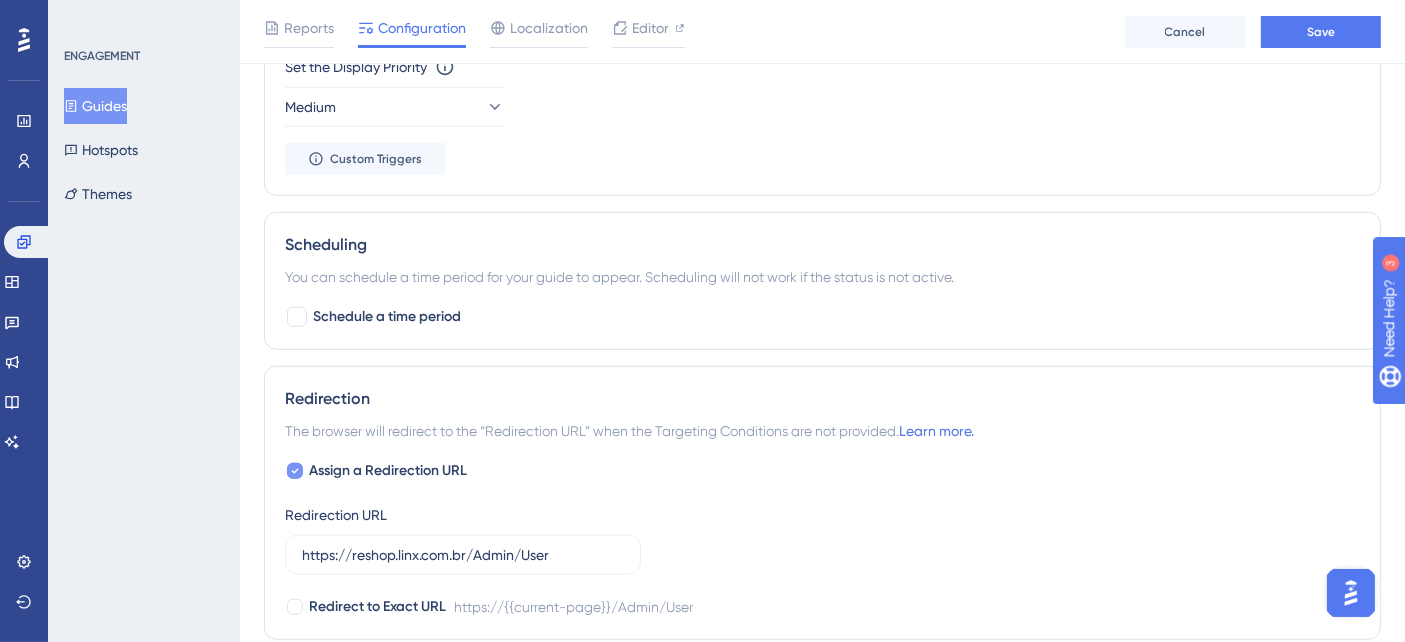 click 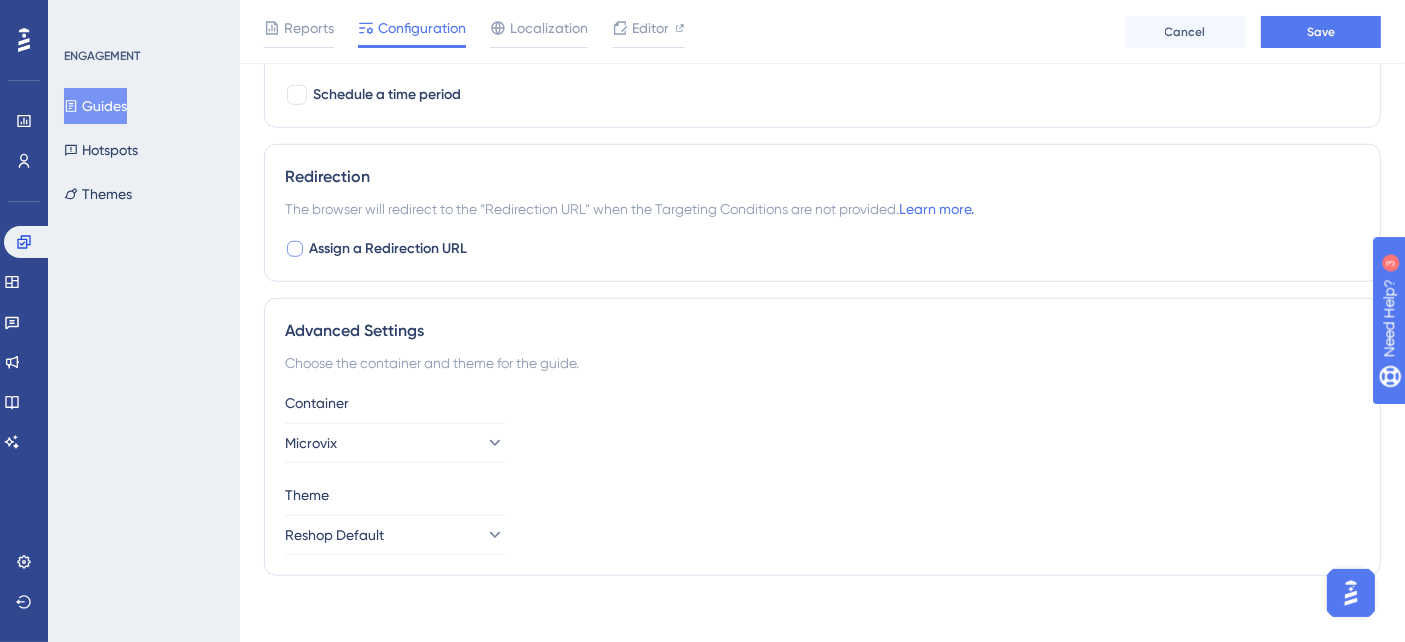 scroll, scrollTop: 1598, scrollLeft: 0, axis: vertical 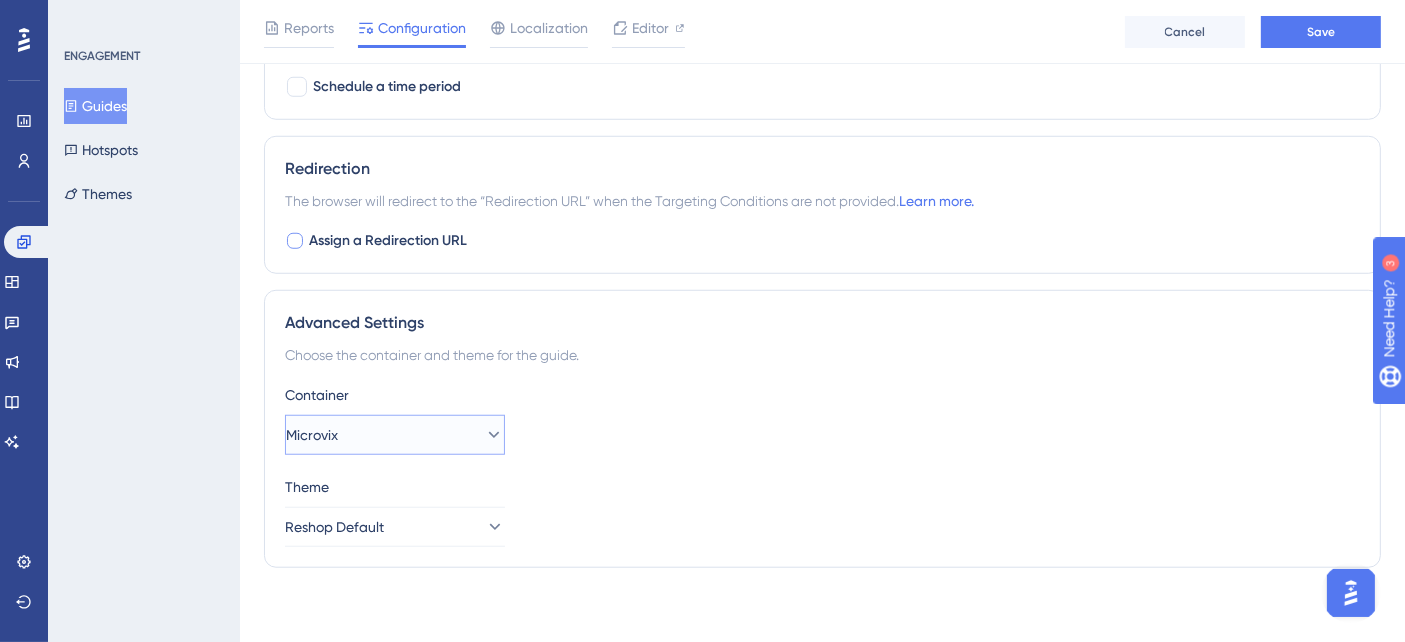 click 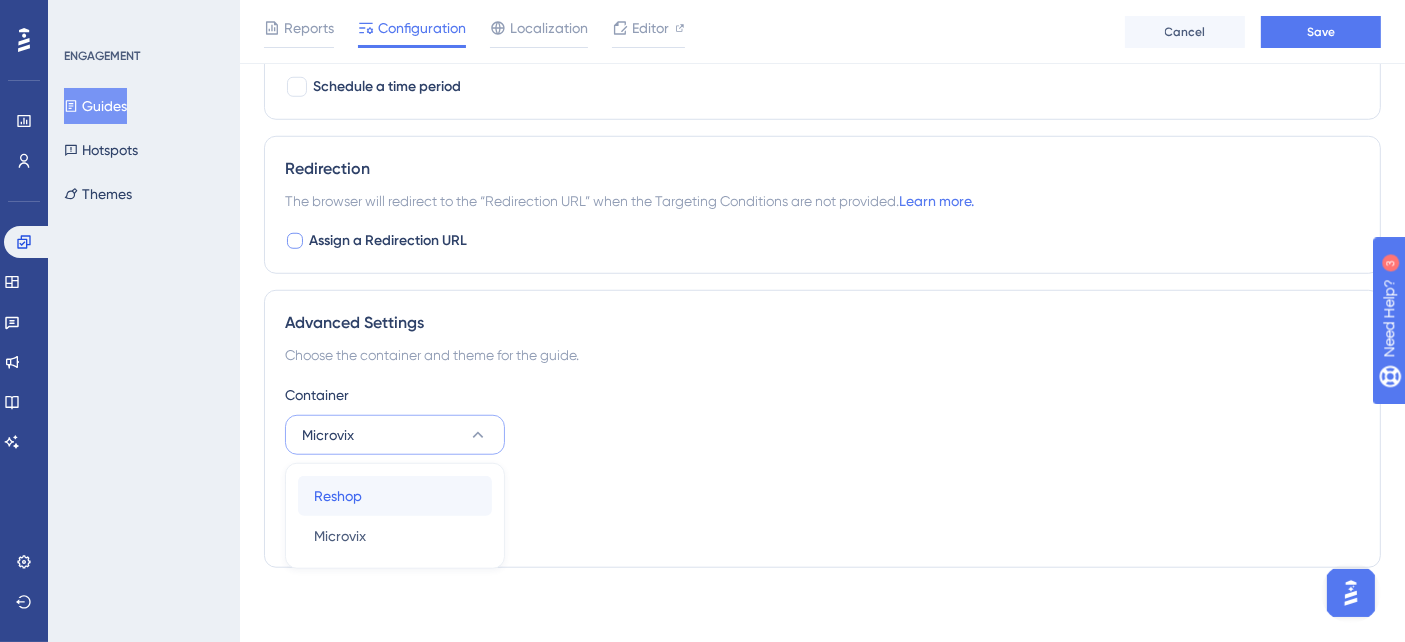 click on "Reshop Reshop" at bounding box center [395, 496] 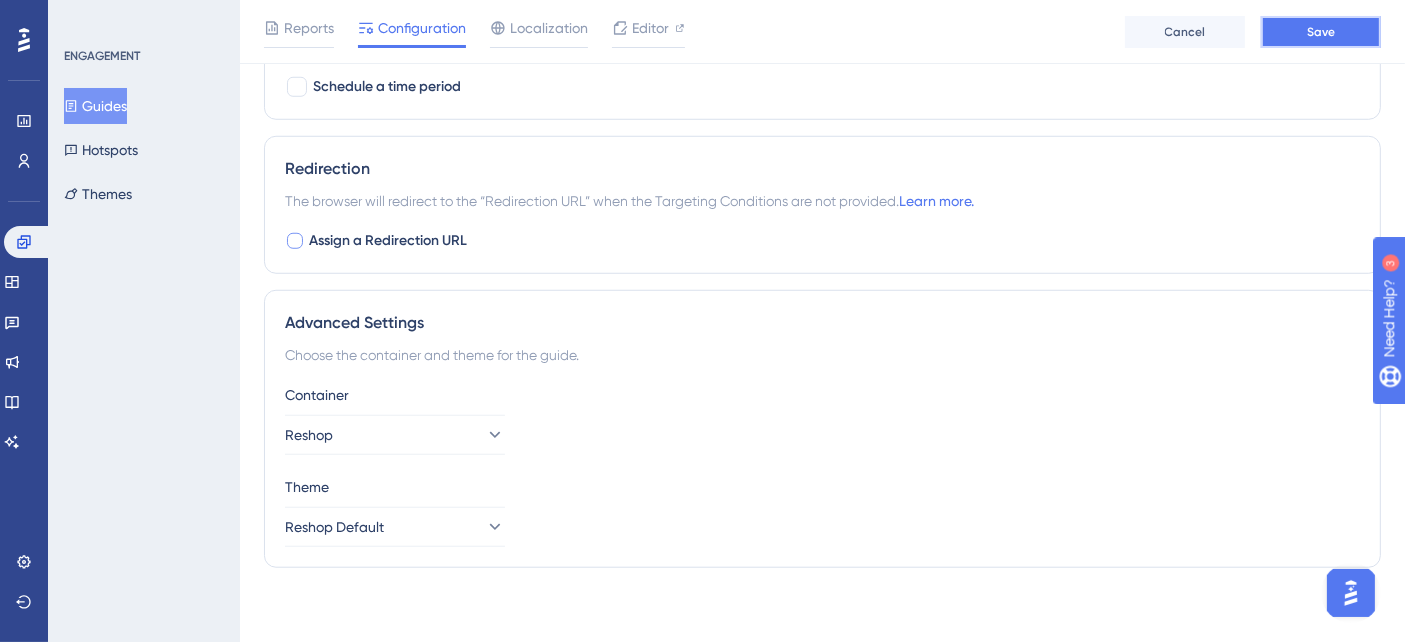 click on "Save" at bounding box center (1321, 32) 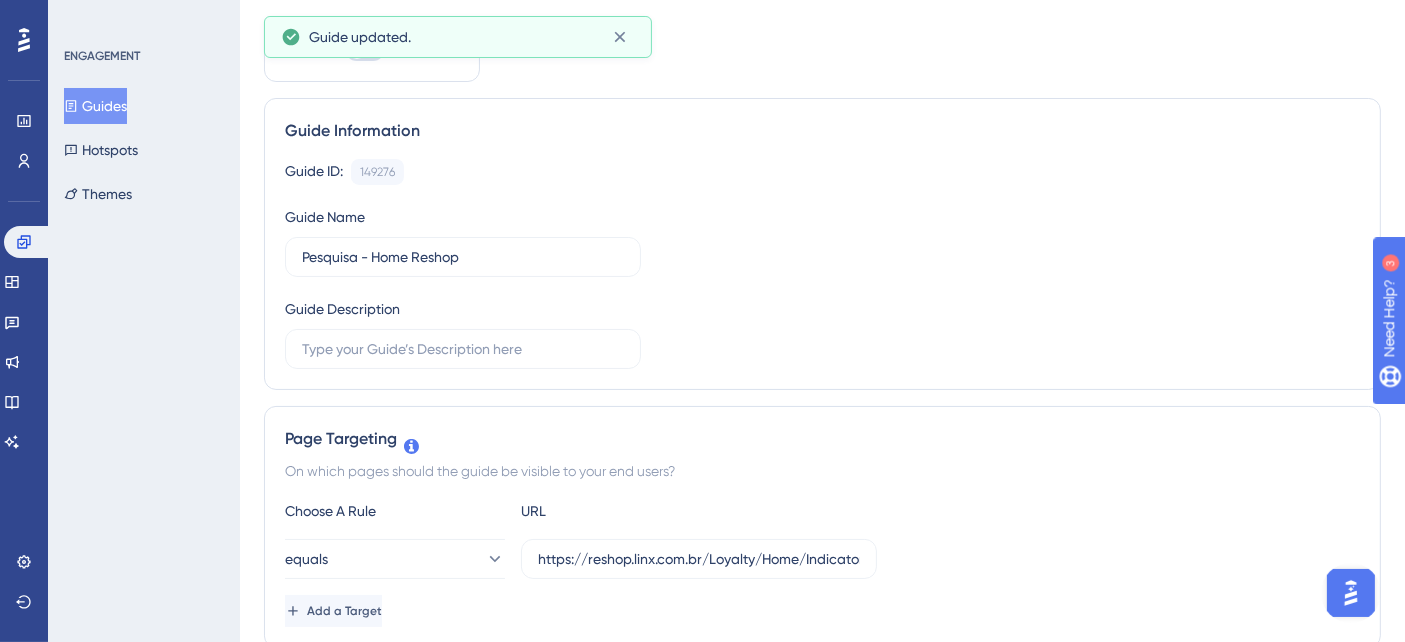 scroll, scrollTop: 0, scrollLeft: 0, axis: both 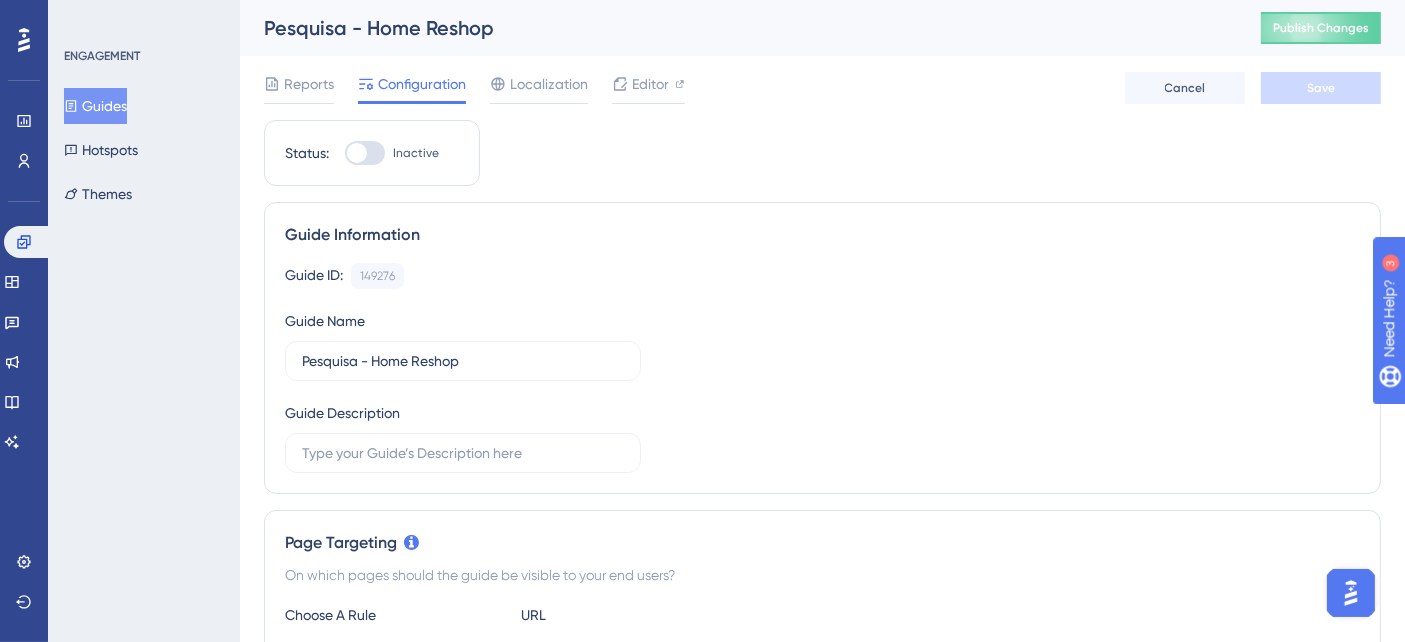 click on "Guides" at bounding box center [95, 106] 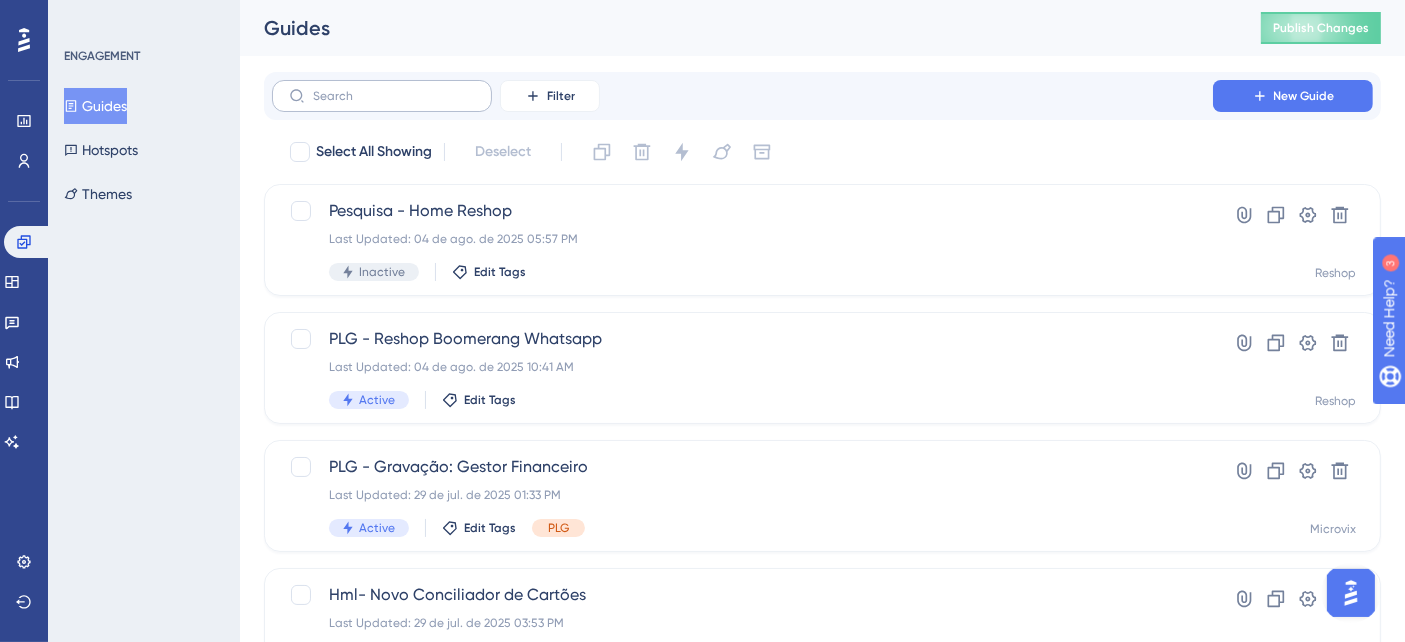 click at bounding box center (382, 96) 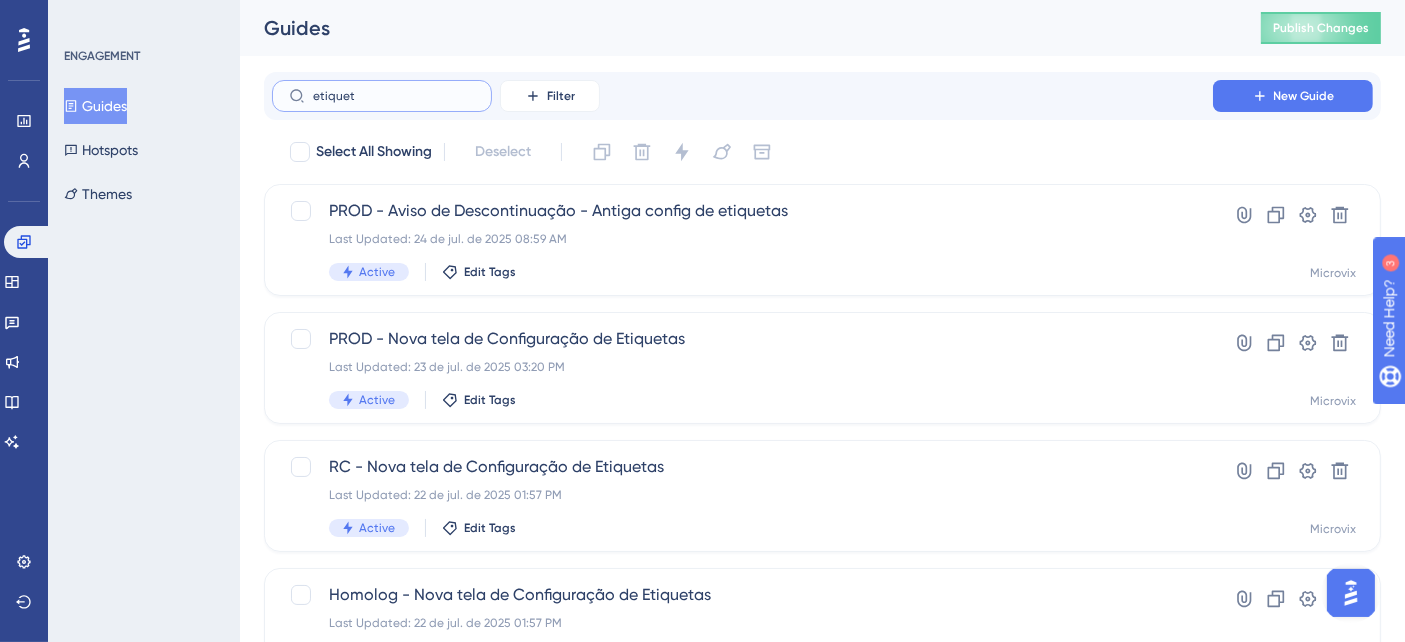 type on "etiqueta" 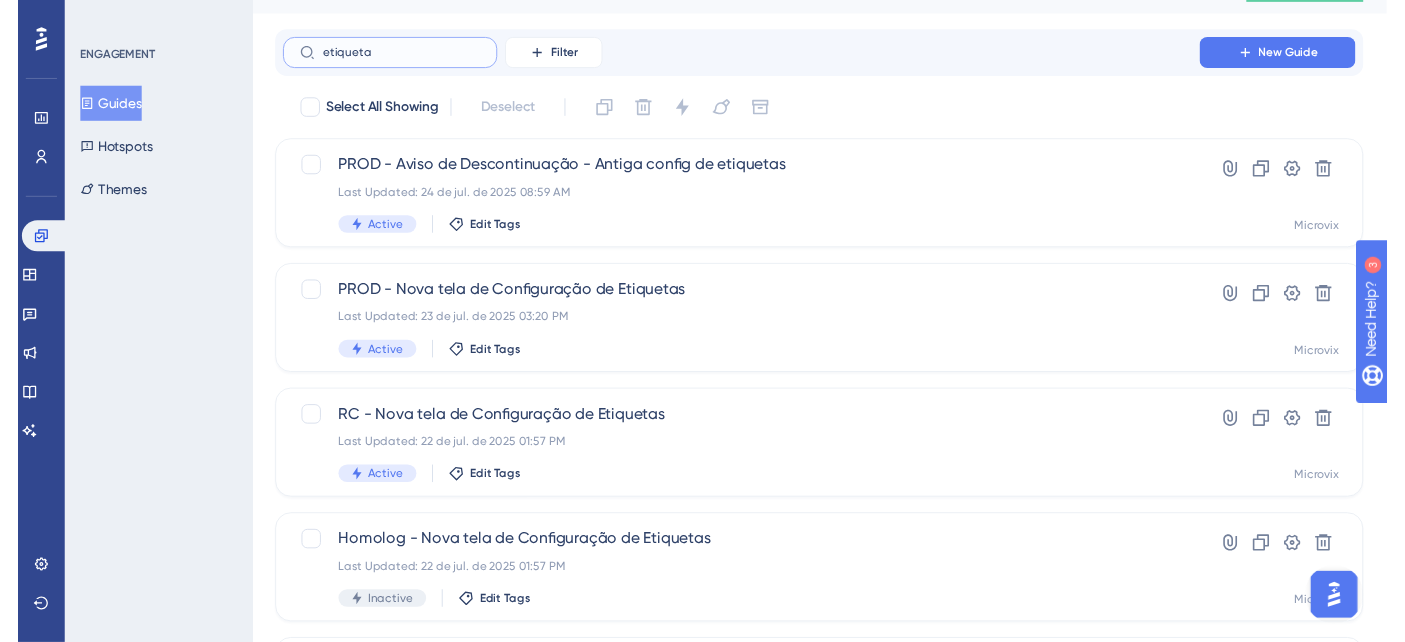 scroll, scrollTop: 7, scrollLeft: 0, axis: vertical 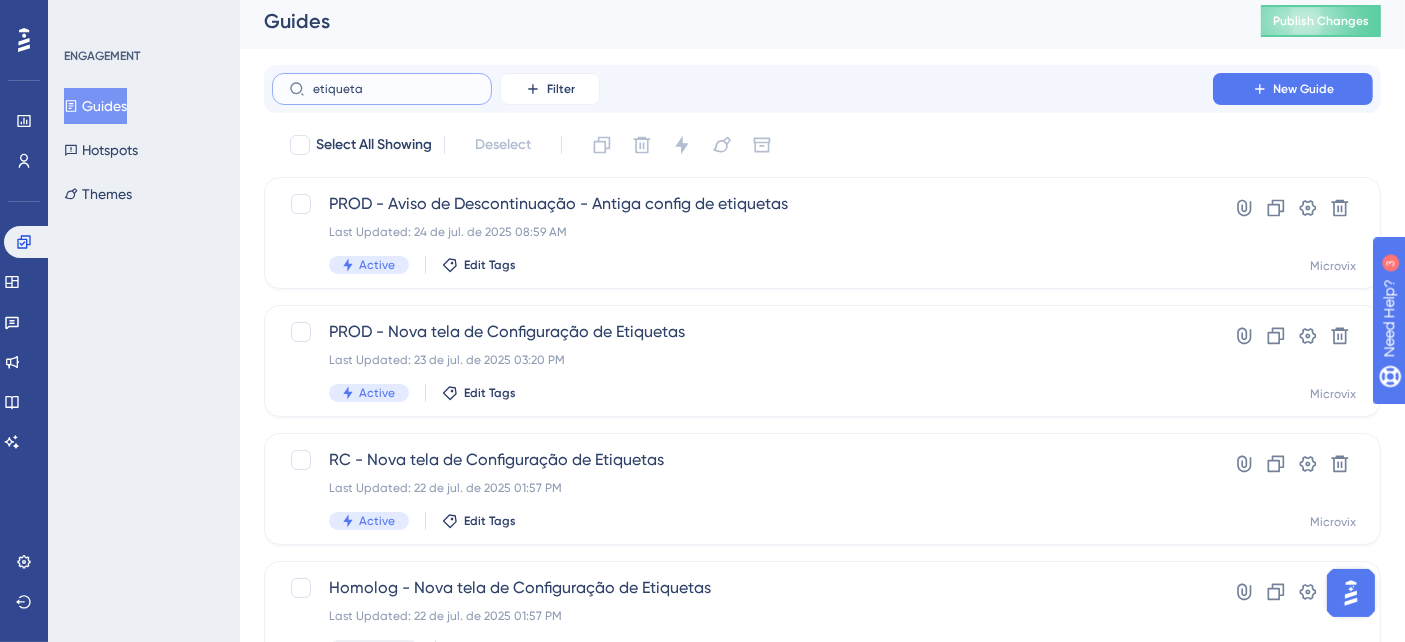 drag, startPoint x: 424, startPoint y: 89, endPoint x: 242, endPoint y: 81, distance: 182.17574 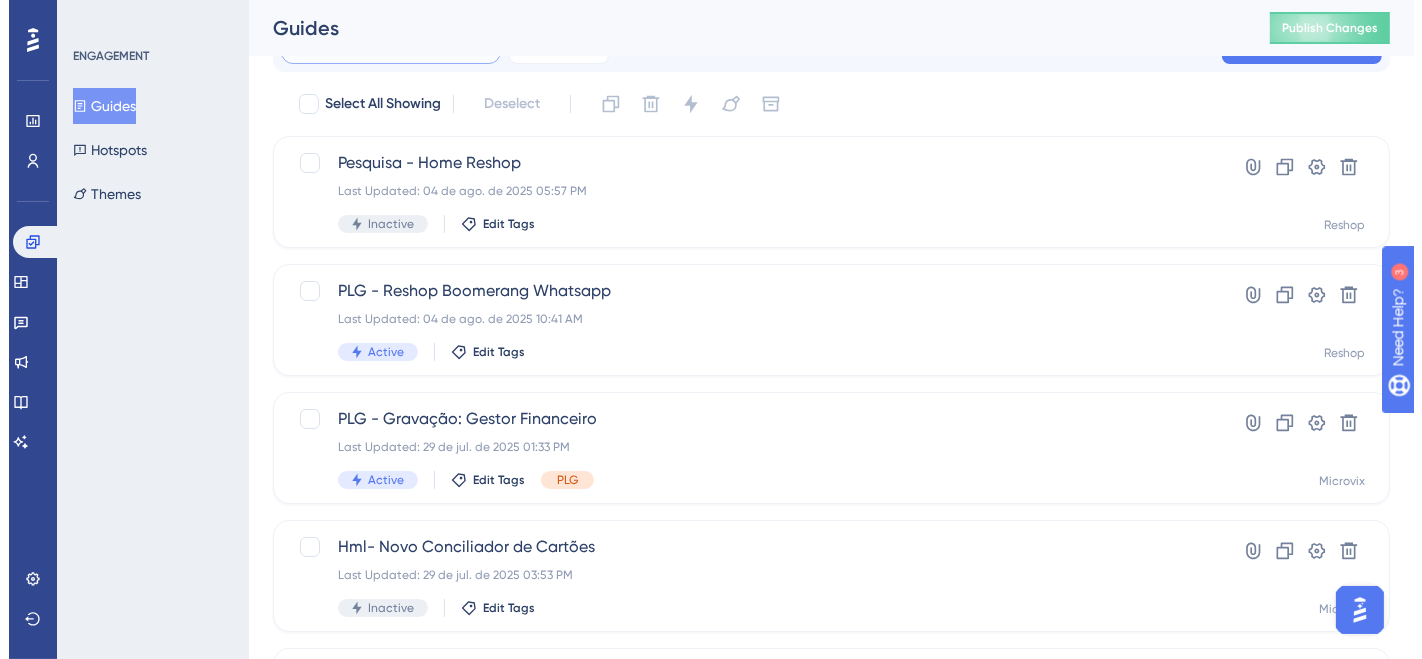 scroll, scrollTop: 0, scrollLeft: 0, axis: both 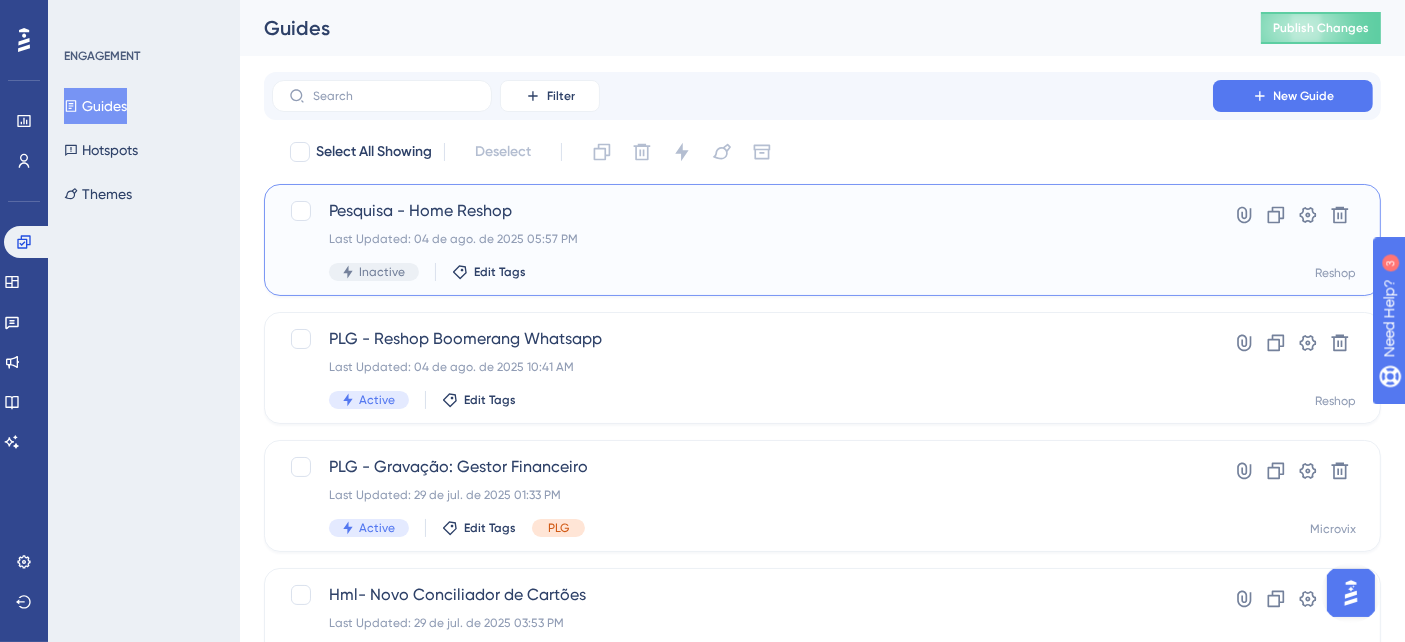 click on "Last Updated: 04 de ago. de 2025 05:57 PM" at bounding box center [742, 239] 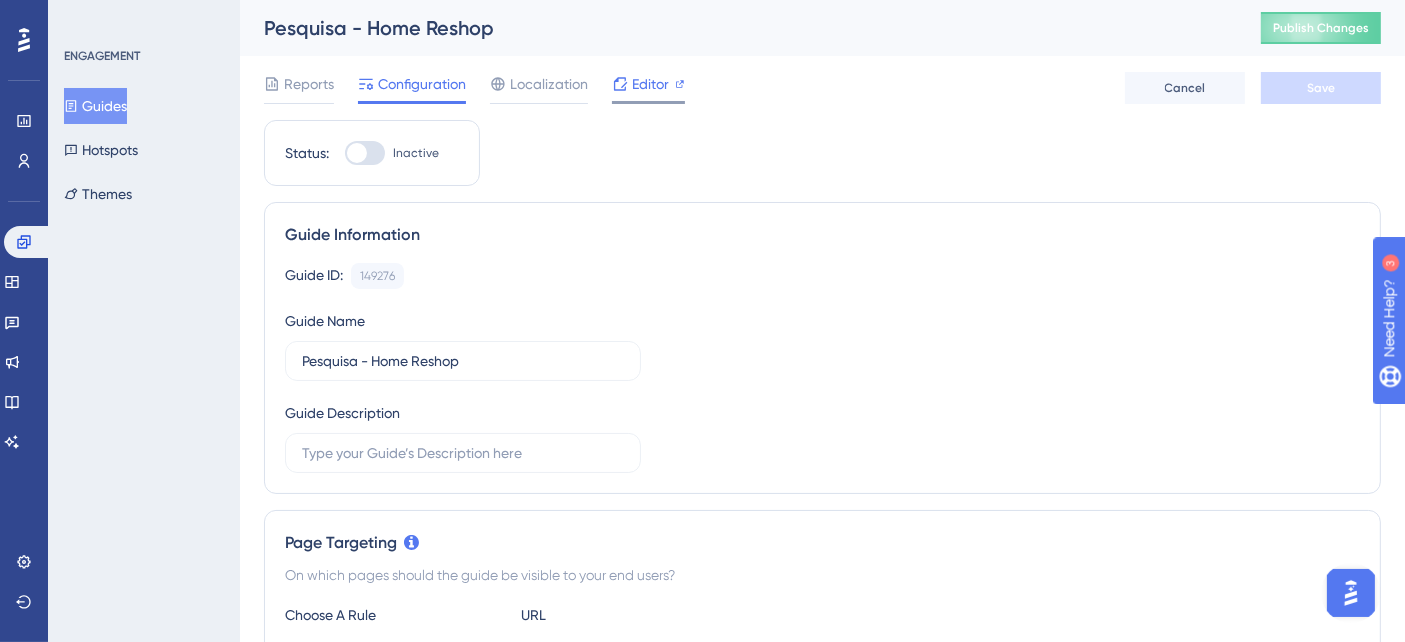 click on "Editor" at bounding box center [650, 84] 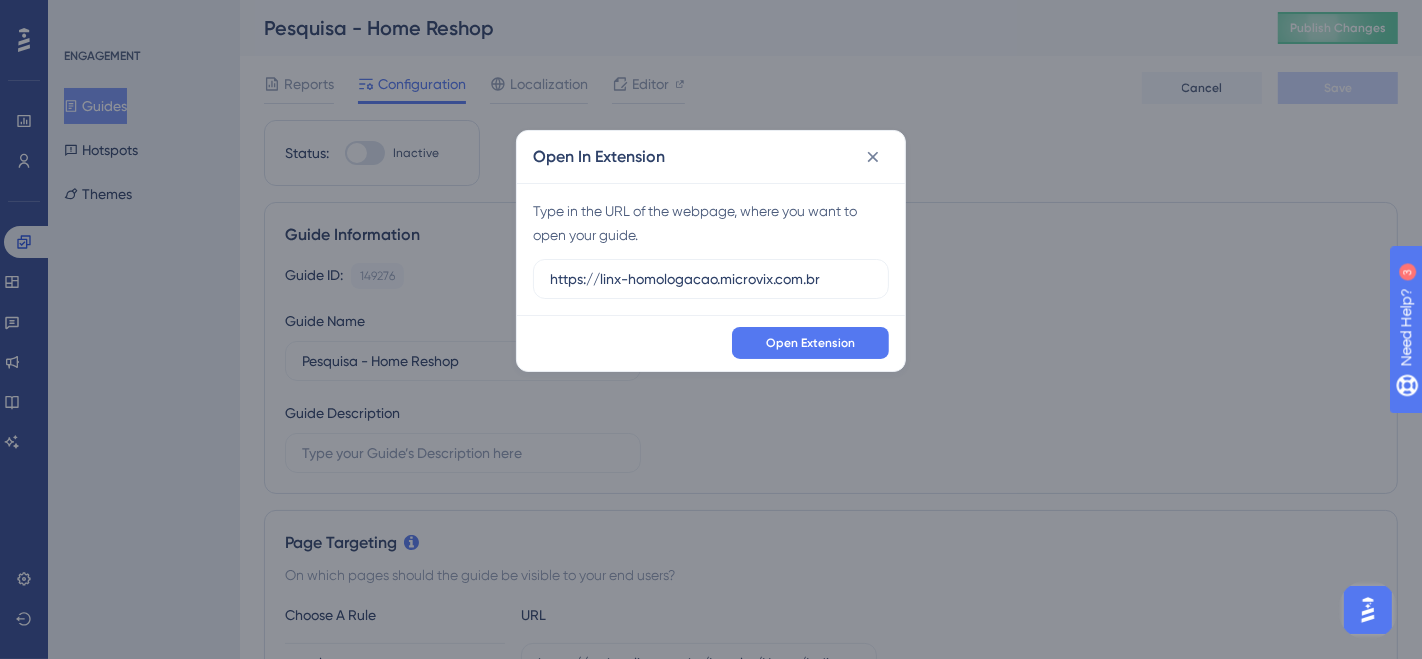 drag, startPoint x: 844, startPoint y: 276, endPoint x: 151, endPoint y: 277, distance: 693.00073 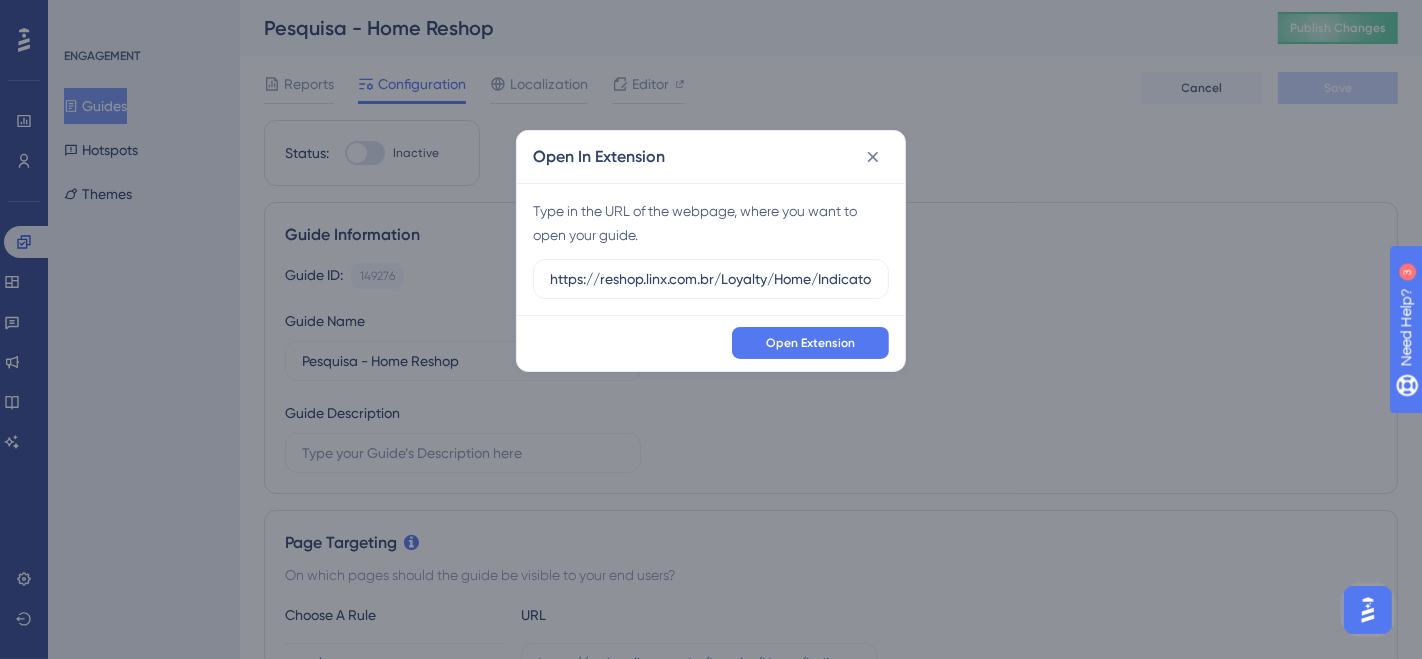 scroll, scrollTop: 0, scrollLeft: 14, axis: horizontal 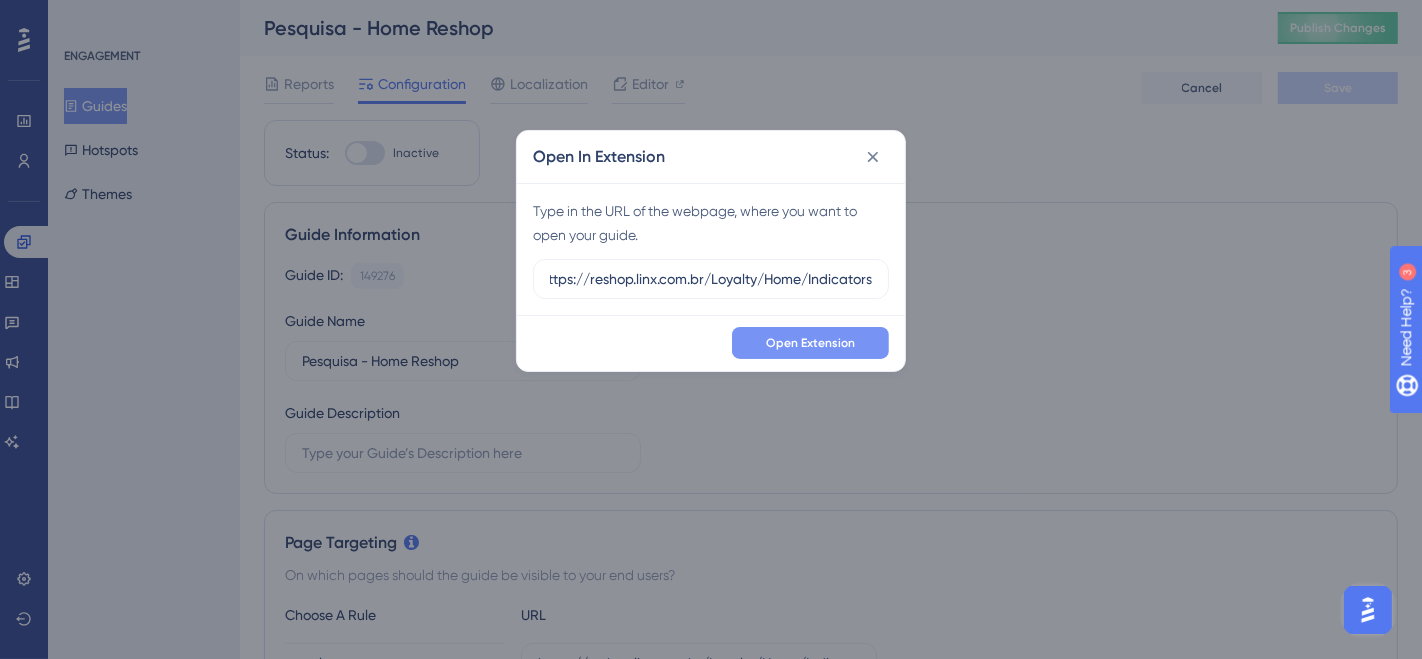 type on "https://reshop.linx.com.br/Loyalty/Home/Indicators" 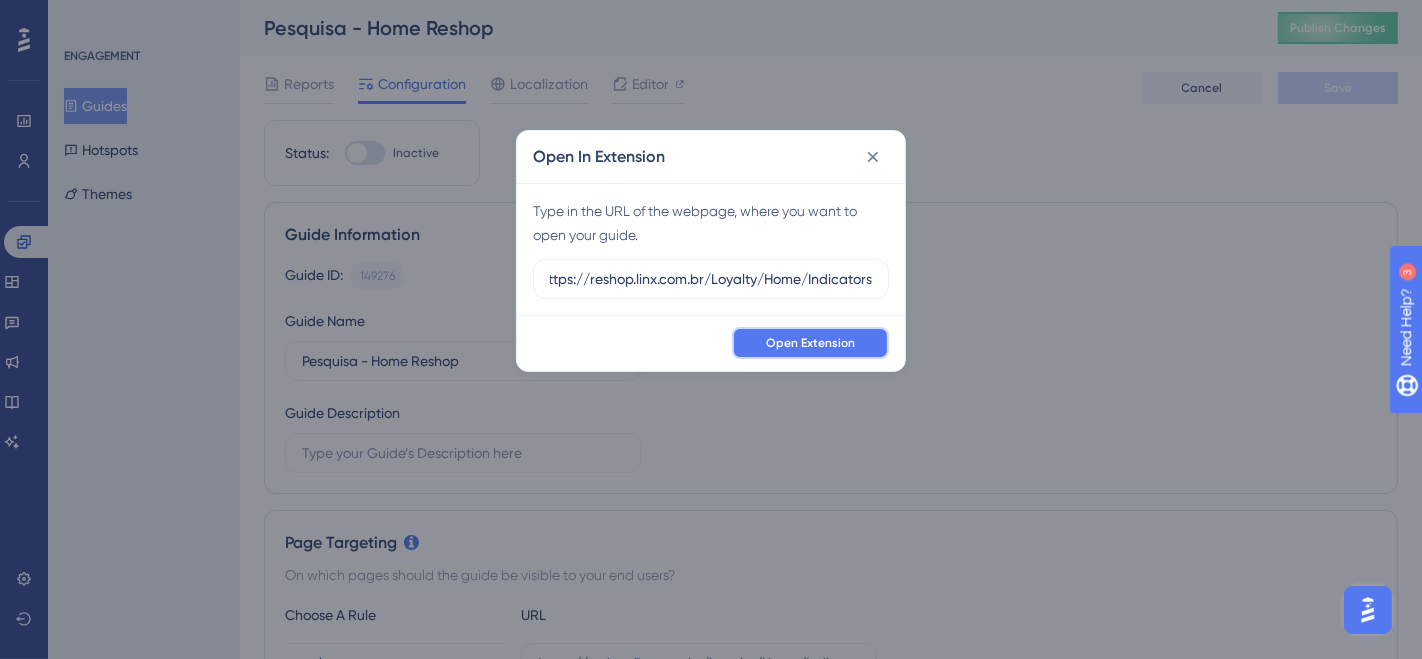 click on "Open Extension" at bounding box center (810, 343) 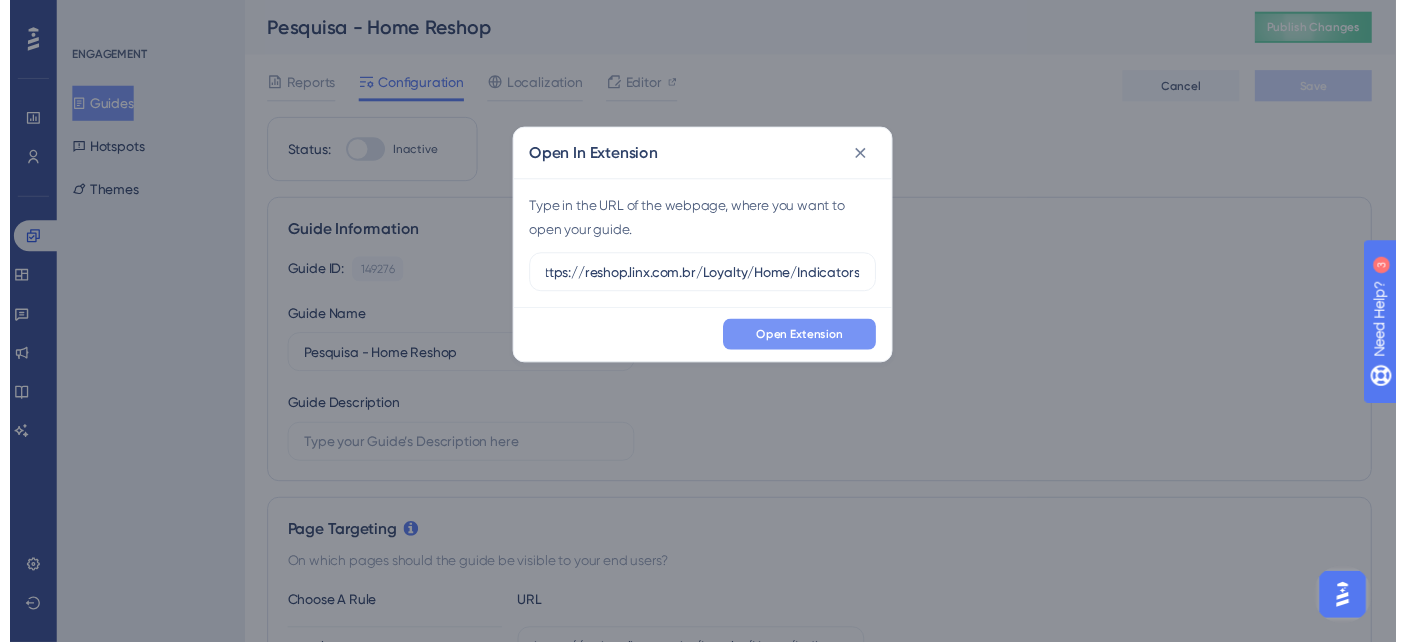 scroll, scrollTop: 0, scrollLeft: 0, axis: both 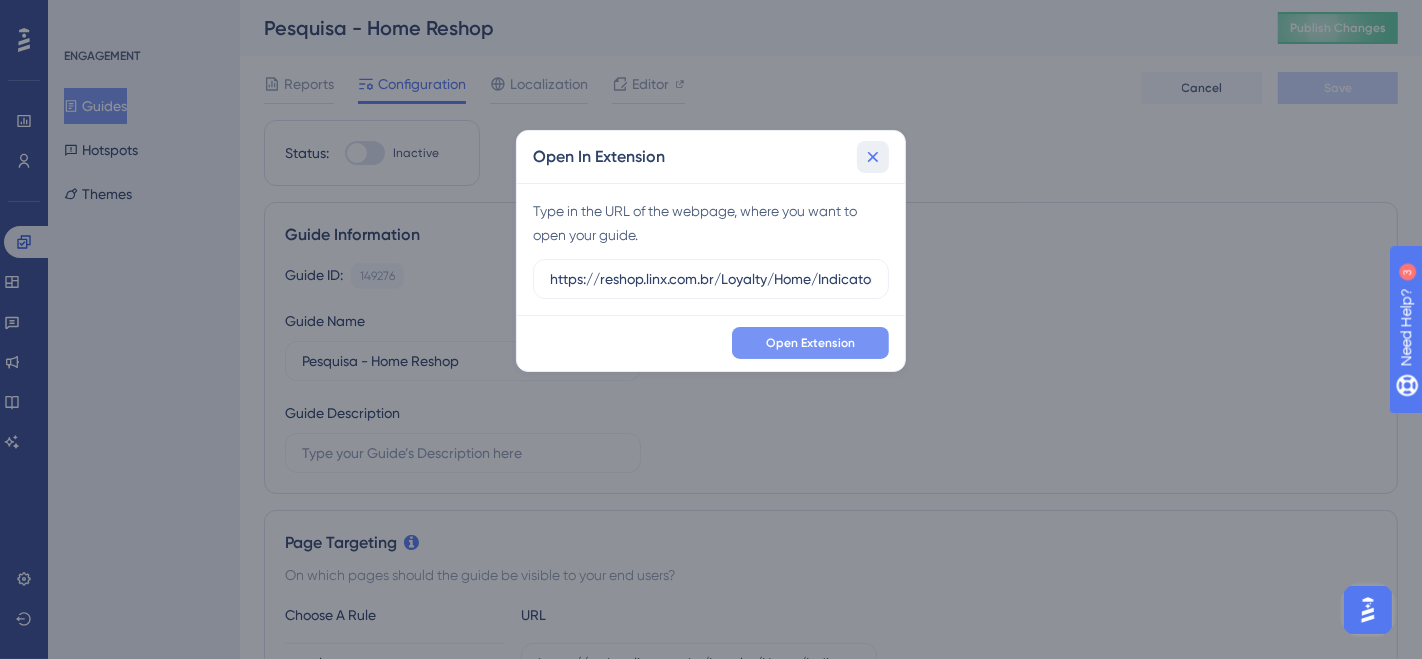 click 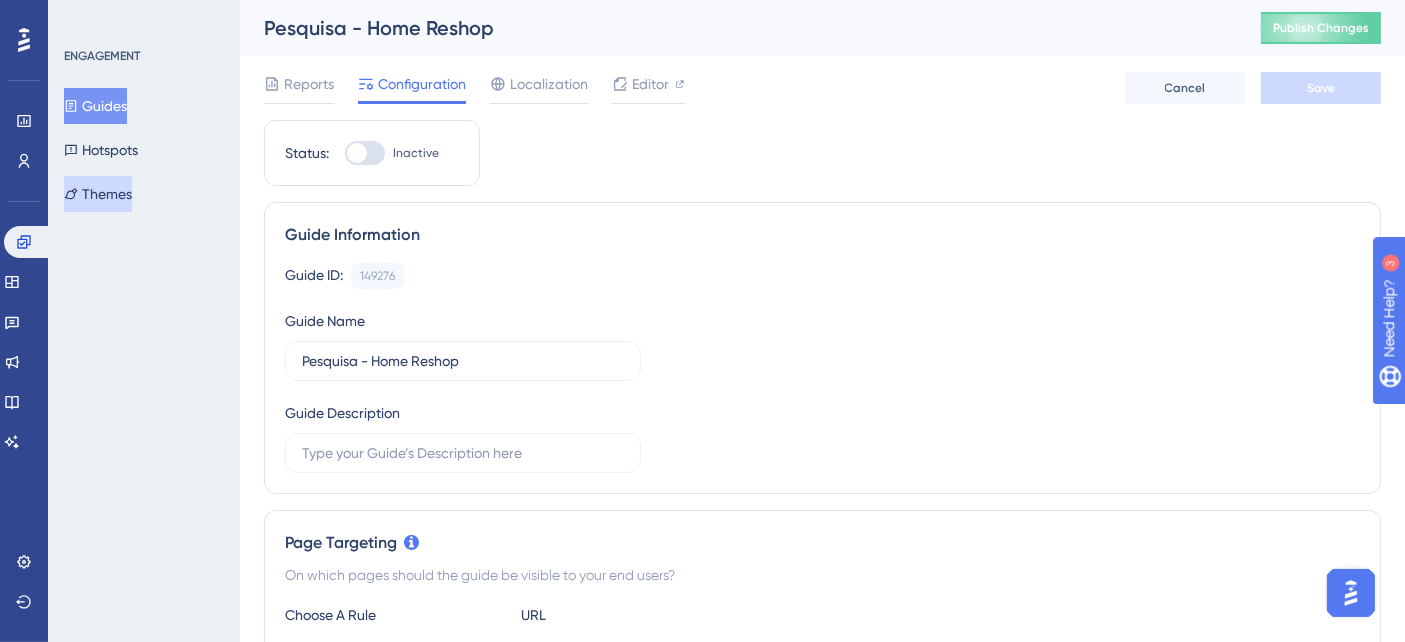 click on "Themes" at bounding box center (98, 194) 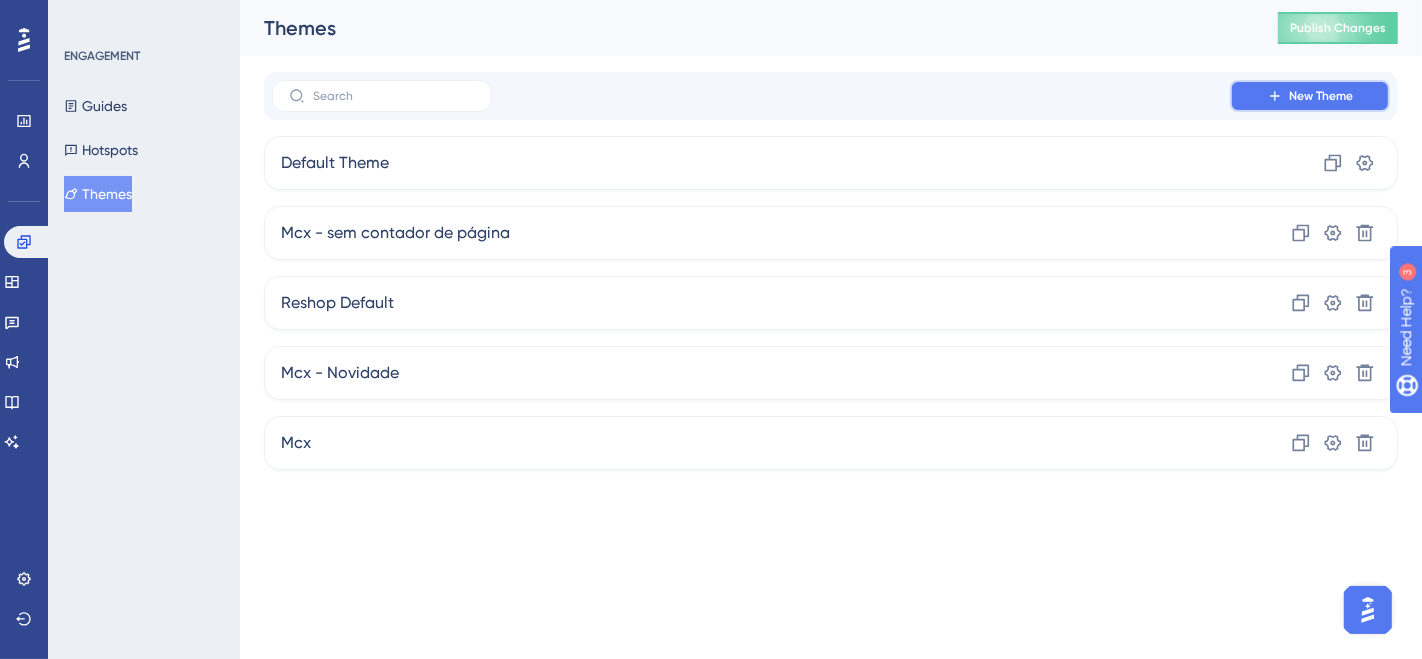 click on "New Theme" at bounding box center [1321, 96] 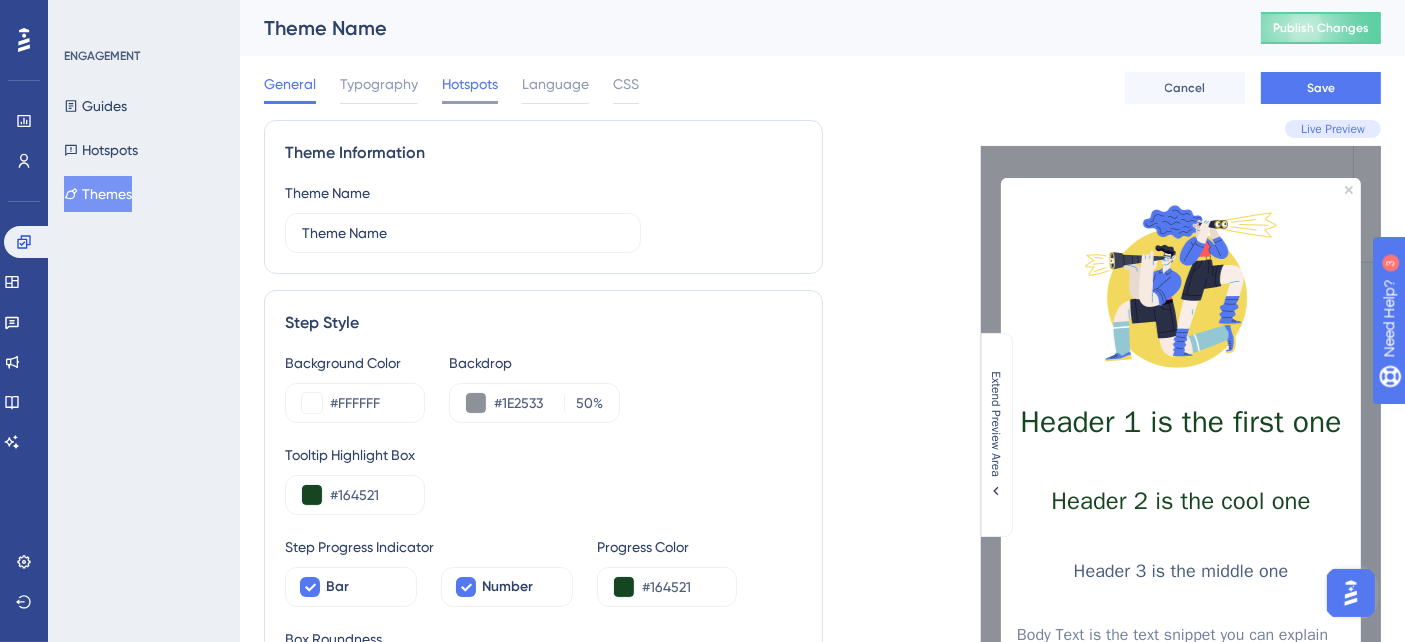 click on "Hotspots" at bounding box center (470, 84) 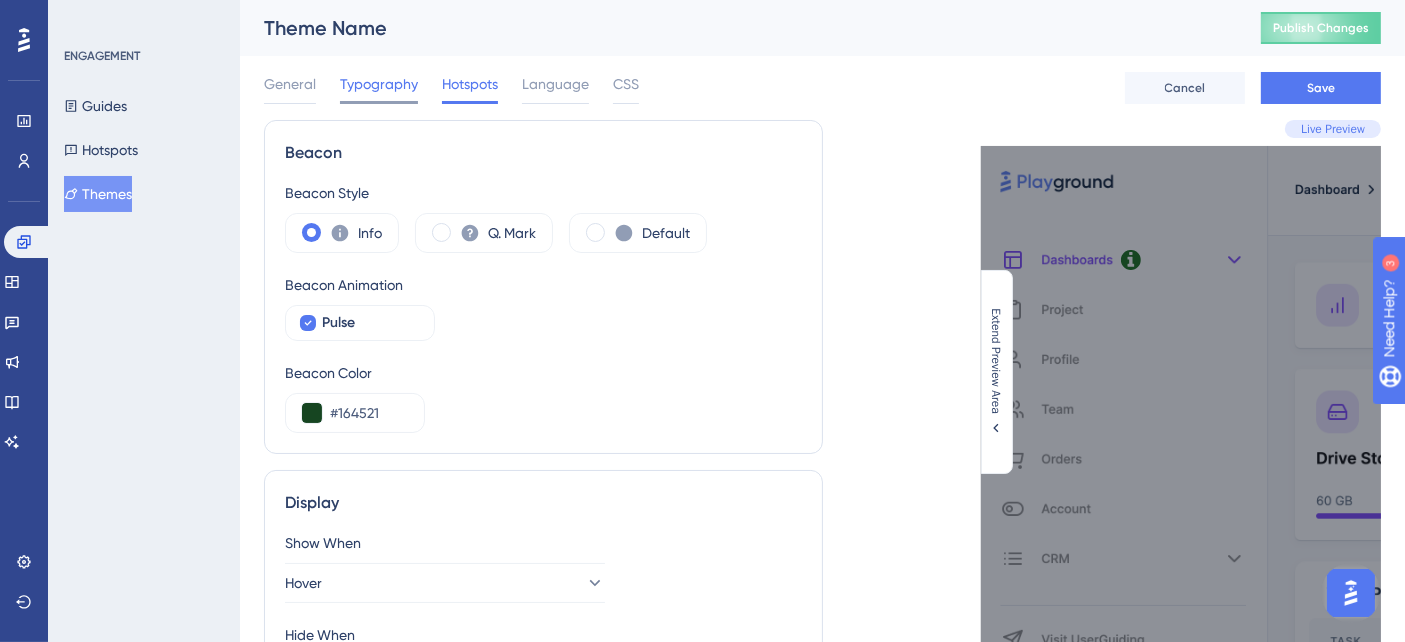 click on "Typography" at bounding box center (379, 84) 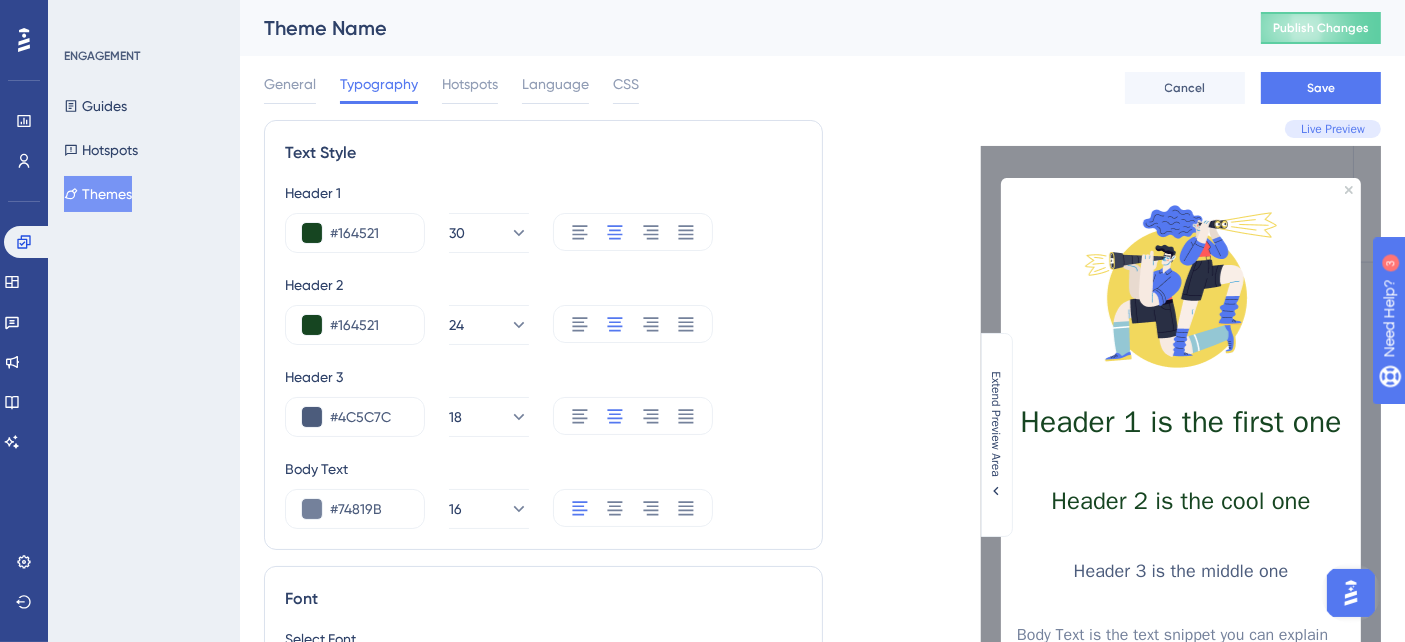 click on "General Typography Hotspots Language CSS Cancel Save" at bounding box center [822, 88] 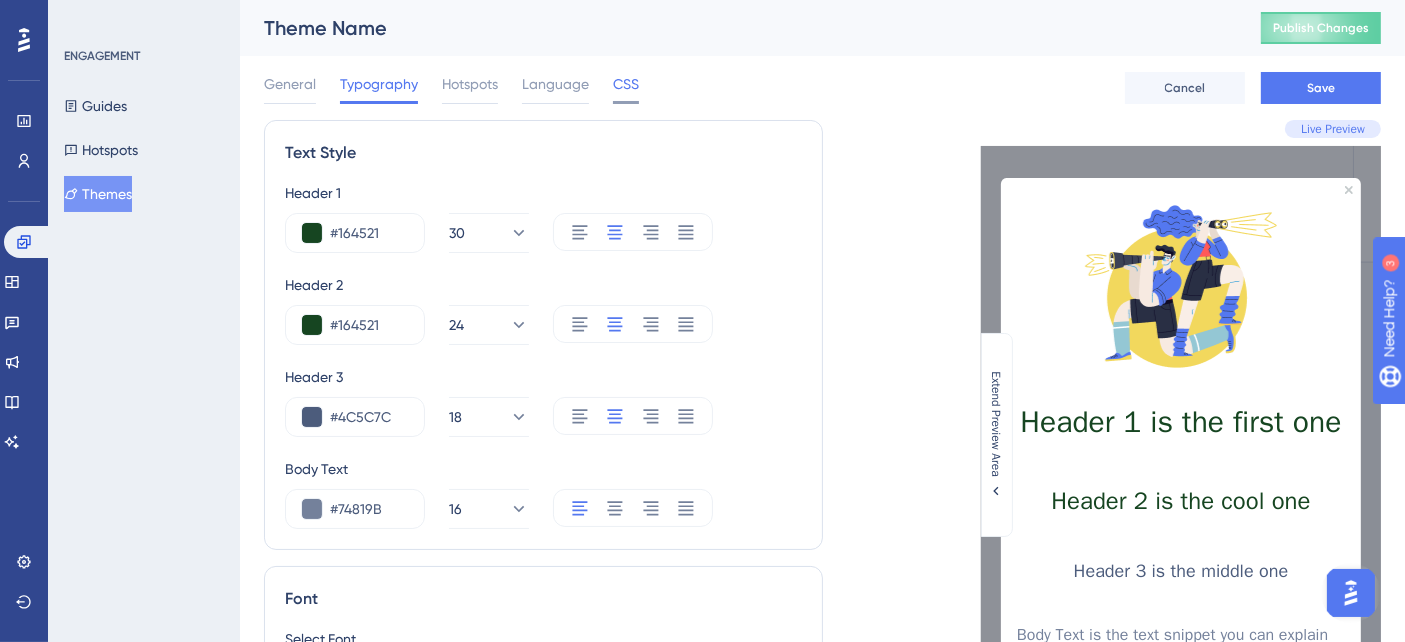 click on "CSS" at bounding box center (626, 84) 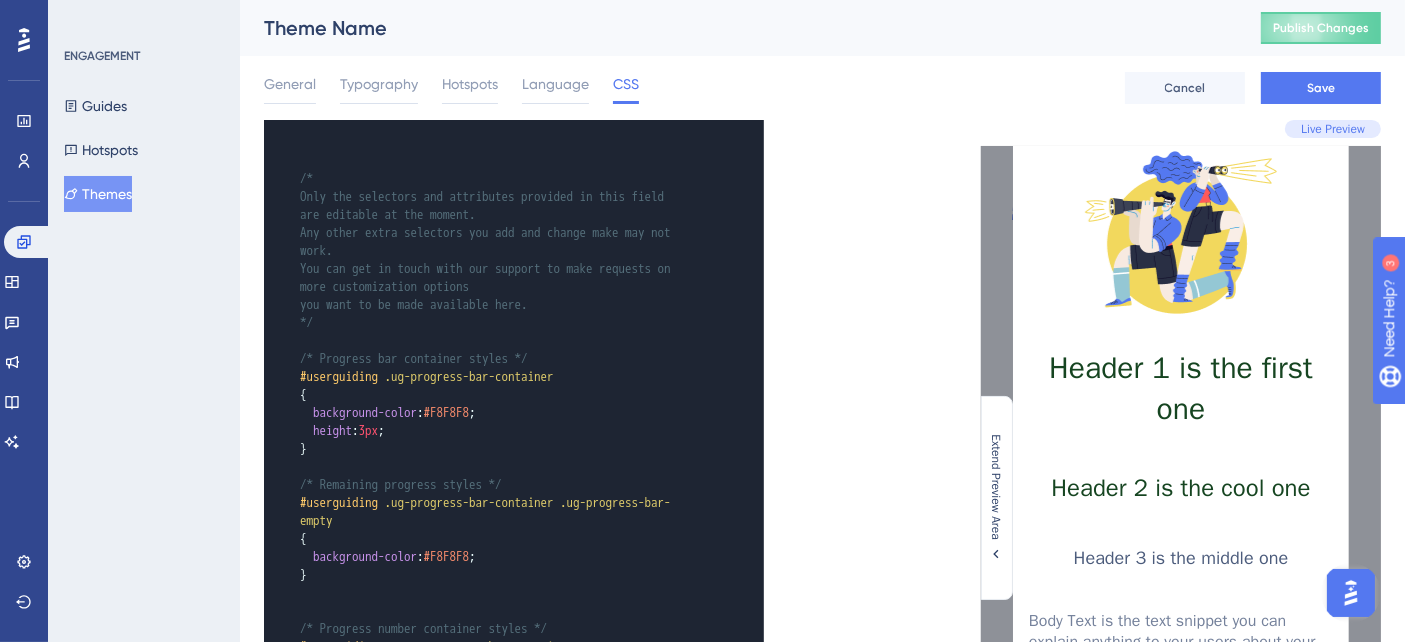 scroll, scrollTop: 0, scrollLeft: 0, axis: both 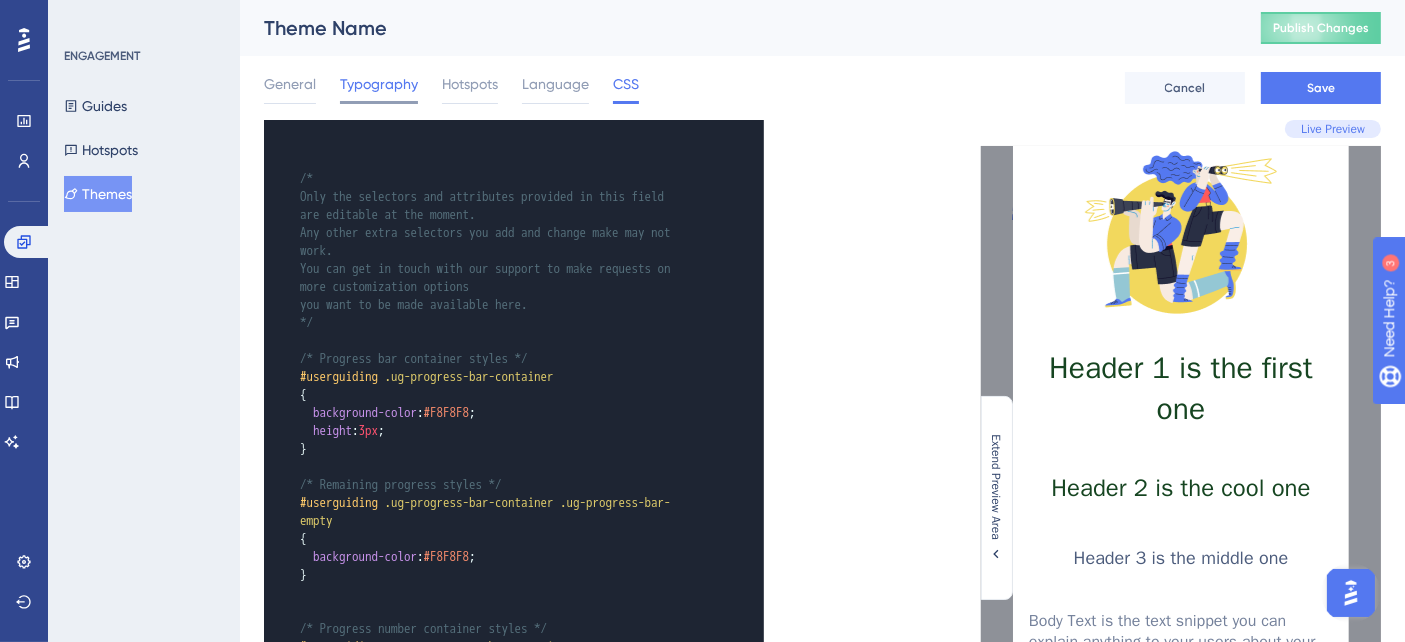click on "Typography" at bounding box center (379, 84) 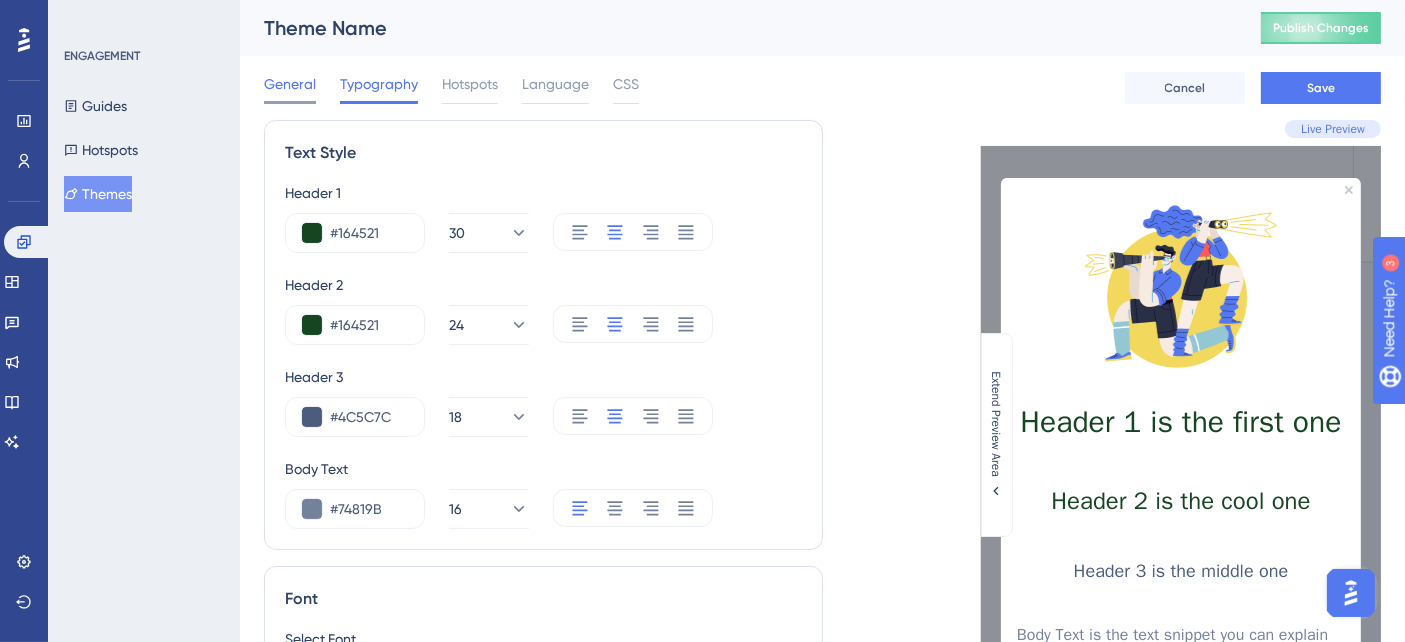 click on "General" at bounding box center (290, 84) 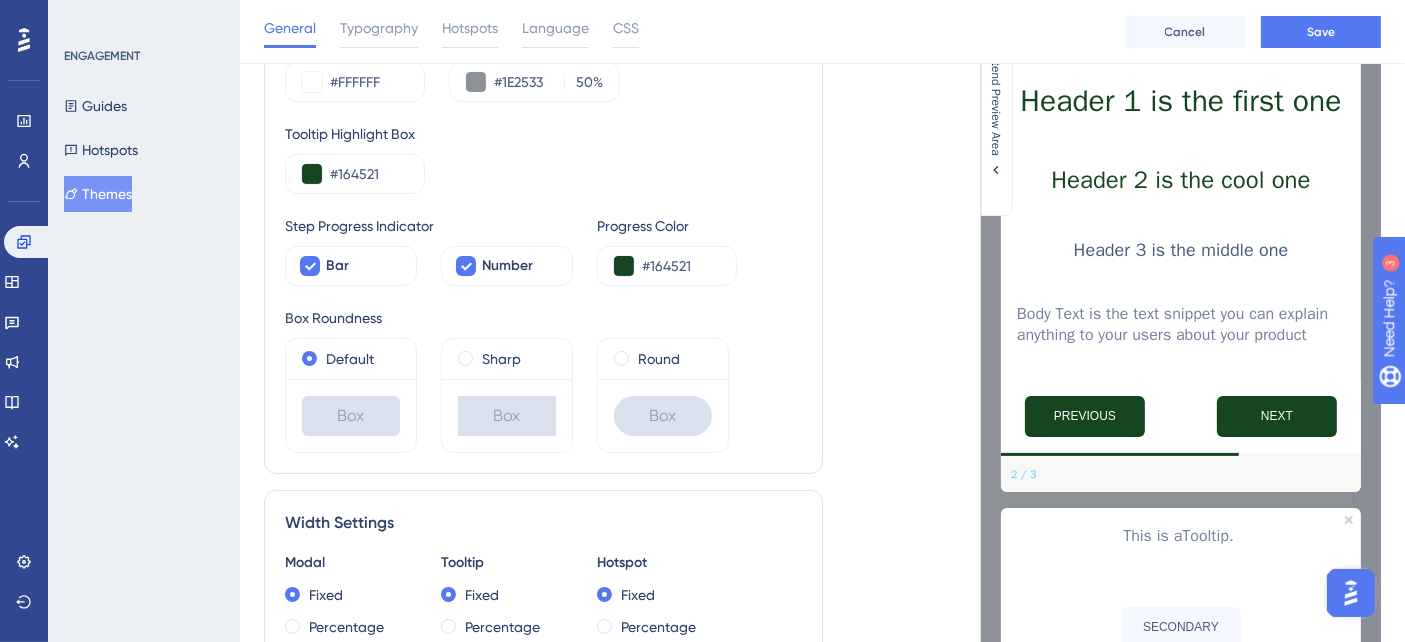 scroll, scrollTop: 0, scrollLeft: 0, axis: both 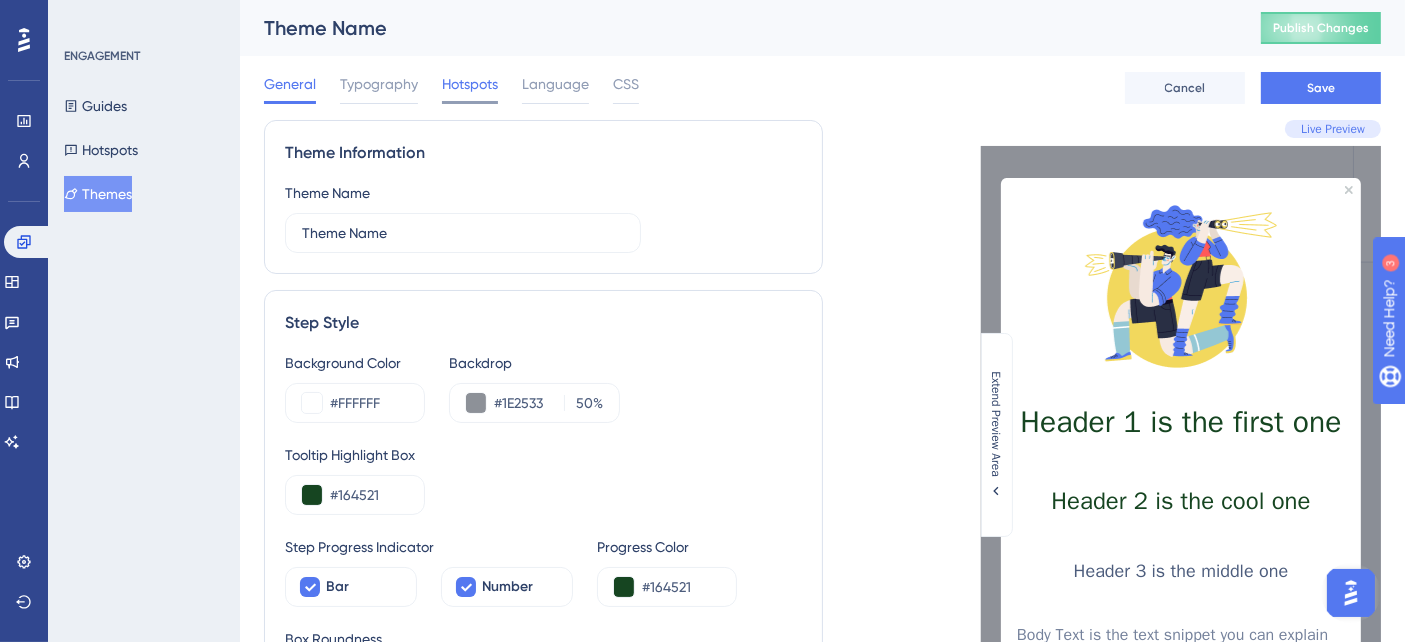 click on "Hotspots" at bounding box center [470, 84] 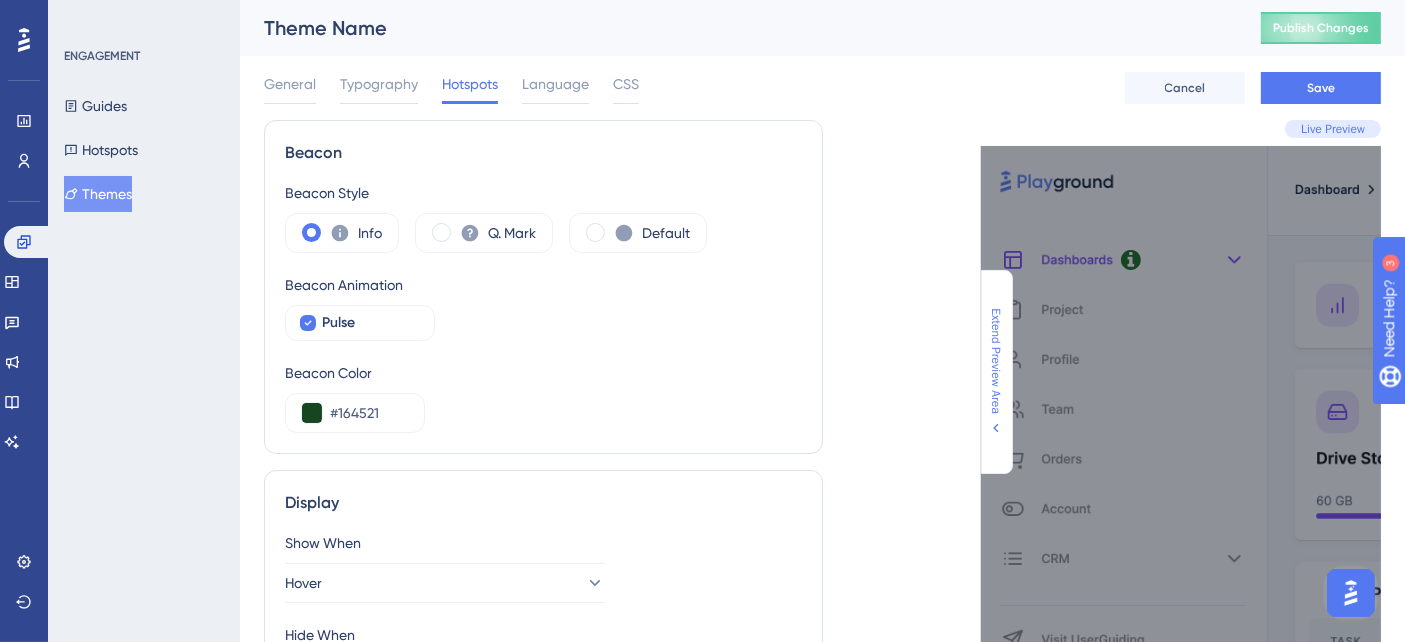 click on "Extend Preview Area" at bounding box center [996, 360] 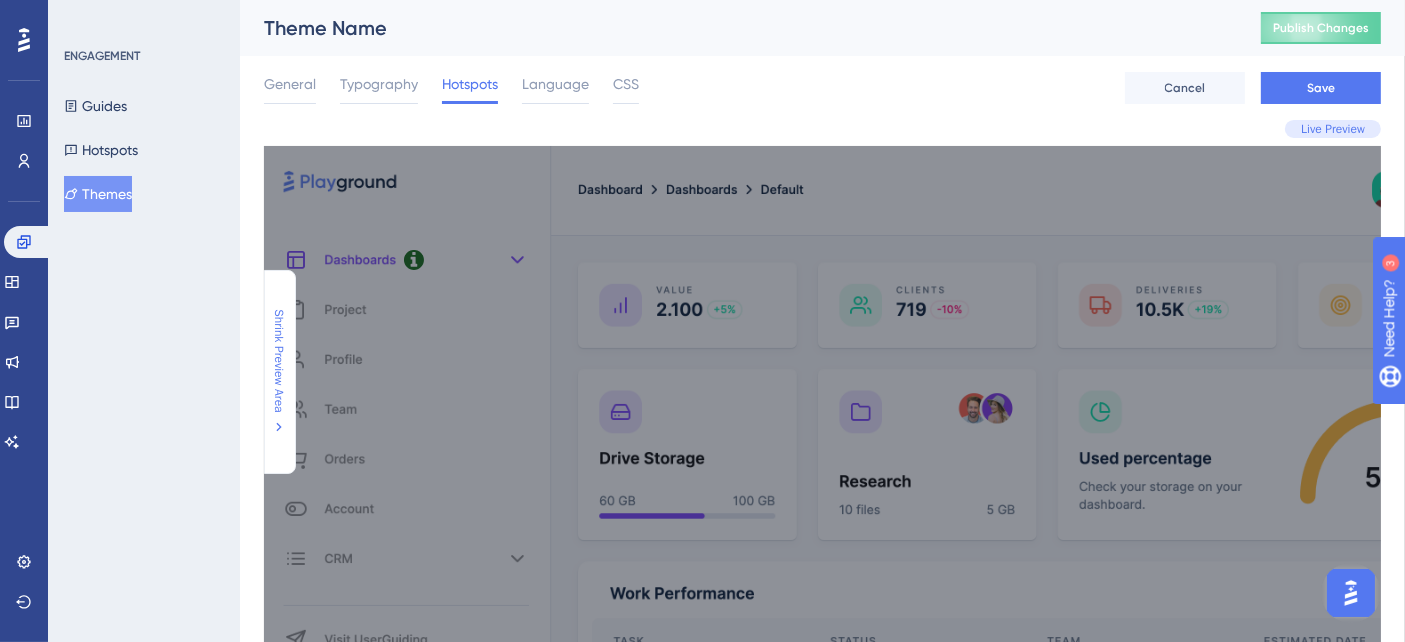 click on "Shrink Preview Area" at bounding box center (279, 360) 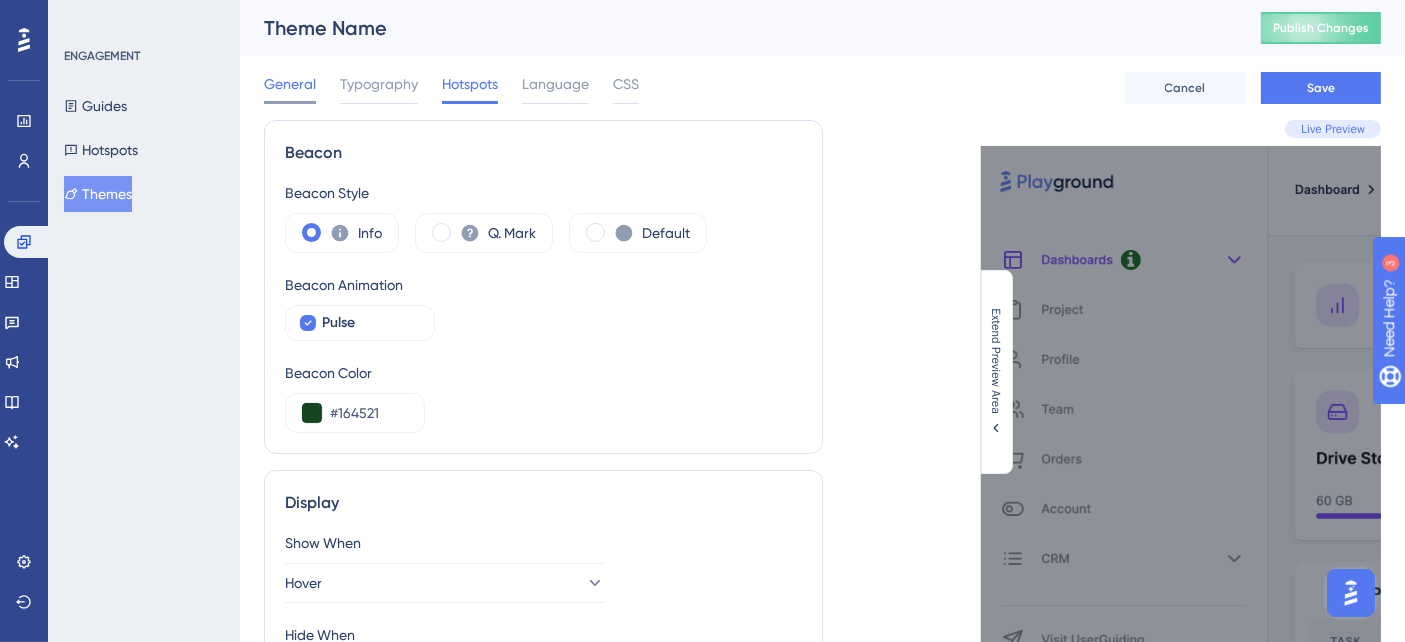 click on "General" at bounding box center (290, 84) 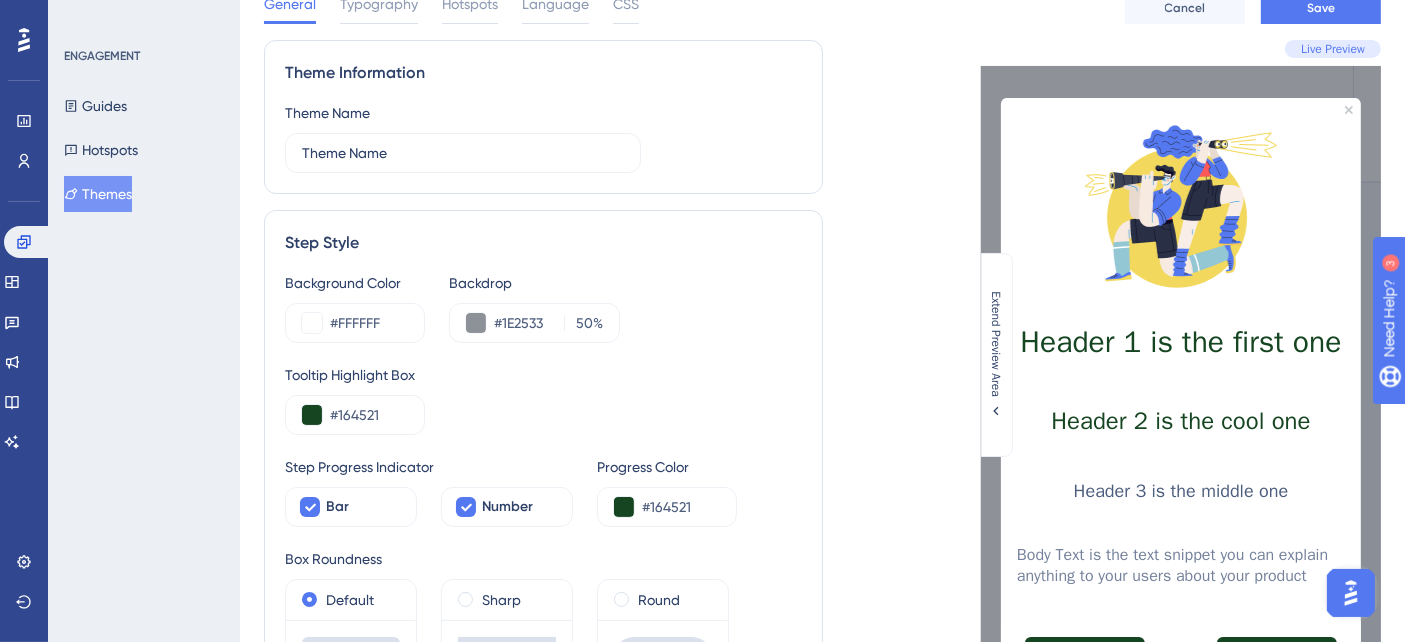 scroll, scrollTop: 0, scrollLeft: 0, axis: both 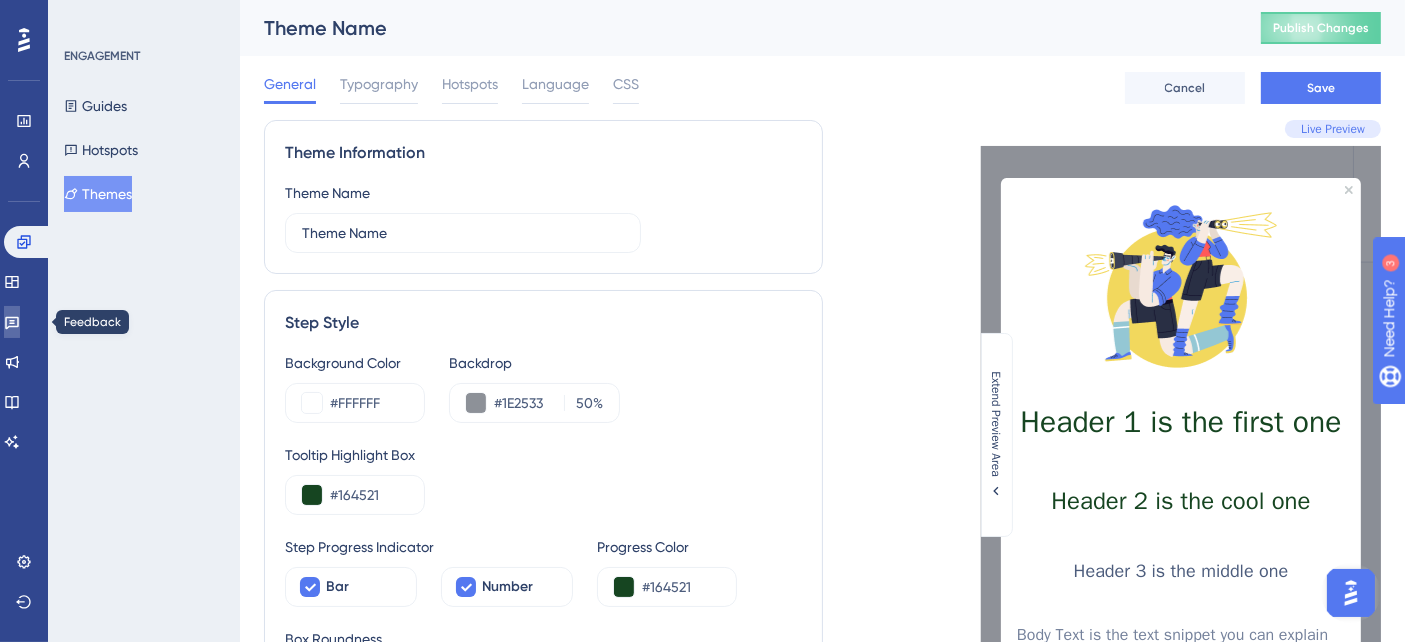 click 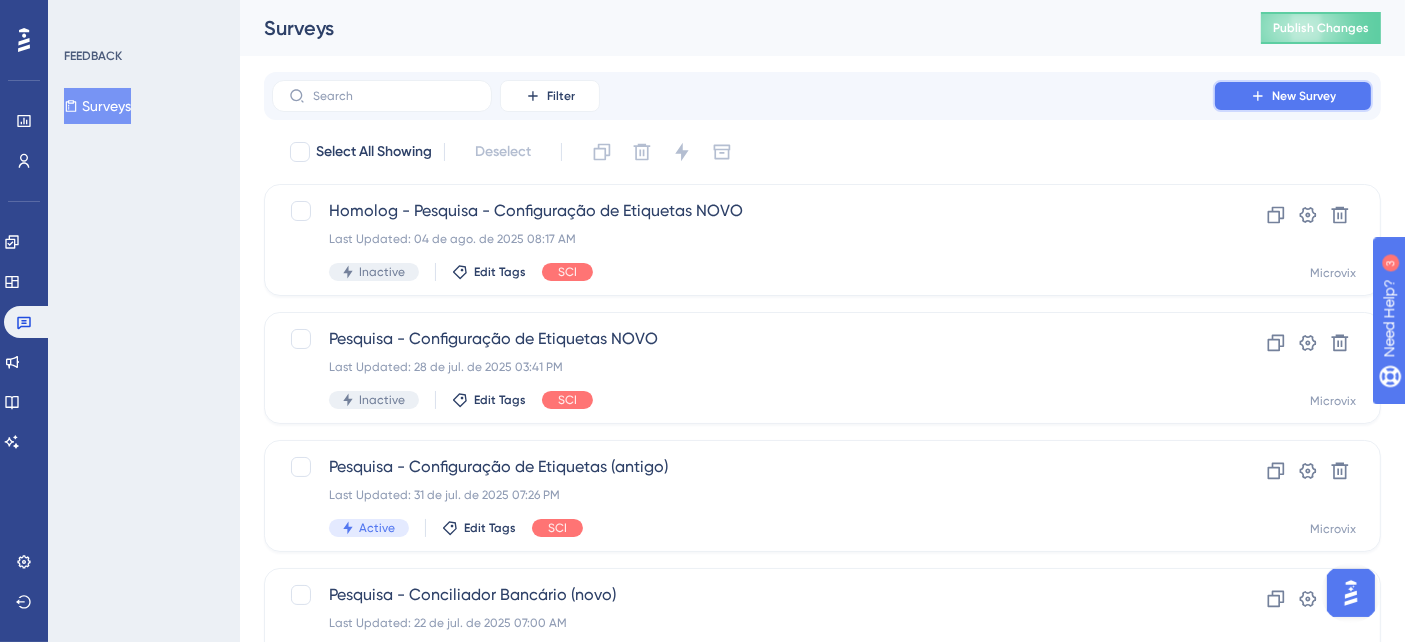 click on "New Survey" at bounding box center [1293, 96] 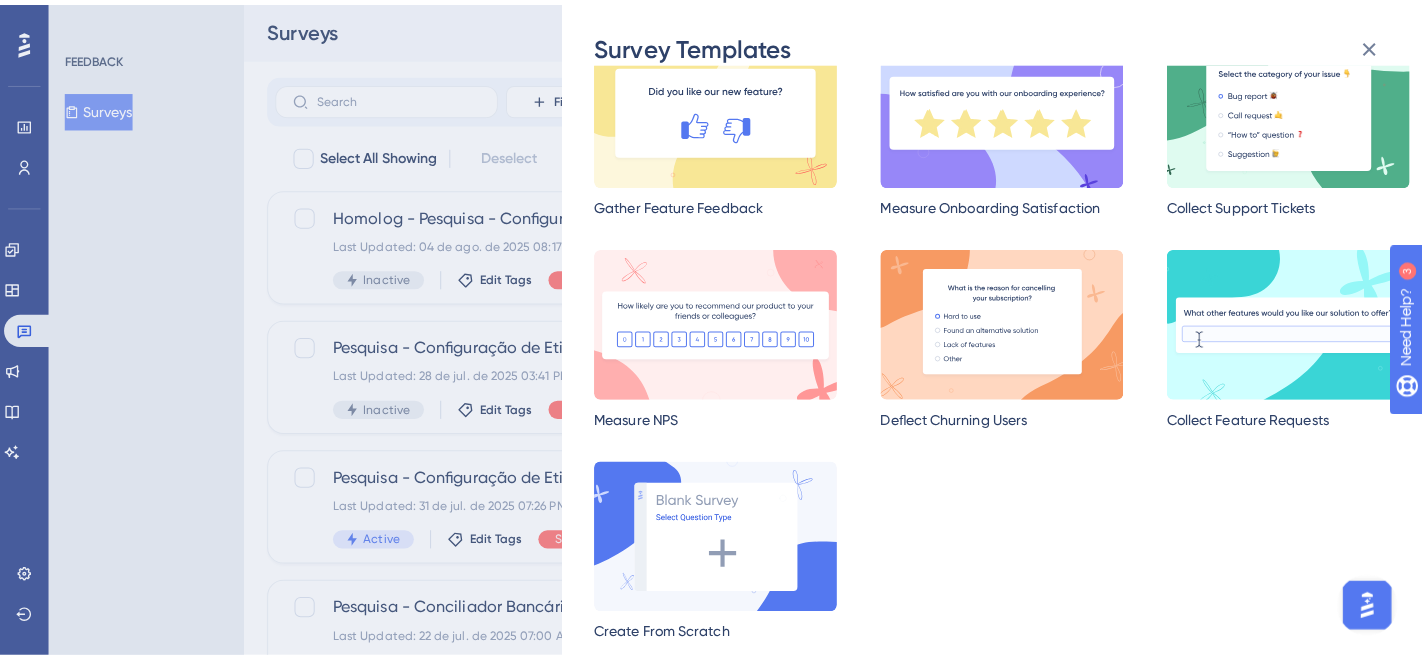 scroll, scrollTop: 0, scrollLeft: 0, axis: both 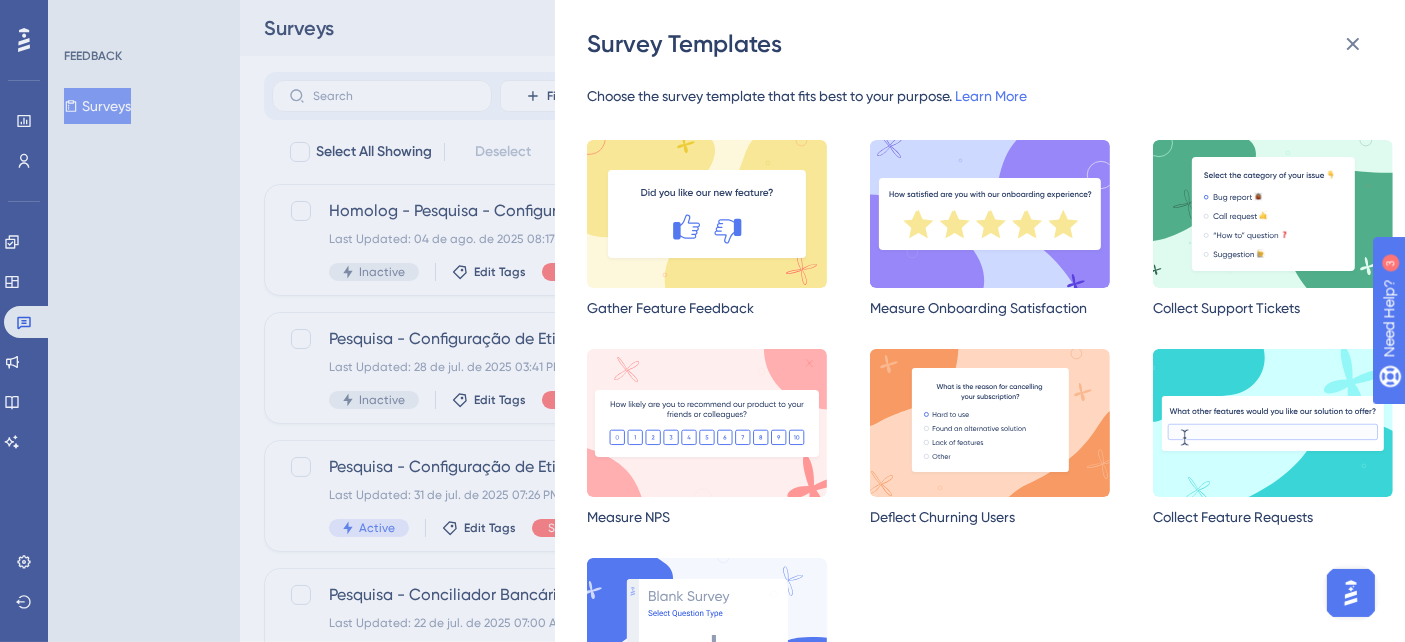 click at bounding box center [707, 632] 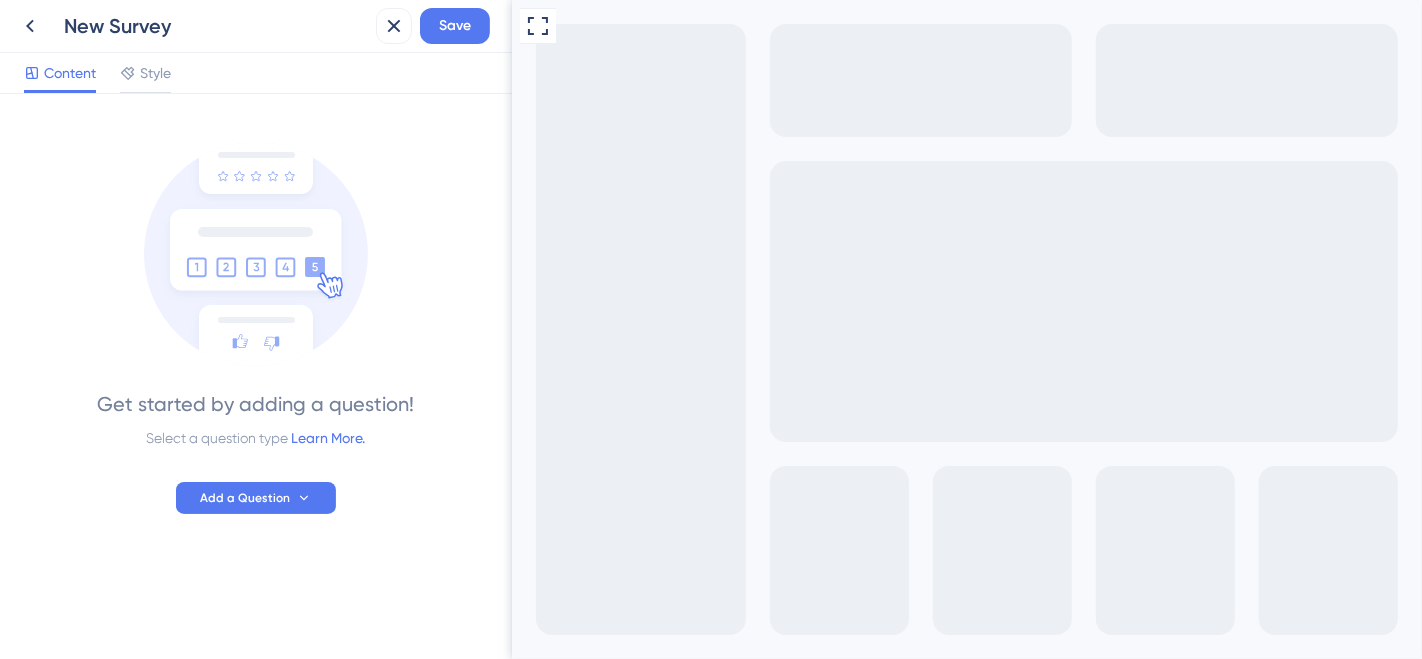 scroll, scrollTop: 0, scrollLeft: 0, axis: both 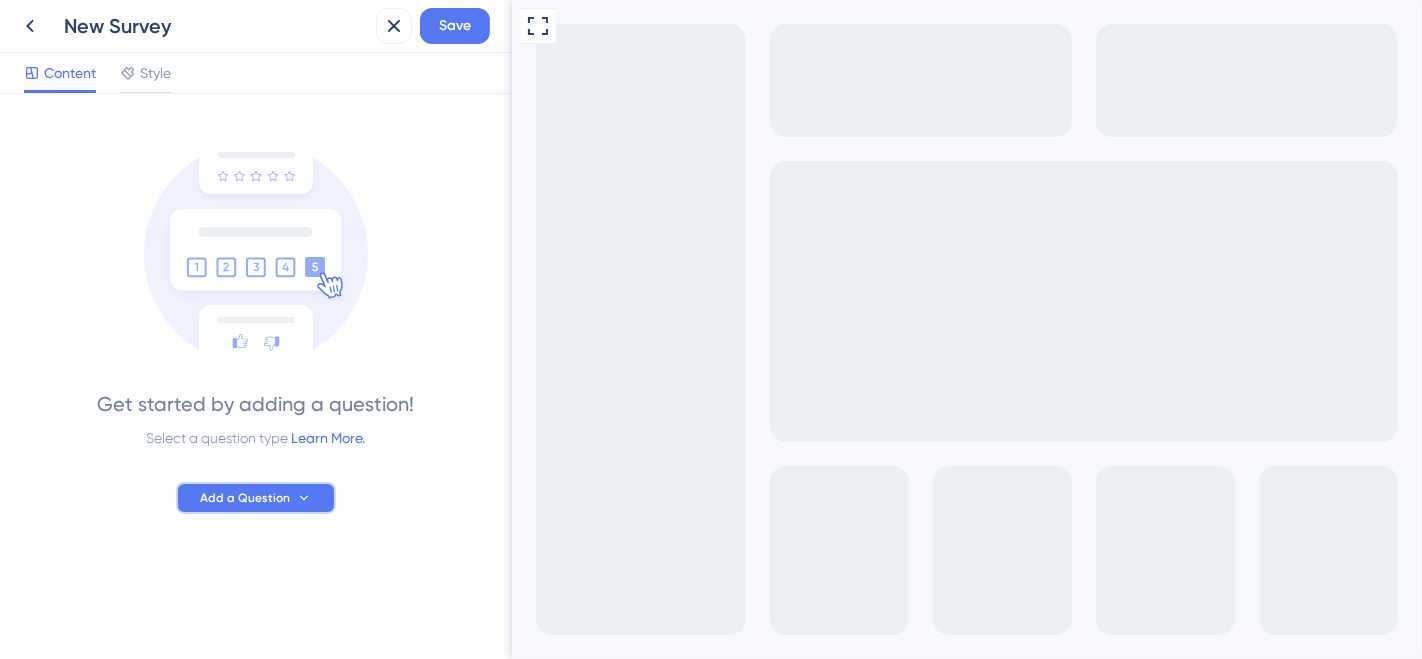 click on "Add a Question" at bounding box center (245, 498) 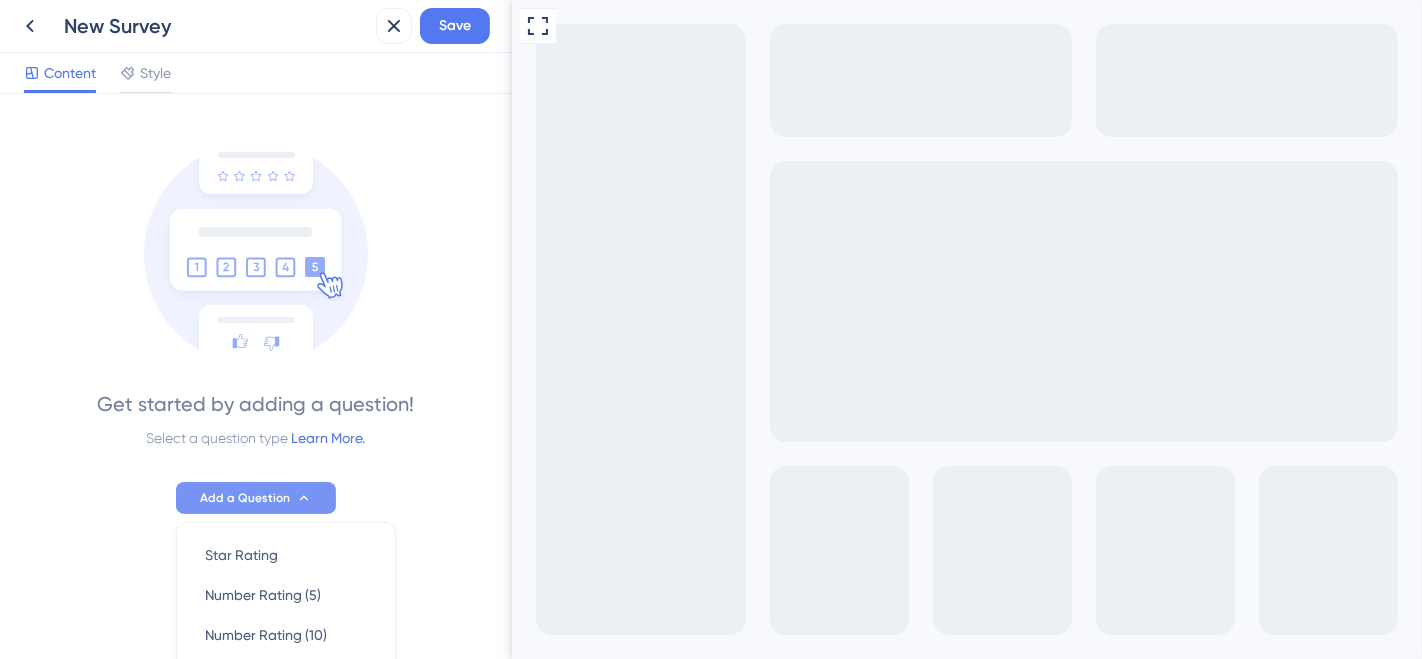 scroll, scrollTop: 288, scrollLeft: 0, axis: vertical 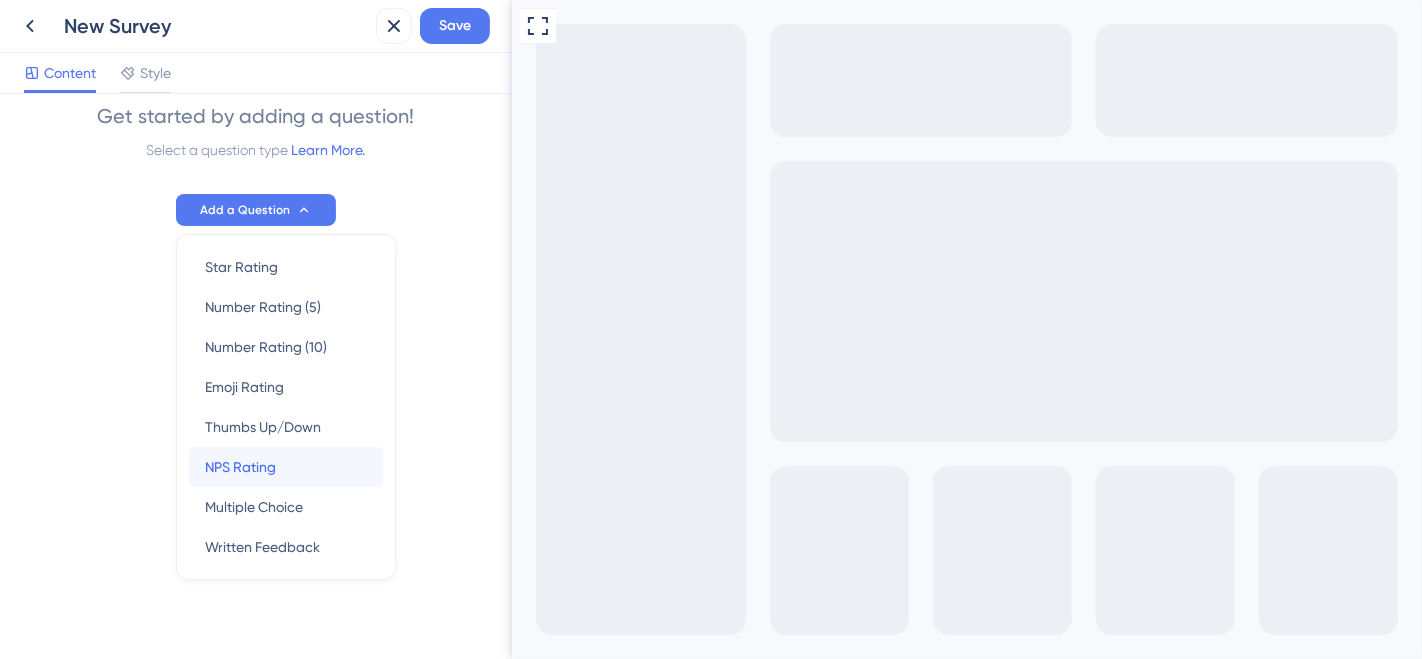click on "NPS Rating" at bounding box center [240, 467] 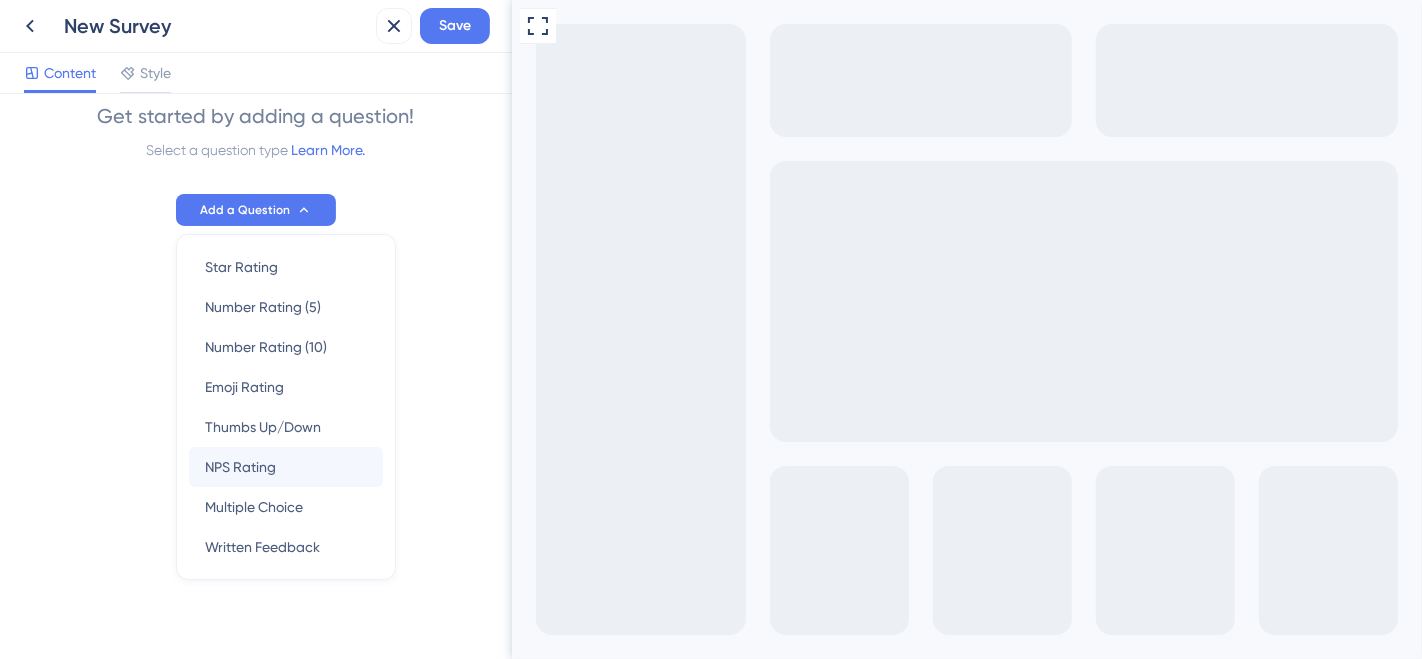 scroll, scrollTop: 0, scrollLeft: 0, axis: both 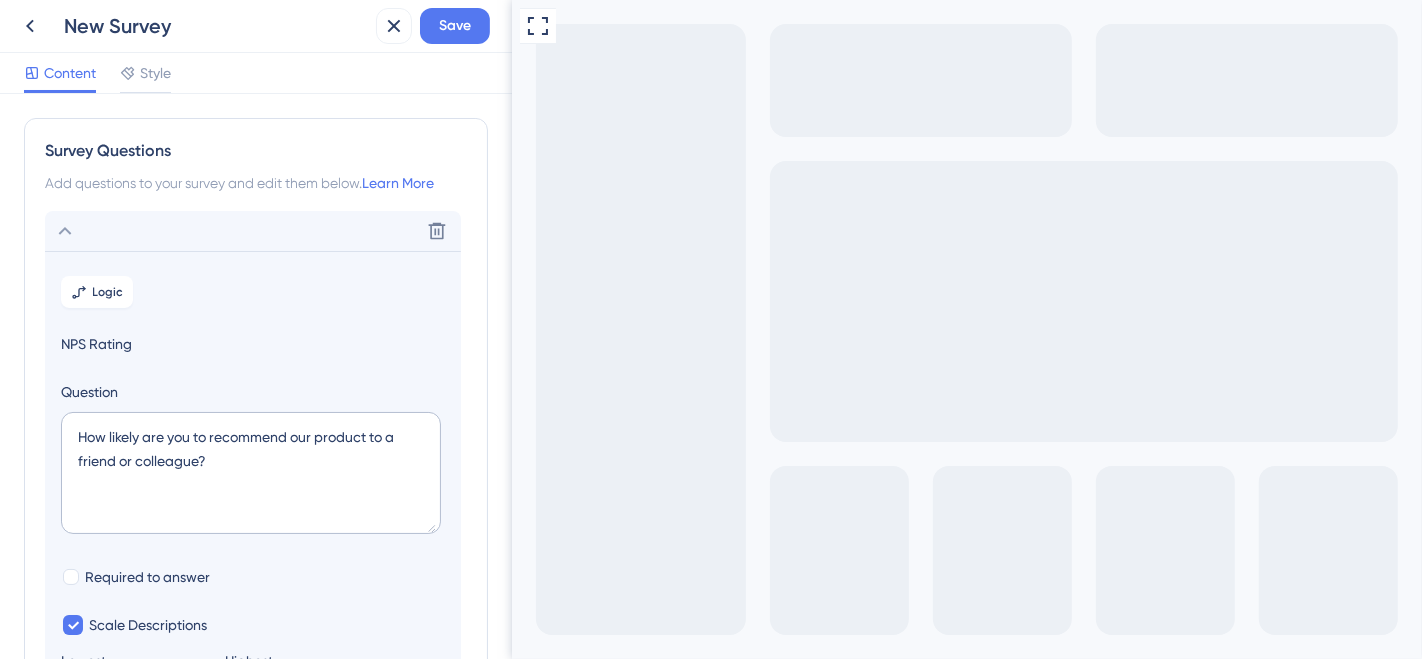 click on "NPS Rating" at bounding box center [253, 344] 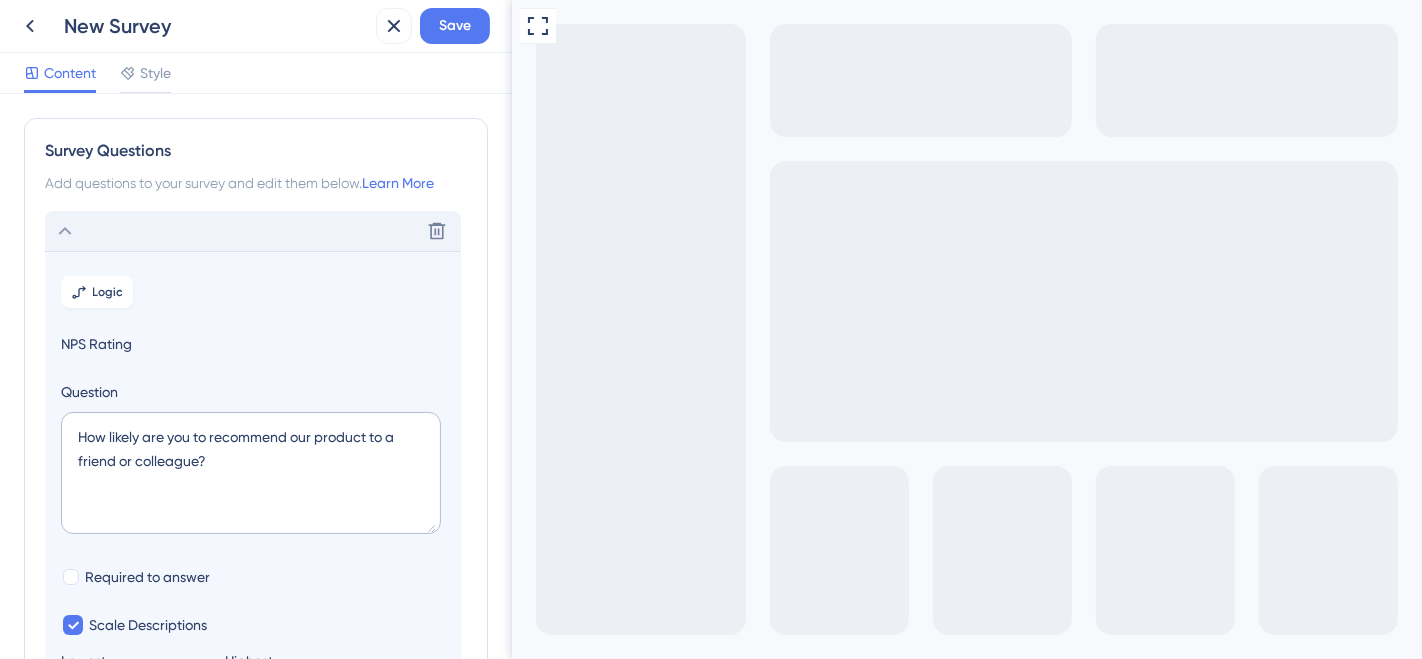 click 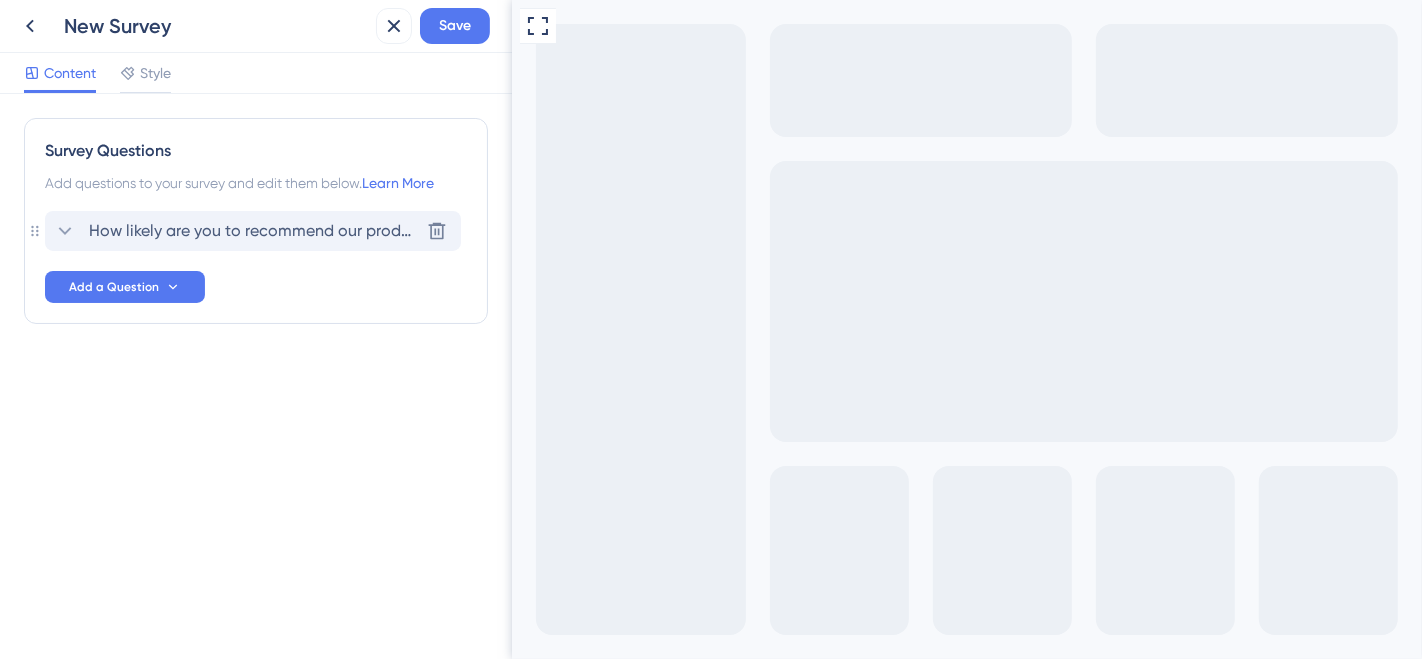 click 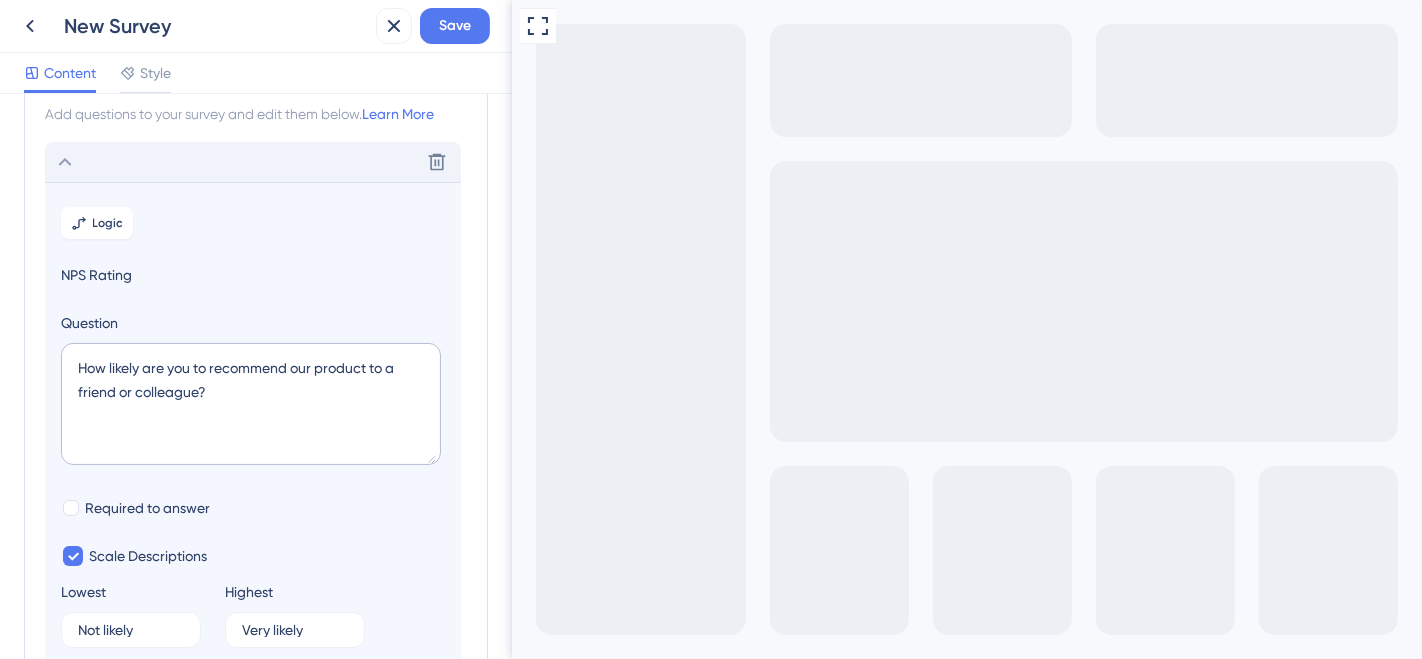 scroll, scrollTop: 117, scrollLeft: 0, axis: vertical 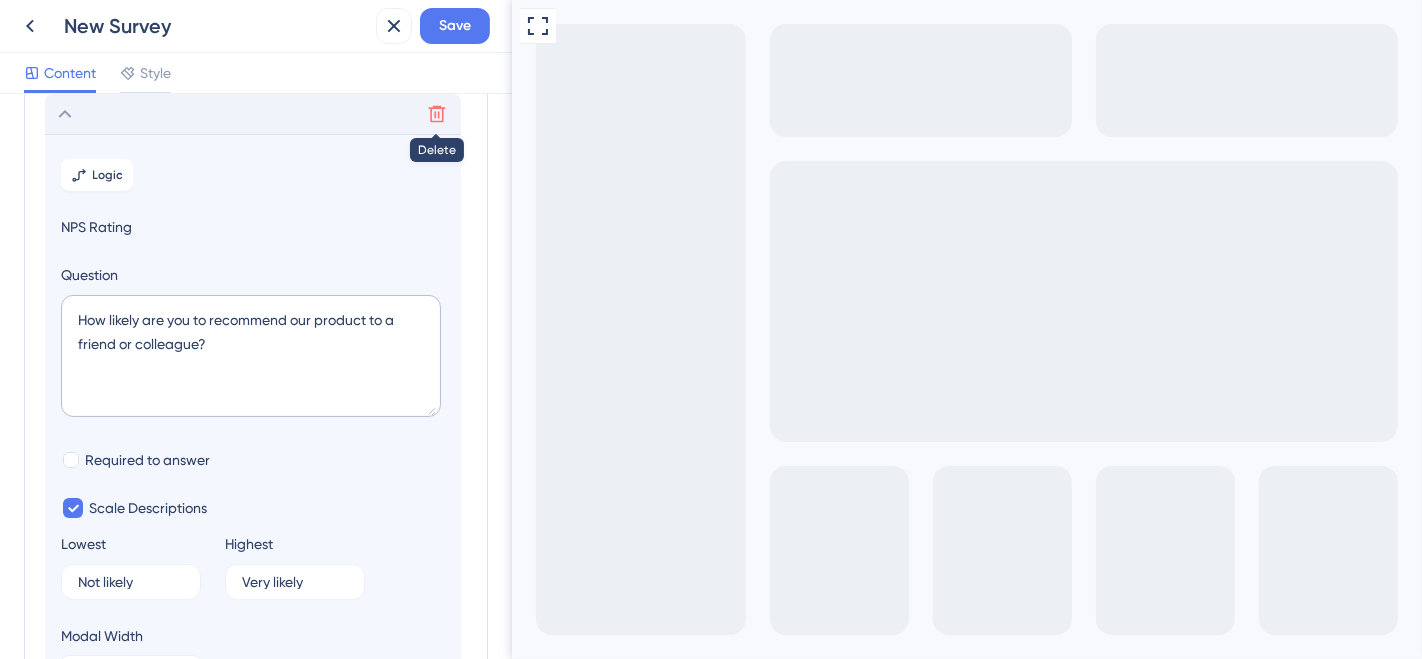 click 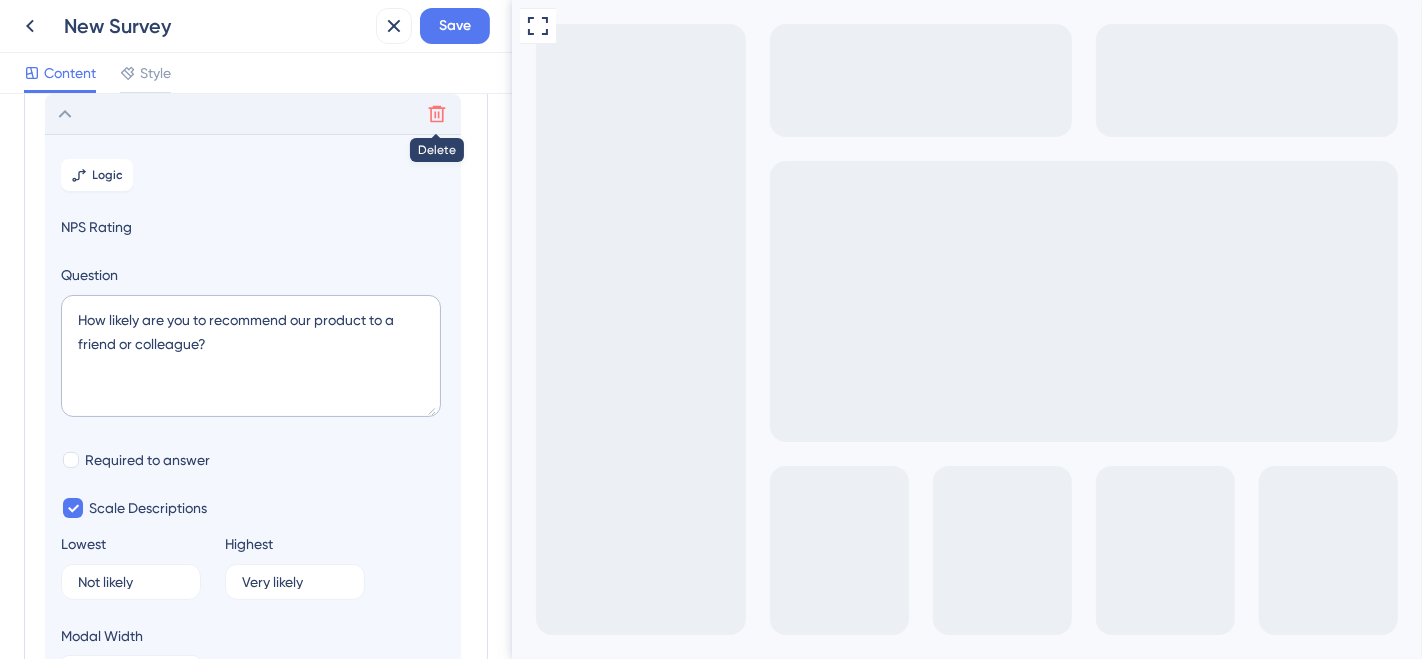 scroll, scrollTop: 0, scrollLeft: 0, axis: both 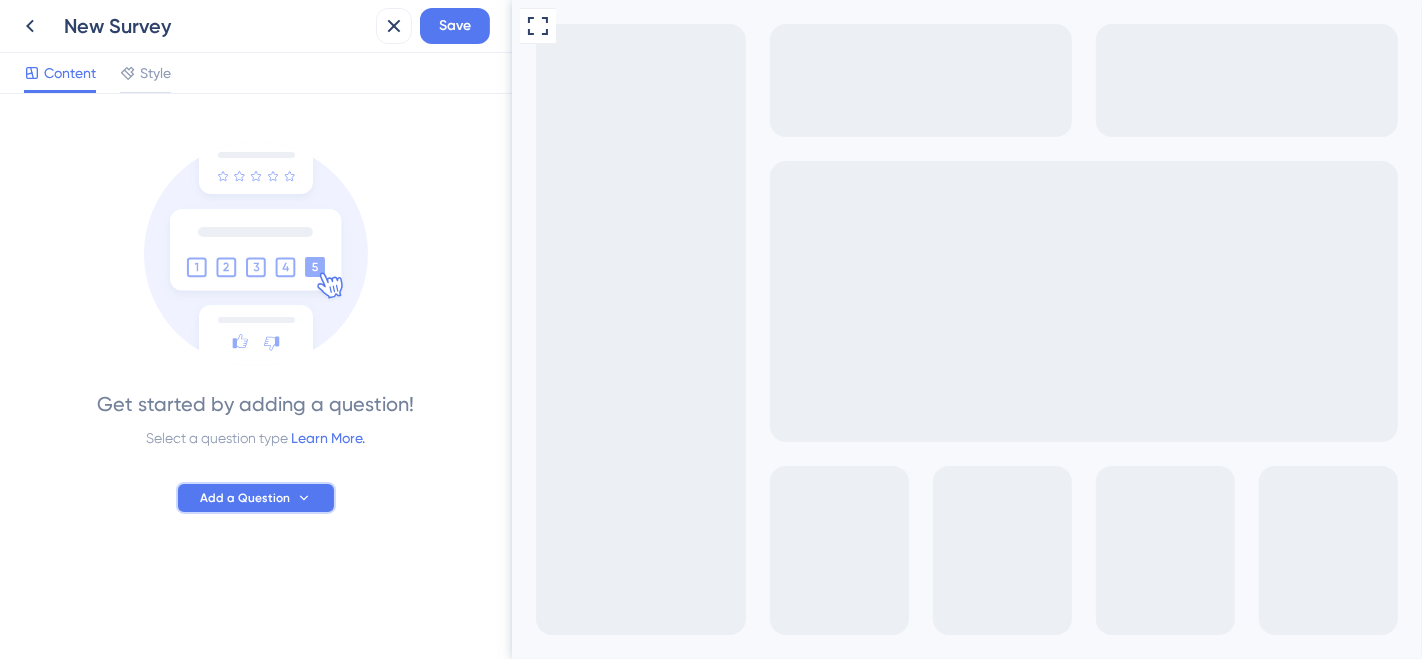 click on "Add a Question" at bounding box center [245, 498] 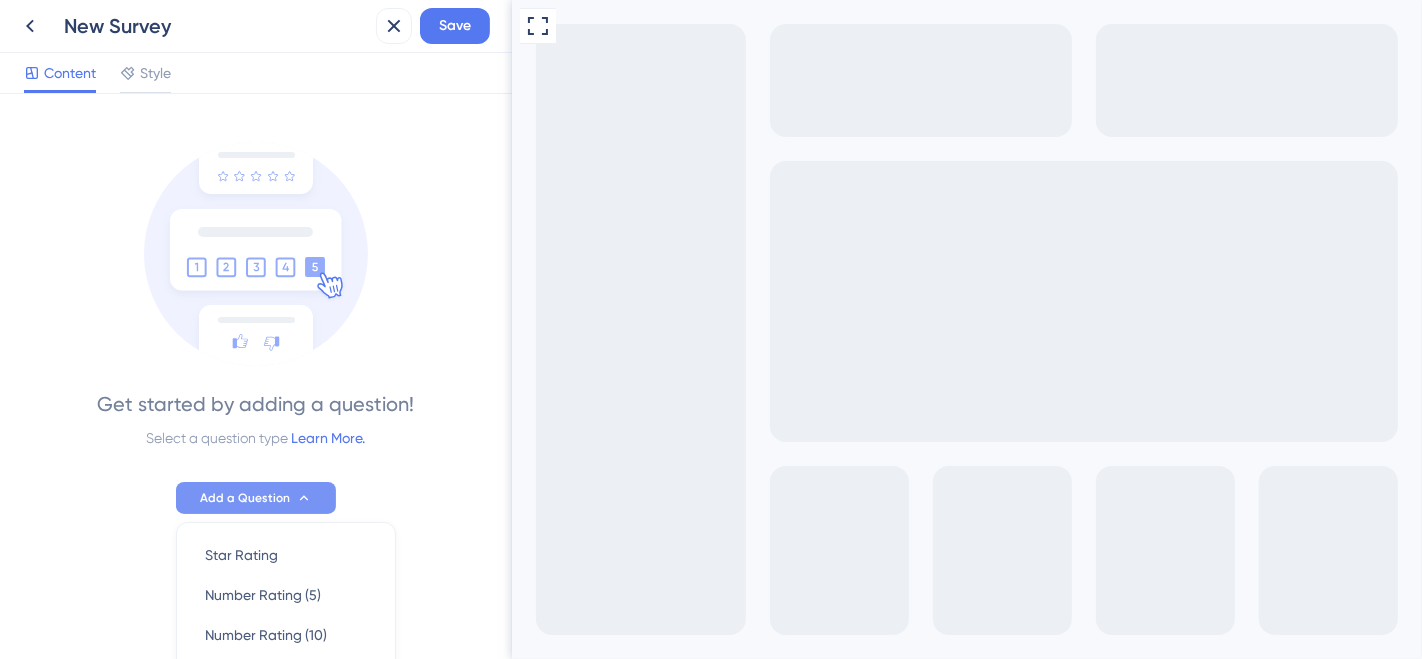 scroll, scrollTop: 288, scrollLeft: 0, axis: vertical 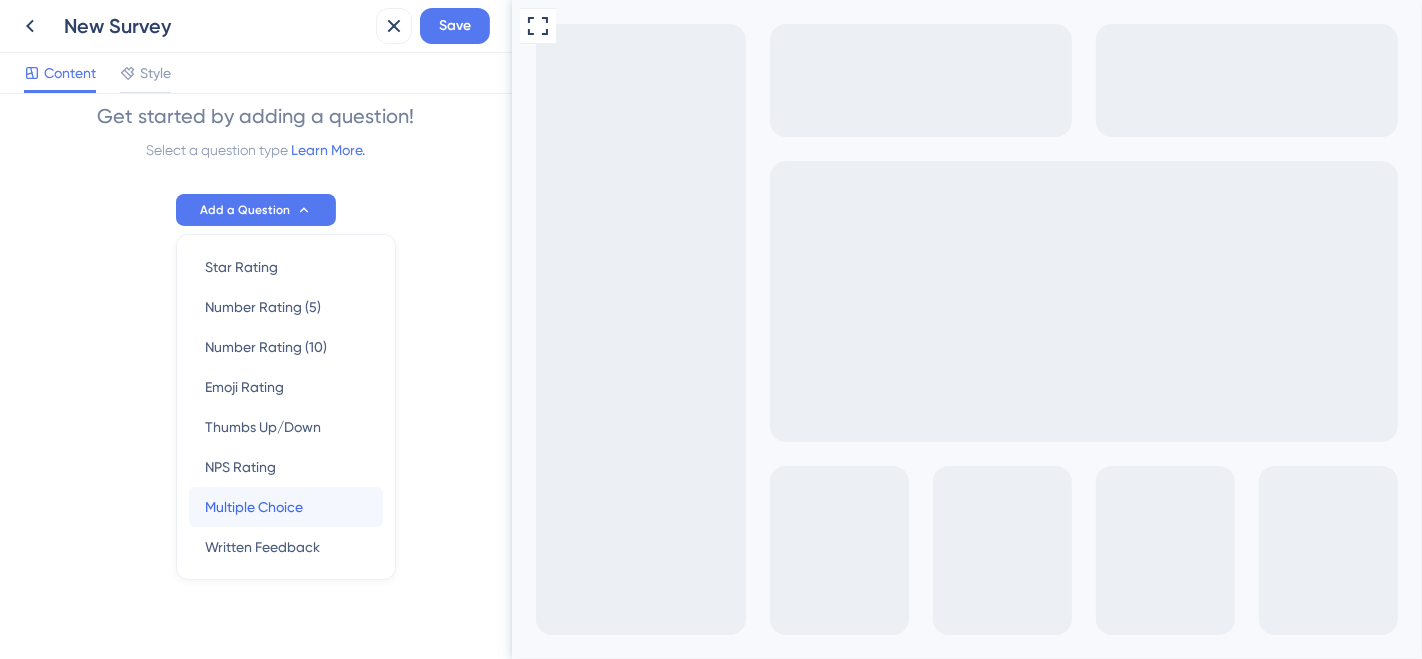 click on "Multiple Choice" at bounding box center (254, 507) 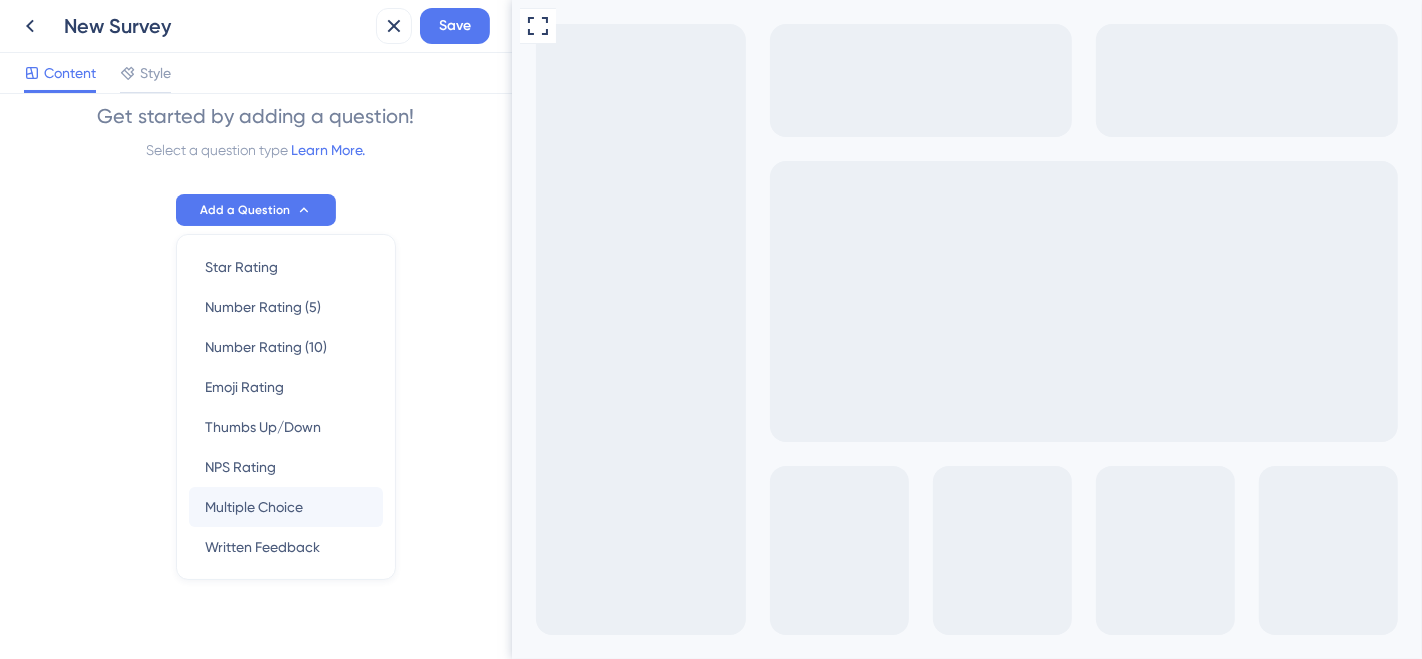 scroll, scrollTop: 0, scrollLeft: 0, axis: both 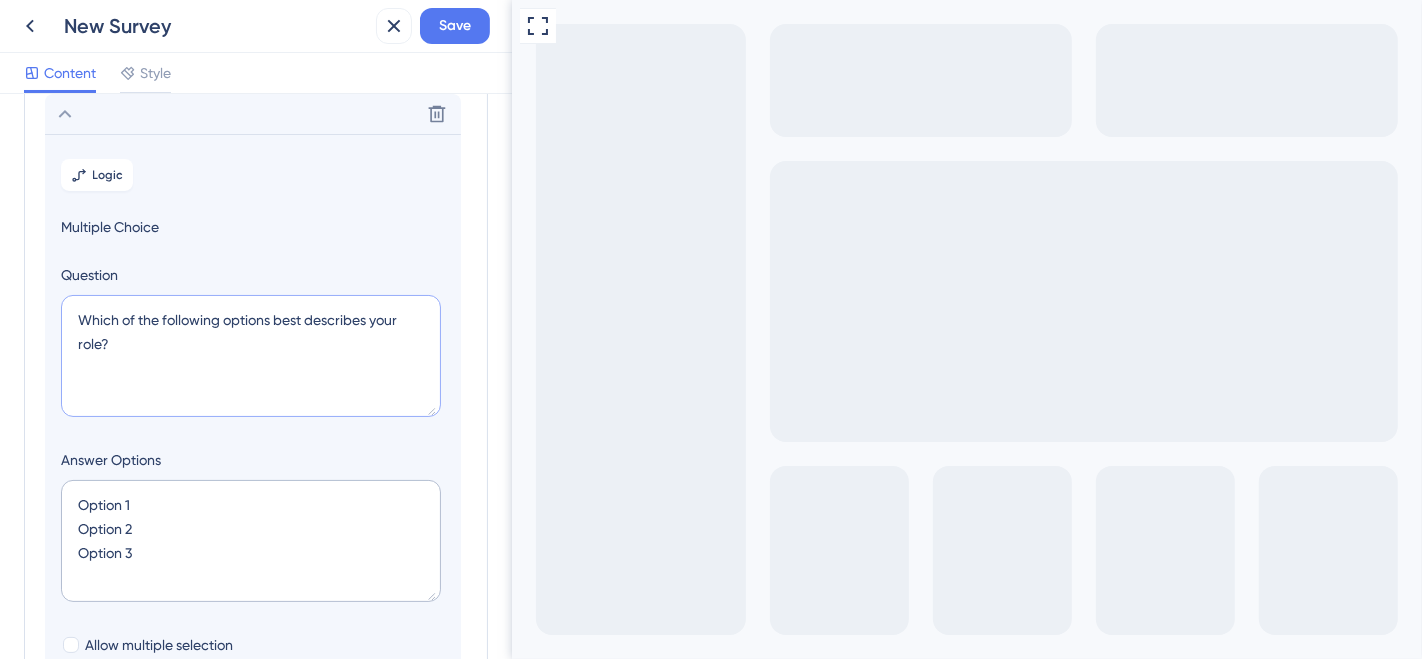 drag, startPoint x: 136, startPoint y: 340, endPoint x: 72, endPoint y: 319, distance: 67.357254 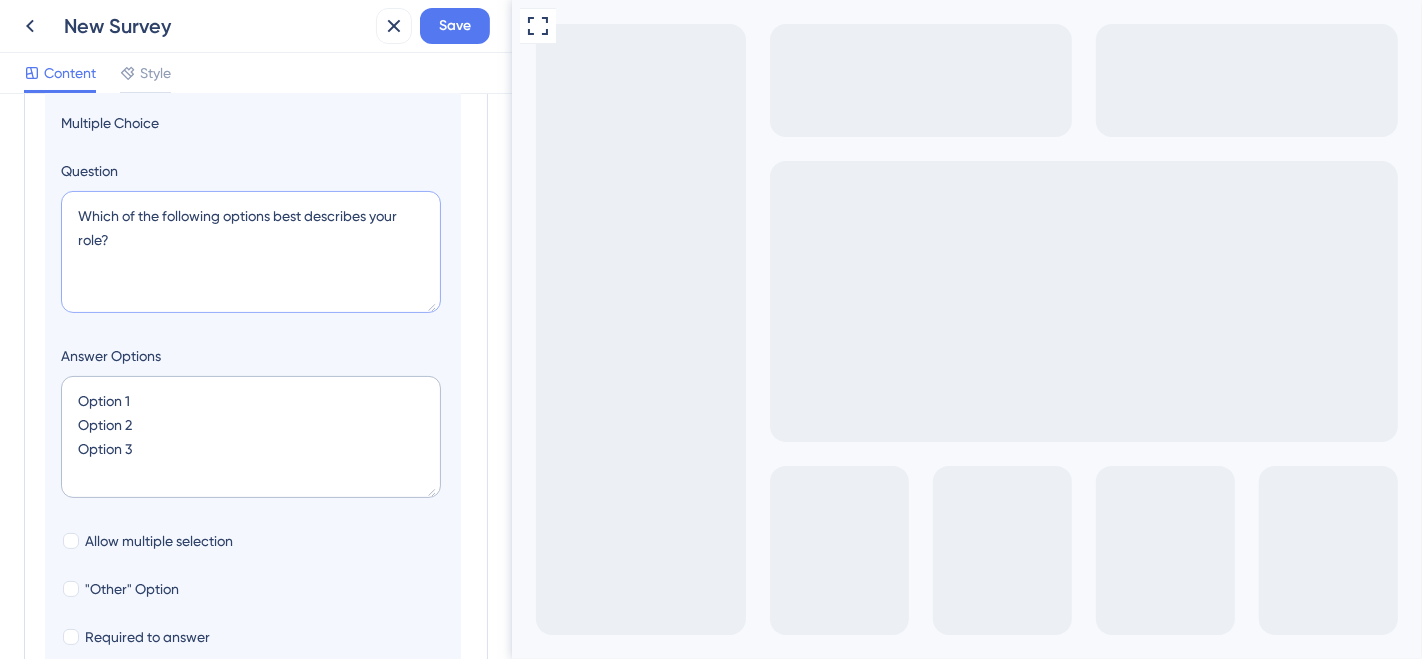 scroll, scrollTop: 339, scrollLeft: 0, axis: vertical 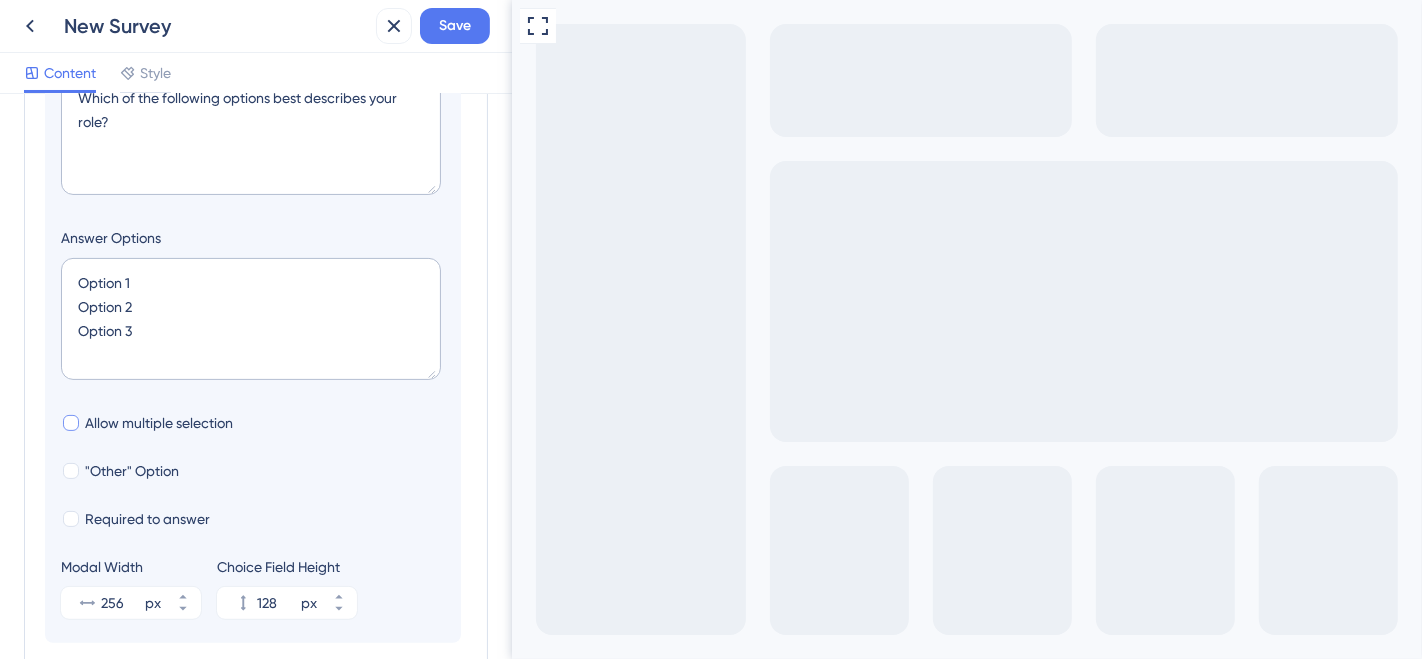click at bounding box center [71, 423] 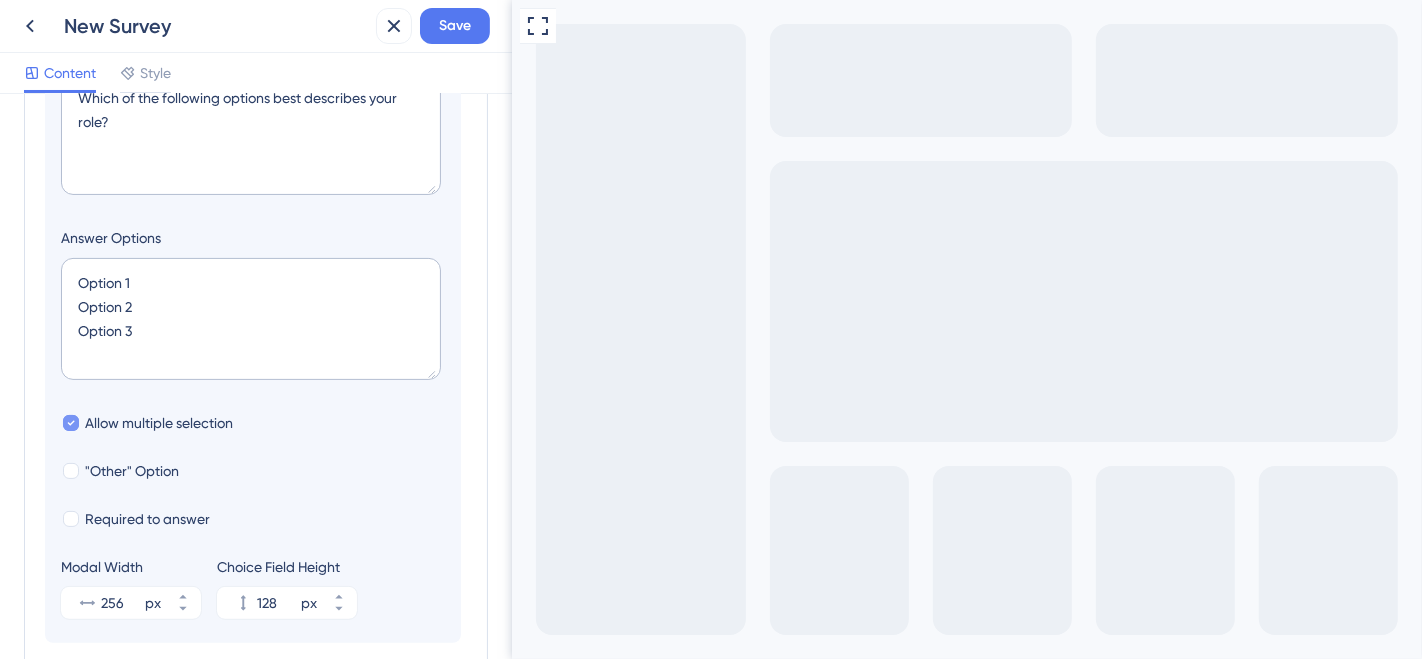 click at bounding box center (71, 423) 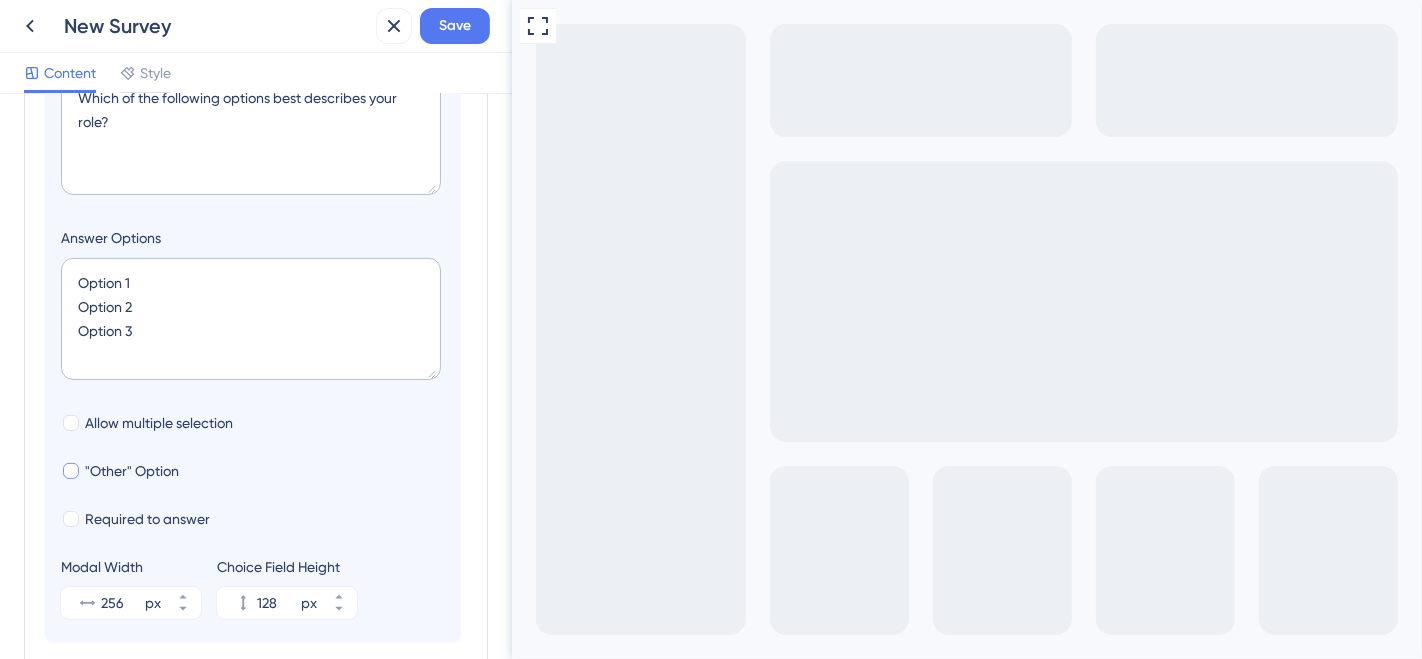 click at bounding box center (71, 471) 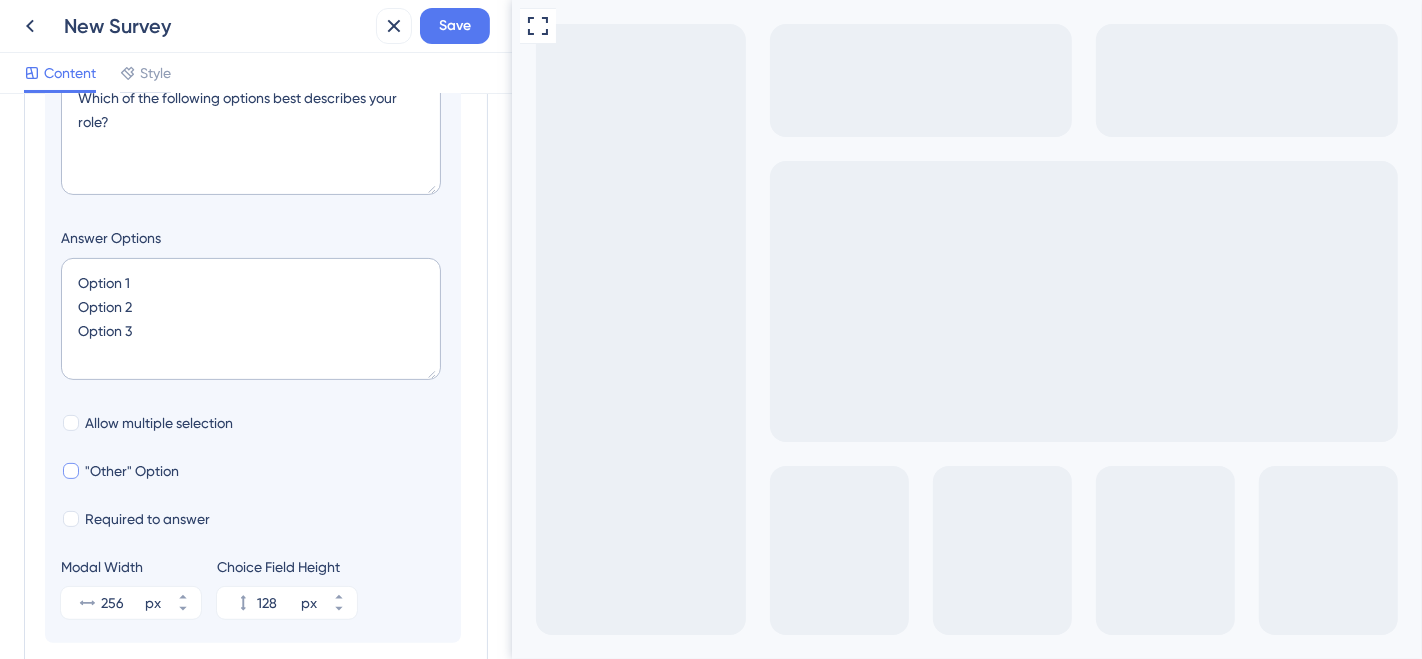 checkbox on "true" 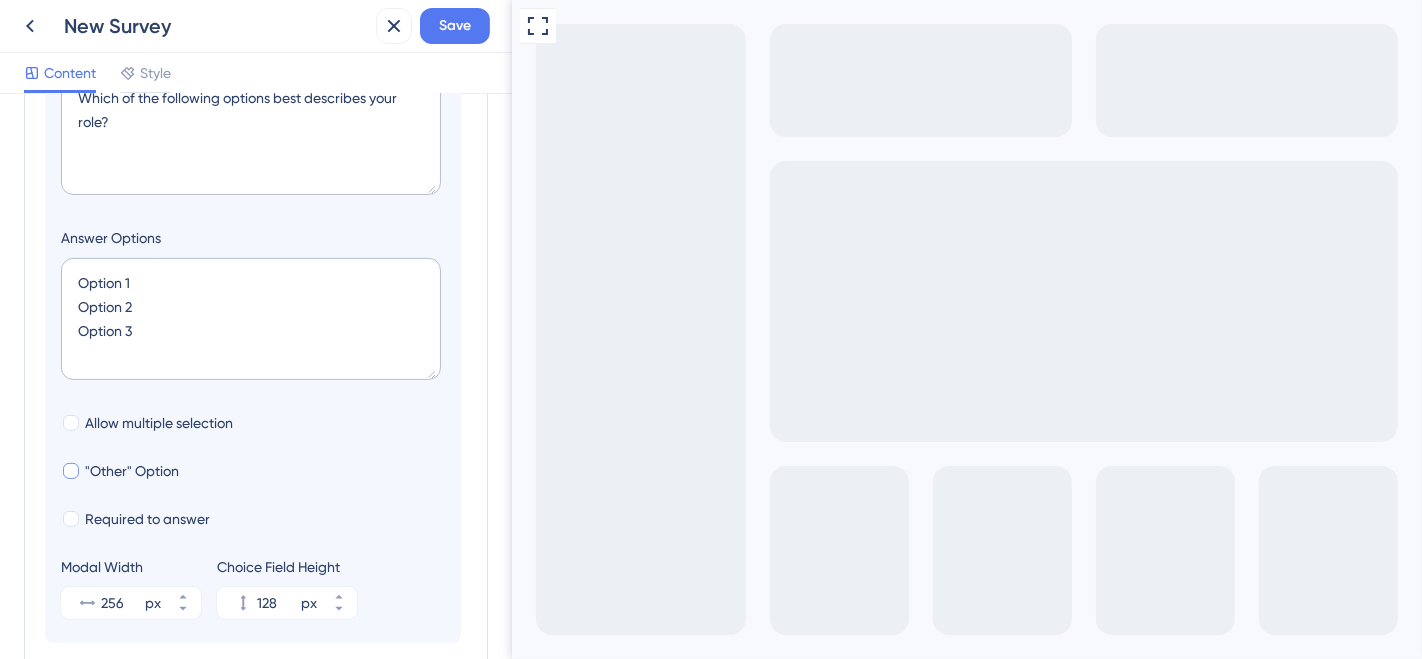 type on "180" 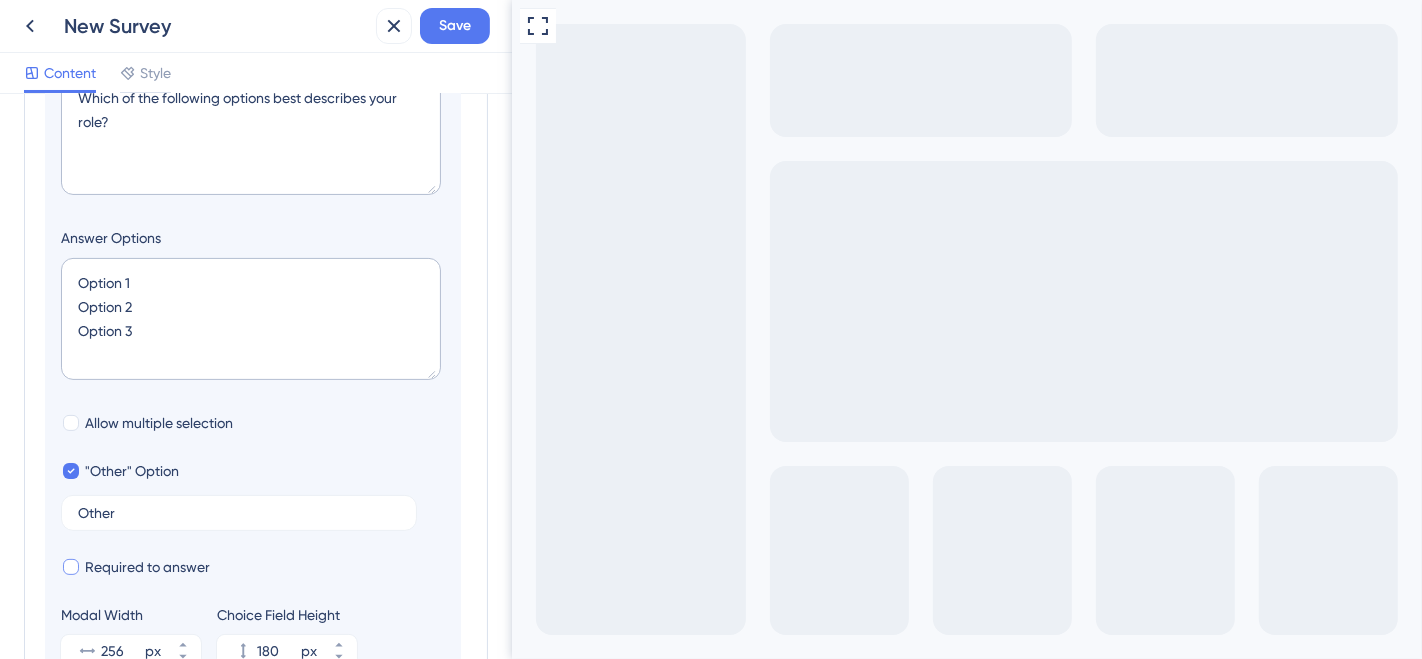 click at bounding box center [71, 567] 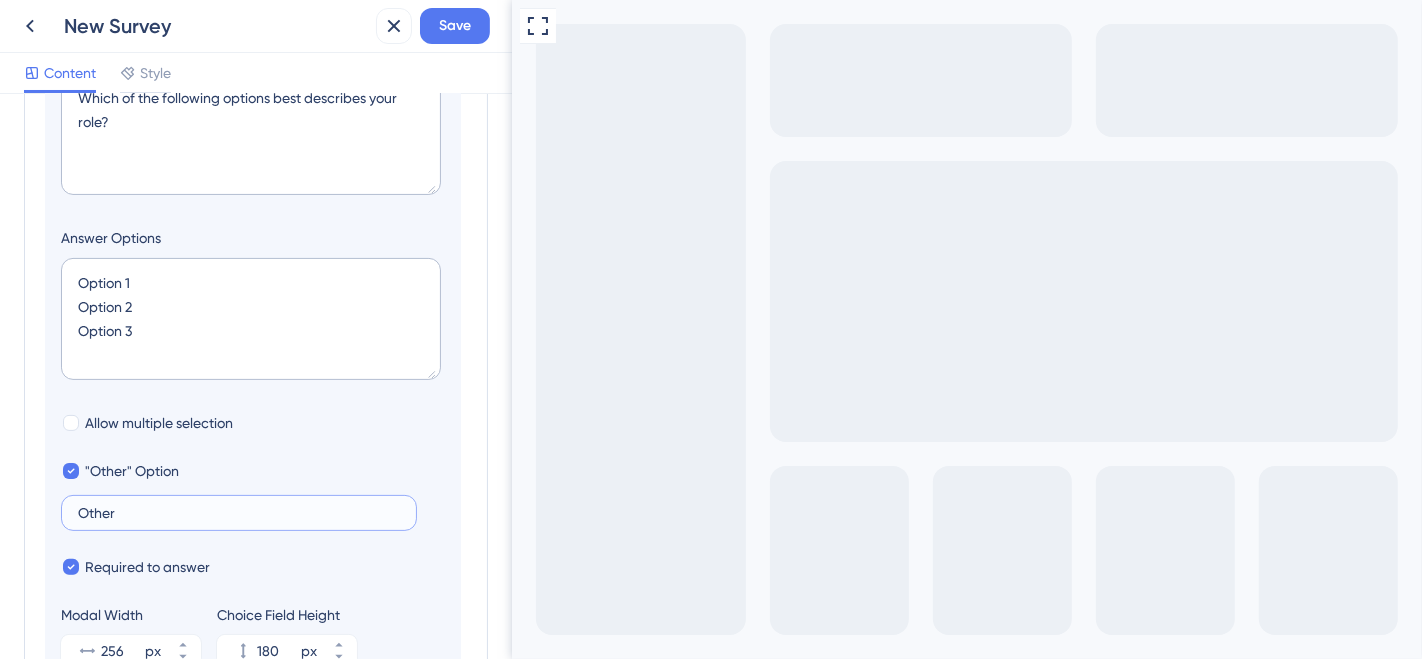 click on "Other" at bounding box center (239, 513) 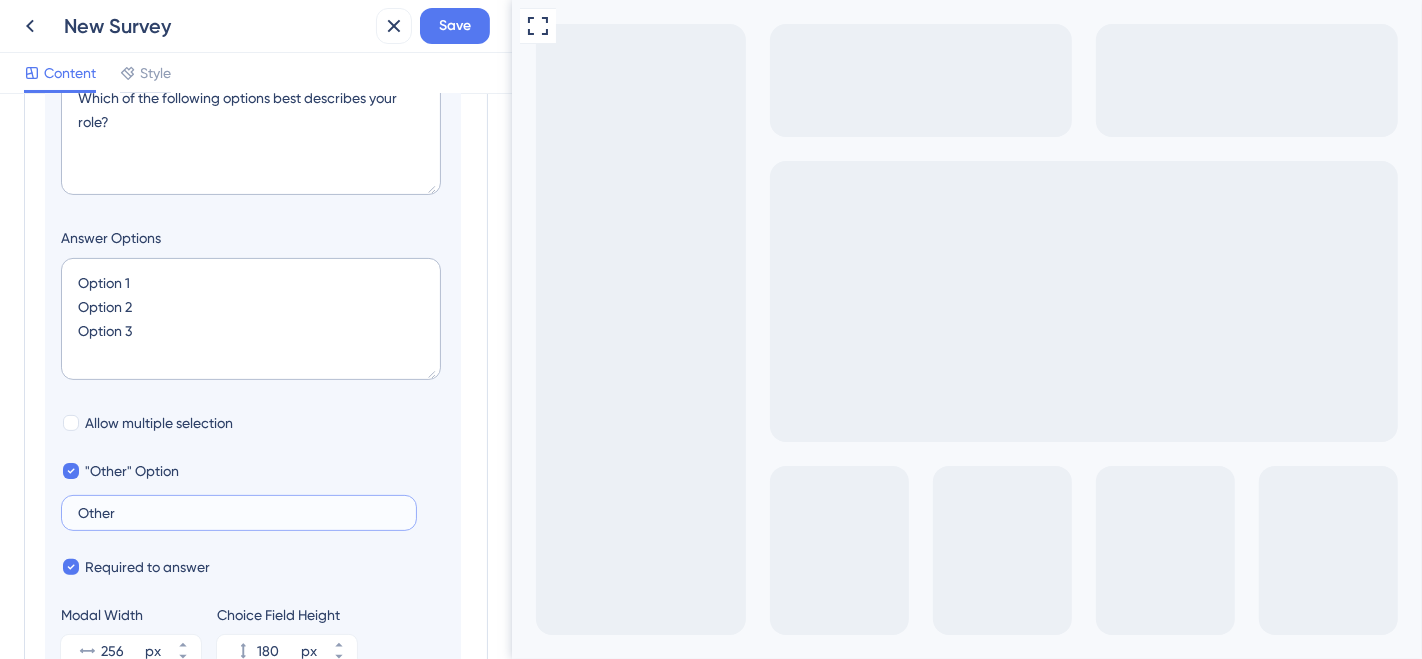 drag, startPoint x: 127, startPoint y: 510, endPoint x: 154, endPoint y: 509, distance: 27.018513 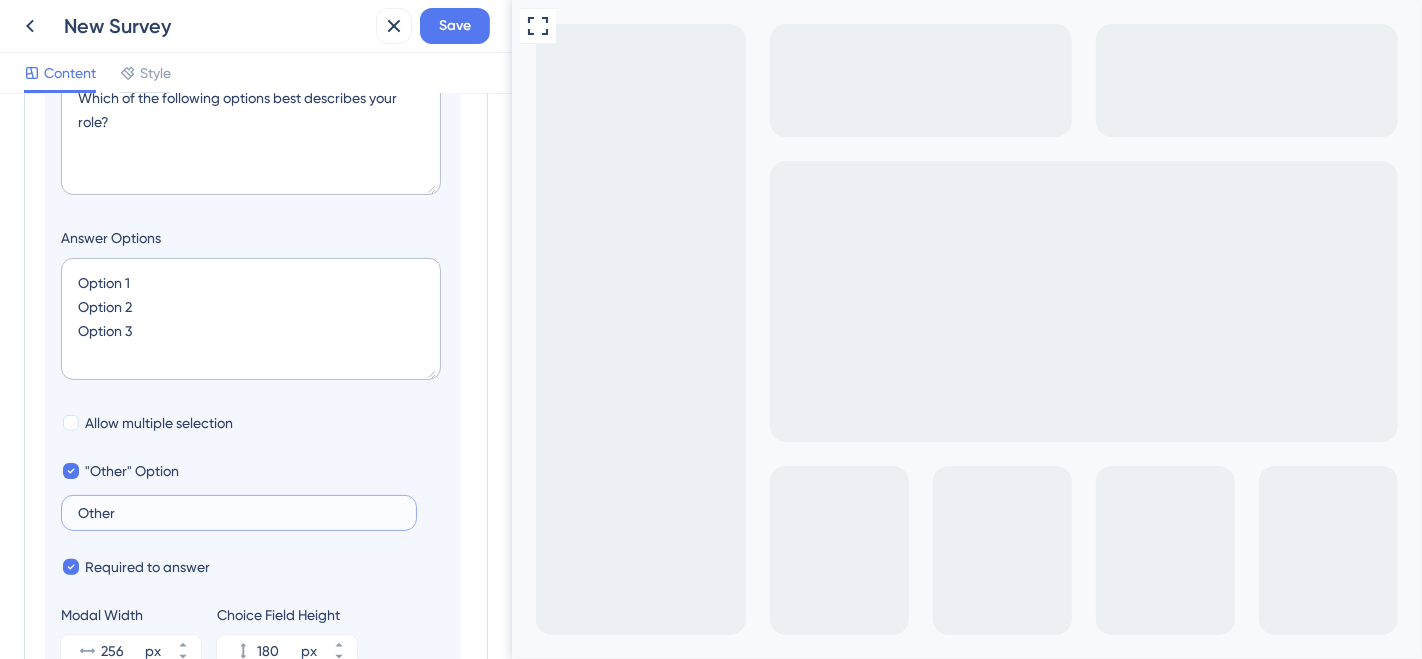 click on "Other" at bounding box center [239, 513] 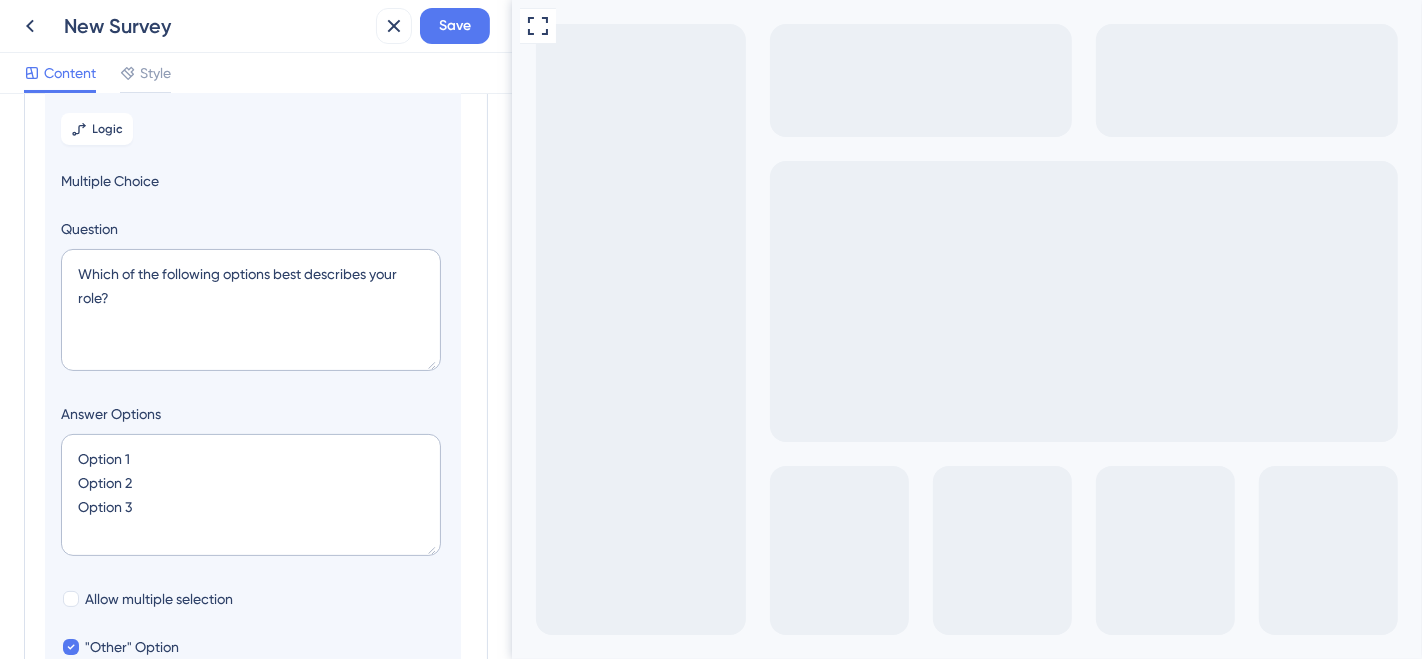 scroll, scrollTop: 102, scrollLeft: 0, axis: vertical 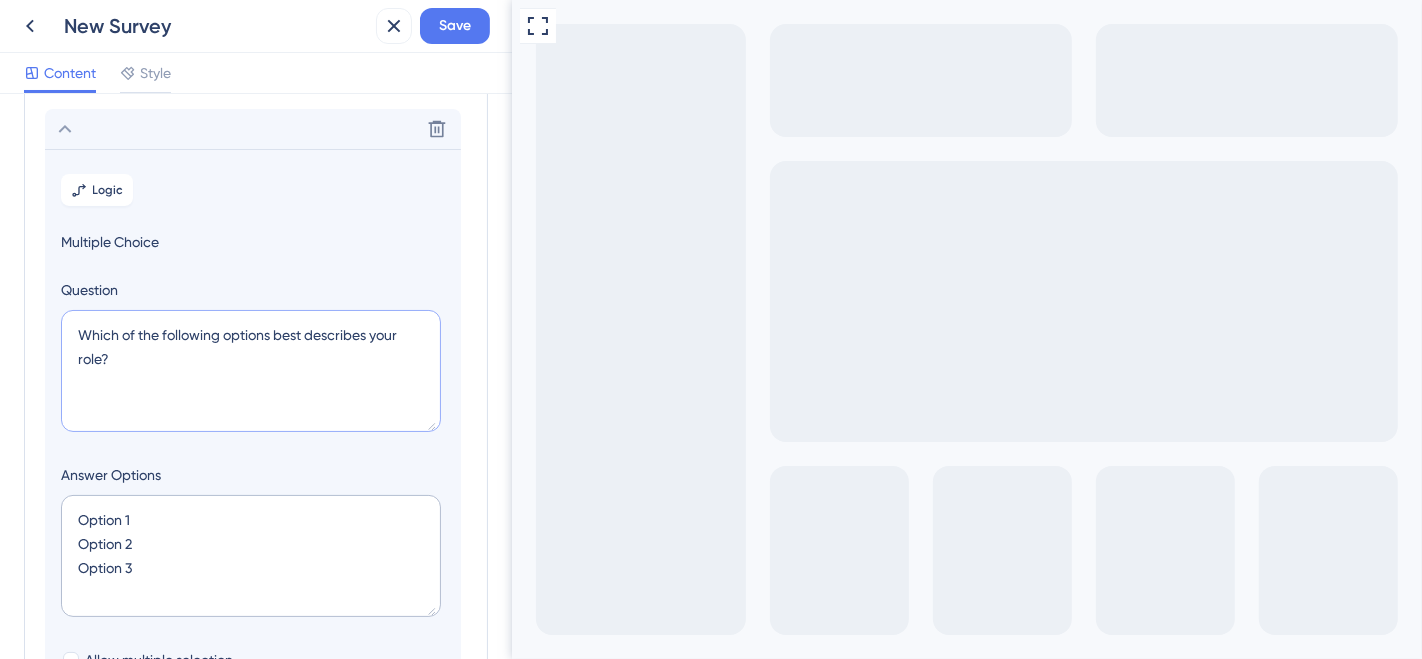 drag, startPoint x: 117, startPoint y: 355, endPoint x: 69, endPoint y: 326, distance: 56.0803 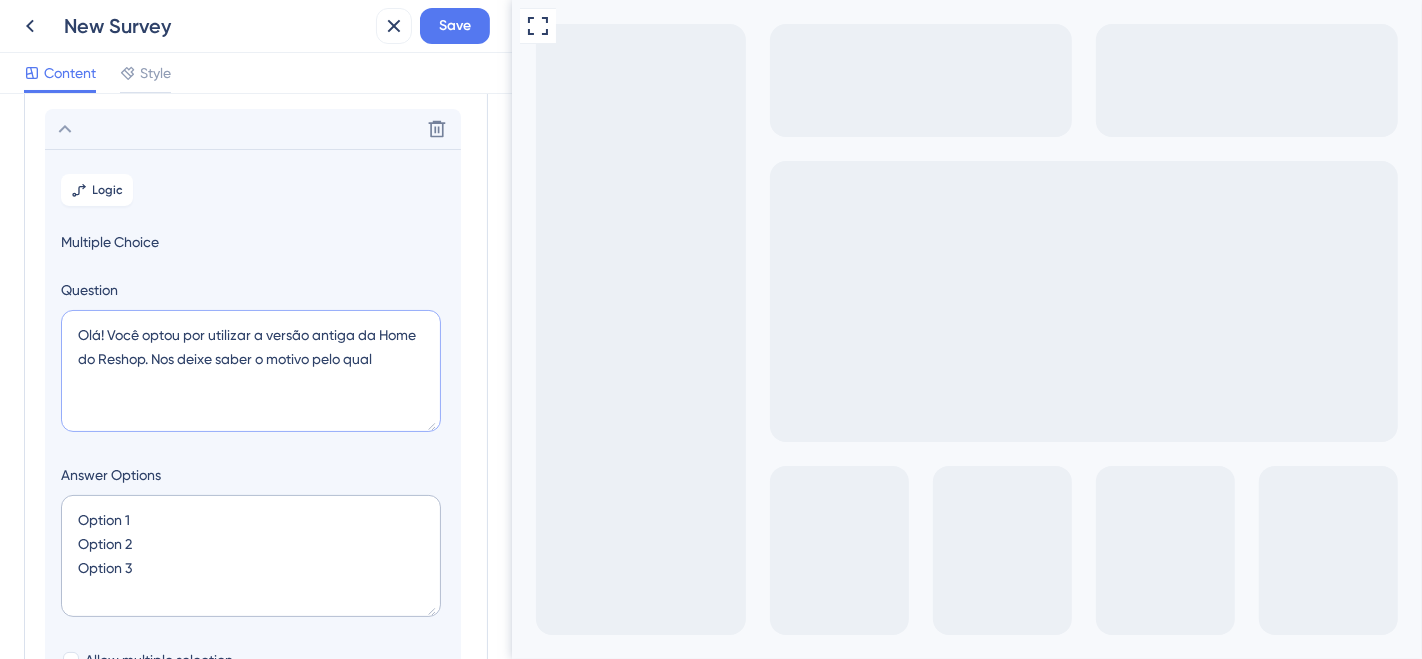 click on "Olá! Você optou por utilizar a versão antiga da Home do Reshop. Nos deixe saber o motivo pelo qual" at bounding box center [251, 371] 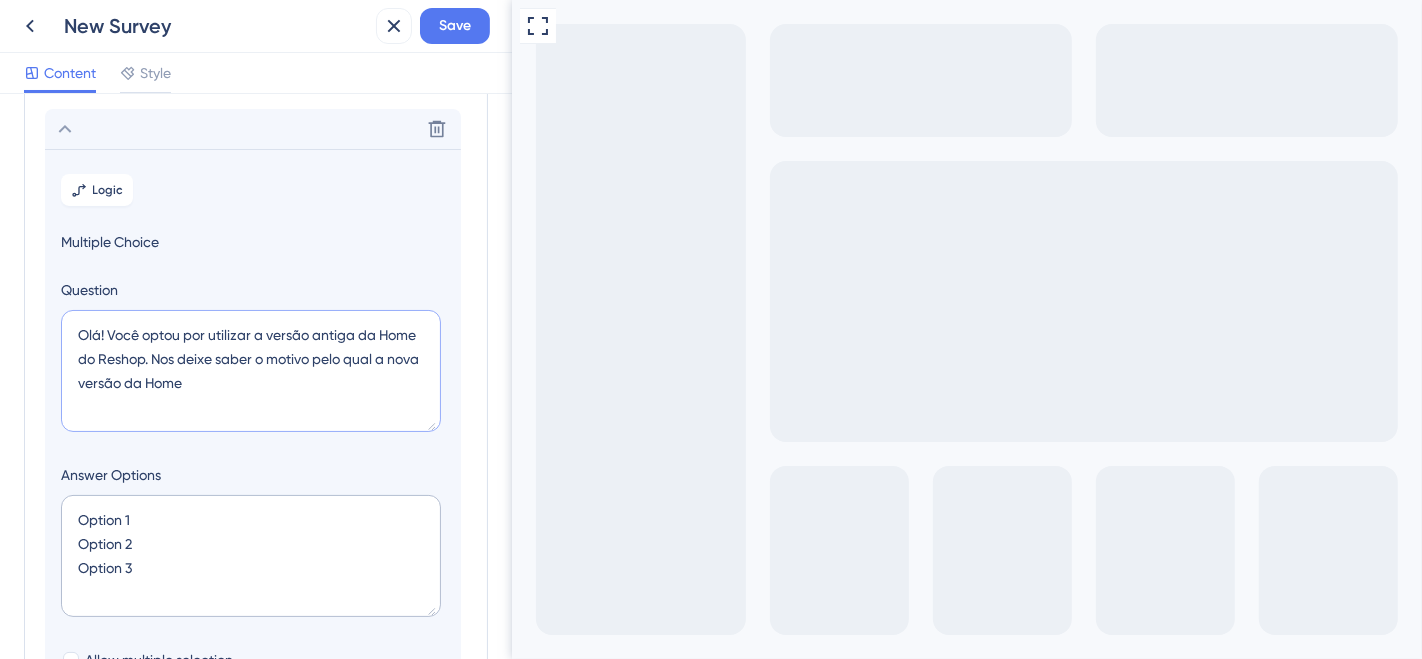 drag, startPoint x: 227, startPoint y: 380, endPoint x: 145, endPoint y: 335, distance: 93.53609 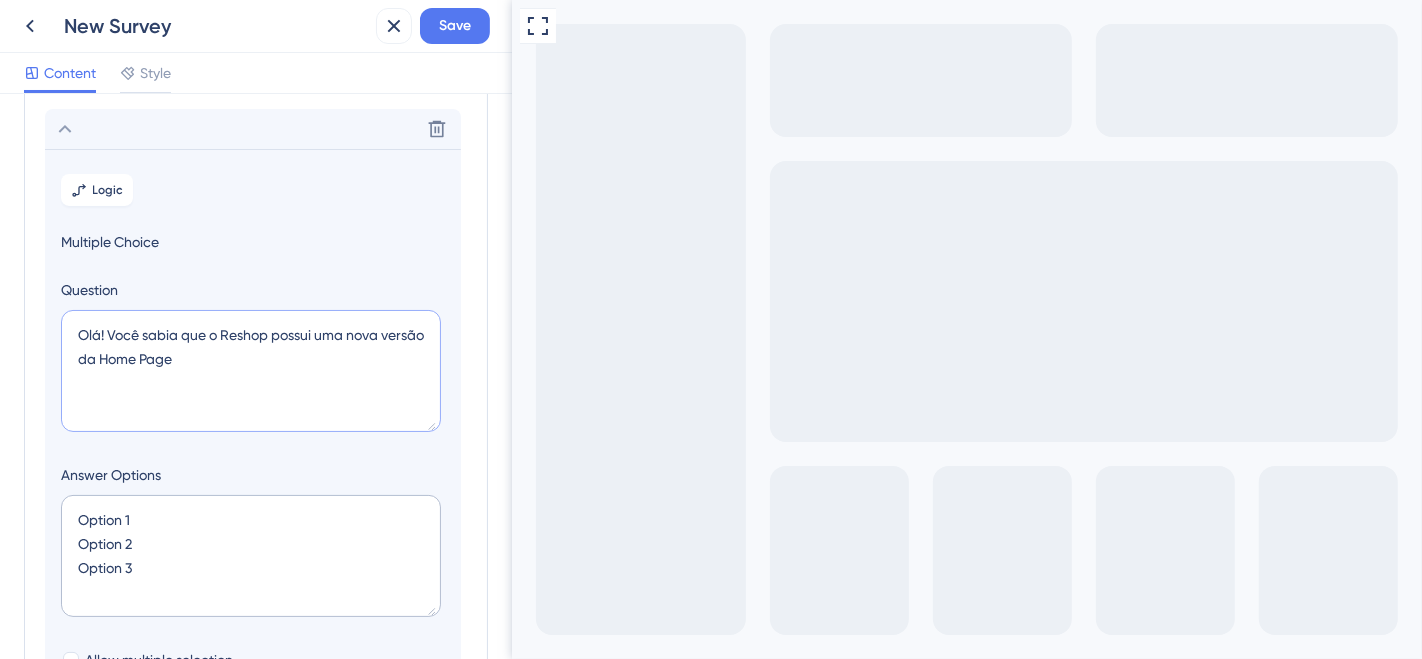 click on "Olá! Você sabia que o Reshop possui uma nova versão da Home Page" at bounding box center (251, 371) 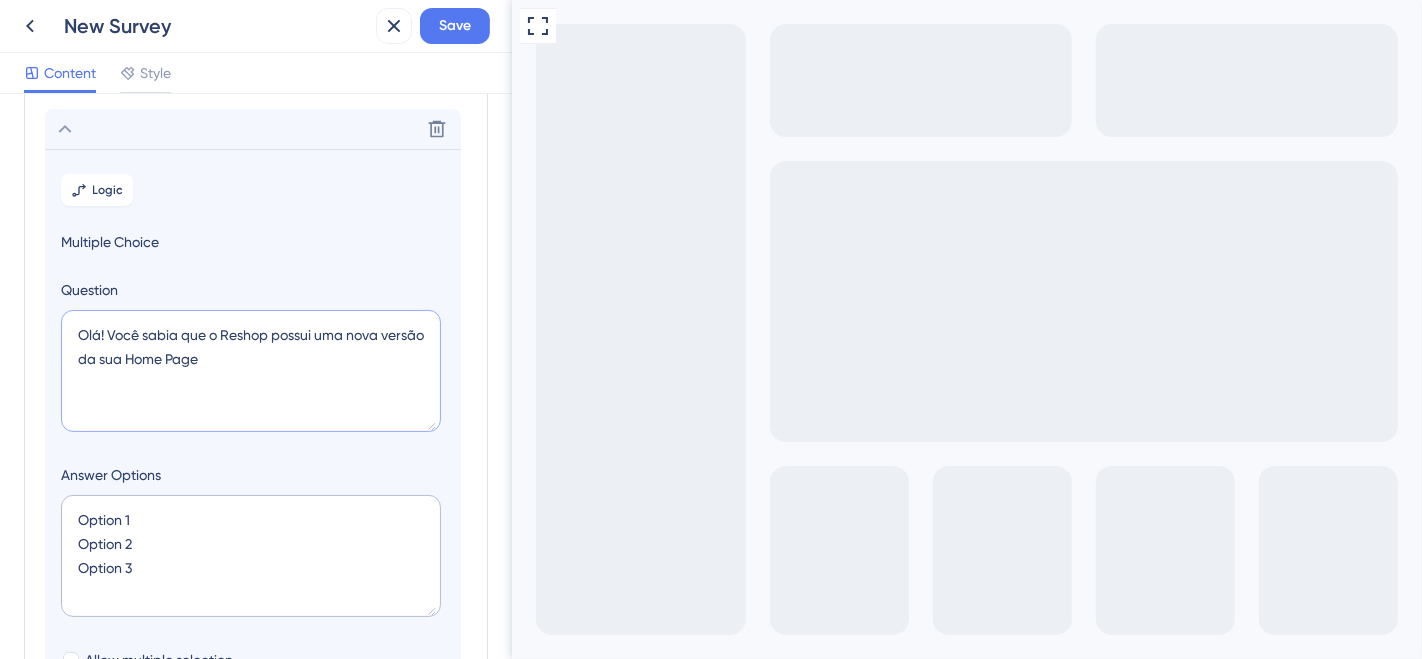 click on "Olá! Você sabia que o Reshop possui uma nova versão da sua Home Page" at bounding box center (251, 371) 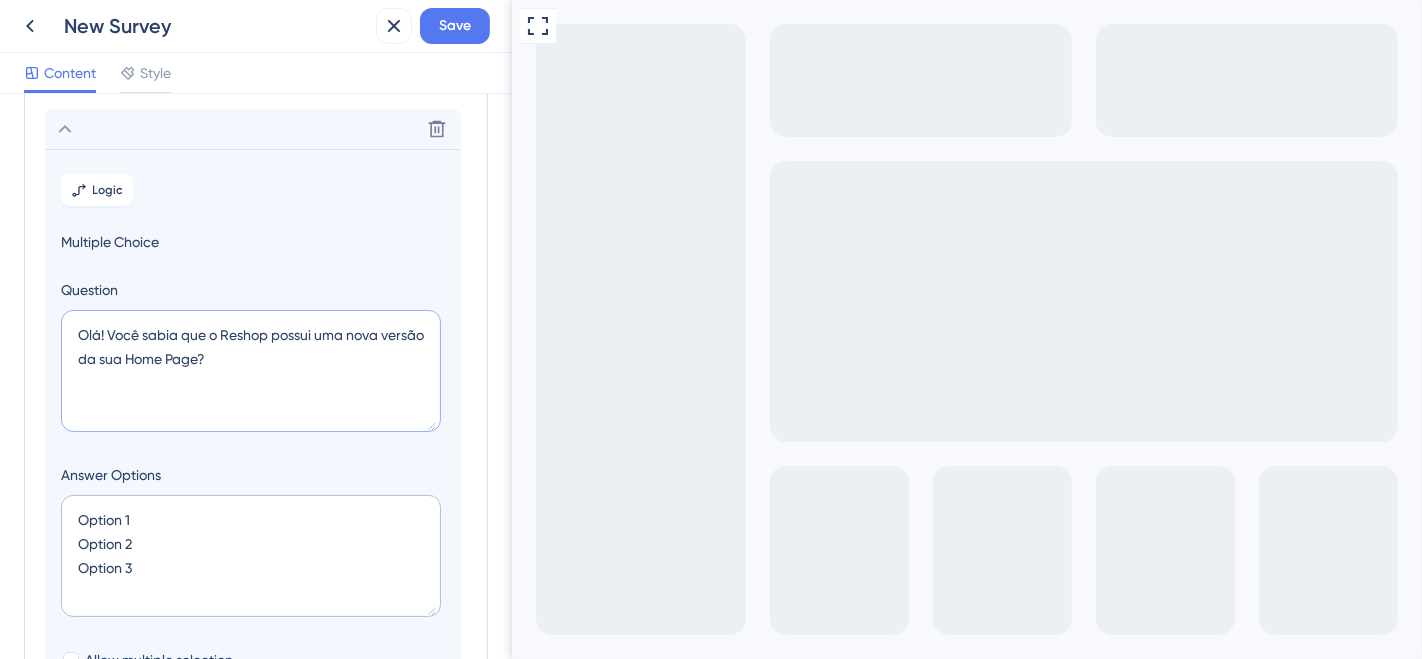 type on "Olá! Você sabia que o Reshop possui uma nova versão da sua Home Page?" 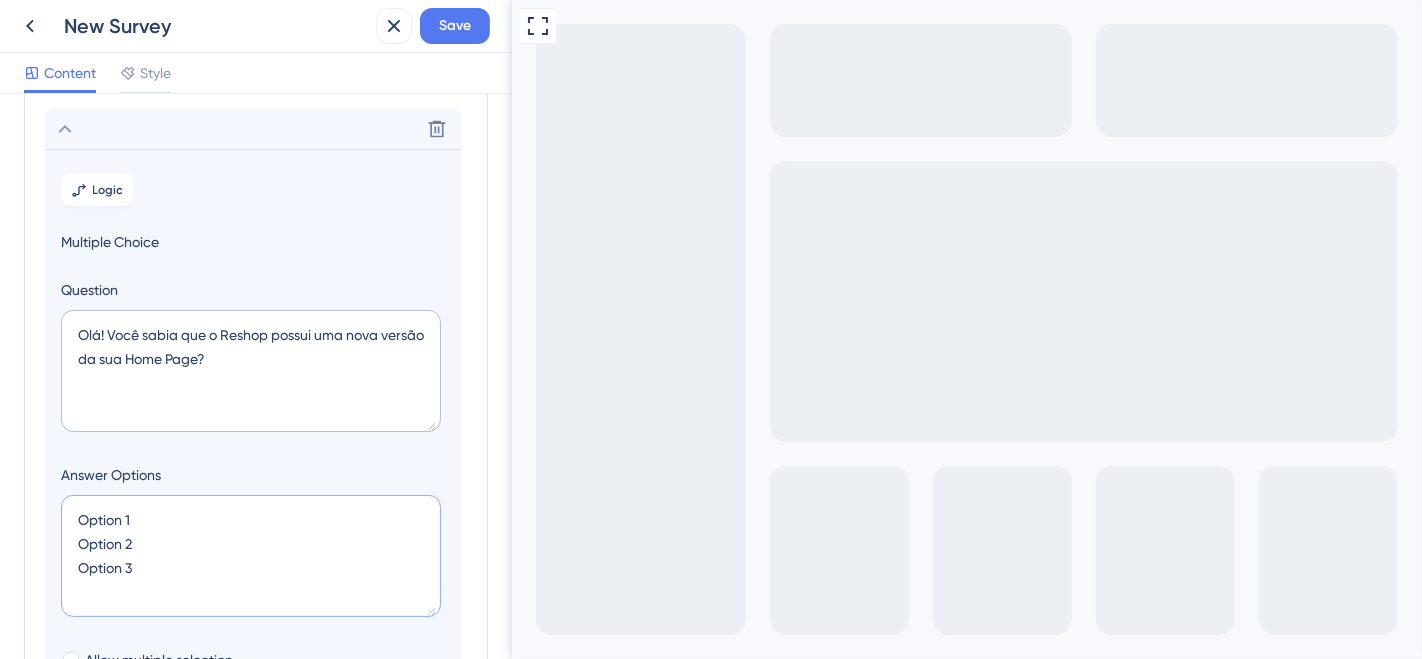 drag, startPoint x: 114, startPoint y: 555, endPoint x: 65, endPoint y: 521, distance: 59.64059 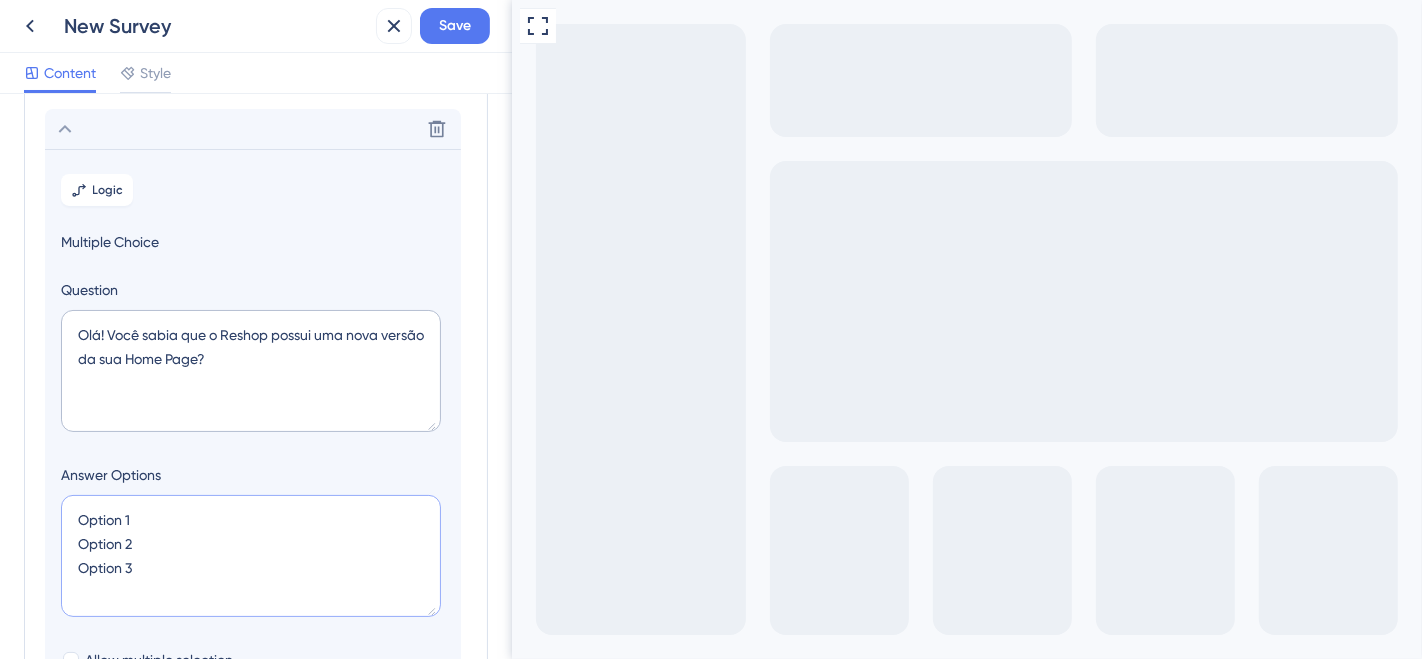 click on "Option 1
Option 2
Option 3" at bounding box center (251, 556) 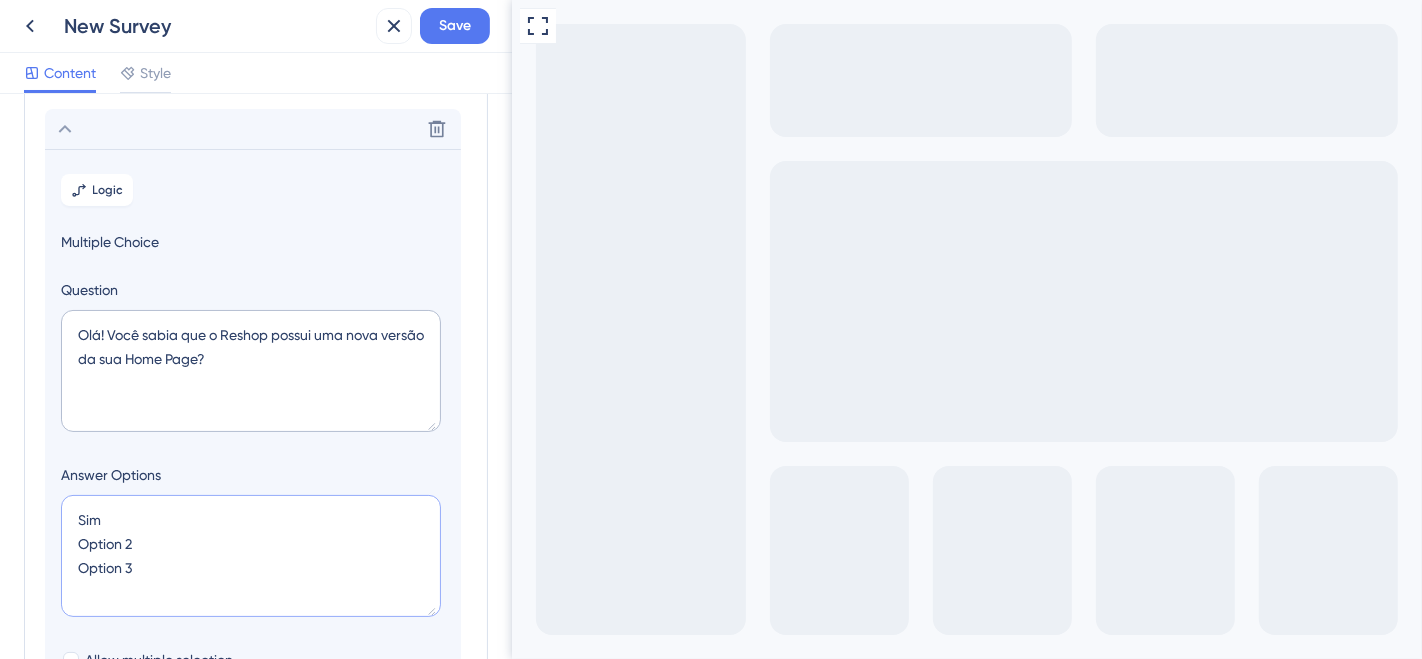 drag, startPoint x: 116, startPoint y: 539, endPoint x: 68, endPoint y: 539, distance: 48 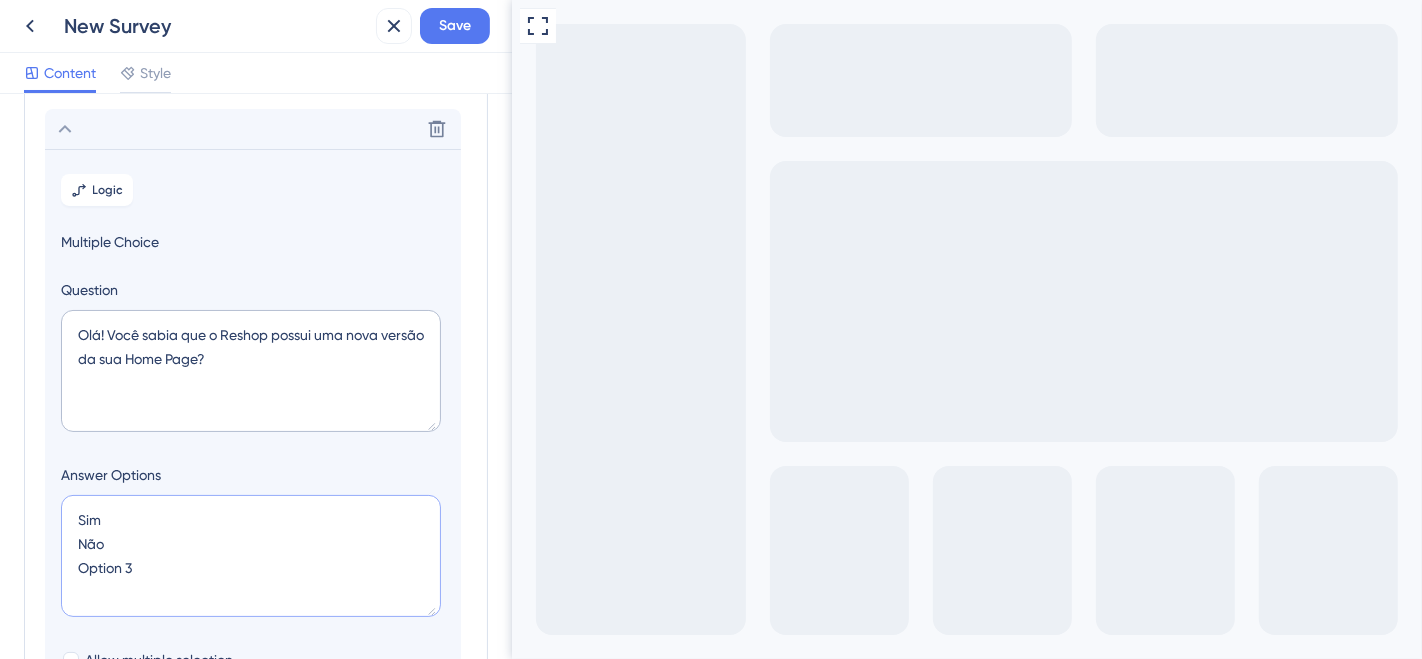 click on "Sim
Não
Option 3" at bounding box center [251, 556] 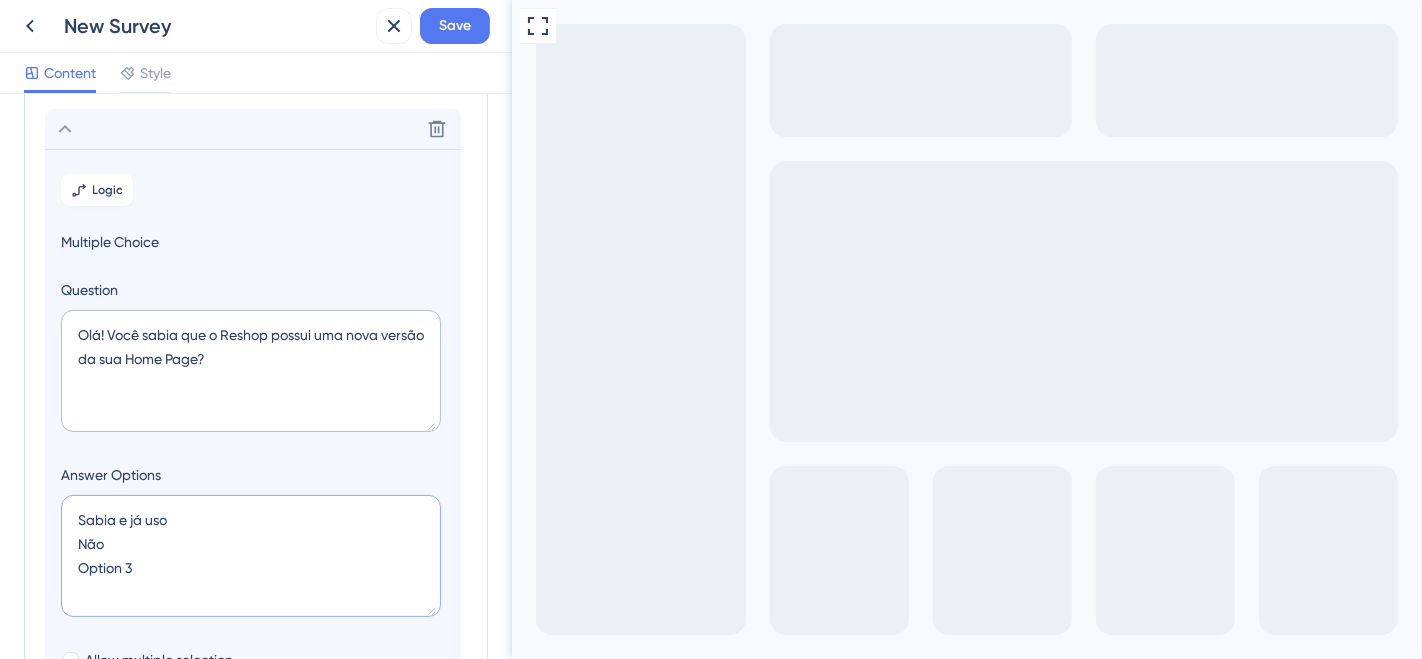 click on "Sabia e já uso
Não
Option 3" at bounding box center [251, 556] 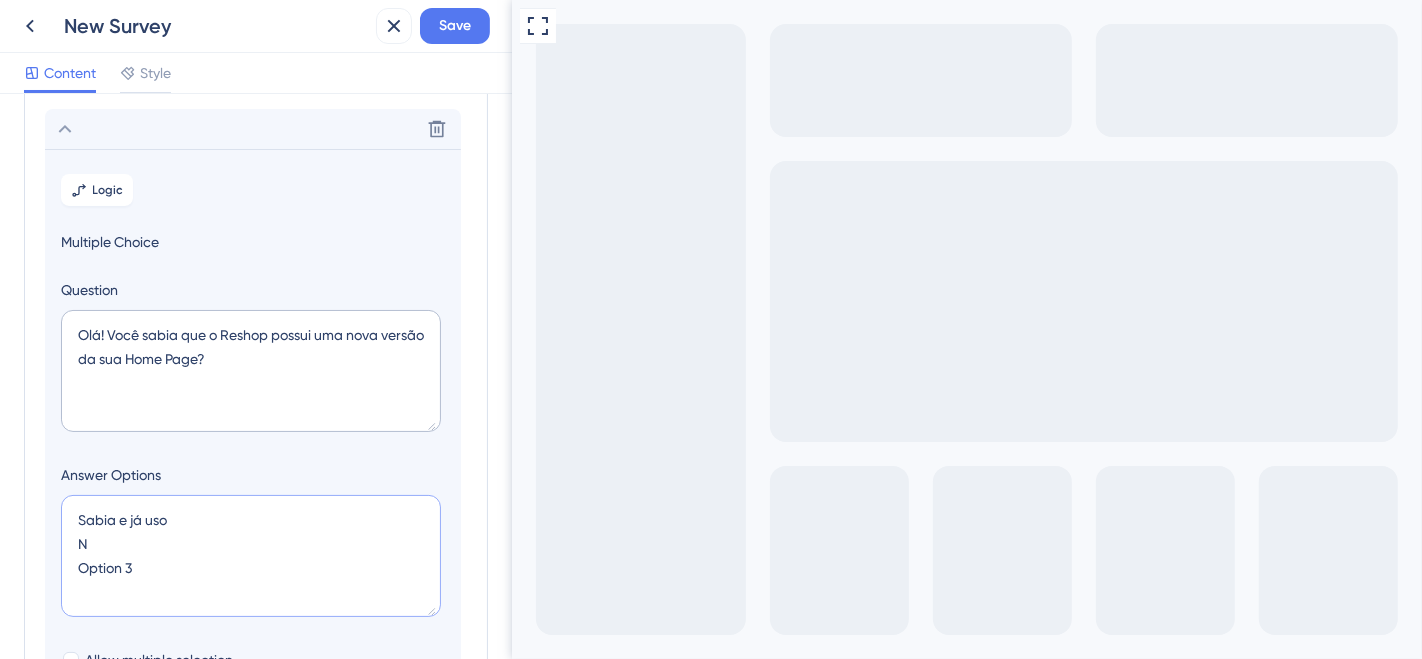 type on "Sabia e já uso
Option 3" 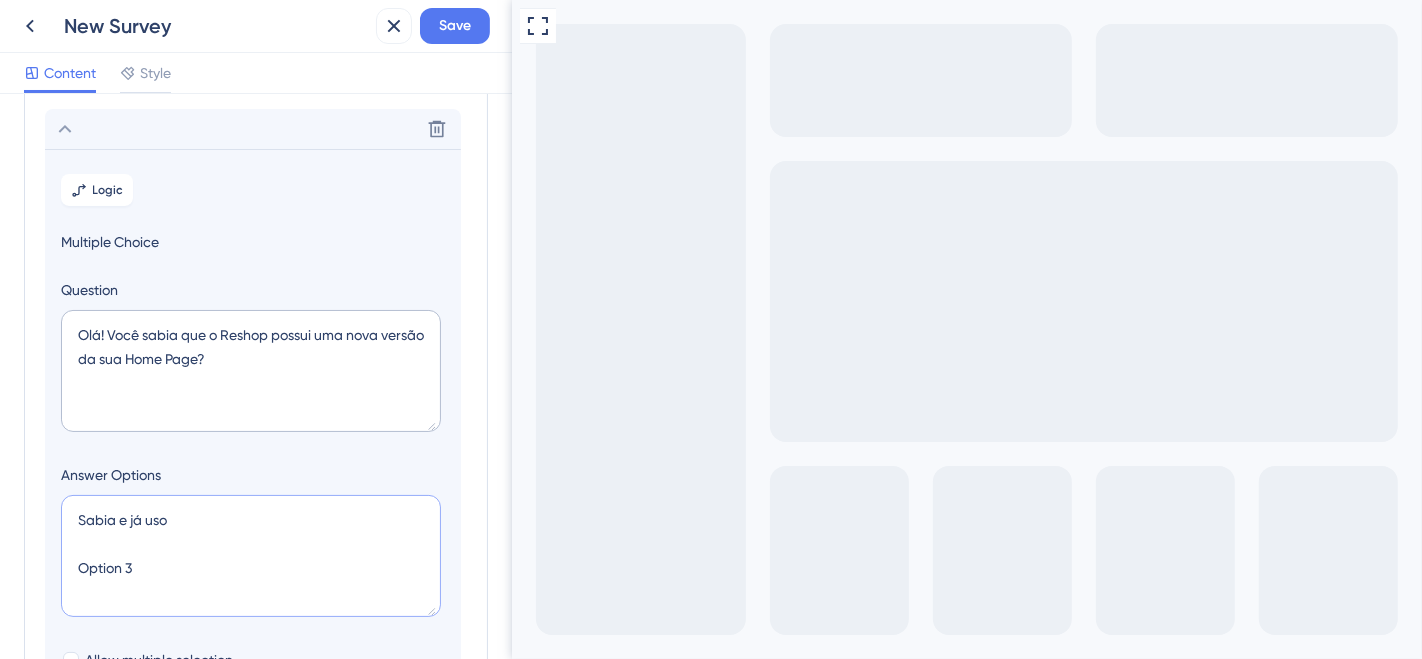 type on "Sabia e já uso
S
Option 3" 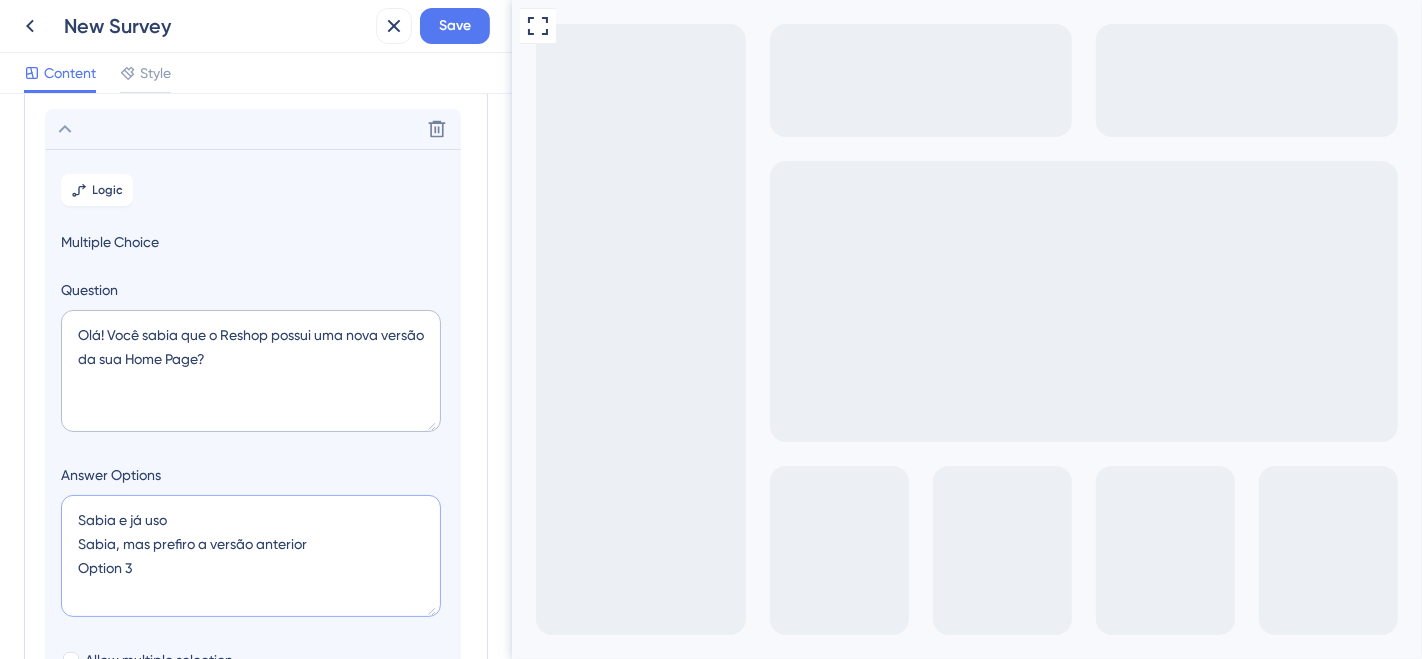 drag, startPoint x: 133, startPoint y: 571, endPoint x: 79, endPoint y: 567, distance: 54.147945 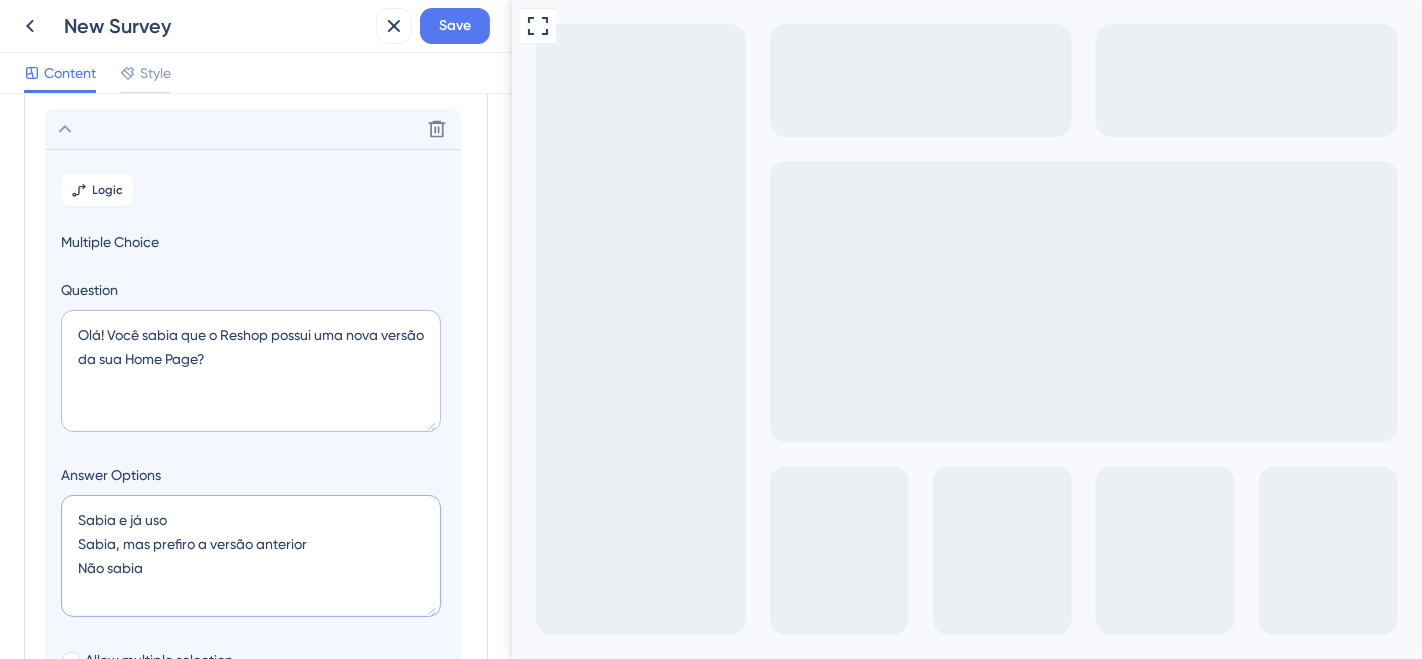 scroll, scrollTop: 325, scrollLeft: 0, axis: vertical 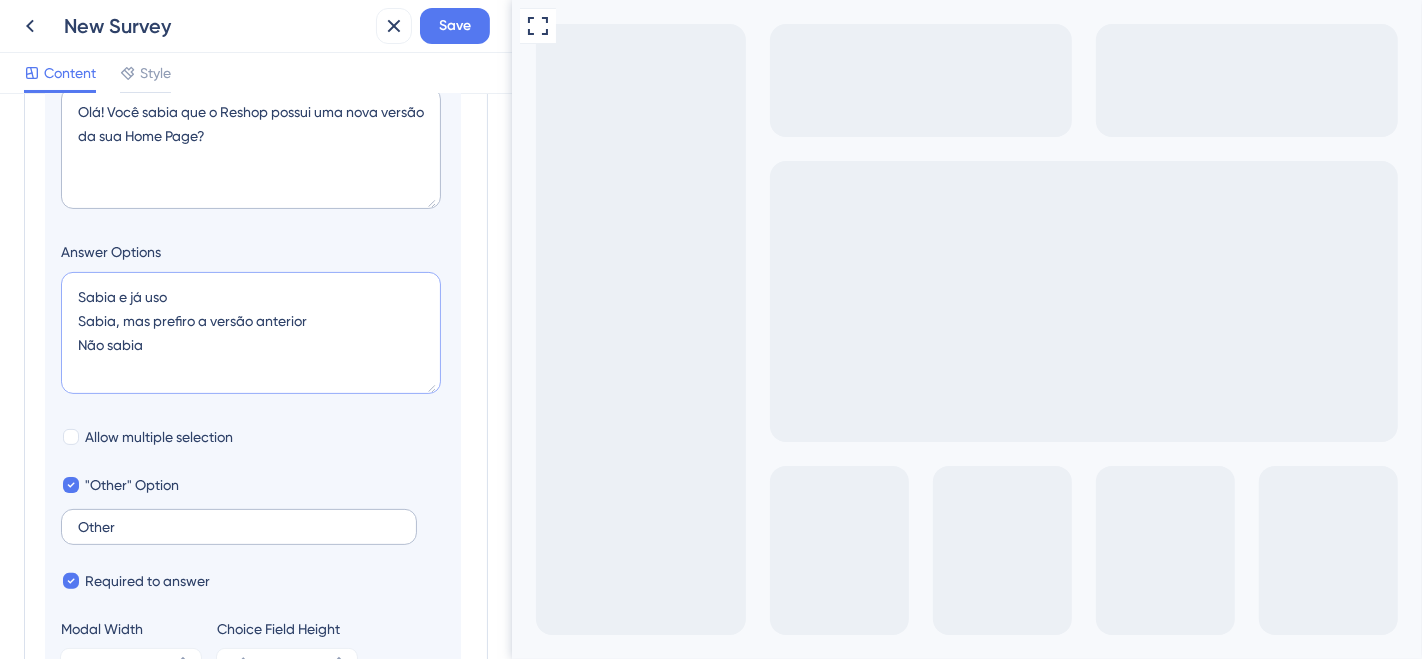 type on "Sabia e já uso
Sabia, mas prefiro a versão anterior
Não sabia" 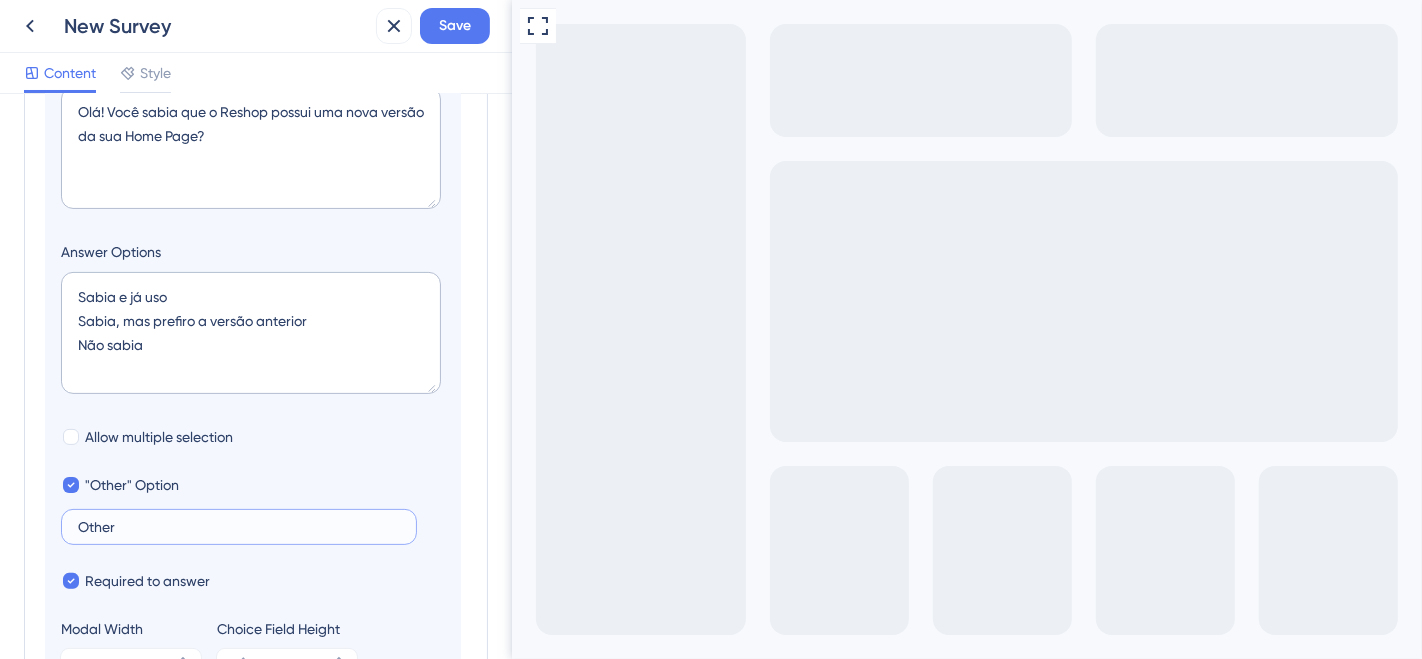 drag, startPoint x: 133, startPoint y: 531, endPoint x: 46, endPoint y: 532, distance: 87.005745 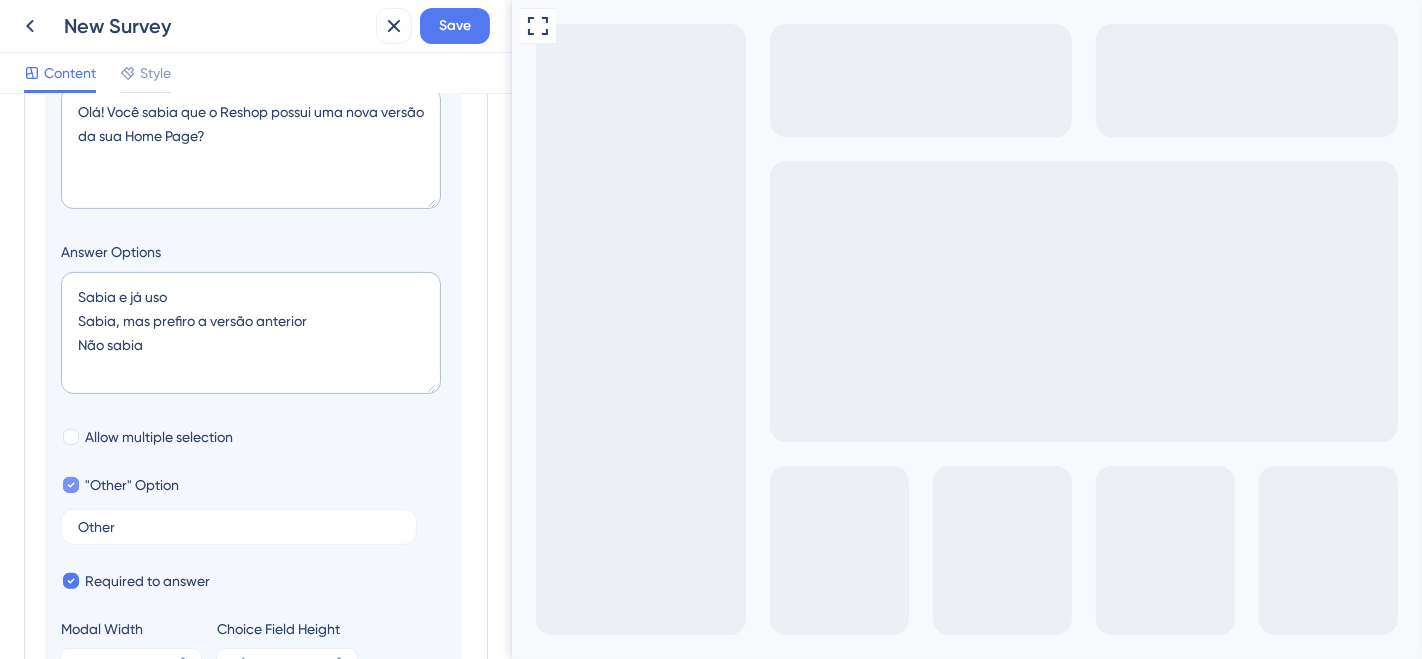 click at bounding box center [71, 485] 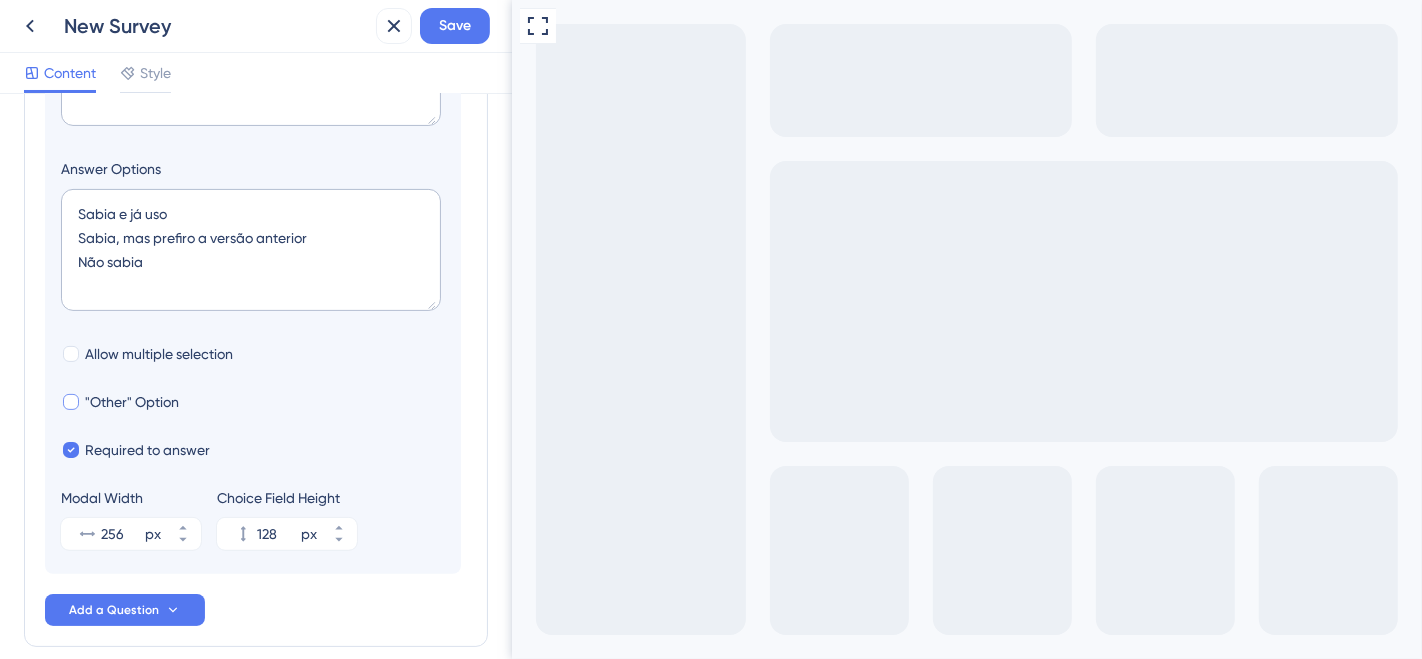 scroll, scrollTop: 499, scrollLeft: 0, axis: vertical 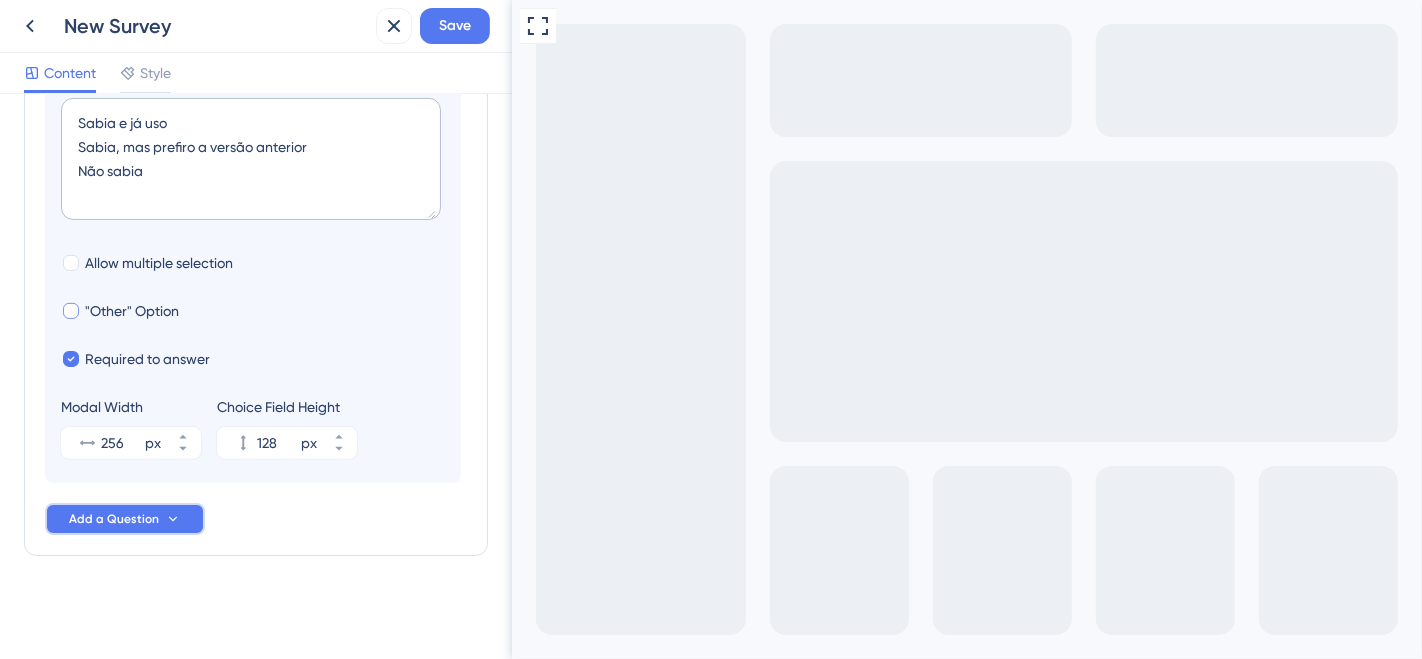 click on "Add a Question" at bounding box center (125, 519) 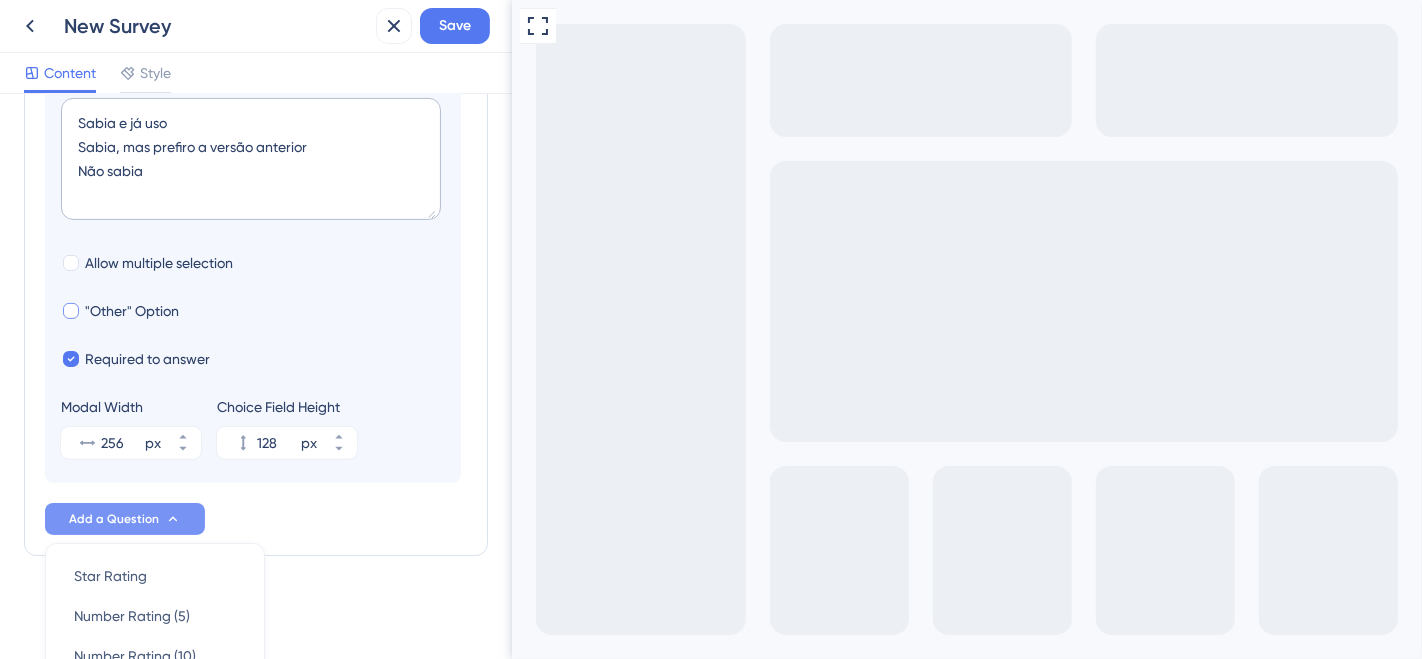 scroll, scrollTop: 808, scrollLeft: 0, axis: vertical 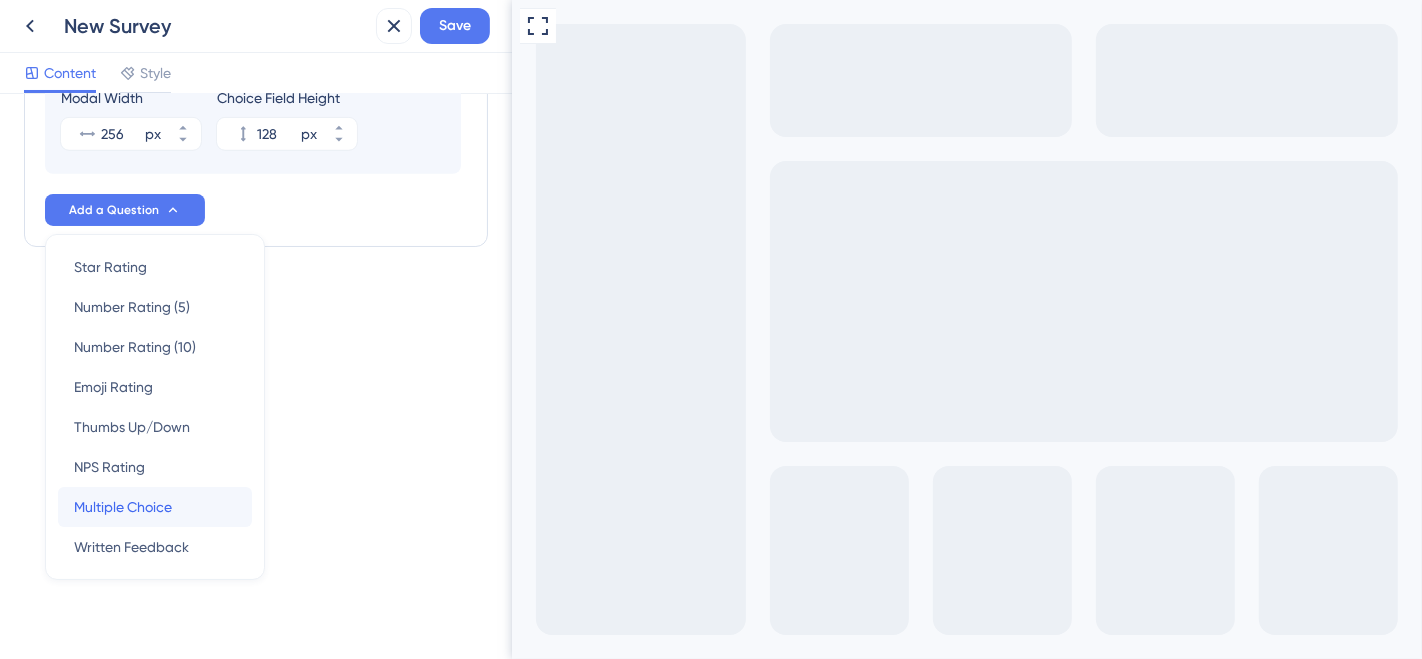 click on "Multiple Choice" at bounding box center (123, 507) 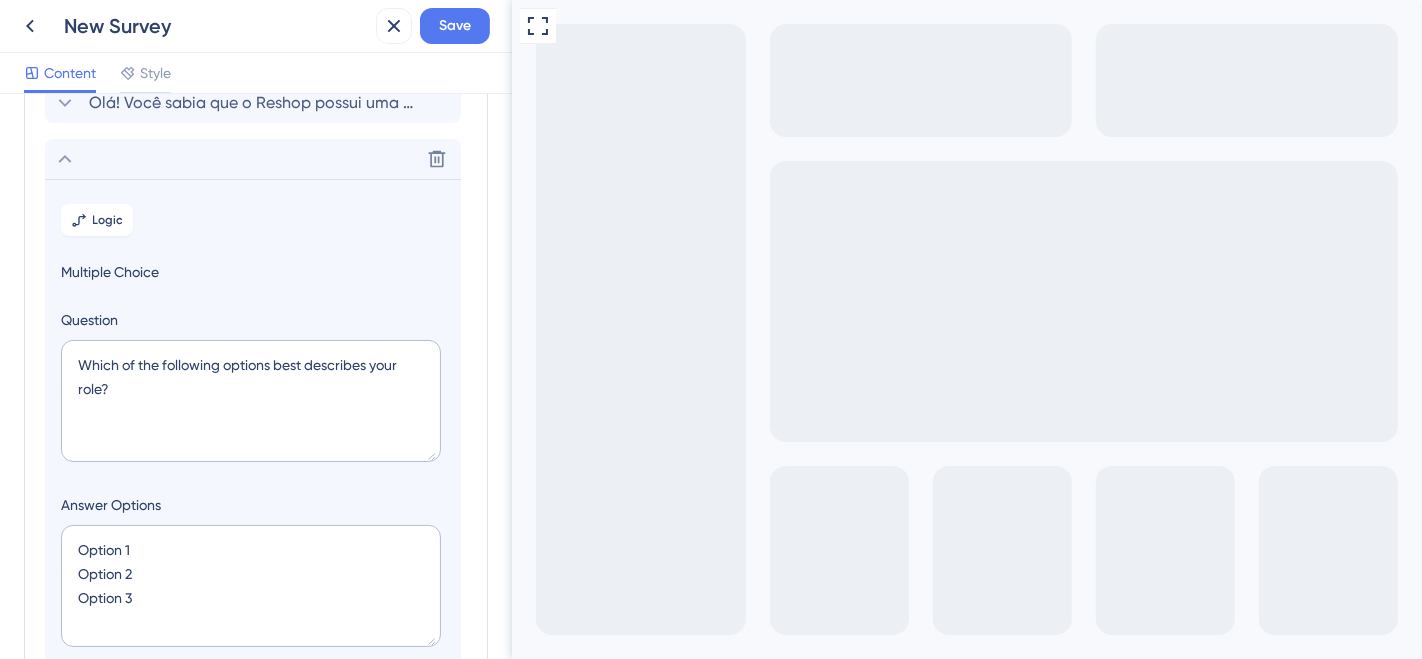 scroll, scrollTop: 172, scrollLeft: 0, axis: vertical 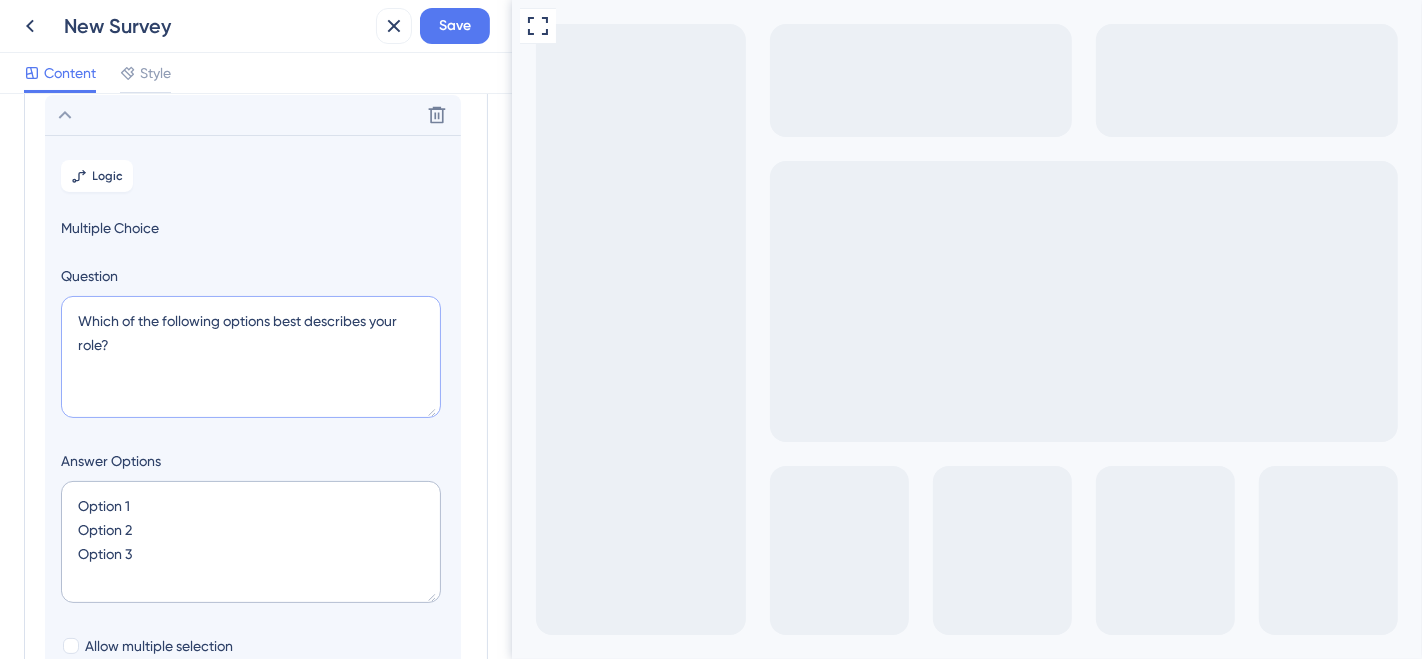 drag, startPoint x: 133, startPoint y: 348, endPoint x: 60, endPoint y: 319, distance: 78.54935 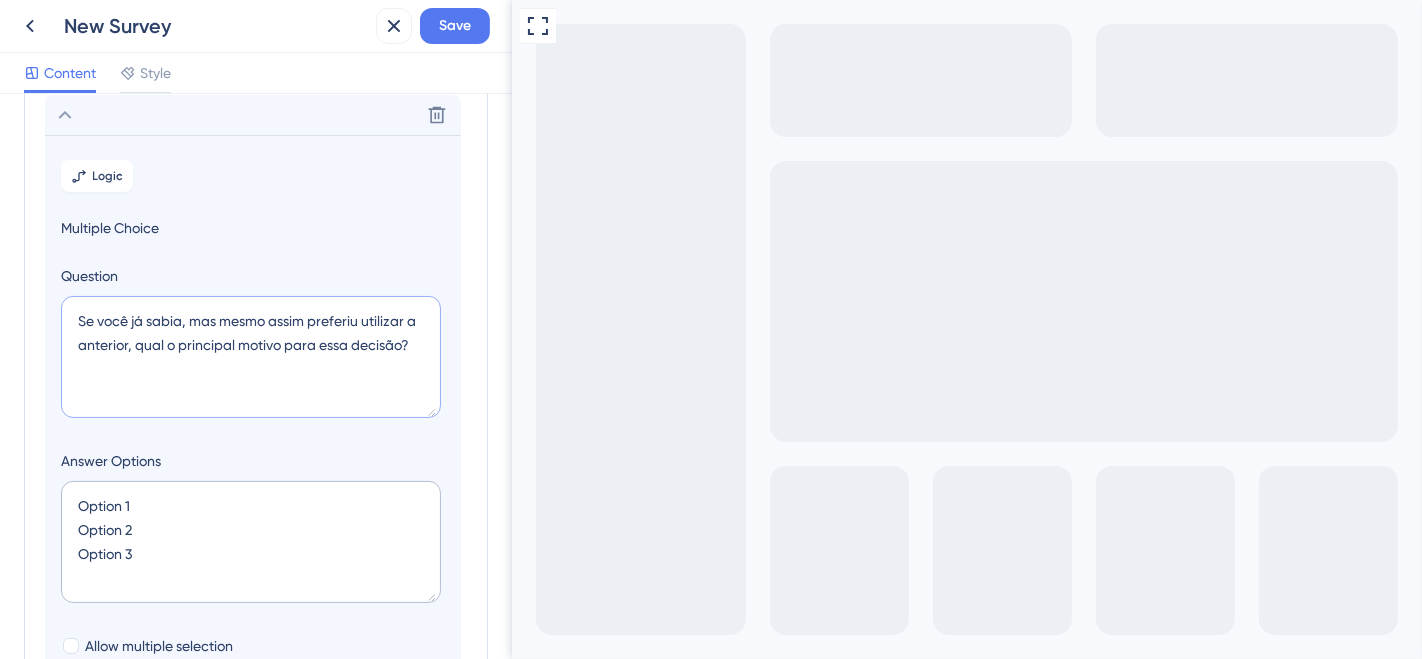 click on "Se você já sabia, mas mesmo assim preferiu utilizar a anterior, qual o principal motivo para essa decisão?" at bounding box center [251, 357] 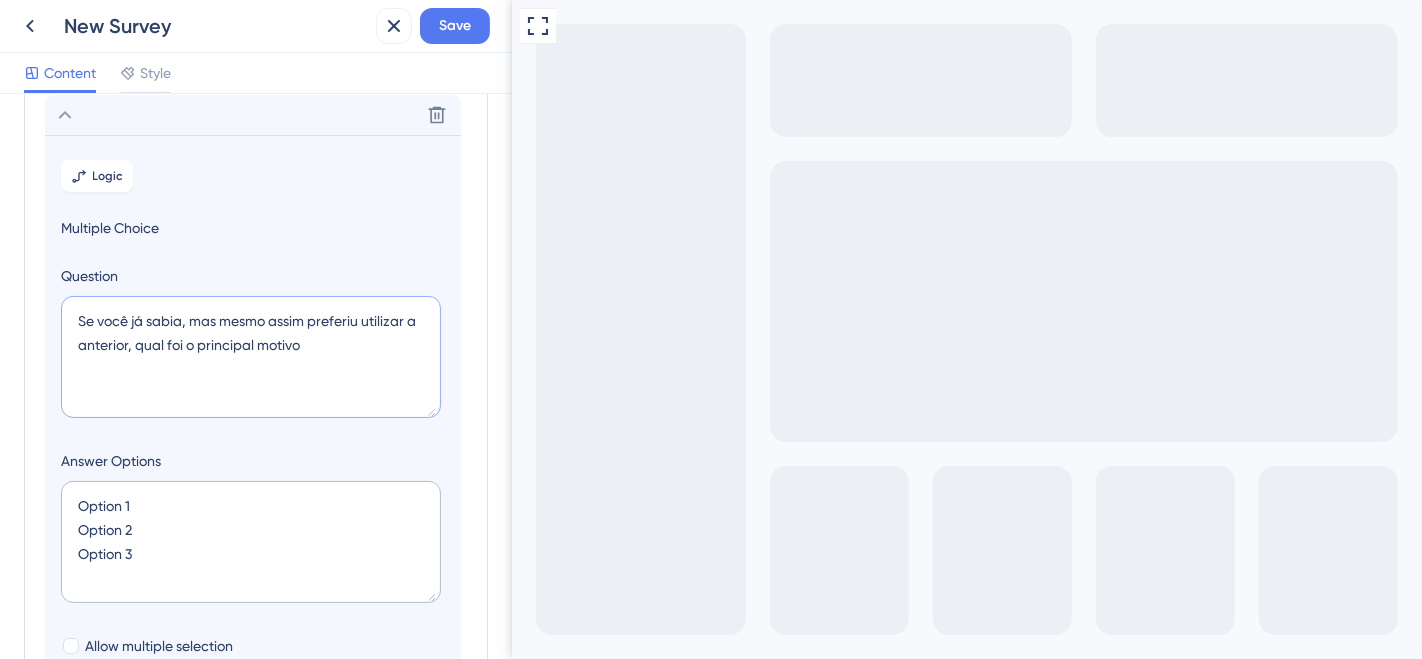 click on "Se você já sabia, mas mesmo assim preferiu utilizar a anterior, qual foi o principal motivo" at bounding box center (251, 357) 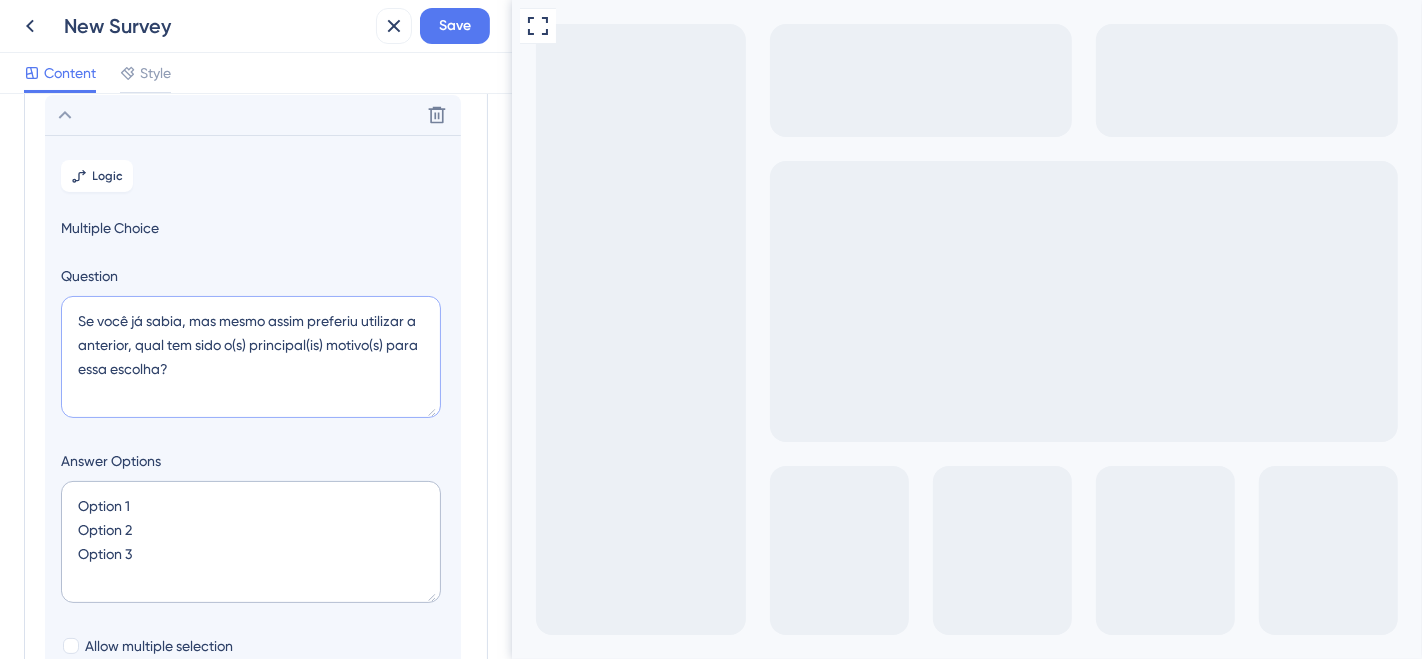 type on "Se você já sabia, mas mesmo assim preferiu utilizar a anterior, qual tem sido o(s) principal(is) motivo(s) para essa escolha?" 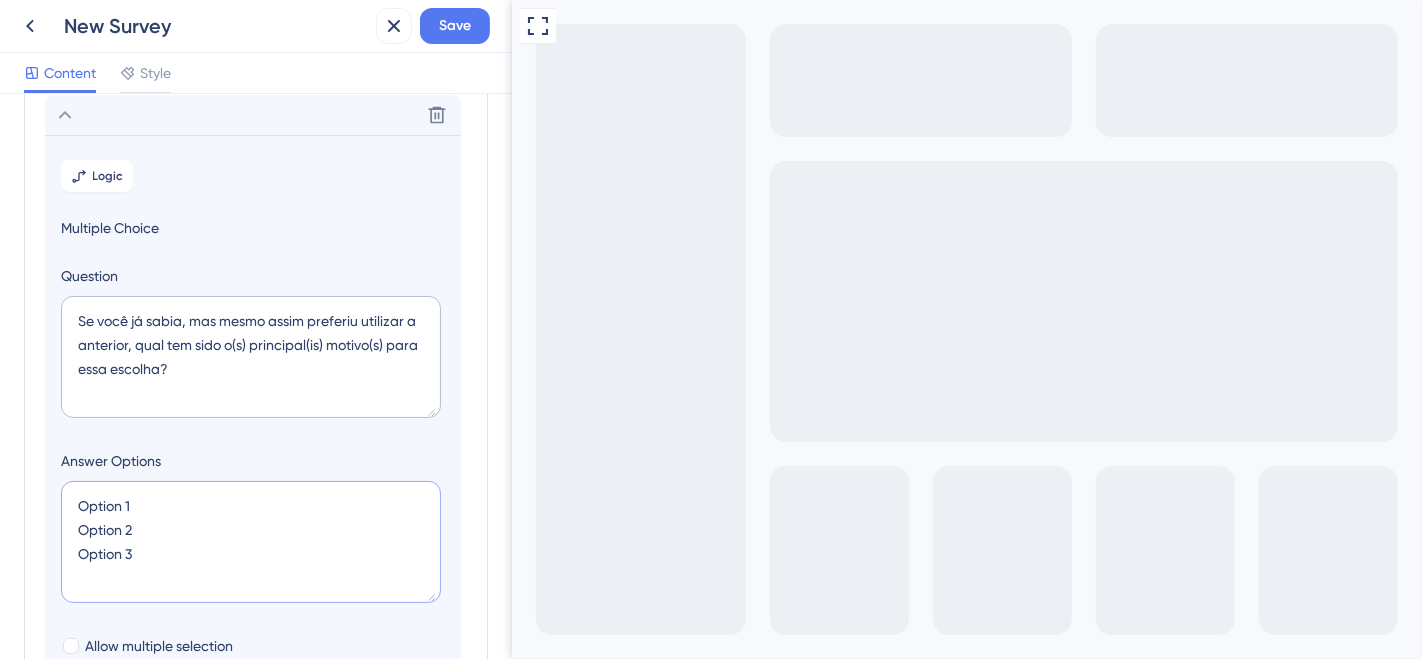 drag, startPoint x: 140, startPoint y: 501, endPoint x: 65, endPoint y: 504, distance: 75.059975 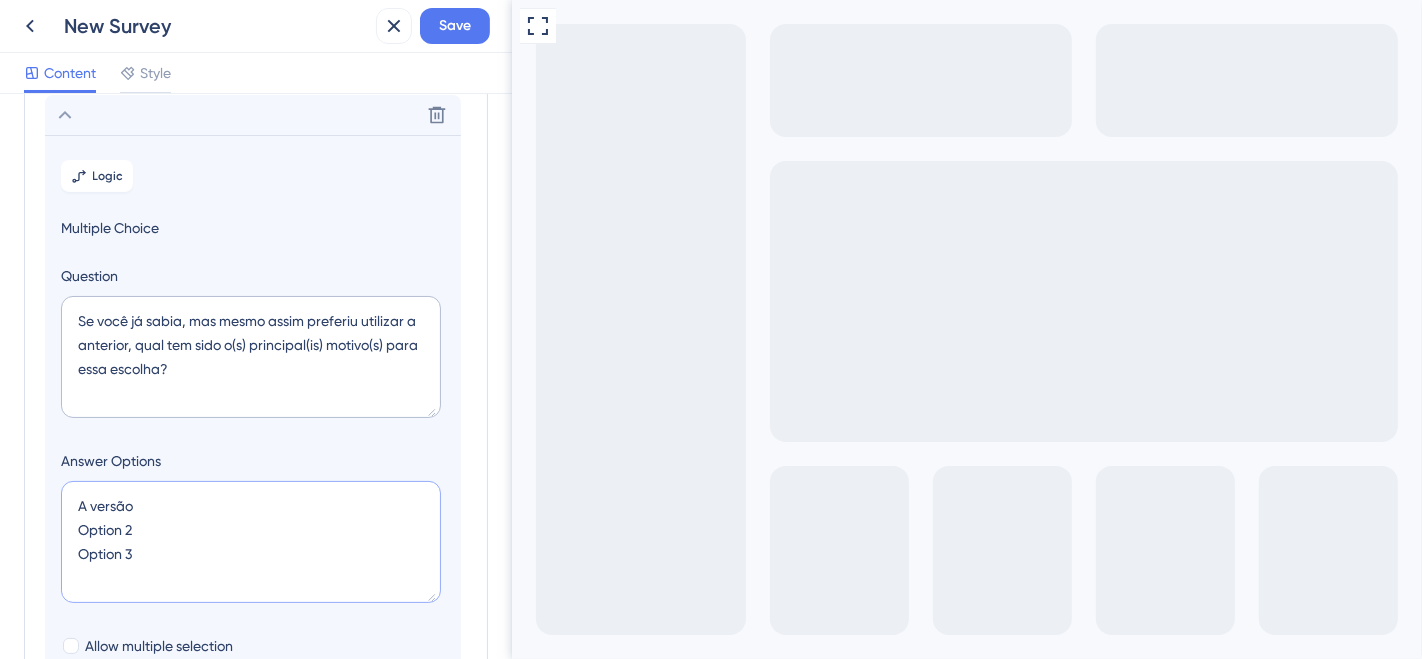 paste on "Não atende às minhas necessidades" 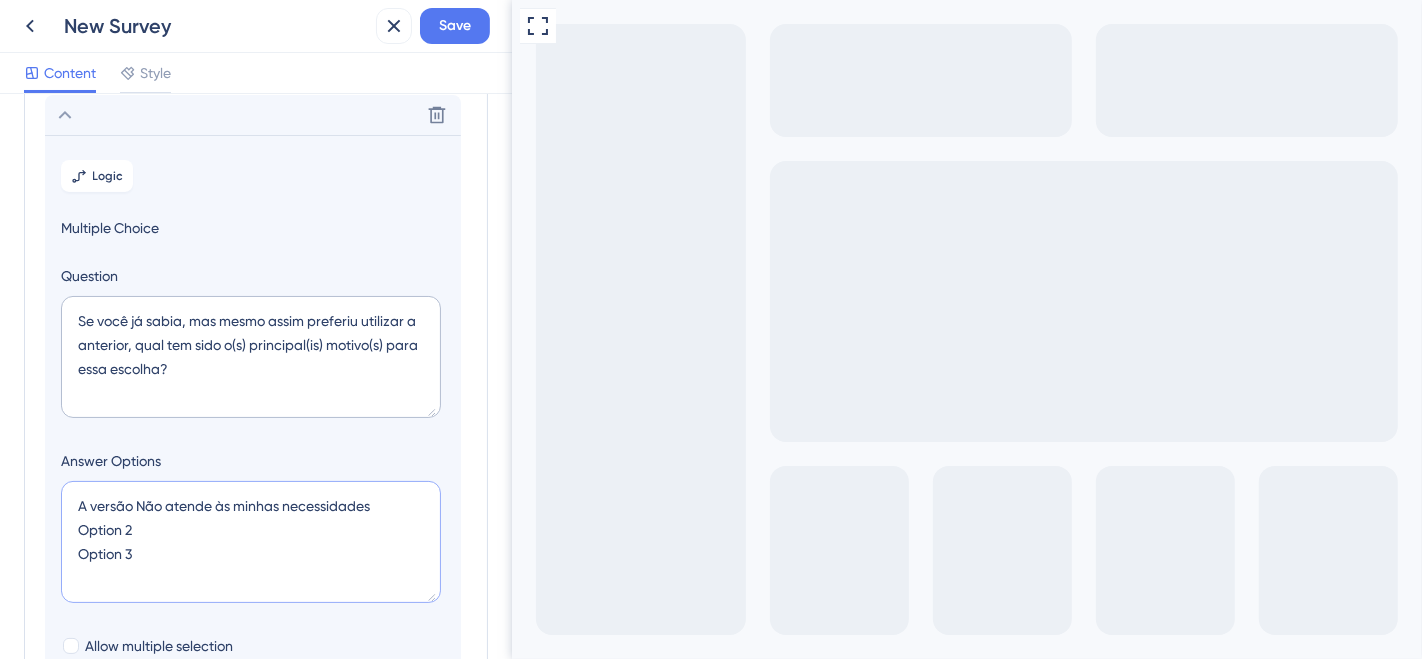 click on "A versão Não atende às minhas necessidades
Option 2
Option 3" at bounding box center (251, 542) 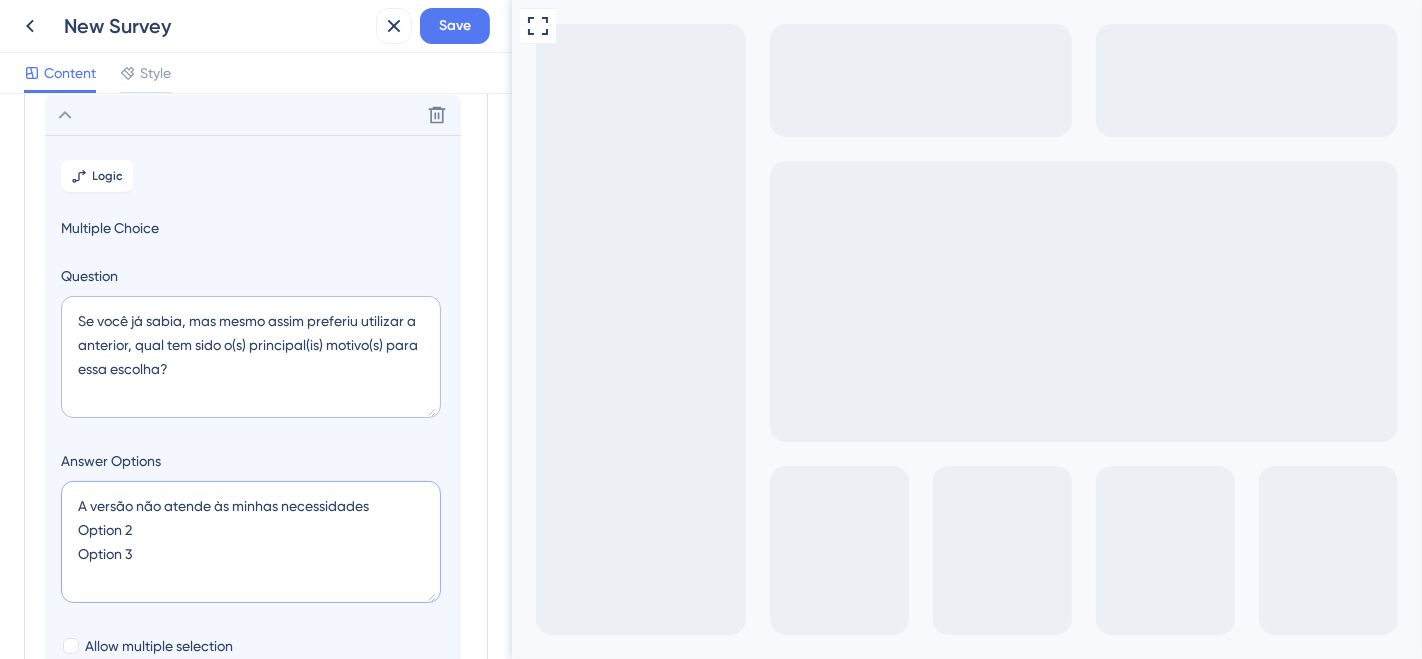 drag, startPoint x: 133, startPoint y: 529, endPoint x: 51, endPoint y: 527, distance: 82.02438 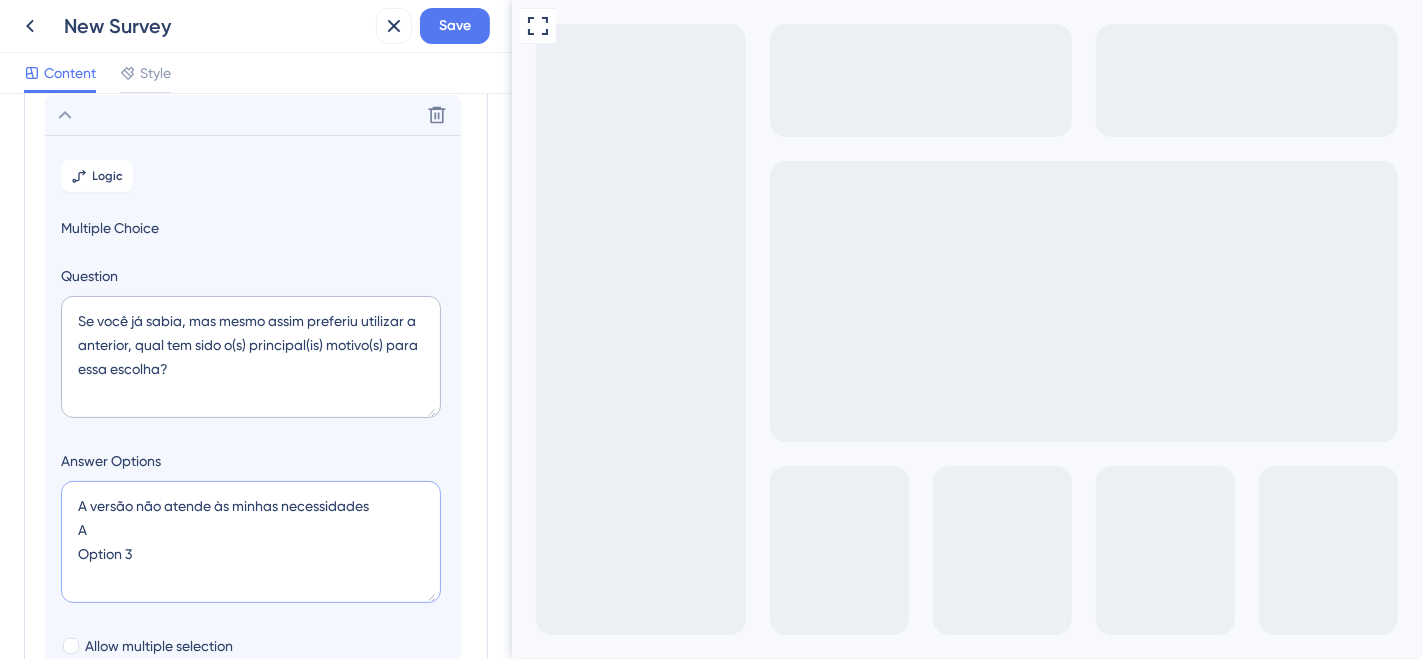 paste on "Interface confusa ou difícil de usar" 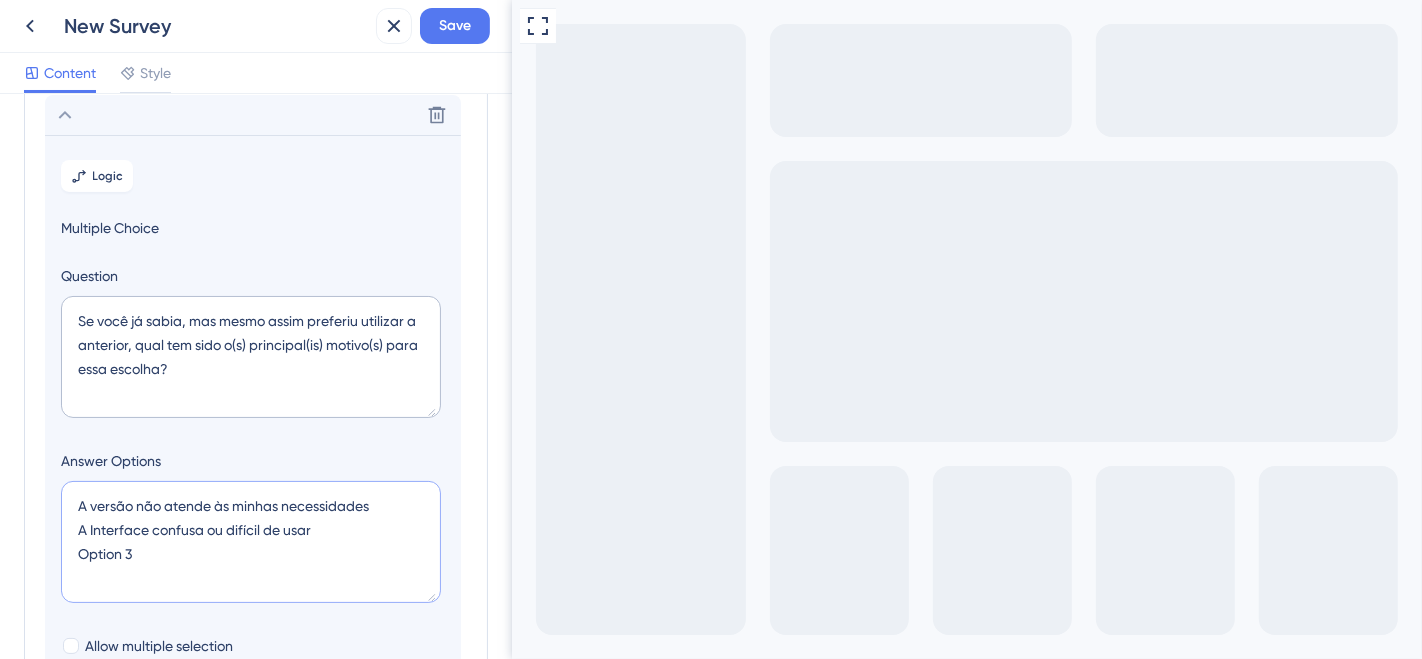 click on "A versão não atende às minhas necessidades
A Interface confusa ou difícil de usar
Option 3" at bounding box center [251, 542] 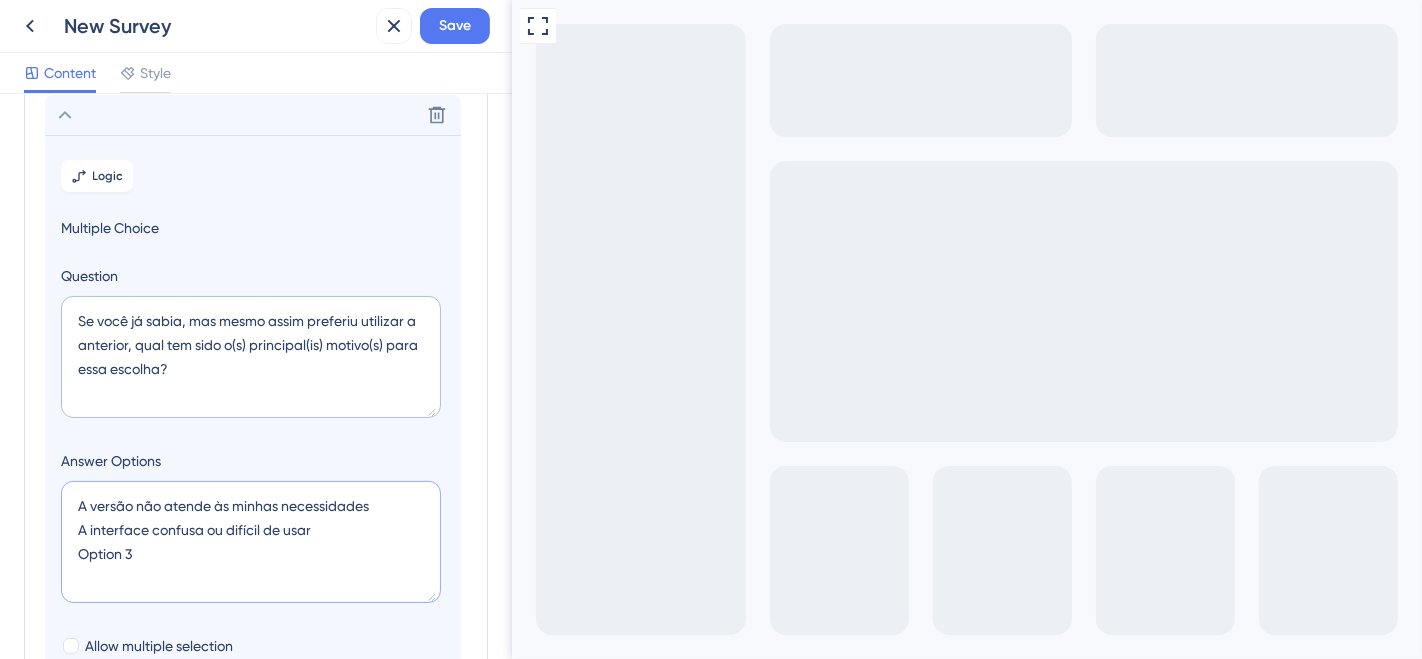 click on "A versão não atende às minhas necessidades
A interface confusa ou difícil de usar
Option 3" at bounding box center (251, 542) 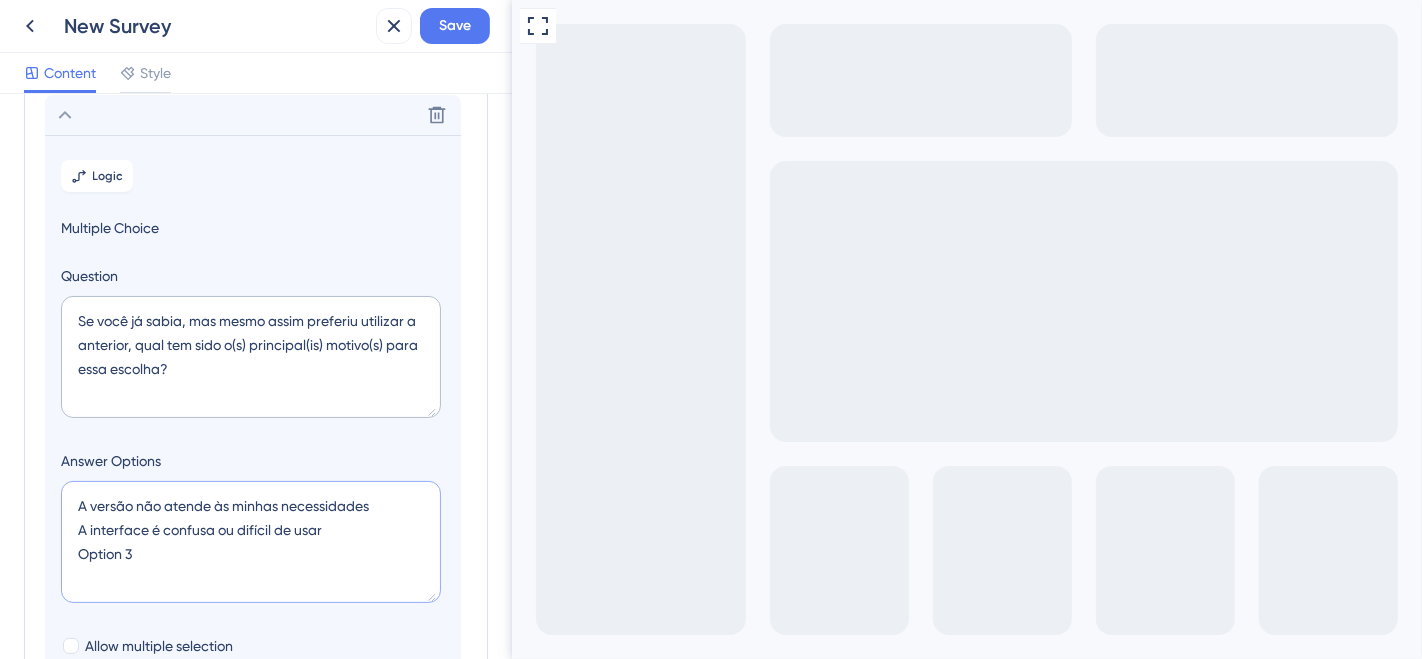 drag, startPoint x: 137, startPoint y: 549, endPoint x: 75, endPoint y: 549, distance: 62 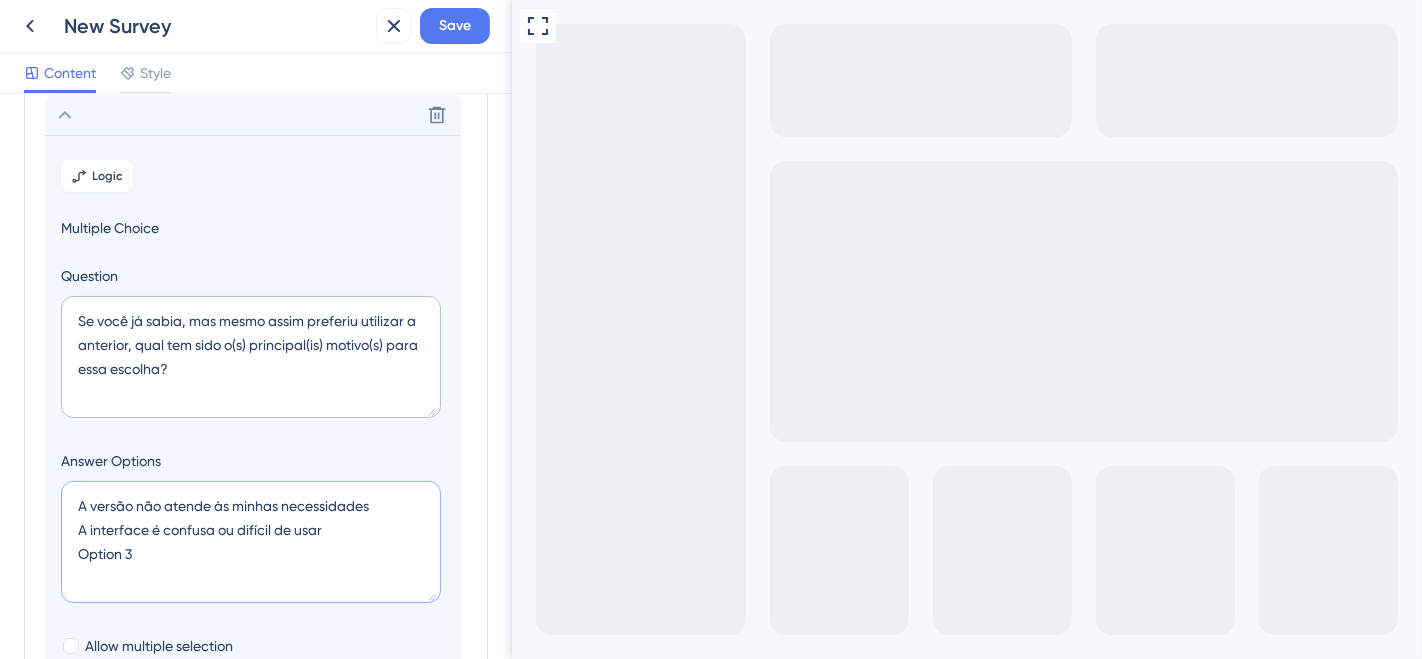 paste on "Falta de tempo para explorar" 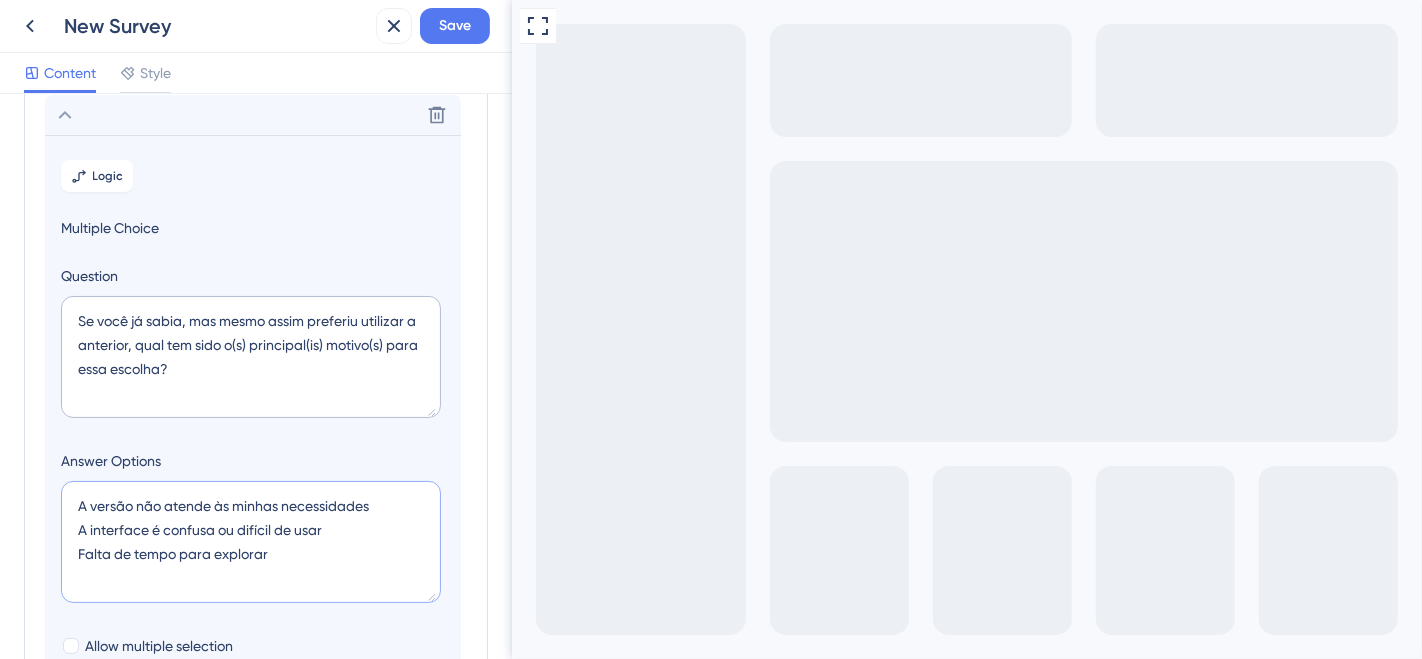 type on "A versão não atende às minhas necessidades
A interface é confusa ou difícil de usar
Falta de tempo para explorar" 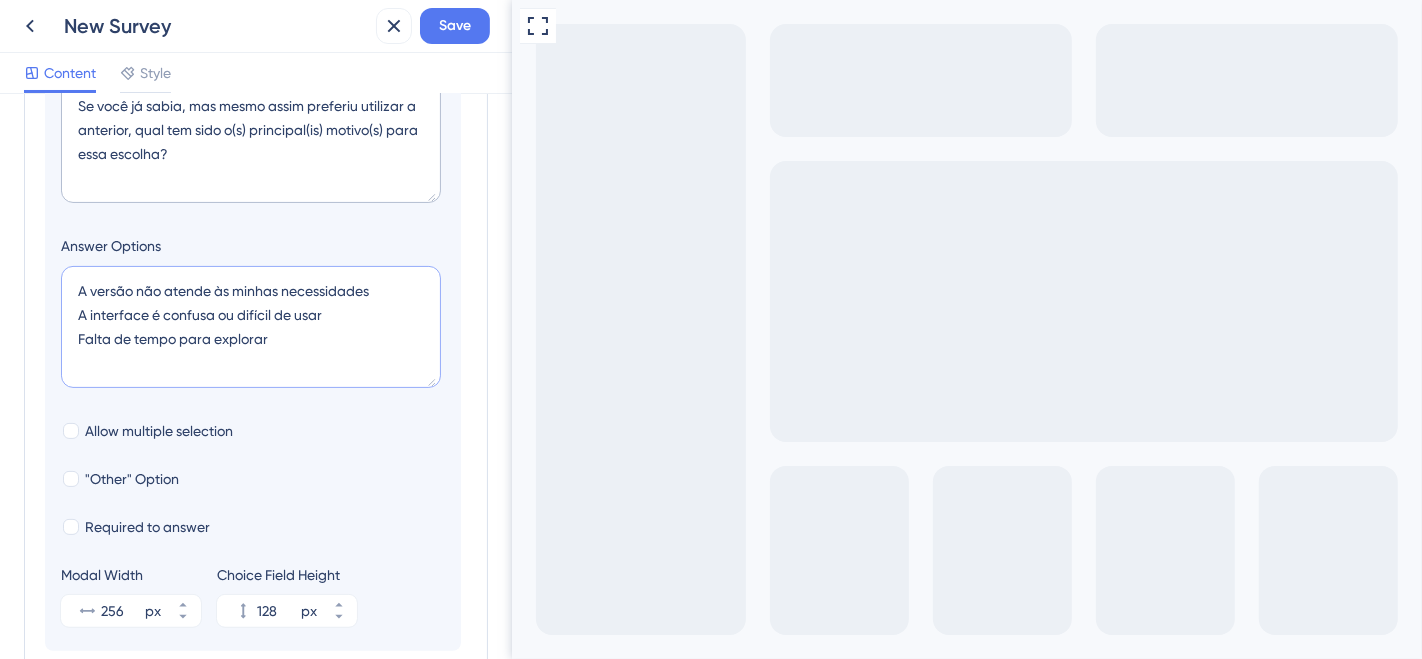 scroll, scrollTop: 394, scrollLeft: 0, axis: vertical 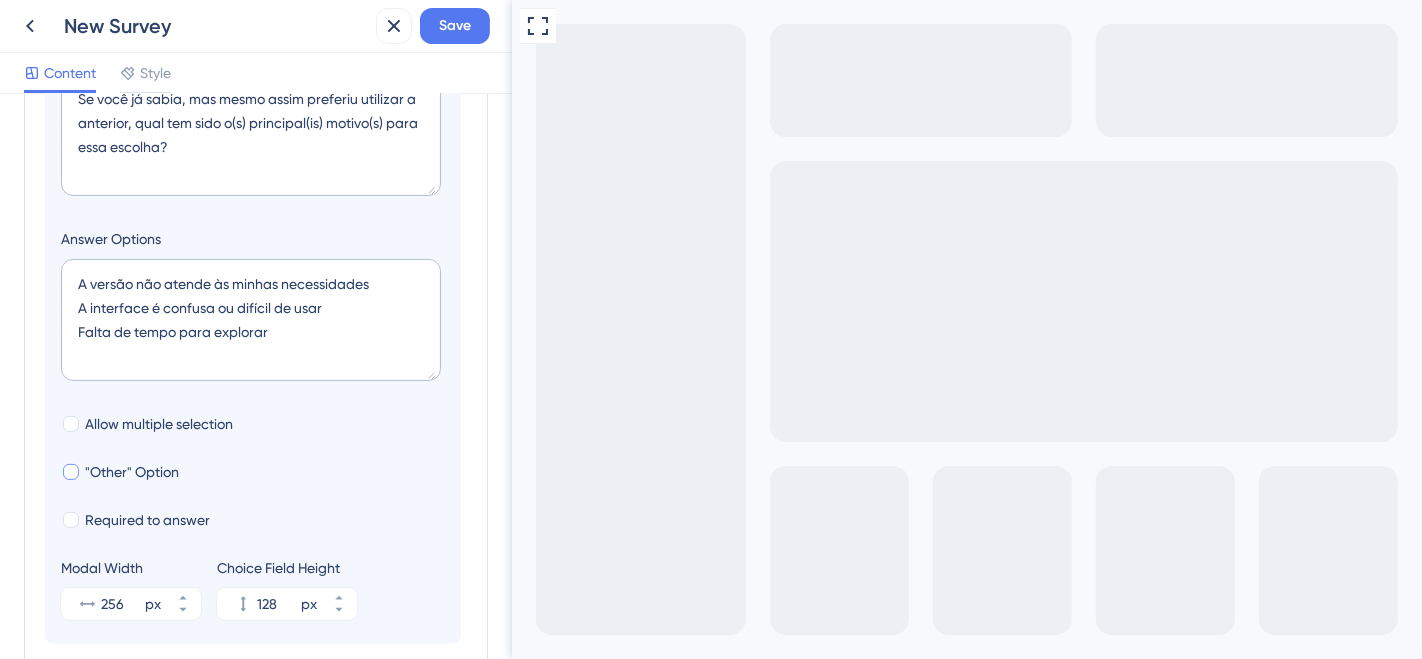 click at bounding box center (71, 472) 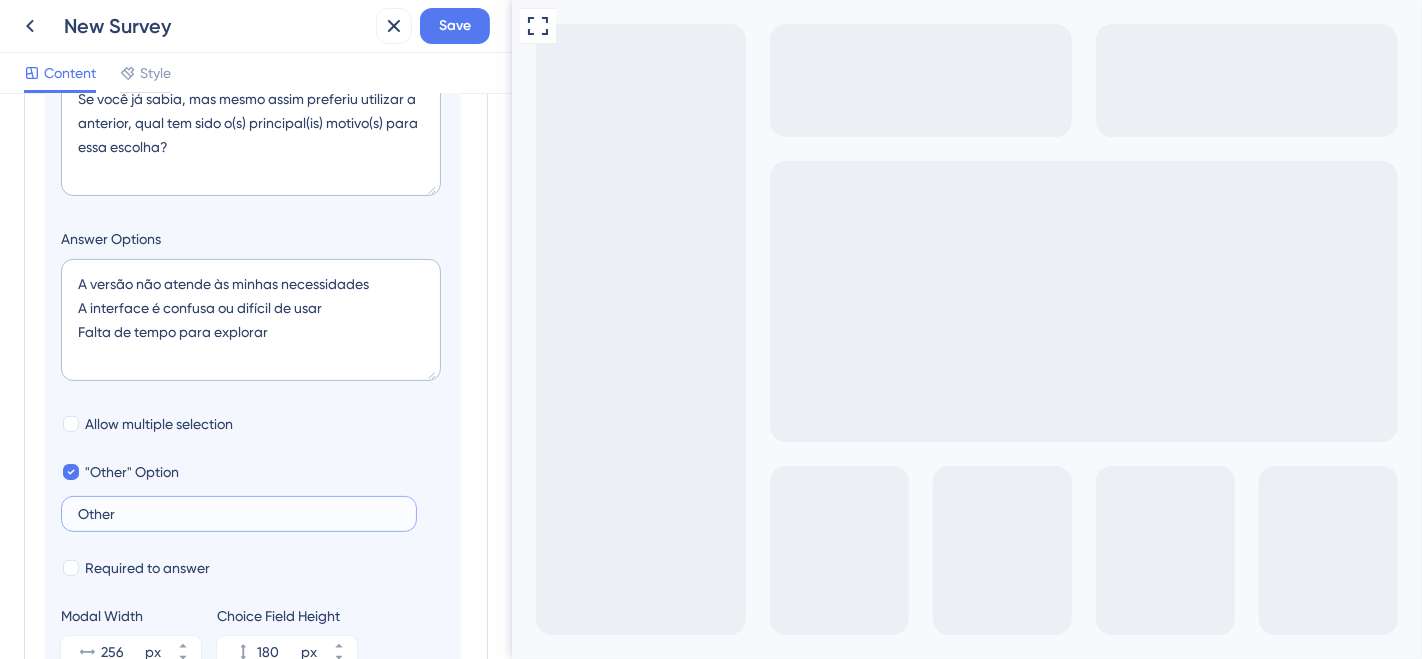 drag, startPoint x: 132, startPoint y: 517, endPoint x: 57, endPoint y: 508, distance: 75.53807 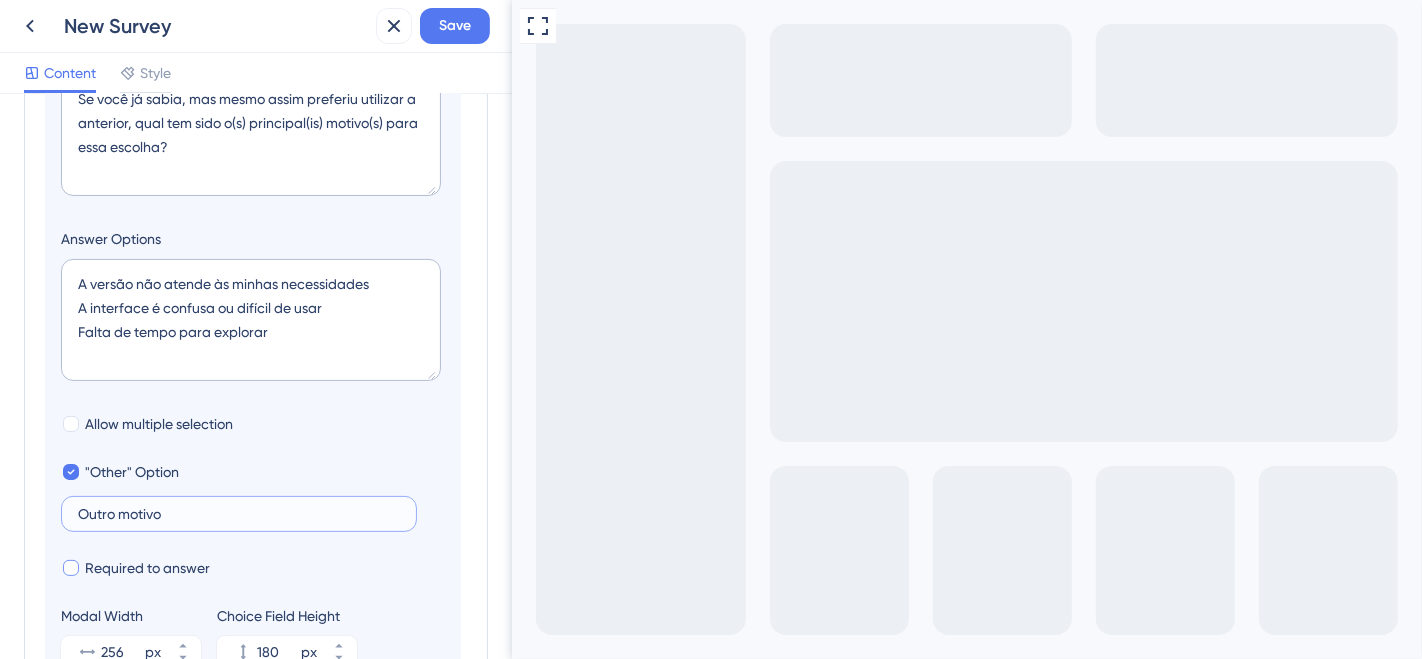type on "Outro motivo" 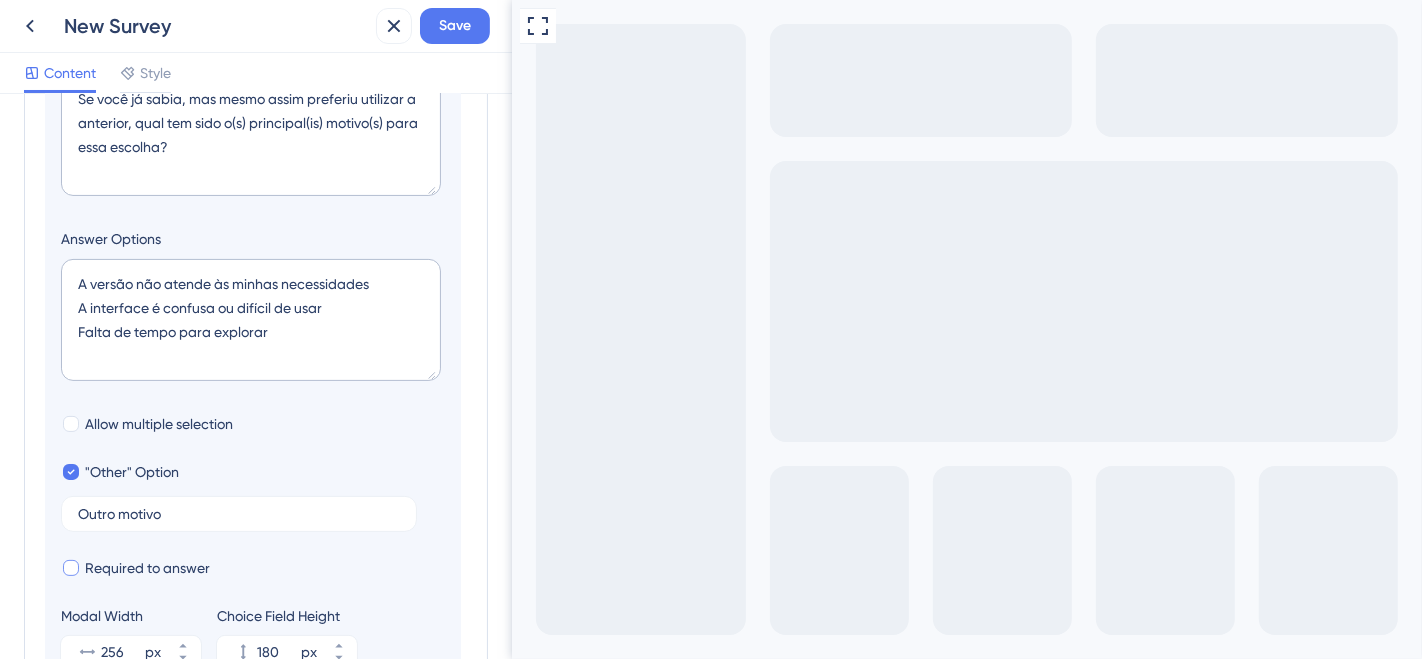 click at bounding box center [71, 568] 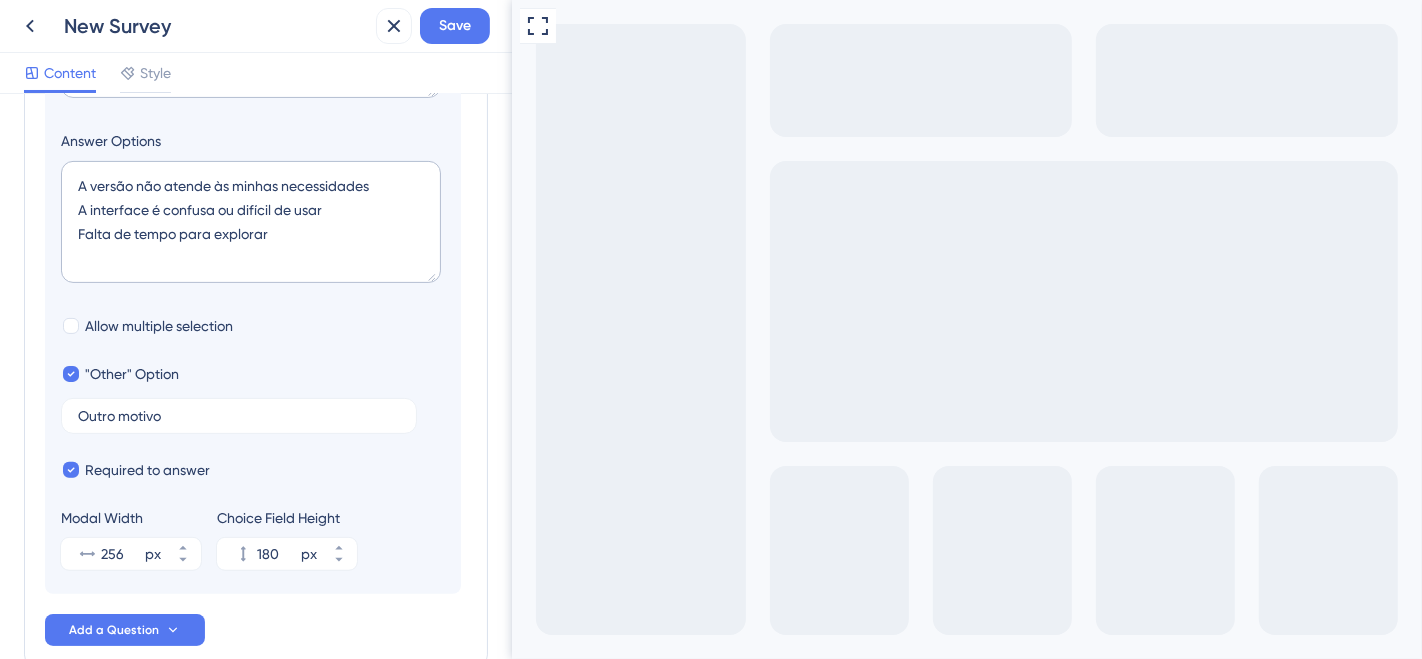 scroll, scrollTop: 602, scrollLeft: 0, axis: vertical 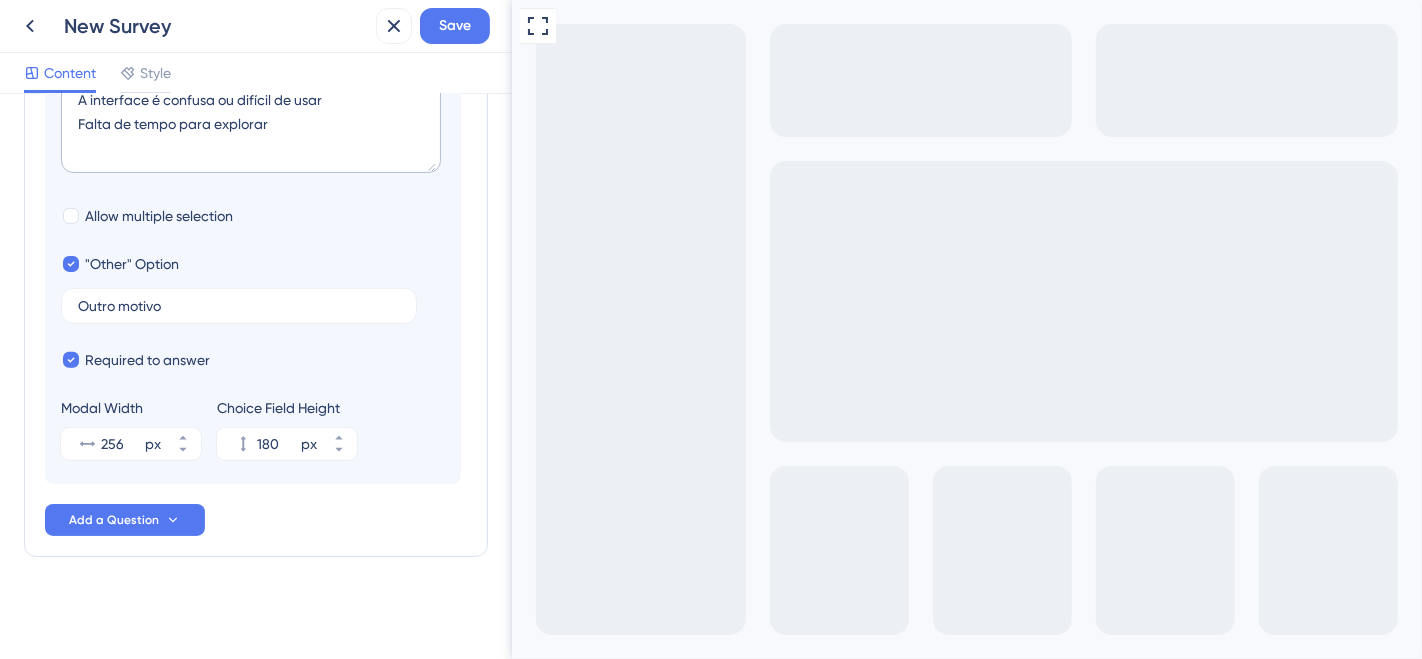 click at bounding box center [551, 1046] 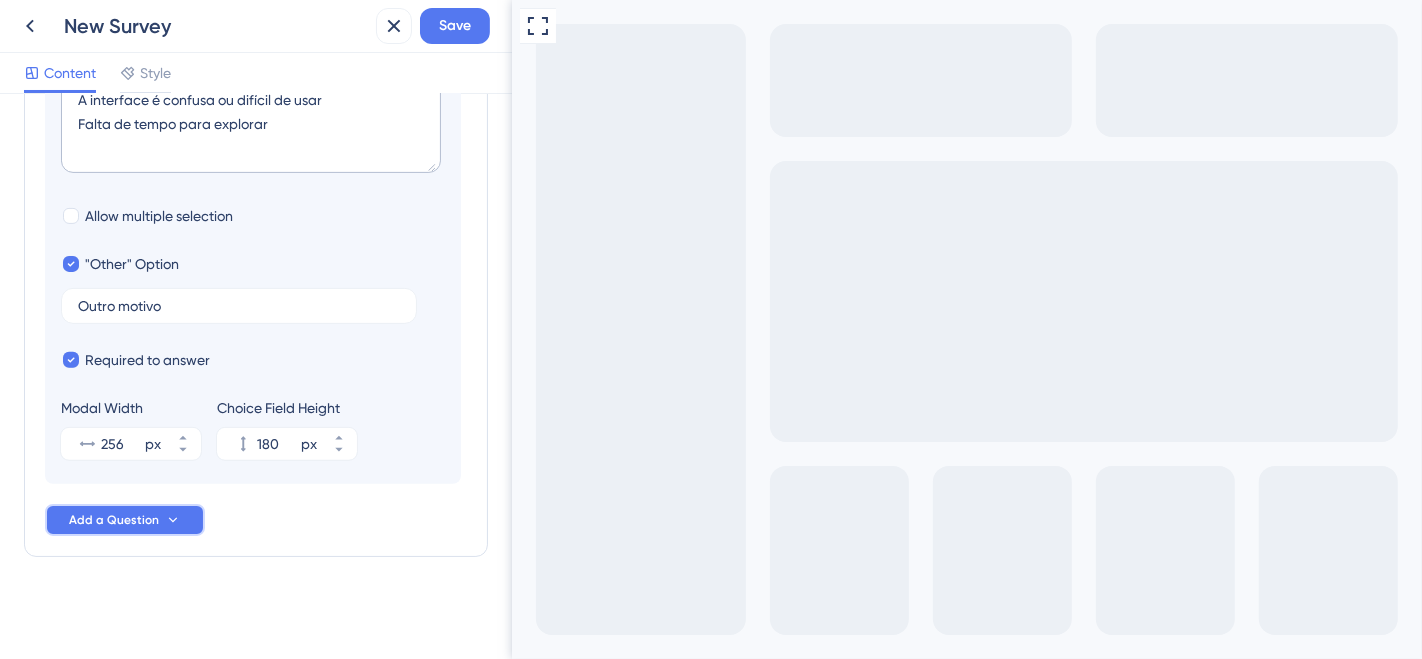 click on "Add a Question" at bounding box center (114, 520) 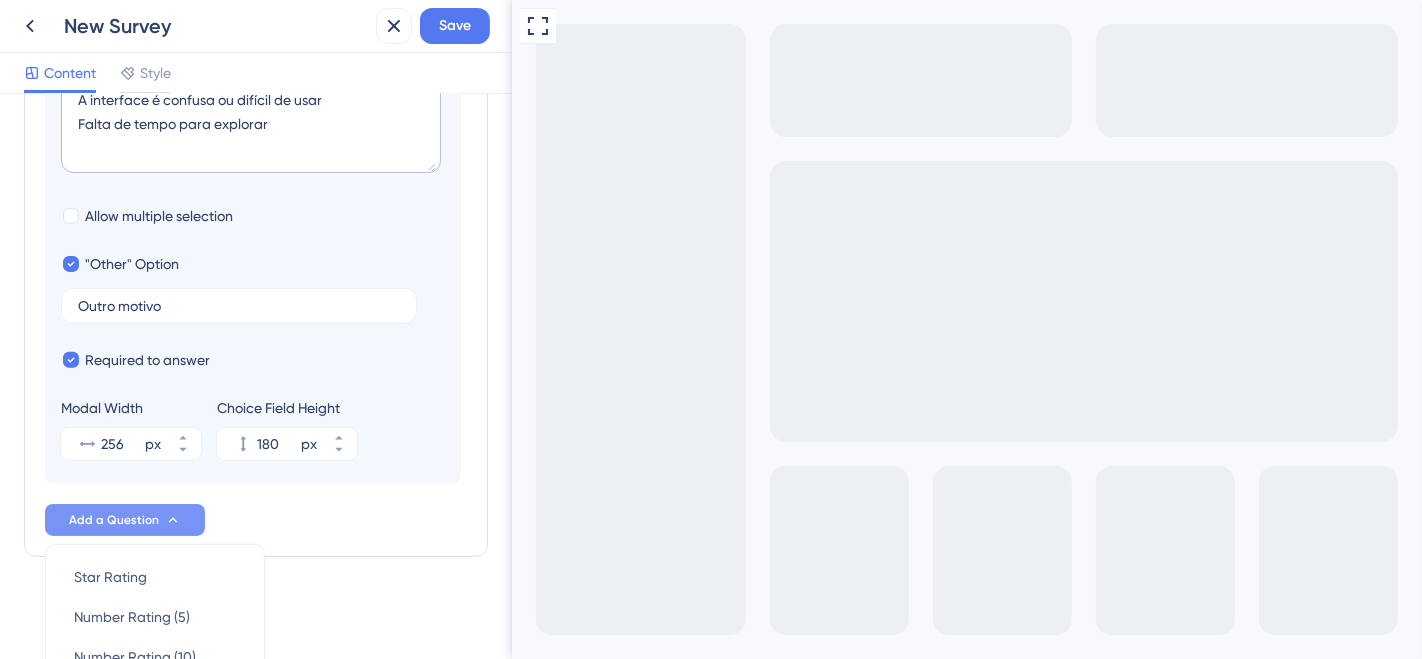 scroll, scrollTop: 911, scrollLeft: 0, axis: vertical 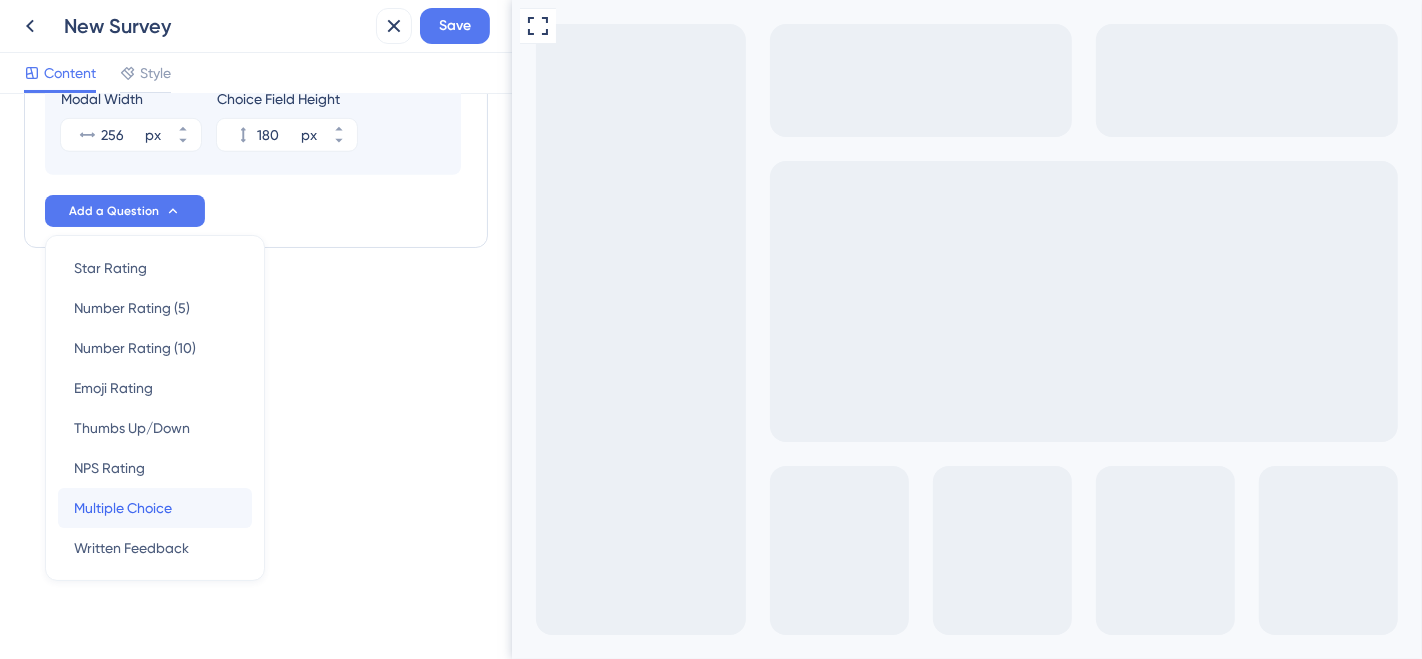 click on "Multiple Choice" at bounding box center (123, 508) 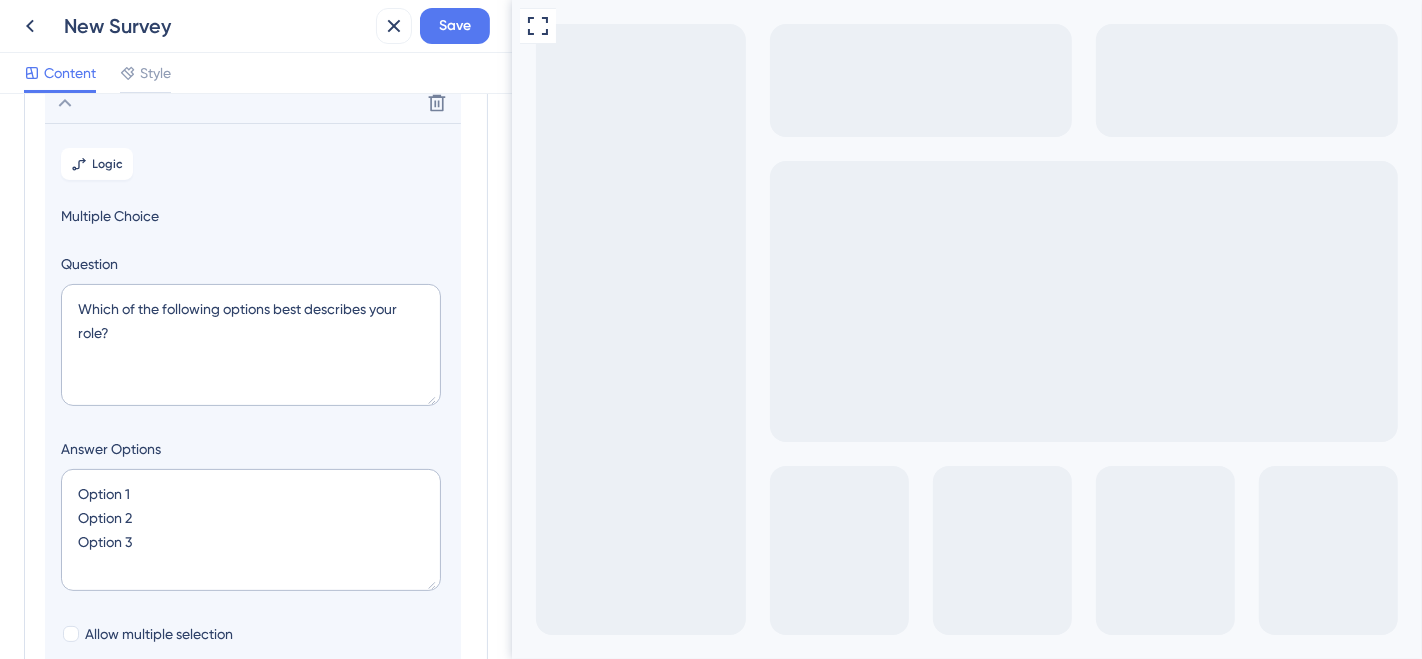 scroll, scrollTop: 228, scrollLeft: 0, axis: vertical 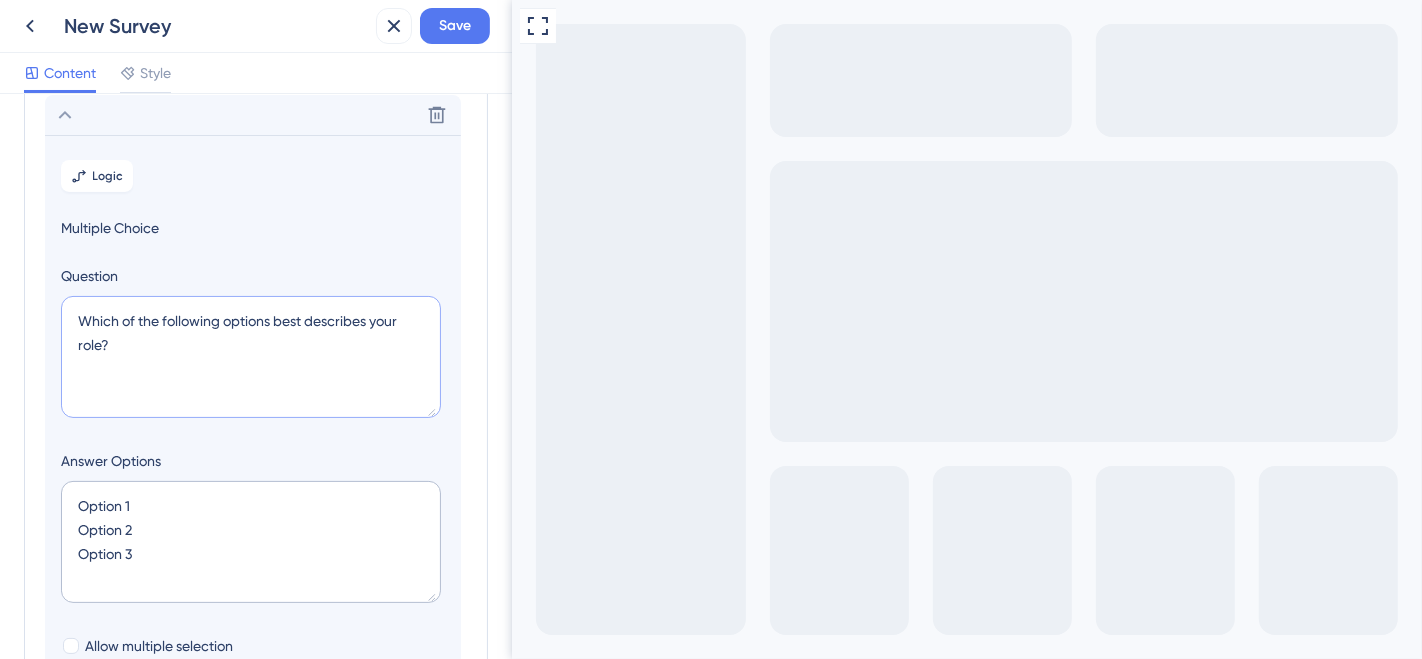 drag, startPoint x: 124, startPoint y: 339, endPoint x: 68, endPoint y: 322, distance: 58.5235 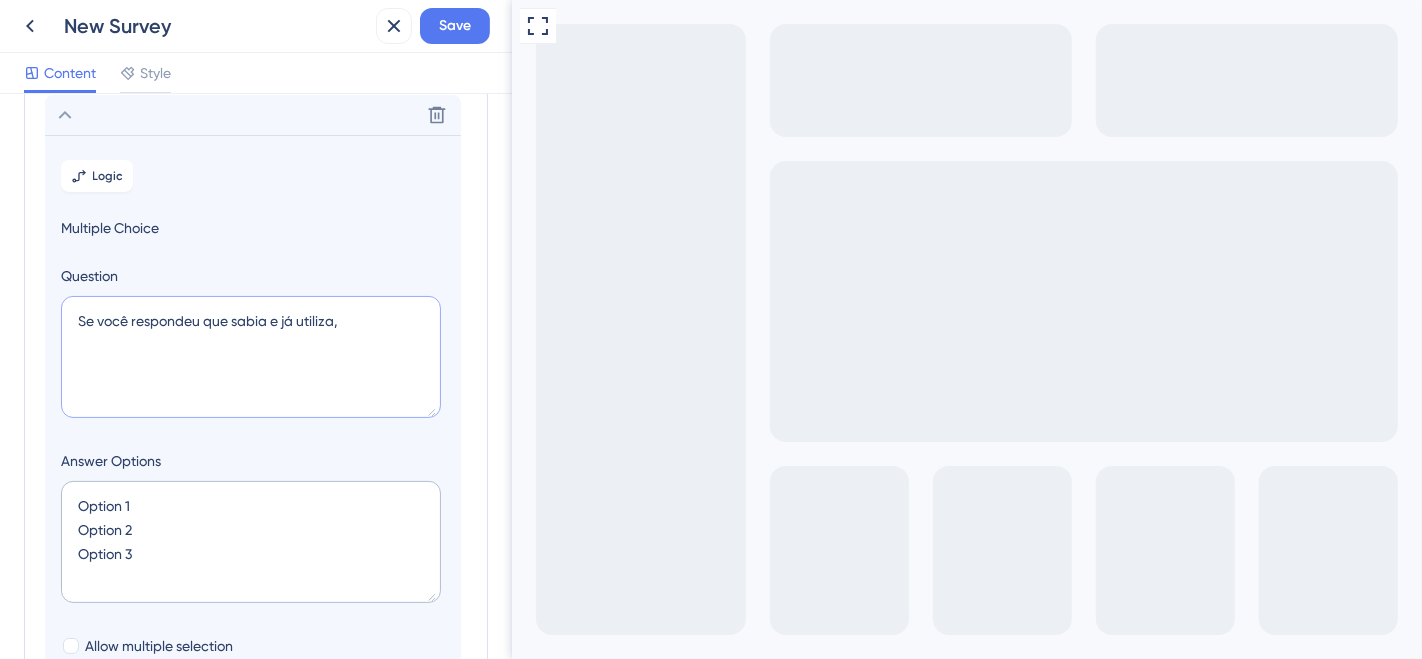type on "Se você respondeu que sabia e já utiliza," 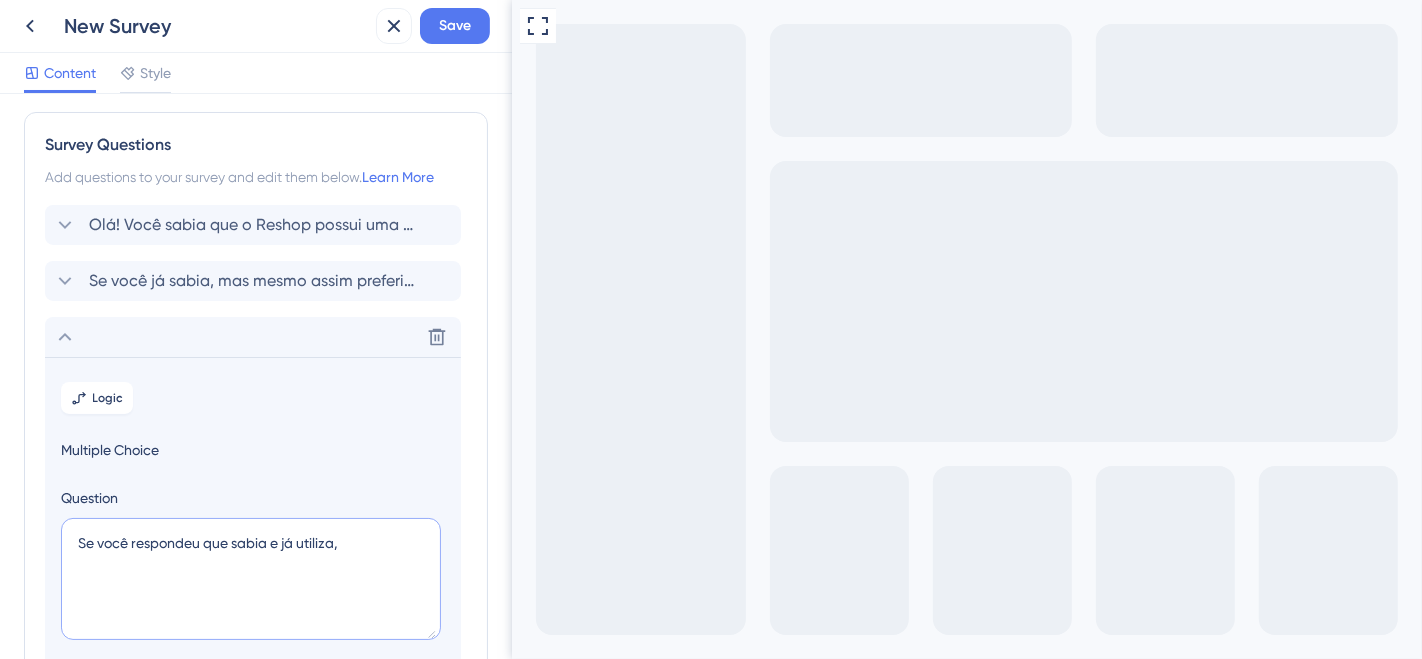 scroll, scrollTop: 0, scrollLeft: 0, axis: both 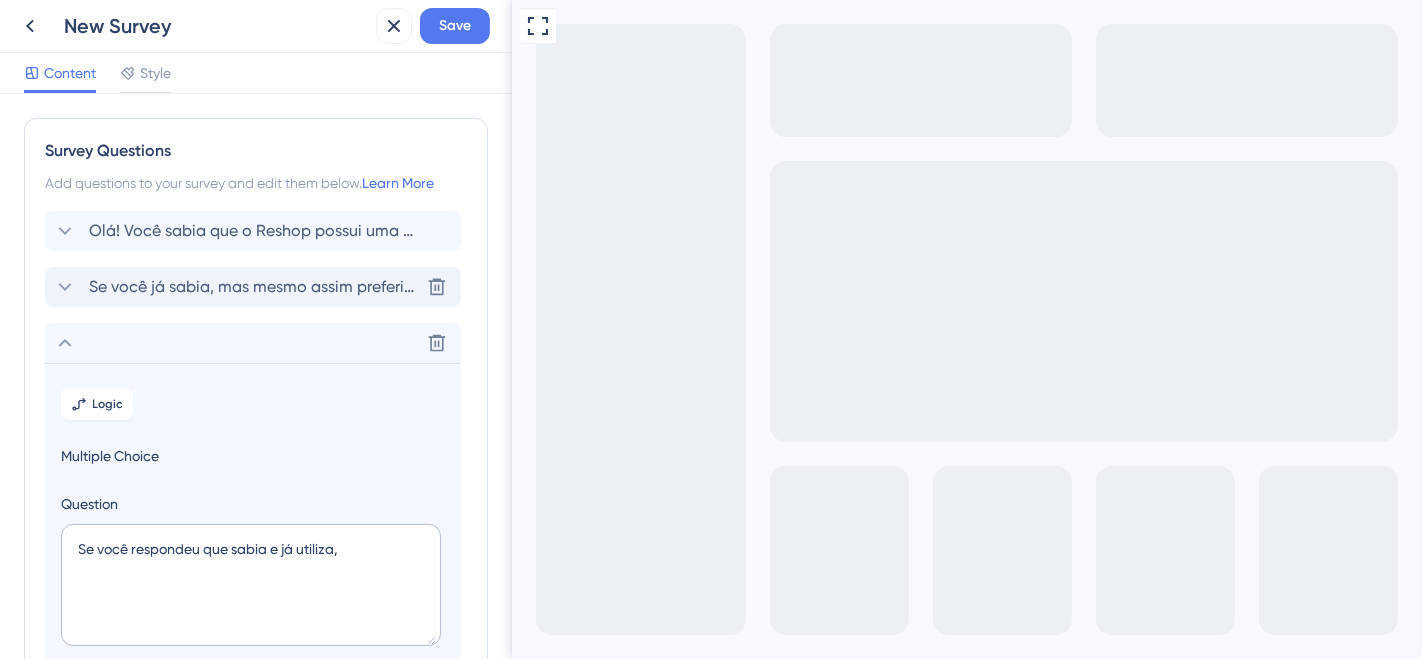 click 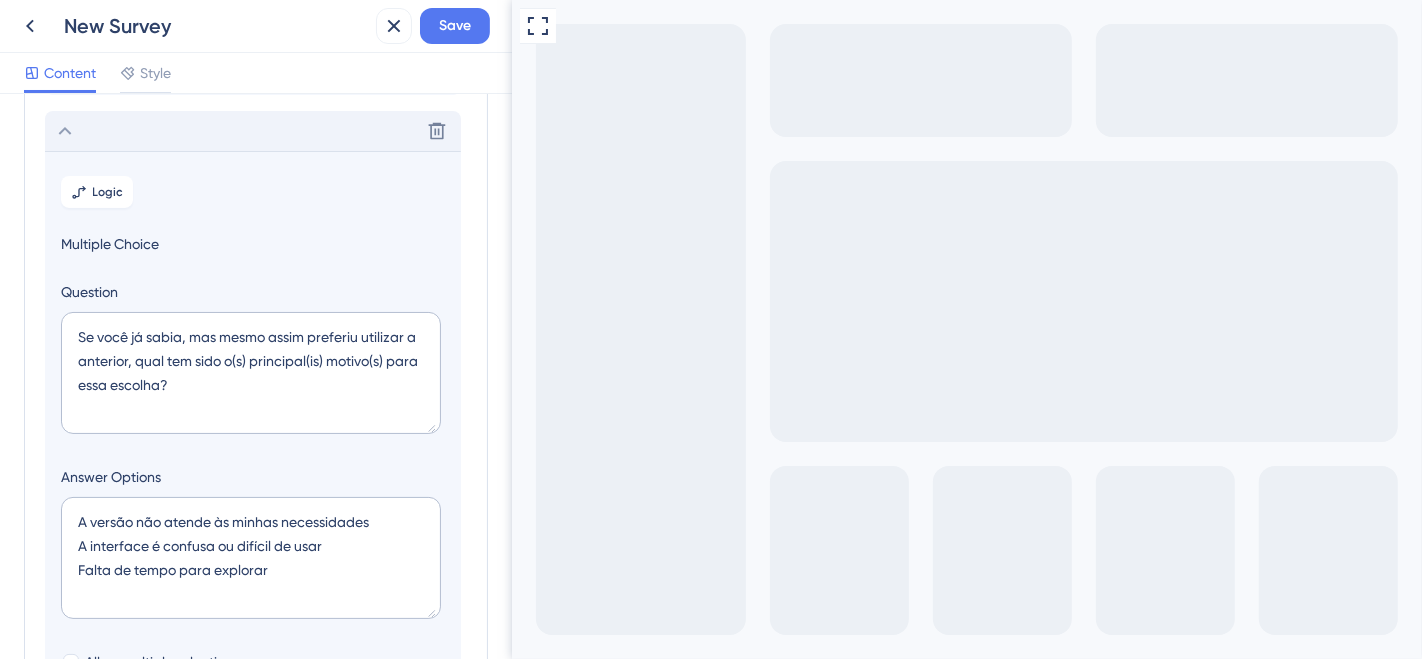 scroll, scrollTop: 172, scrollLeft: 0, axis: vertical 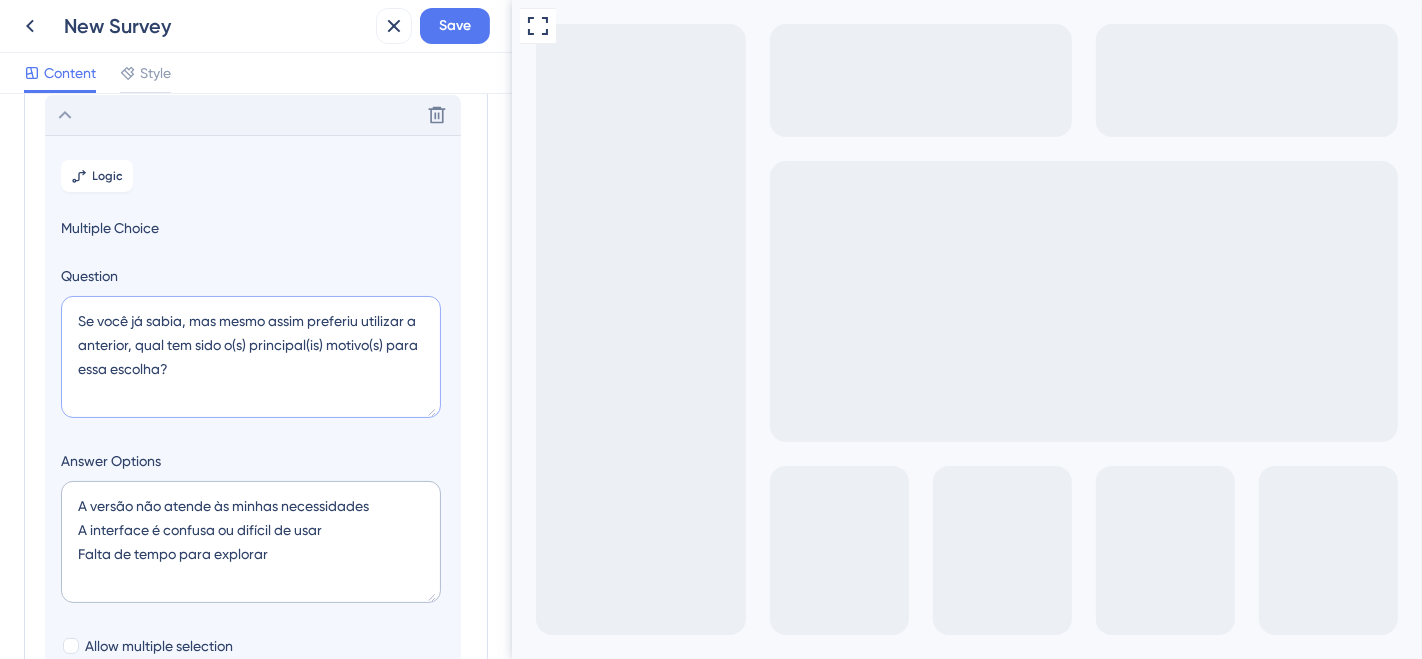 drag, startPoint x: 134, startPoint y: 344, endPoint x: 166, endPoint y: 366, distance: 38.832977 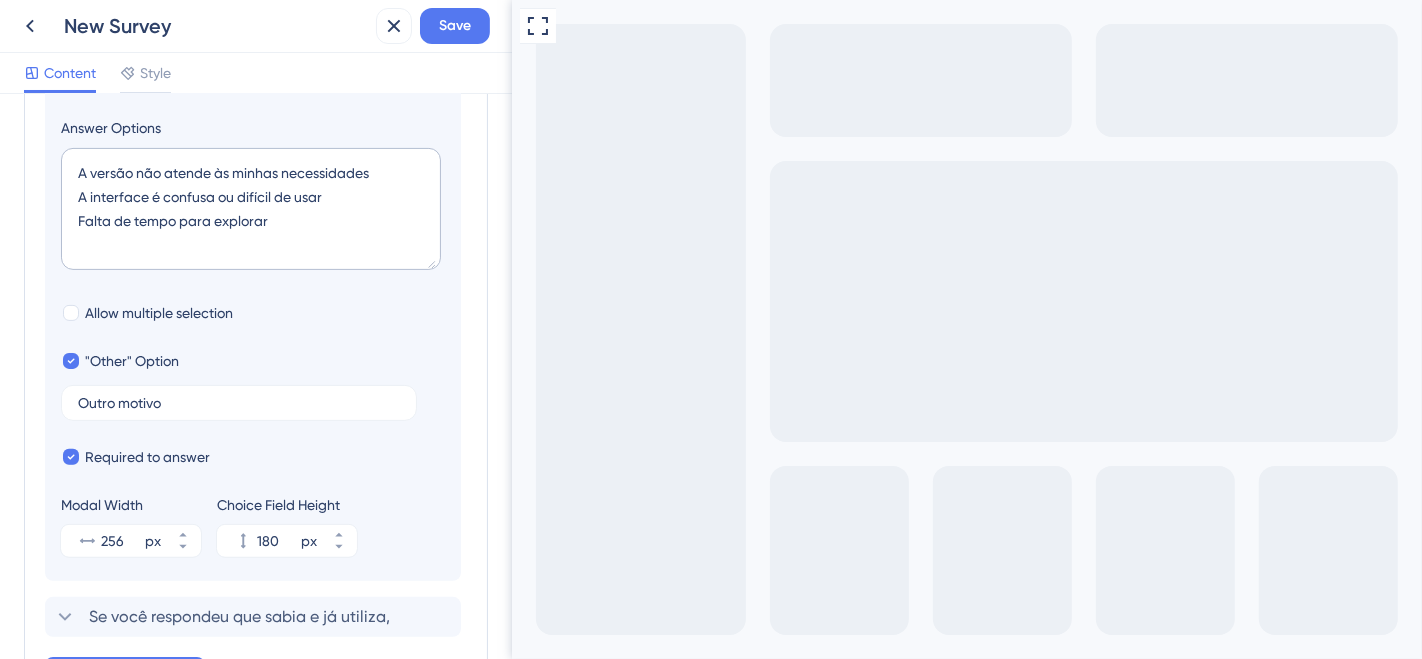 scroll, scrollTop: 659, scrollLeft: 0, axis: vertical 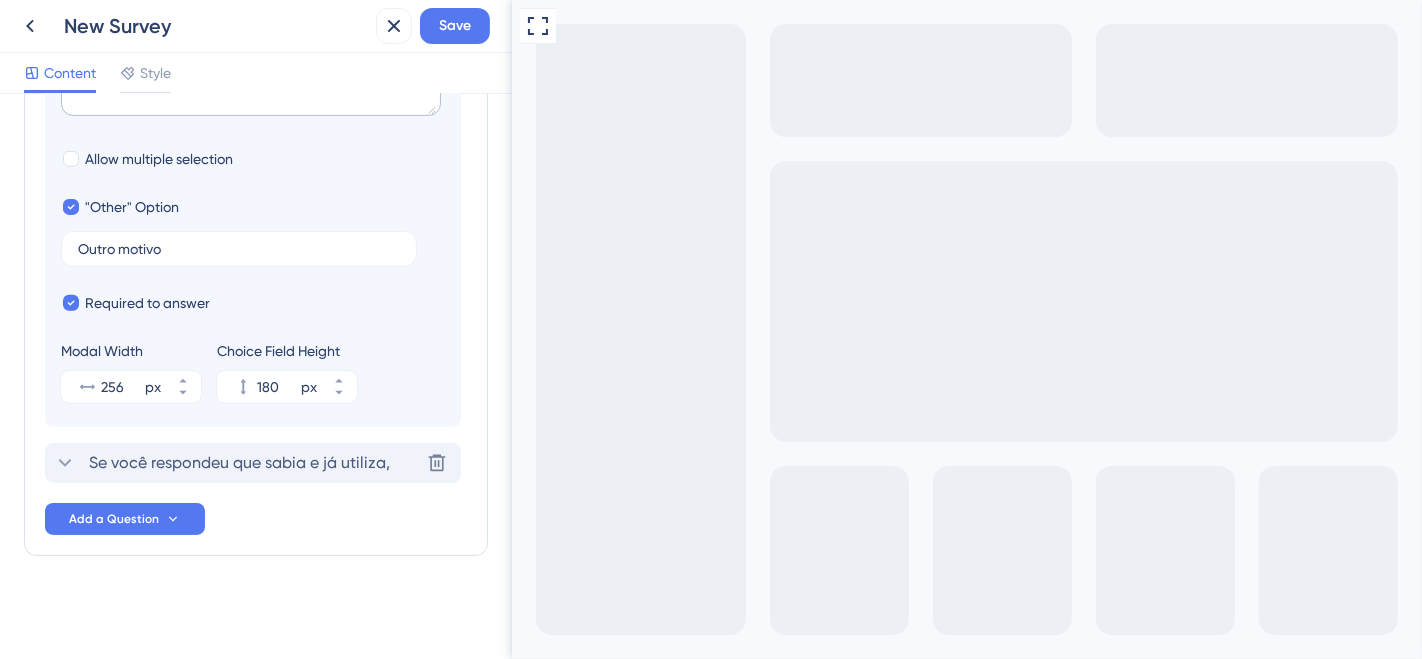 click on "Se você respondeu que sabia e já utiliza," at bounding box center (239, 463) 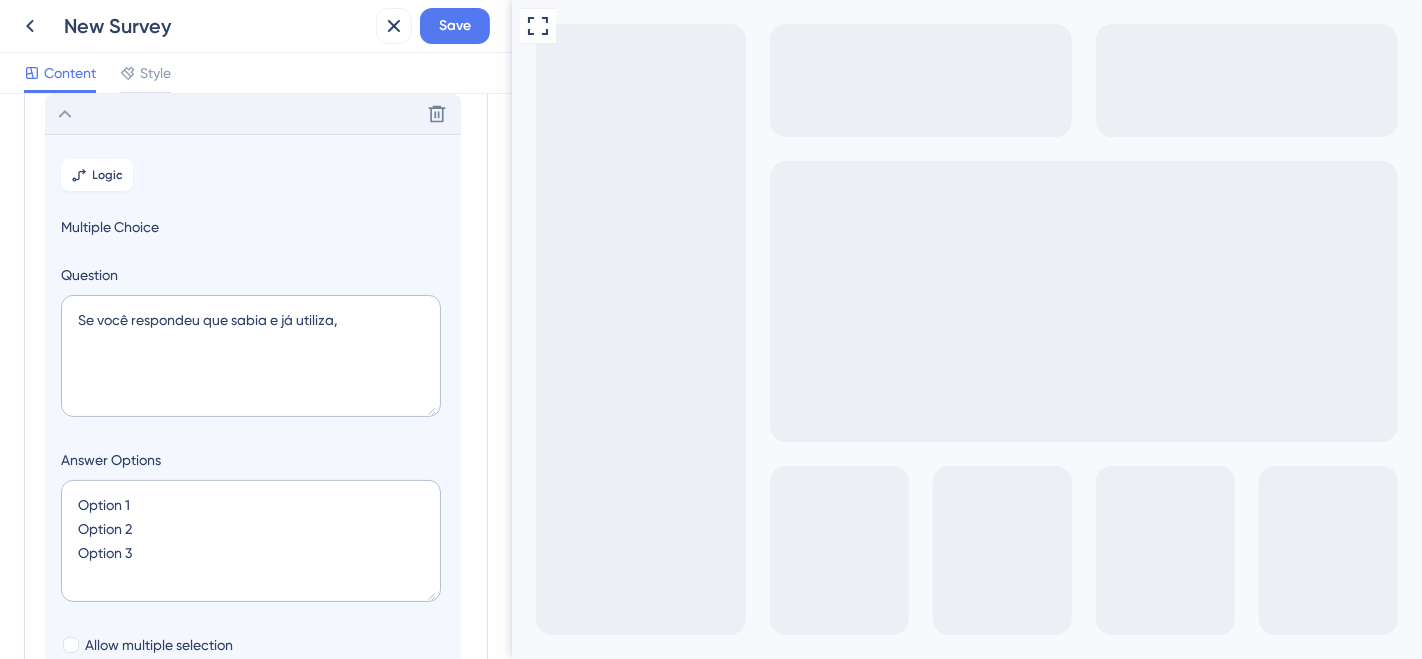 scroll, scrollTop: 228, scrollLeft: 0, axis: vertical 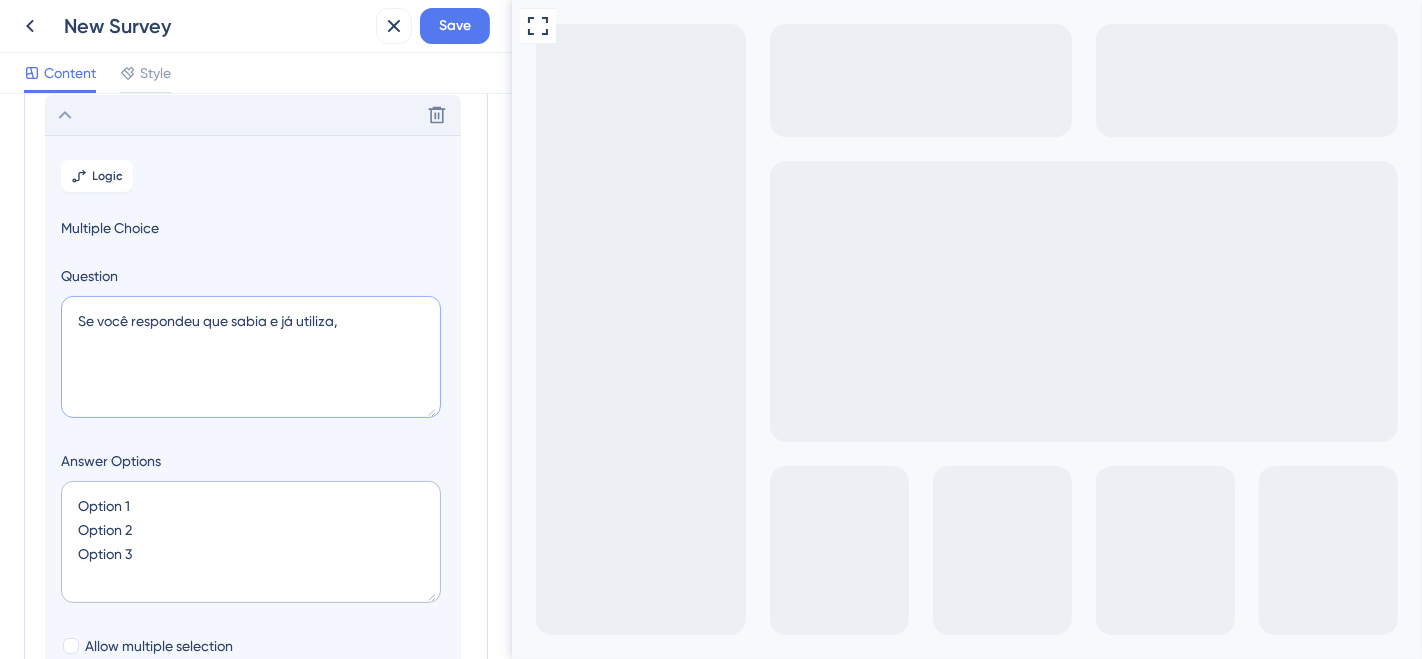 click on "Se você respondeu que sabia e já utiliza," at bounding box center (251, 357) 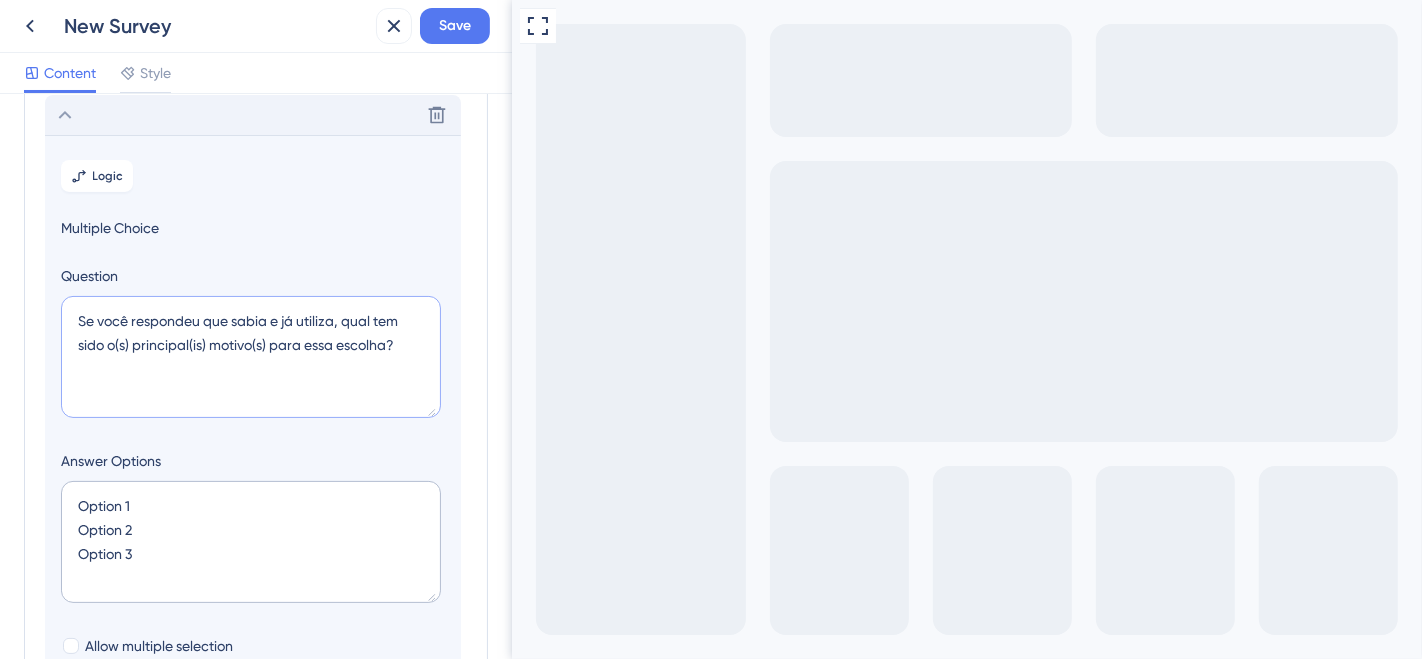 click on "Se você respondeu que sabia e já utiliza, qual tem sido o(s) principal(is) motivo(s) para essa escolha?" at bounding box center [251, 357] 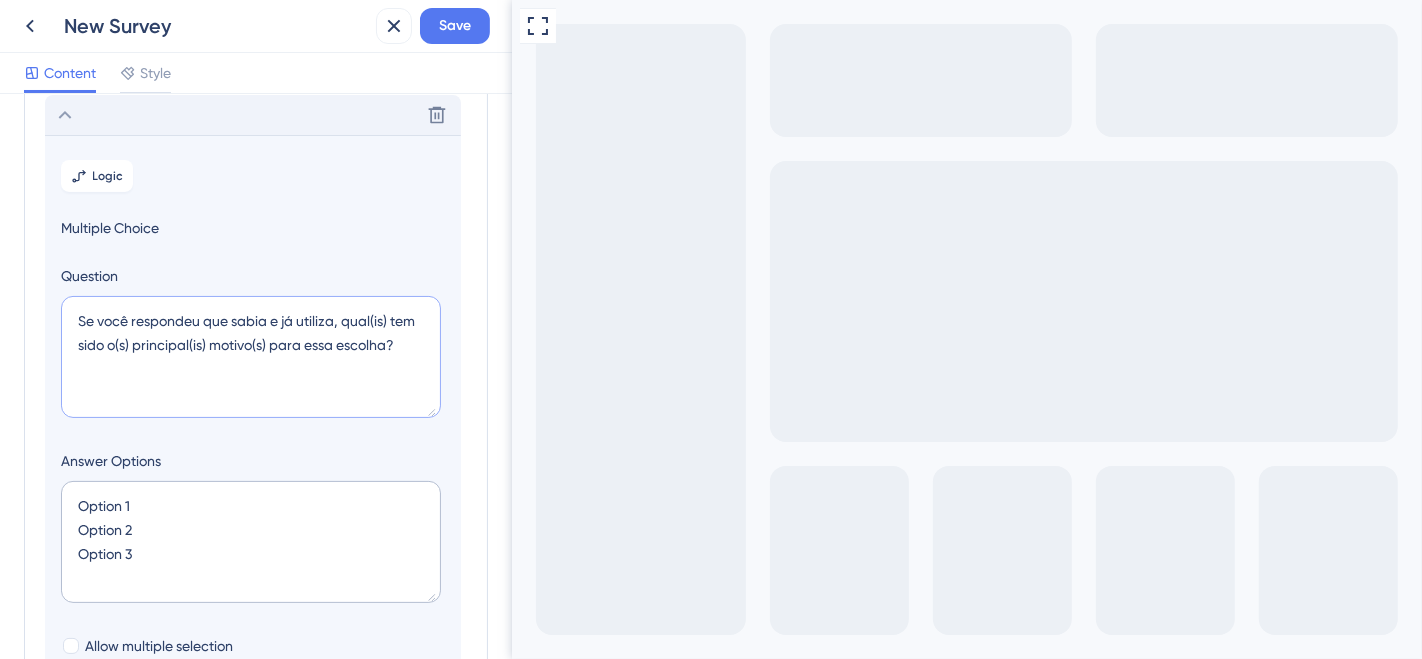 type on "Se você respondeu que sabia e já utiliza, qual(is) tem sido o(s) principal(is) motivo(s) para essa escolha?" 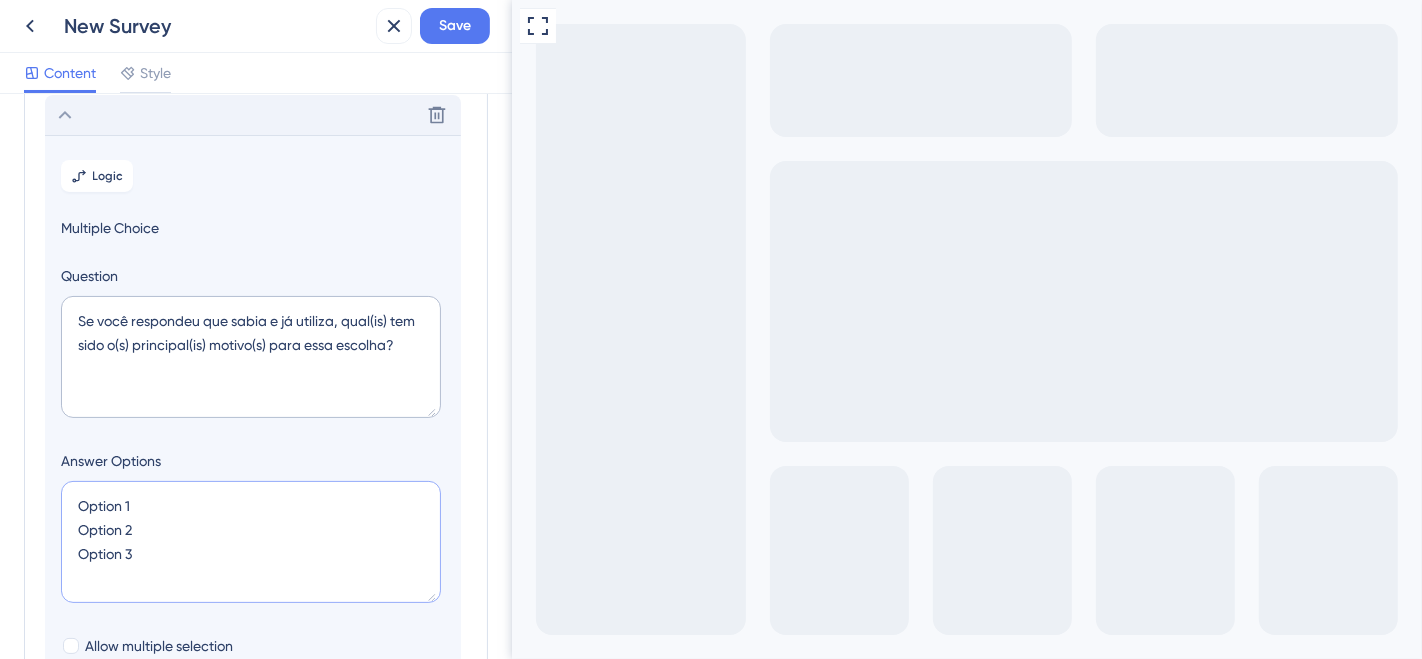 drag, startPoint x: 140, startPoint y: 494, endPoint x: 56, endPoint y: 498, distance: 84.095184 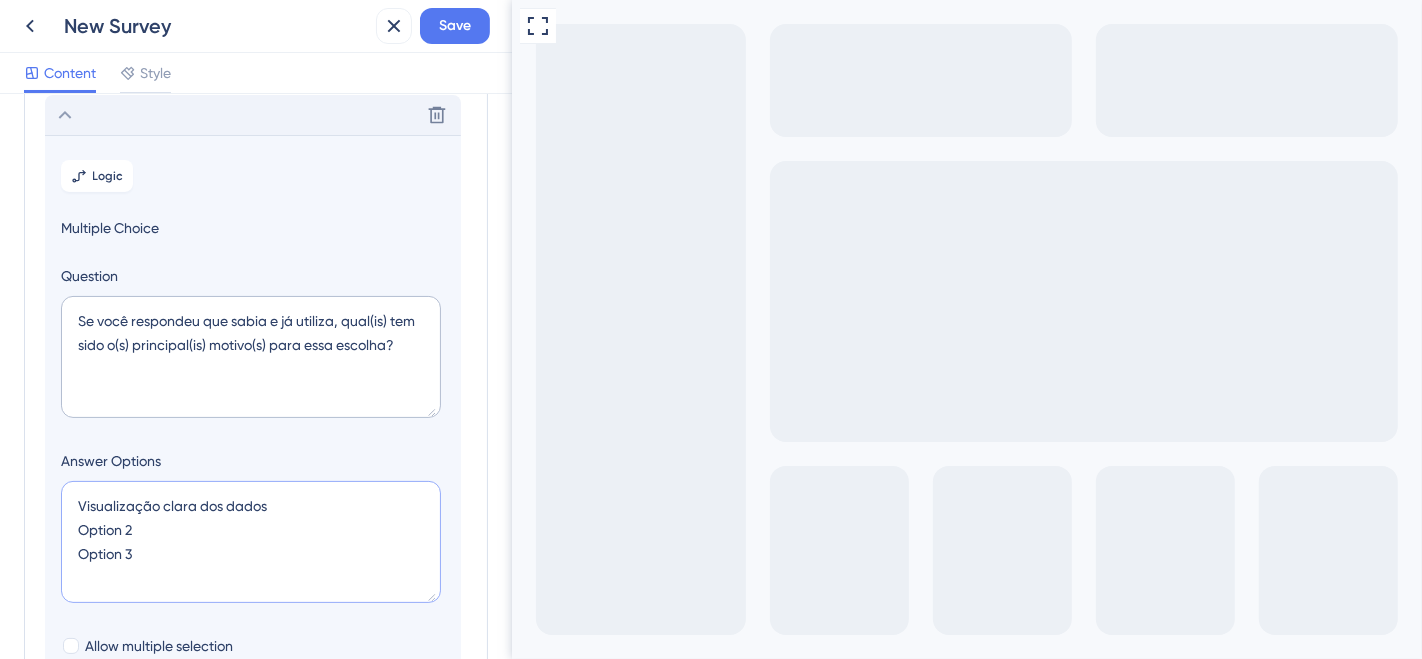 drag, startPoint x: 137, startPoint y: 522, endPoint x: 79, endPoint y: 524, distance: 58.034473 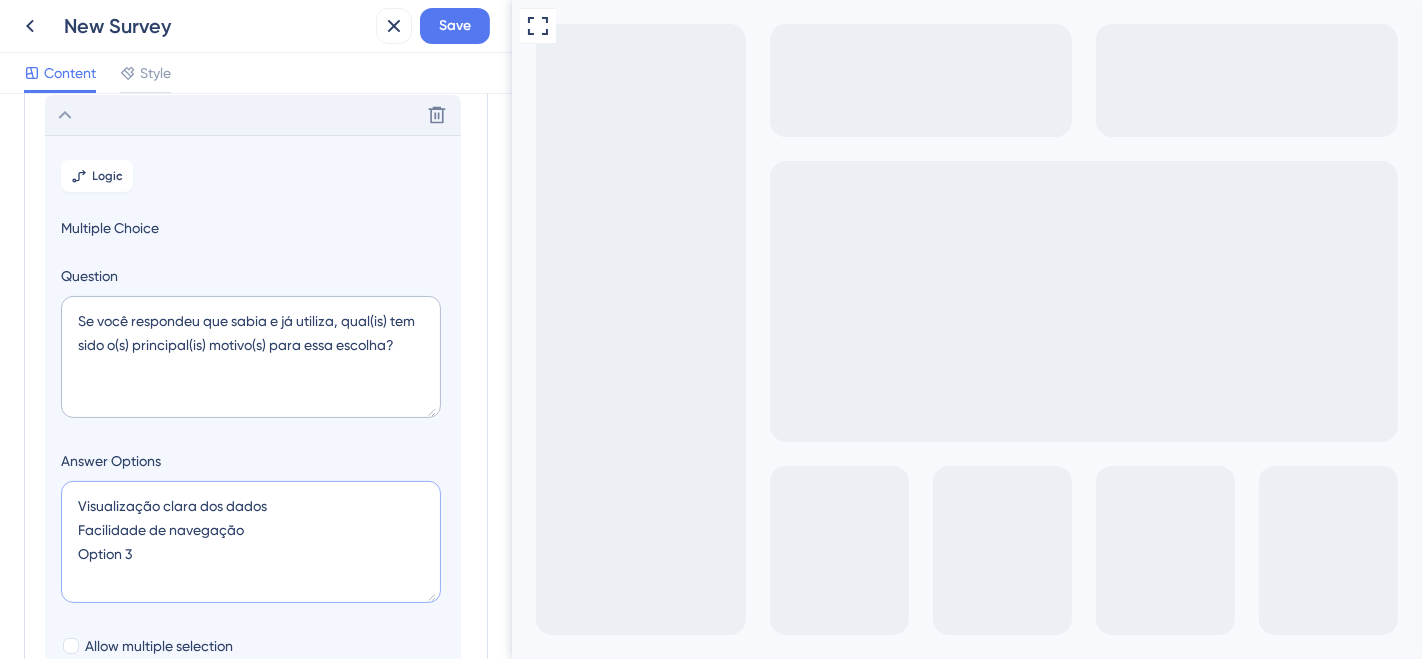 drag, startPoint x: 147, startPoint y: 557, endPoint x: 77, endPoint y: 555, distance: 70.028564 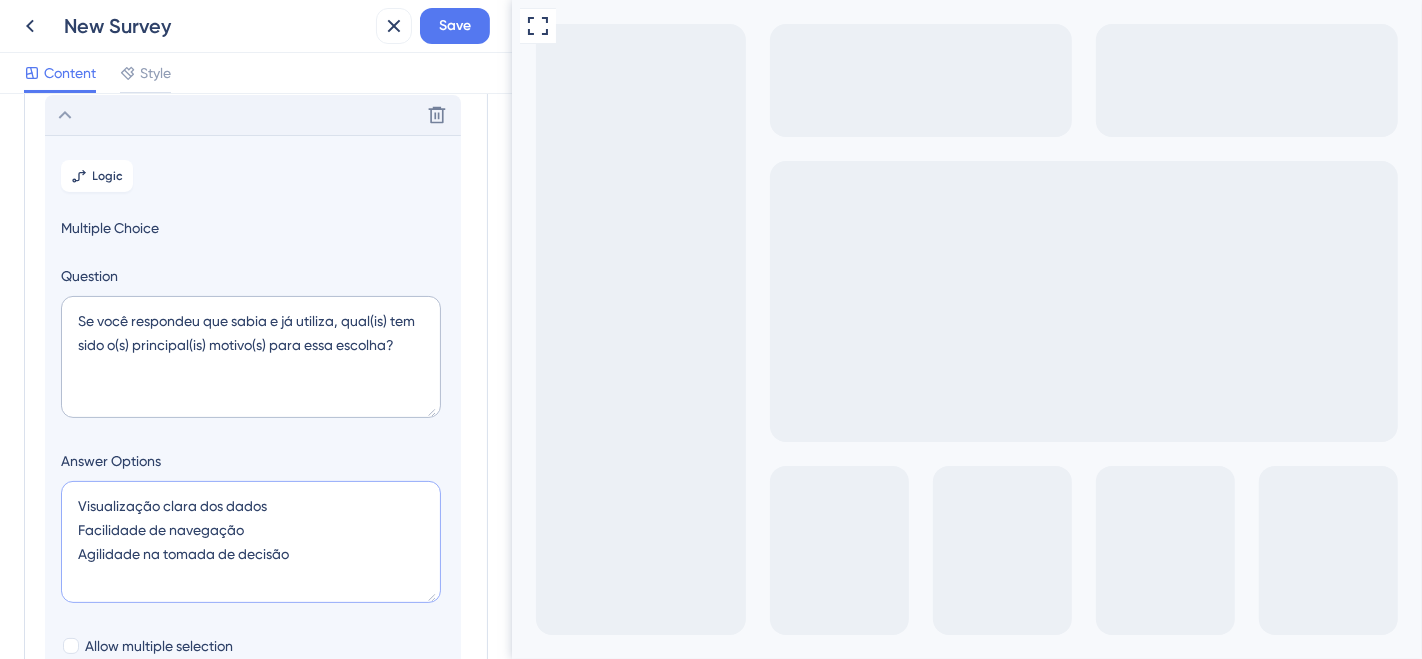 paste on "Funcionalidades novas e úteis" 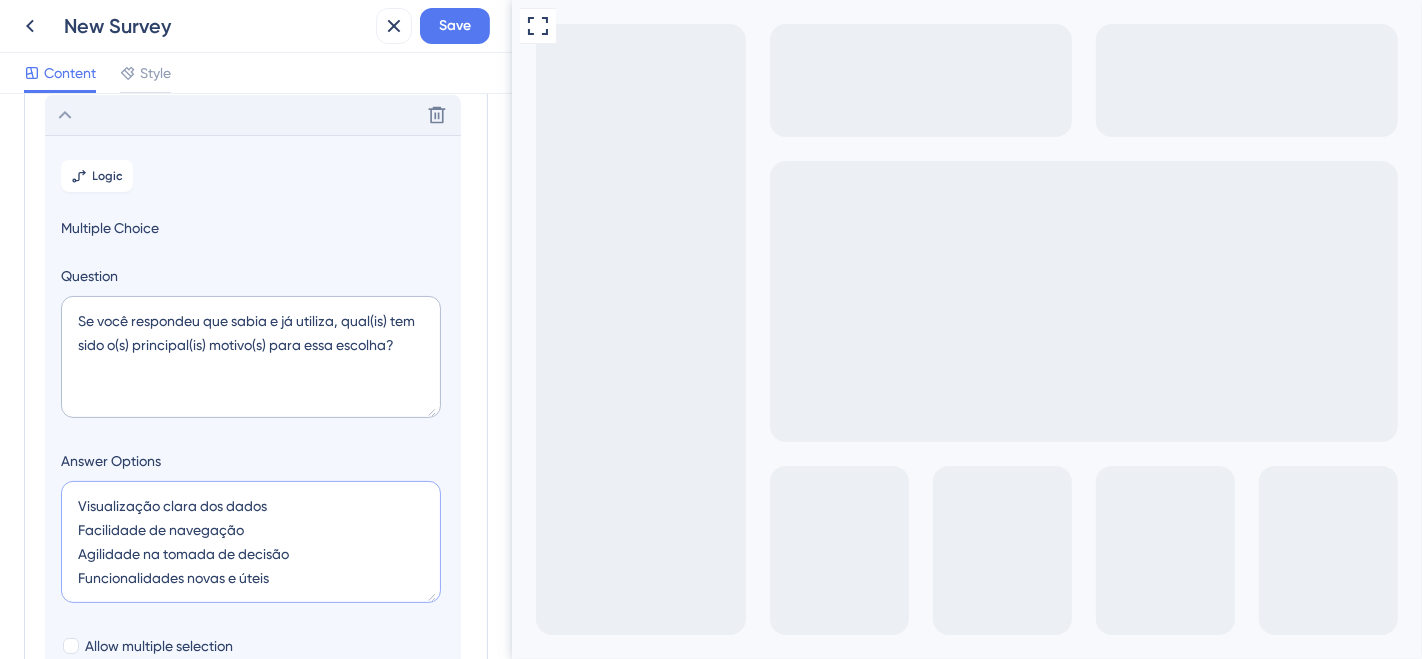 scroll, scrollTop: 340, scrollLeft: 0, axis: vertical 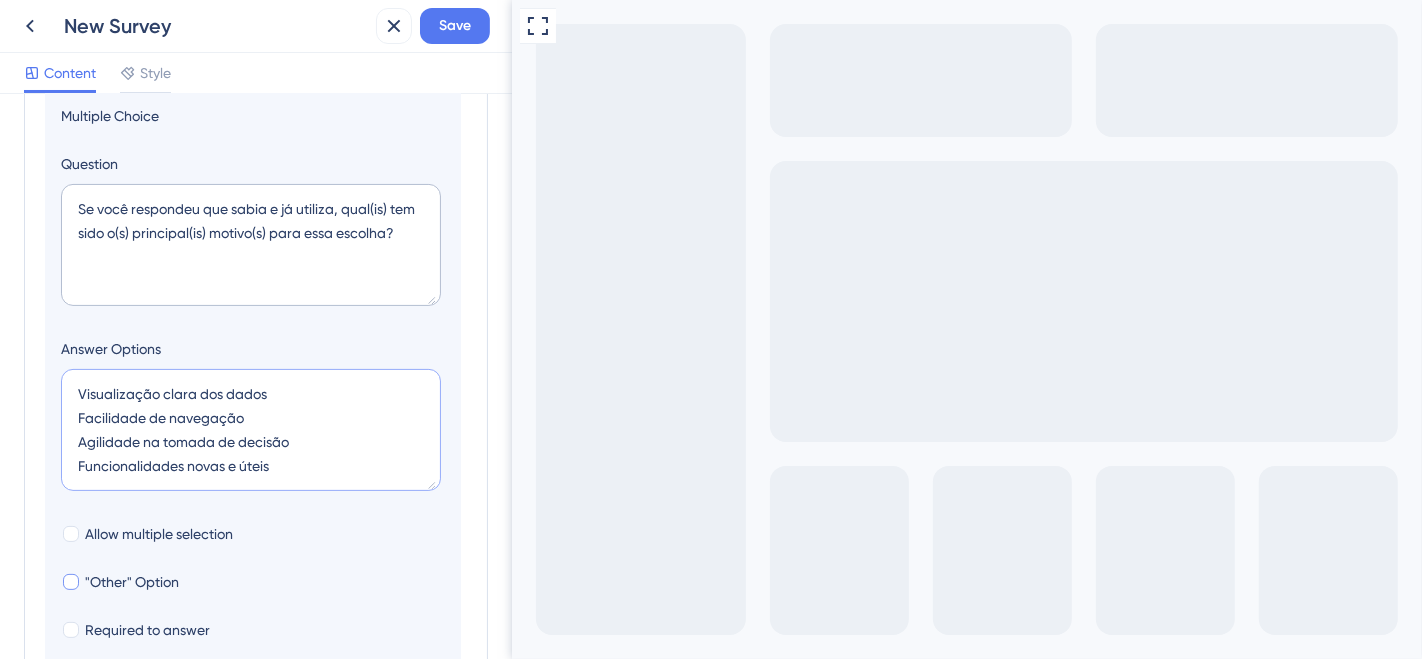 type on "Visualização clara dos dados
Facilidade de navegação
Agilidade na tomada de decisão
Funcionalidades novas e úteis" 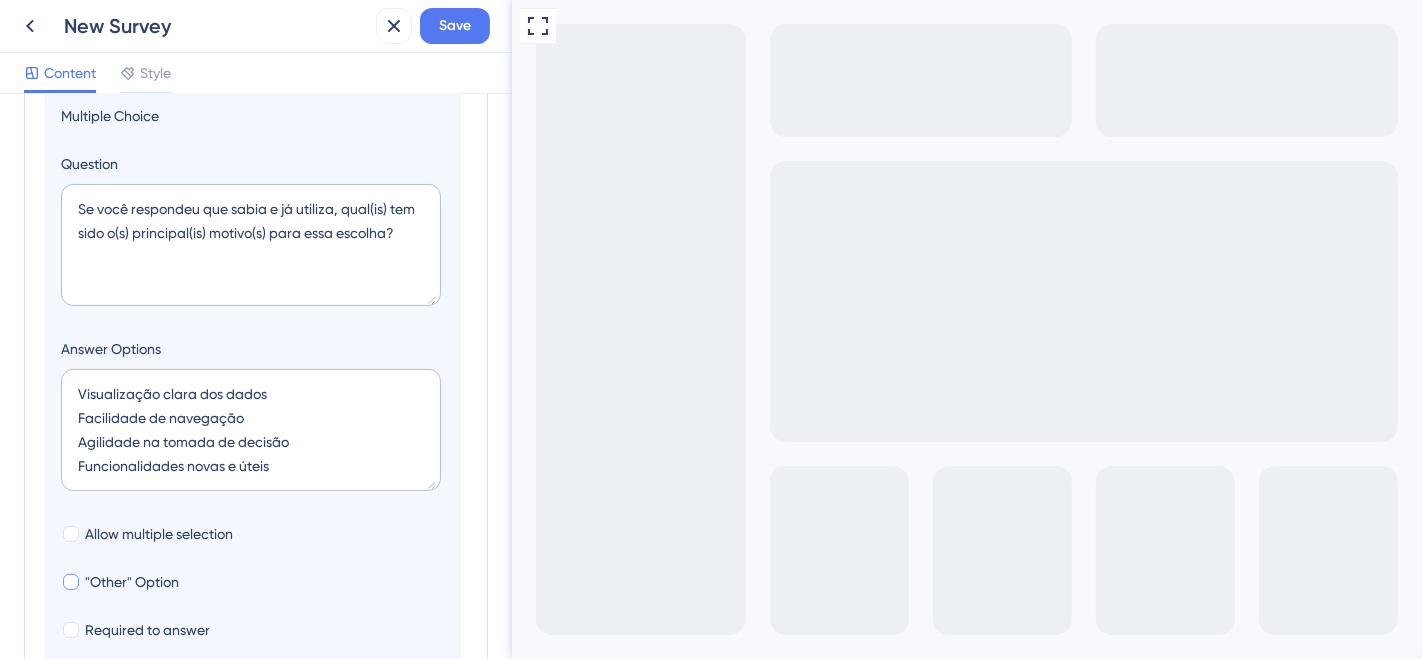 click at bounding box center (71, 582) 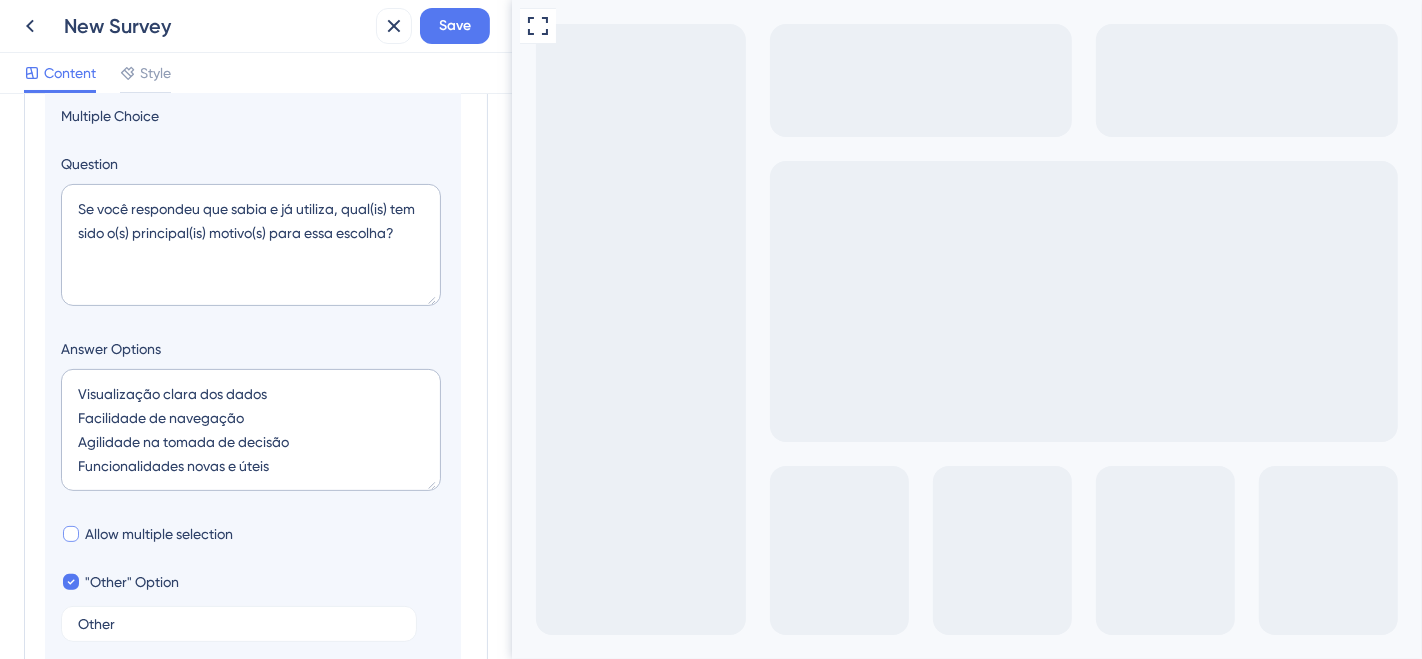 scroll, scrollTop: 562, scrollLeft: 0, axis: vertical 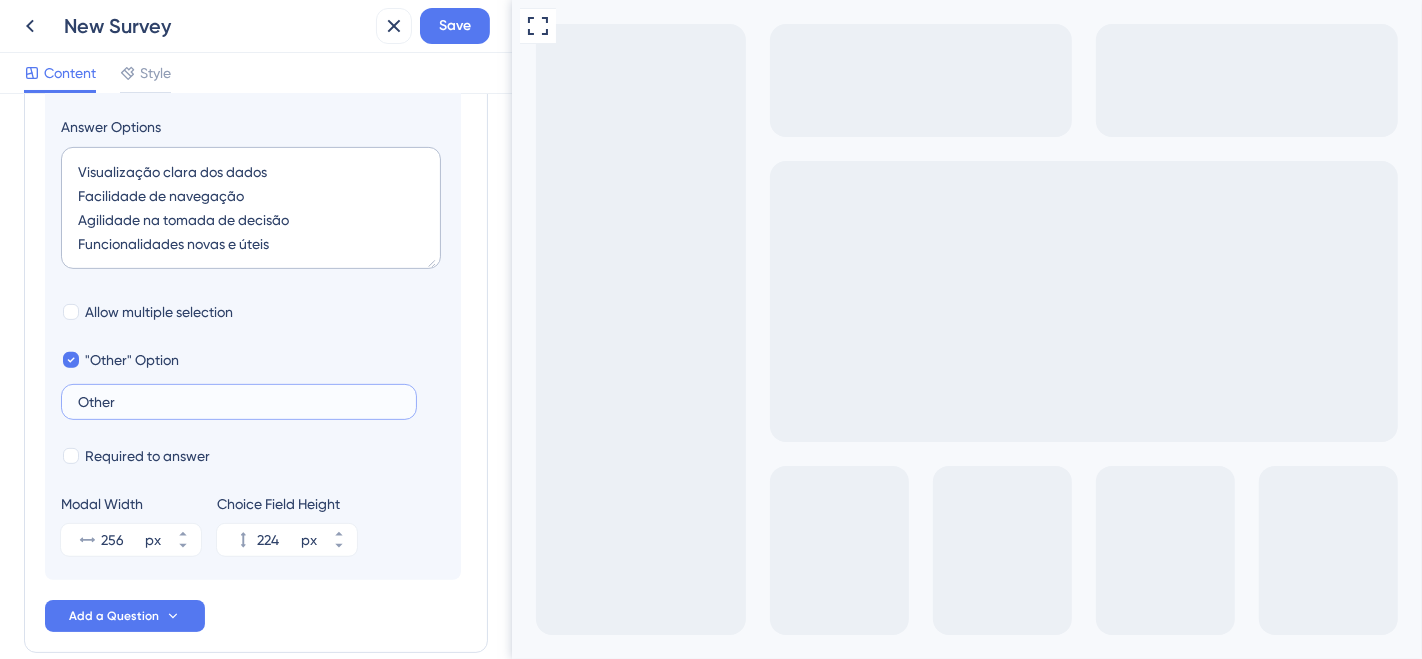 drag, startPoint x: 125, startPoint y: 402, endPoint x: 33, endPoint y: 404, distance: 92.021736 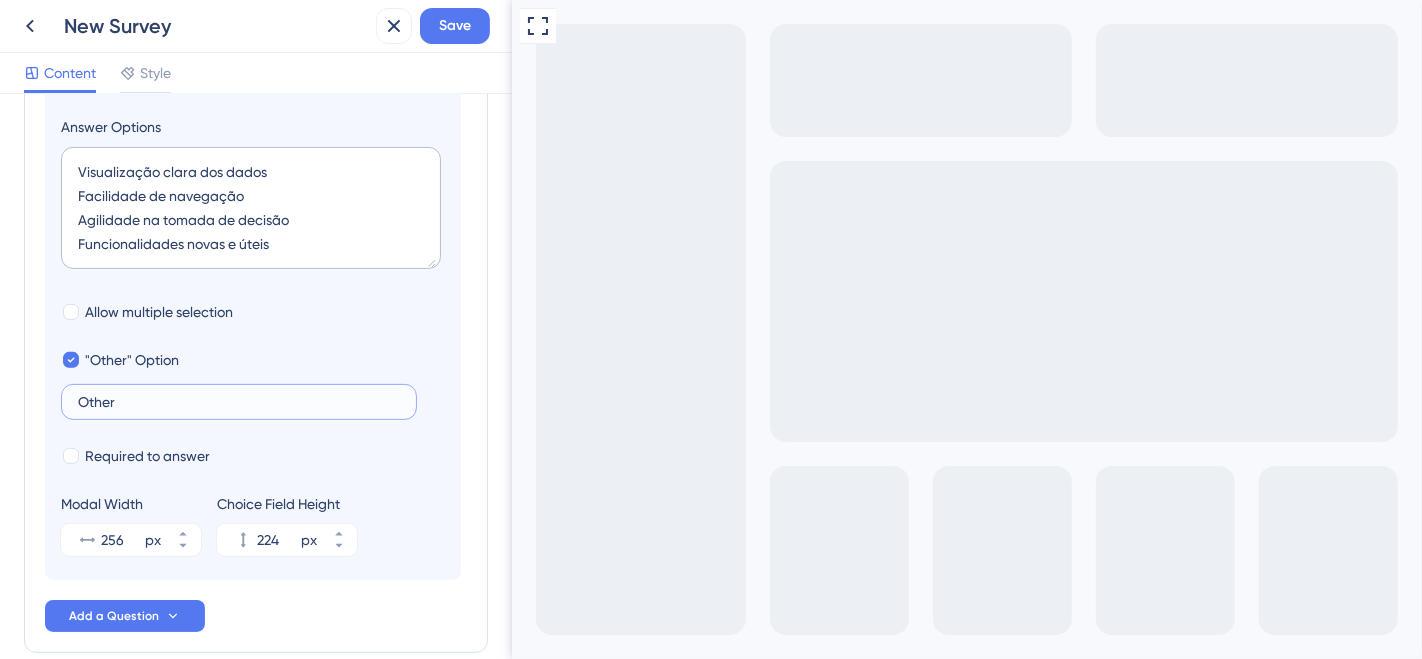 click on "Survey Questions Add questions to your survey and edit them below.  Learn More Olá! Você sabia que o Reshop possui uma nova versão da sua Home Page? Se você já sabia, mas mesmo assim preferiu utilizar a anterior, qual tem sido o(s) principal(is) motivo(s) para essa escolha?  Delete Logic Multiple Choice Question Se você respondeu que sabia e já utiliza, qual(is) tem sido o(s) principal(is) motivo(s) para essa escolha? Answer Options Visualização clara dos dados
Facilidade de navegação
Agilidade na tomada de decisão
Funcionalidades novas e úteis Allow multiple selection "Other" Option Other Required to answer Modal Width 256 px Choice Field Height 224 px Add a Question" at bounding box center (256, 104) 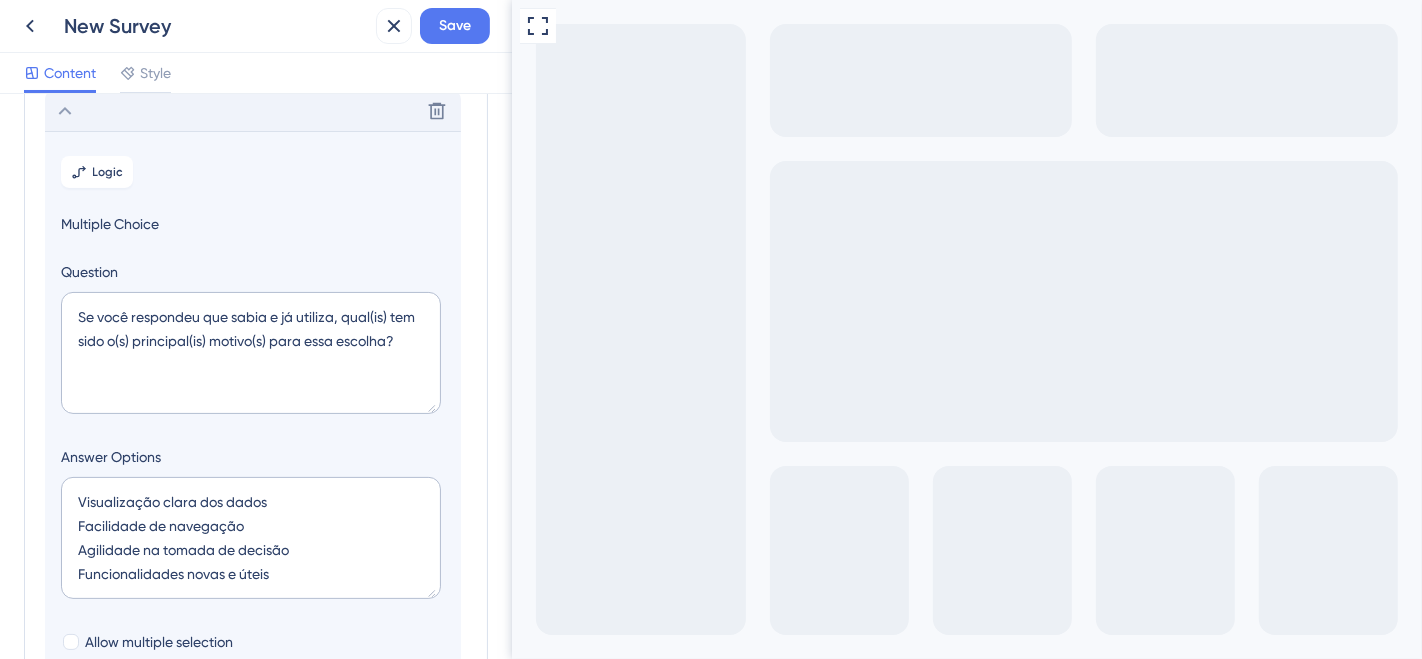 scroll, scrollTop: 117, scrollLeft: 0, axis: vertical 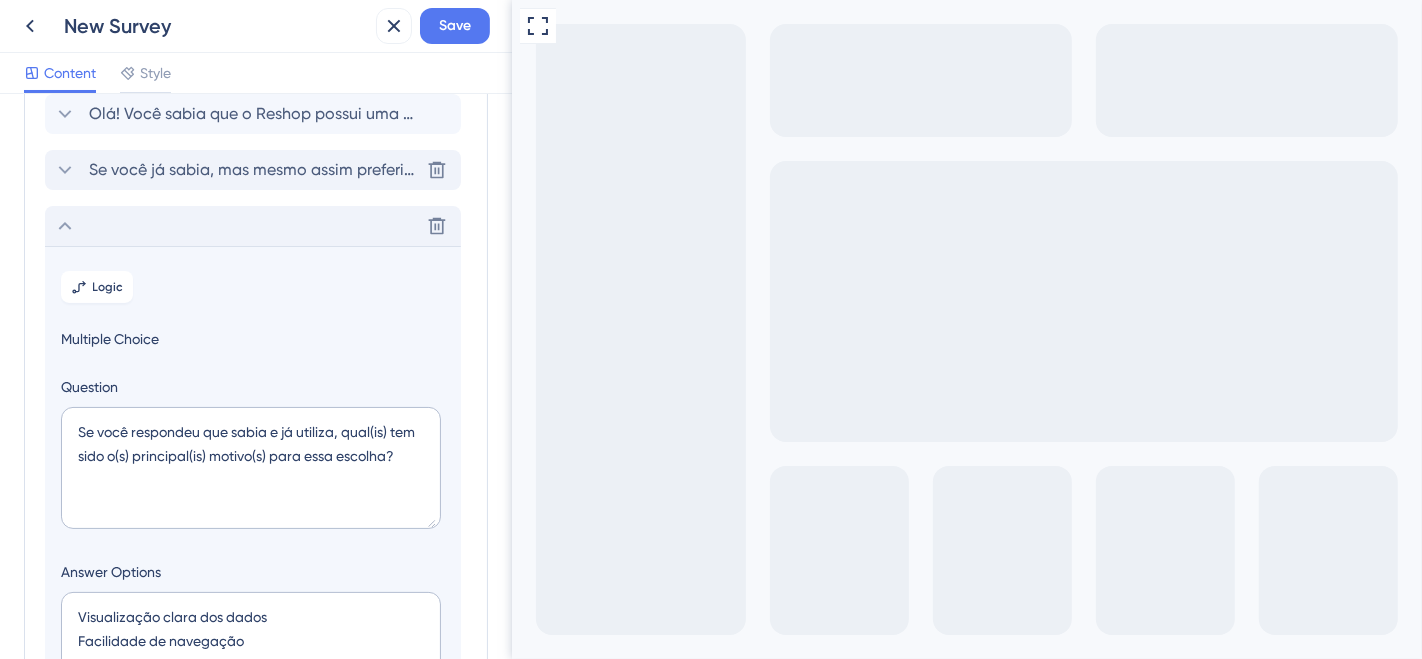 type on "Outros motivos" 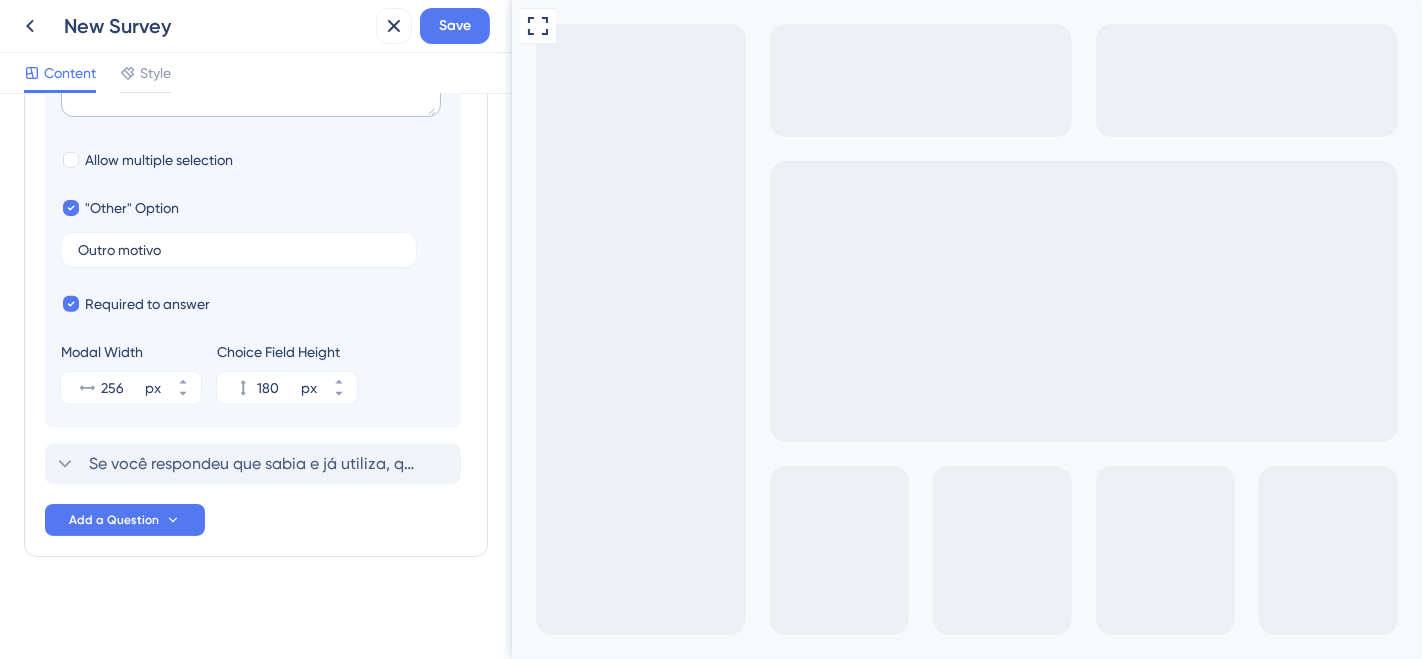 scroll, scrollTop: 659, scrollLeft: 0, axis: vertical 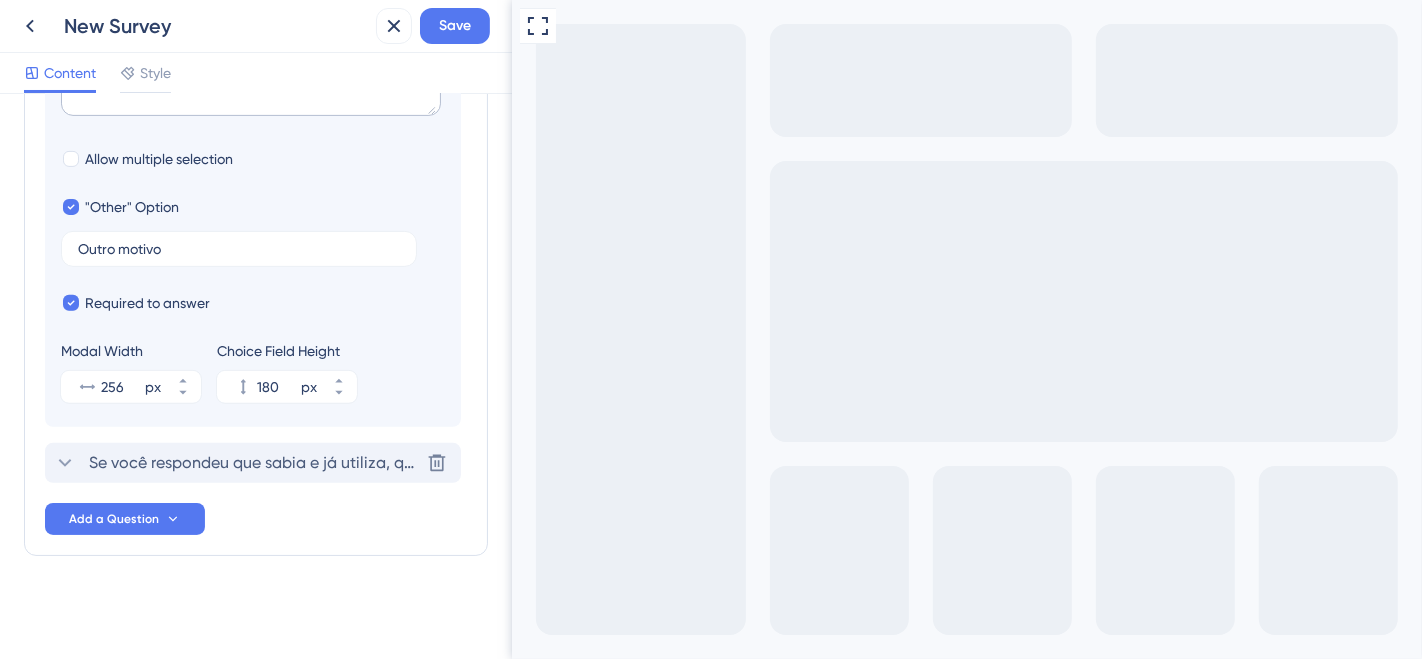 click 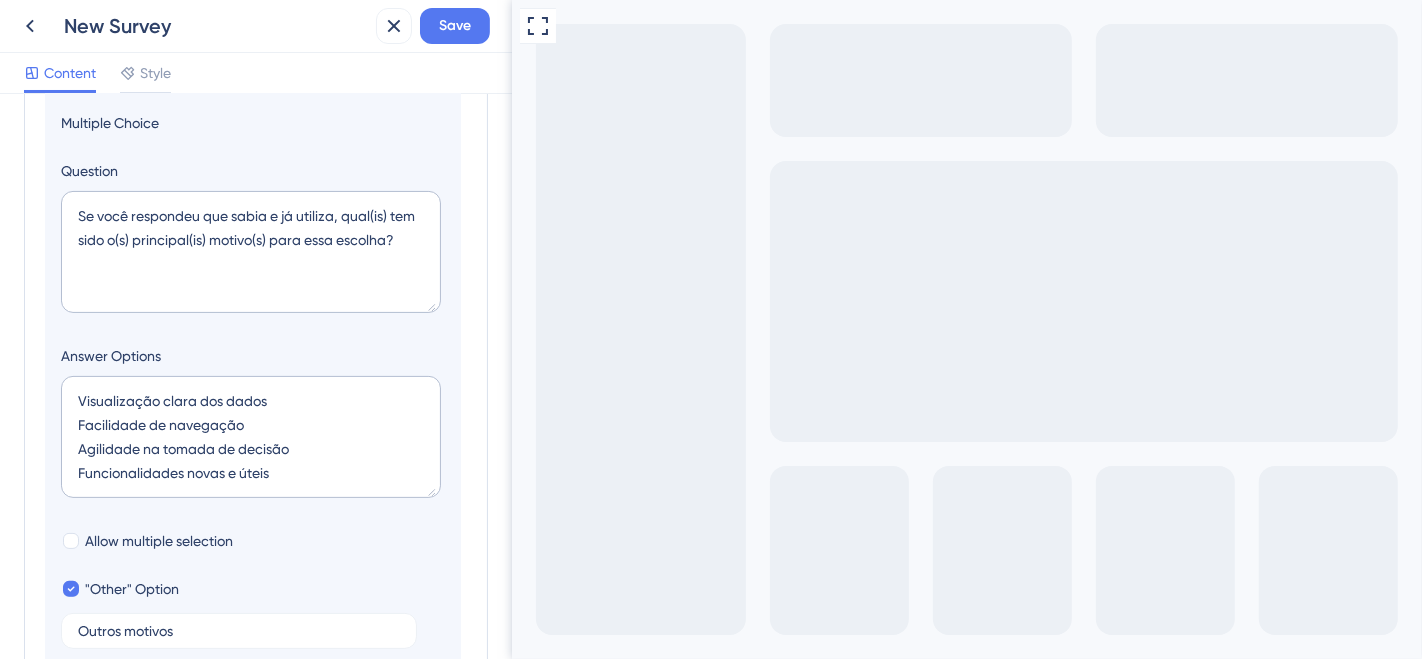 scroll, scrollTop: 451, scrollLeft: 0, axis: vertical 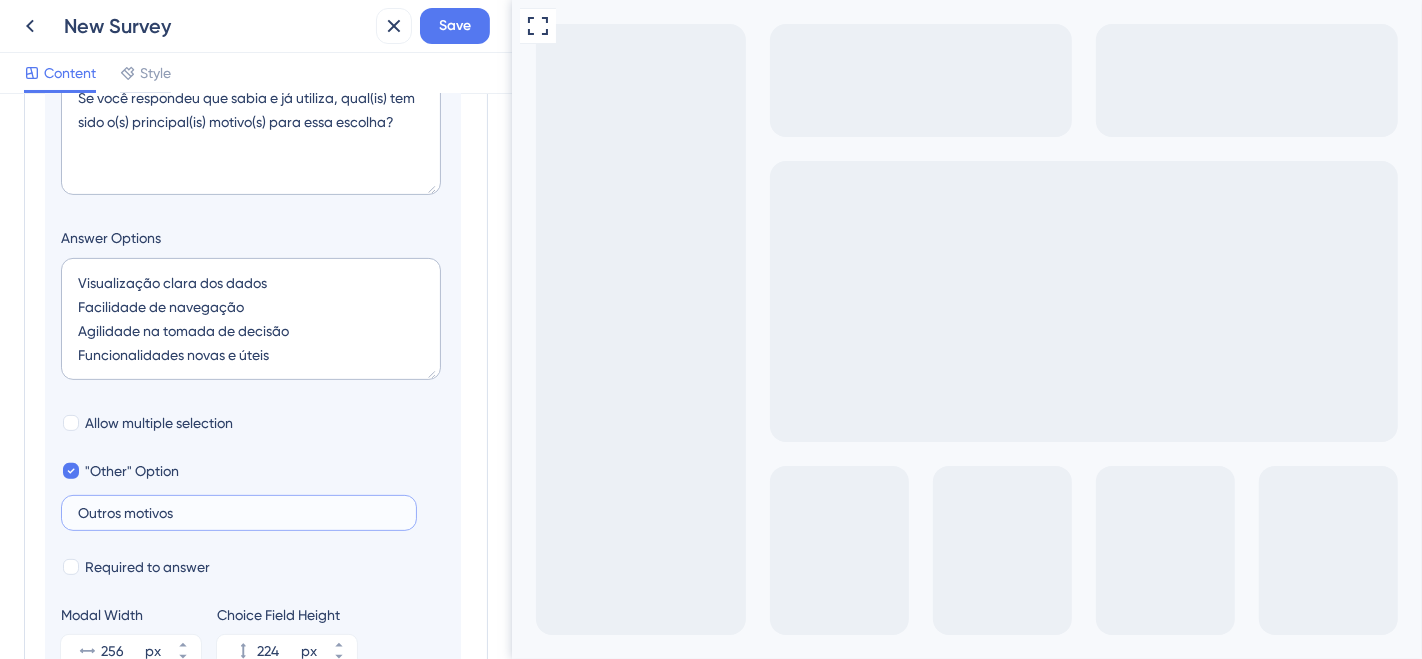 click on "Outros motivos" at bounding box center [239, 513] 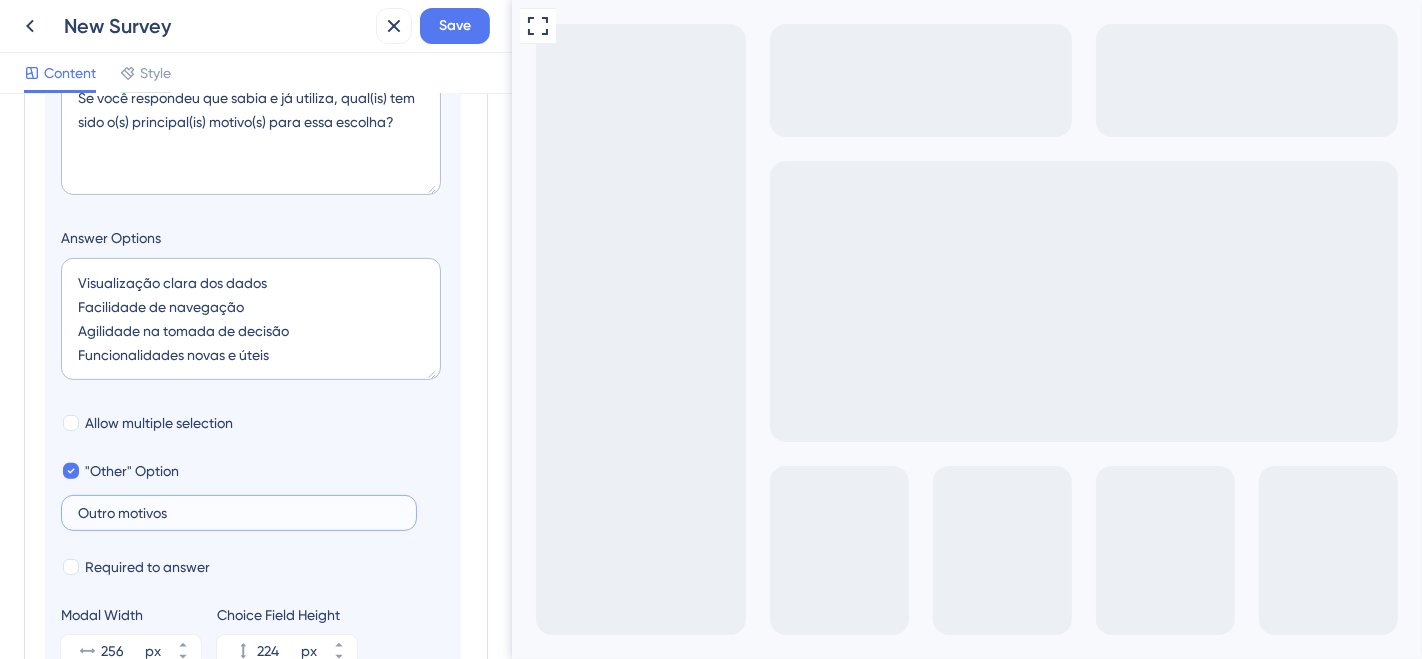 type on "Outros motivos" 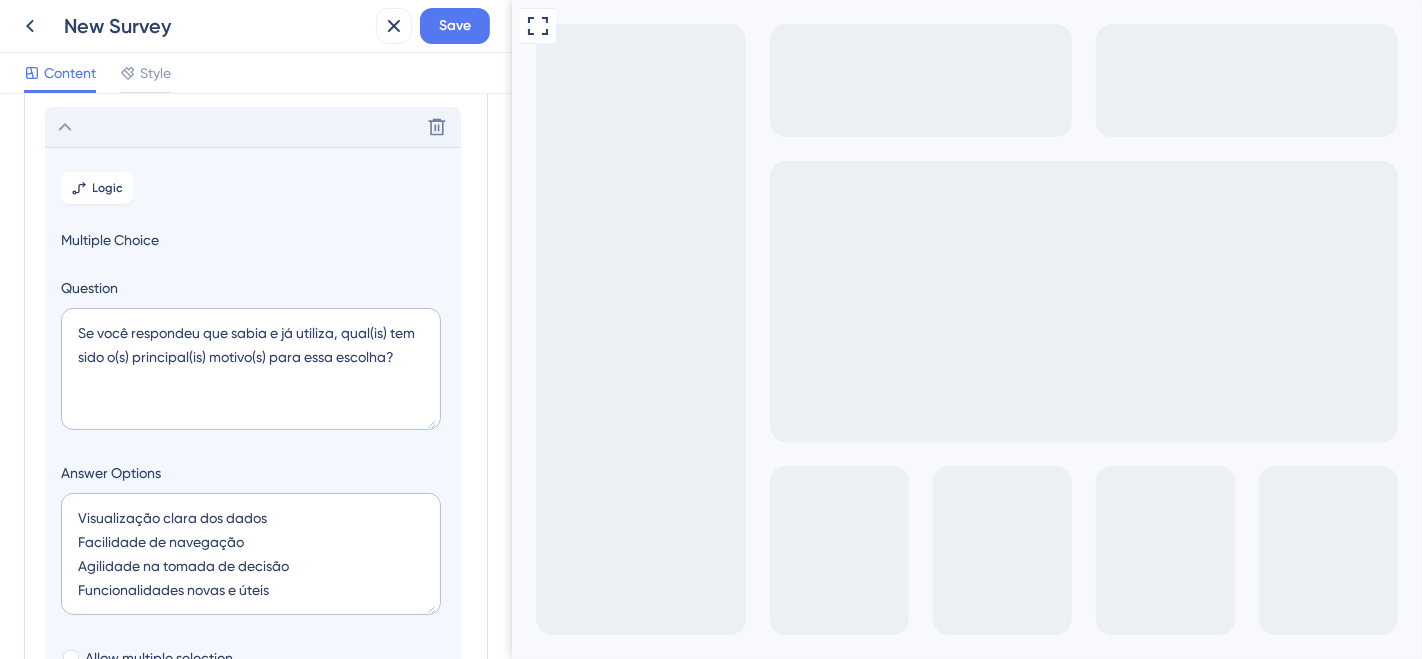 scroll, scrollTop: 117, scrollLeft: 0, axis: vertical 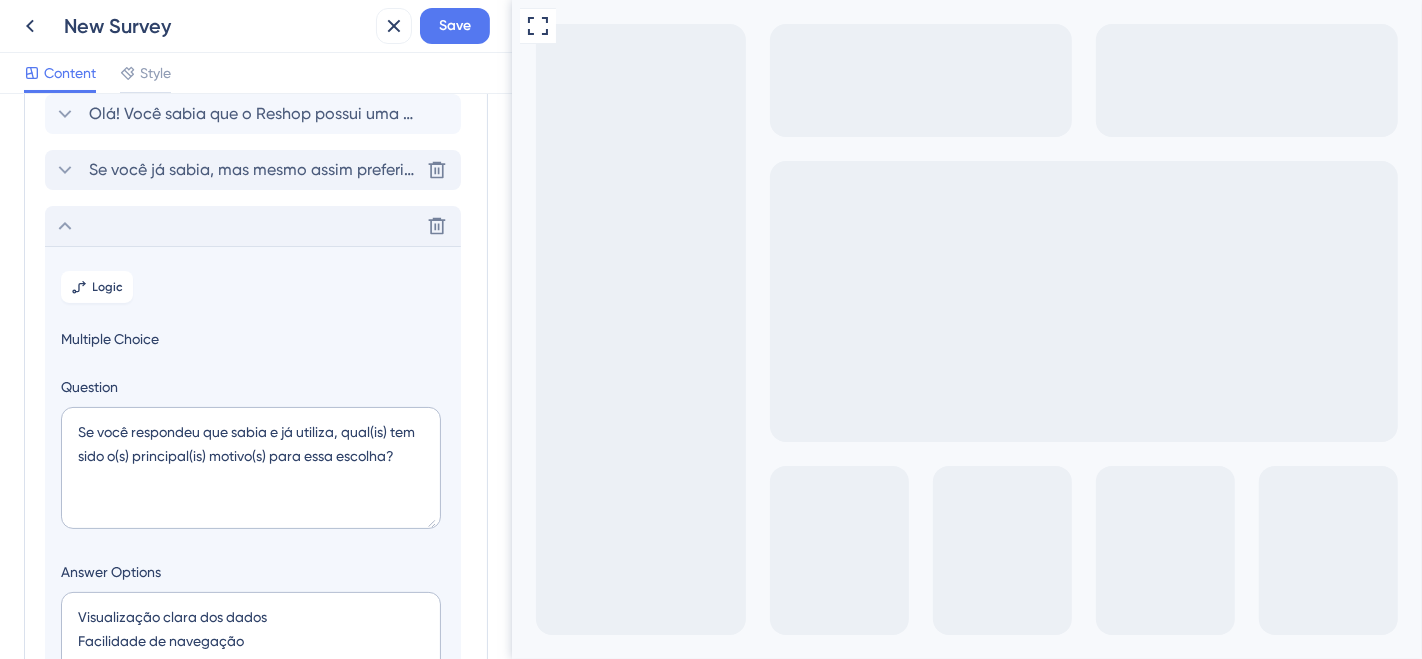 click 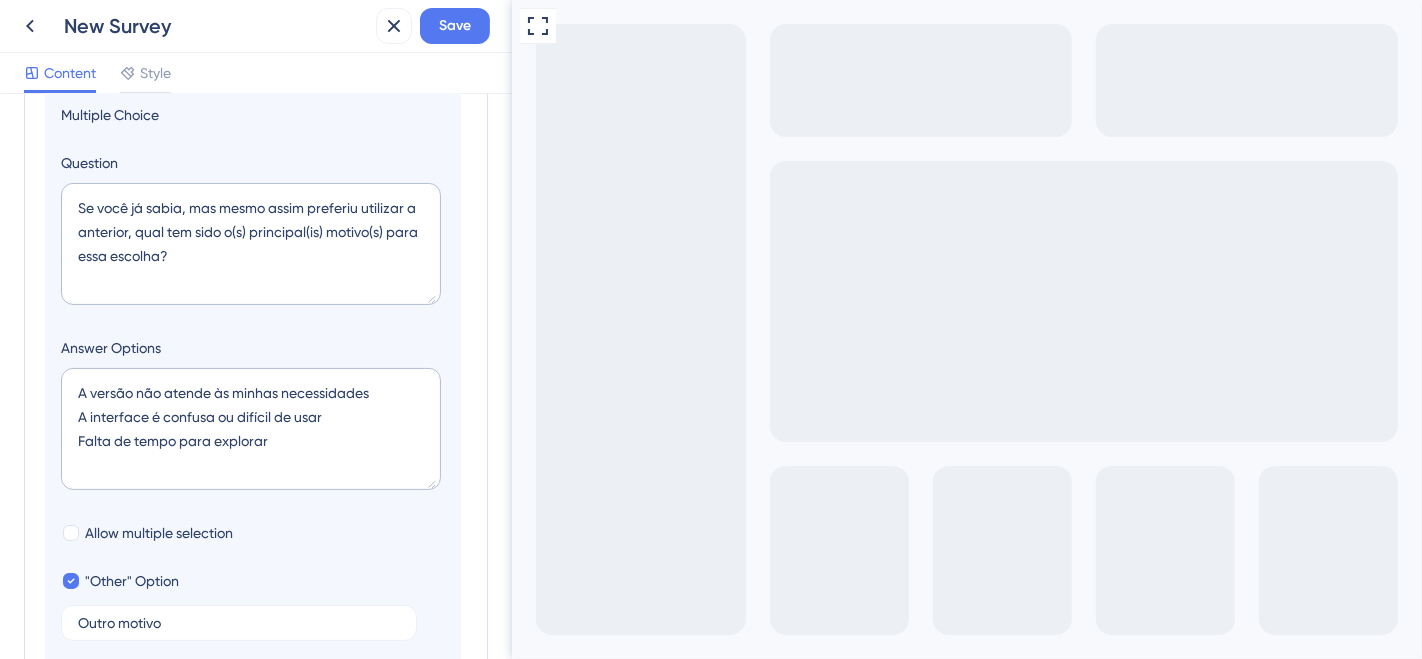 scroll, scrollTop: 394, scrollLeft: 0, axis: vertical 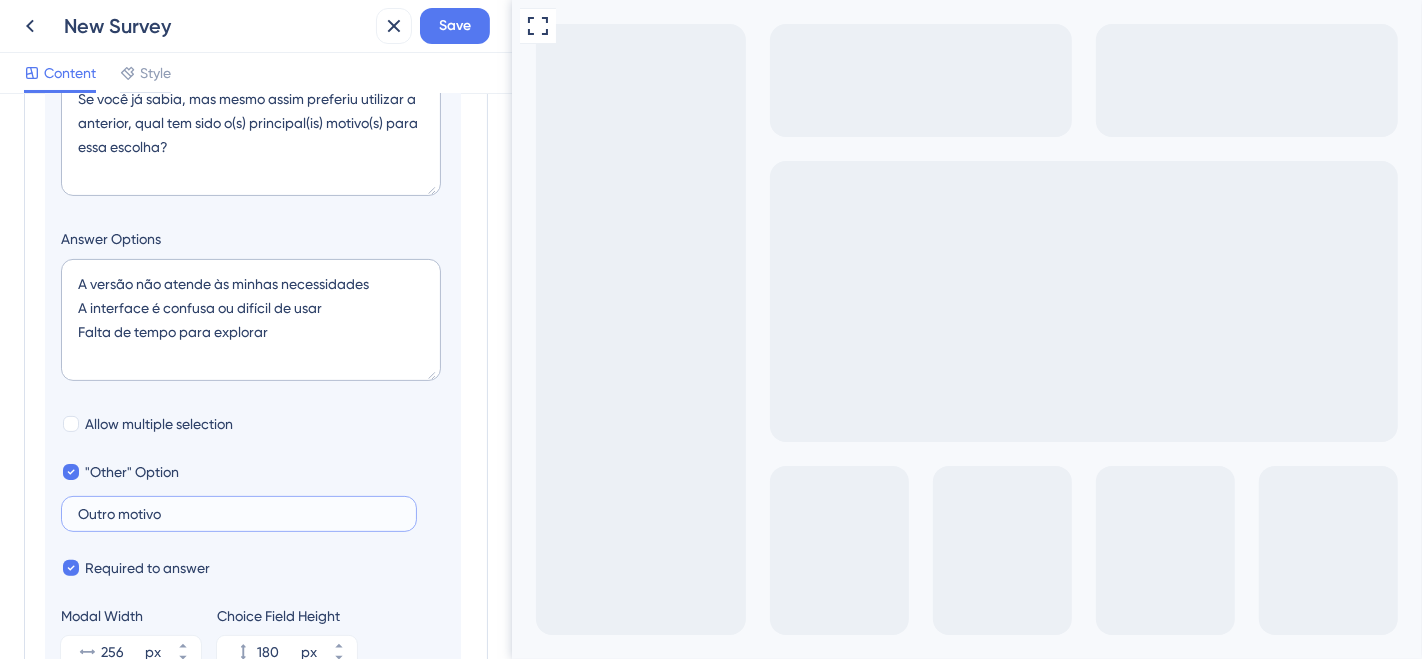 click on "Outro motivo" at bounding box center [239, 514] 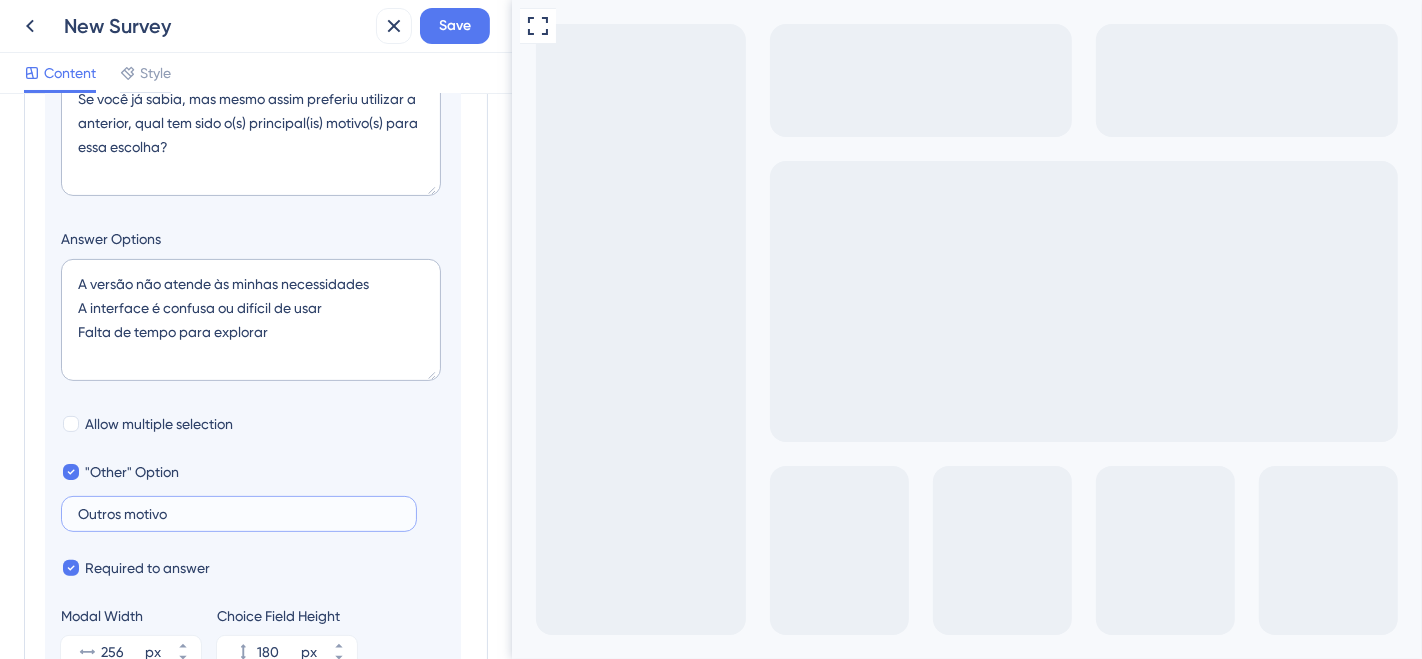 click on "Outros motivo" at bounding box center [239, 514] 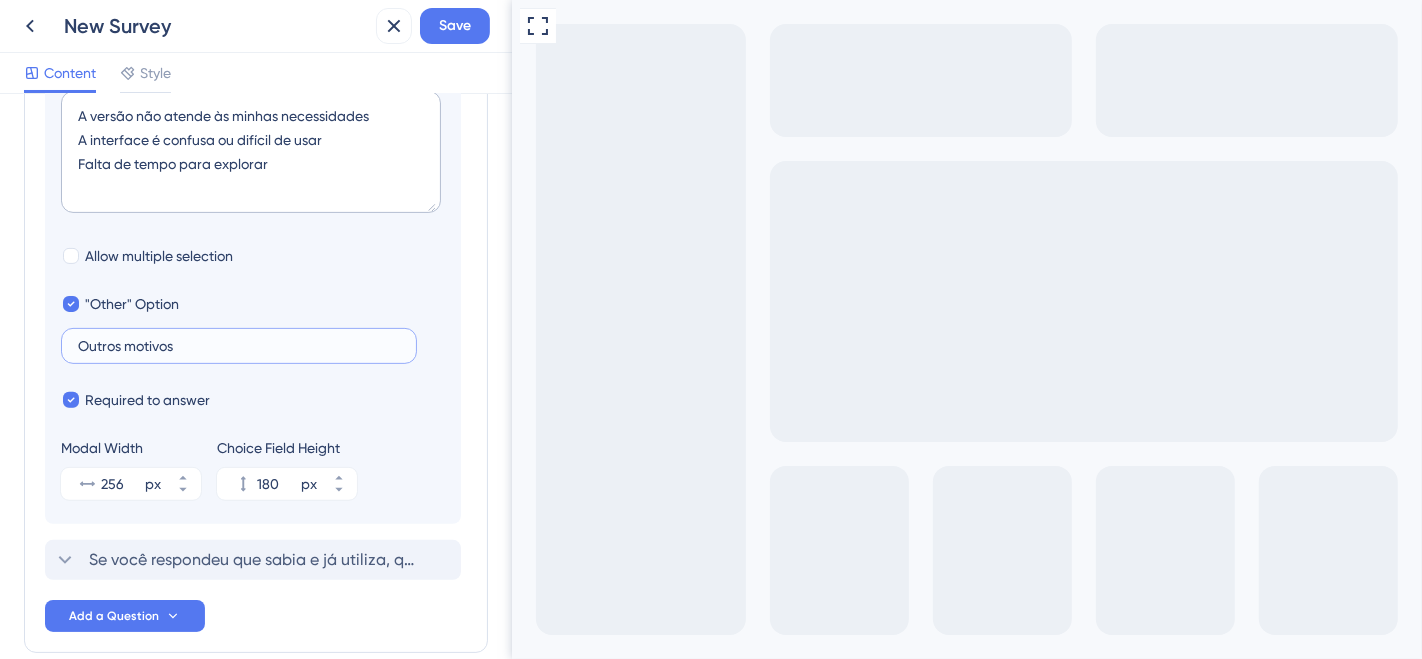 scroll, scrollTop: 659, scrollLeft: 0, axis: vertical 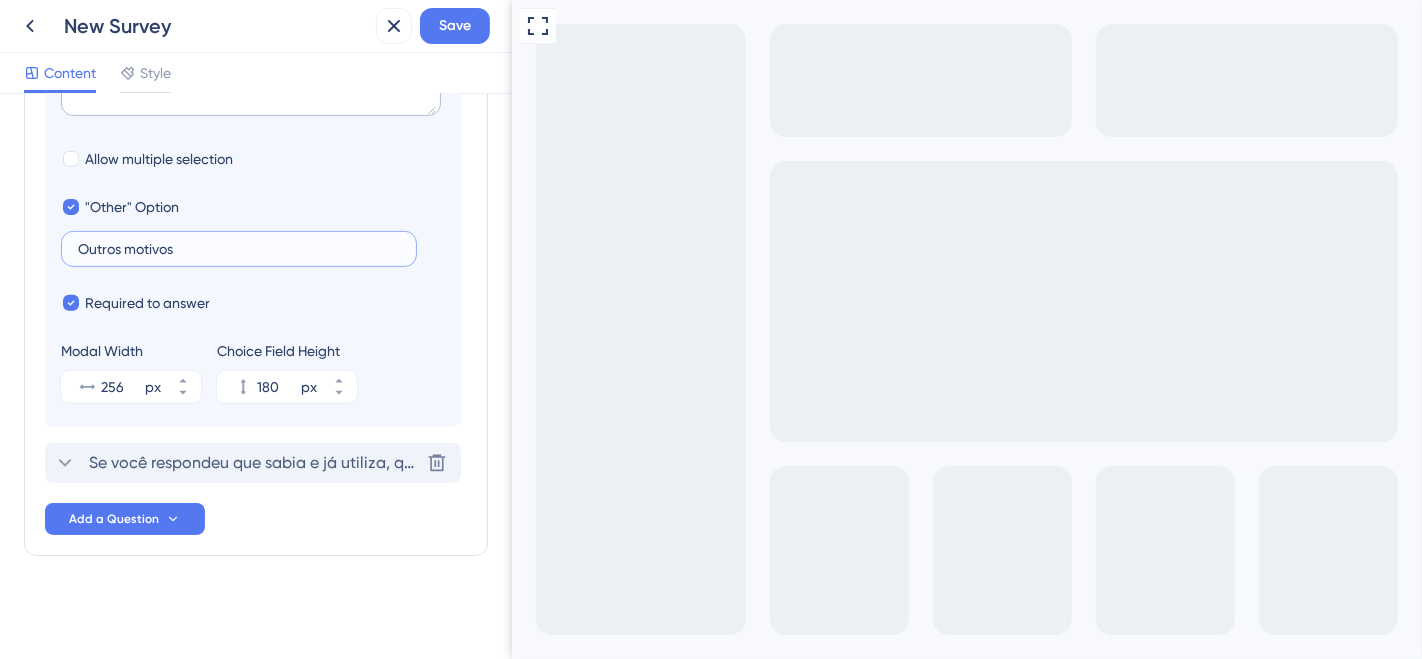 type on "Outros motivos" 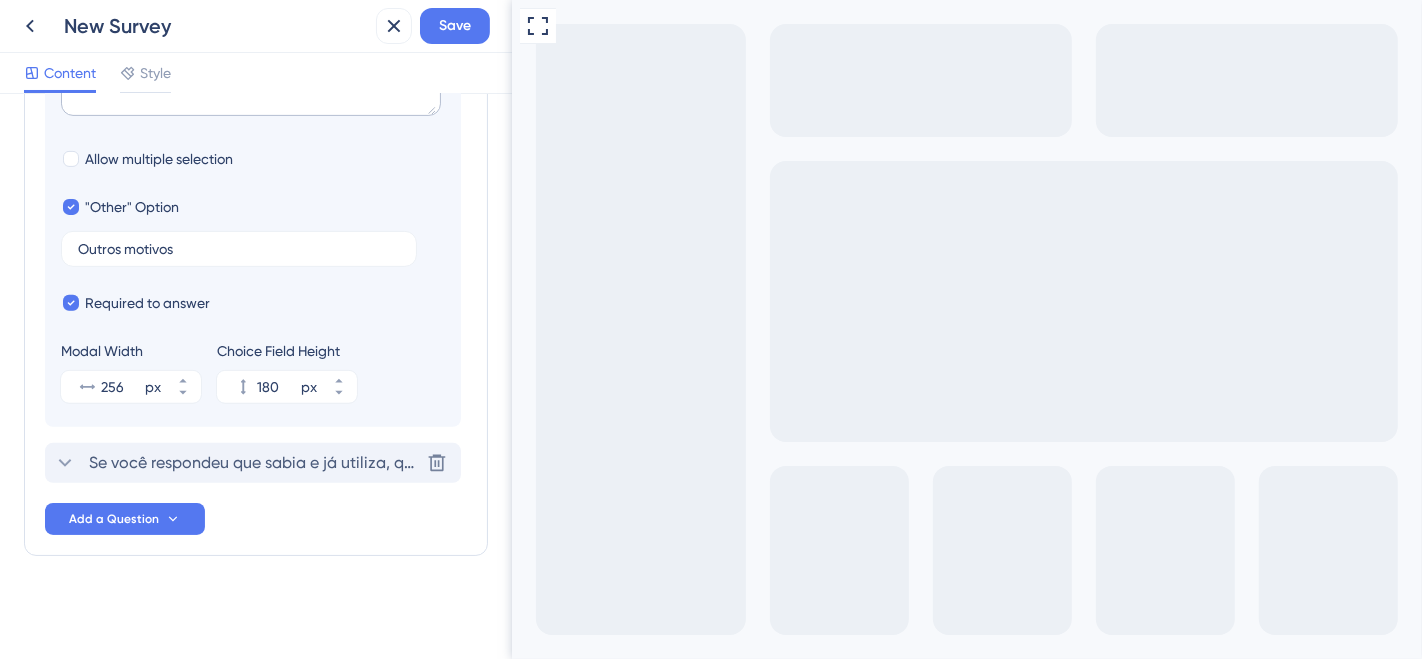 click 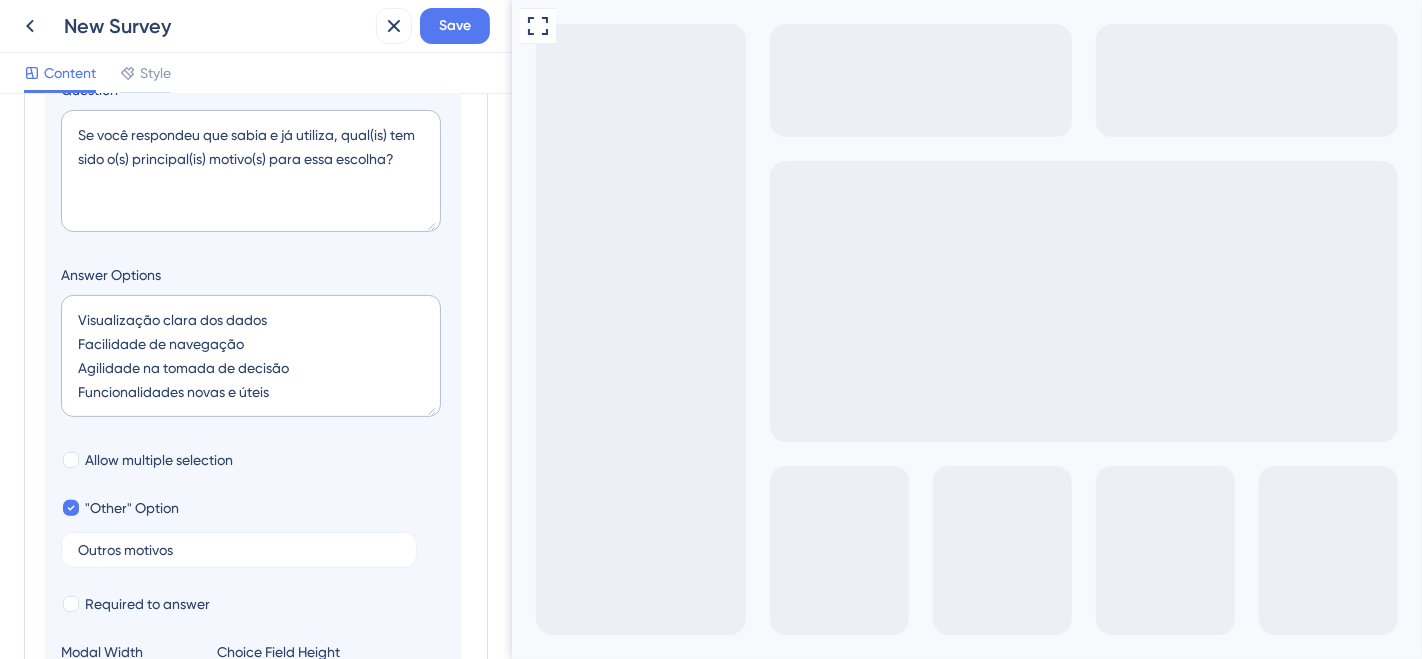 scroll, scrollTop: 228, scrollLeft: 0, axis: vertical 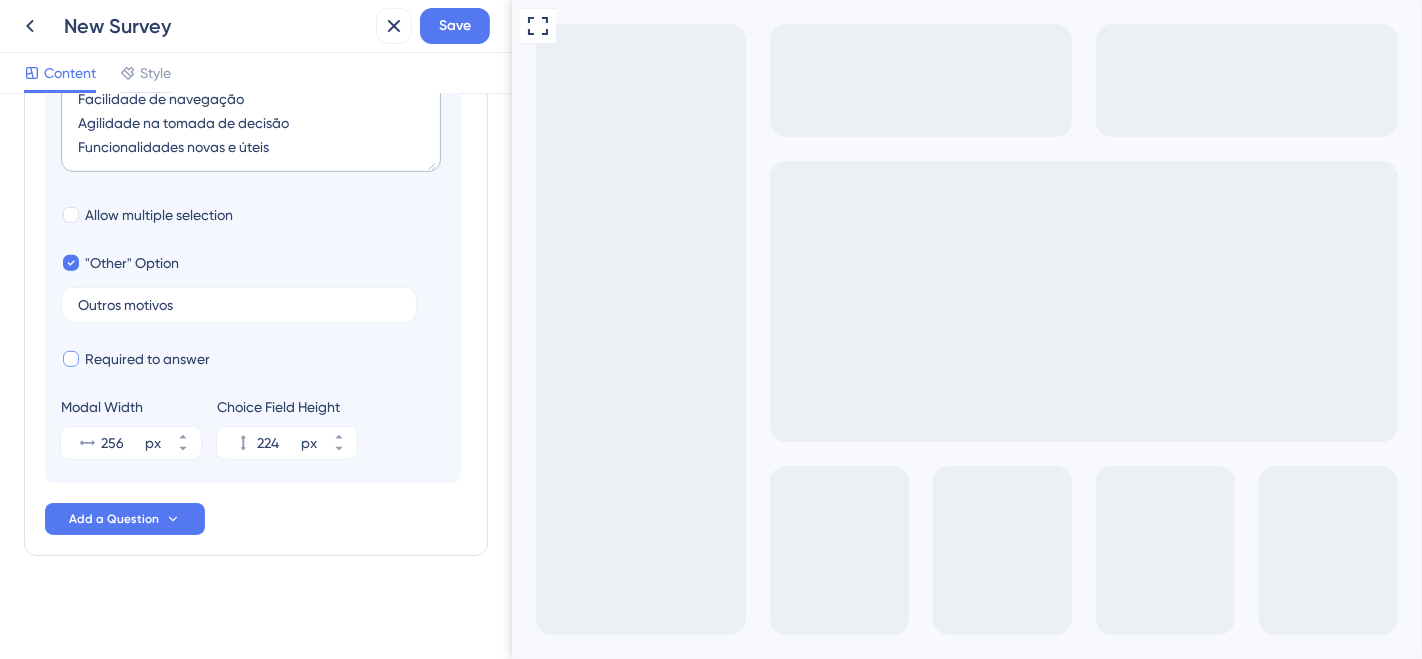 click at bounding box center [71, 359] 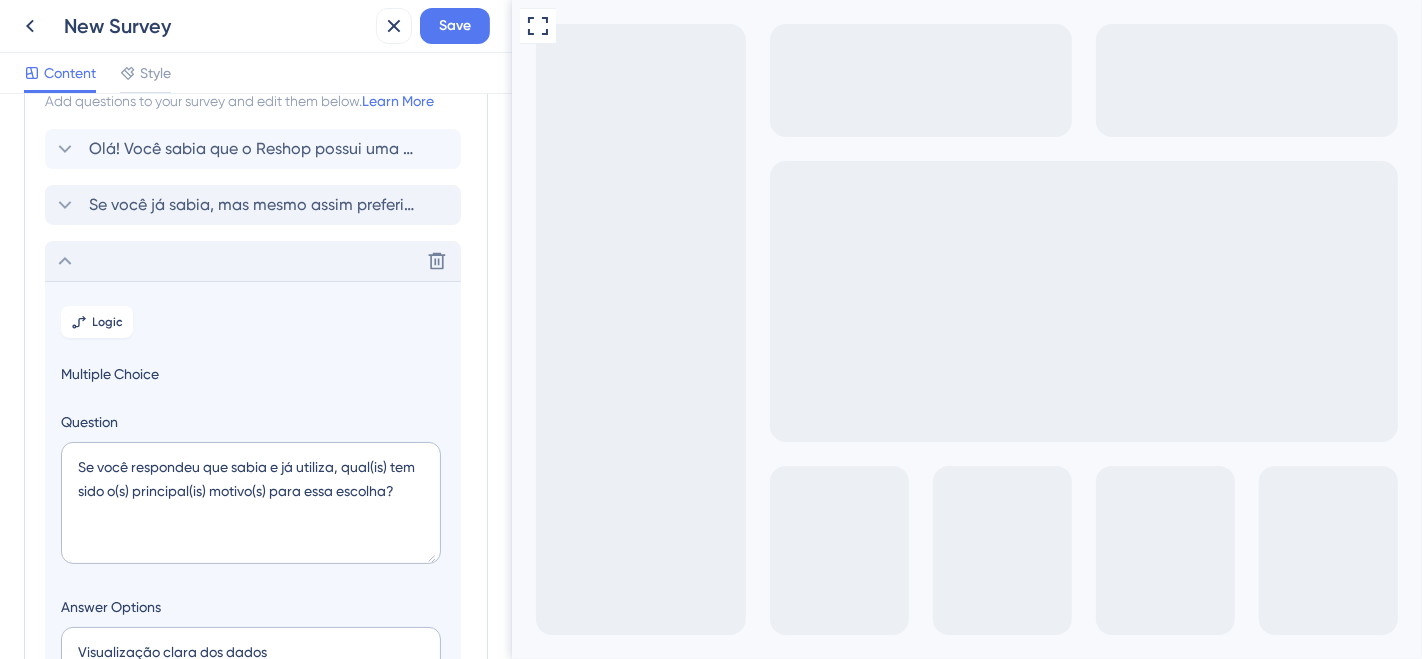 scroll, scrollTop: 0, scrollLeft: 0, axis: both 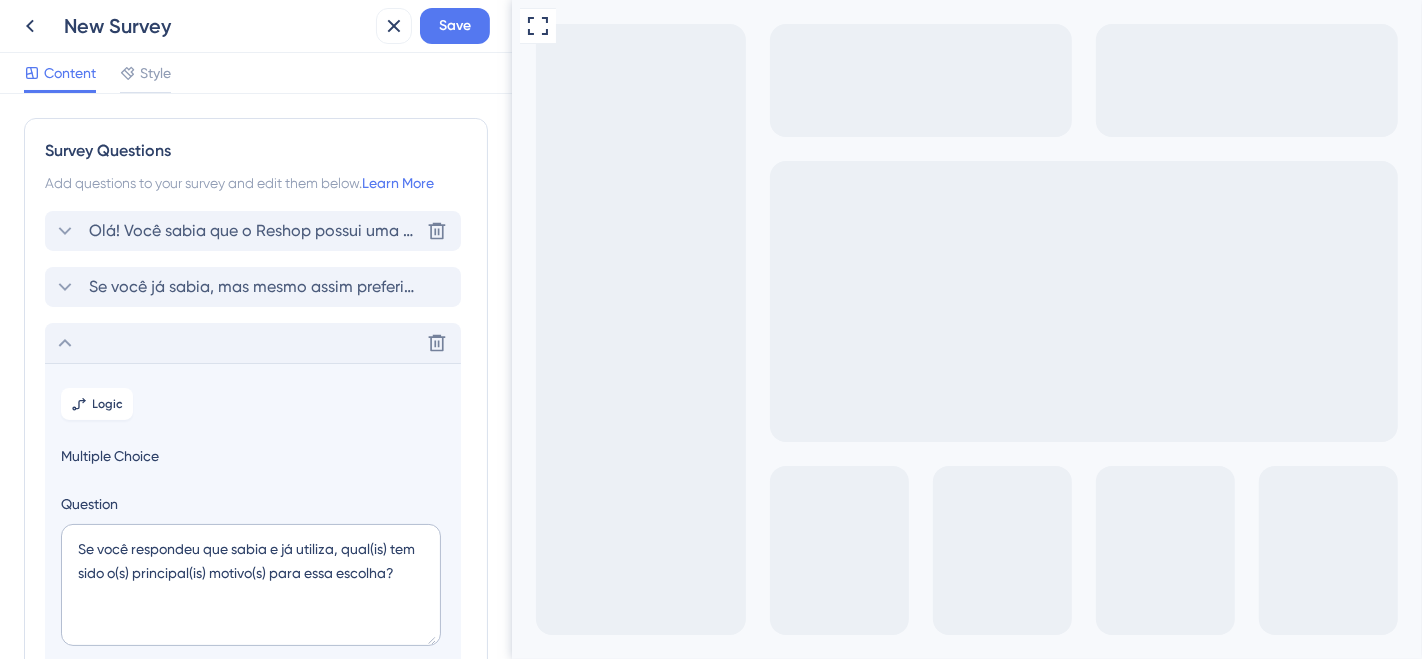 click 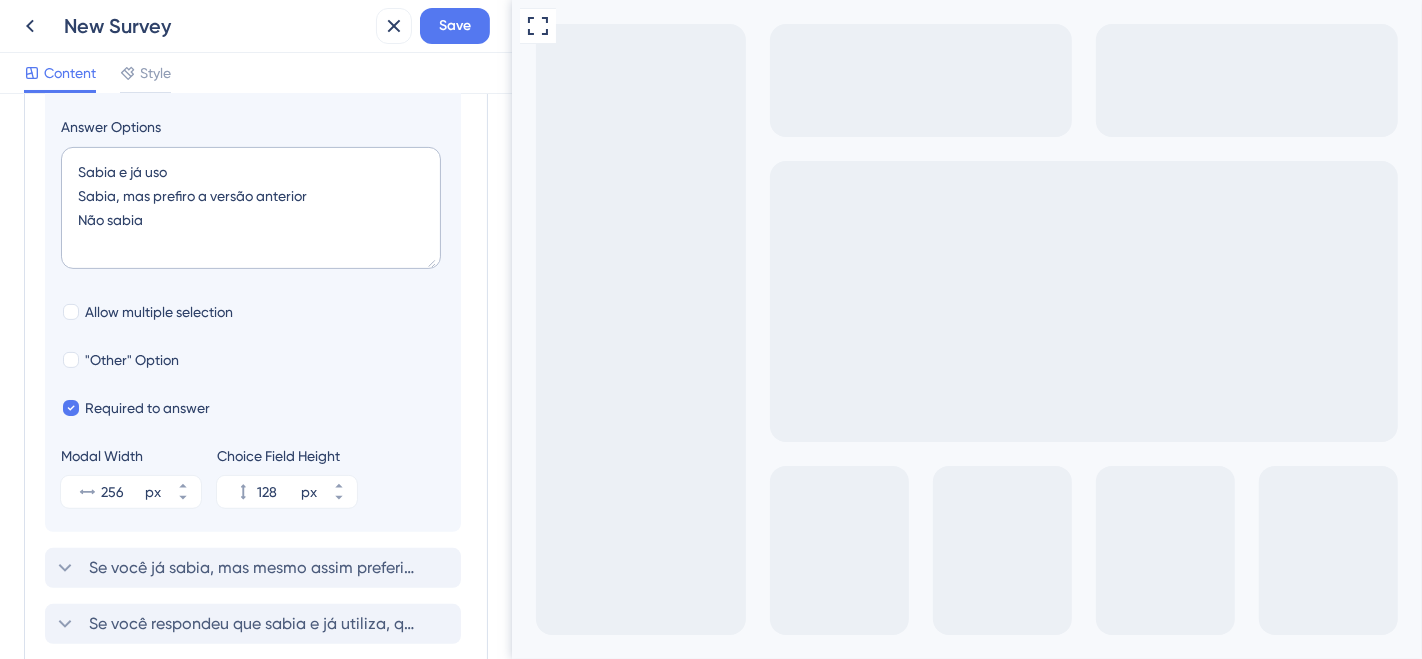 scroll, scrollTop: 611, scrollLeft: 0, axis: vertical 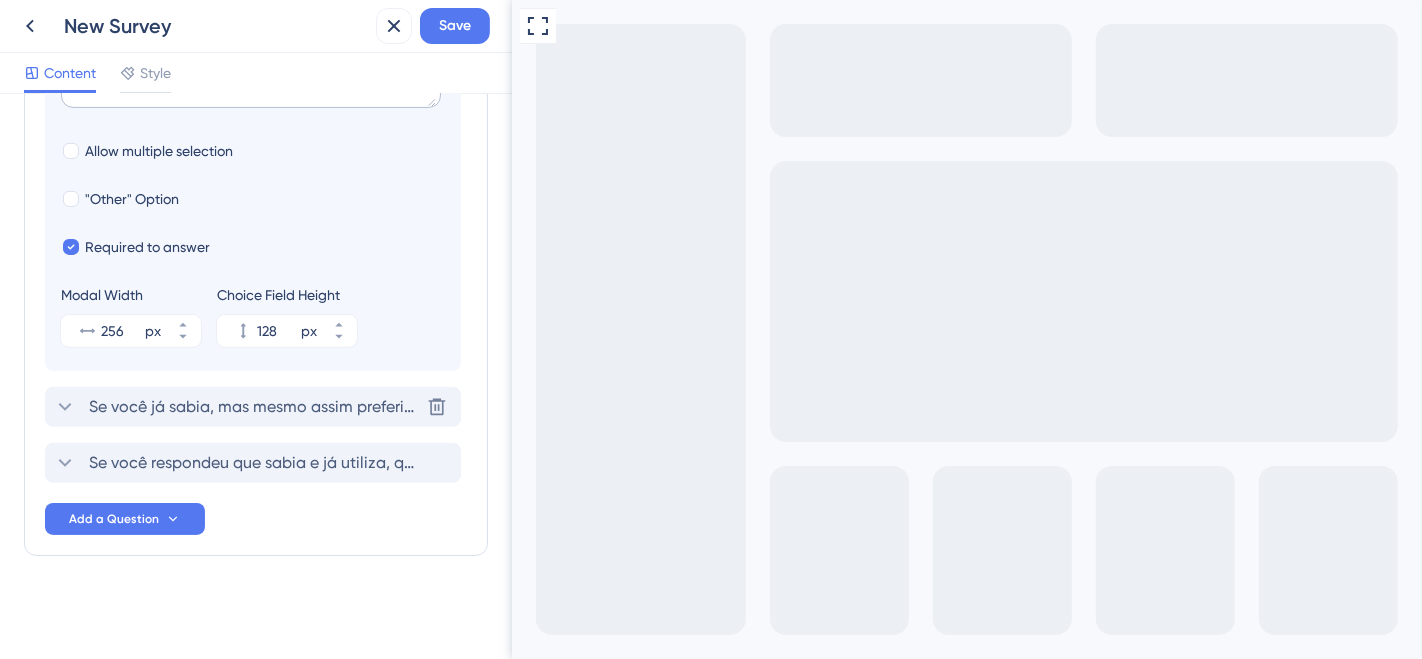 click 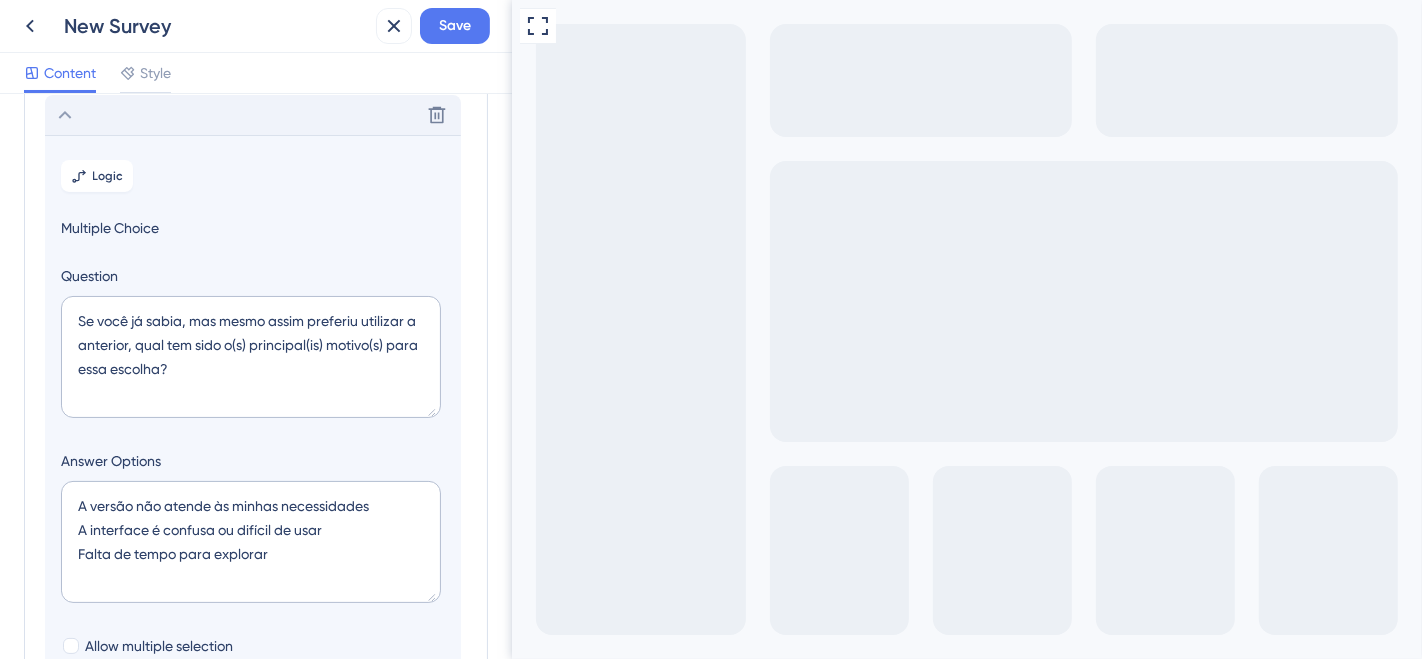 scroll, scrollTop: 61, scrollLeft: 0, axis: vertical 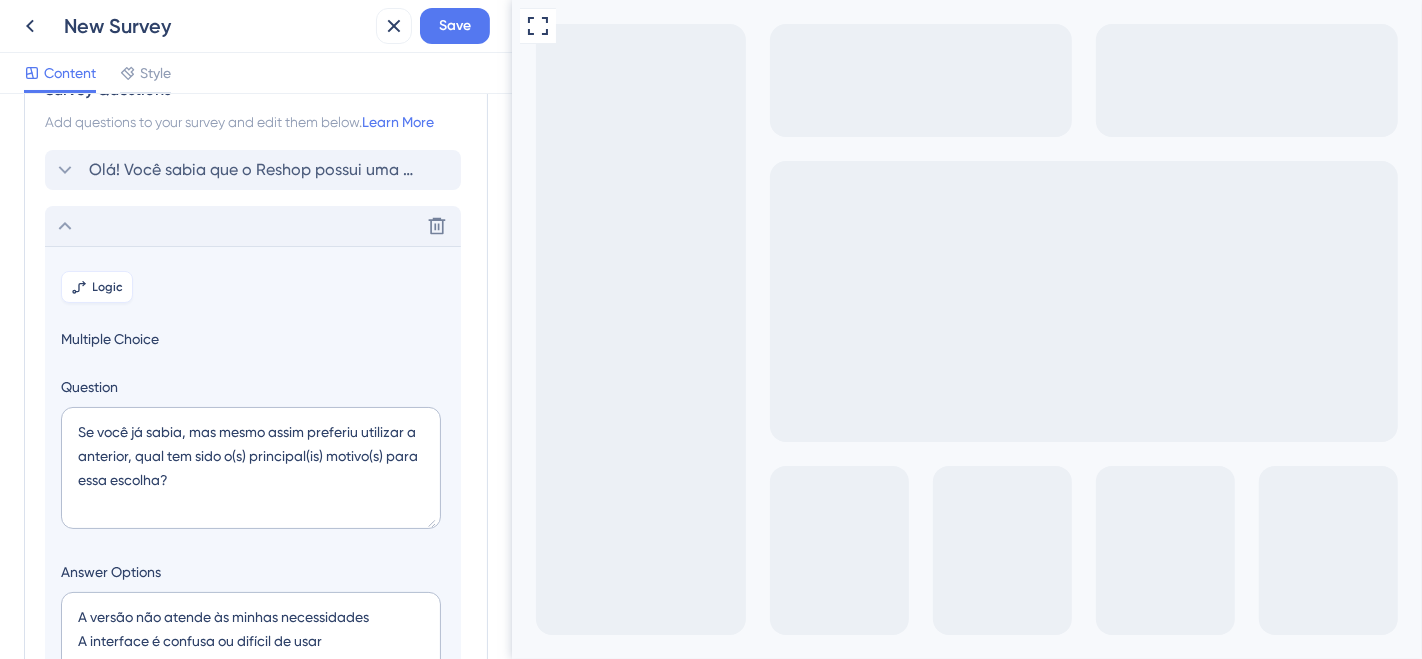 click 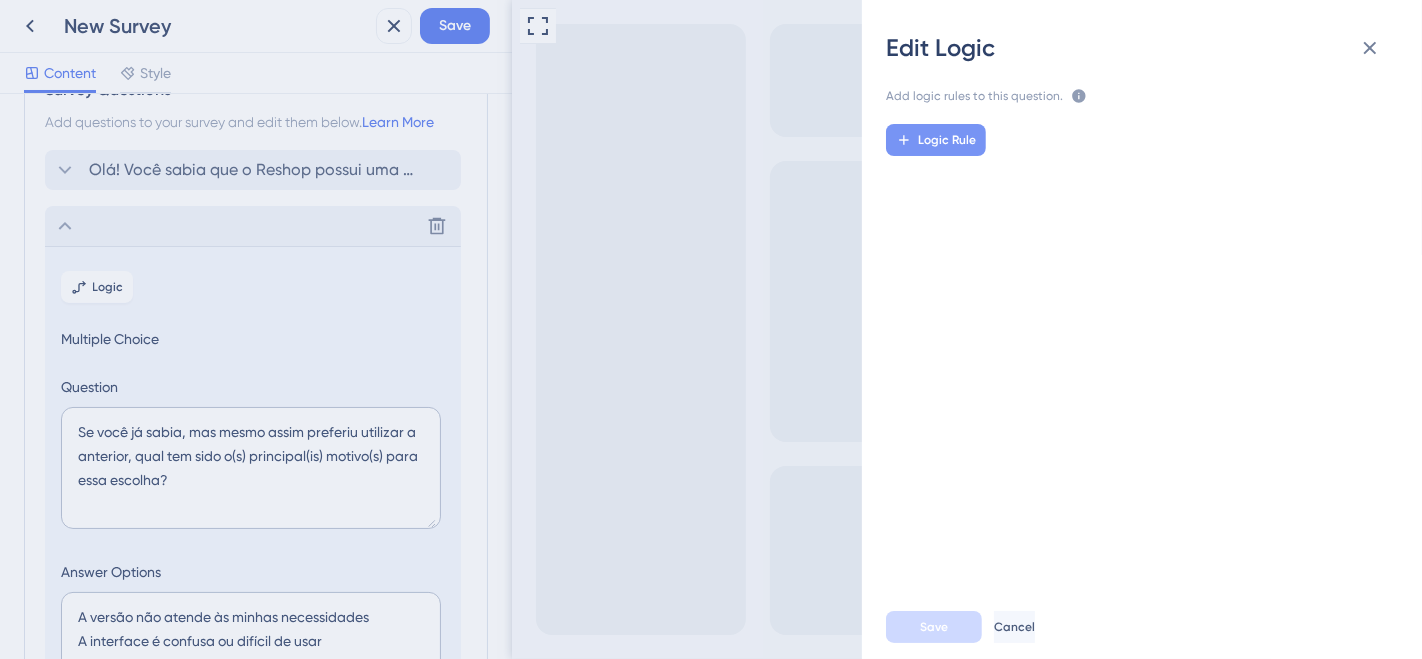click on "Logic Rule" at bounding box center [936, 140] 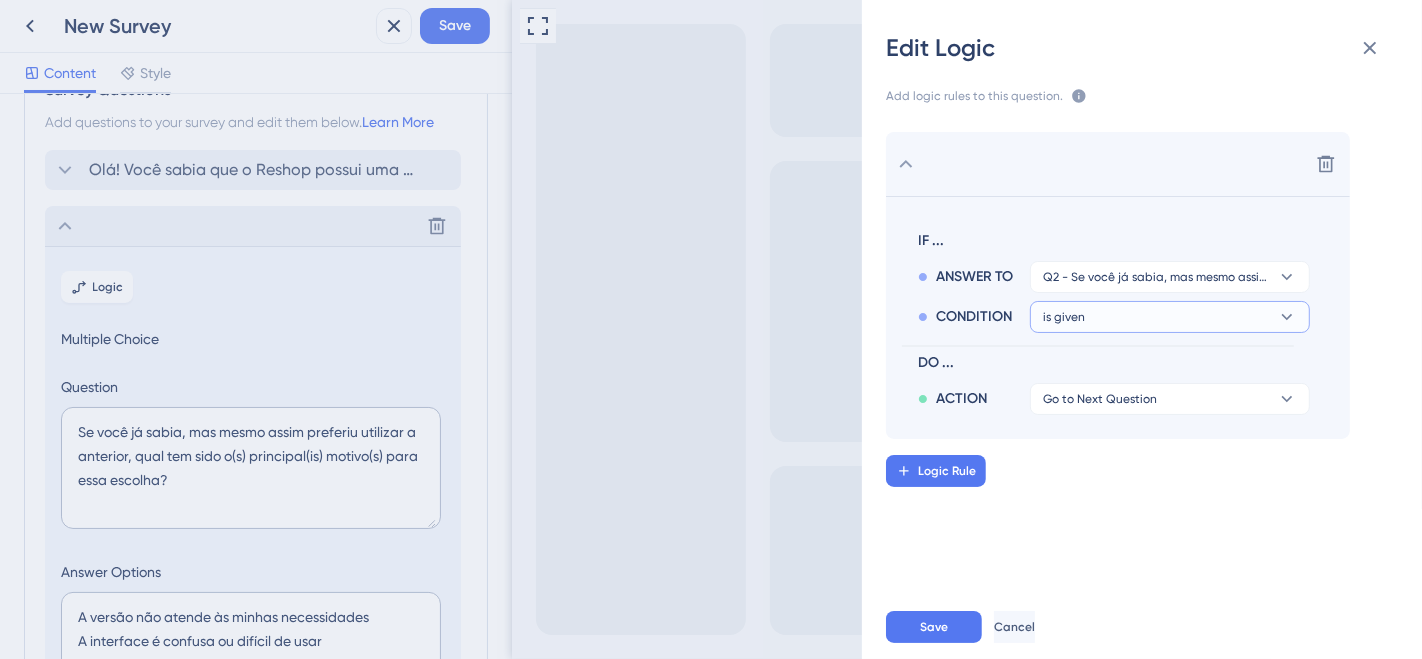 click 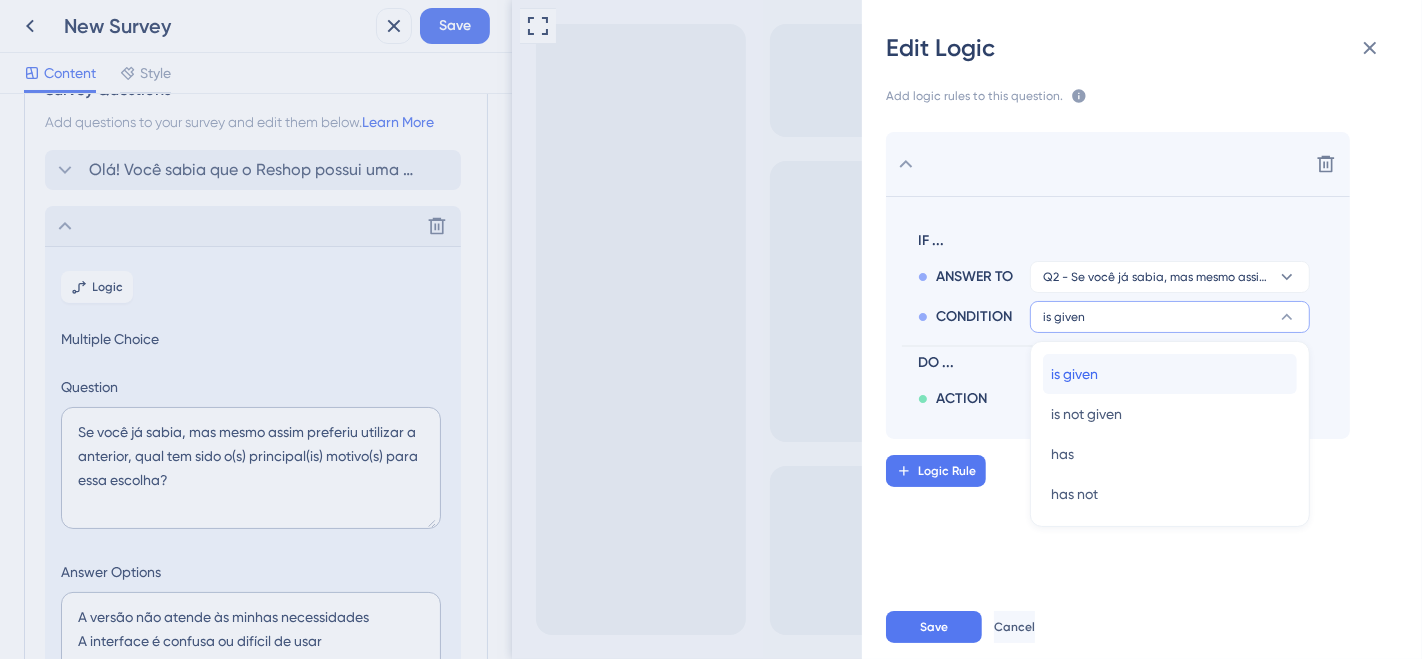 click on "is given is given" at bounding box center (1170, 374) 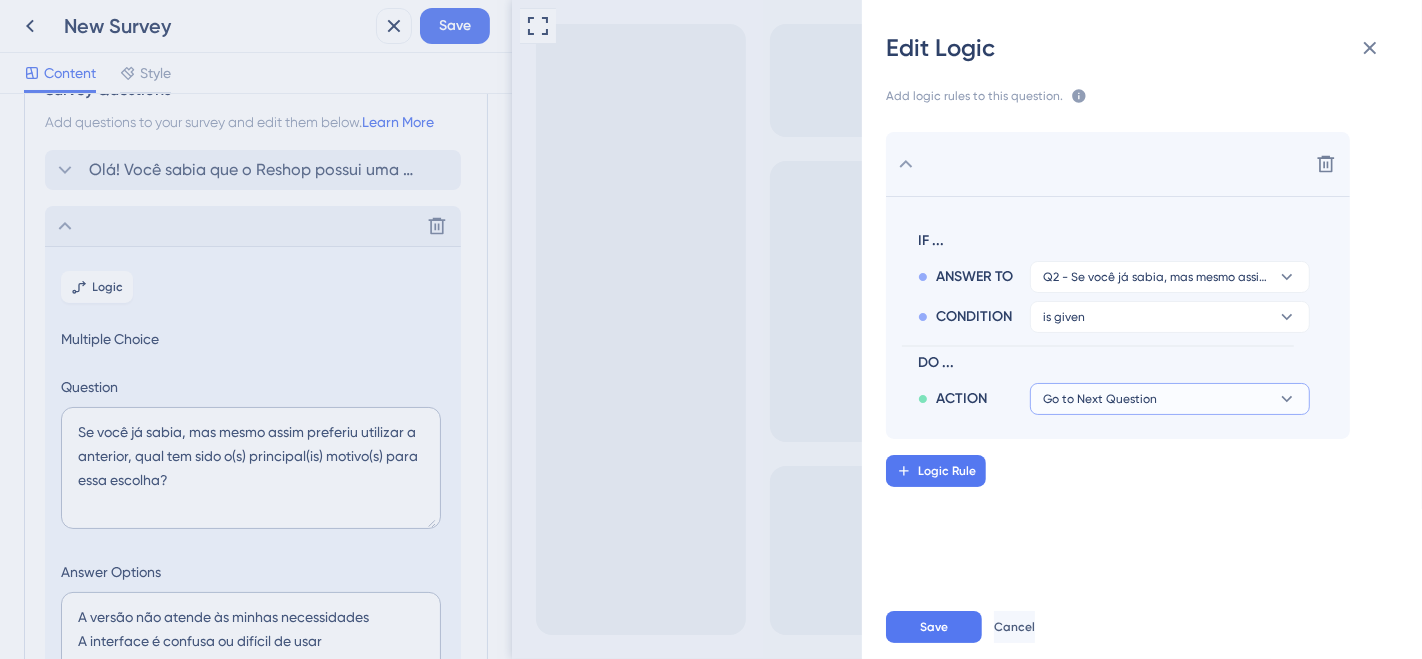 click 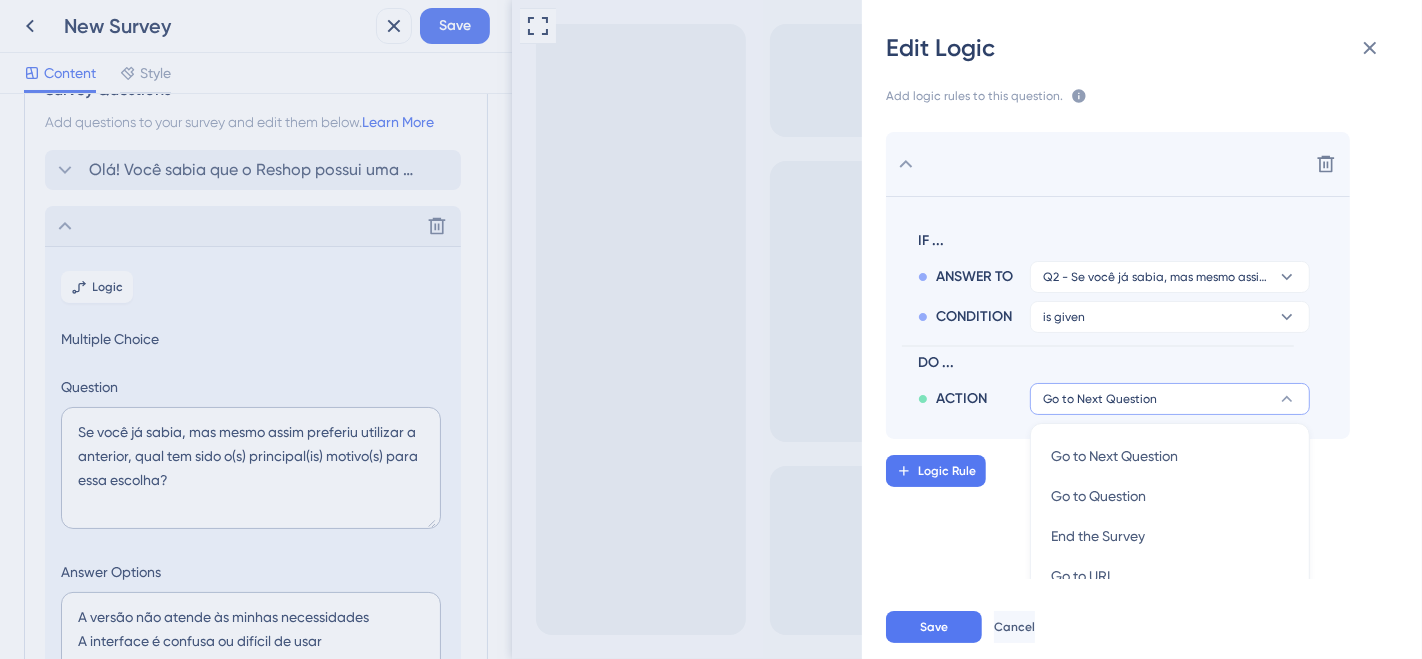 scroll, scrollTop: 228, scrollLeft: 0, axis: vertical 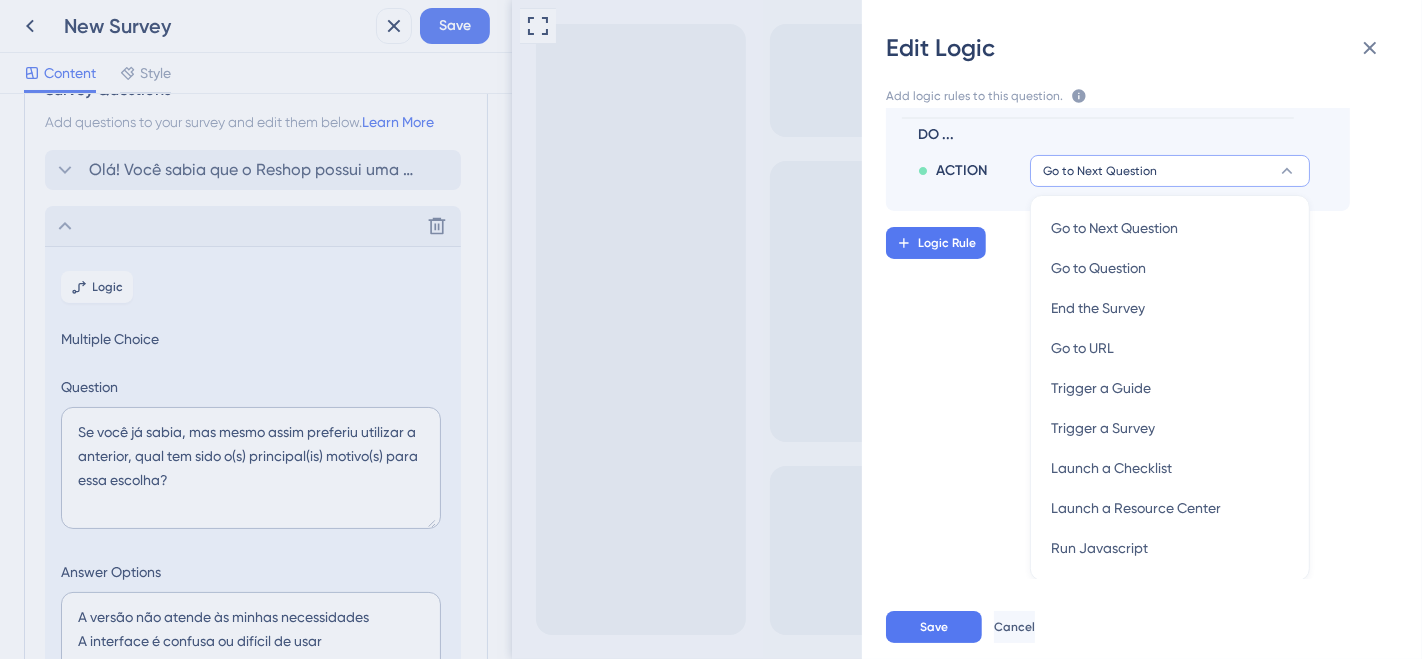 click 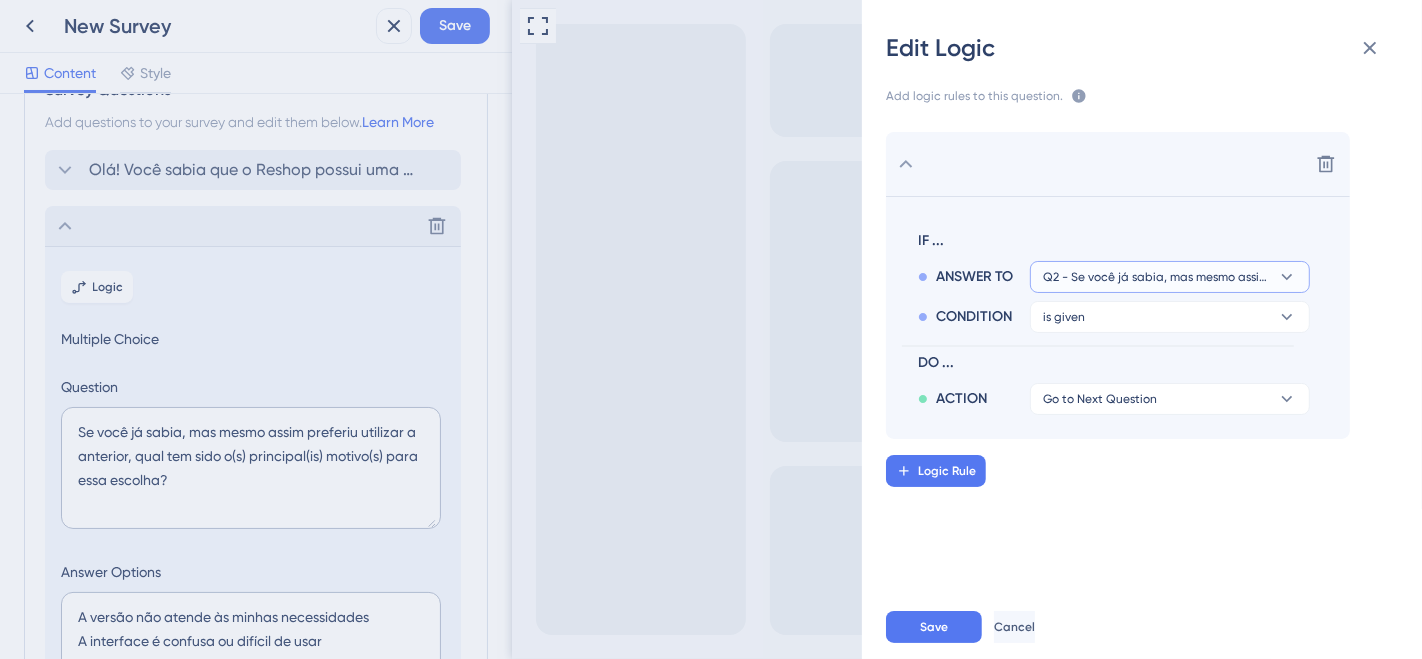 click 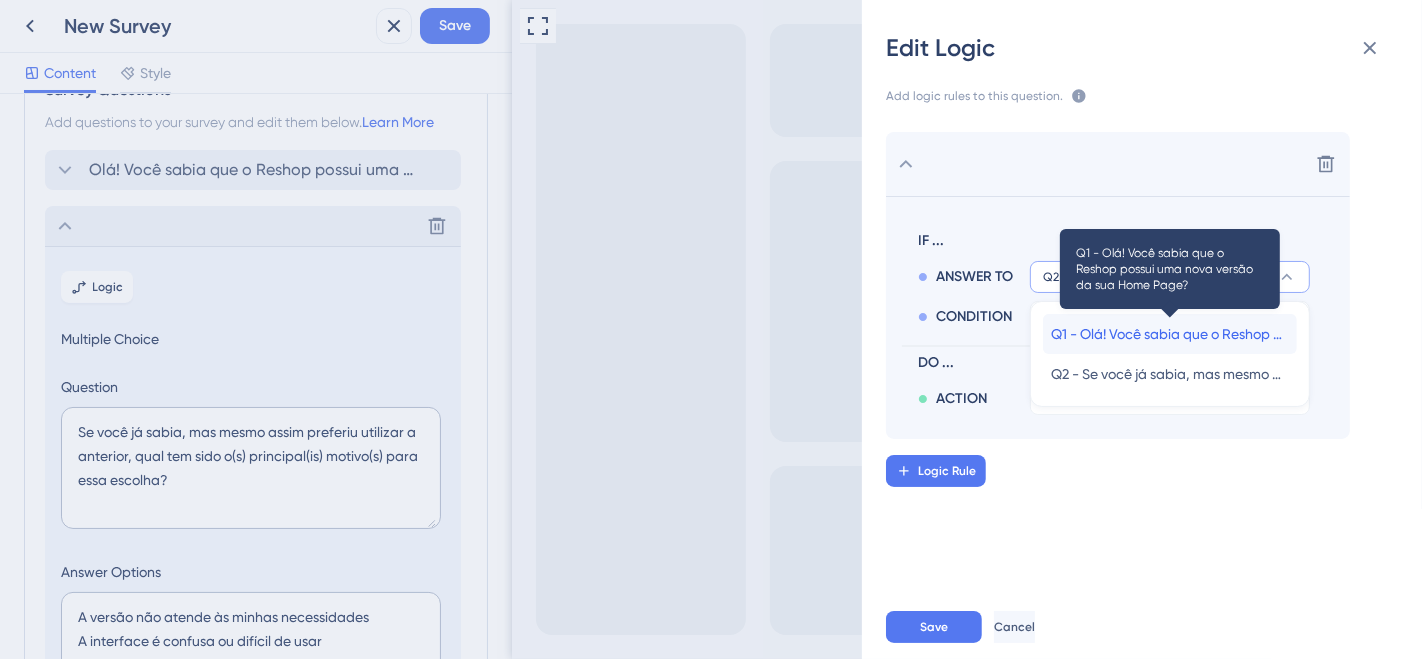click on "Q1 - Olá! Você sabia que o Reshop possui uma nova versão da sua Home Page?" at bounding box center (1170, 334) 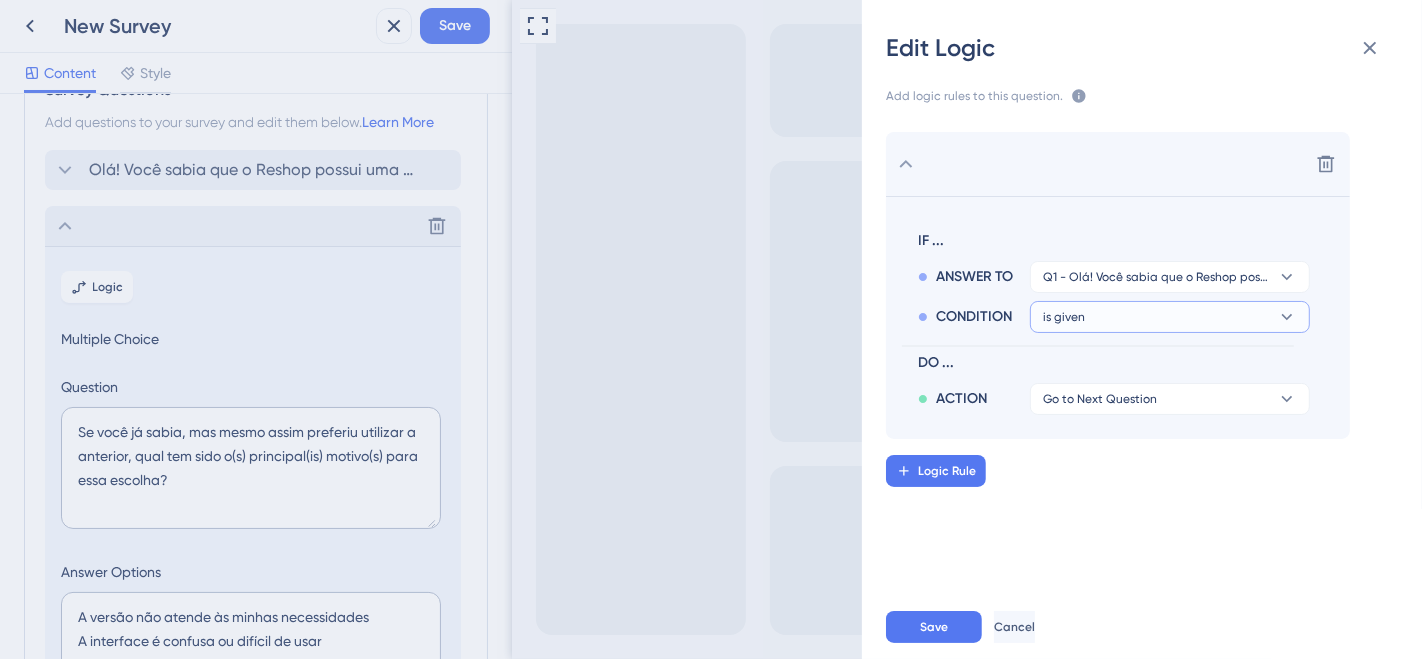 click 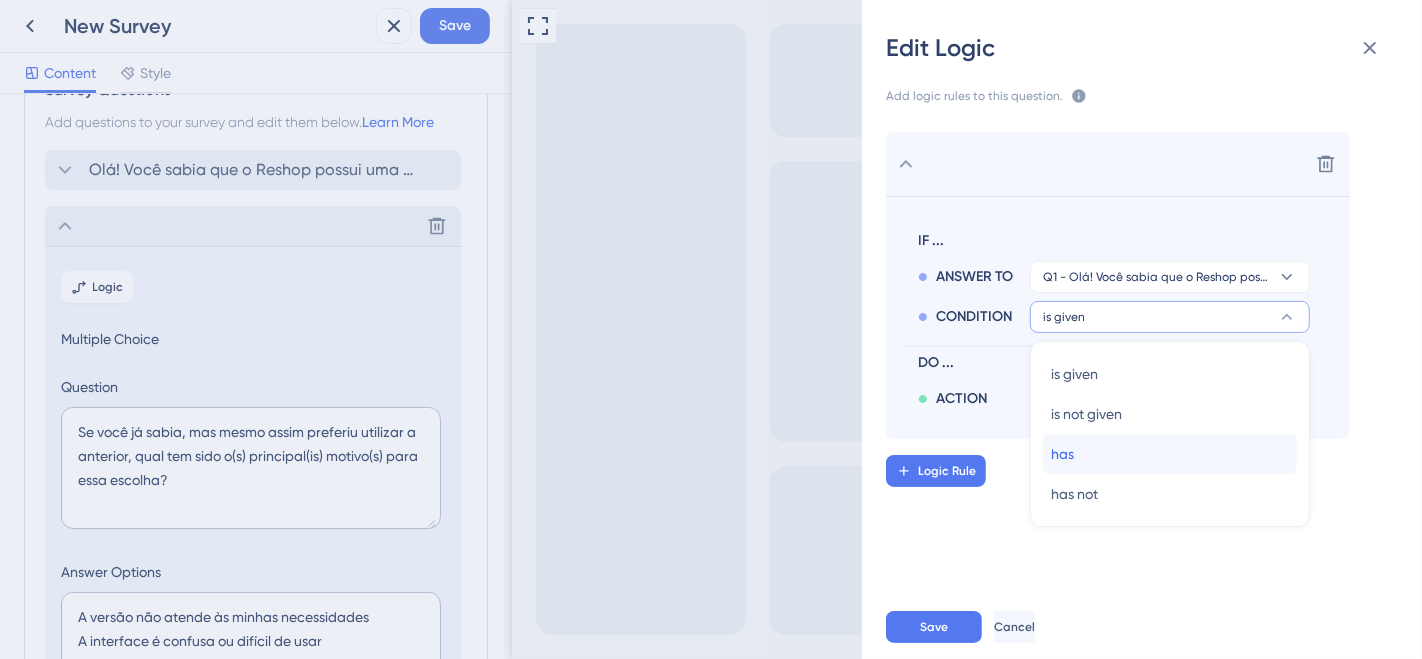 click on "has has" at bounding box center [1170, 454] 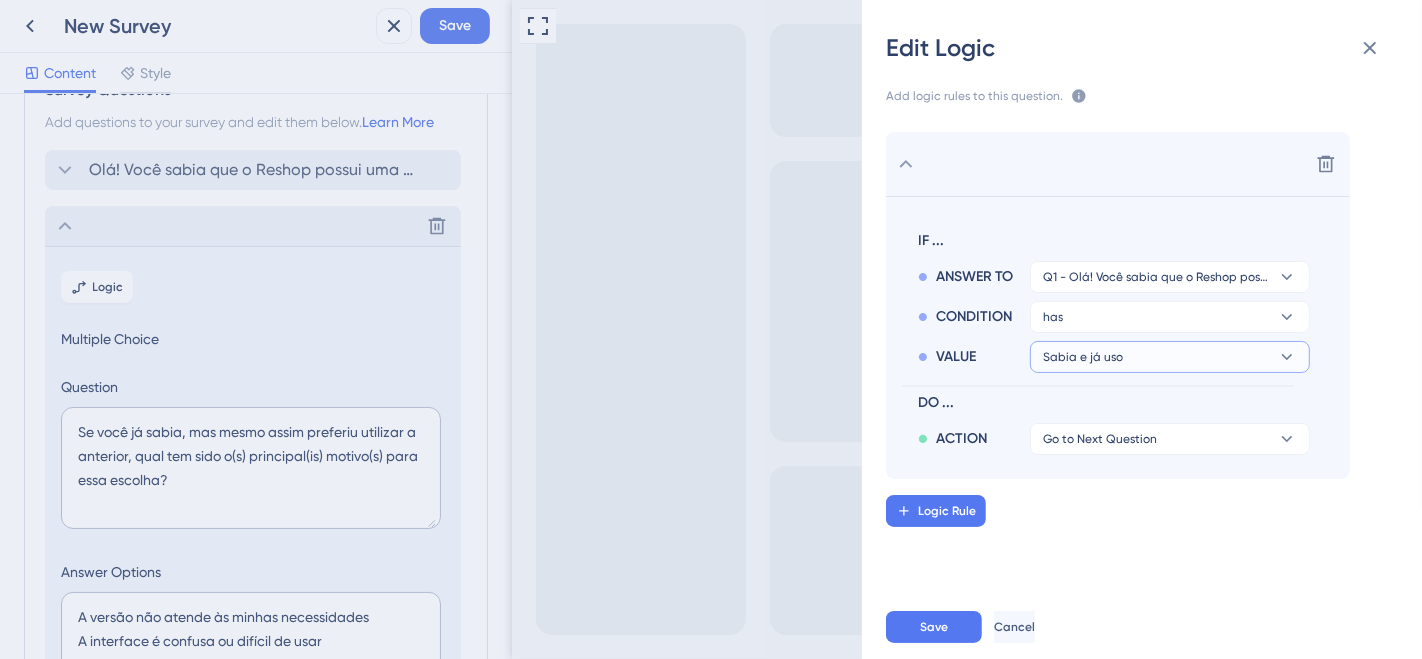 click 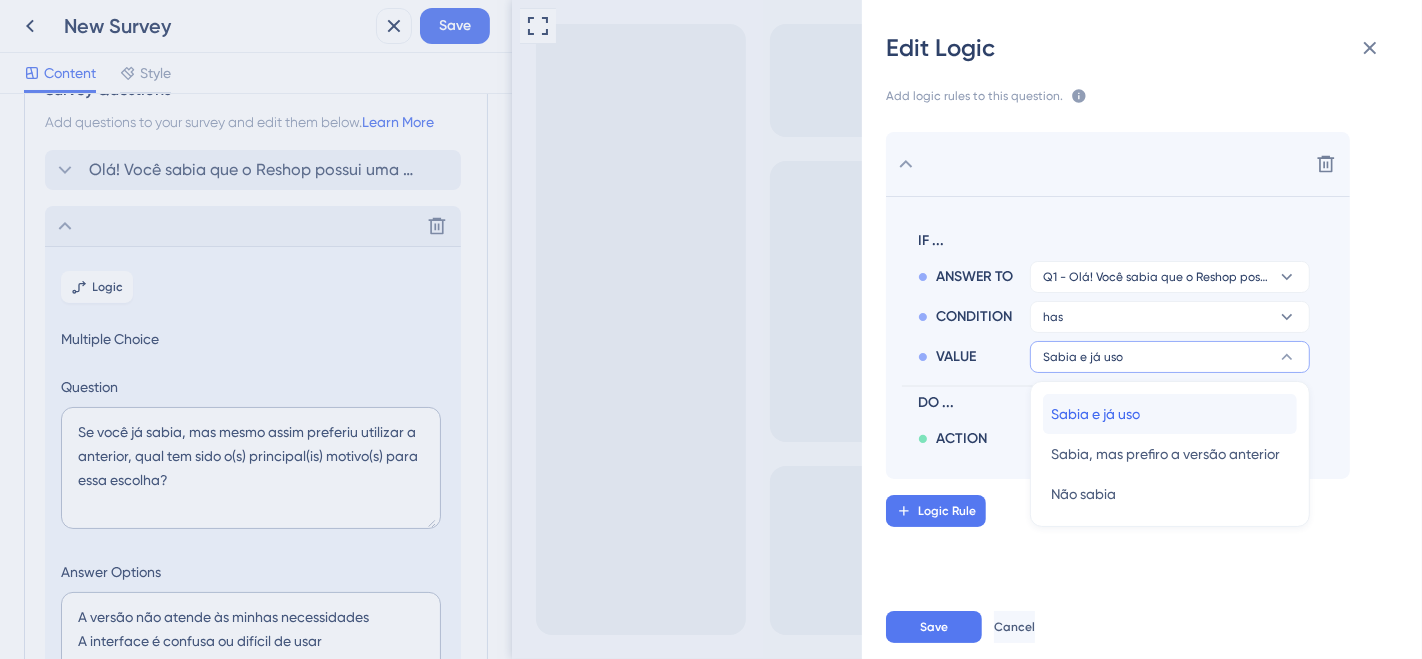 click on "Sabia e já uso Sabia e já uso" at bounding box center [1170, 414] 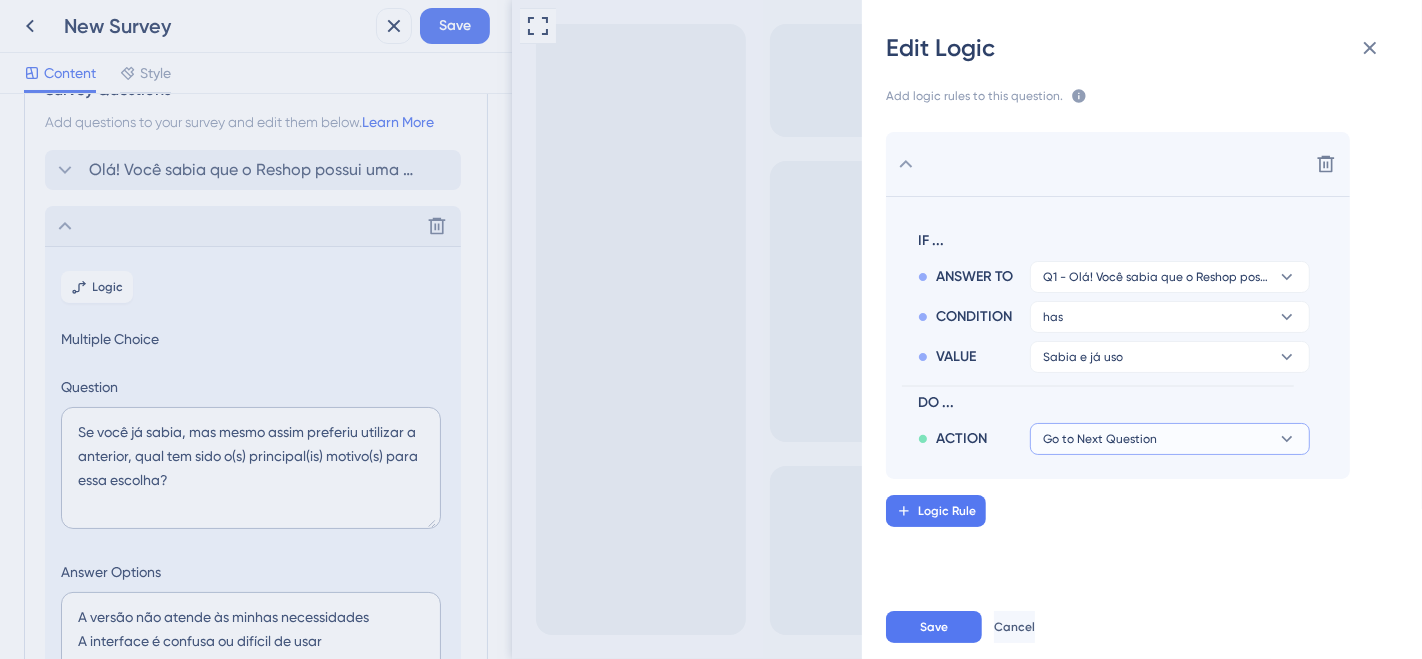 click 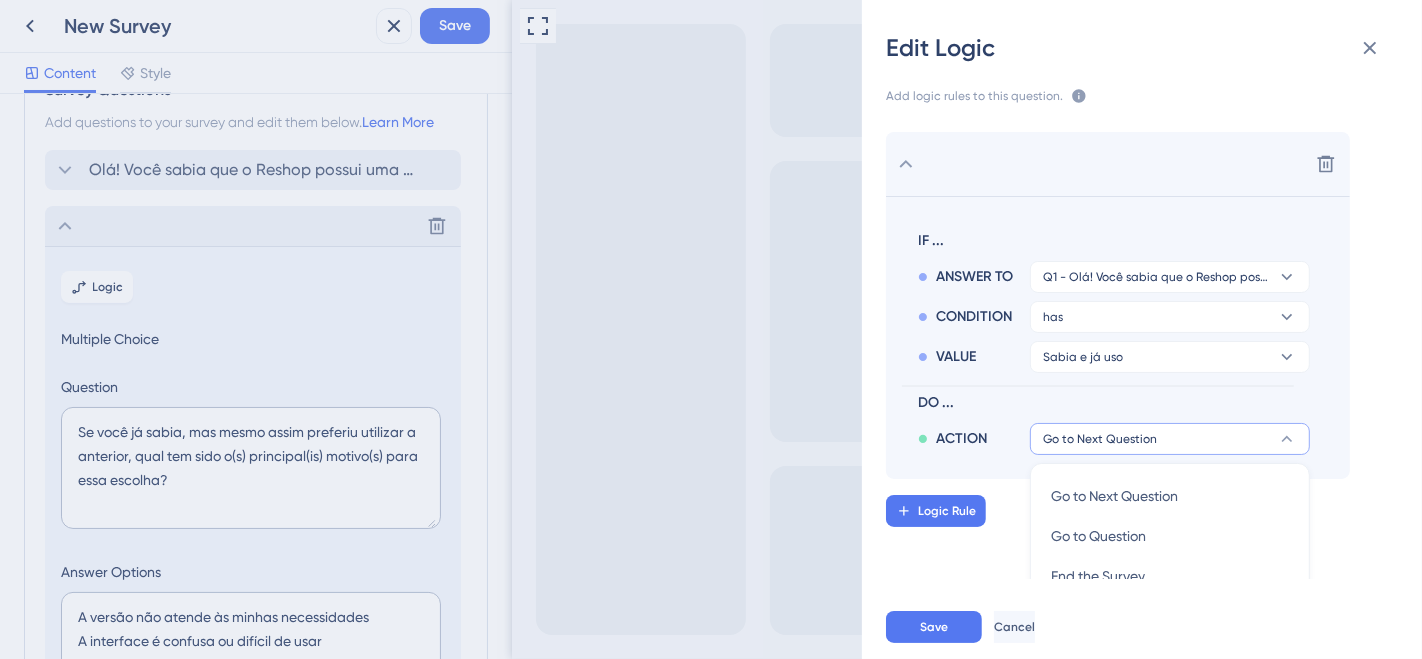 scroll, scrollTop: 268, scrollLeft: 0, axis: vertical 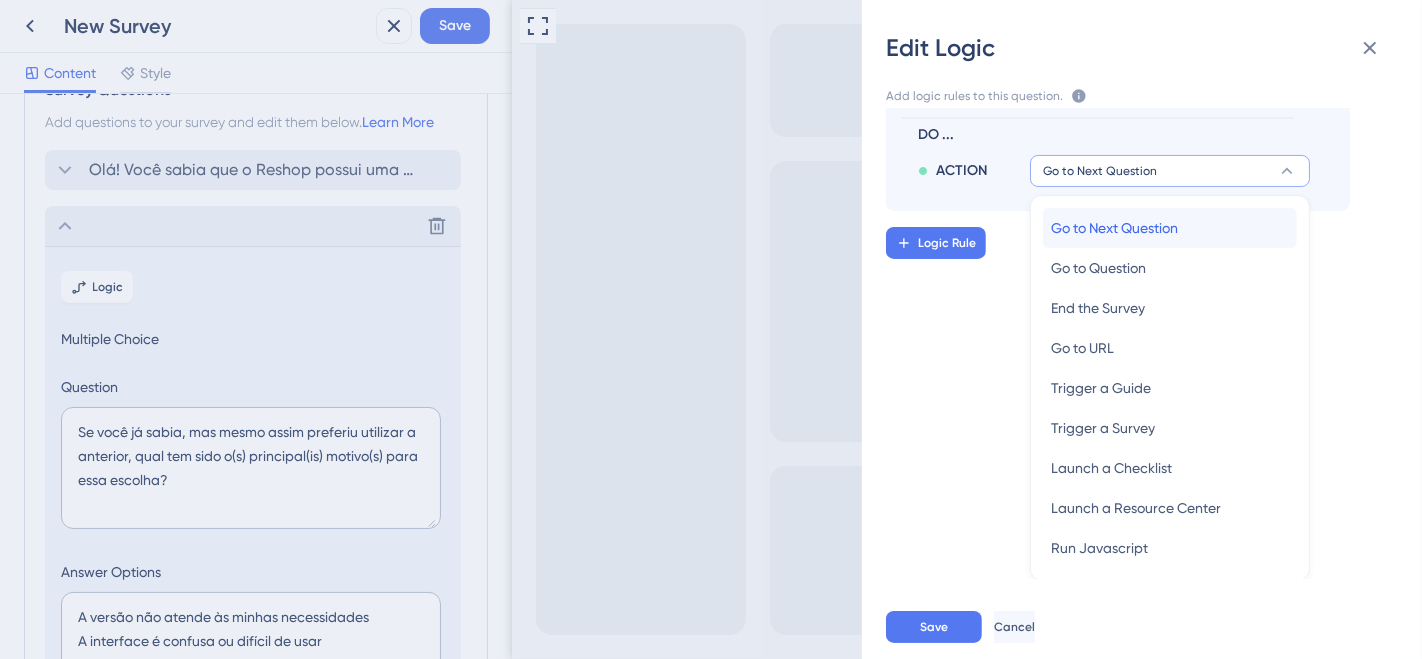click on "Go to Next Question" at bounding box center [1114, 228] 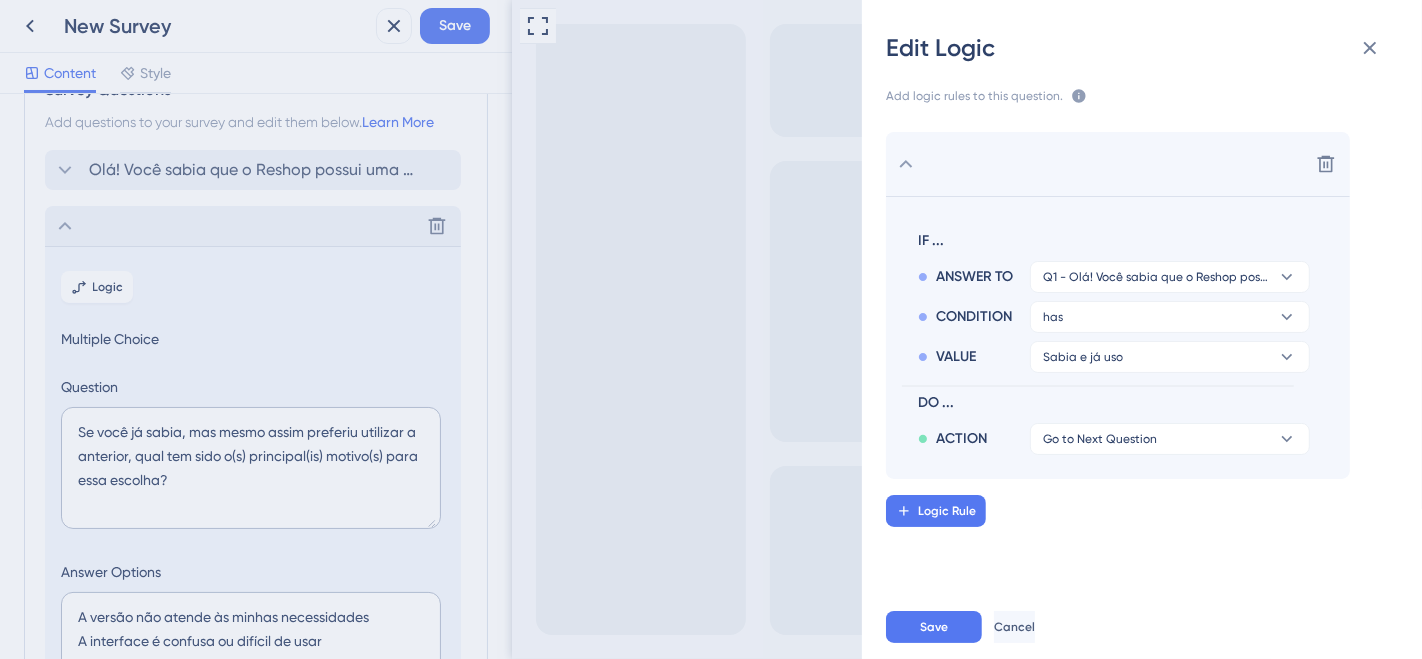 scroll, scrollTop: 0, scrollLeft: 0, axis: both 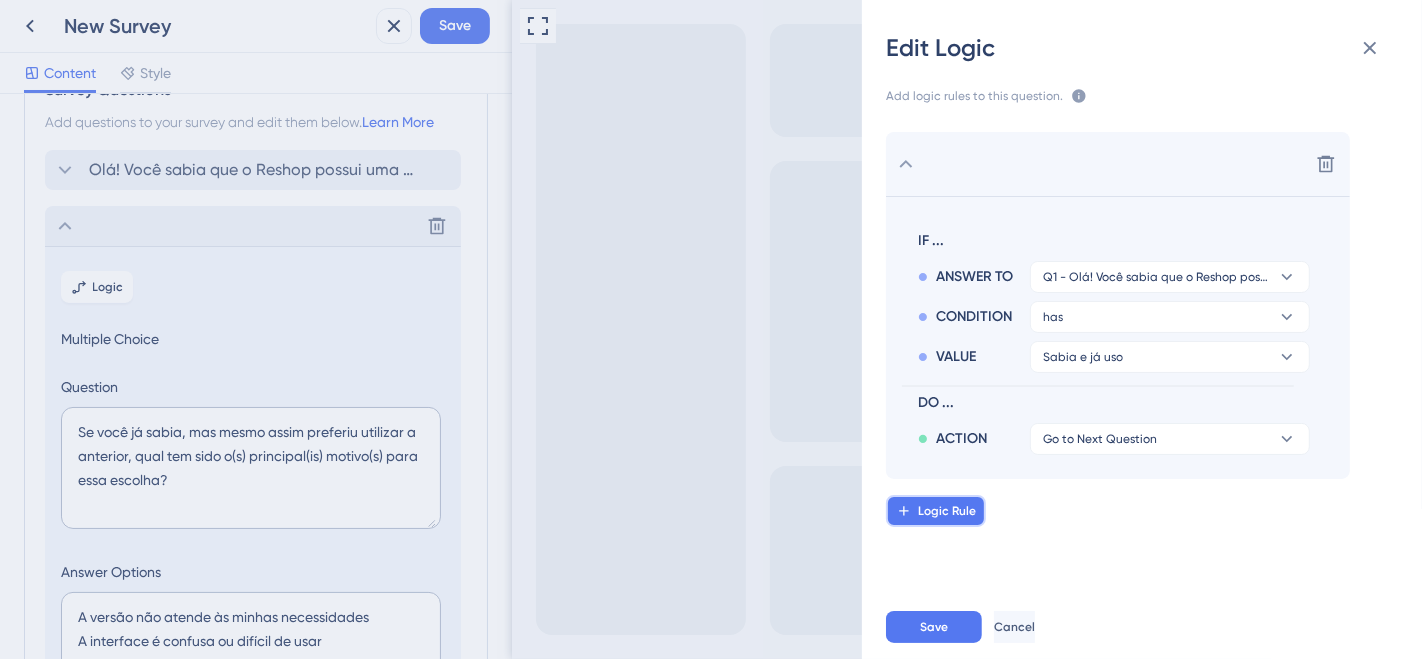 click on "Logic Rule" at bounding box center [936, 511] 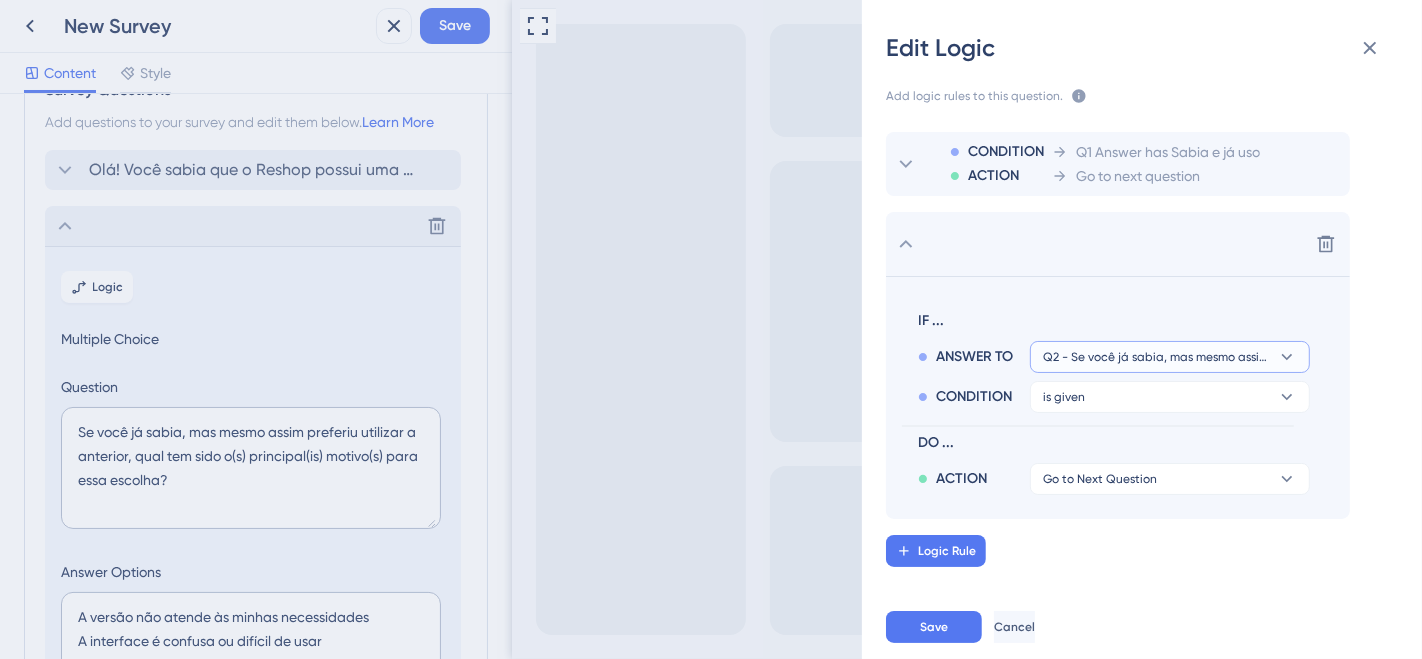 click 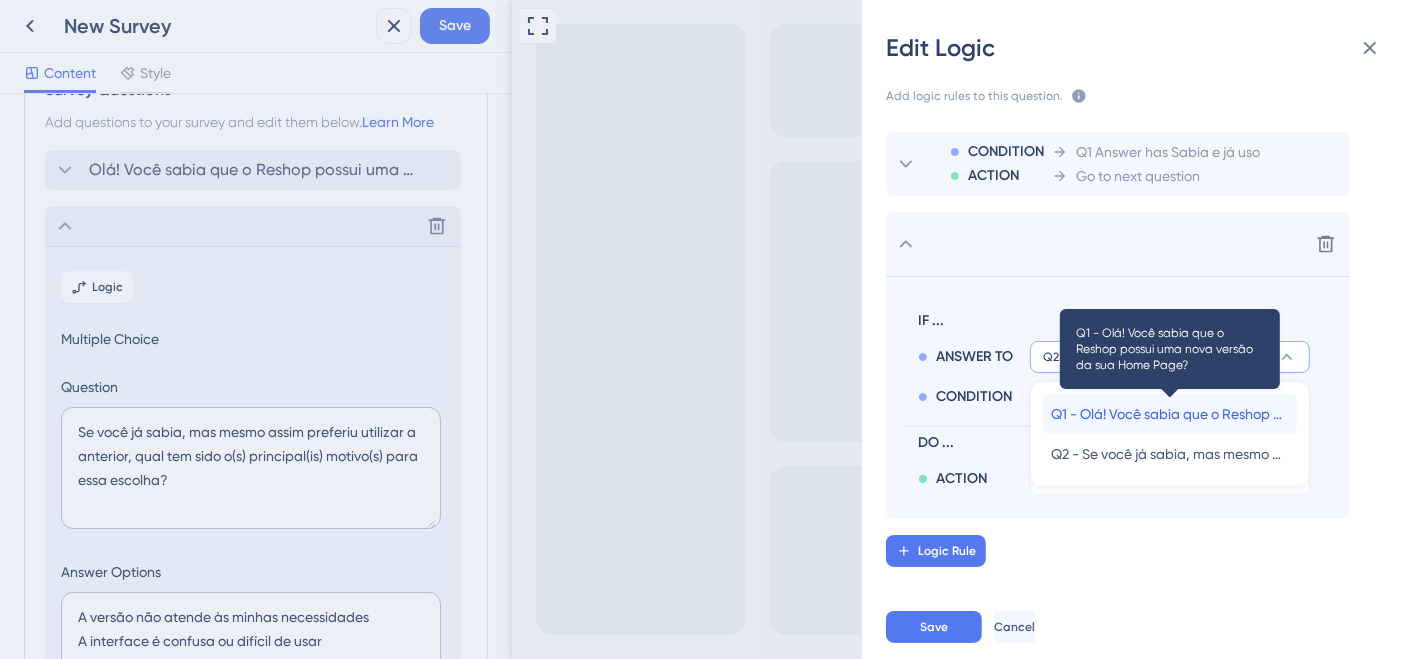 click on "Q1 - Olá! Você sabia que o Reshop possui uma nova versão da sua Home Page?" at bounding box center [1170, 414] 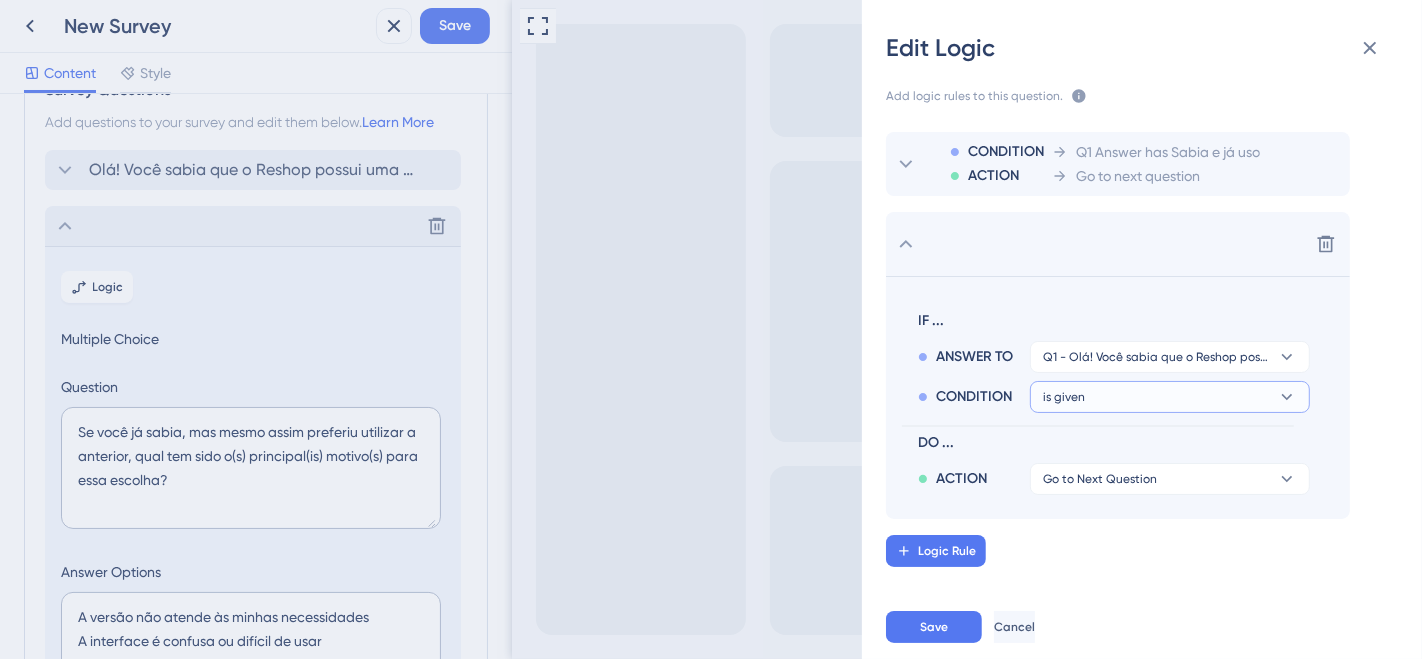 click 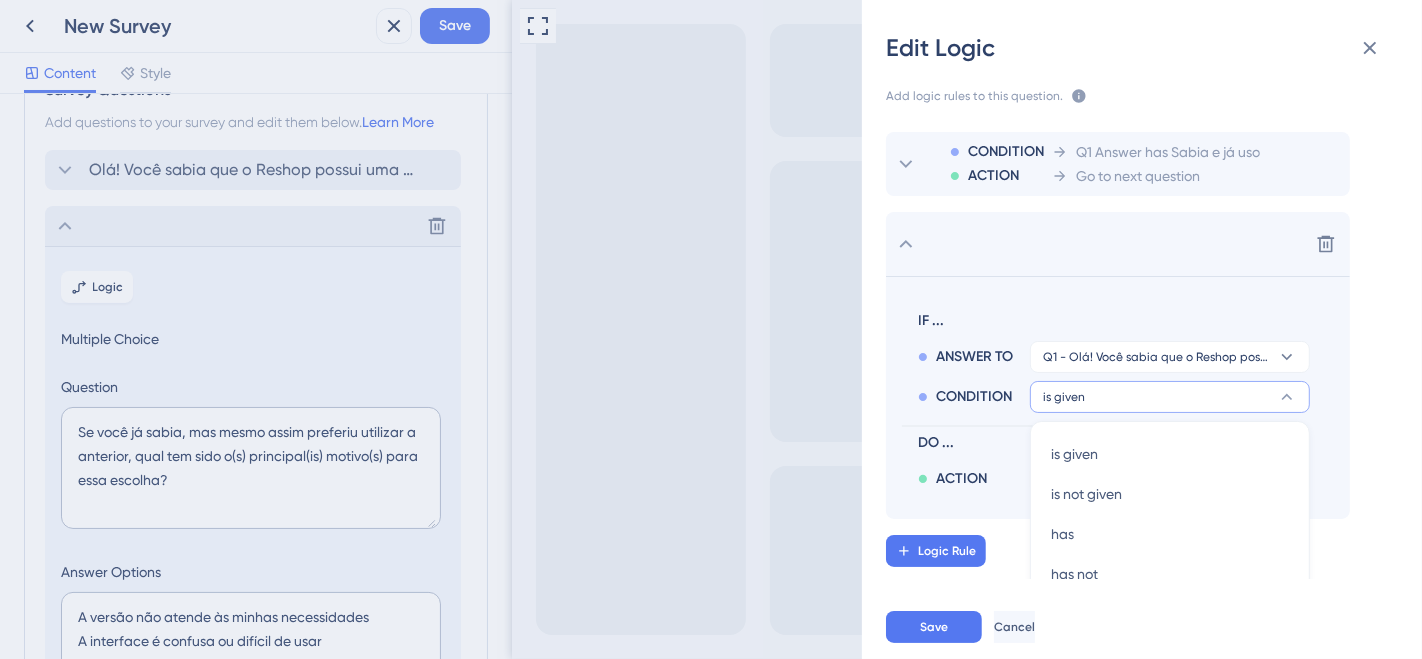 scroll, scrollTop: 26, scrollLeft: 0, axis: vertical 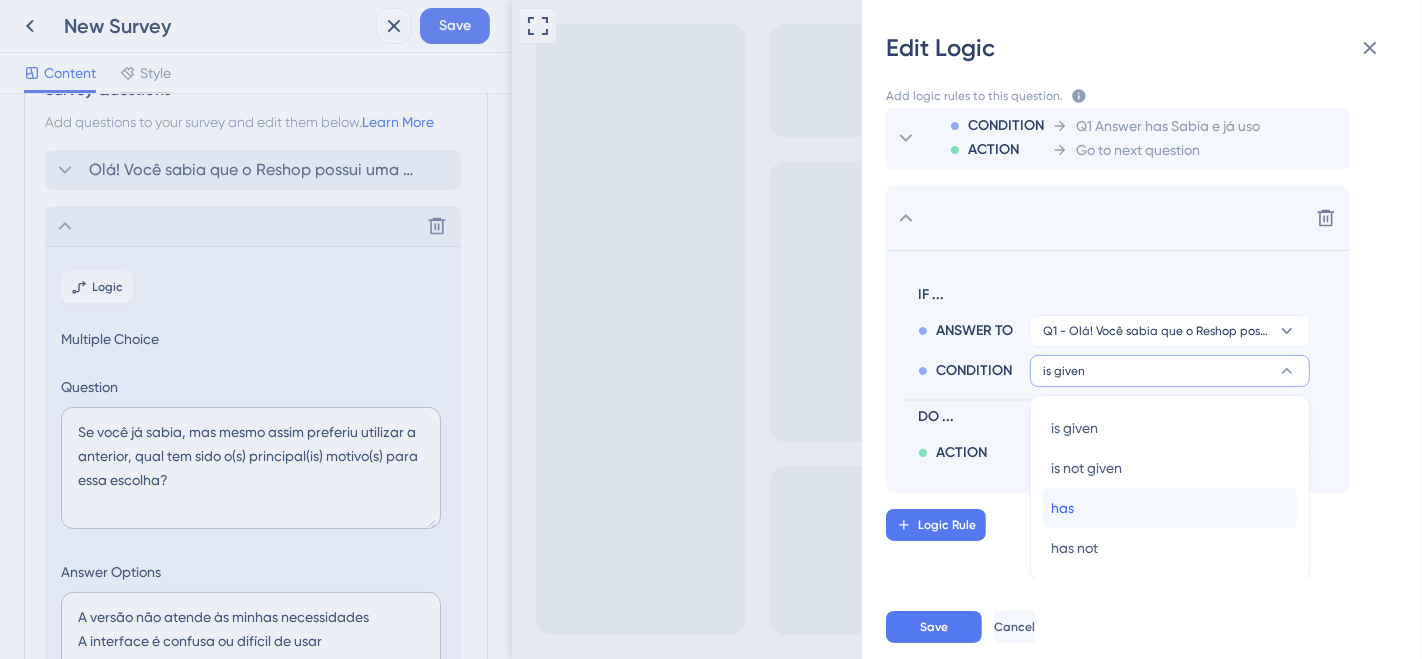 click on "has has" at bounding box center [1170, 508] 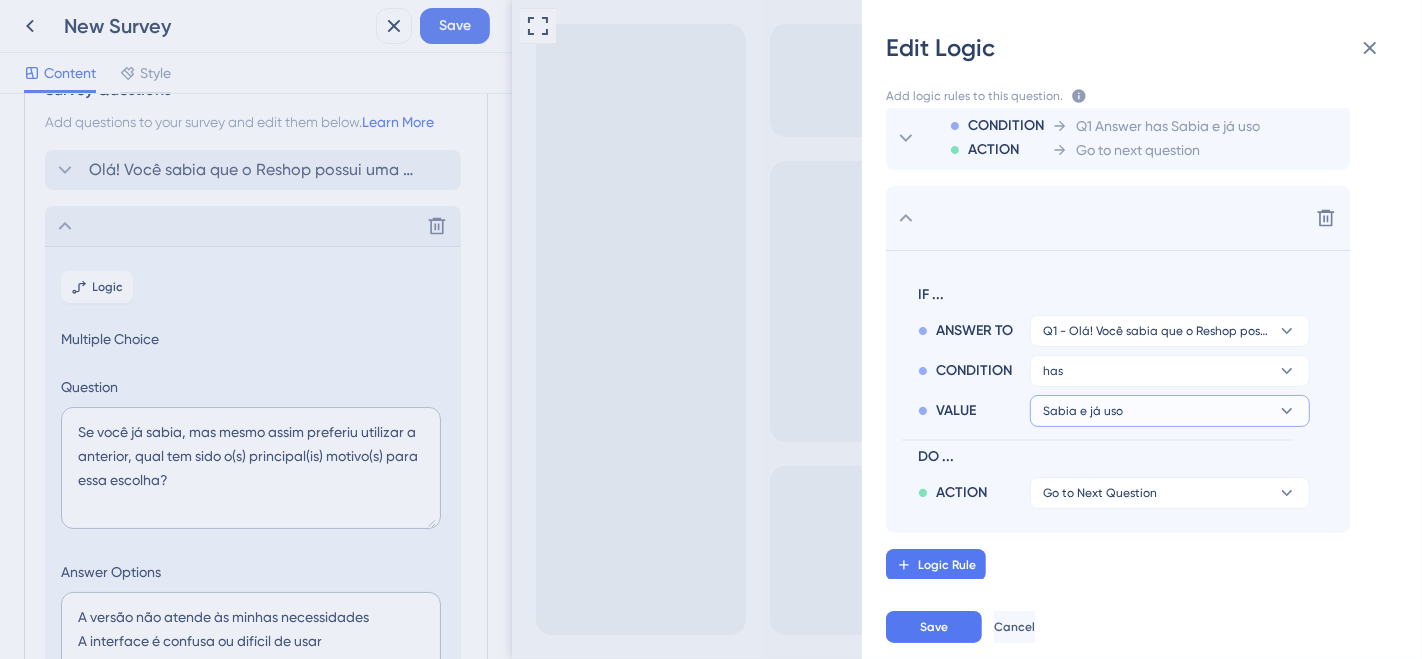 click on "Sabia e já uso" at bounding box center [1170, 331] 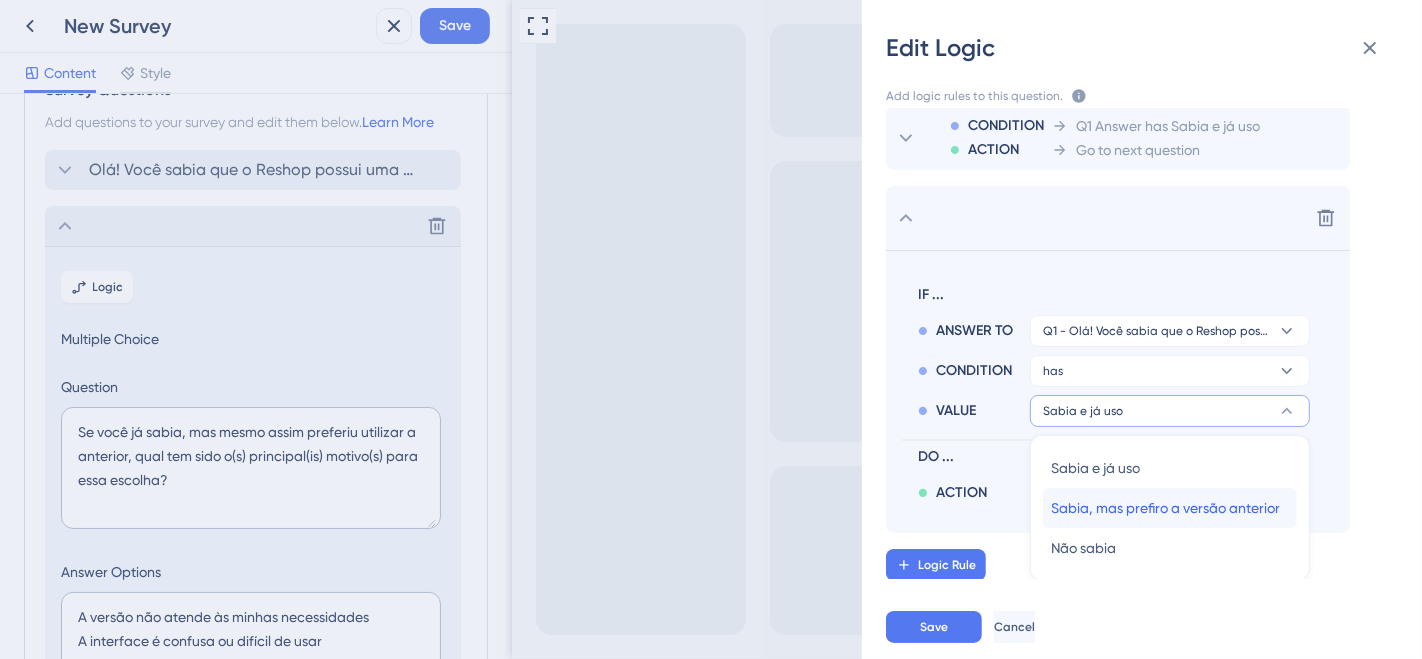 click on "Sabia, mas prefiro a versão anterior" at bounding box center (1165, 508) 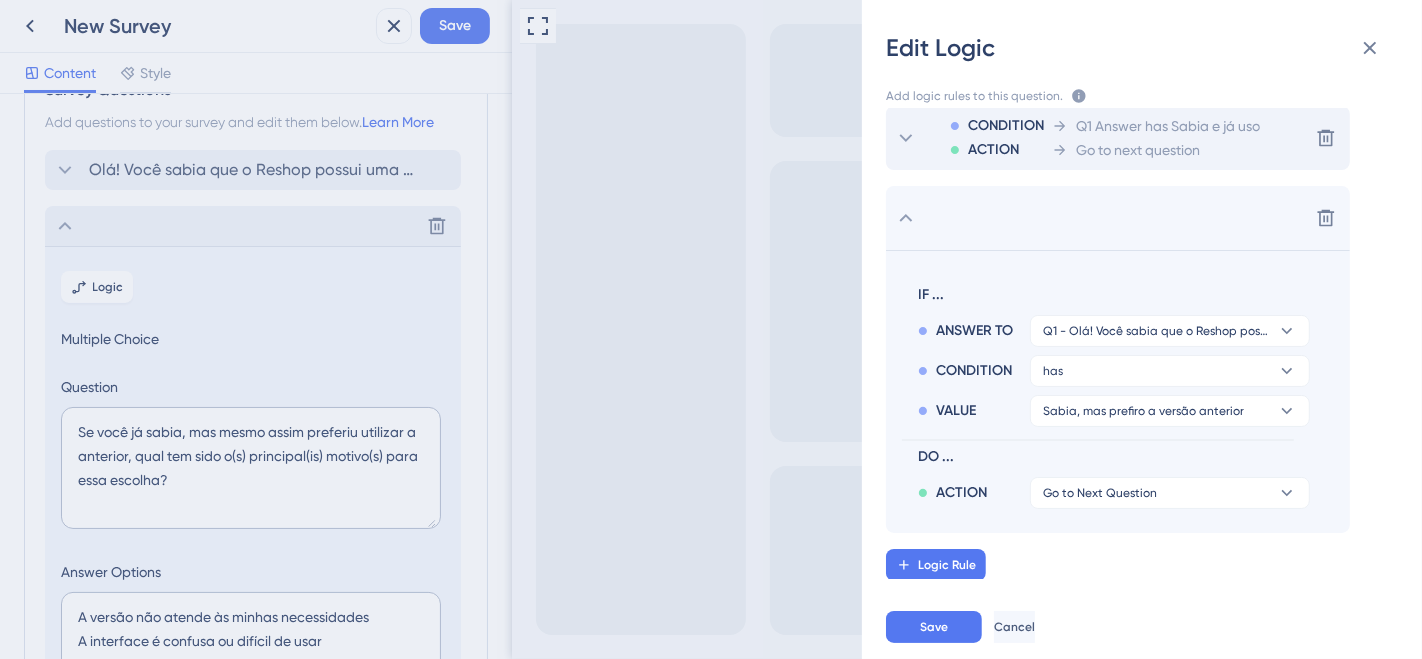 click 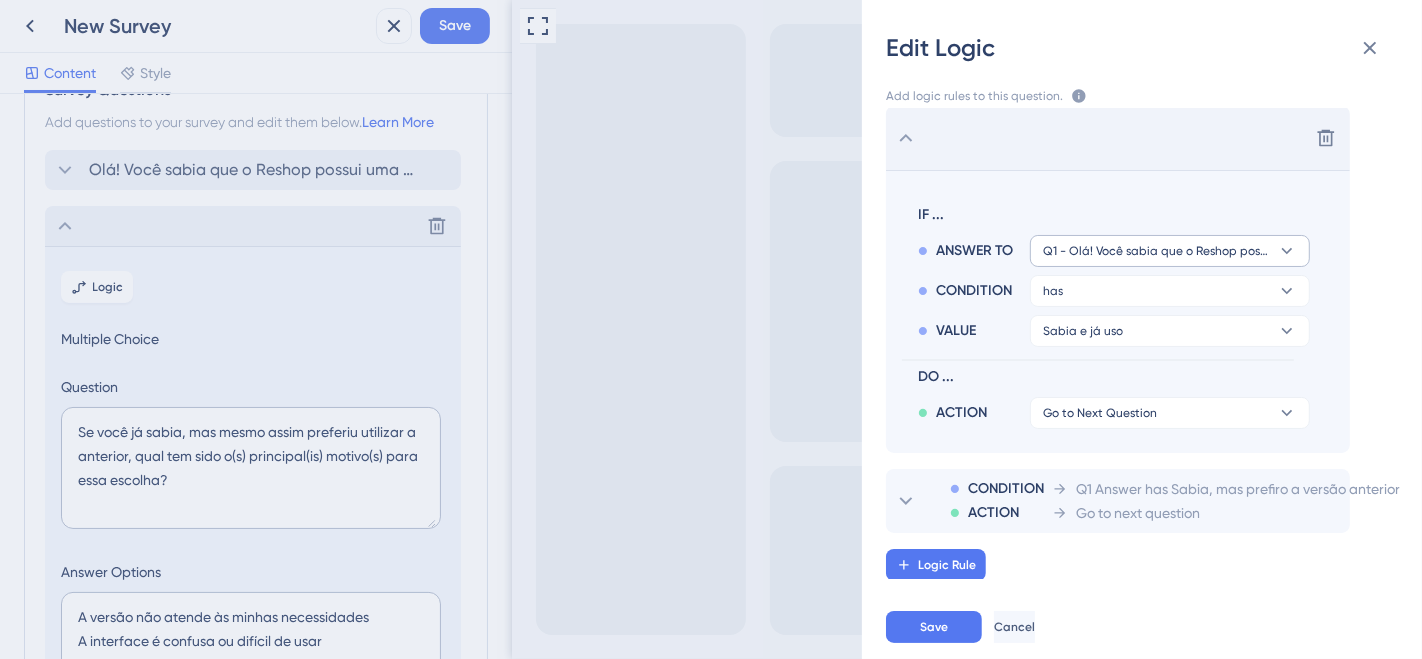 scroll, scrollTop: 23, scrollLeft: 0, axis: vertical 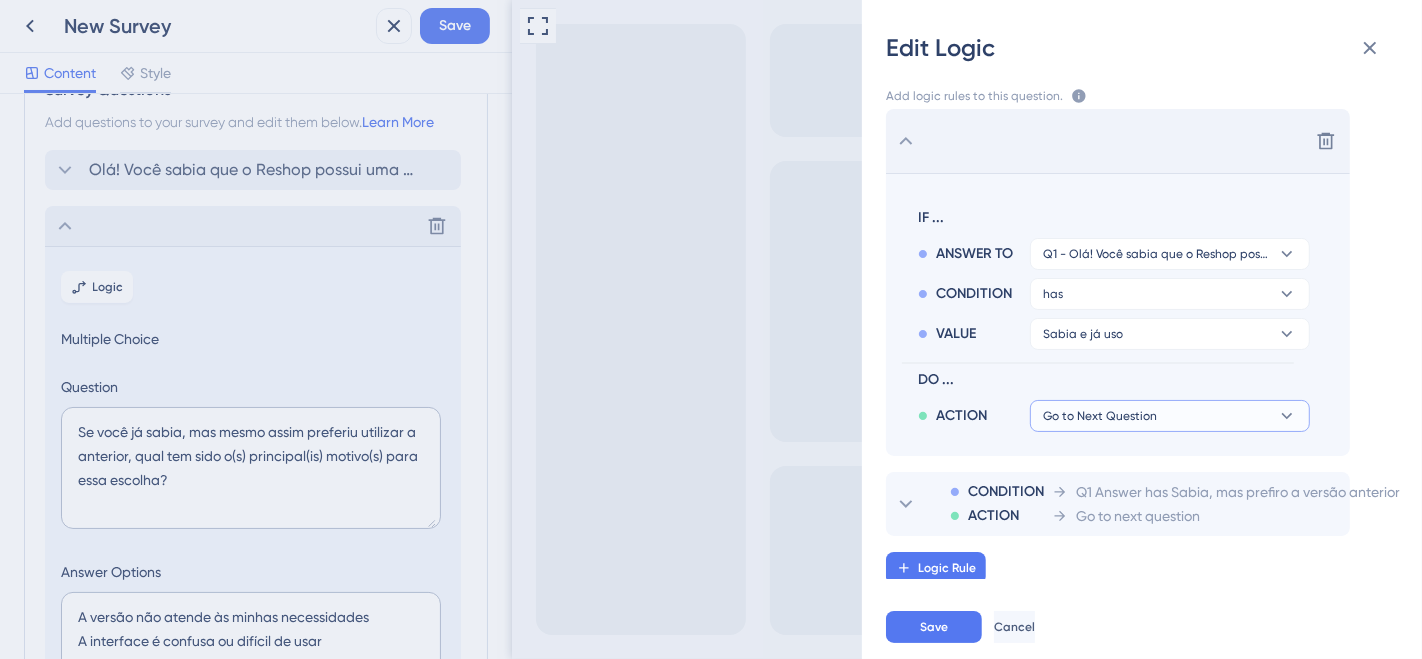 click 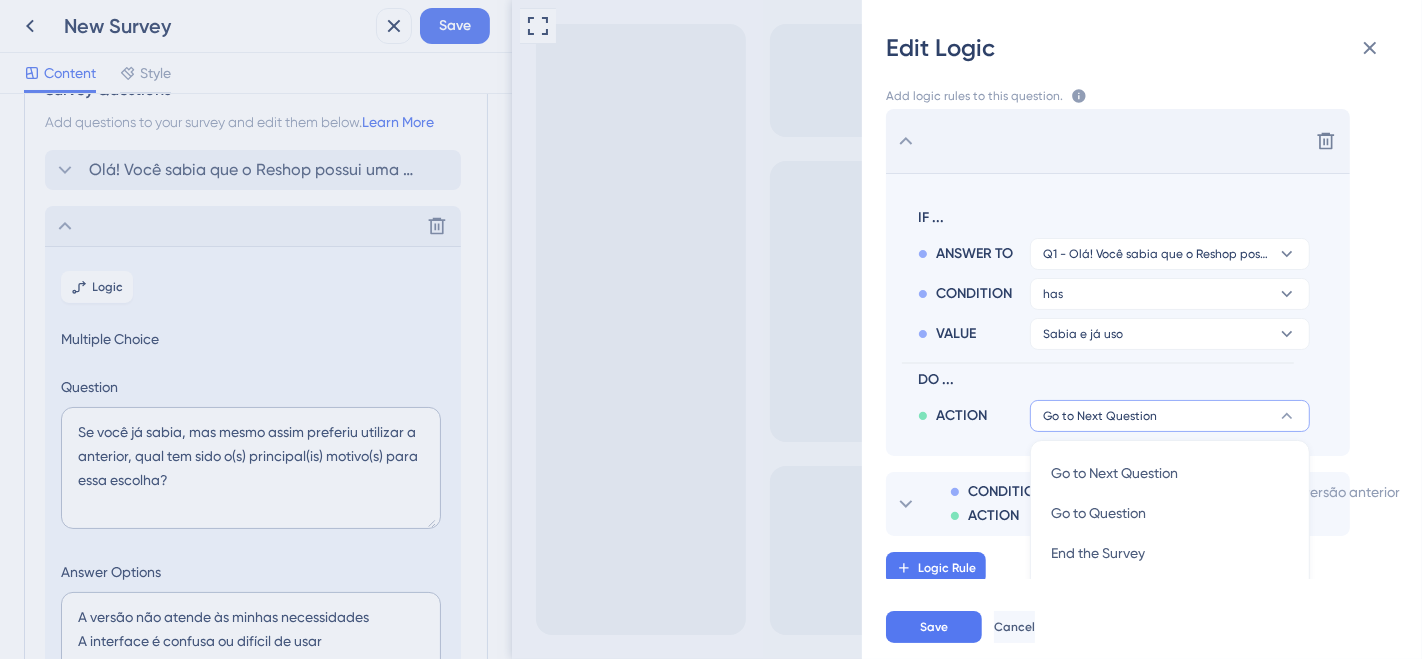scroll, scrollTop: 268, scrollLeft: 0, axis: vertical 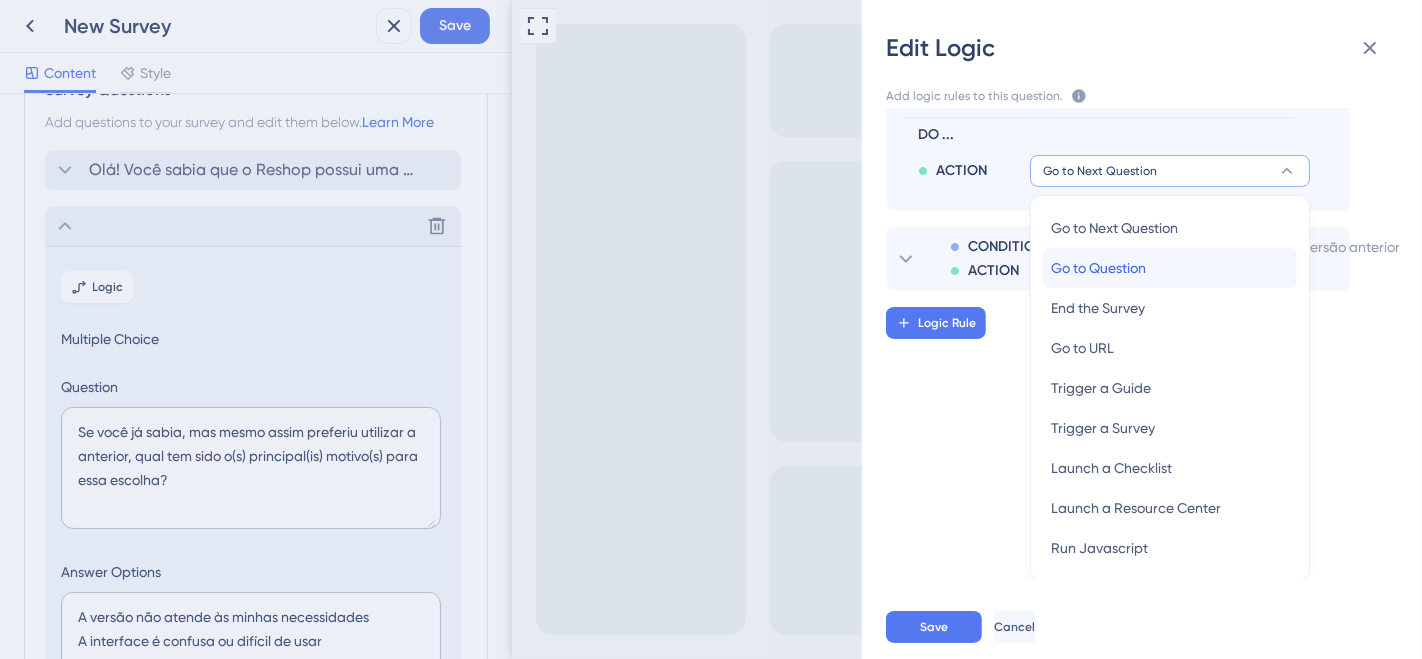 click on "Go to Question Go to Question" at bounding box center (1170, 268) 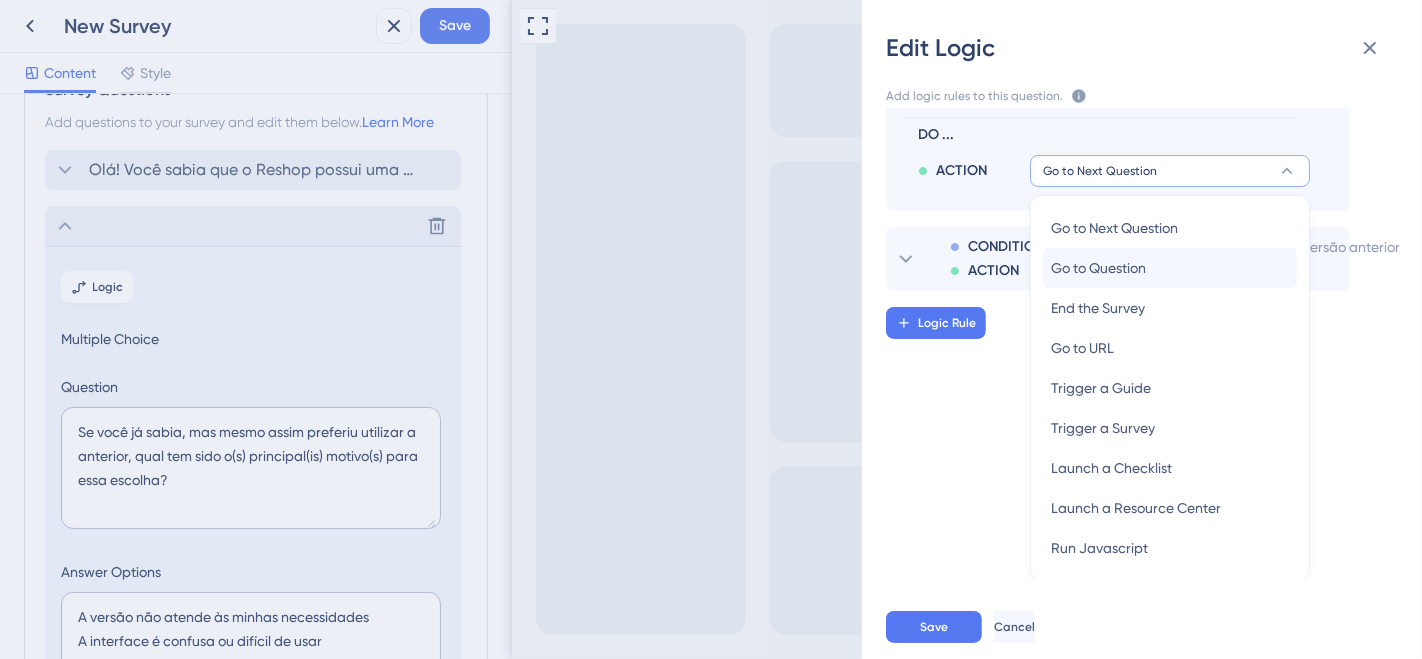 scroll, scrollTop: 66, scrollLeft: 0, axis: vertical 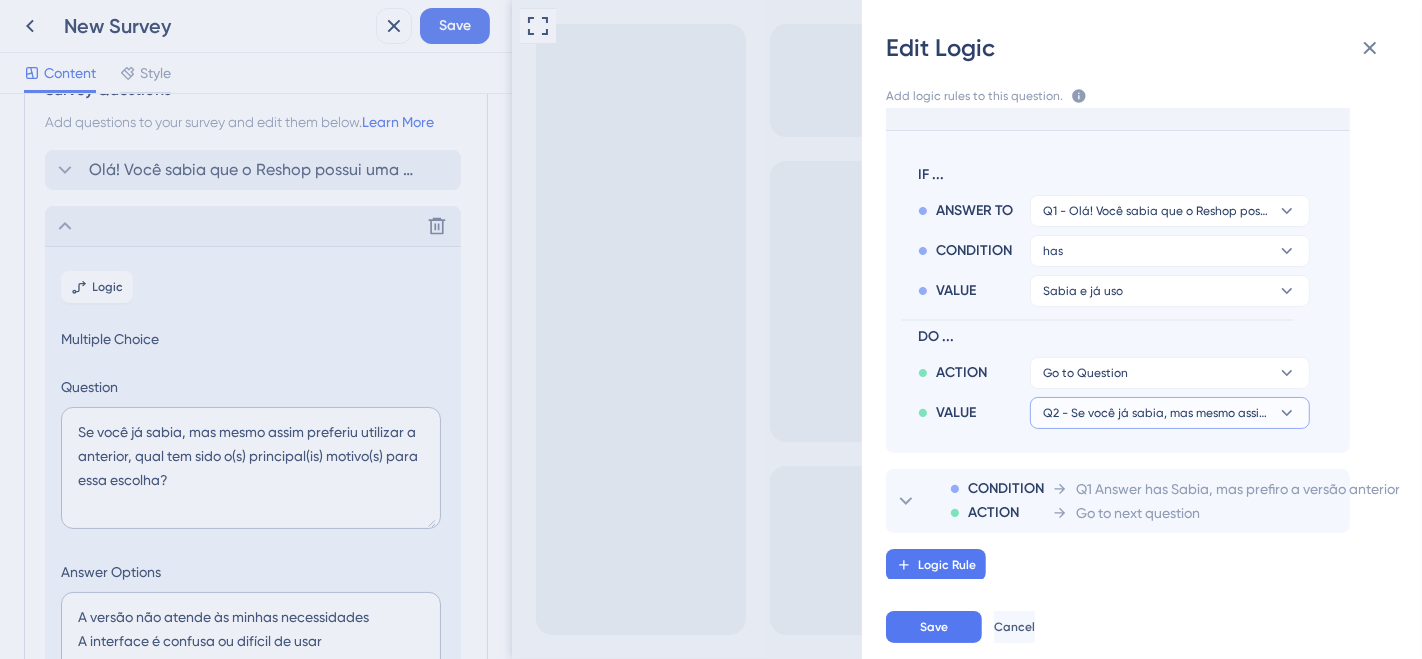 click 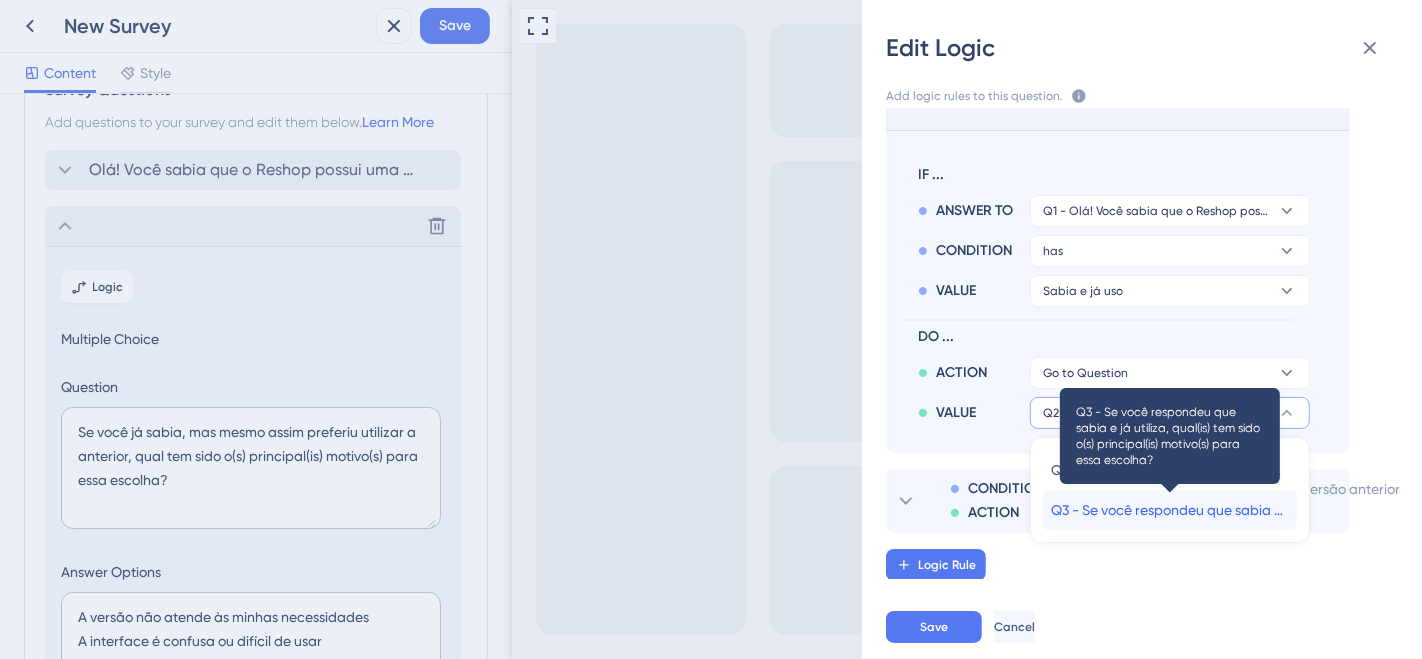 click on "Q3 - Se você respondeu que sabia e já utiliza, qual(is) tem sido o(s) principal(is) motivo(s) para essa escolha?" at bounding box center (1170, 510) 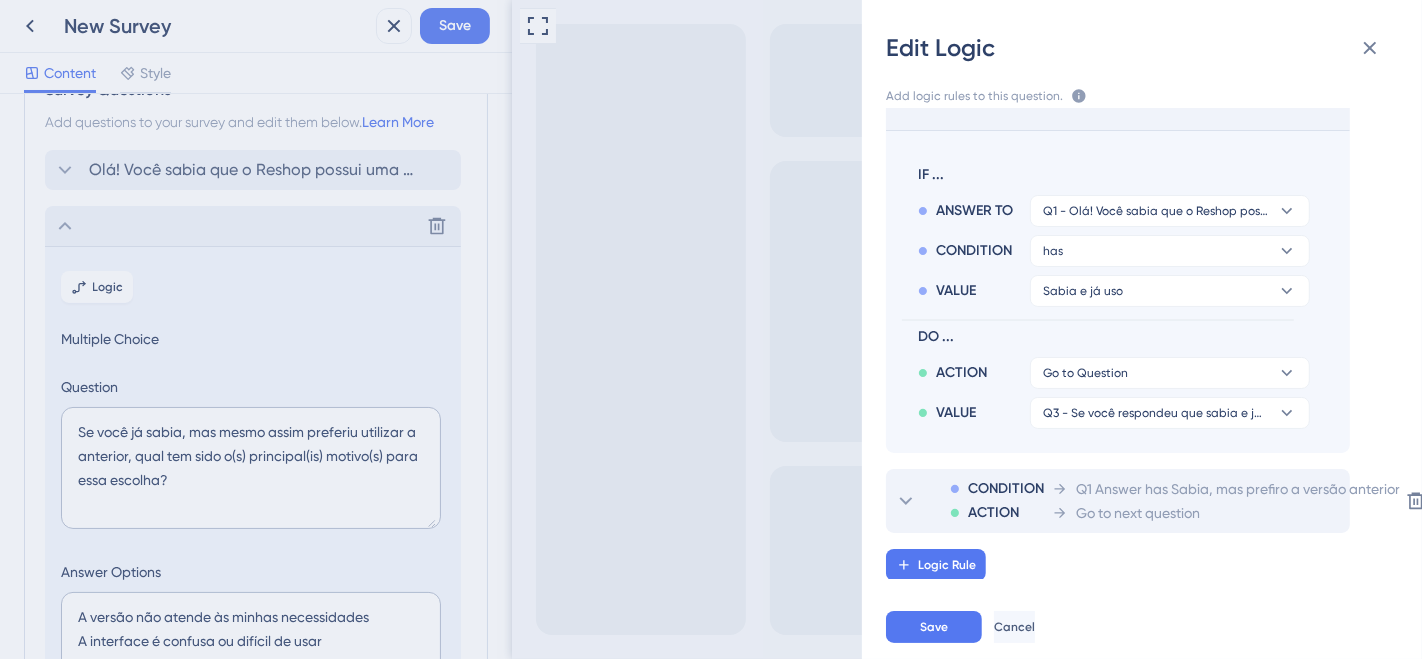 click on "CONDITION" at bounding box center [1006, 489] 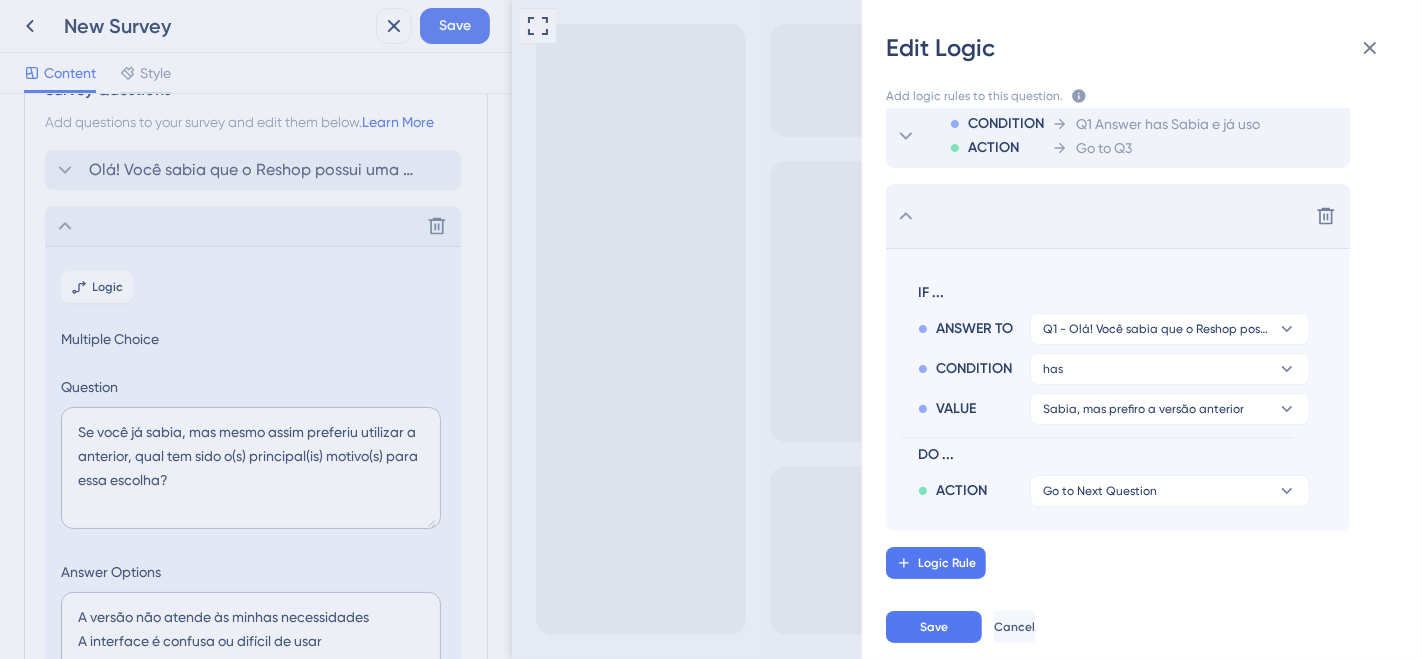 scroll, scrollTop: 26, scrollLeft: 0, axis: vertical 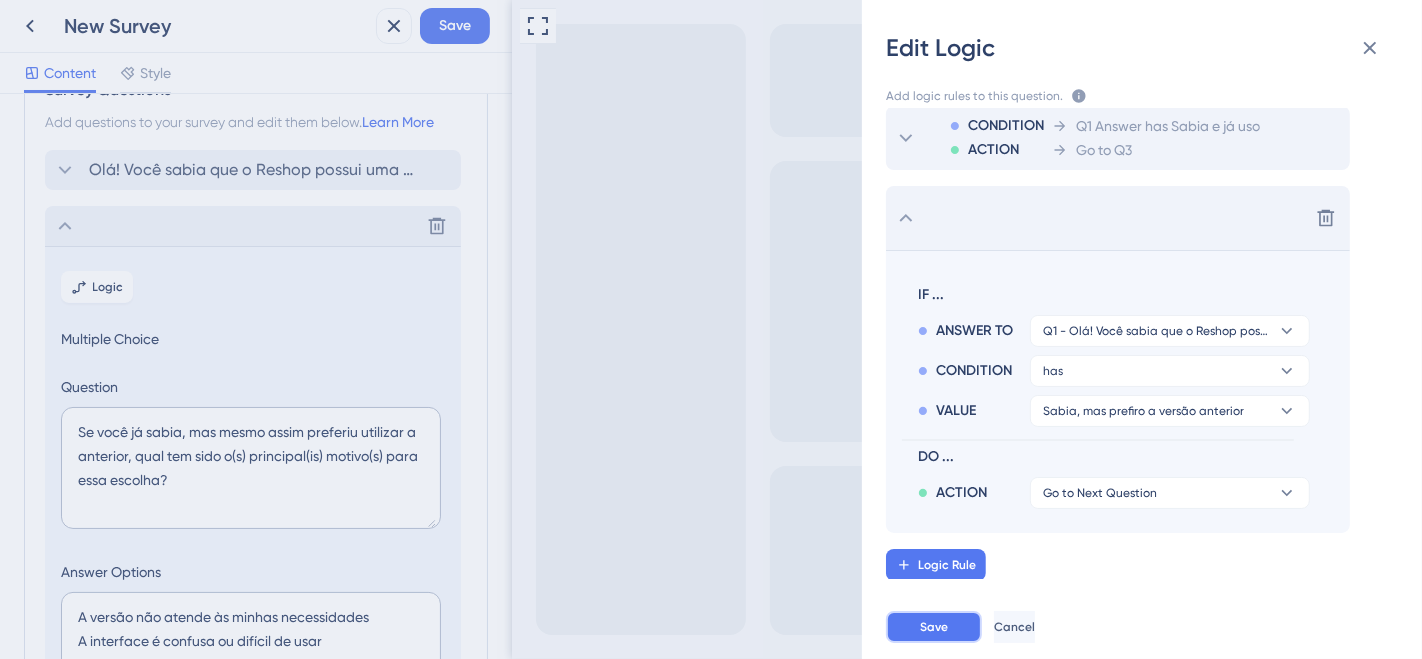 click on "Save" at bounding box center [934, 627] 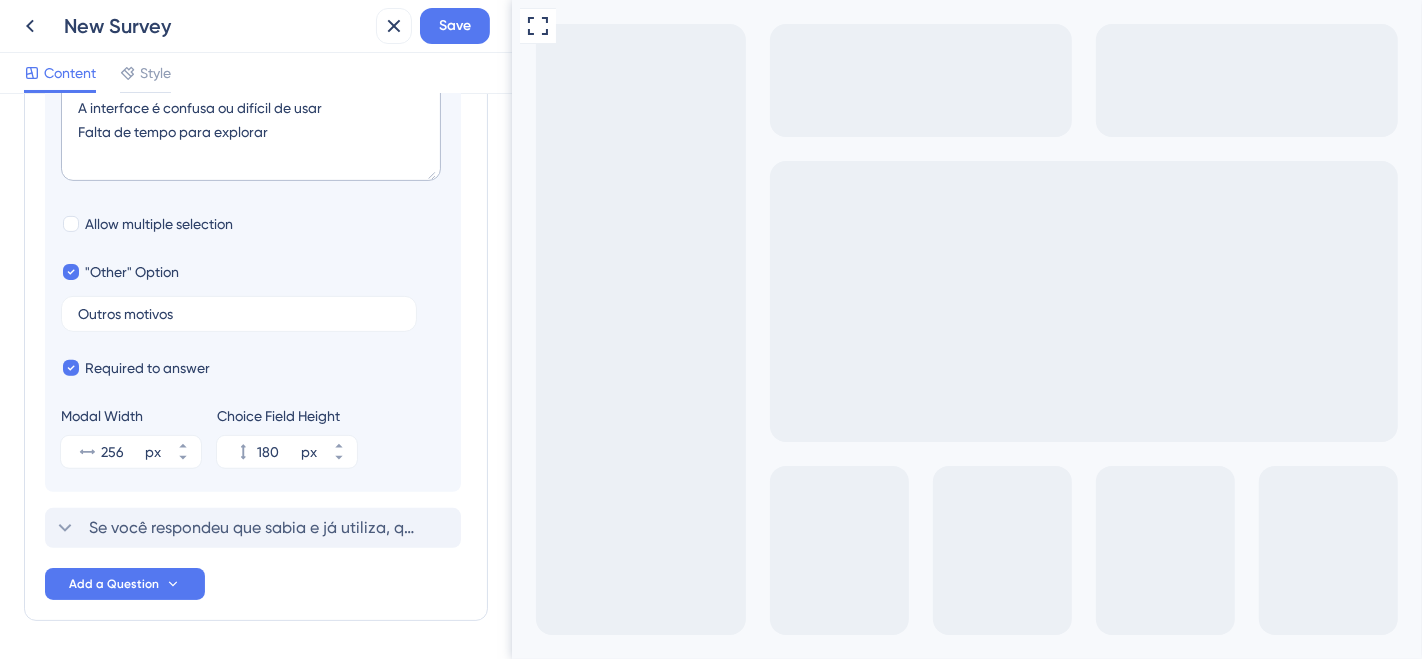 scroll, scrollTop: 659, scrollLeft: 0, axis: vertical 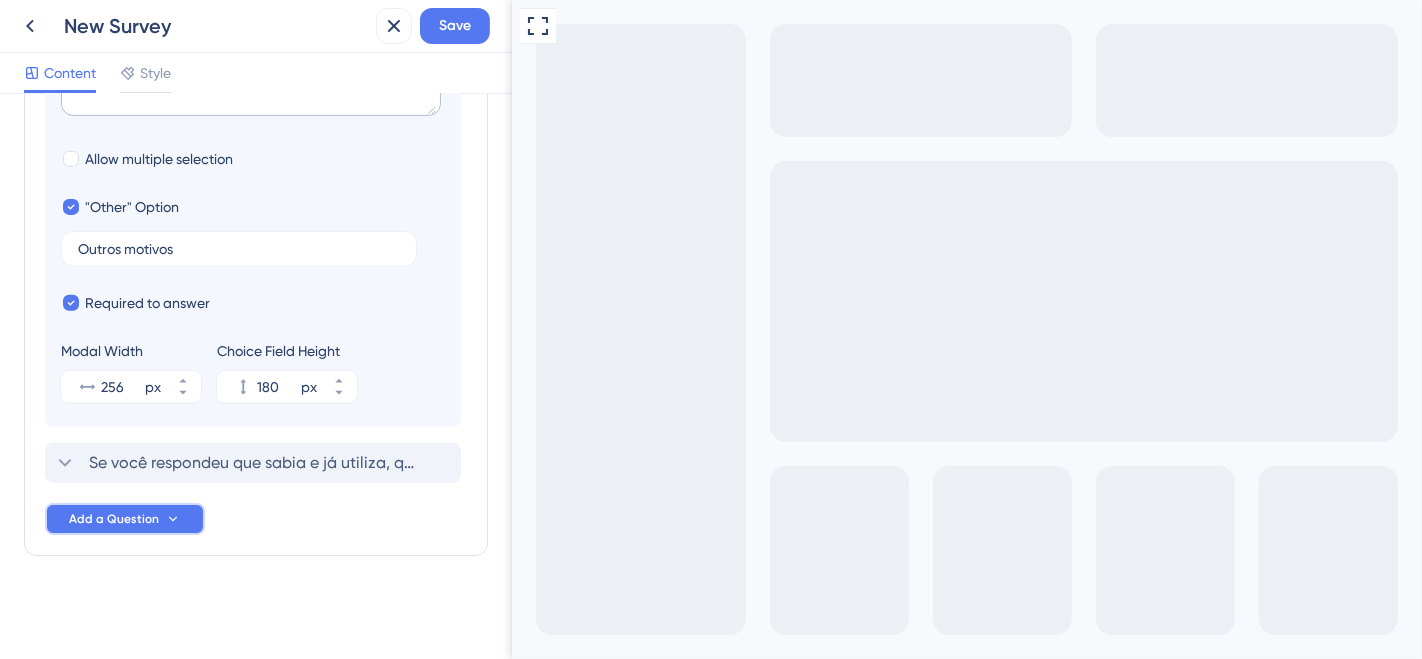 click on "Add a Question" at bounding box center [114, 519] 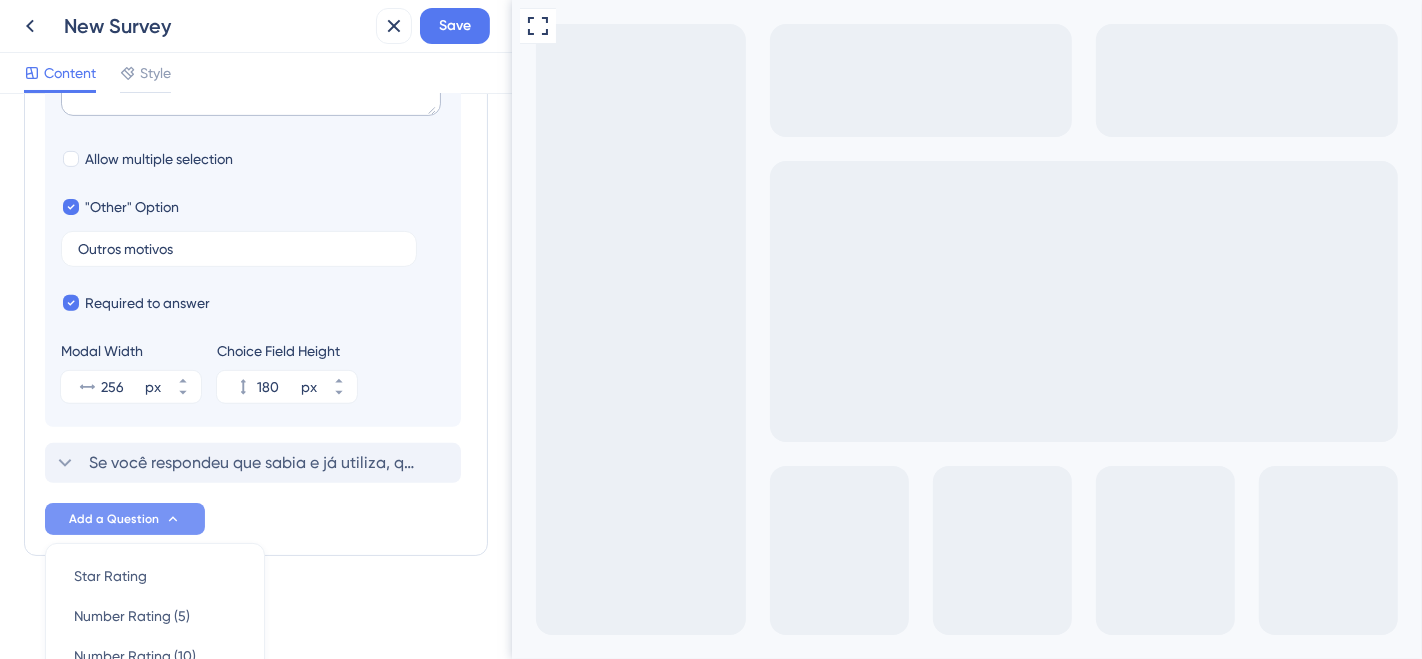 scroll, scrollTop: 968, scrollLeft: 0, axis: vertical 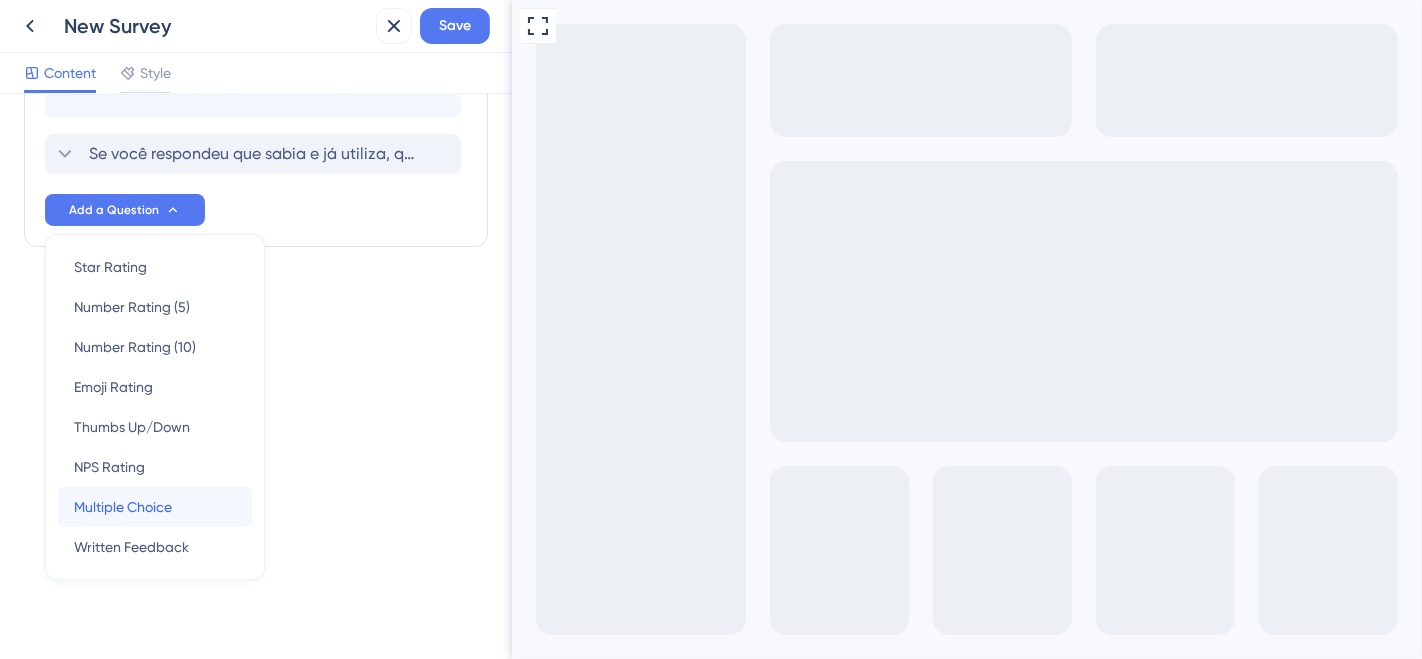 click on "Multiple Choice" at bounding box center (123, 507) 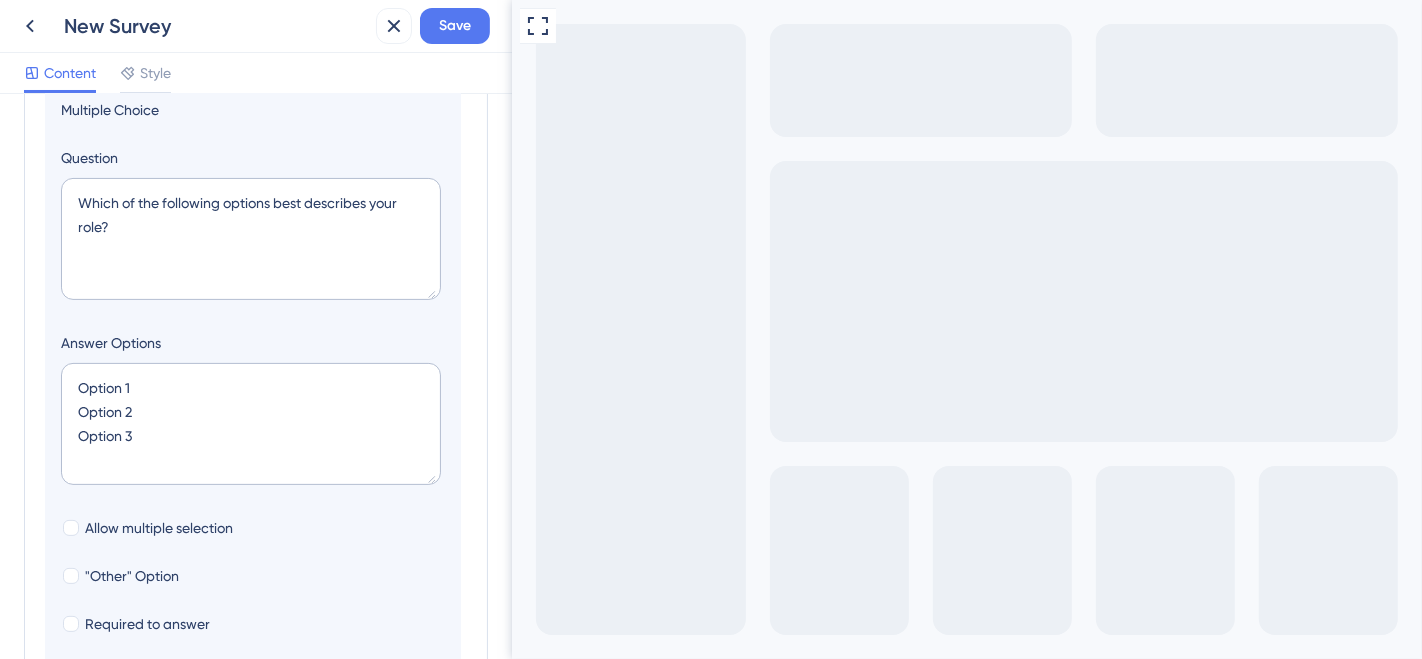 scroll, scrollTop: 284, scrollLeft: 0, axis: vertical 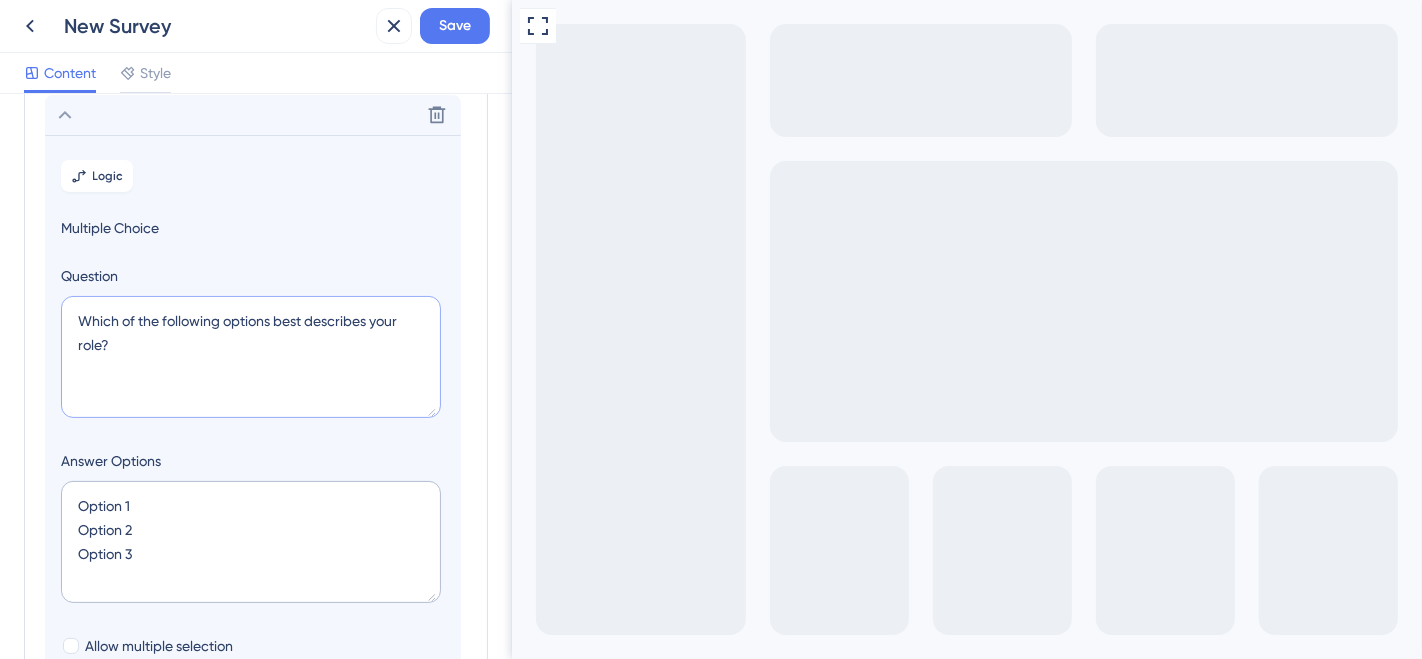 drag, startPoint x: 113, startPoint y: 344, endPoint x: 60, endPoint y: 327, distance: 55.65968 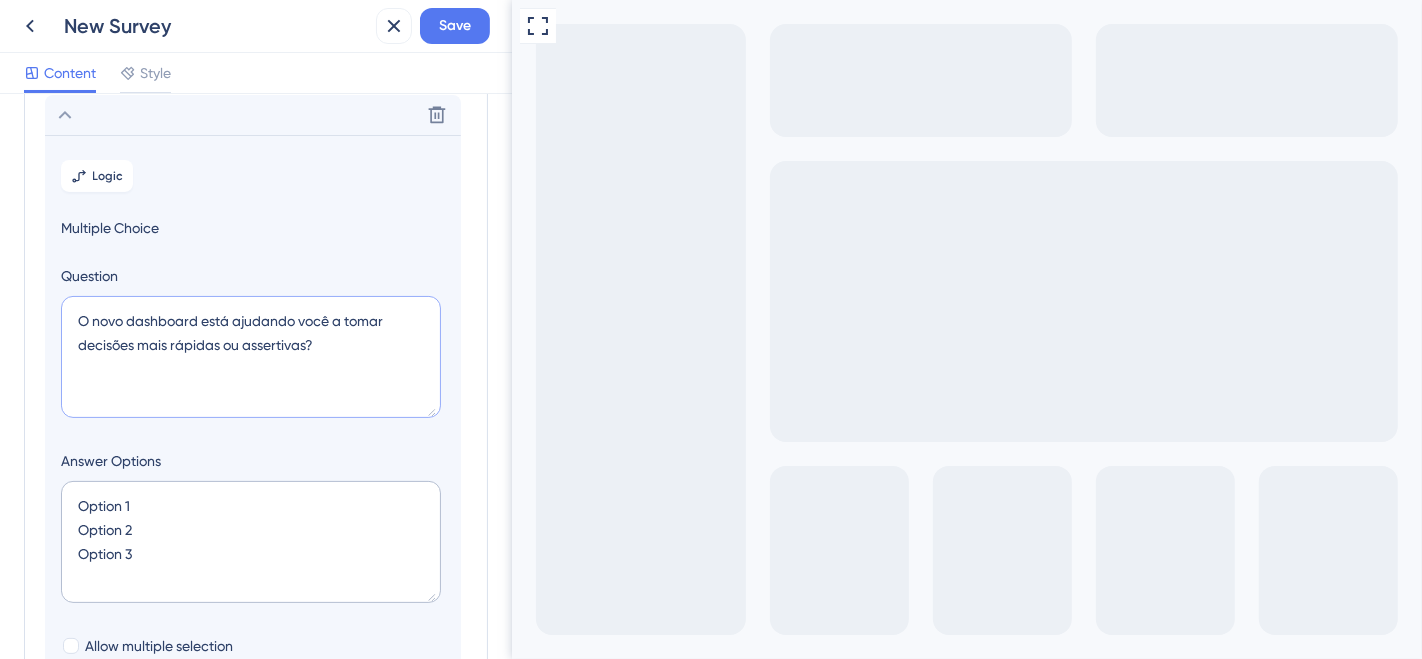 type on "O novo dashboard está ajudando você a tomar decisões mais rápidas ou assertivas?" 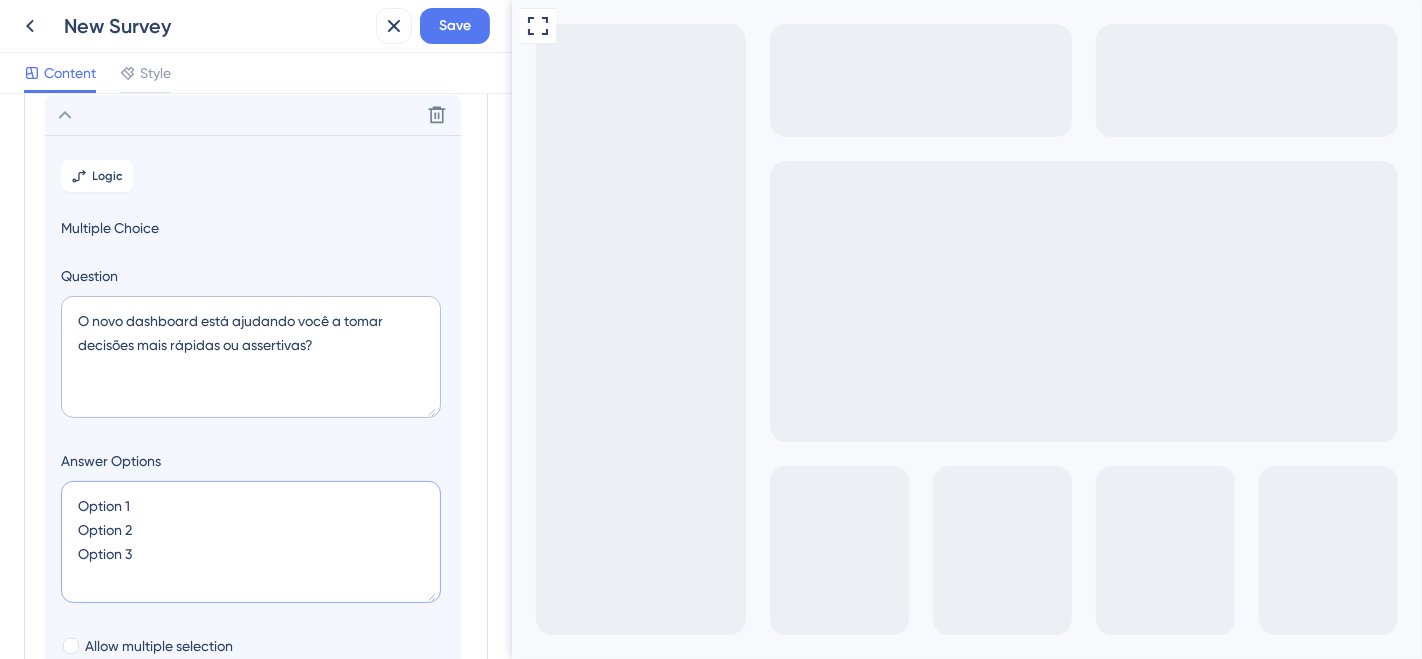 drag, startPoint x: 137, startPoint y: 500, endPoint x: 51, endPoint y: 504, distance: 86.09297 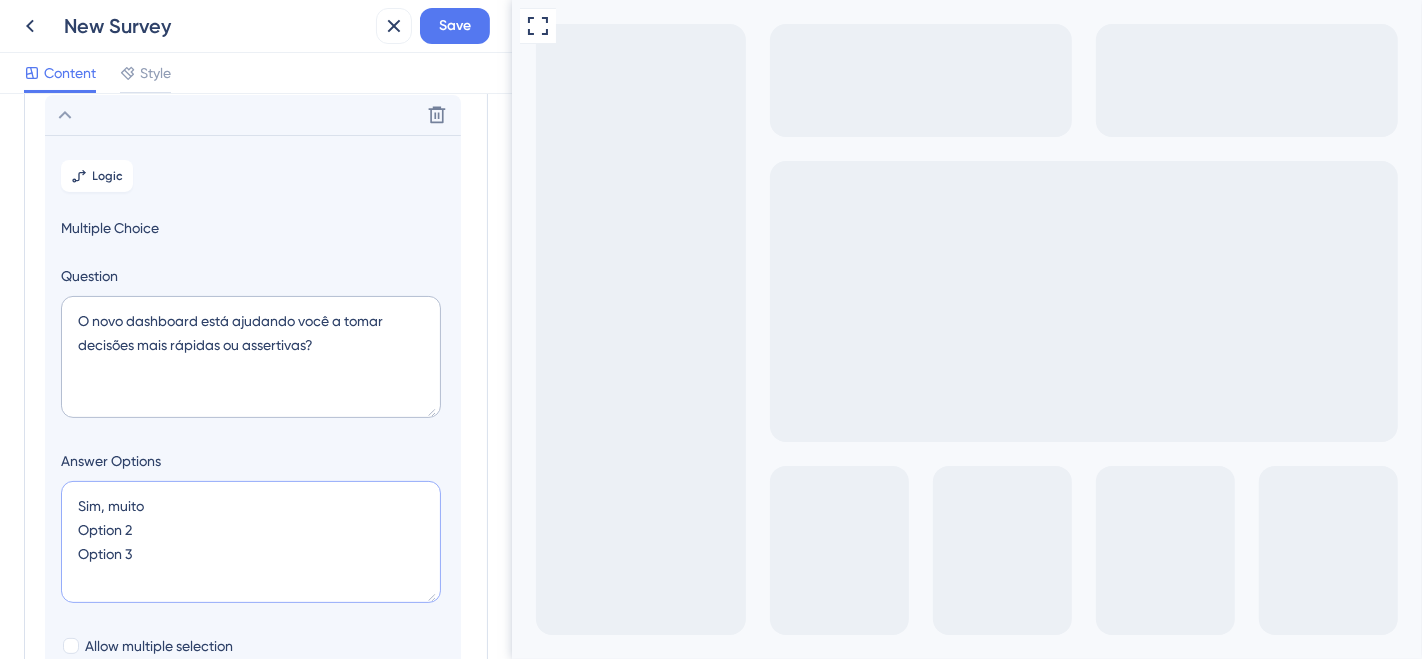 drag, startPoint x: 137, startPoint y: 529, endPoint x: 37, endPoint y: 530, distance: 100.005 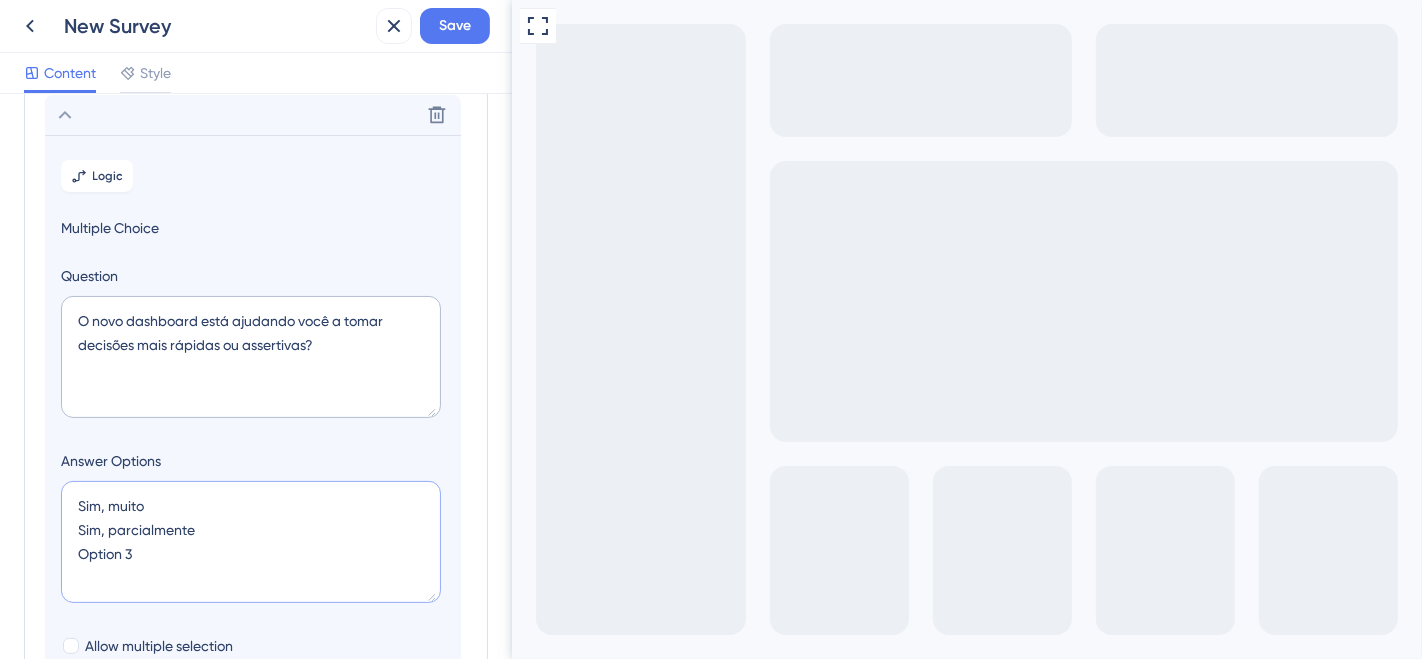 click on "Sim, muito
Sim, parcialmente
Option 3" at bounding box center (251, 542) 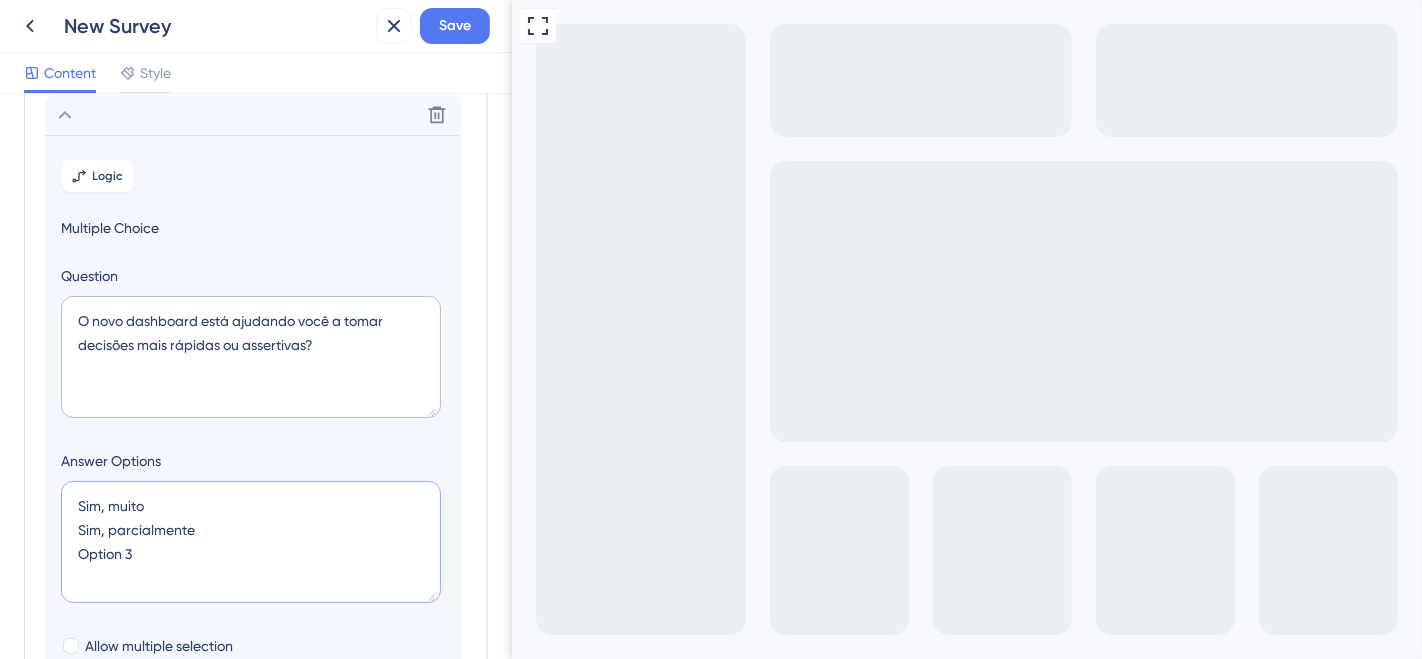 drag, startPoint x: 140, startPoint y: 560, endPoint x: 65, endPoint y: 551, distance: 75.53807 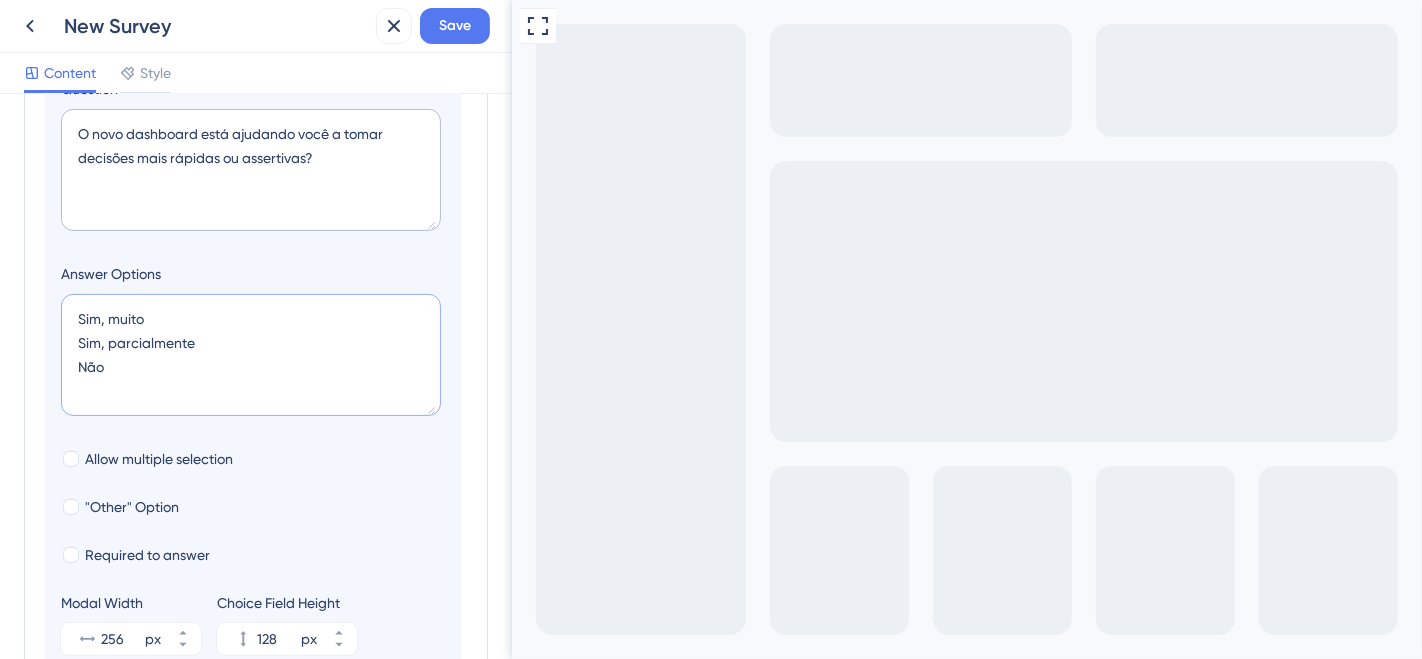 scroll, scrollTop: 506, scrollLeft: 0, axis: vertical 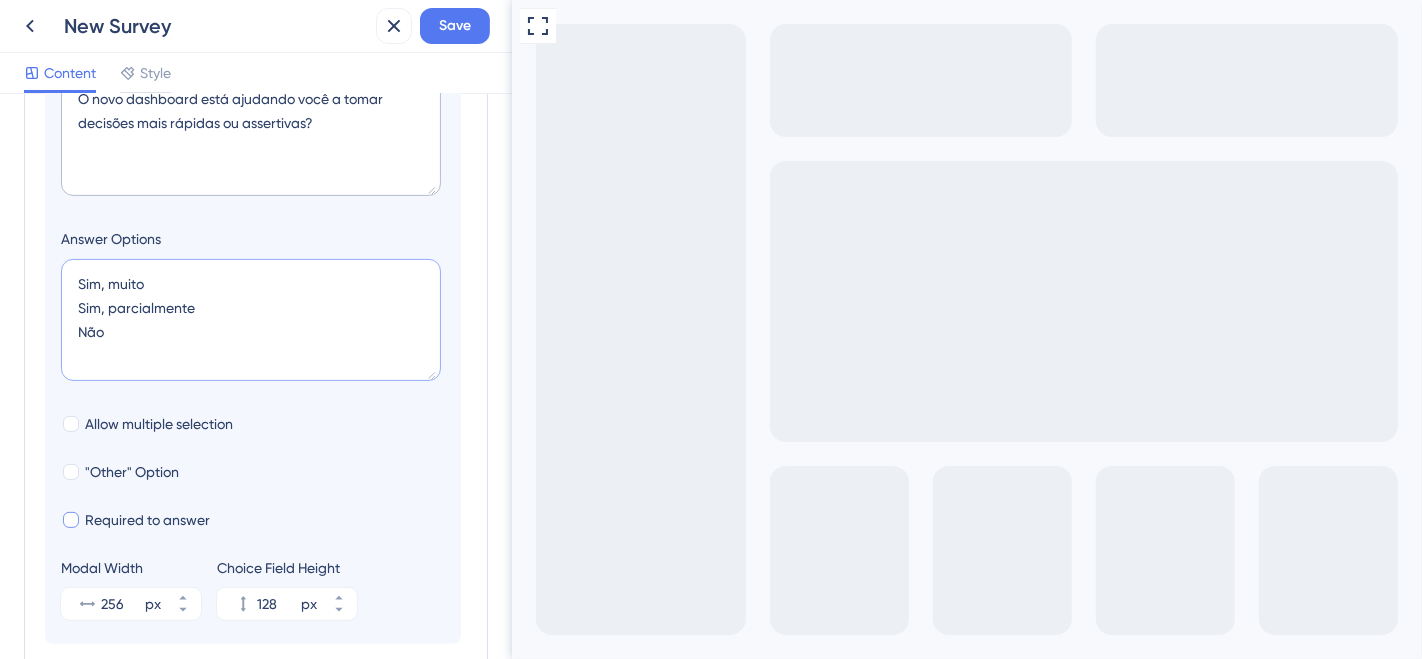 type on "Sim, muito
Sim, parcialmente
Não" 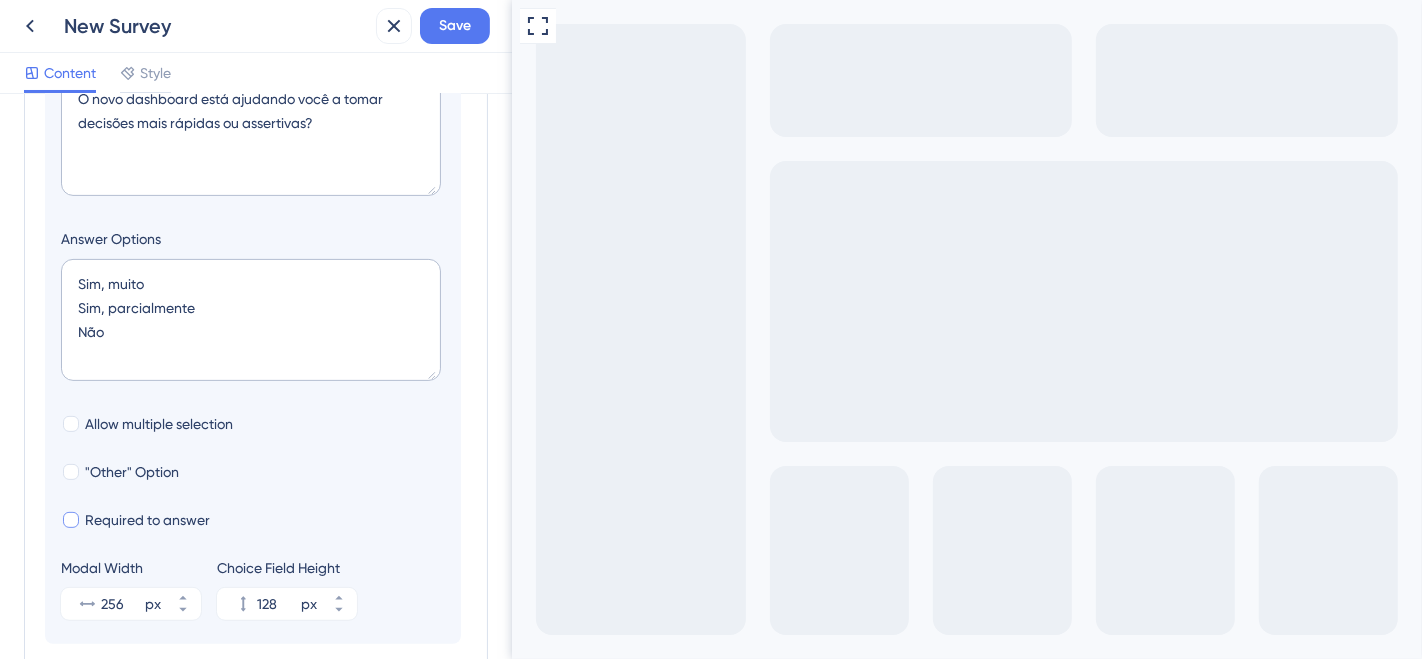 click at bounding box center (71, 520) 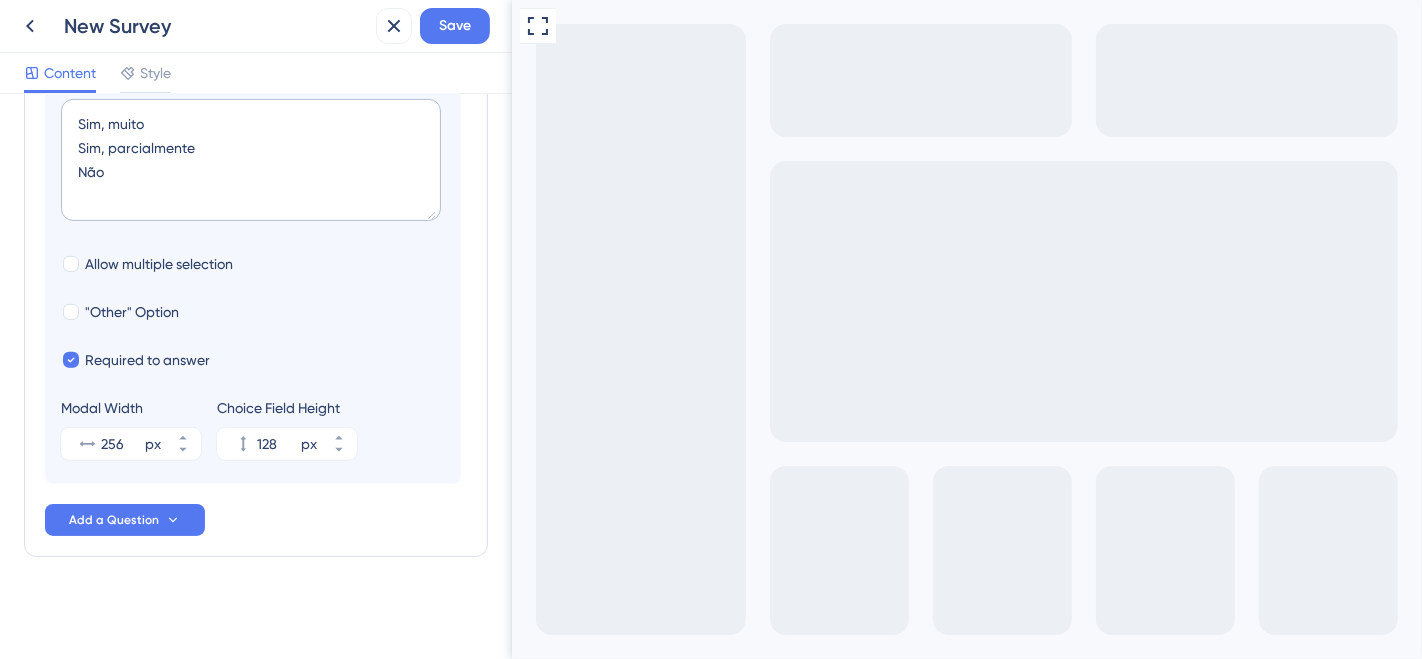 scroll, scrollTop: 667, scrollLeft: 0, axis: vertical 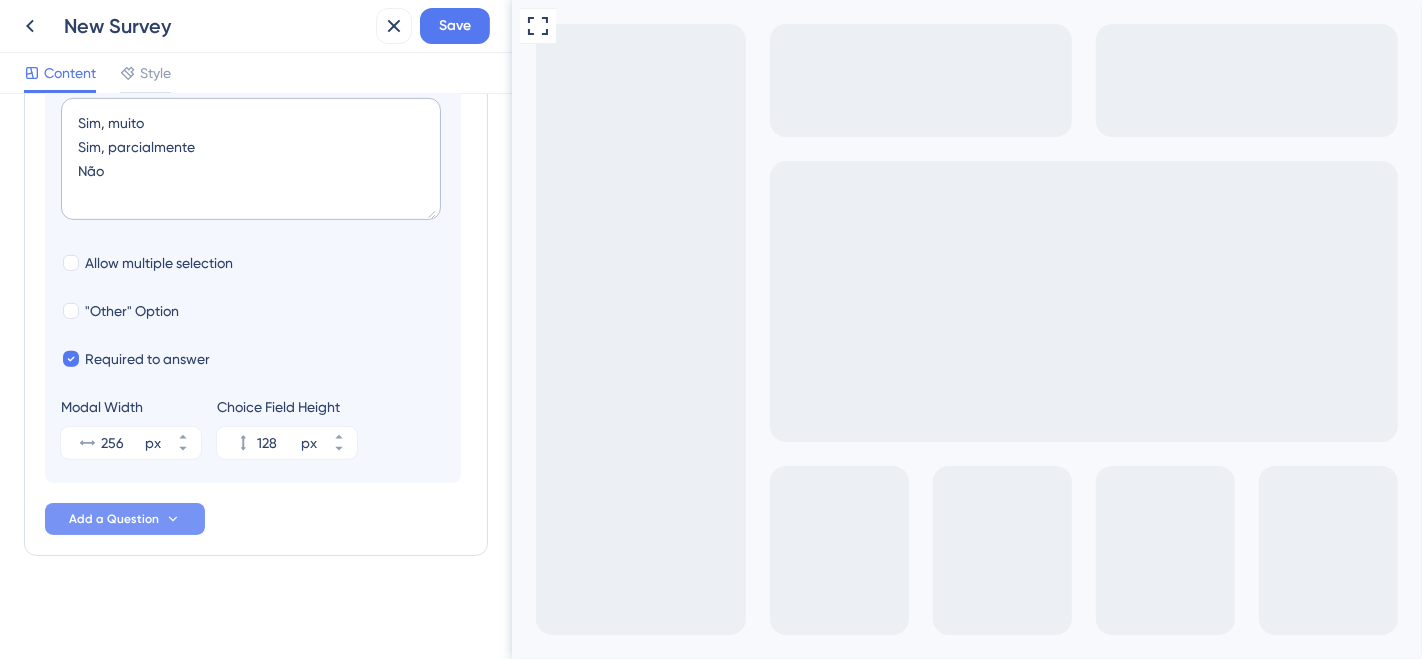 click on "Add a Question" at bounding box center [125, 519] 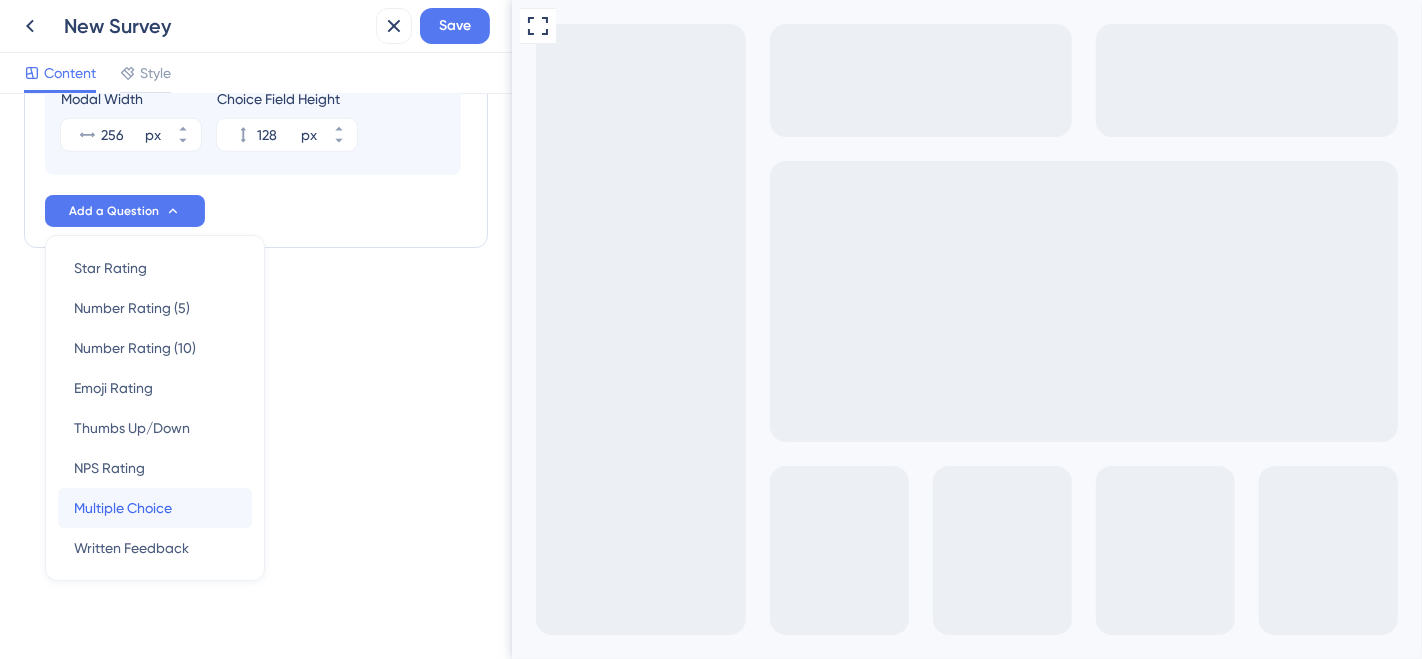 click on "Multiple Choice" at bounding box center (123, 508) 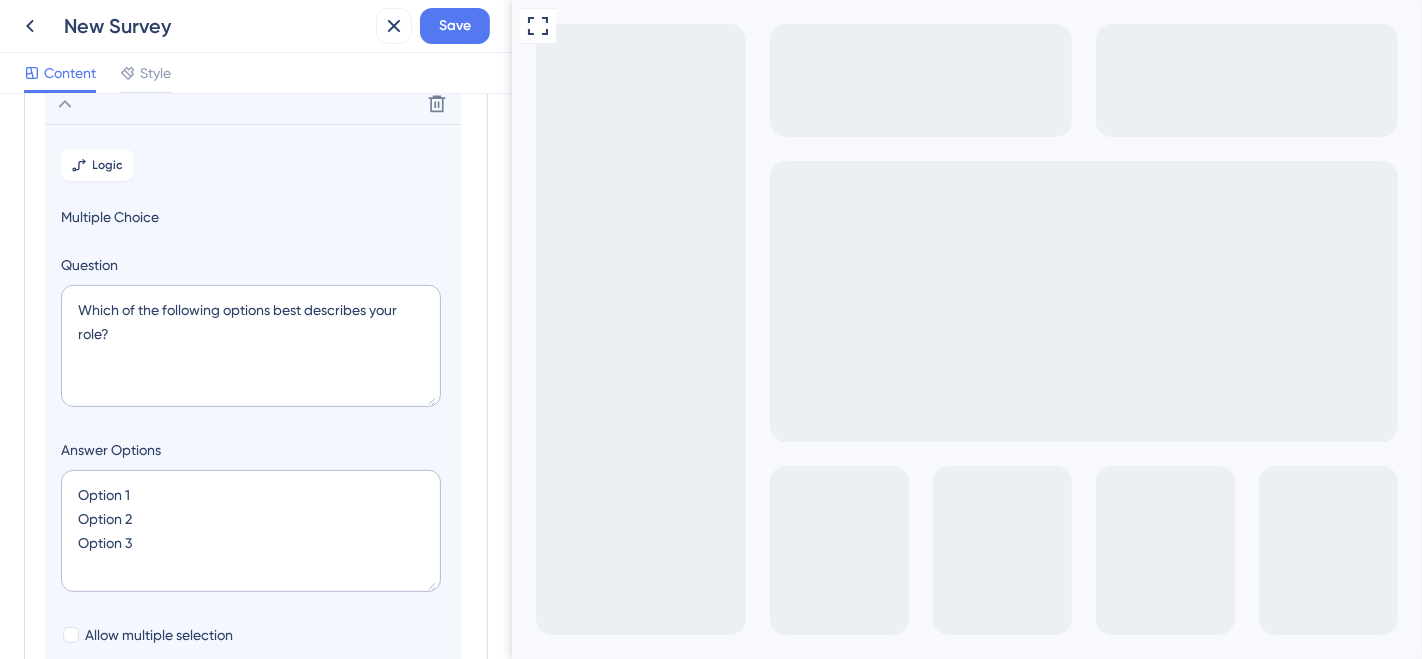 scroll, scrollTop: 340, scrollLeft: 0, axis: vertical 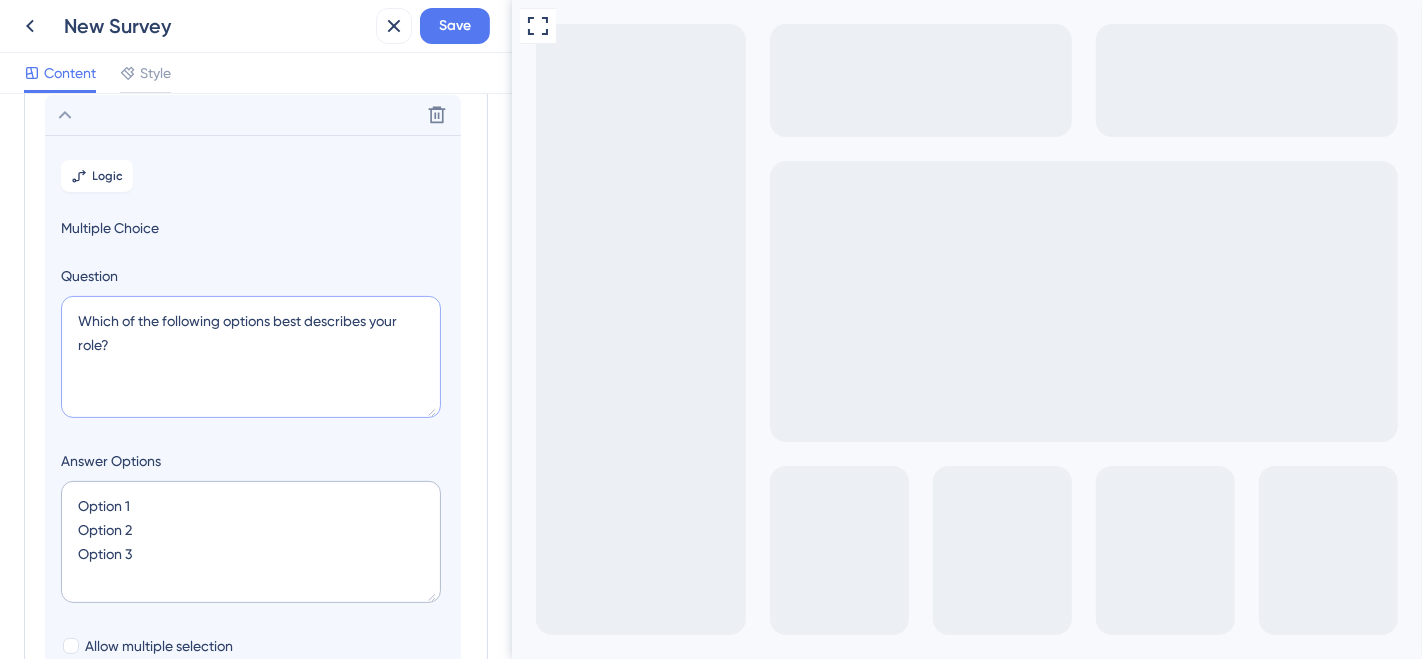 drag, startPoint x: 128, startPoint y: 341, endPoint x: 65, endPoint y: 327, distance: 64.53681 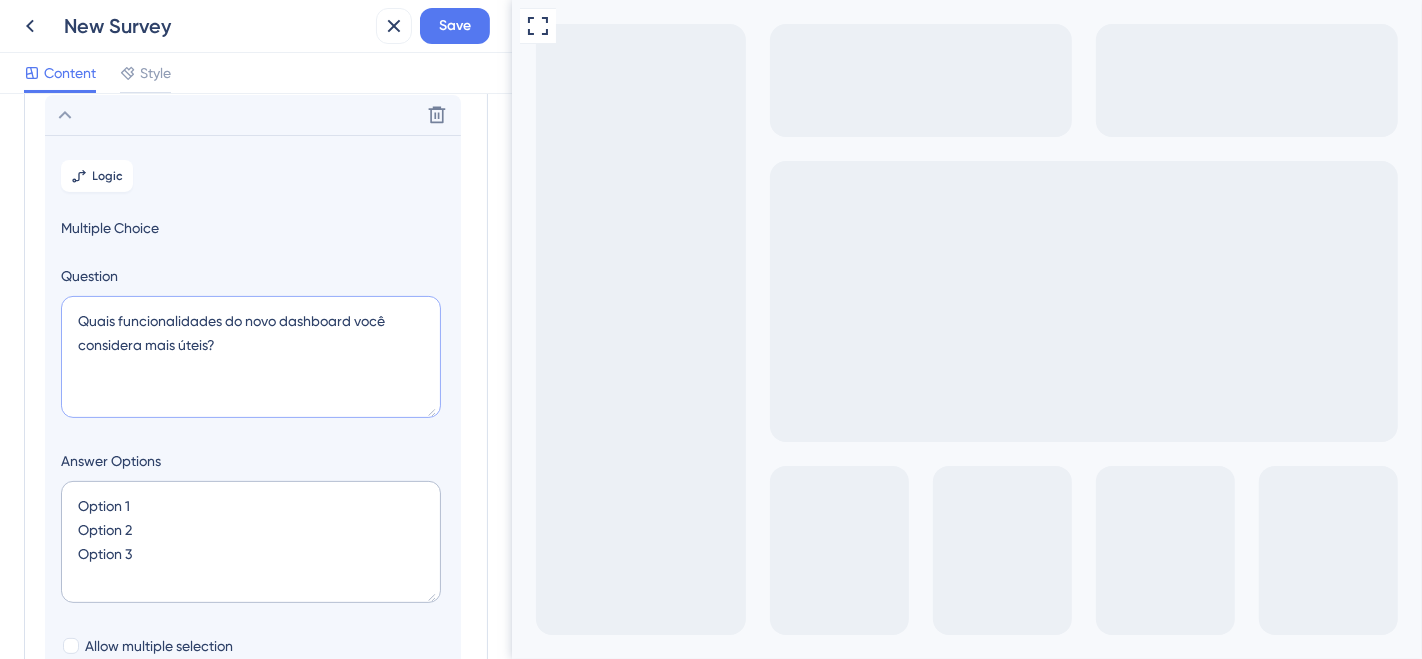 type on "Quais funcionalidades do novo dashboard você considera mais úteis?" 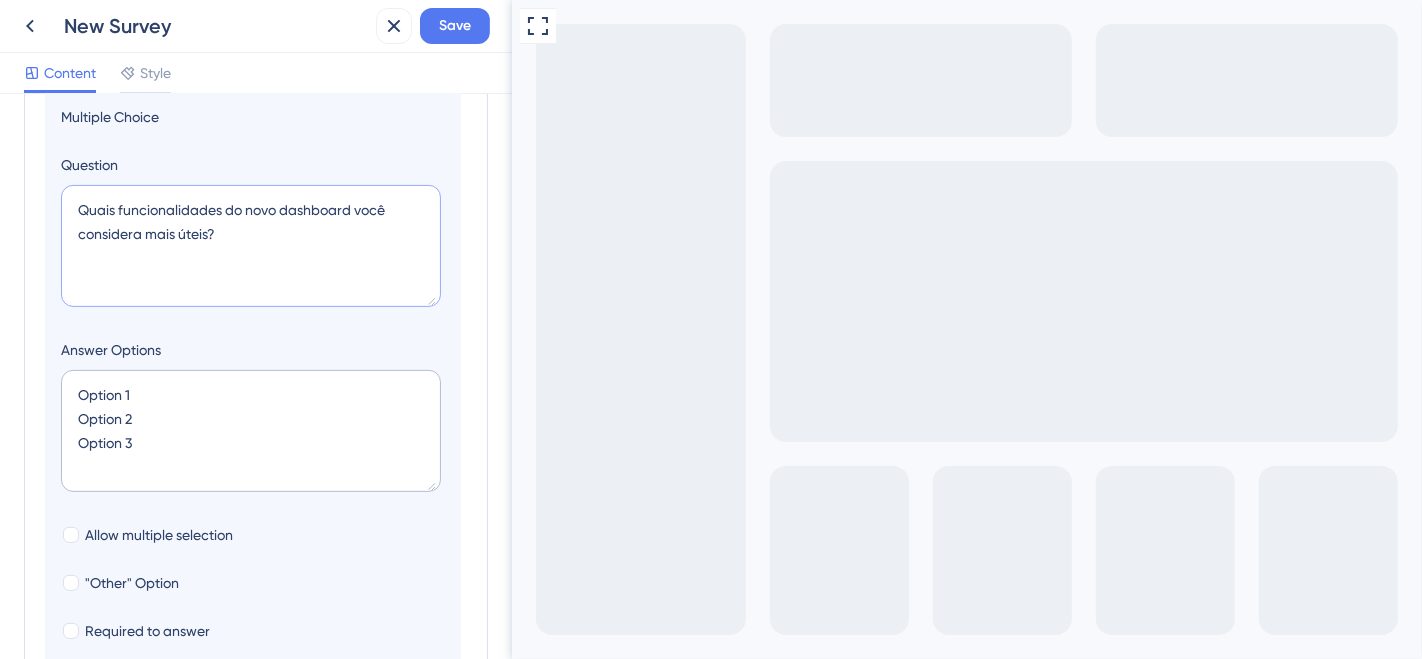 drag, startPoint x: 231, startPoint y: 236, endPoint x: 57, endPoint y: 201, distance: 177.48521 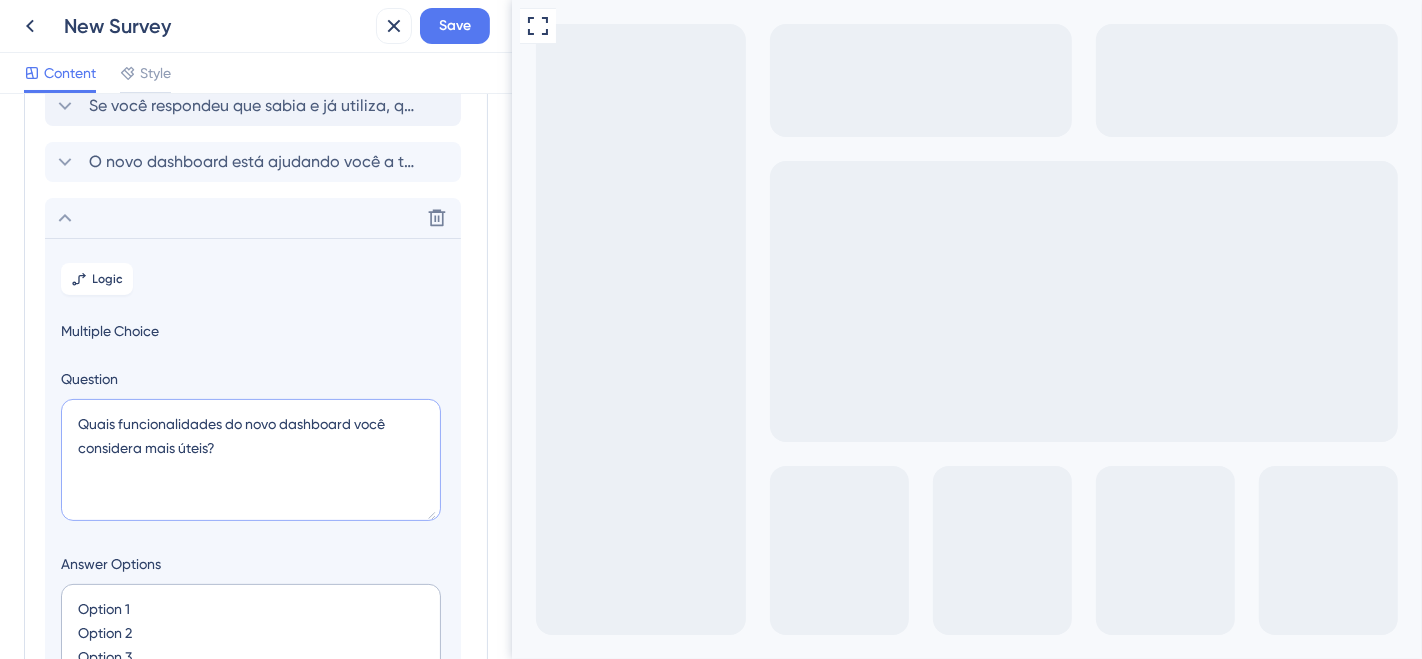scroll, scrollTop: 229, scrollLeft: 0, axis: vertical 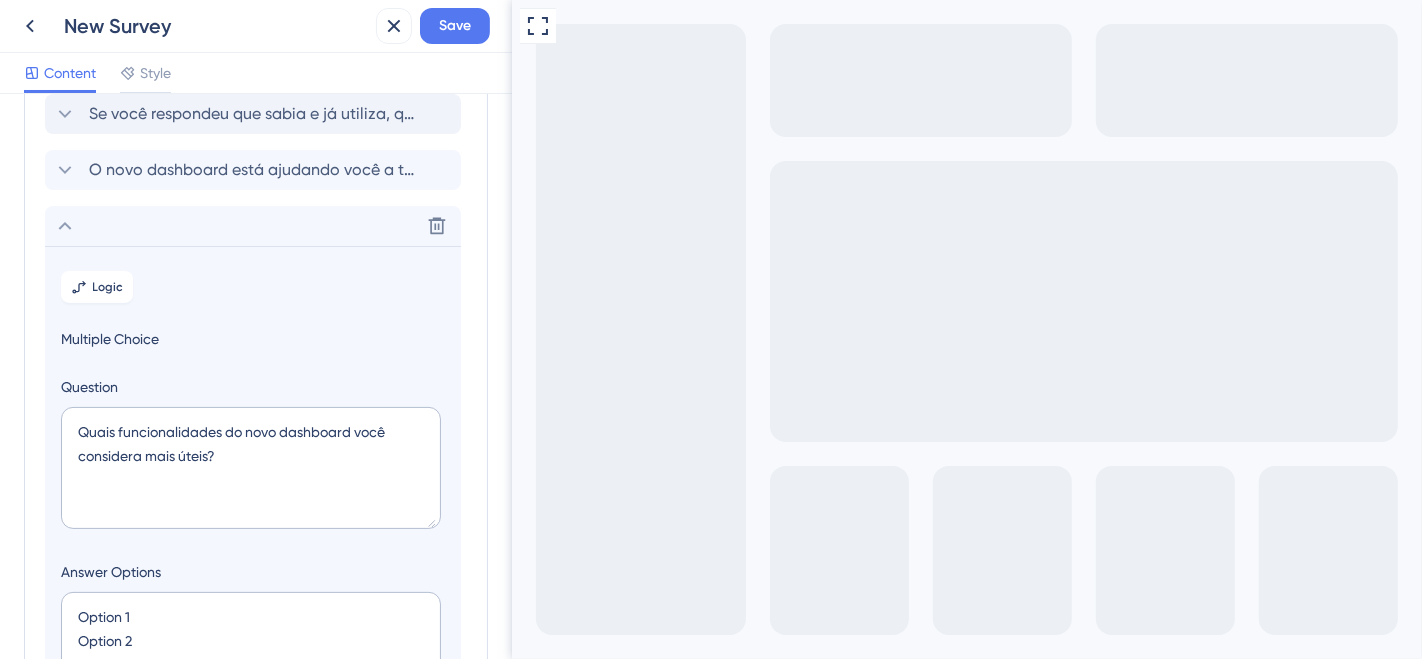 click on "Multiple Choice" at bounding box center (253, 339) 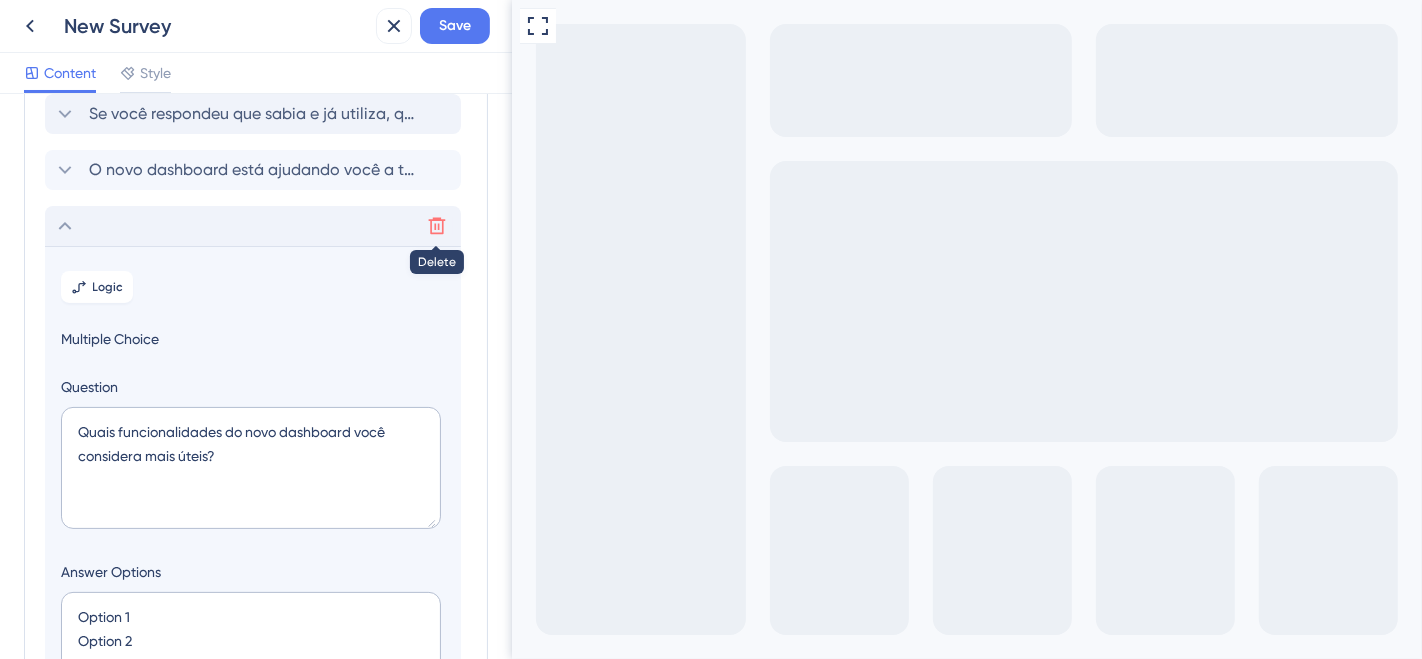 click 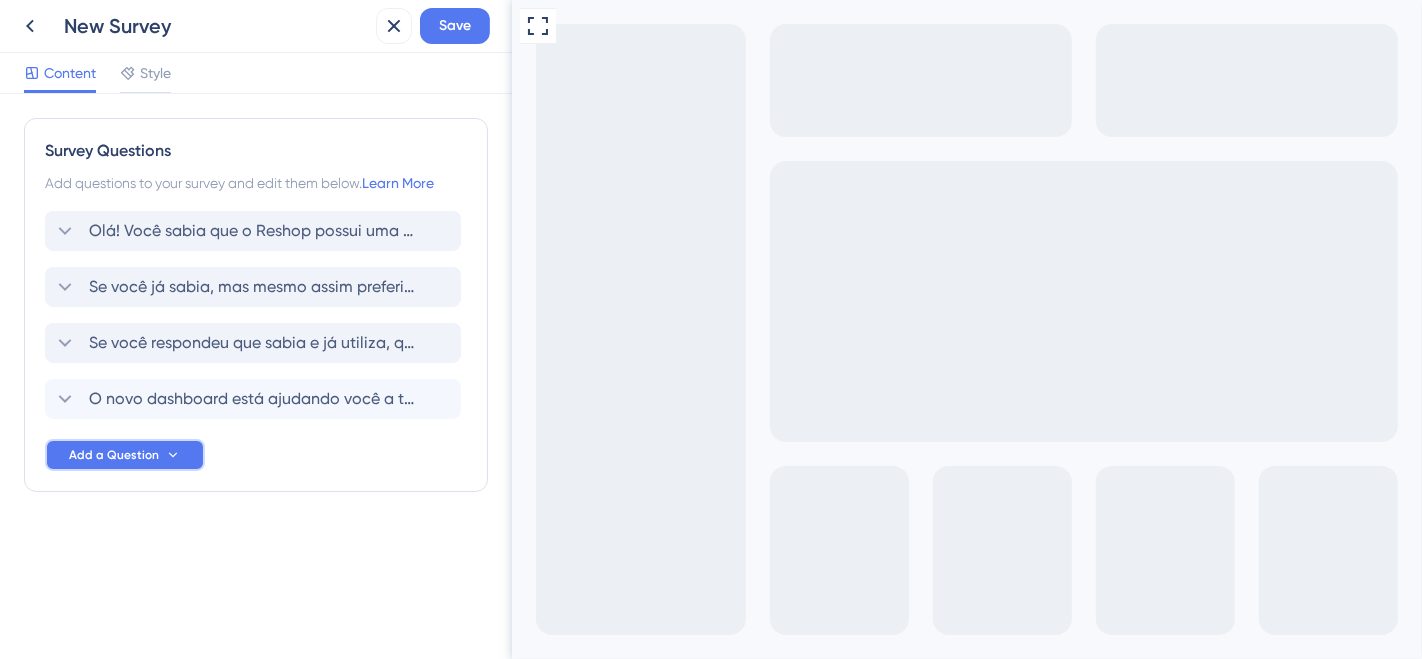click 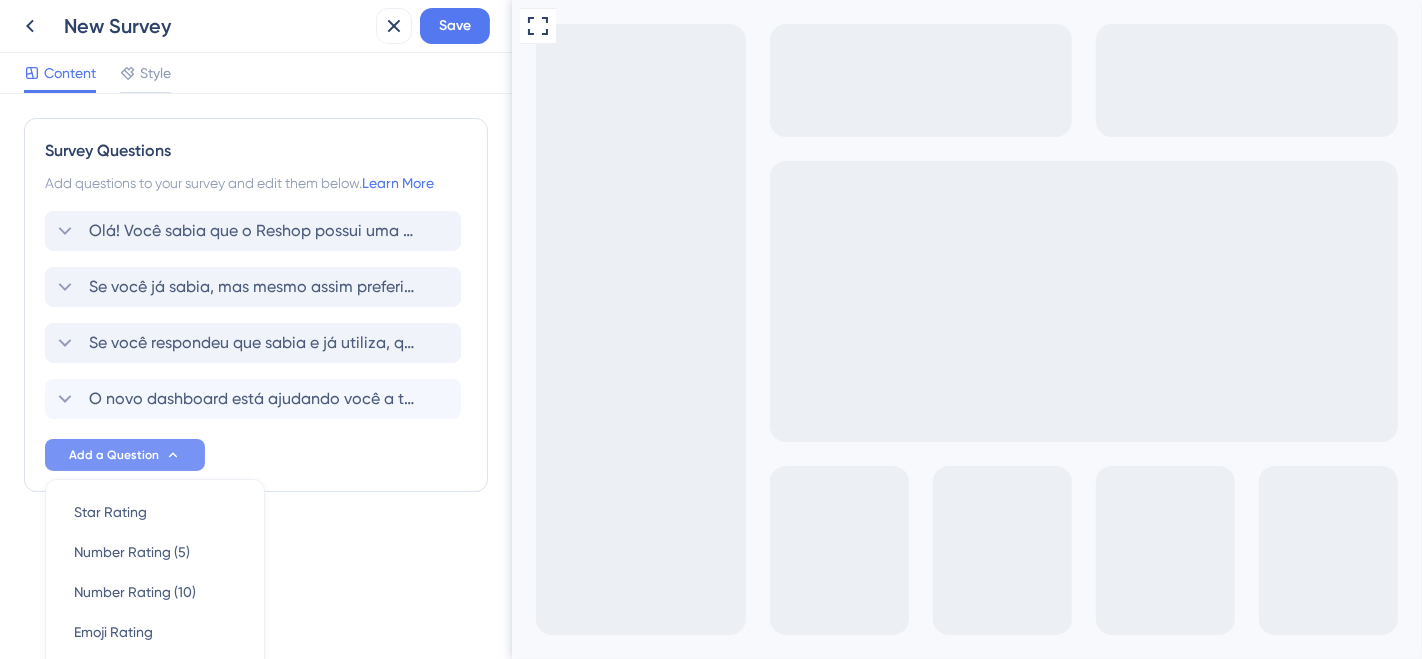 scroll, scrollTop: 245, scrollLeft: 0, axis: vertical 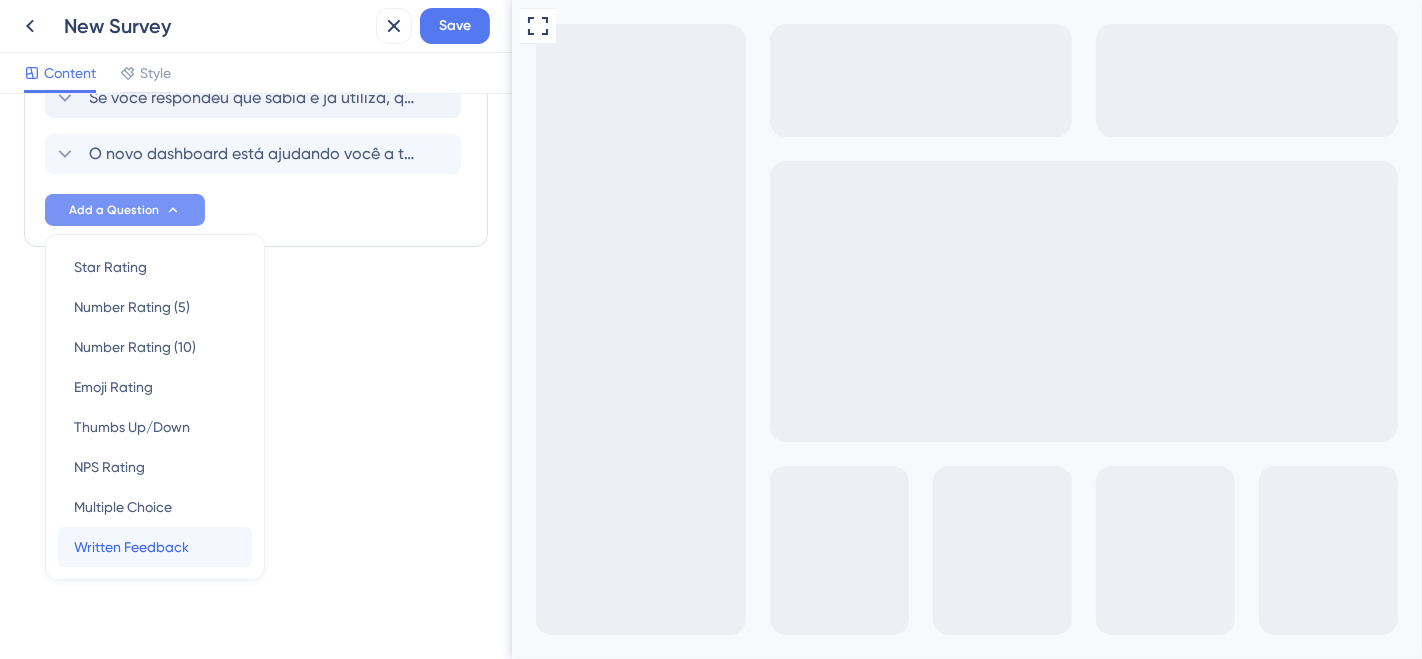 click on "Written Feedback" at bounding box center [131, 547] 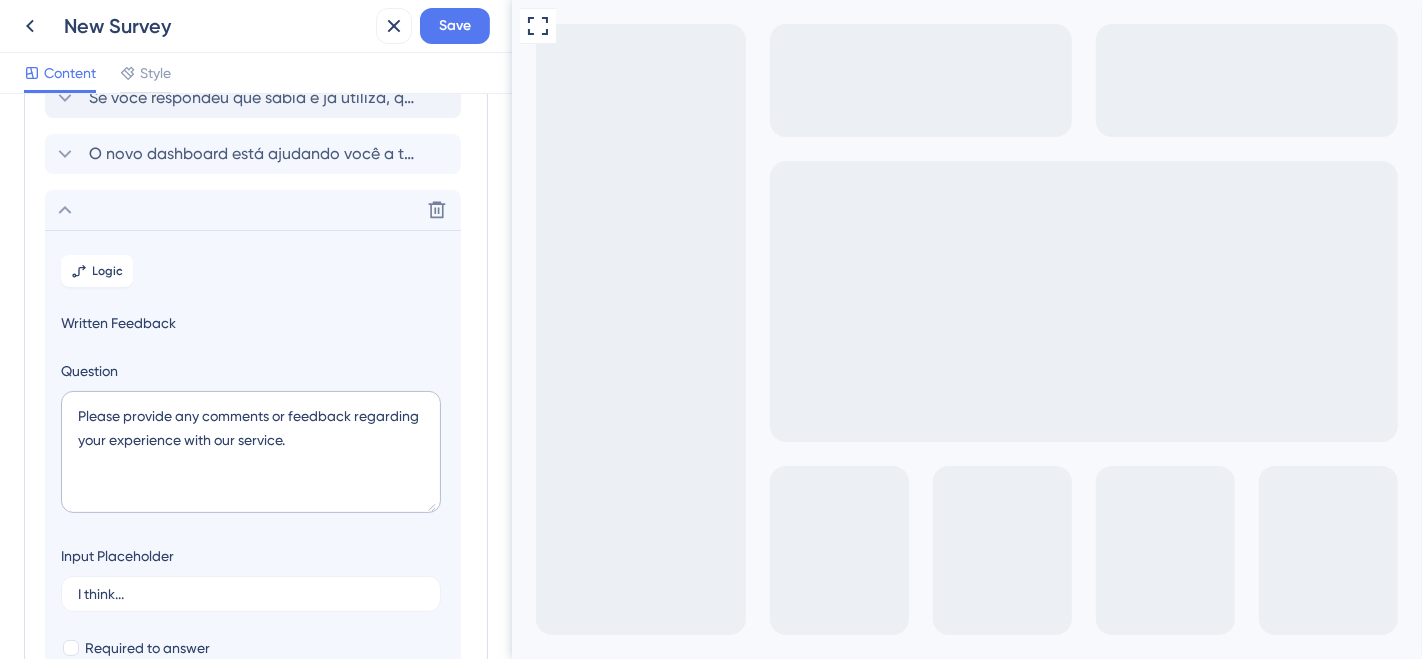 scroll, scrollTop: 340, scrollLeft: 0, axis: vertical 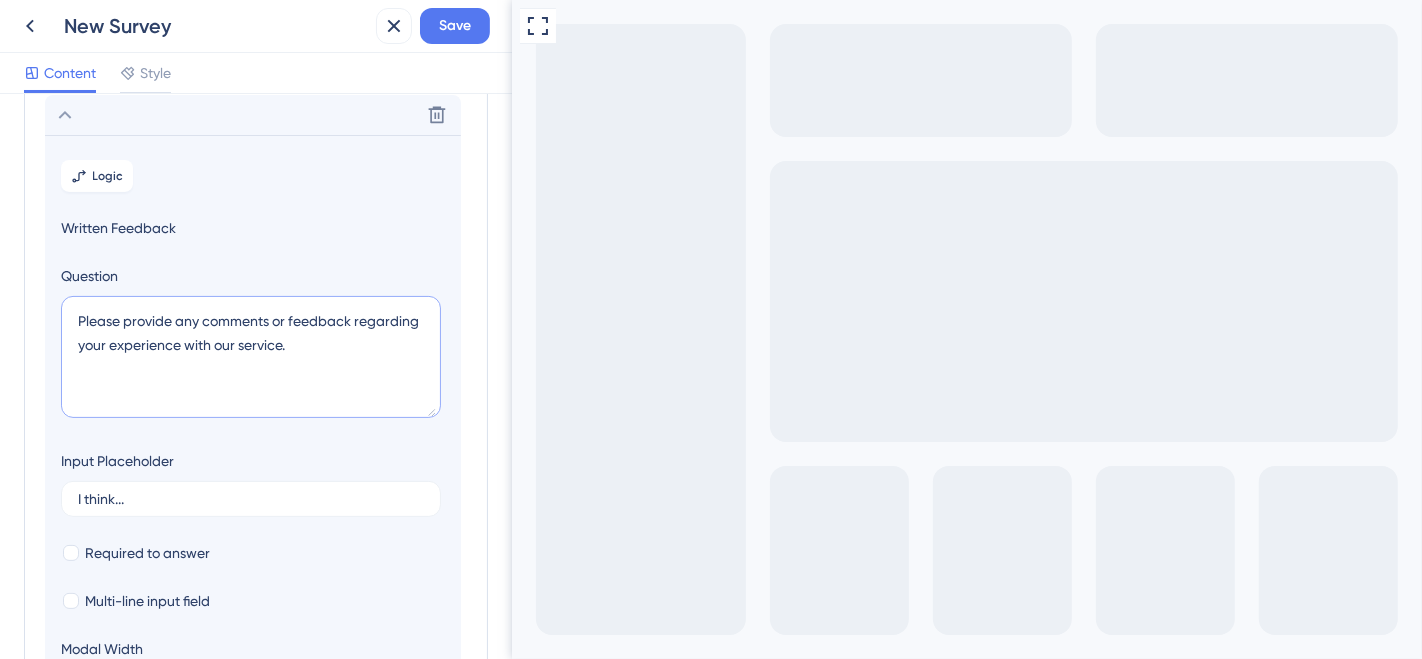drag, startPoint x: 296, startPoint y: 346, endPoint x: 30, endPoint y: 313, distance: 268.03918 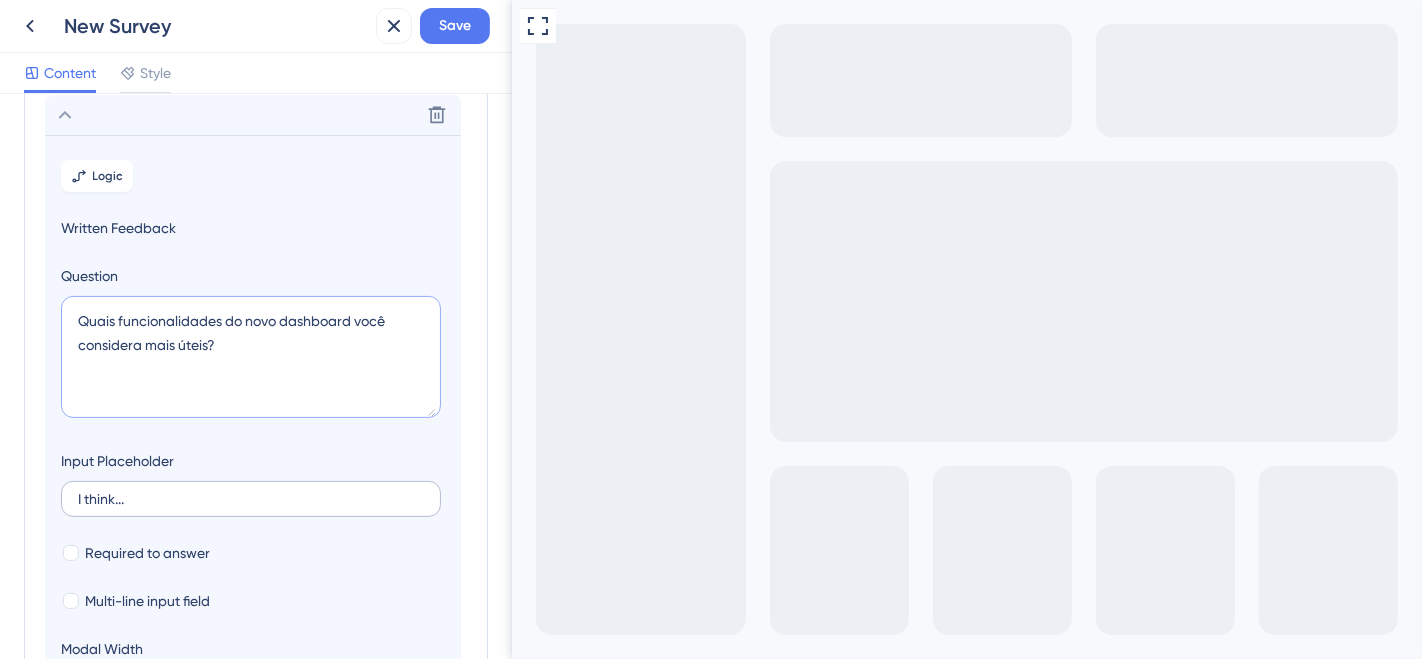 type on "Quais funcionalidades do novo dashboard você considera mais úteis?" 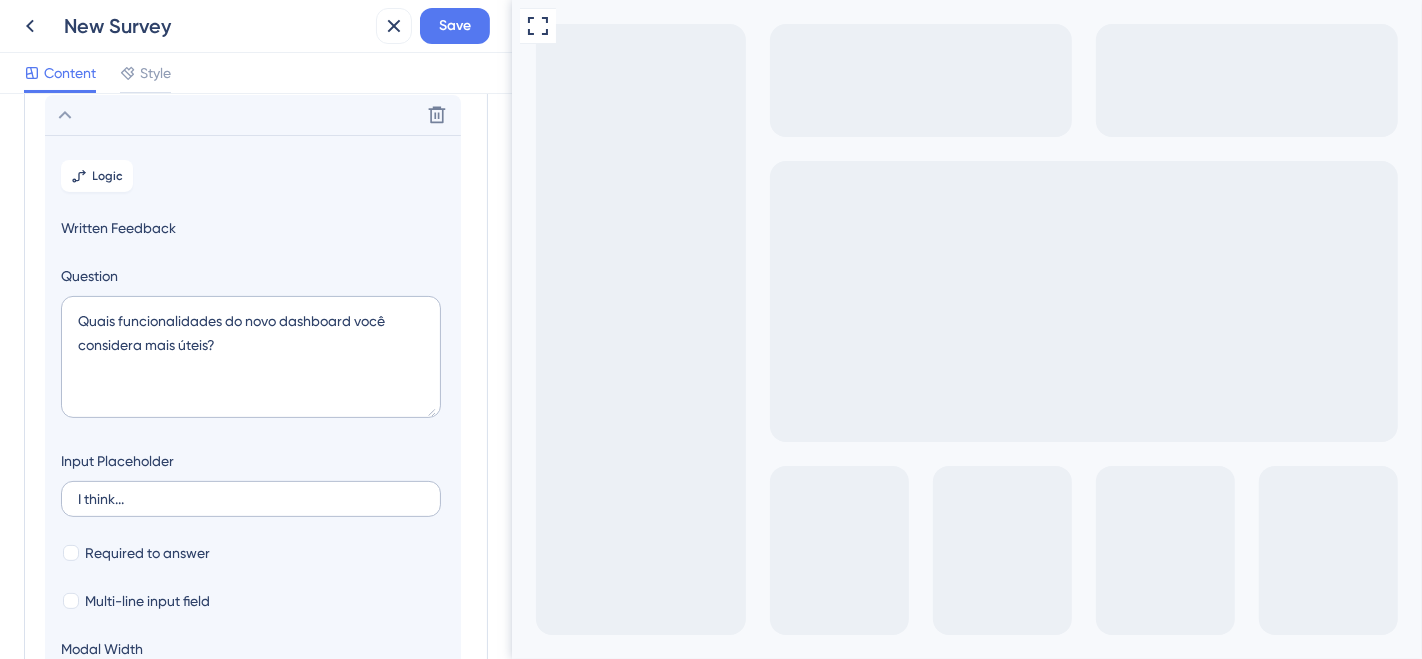 click on "I think..." at bounding box center [251, 499] 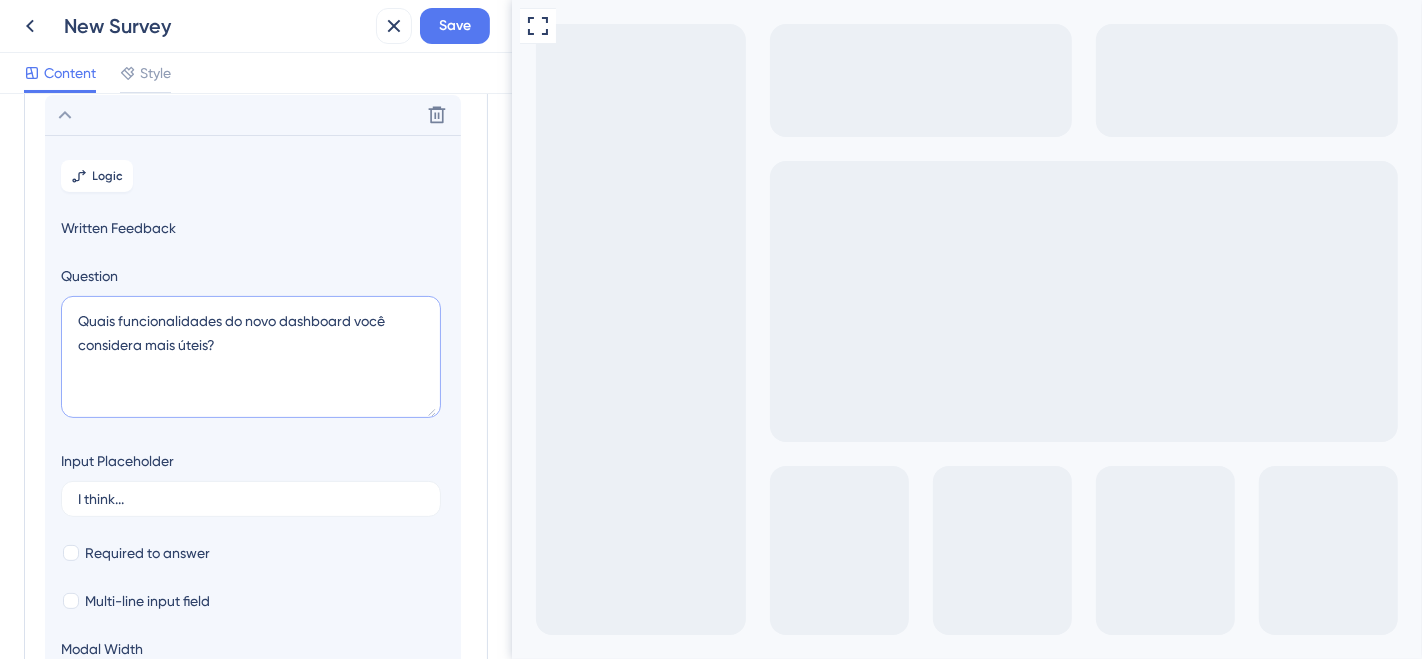 click on "Quais funcionalidades do novo dashboard você considera mais úteis?" at bounding box center (251, 357) 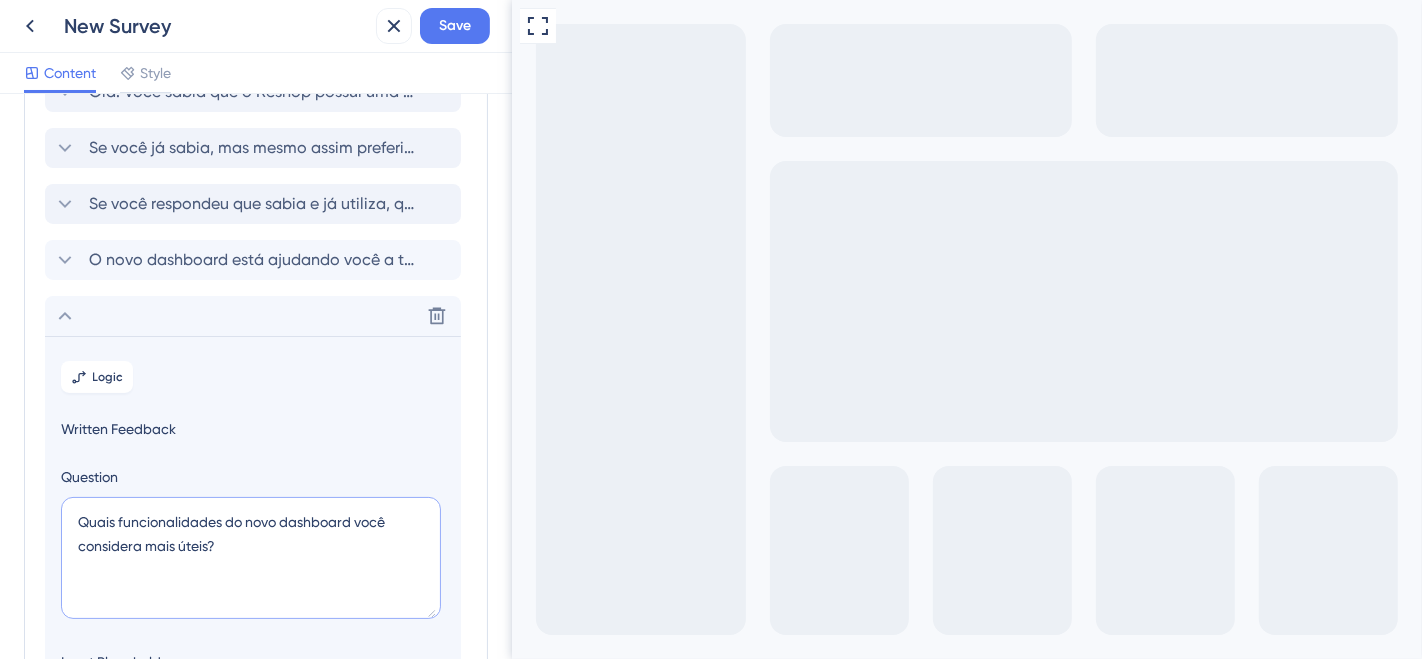 scroll, scrollTop: 118, scrollLeft: 0, axis: vertical 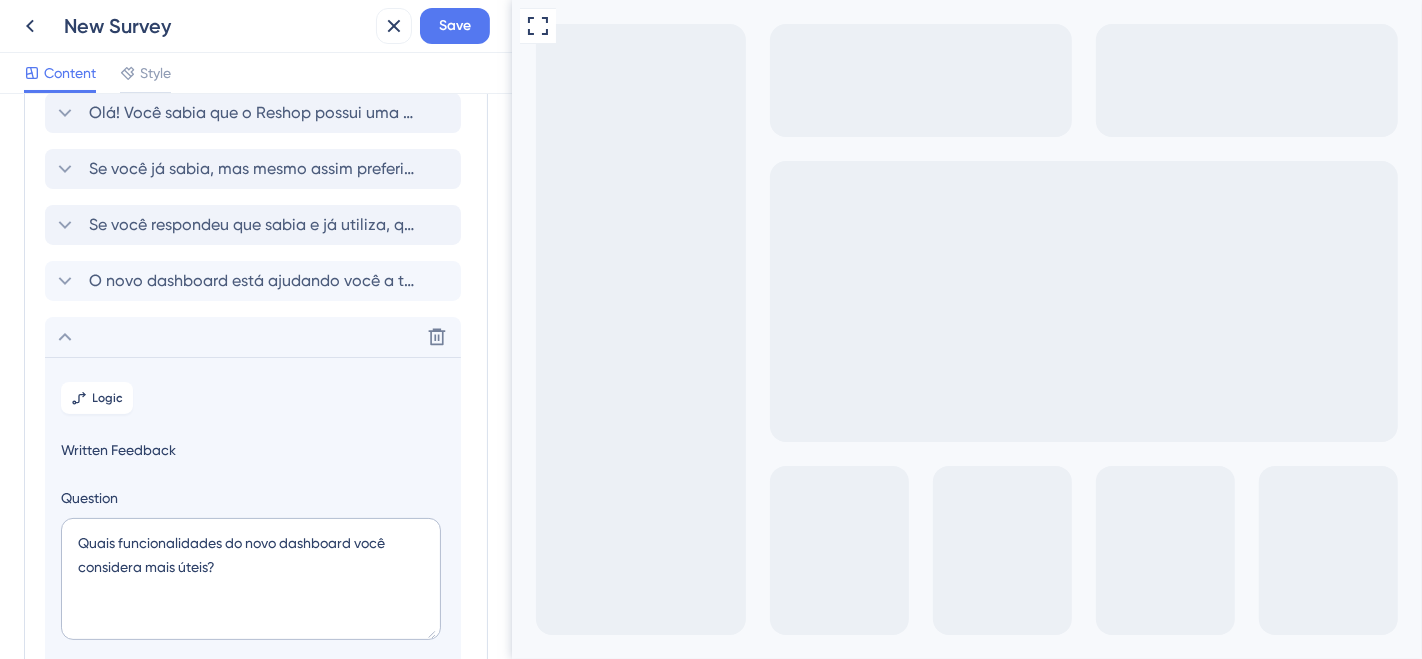 click on "Written Feedback" at bounding box center [253, 450] 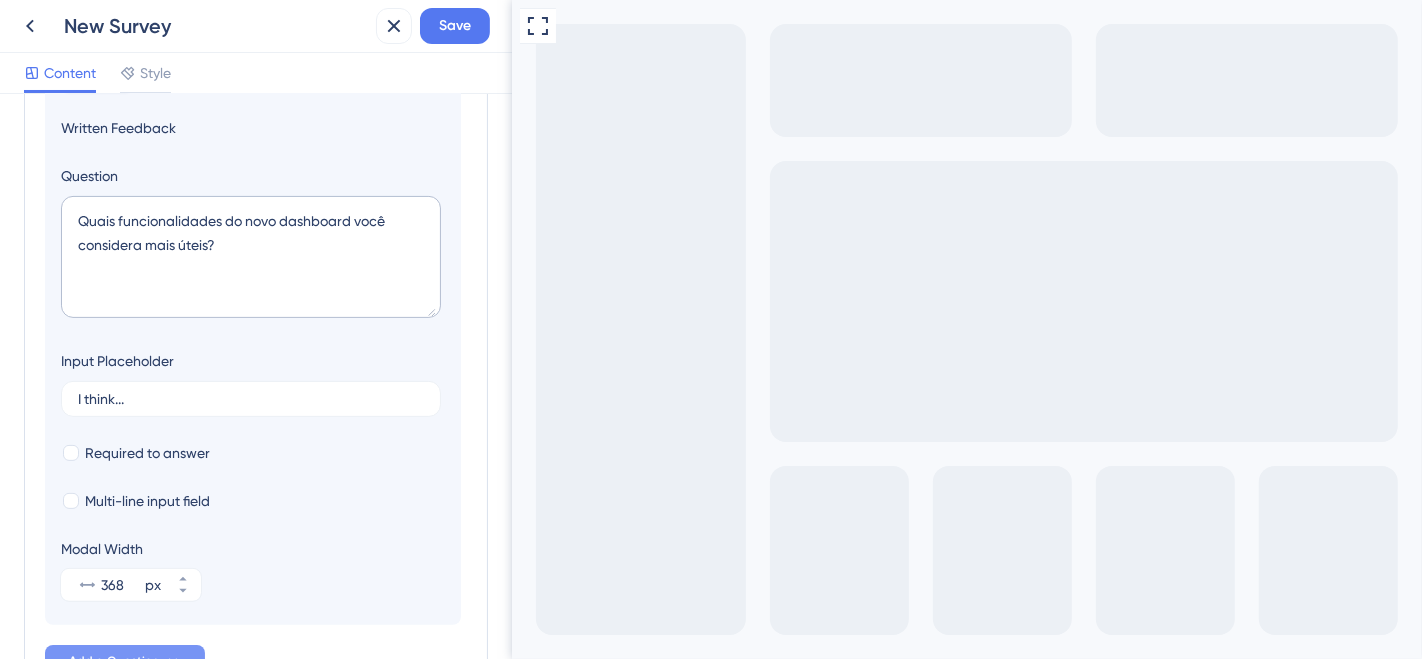 scroll, scrollTop: 562, scrollLeft: 0, axis: vertical 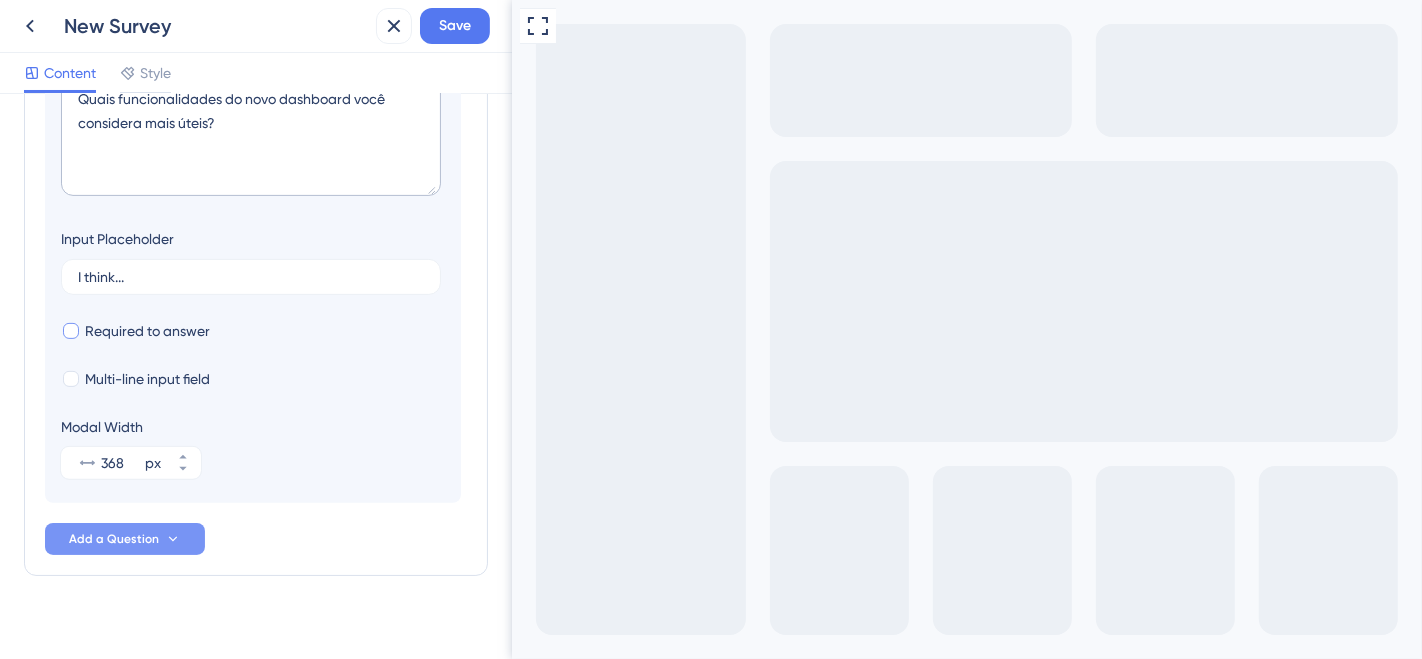 click at bounding box center [71, 331] 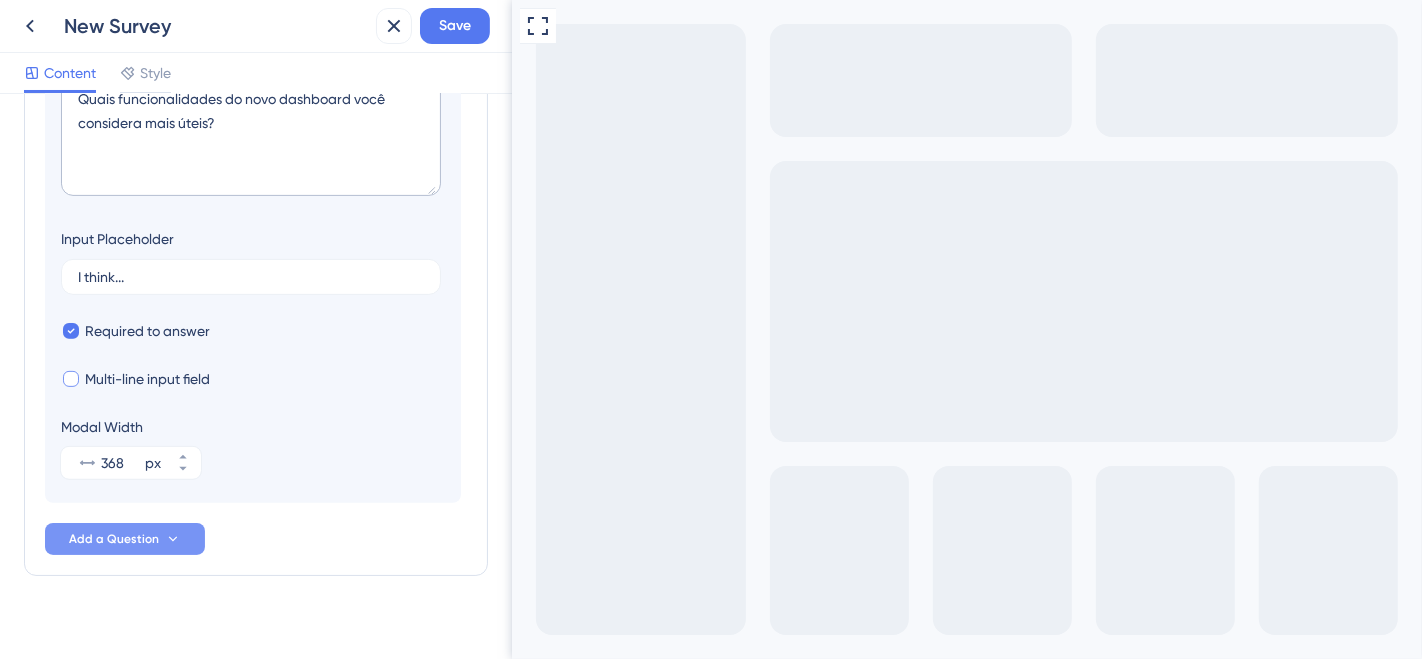 click at bounding box center (71, 379) 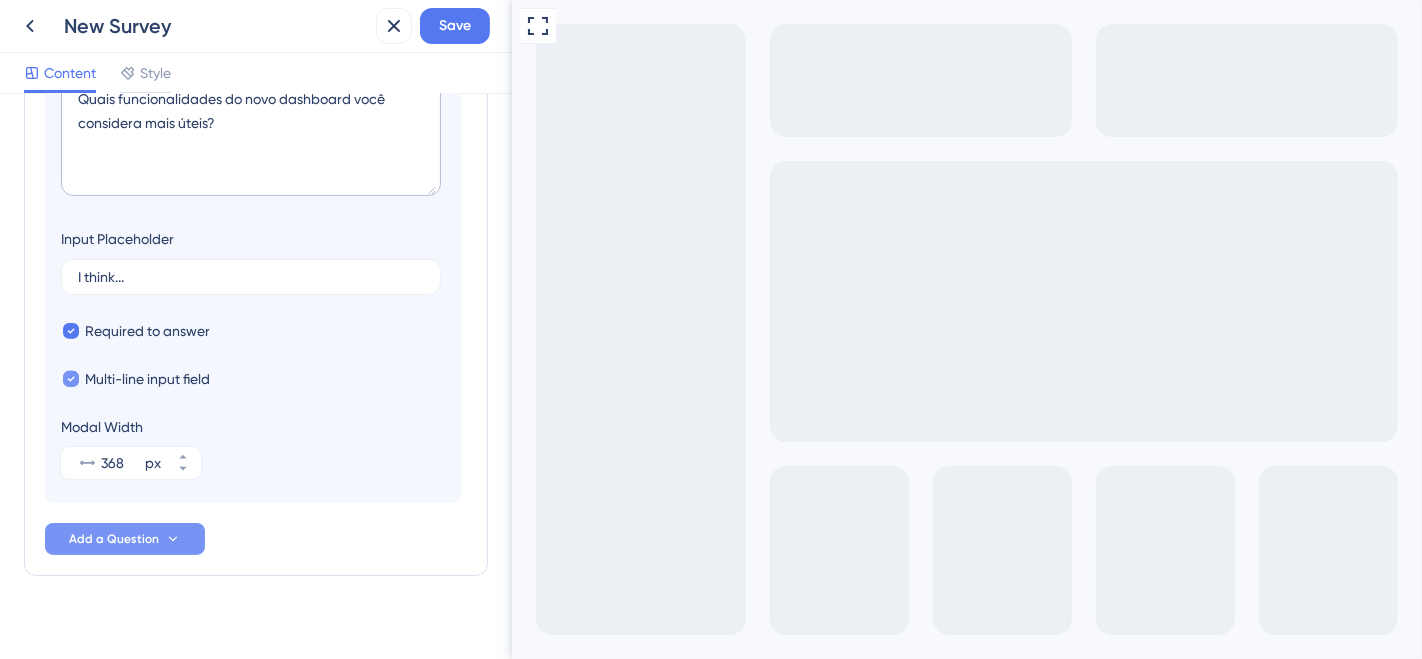 click 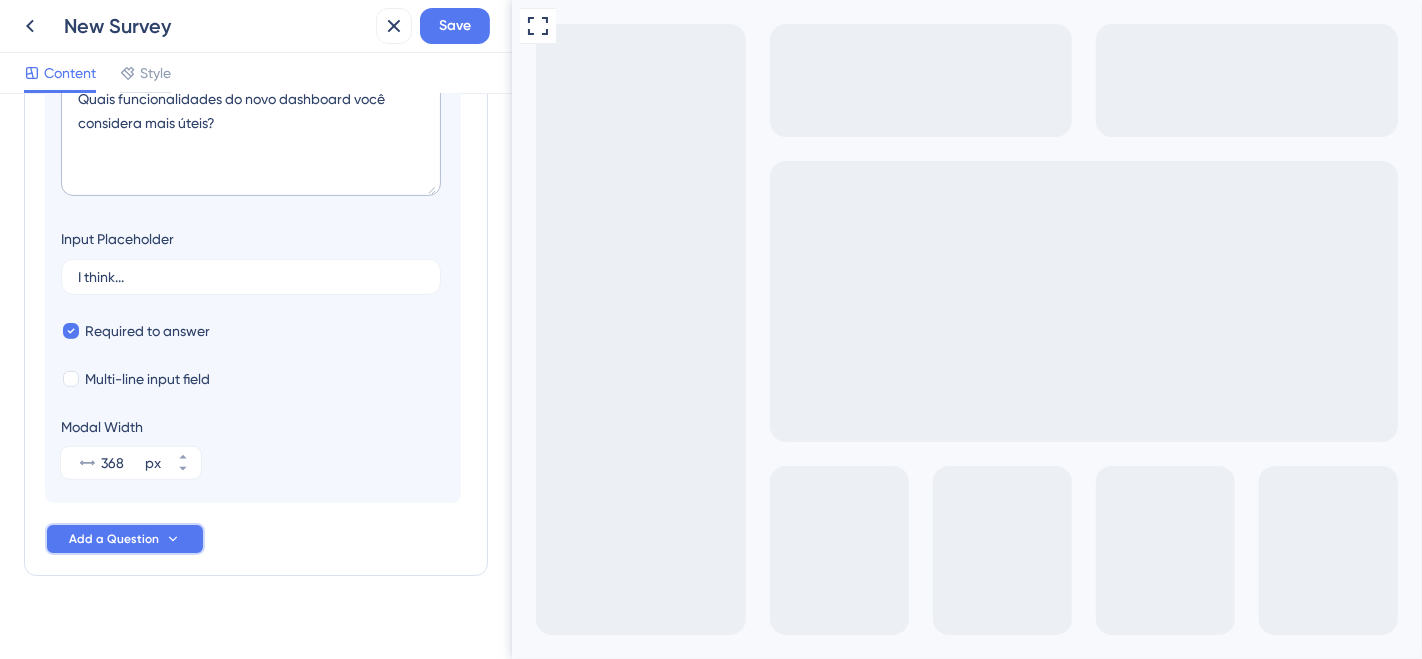 click 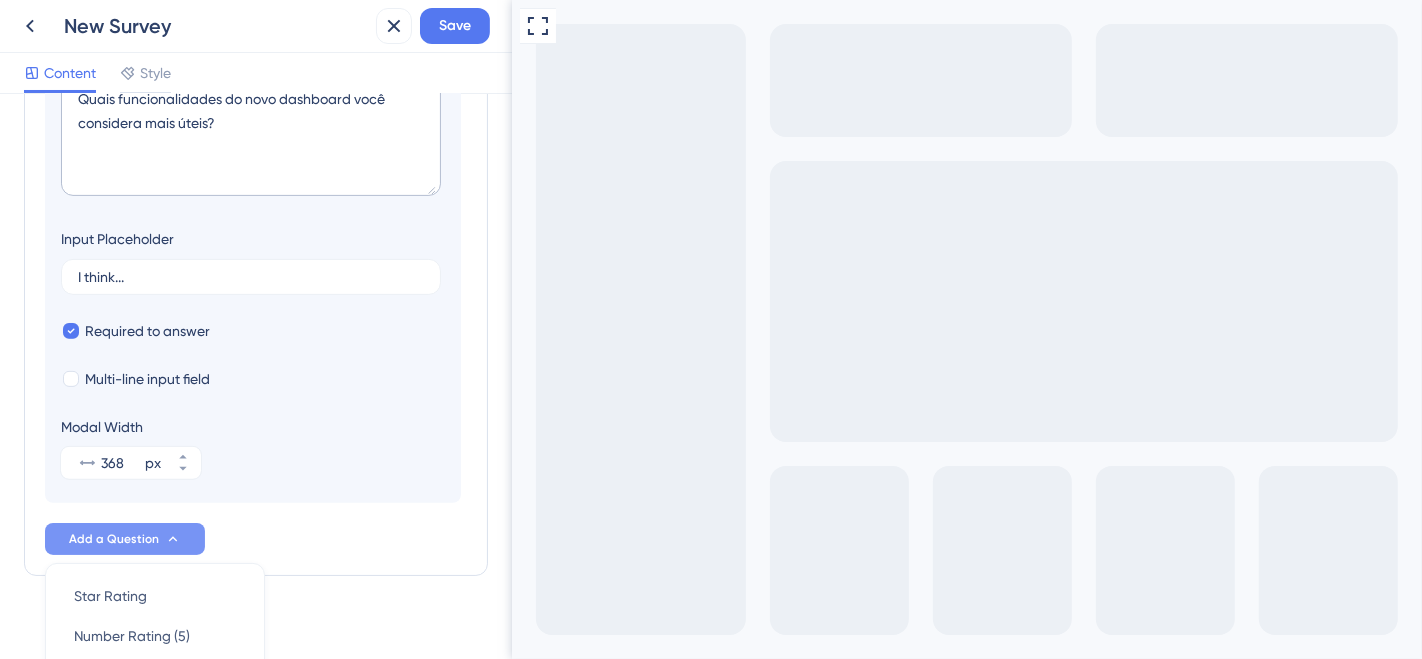scroll, scrollTop: 890, scrollLeft: 0, axis: vertical 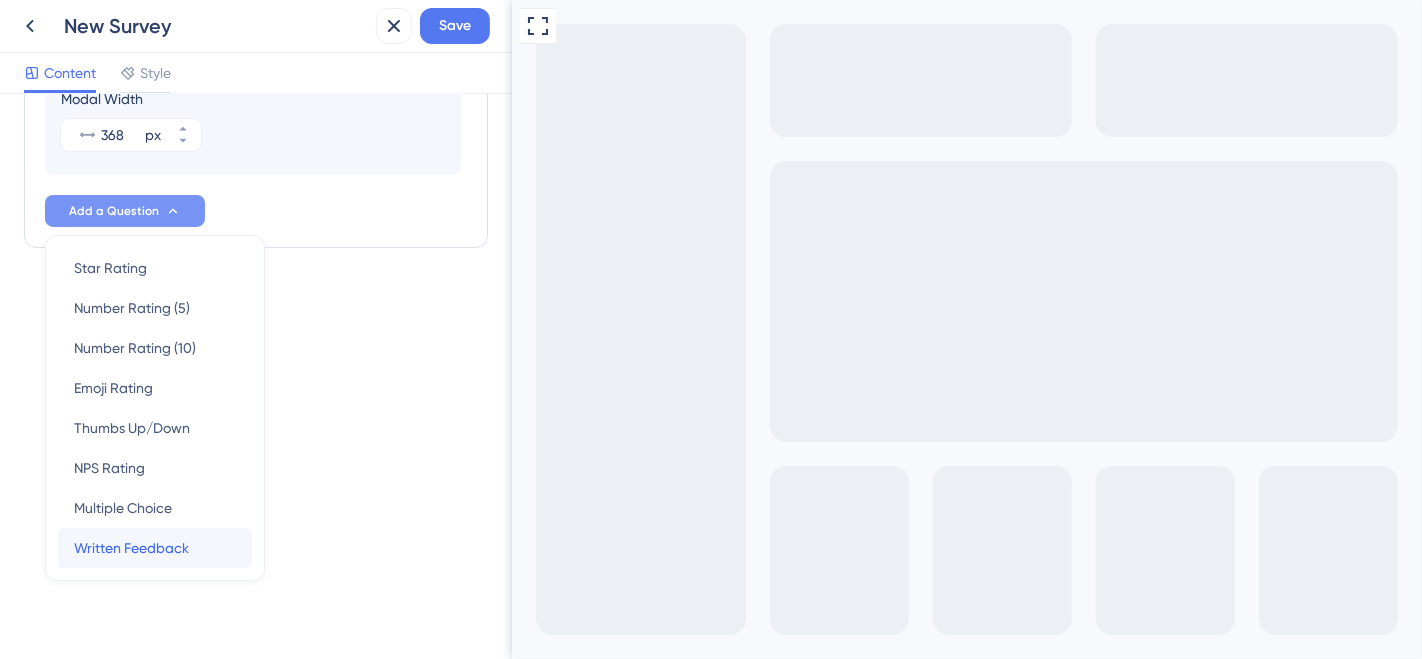 click on "Written Feedback" at bounding box center (131, 548) 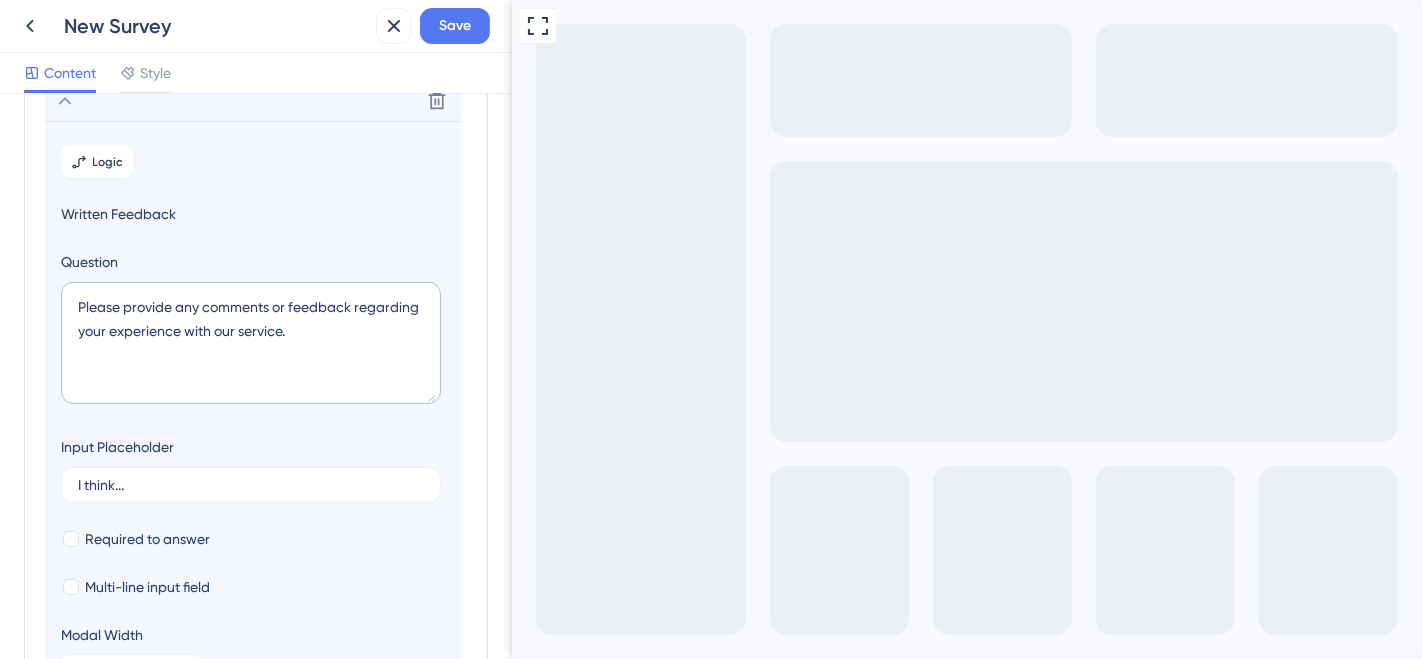 scroll, scrollTop: 396, scrollLeft: 0, axis: vertical 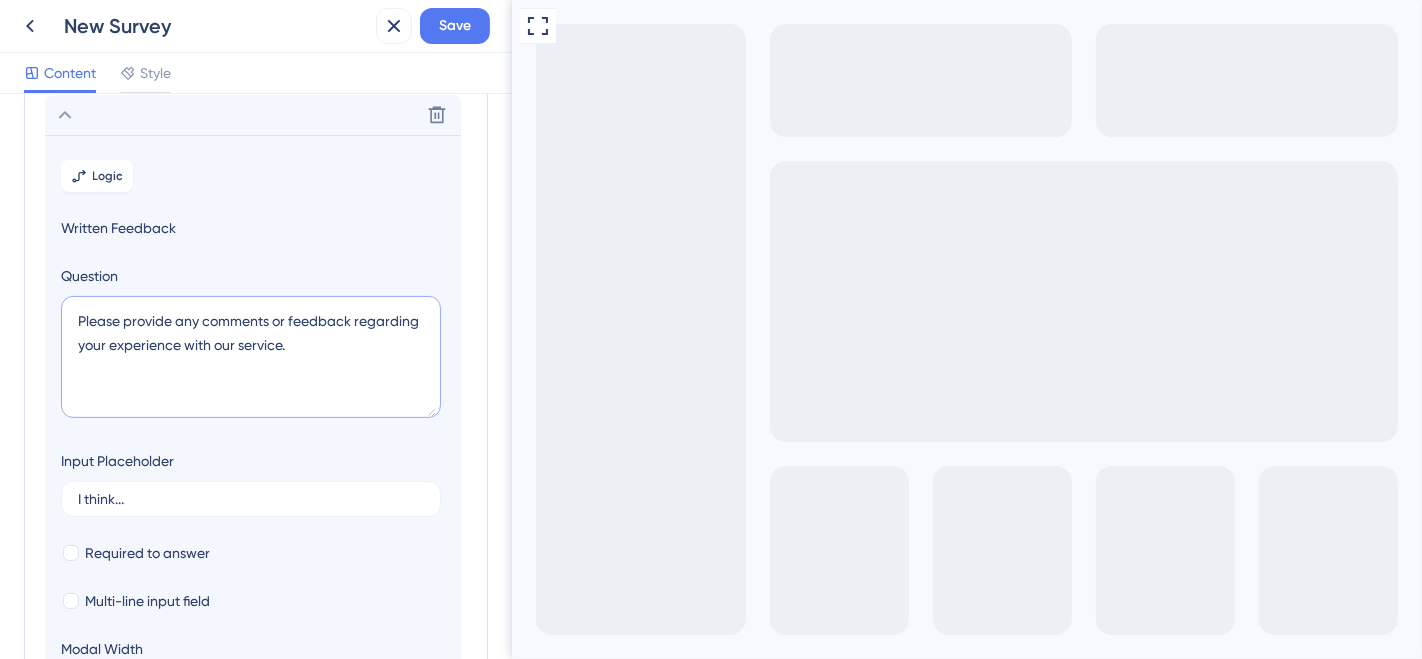 drag, startPoint x: 304, startPoint y: 347, endPoint x: 68, endPoint y: 319, distance: 237.65521 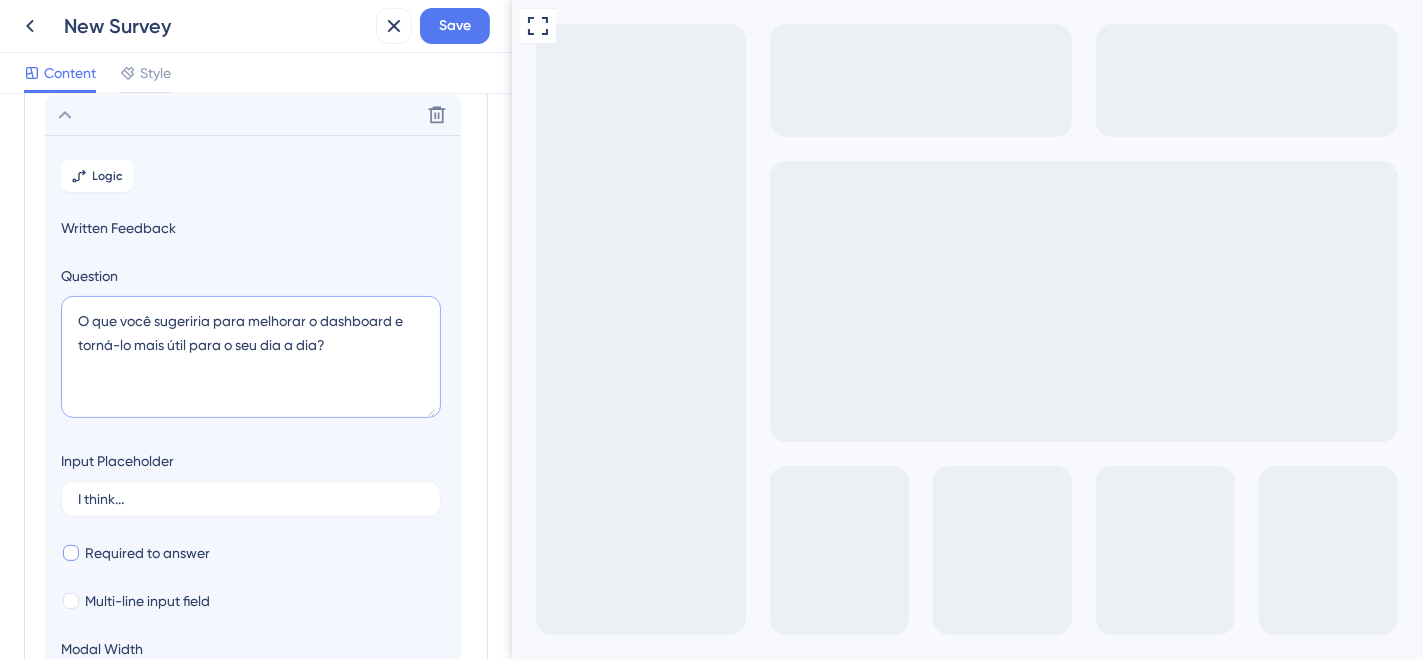 type on "O que você sugeriria para melhorar o dashboard e torná-lo mais útil para o seu dia a dia?" 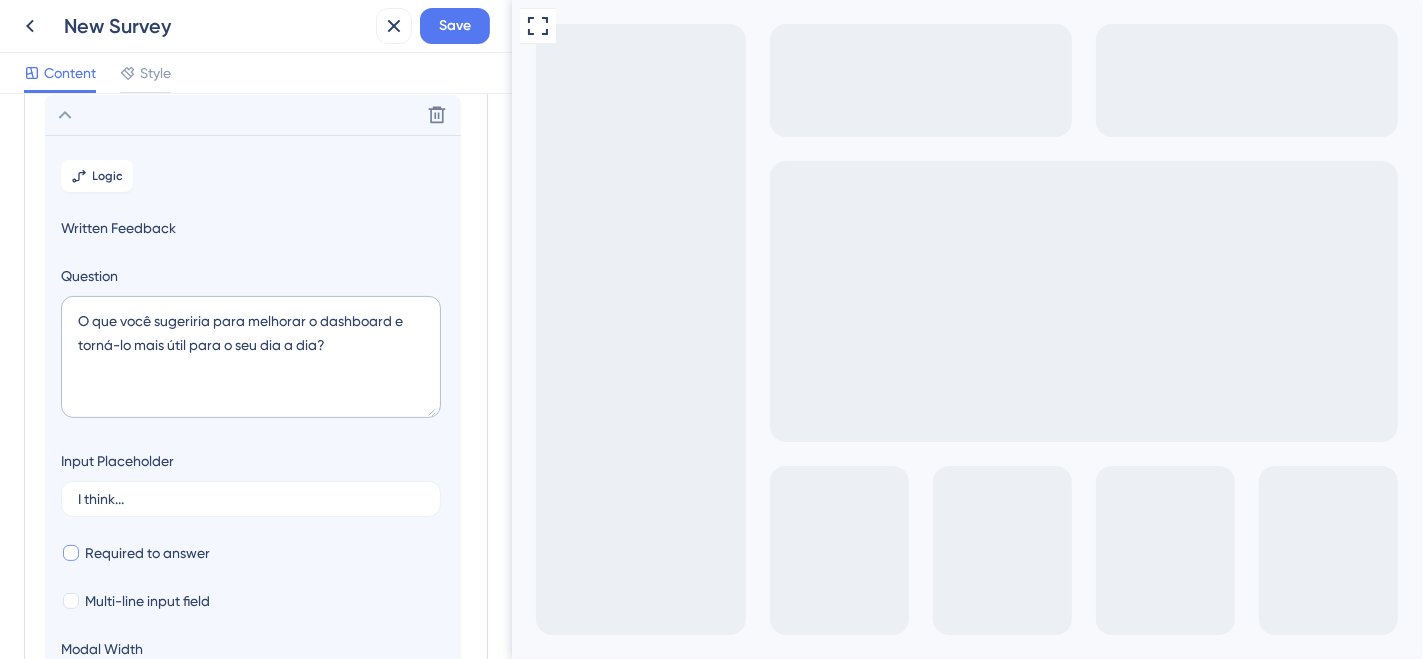 click at bounding box center [71, 553] 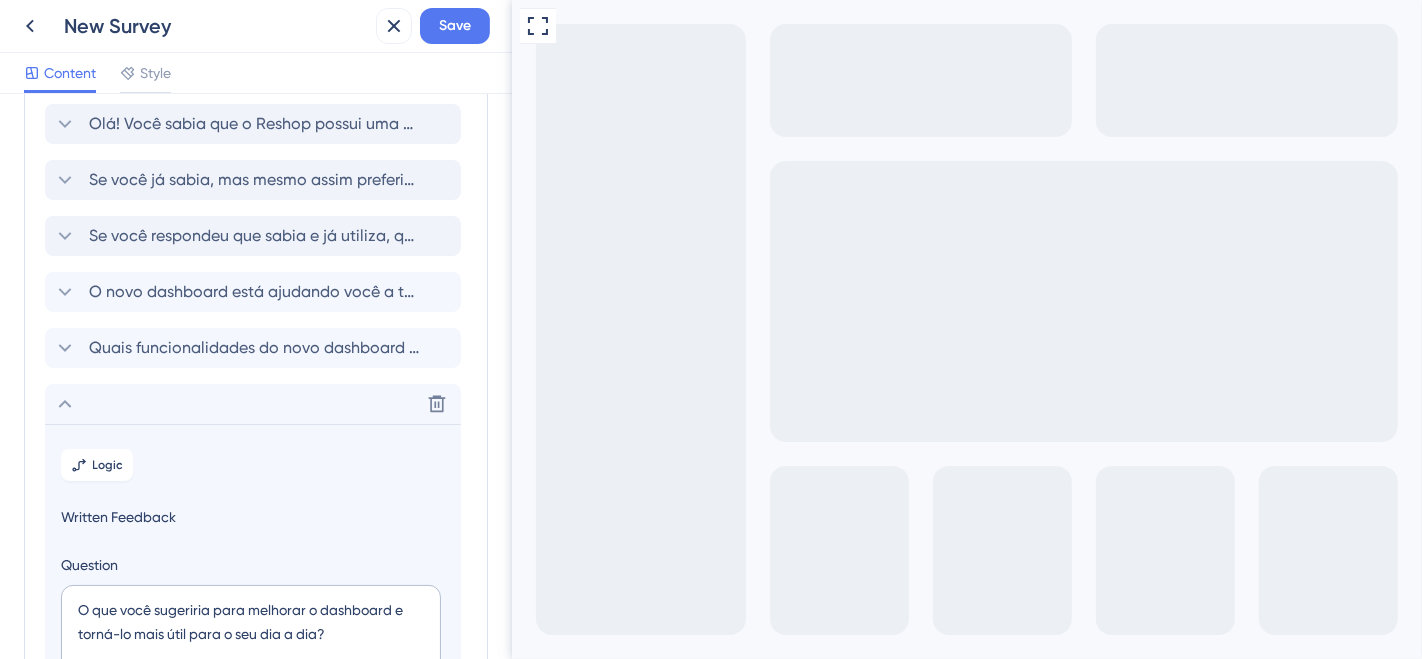 scroll, scrollTop: 0, scrollLeft: 0, axis: both 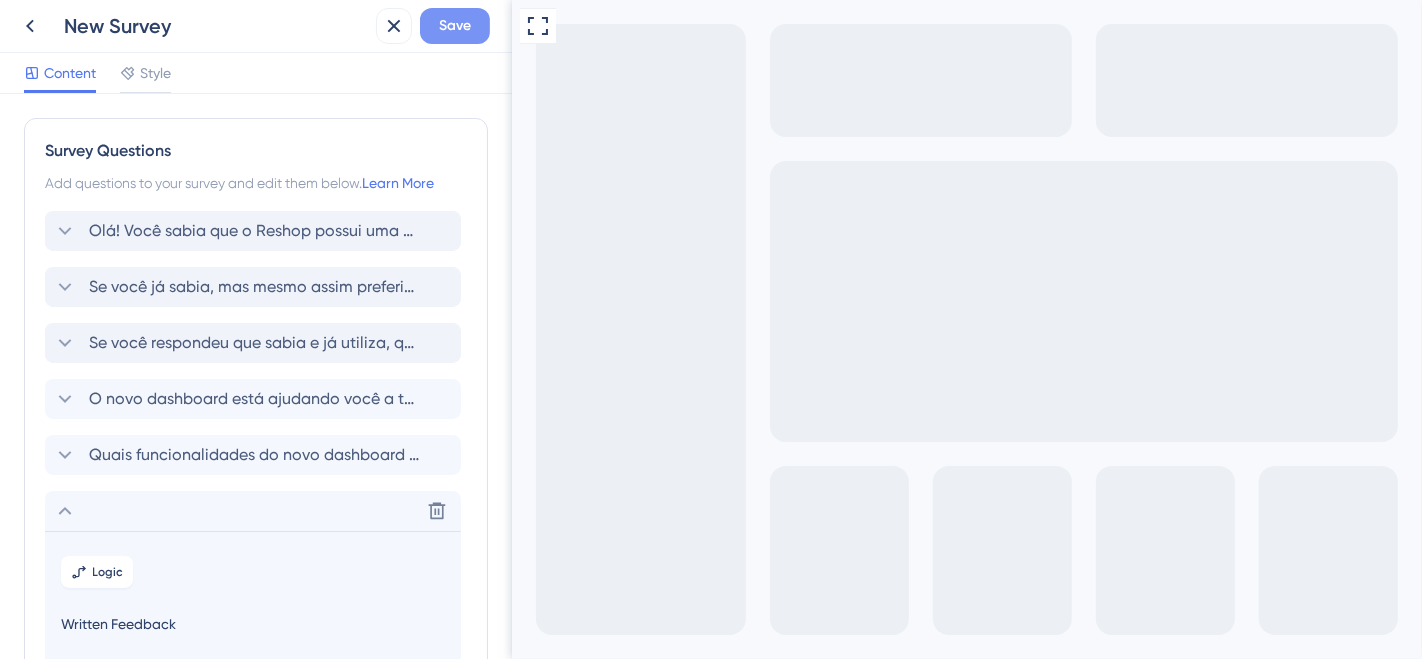 click on "Save" at bounding box center (455, 26) 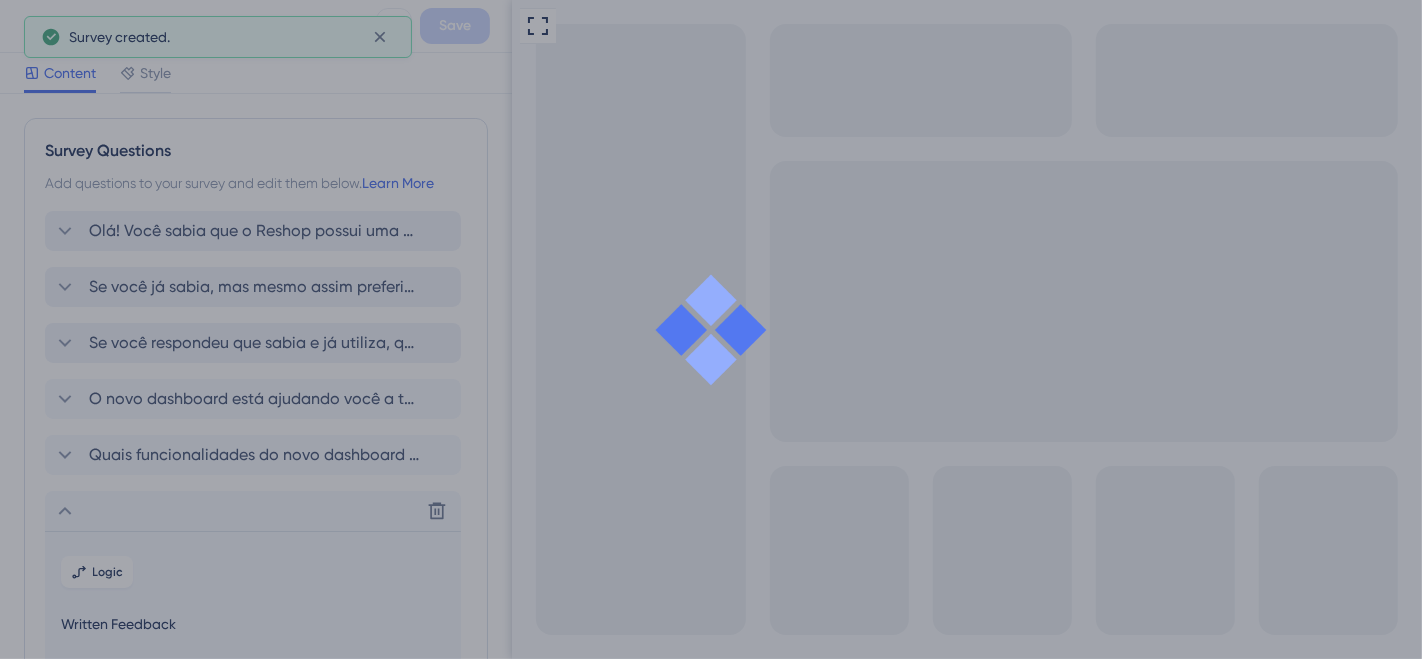 scroll, scrollTop: 0, scrollLeft: 0, axis: both 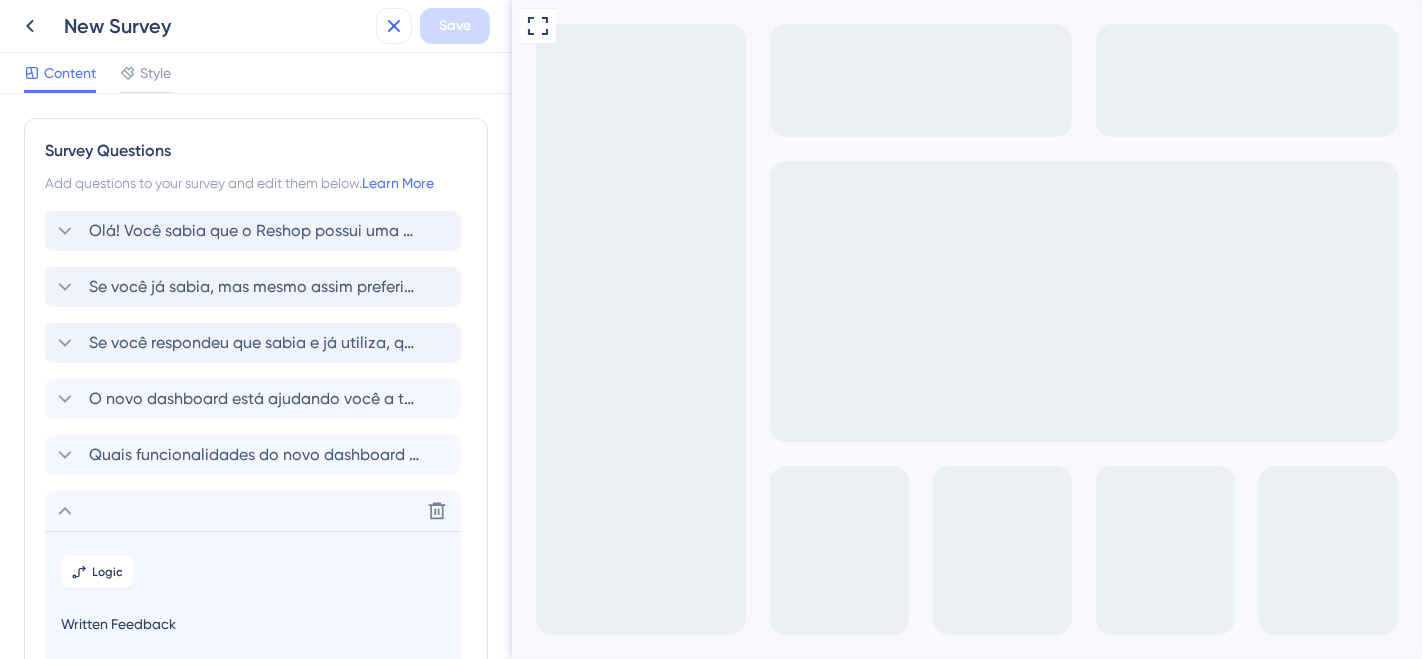 click 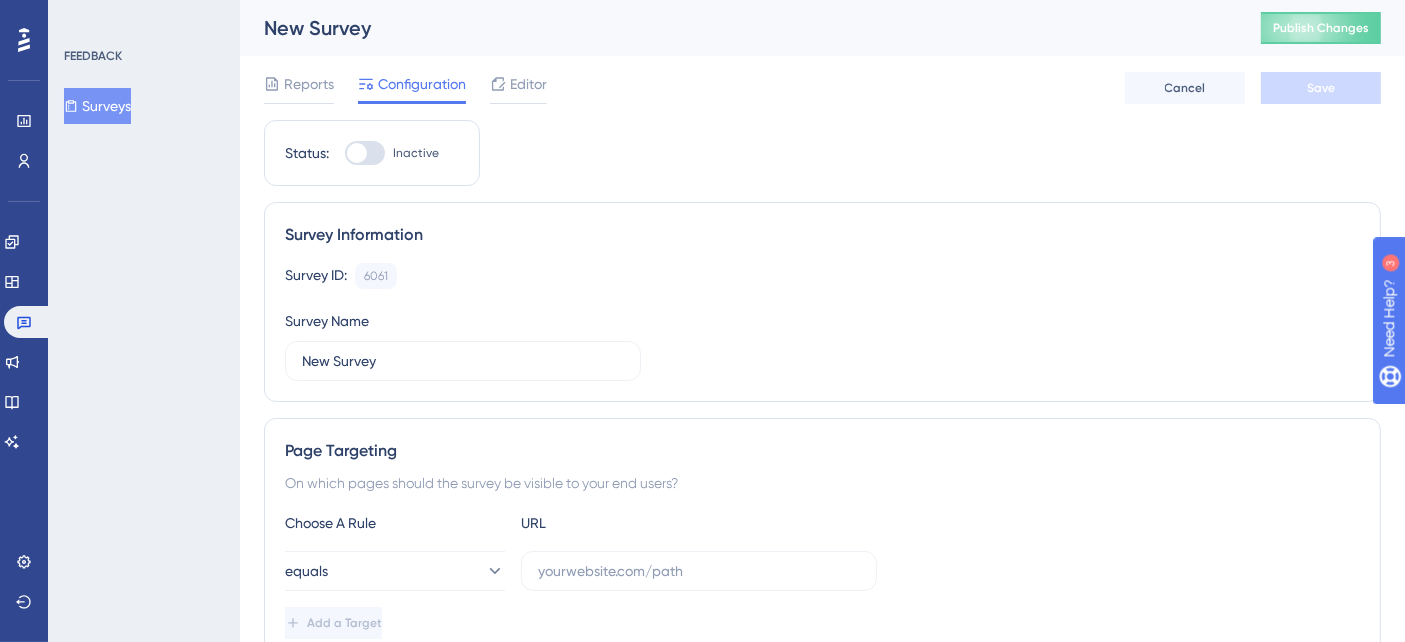 scroll, scrollTop: 0, scrollLeft: 0, axis: both 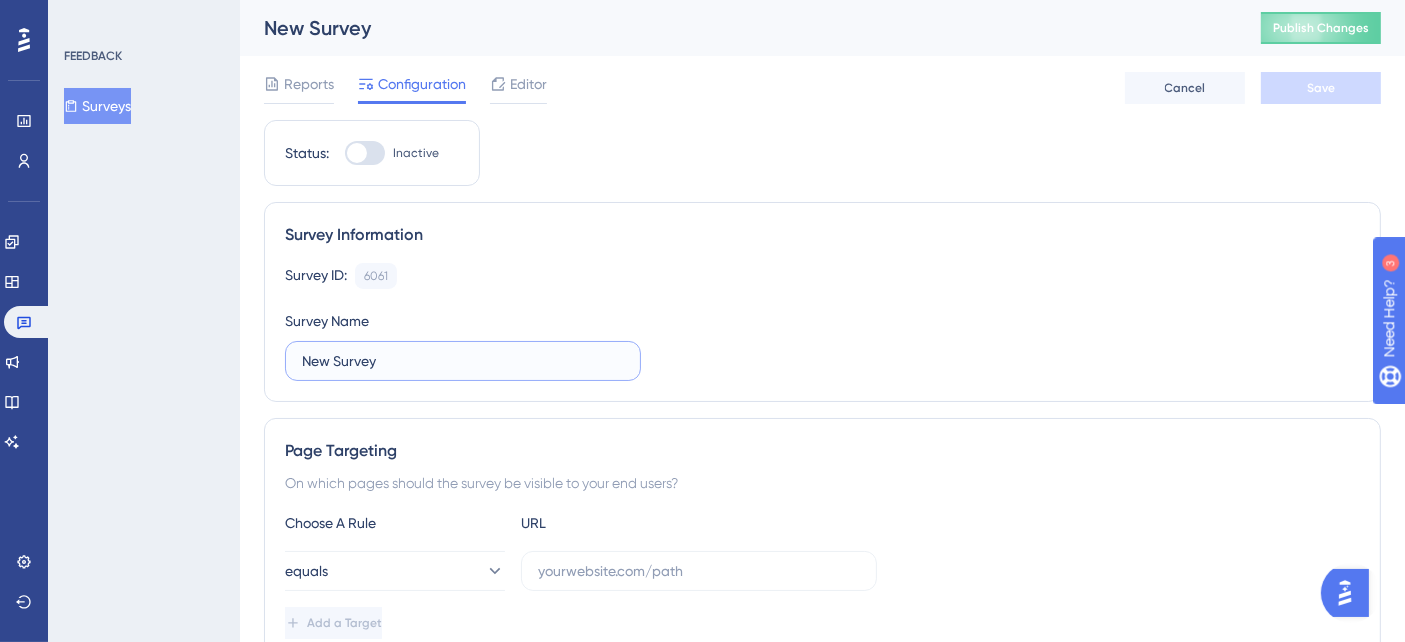 drag, startPoint x: 480, startPoint y: 361, endPoint x: 260, endPoint y: 351, distance: 220.22716 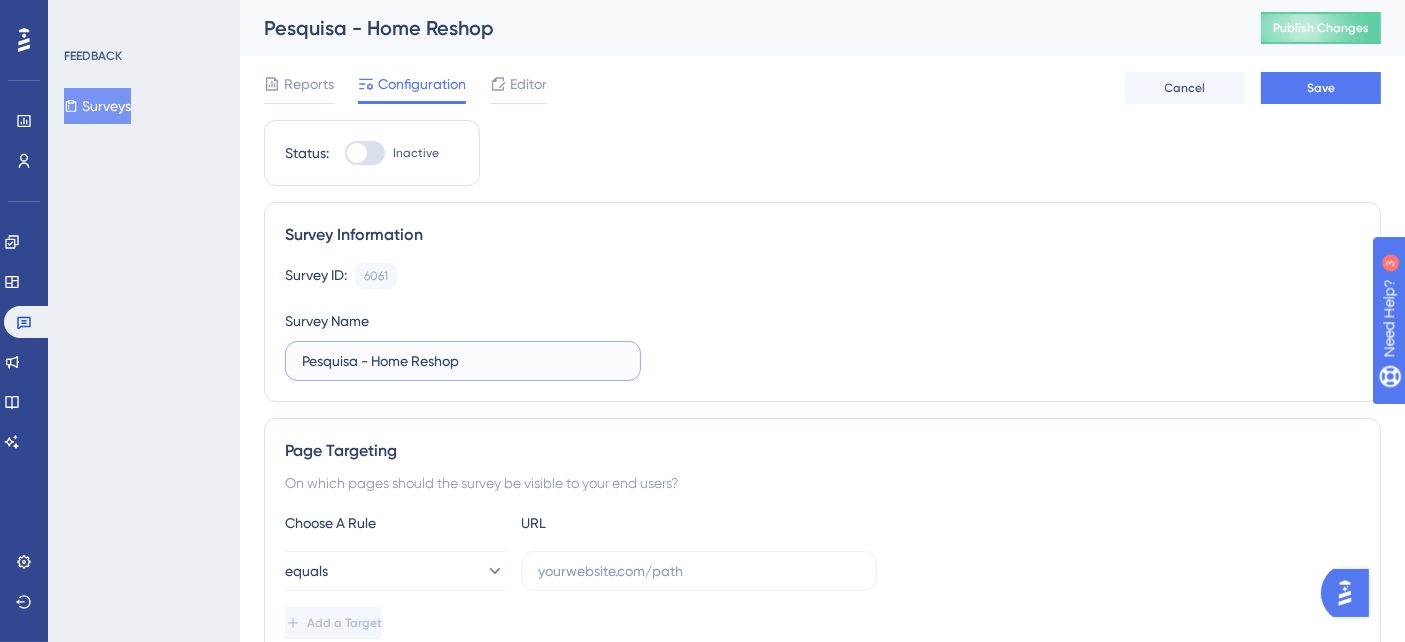scroll, scrollTop: 111, scrollLeft: 0, axis: vertical 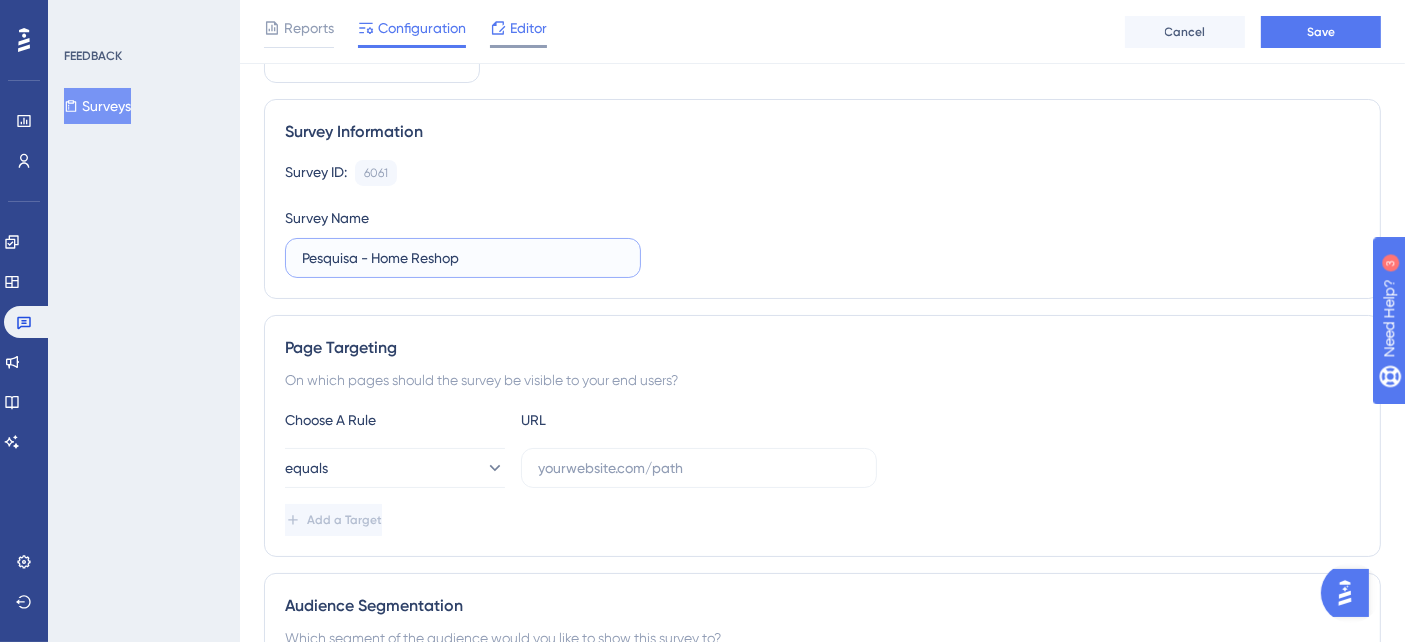 type on "Pesquisa - Home Reshop" 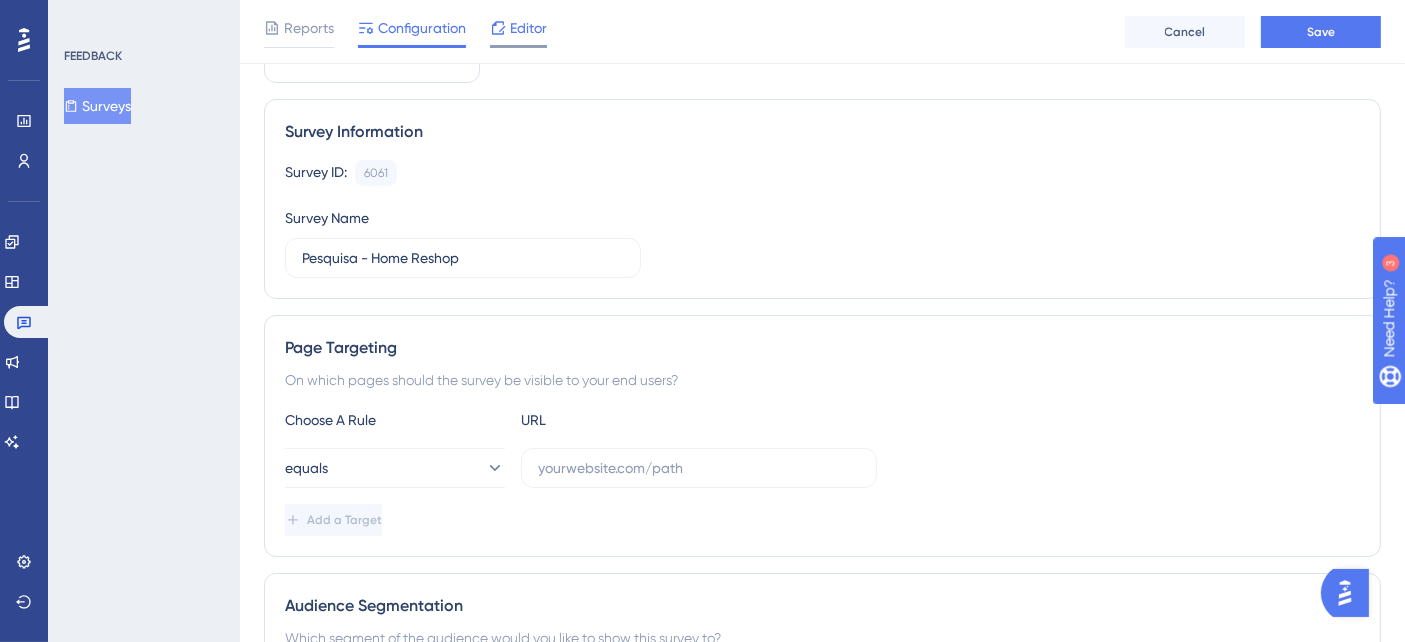 click on "Editor" at bounding box center [528, 28] 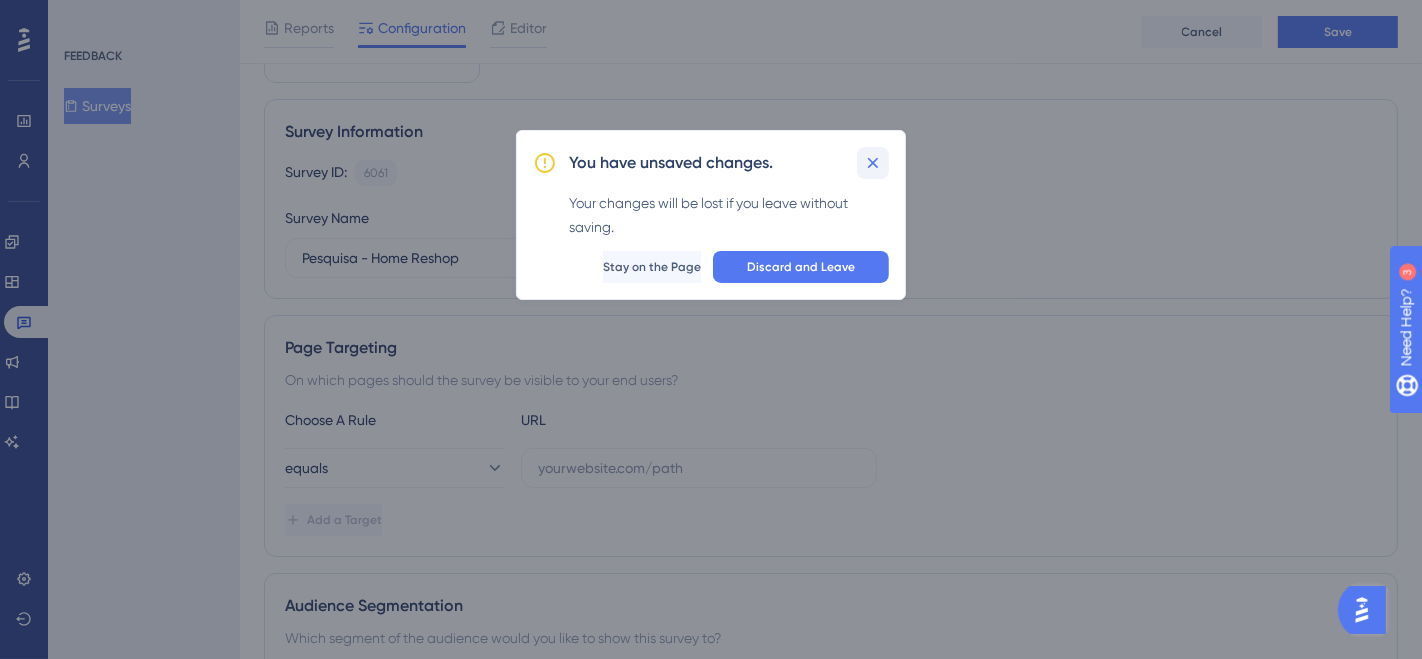 click 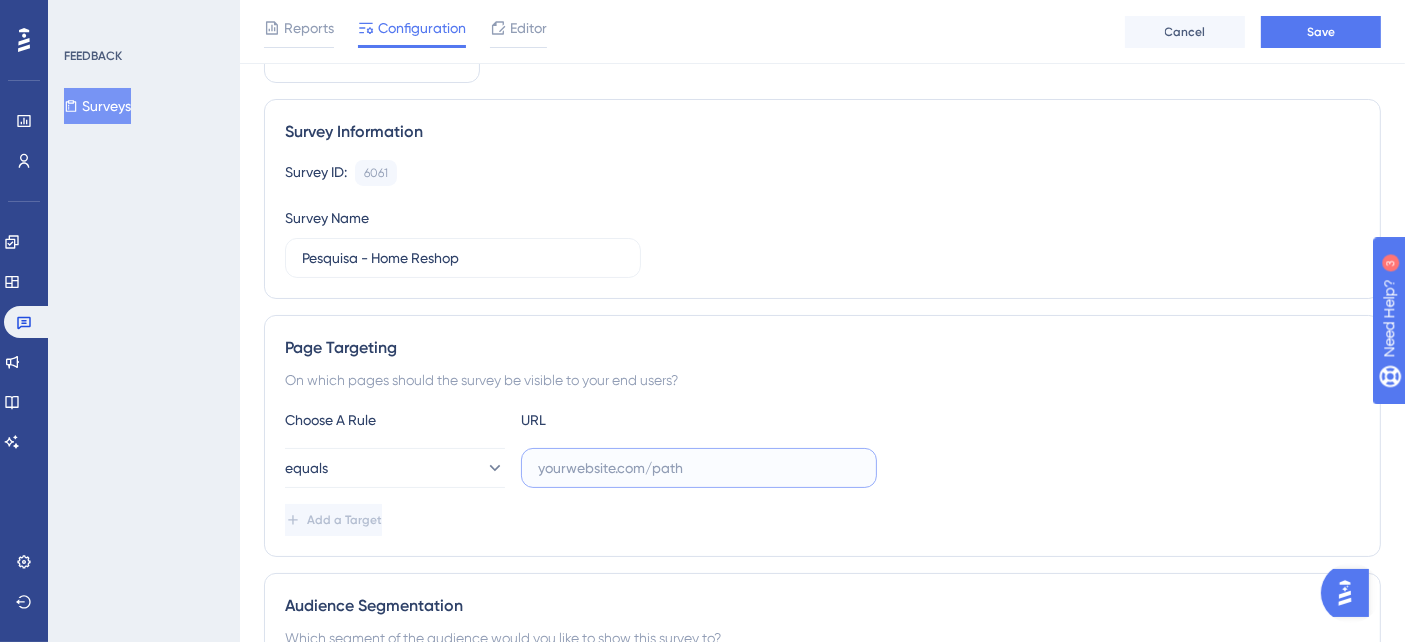 click at bounding box center [699, 468] 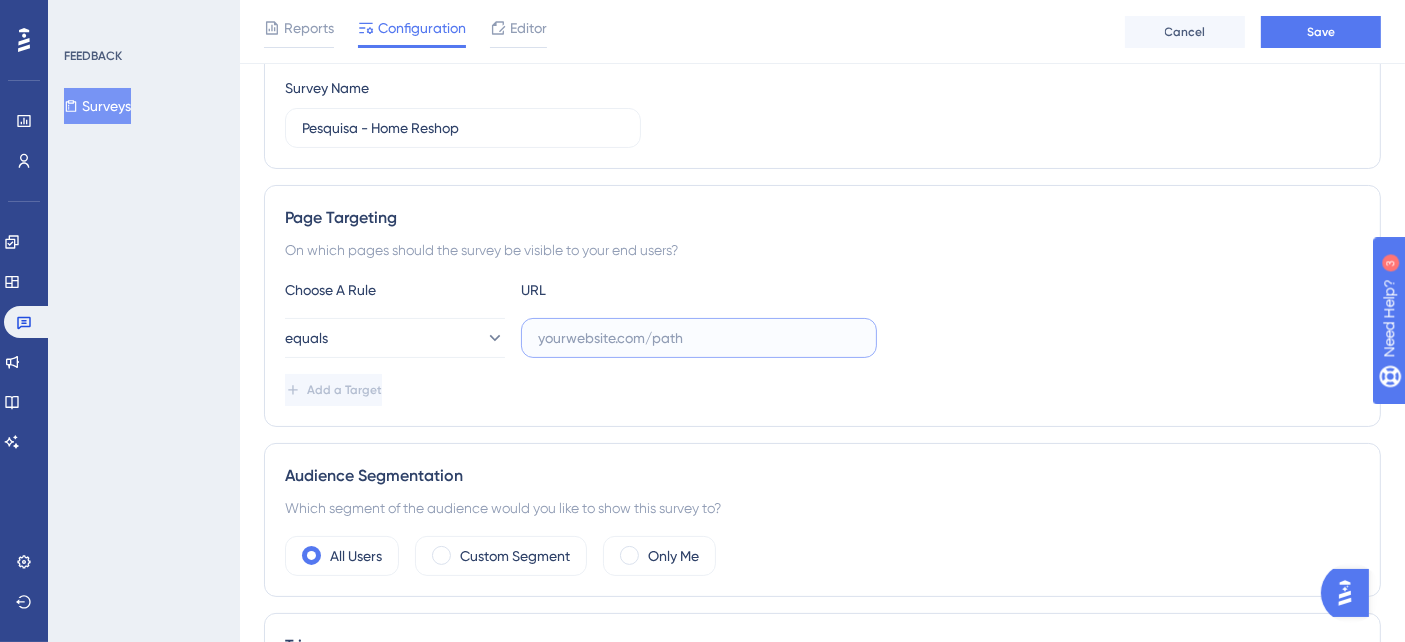 scroll, scrollTop: 666, scrollLeft: 0, axis: vertical 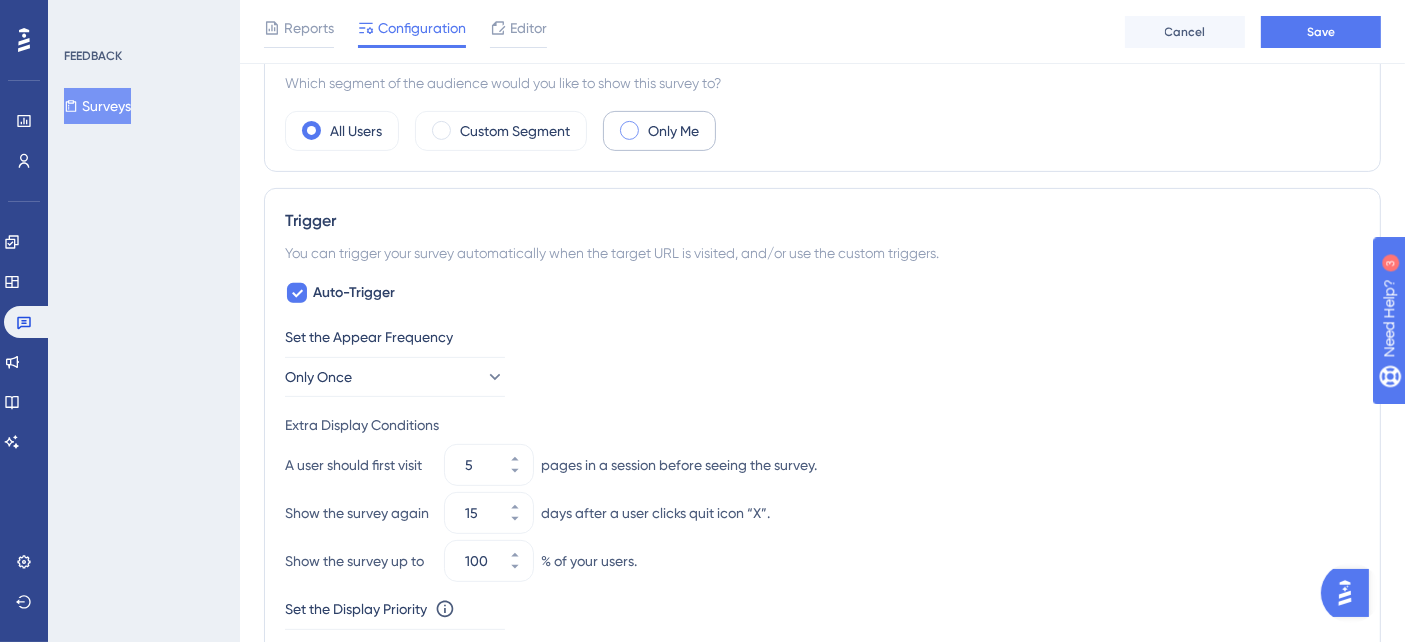 click on "Only Me" at bounding box center (659, 131) 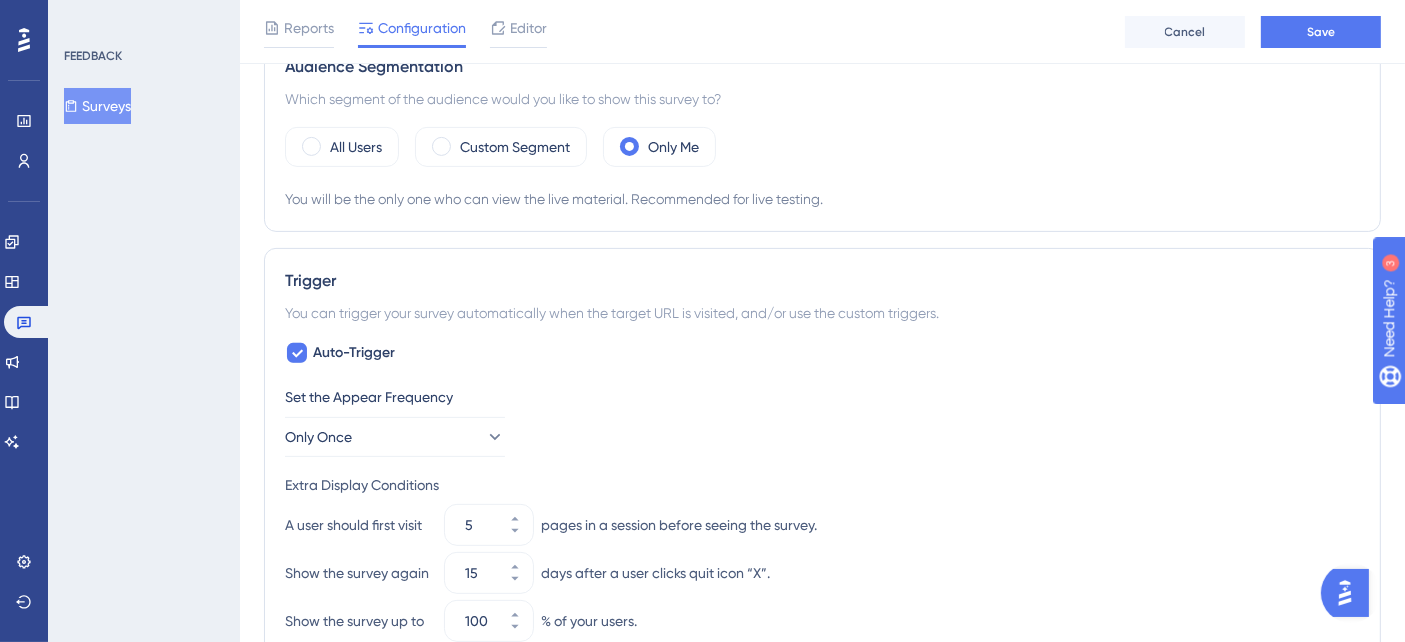 scroll, scrollTop: 333, scrollLeft: 0, axis: vertical 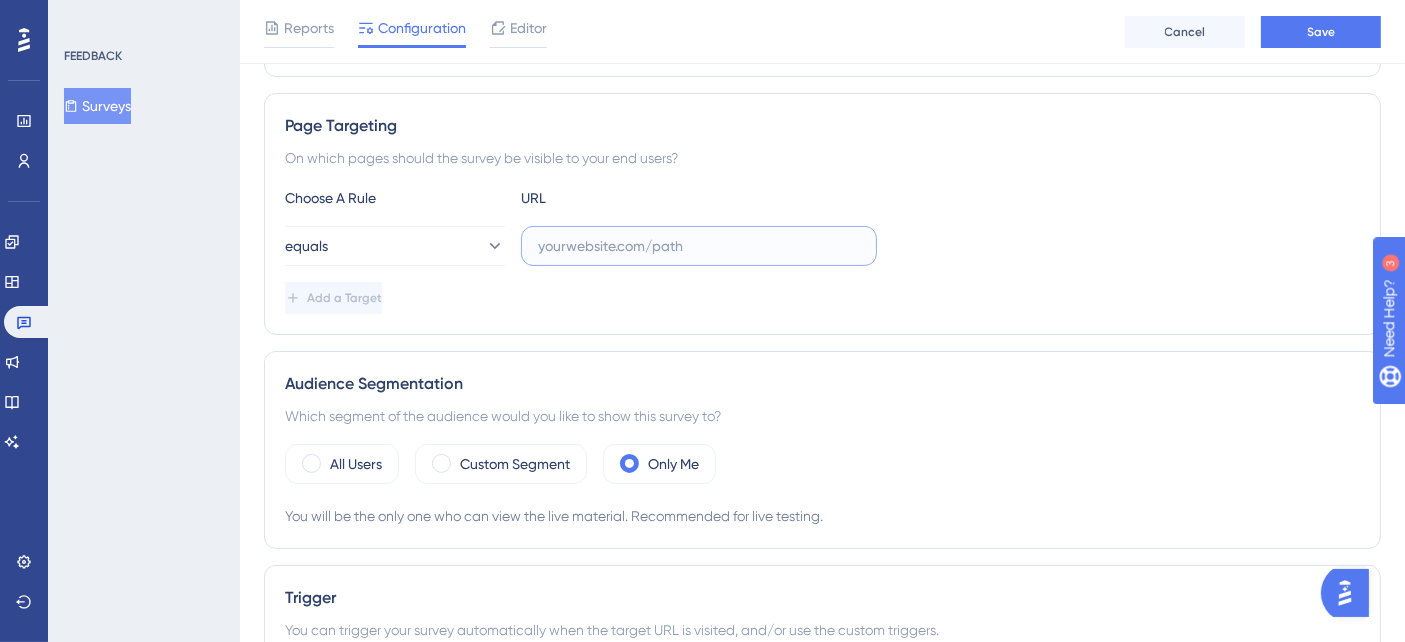 click at bounding box center [699, 246] 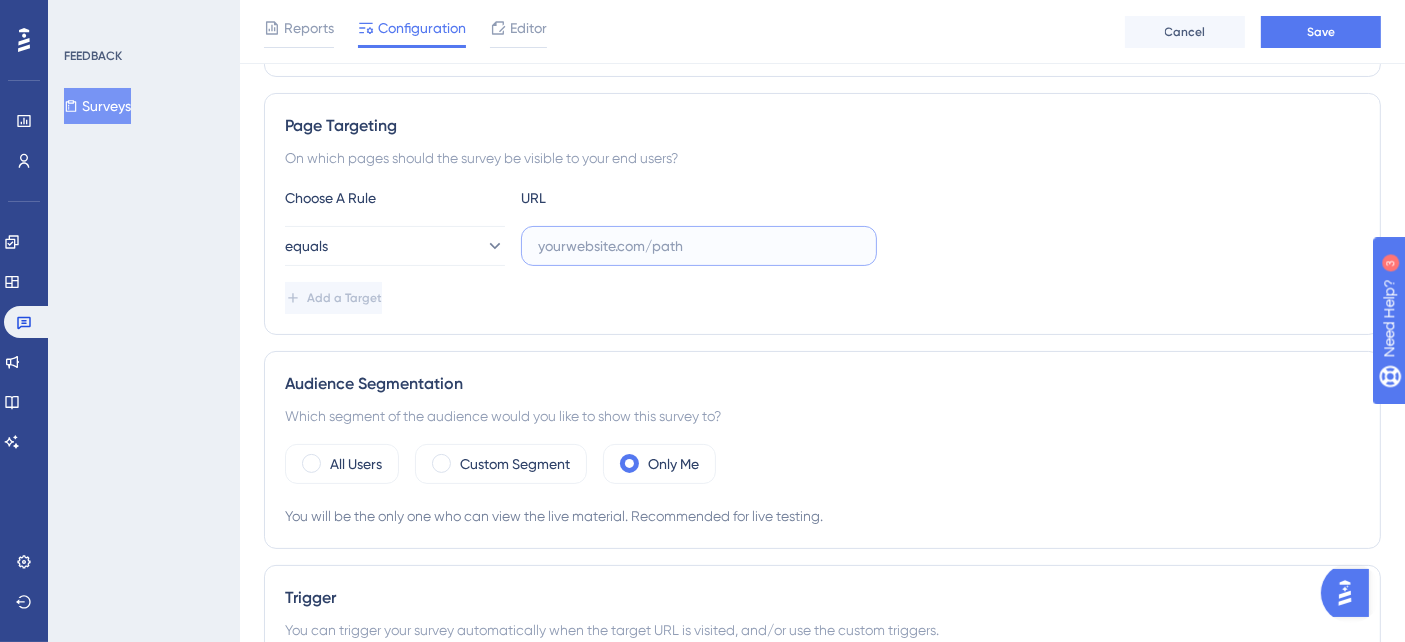 paste on "https://reshop.linx.com.br/Loyalty/Home/Indicators" 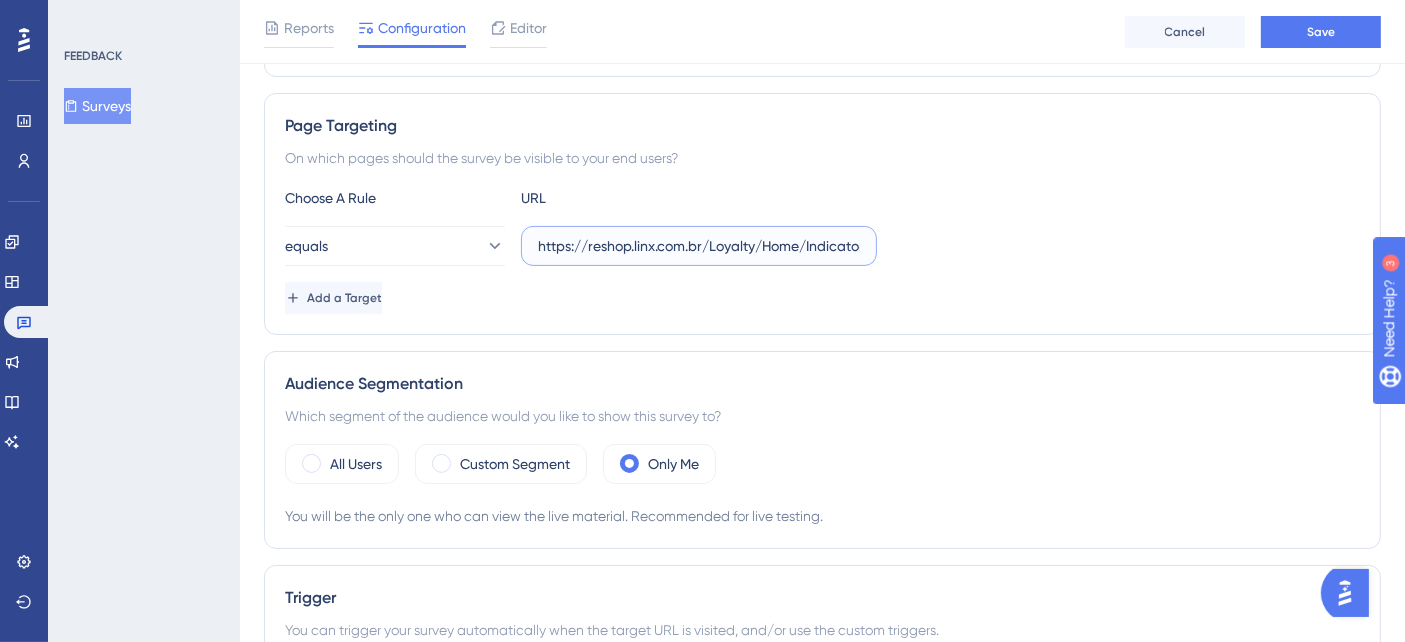 scroll, scrollTop: 0, scrollLeft: 14, axis: horizontal 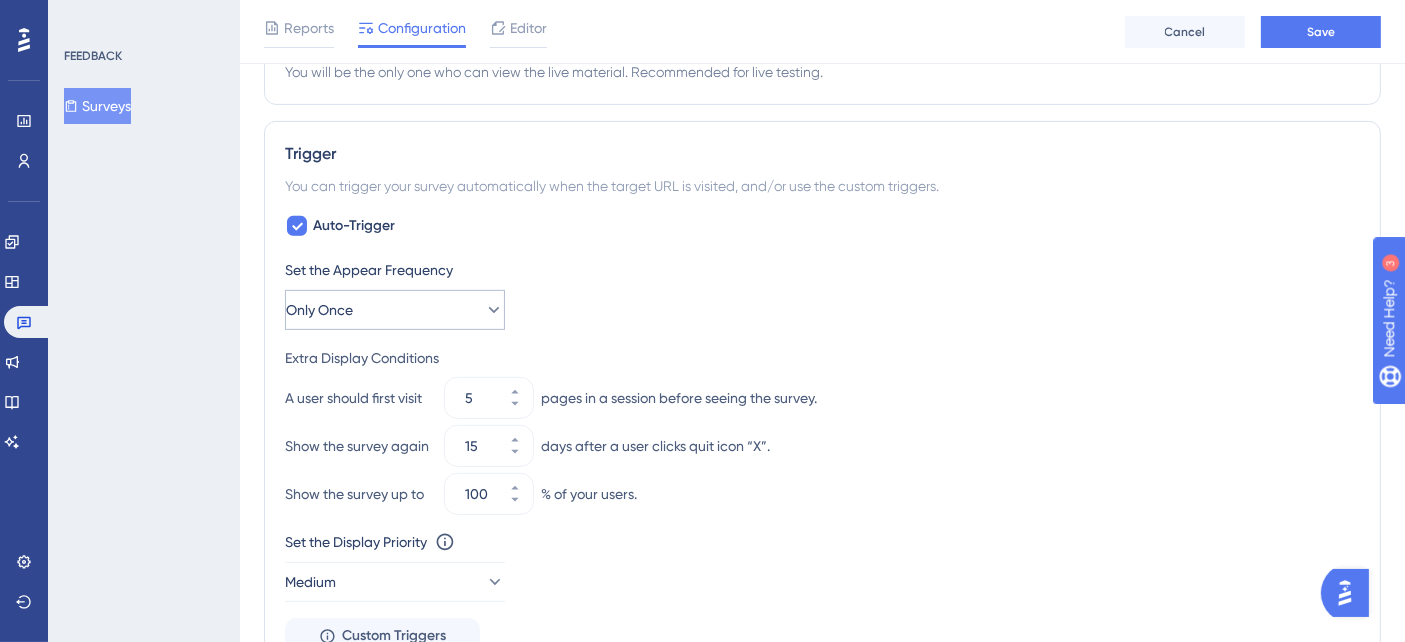 type on "https://reshop.linx.com.br/Loyalty/Home/Indicators" 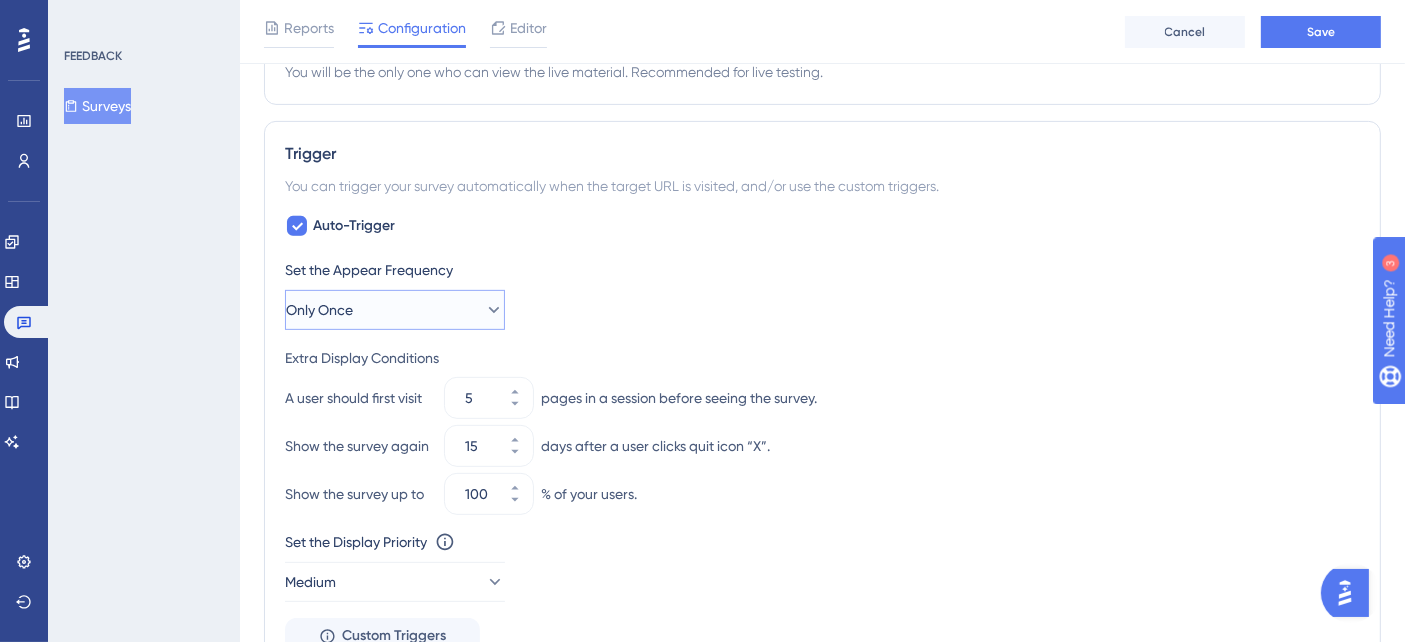 click 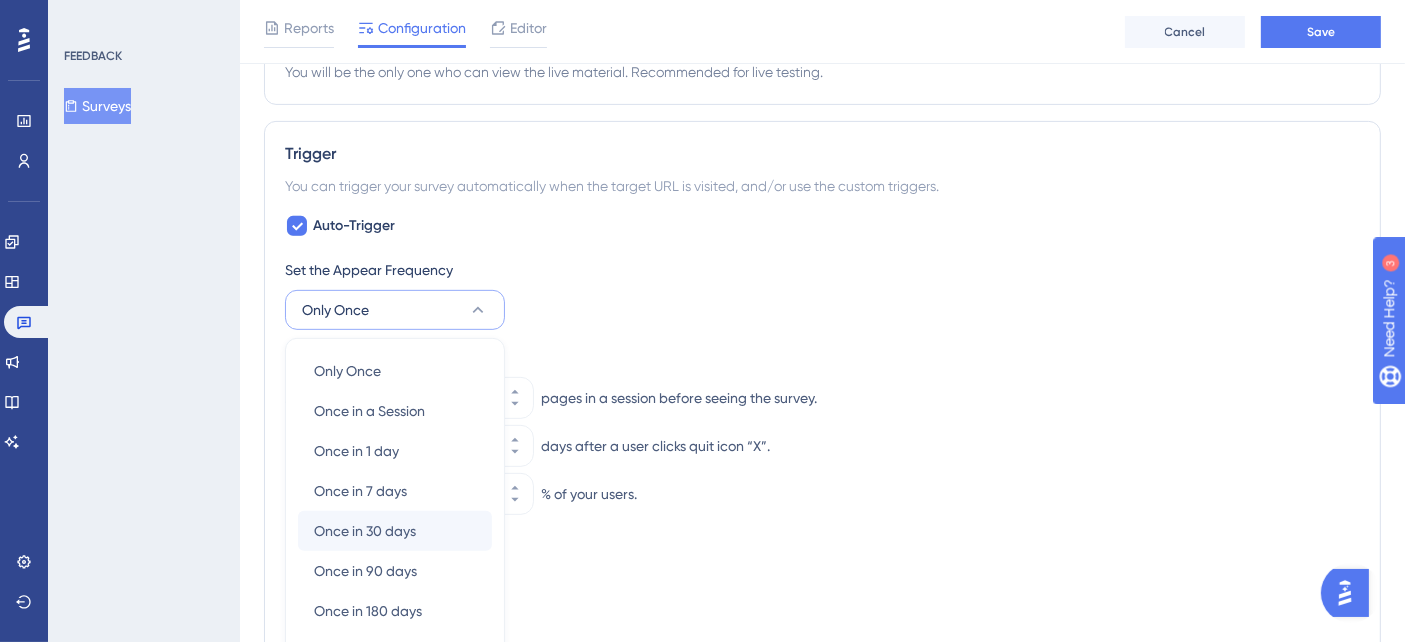 scroll, scrollTop: 982, scrollLeft: 0, axis: vertical 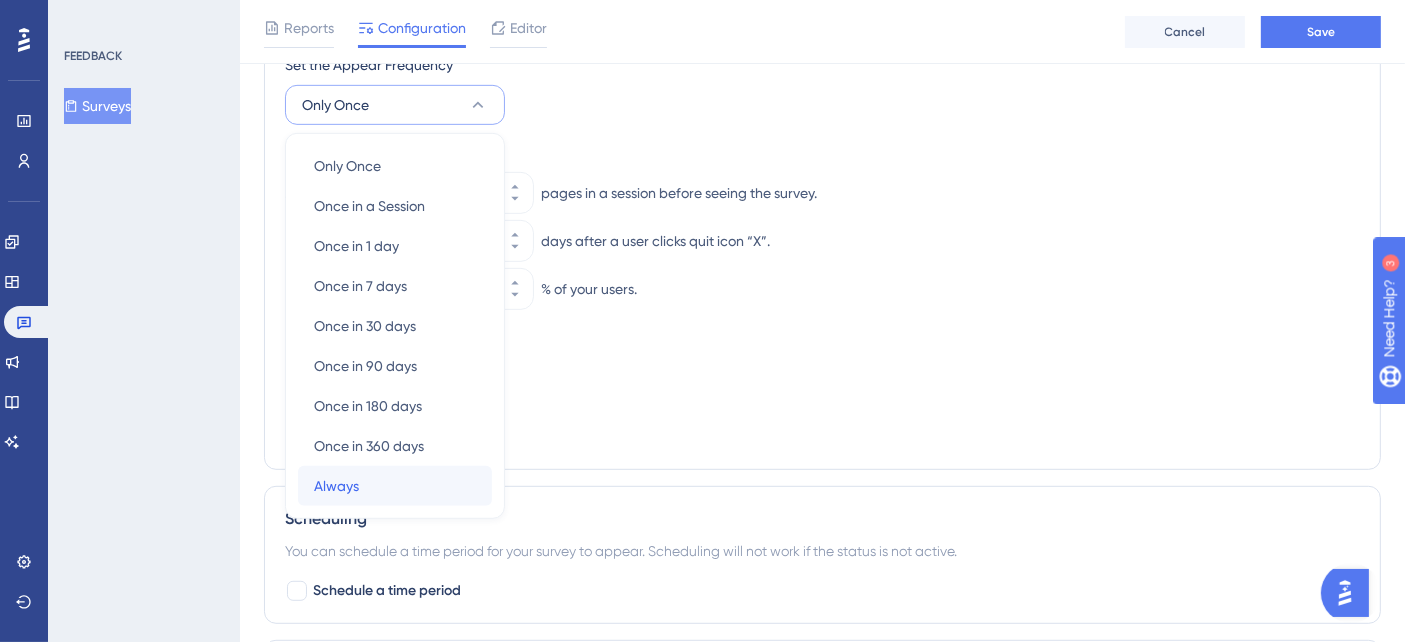 click on "Always Always" at bounding box center (395, 486) 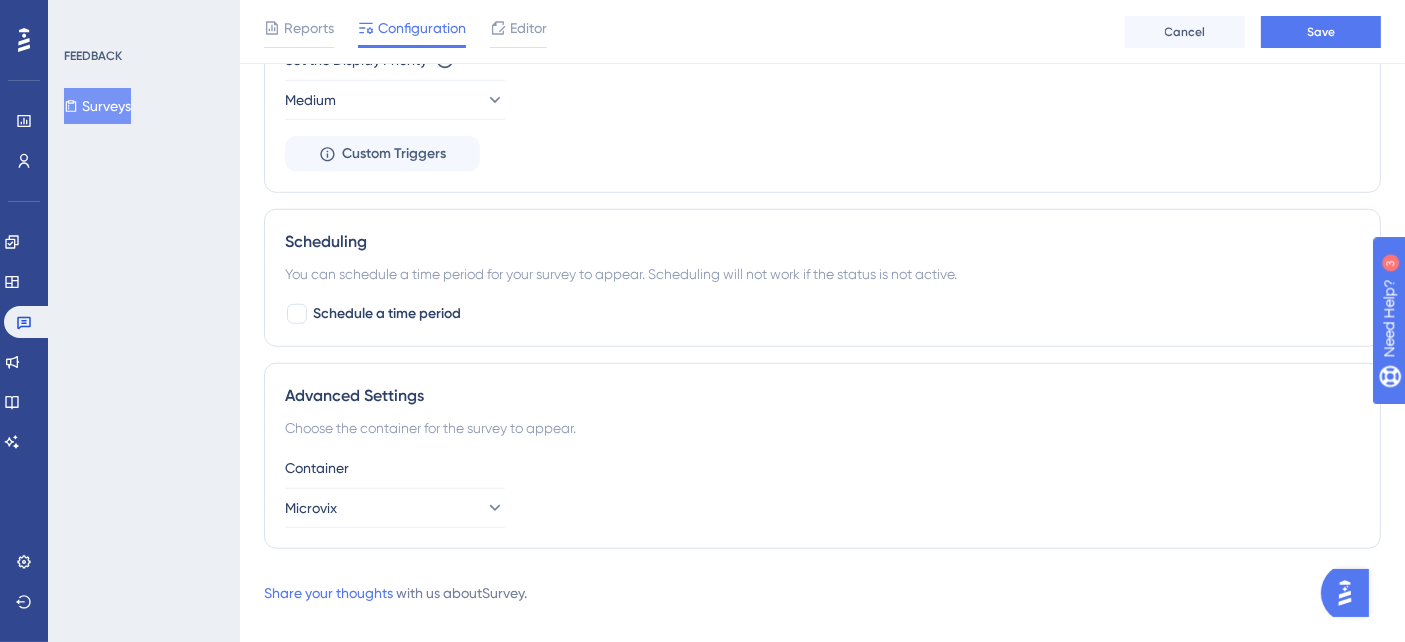 scroll, scrollTop: 1488, scrollLeft: 0, axis: vertical 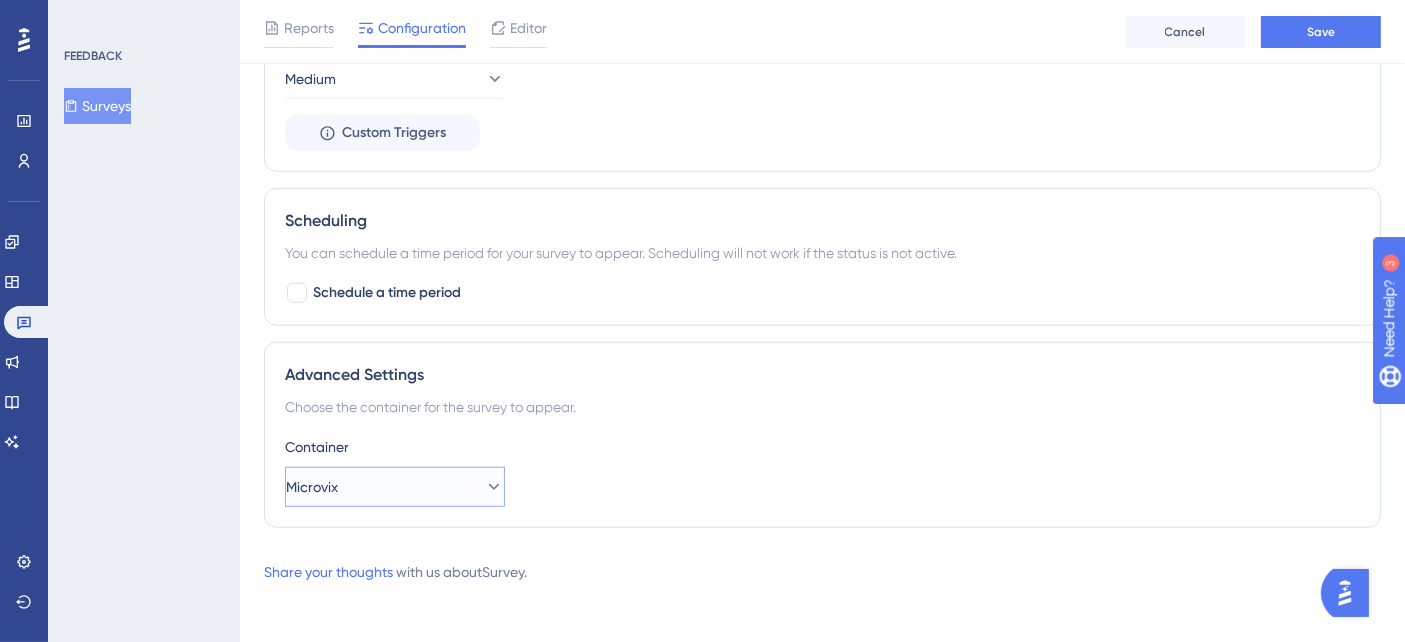 click 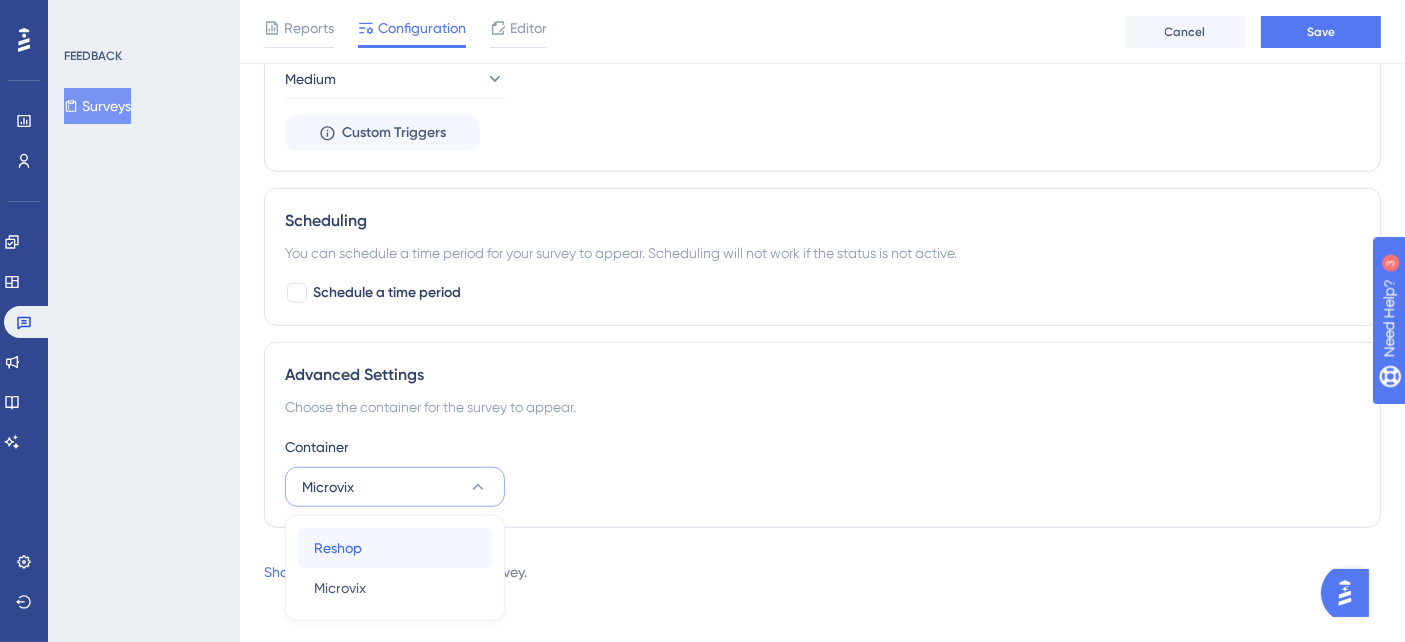 click on "Reshop Reshop" at bounding box center [395, 548] 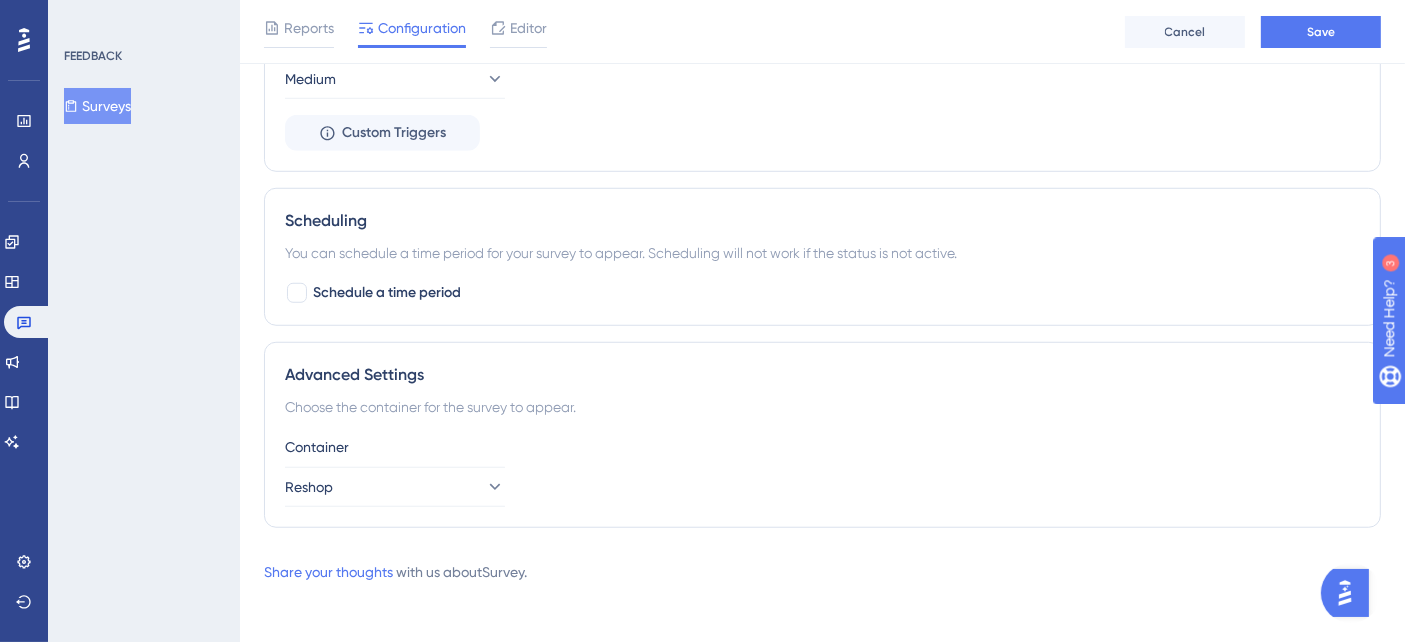 click on "Choose the container for the survey to appear." at bounding box center (822, 407) 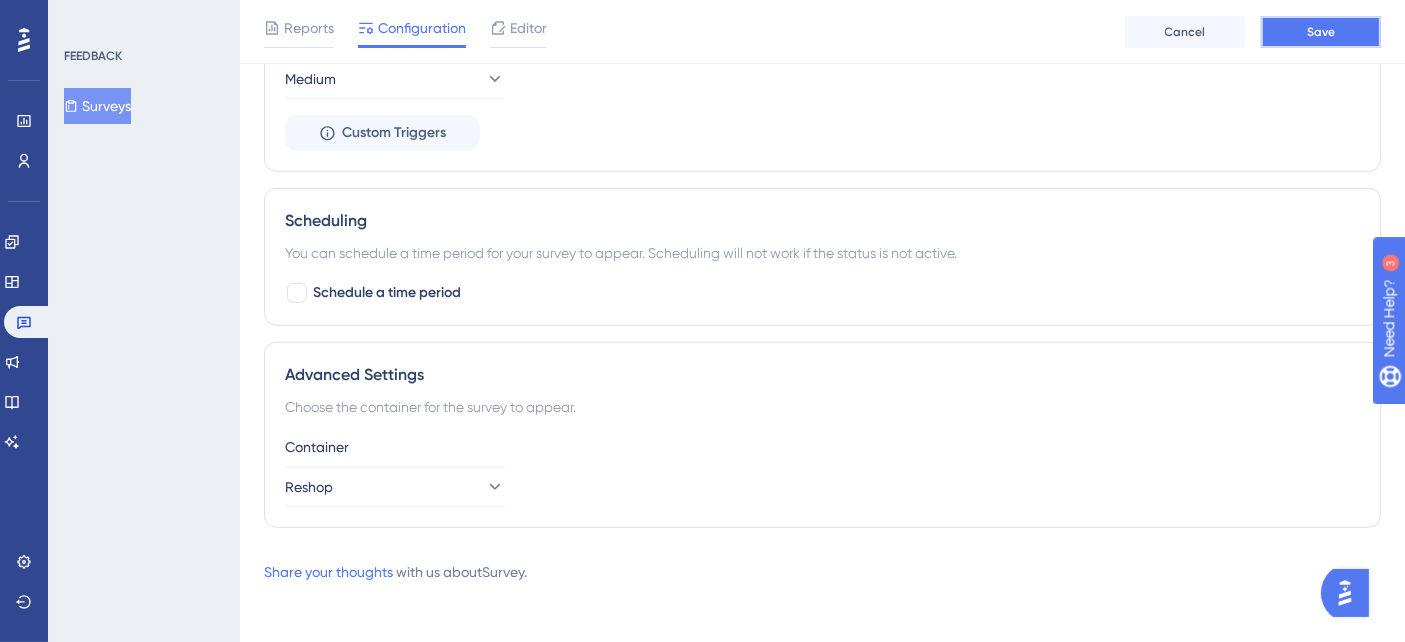 click on "Save" at bounding box center [1321, 32] 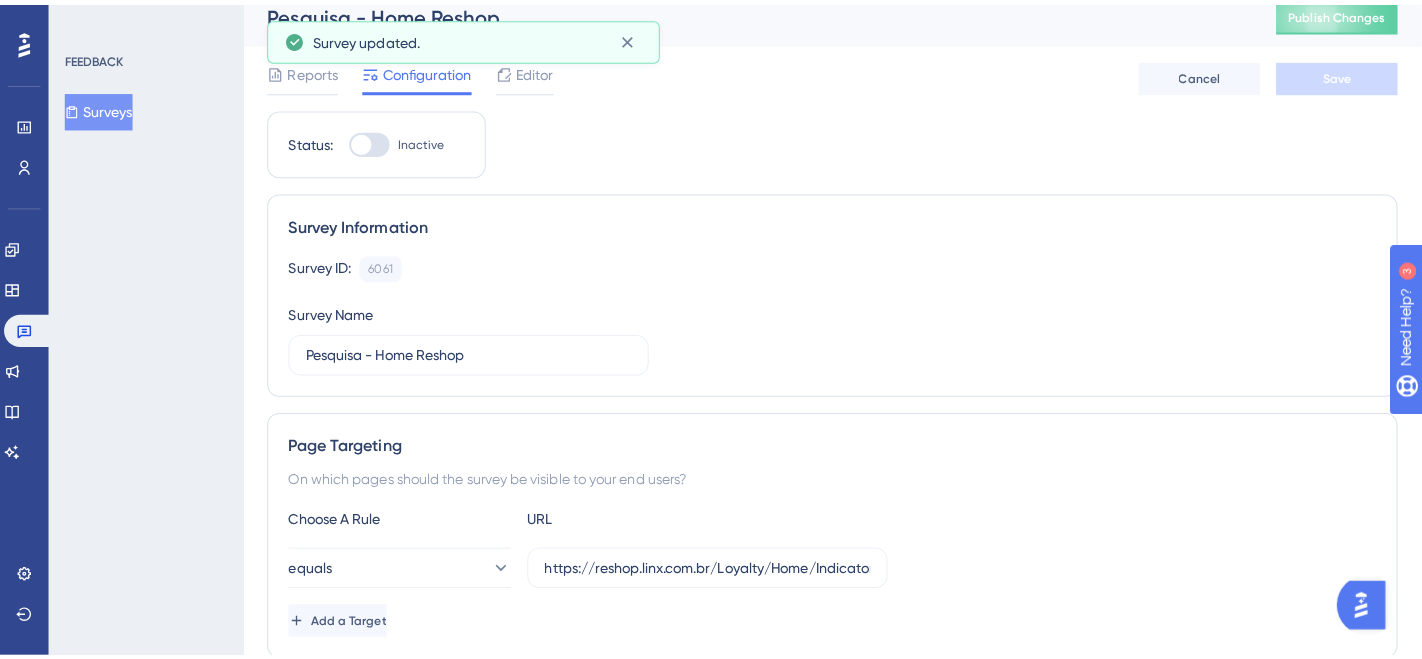 scroll, scrollTop: 0, scrollLeft: 0, axis: both 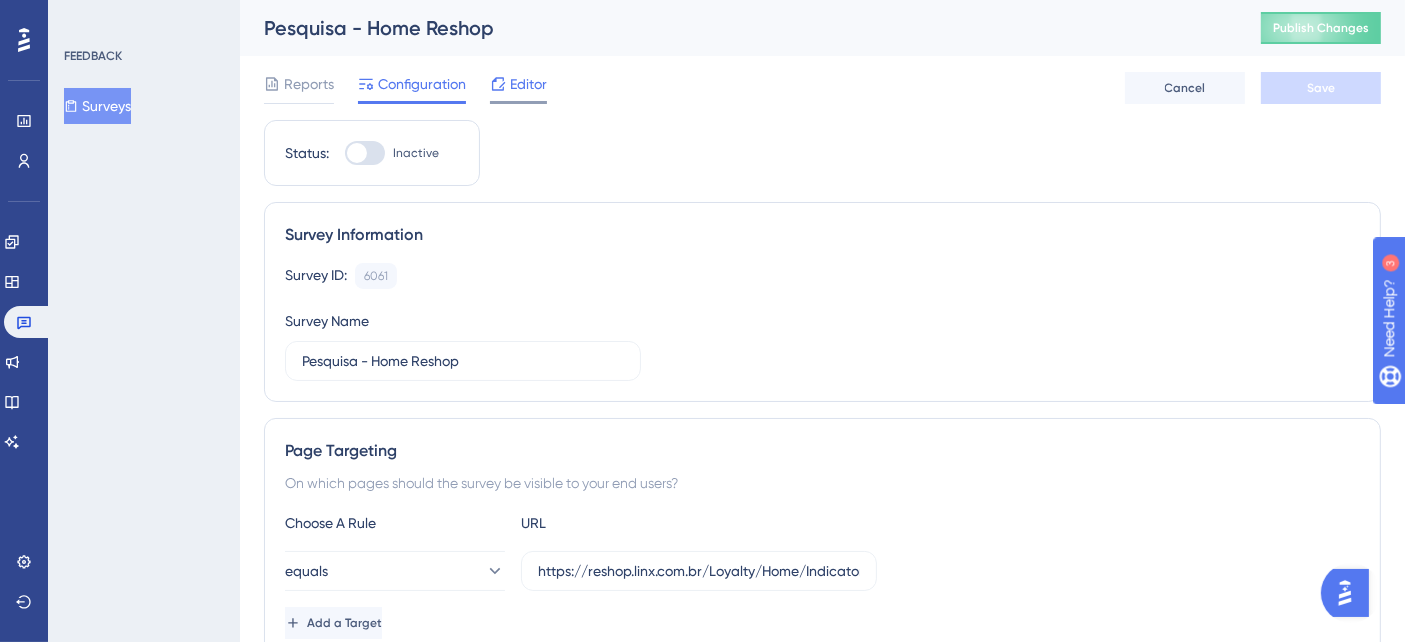 click on "Editor" at bounding box center [528, 84] 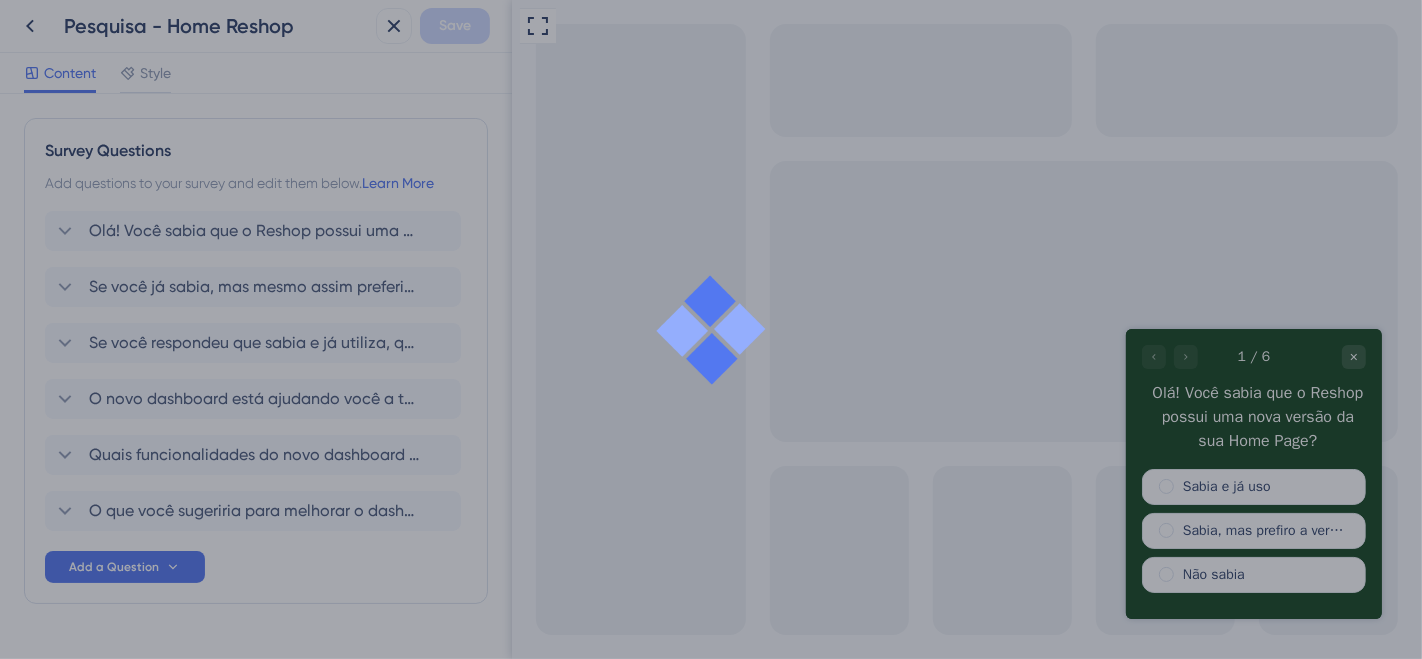 scroll, scrollTop: 0, scrollLeft: 0, axis: both 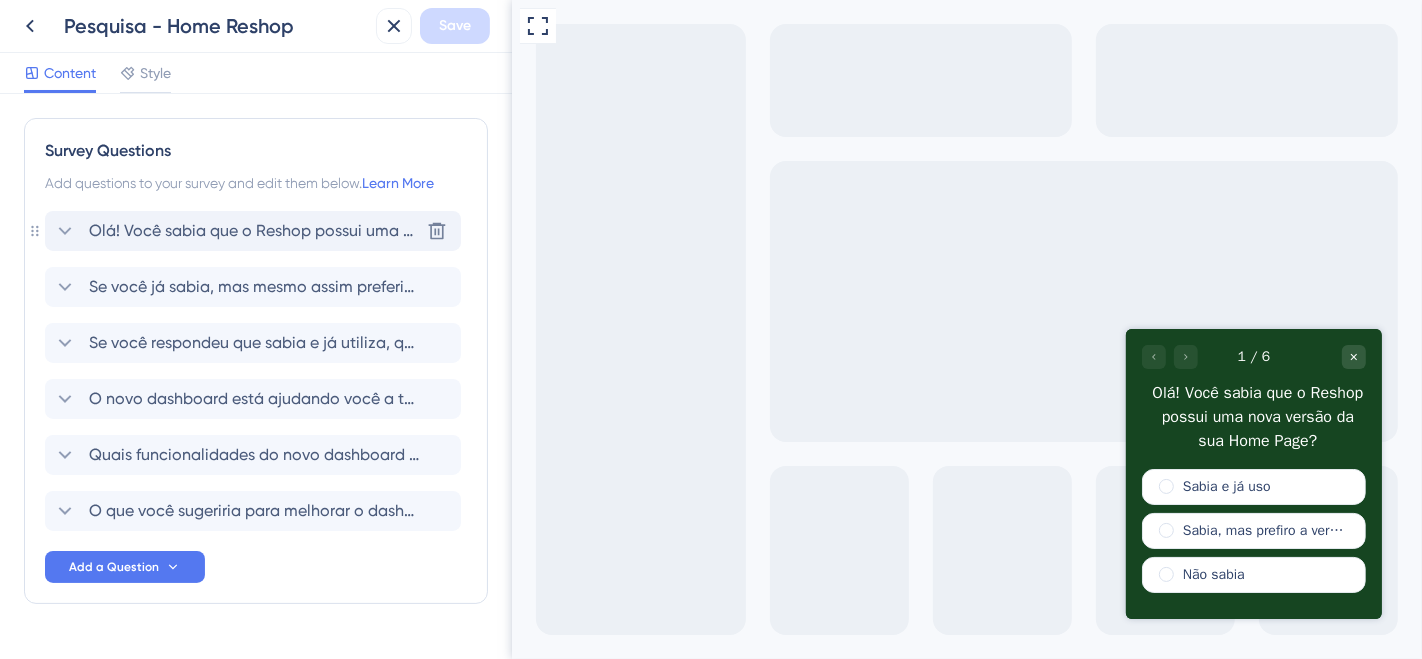 click 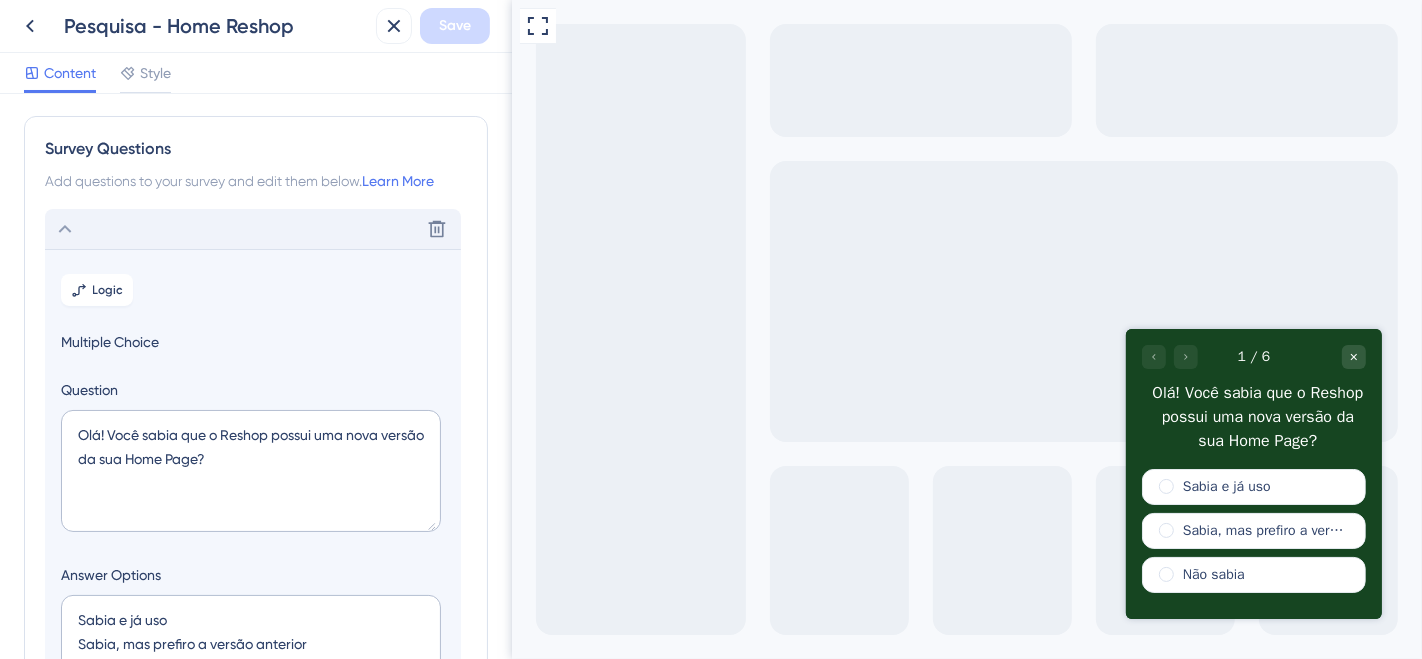 scroll, scrollTop: 0, scrollLeft: 0, axis: both 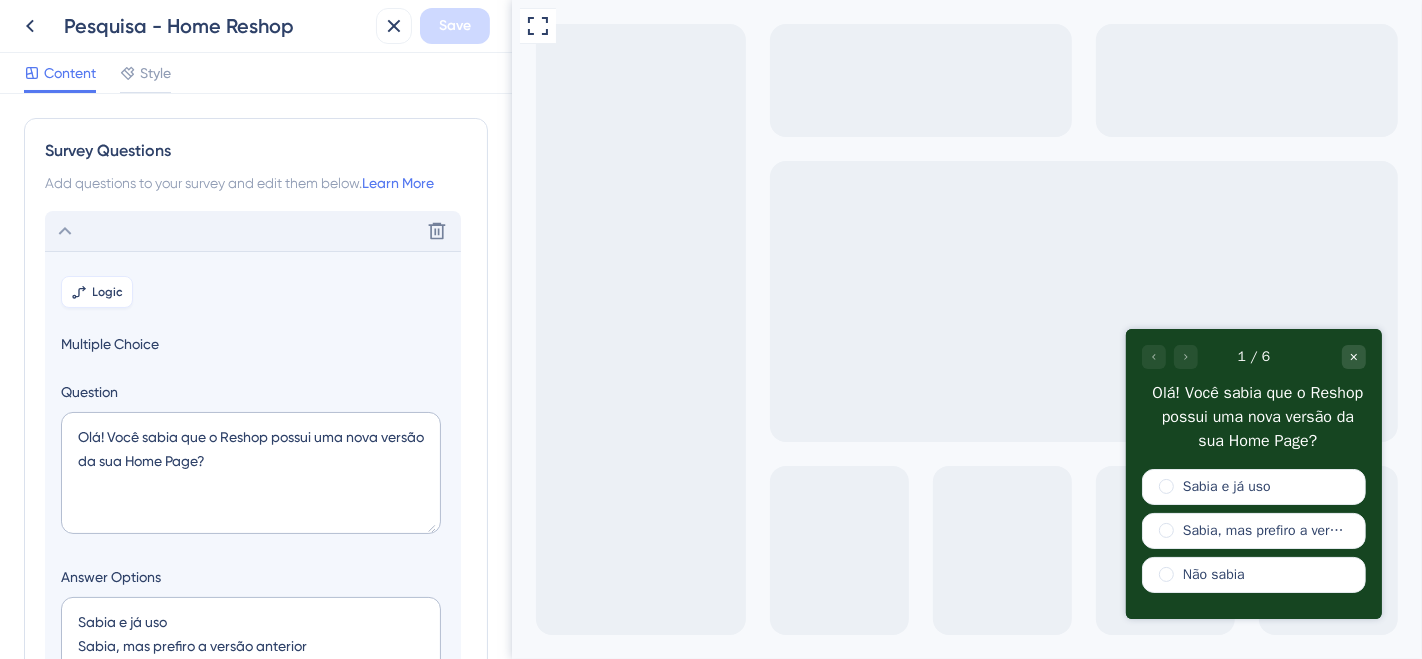 click on "Logic" at bounding box center (108, 292) 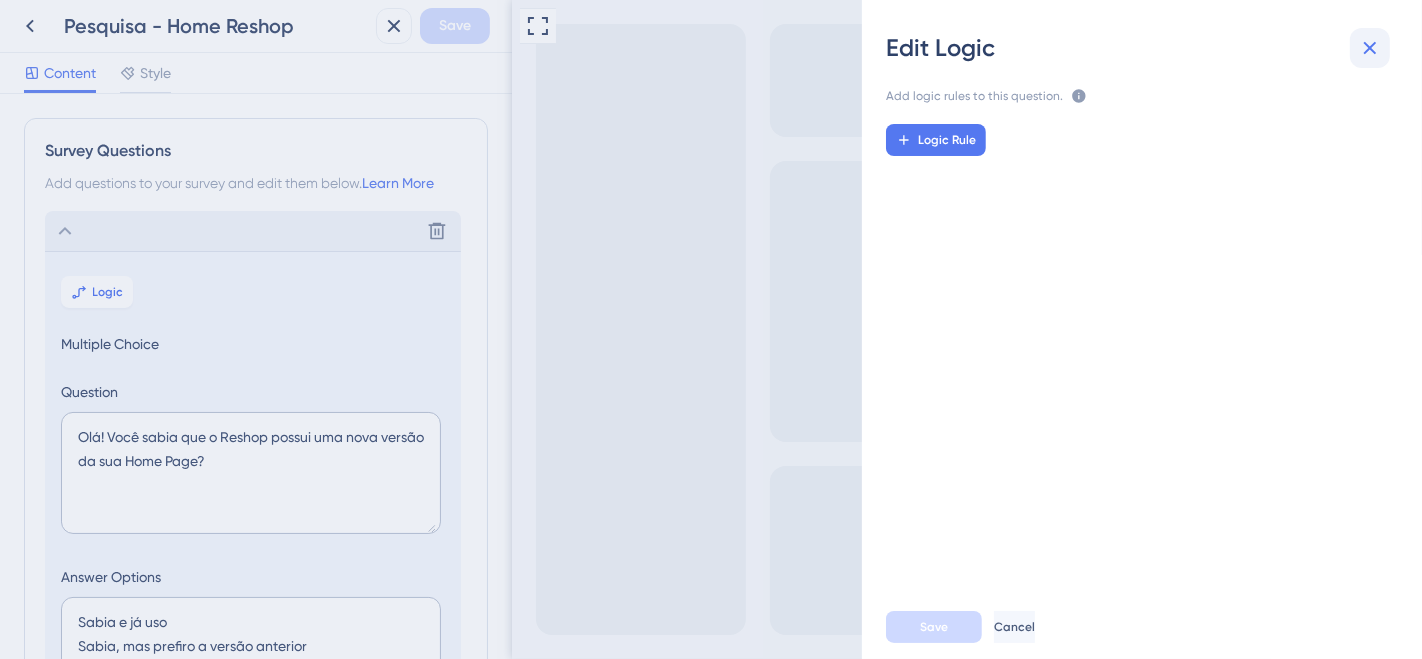 click 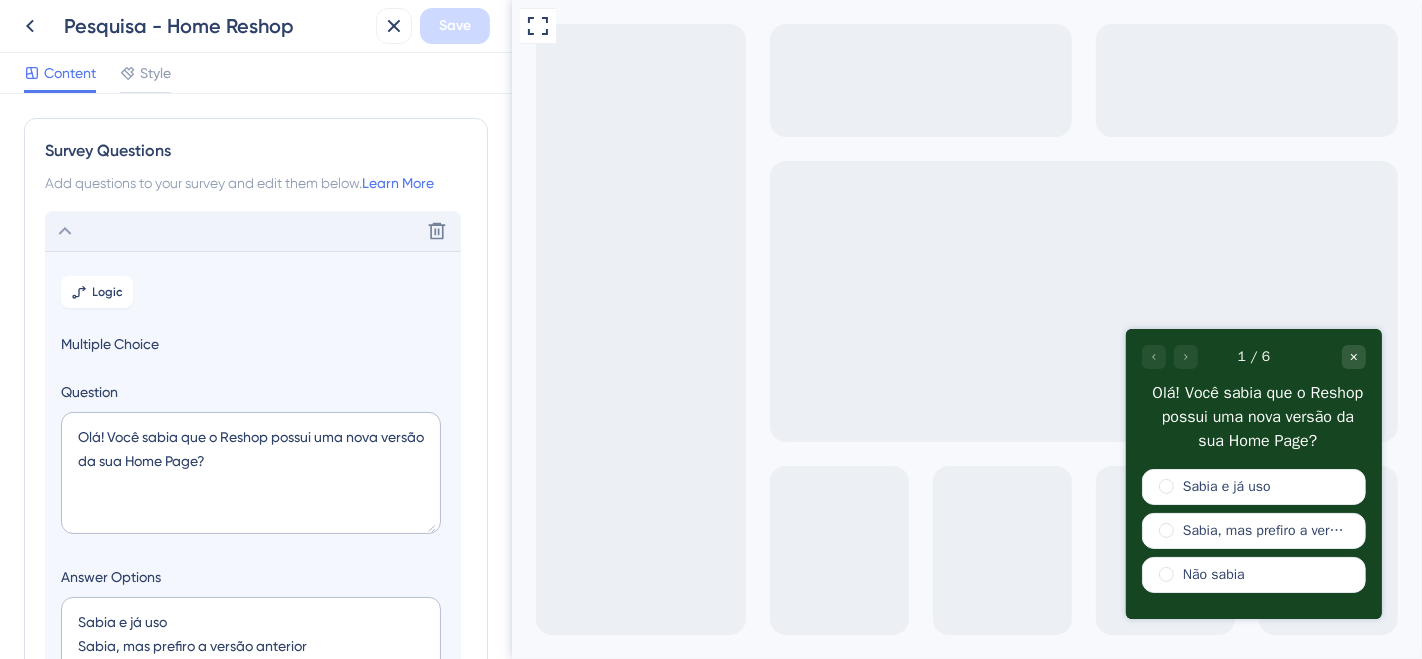 click 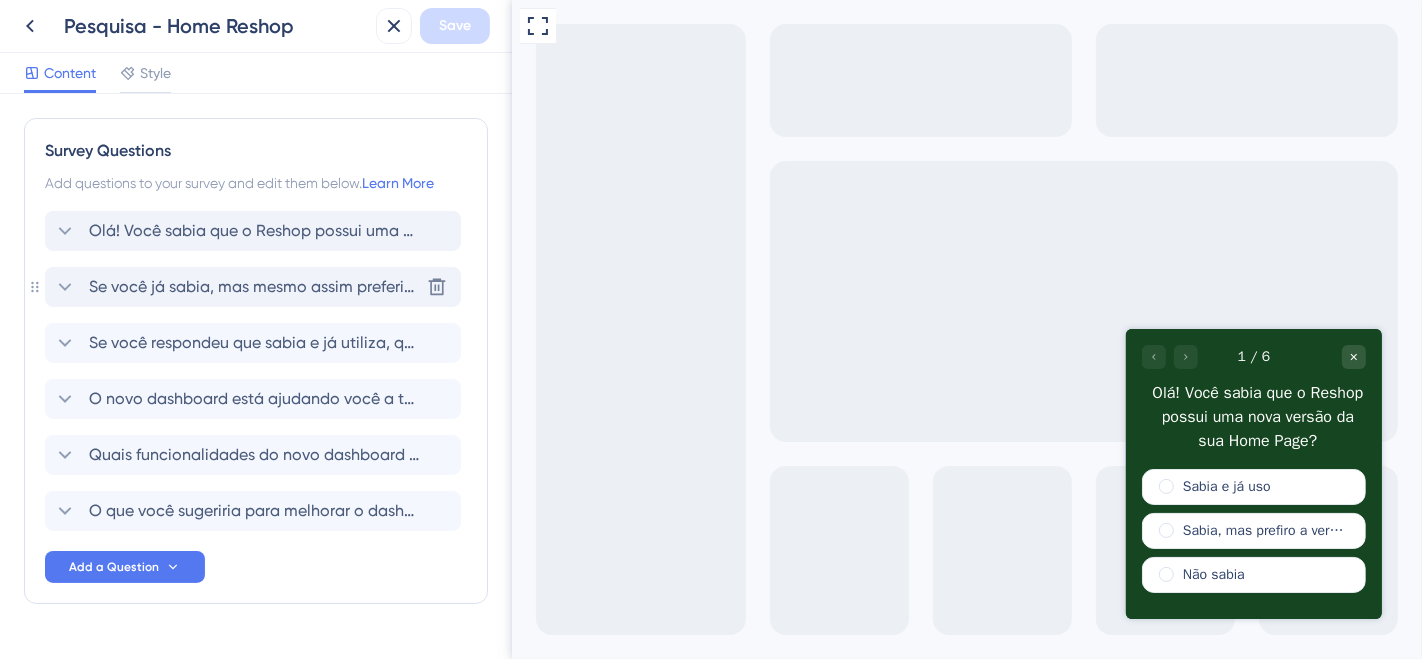 click 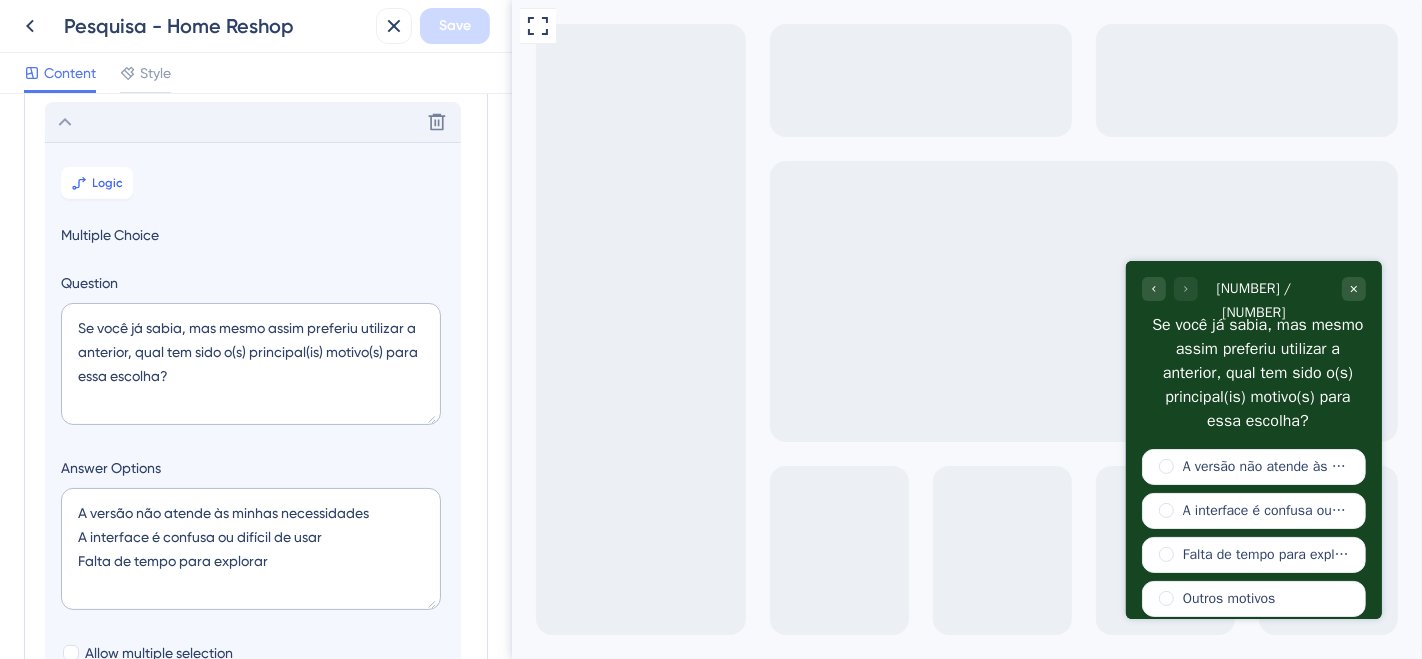 scroll, scrollTop: 172, scrollLeft: 0, axis: vertical 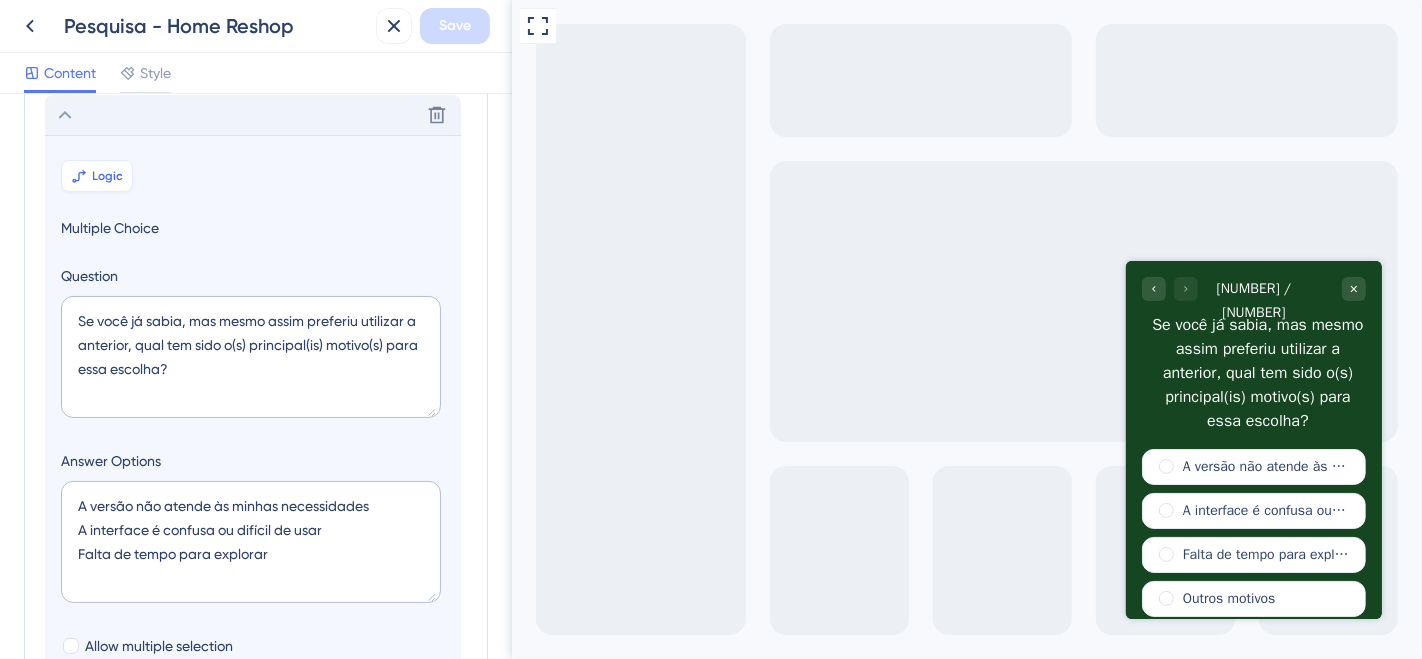 click on "Logic" at bounding box center [97, 176] 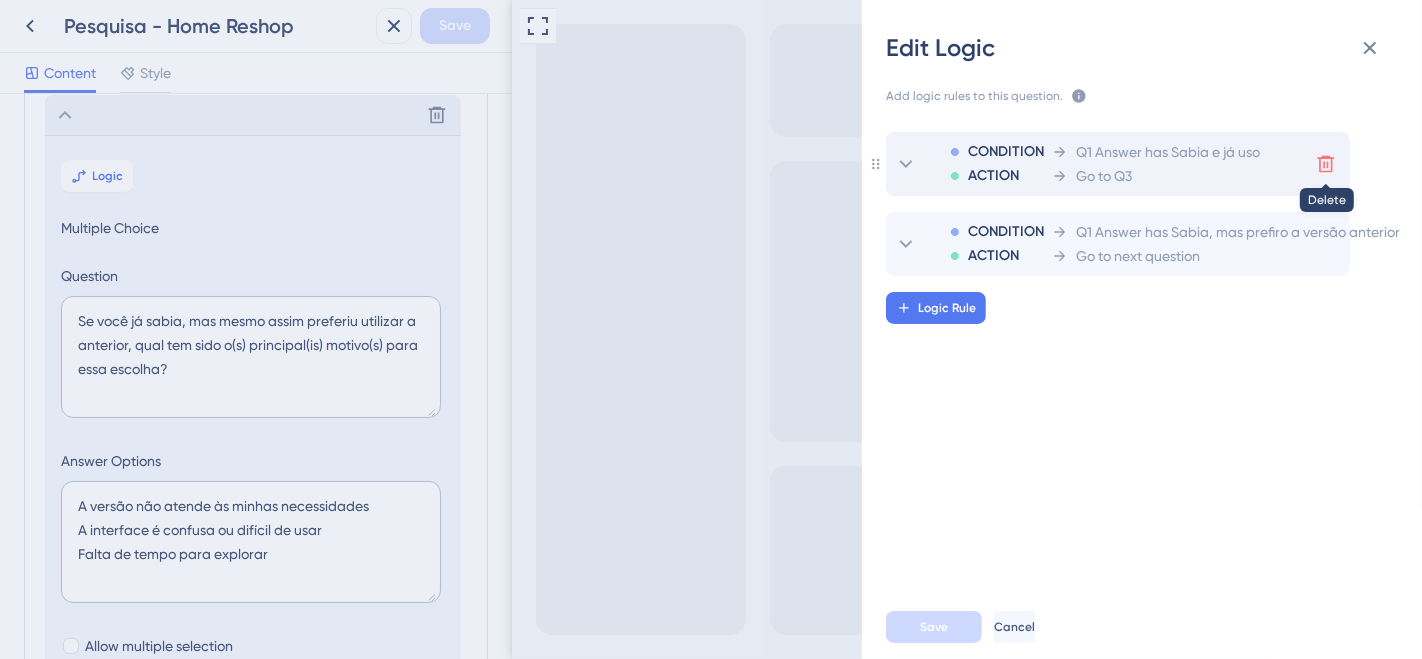 click 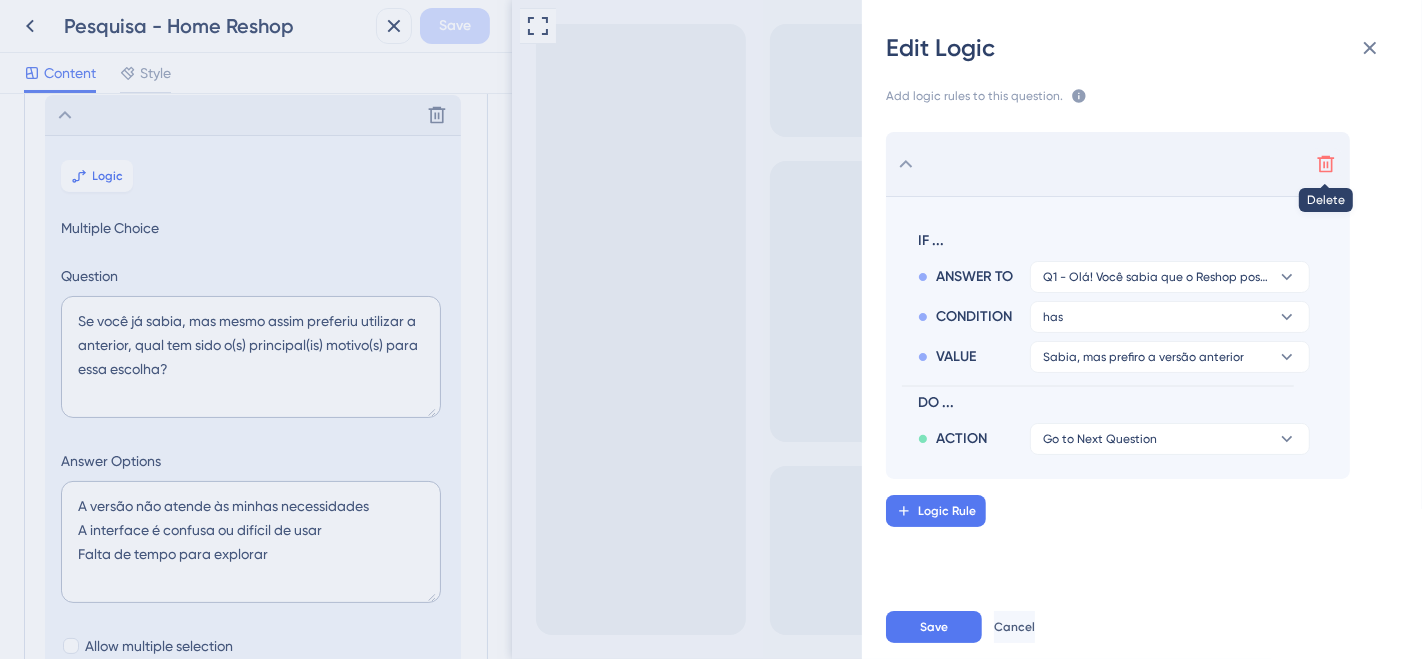 click 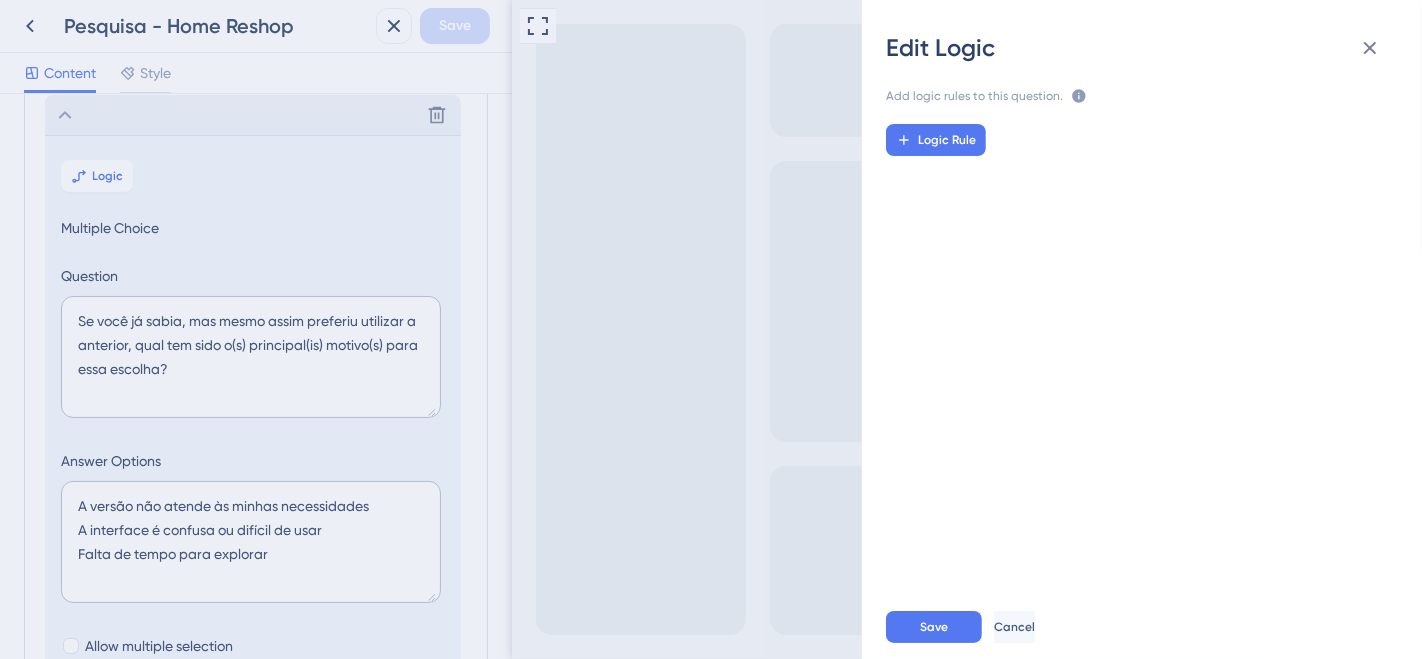 click on "Edit Logic Add logic rules to this question. The rules will apply after this question is answered The priority will be based on the order you set here  If no rule is set or no rule applies, the next question will be shown Learn More Logic Rule Save Cancel" at bounding box center (711, 329) 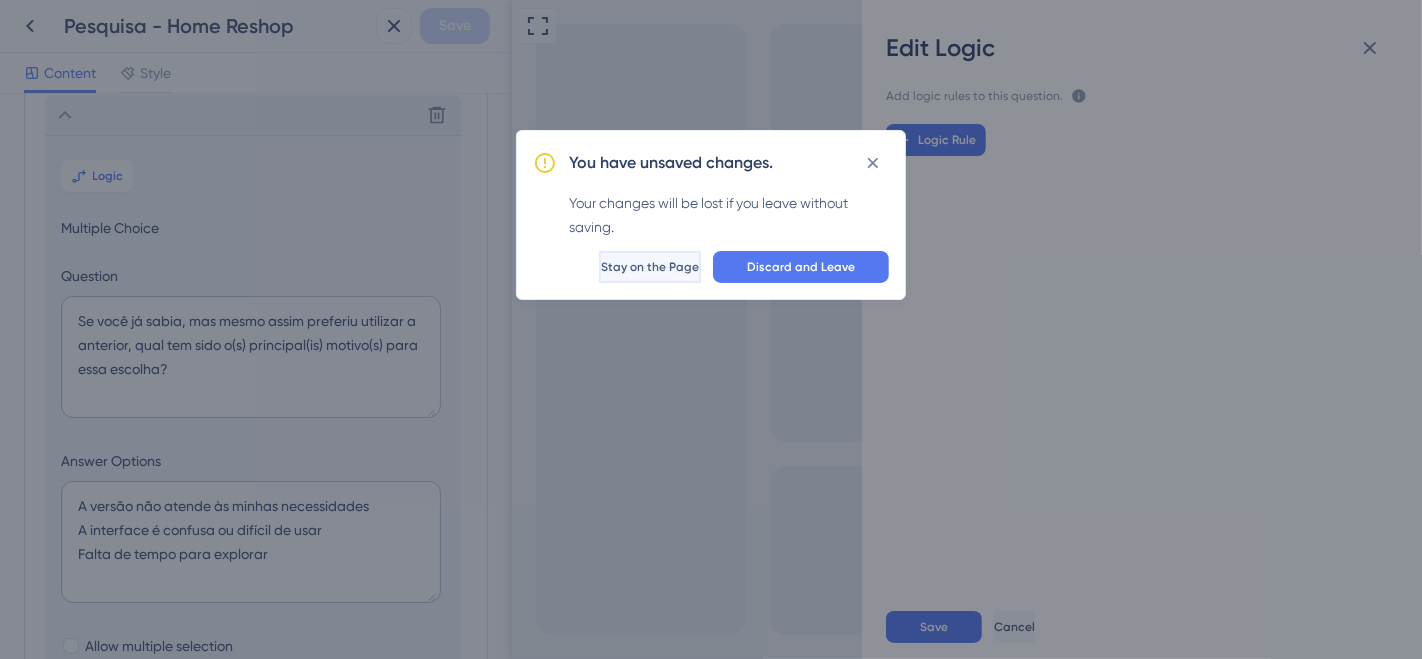 click on "Stay on the Page" at bounding box center (650, 267) 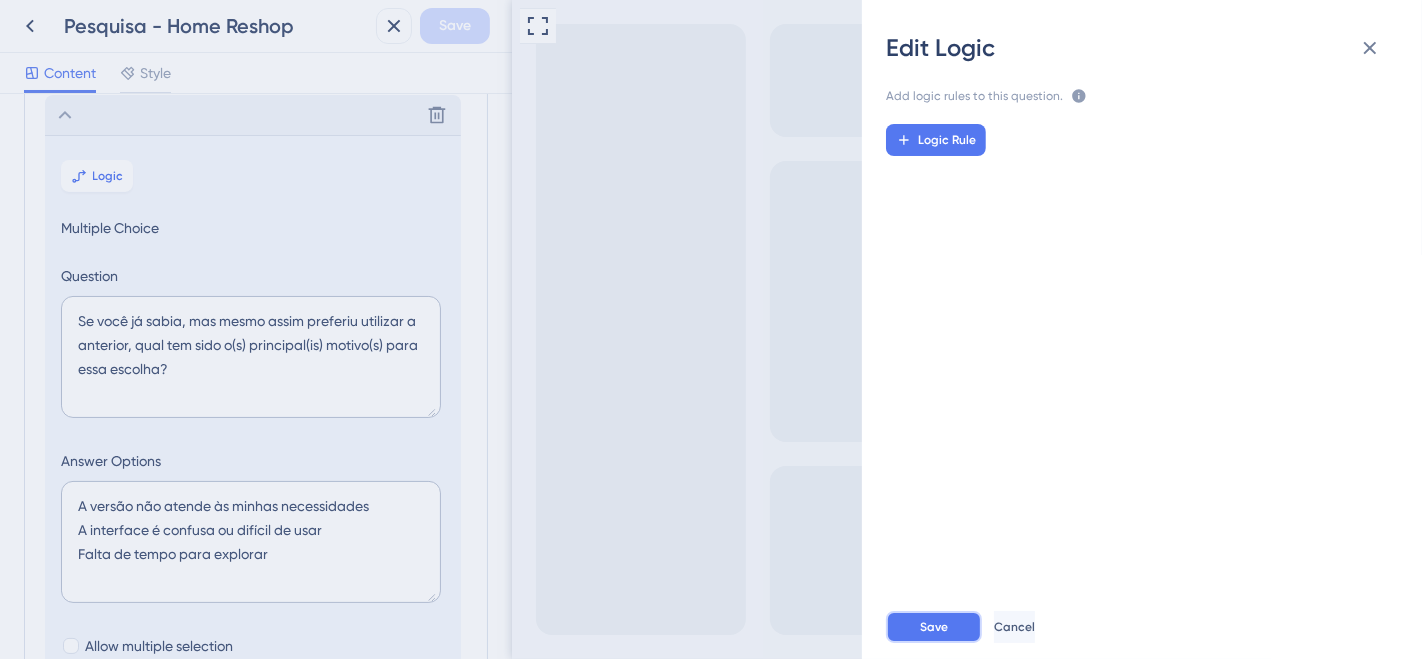 click on "Save" at bounding box center [934, 627] 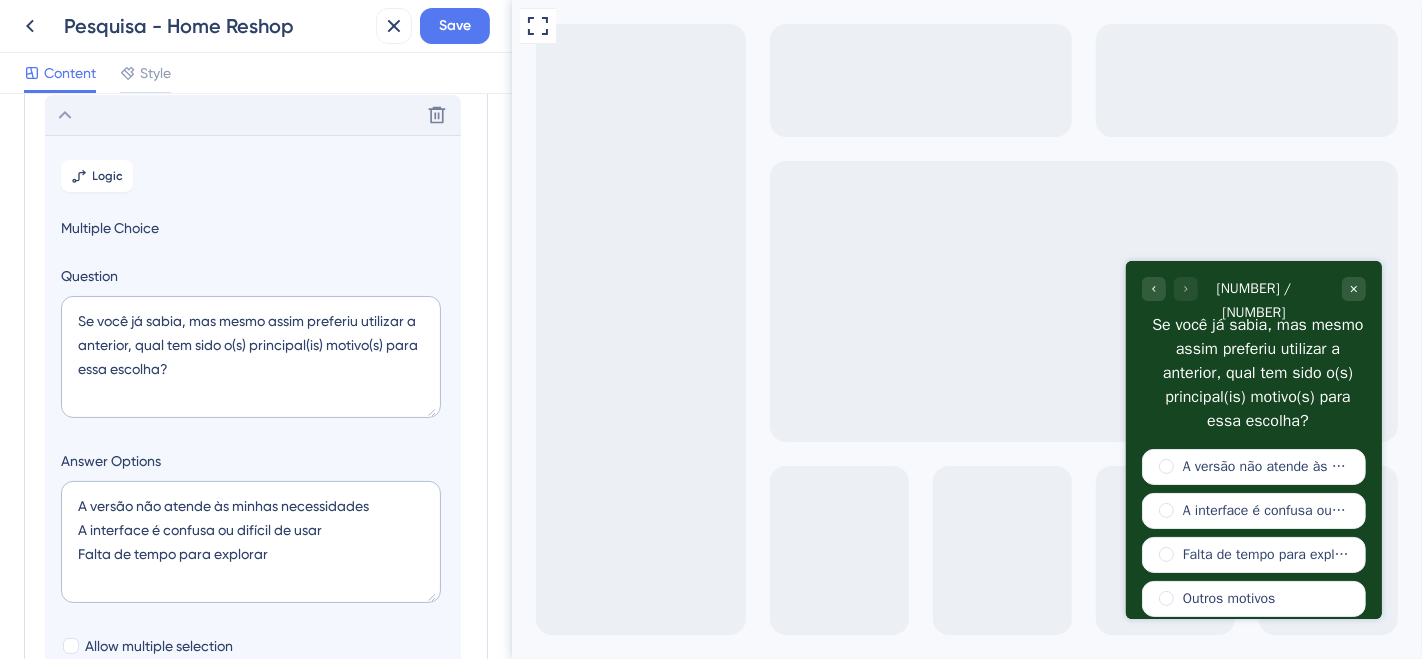 click 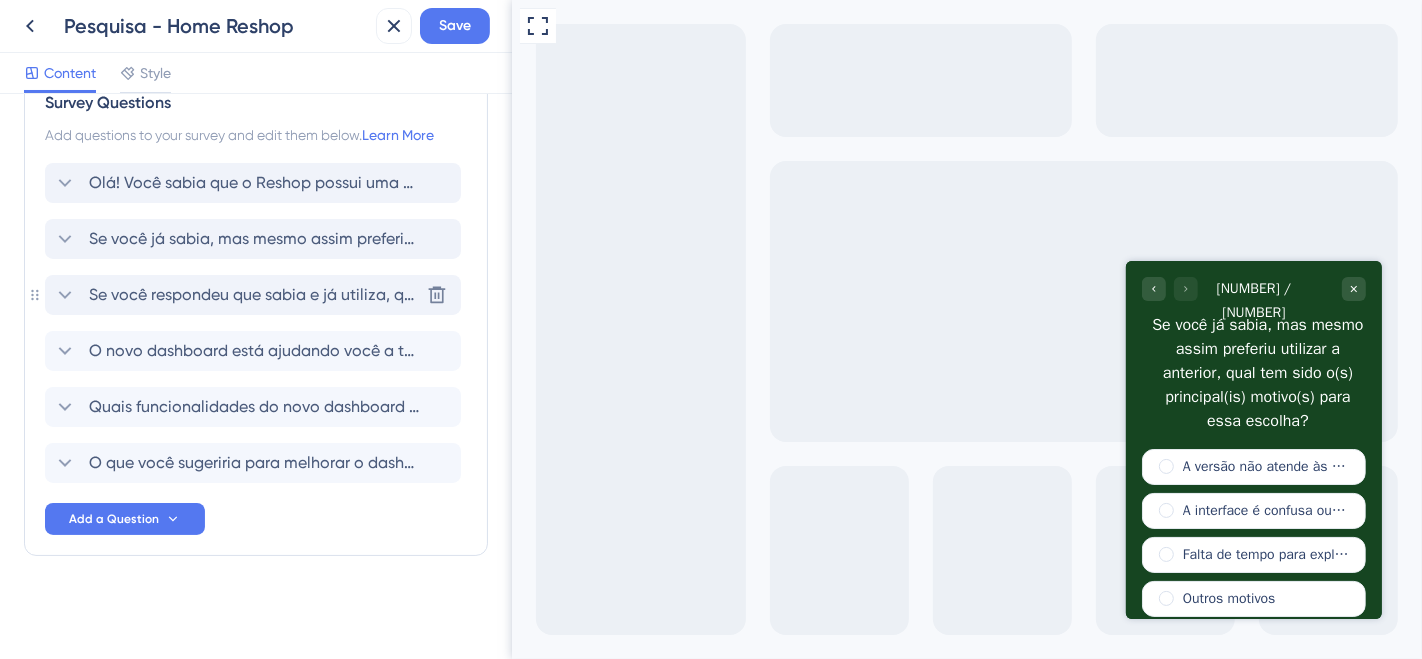 click 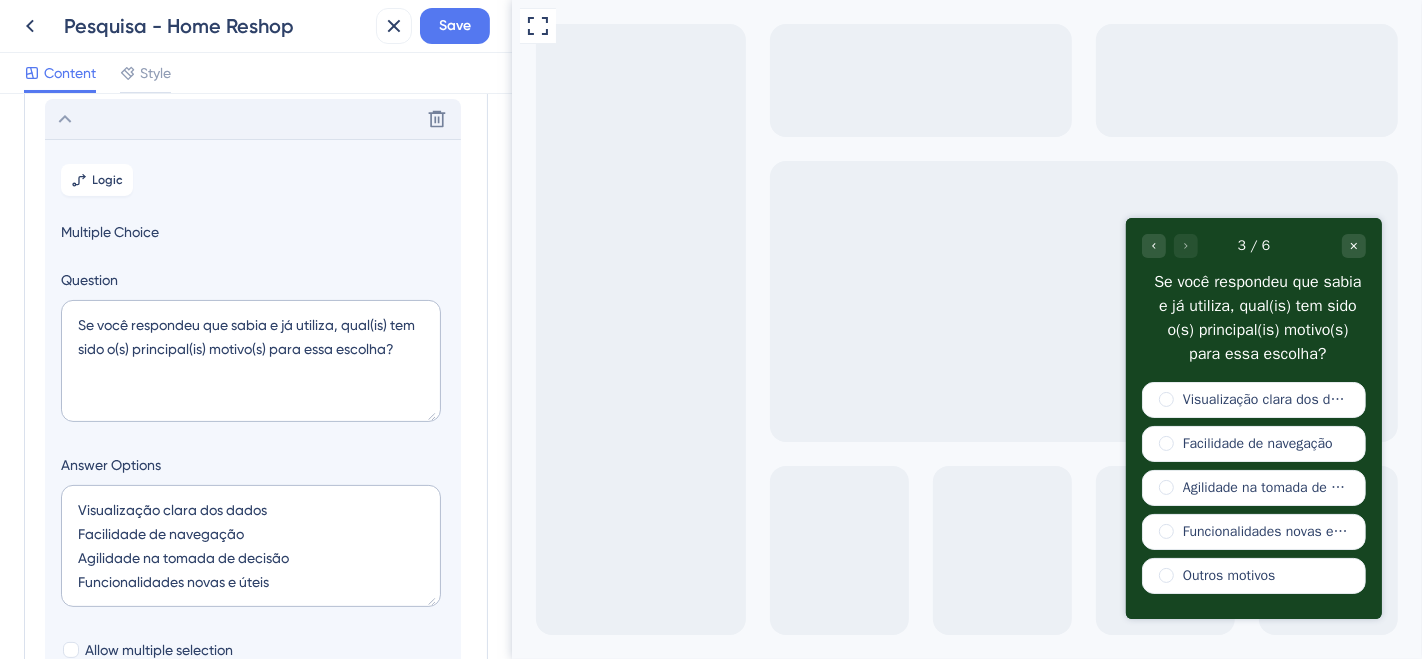 scroll, scrollTop: 228, scrollLeft: 0, axis: vertical 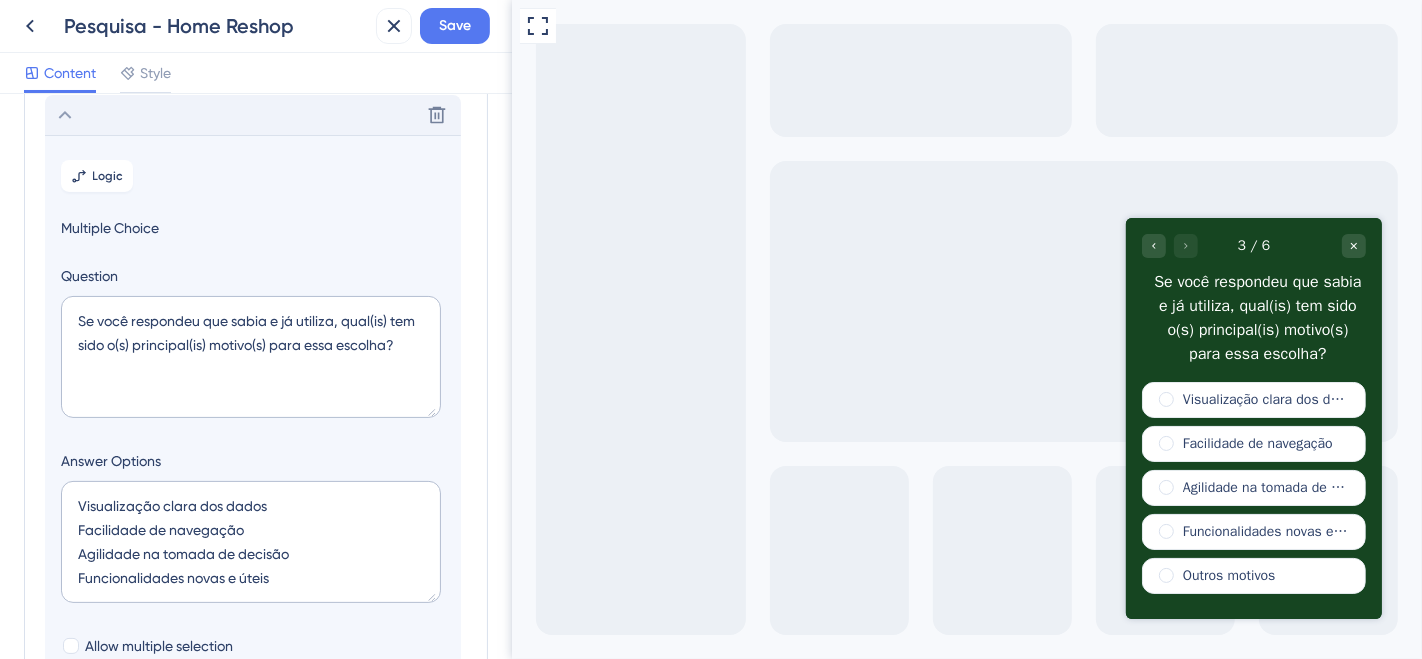 click 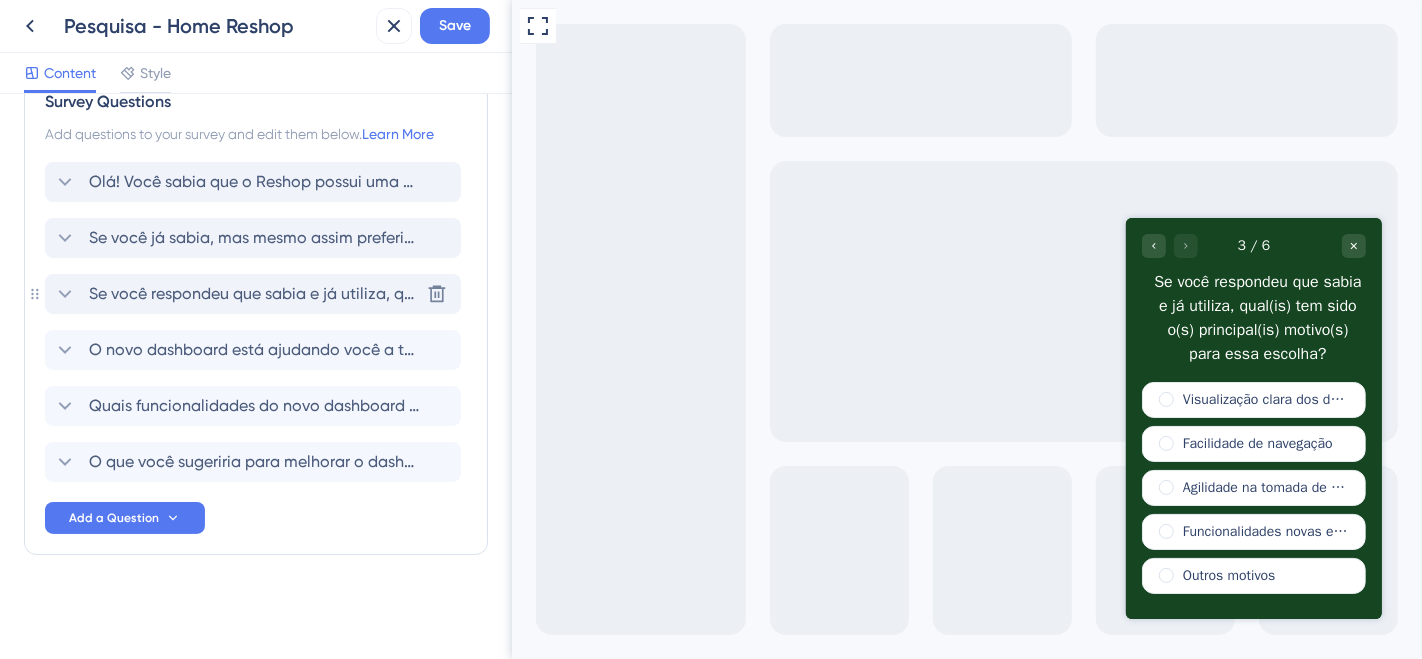 scroll, scrollTop: 48, scrollLeft: 0, axis: vertical 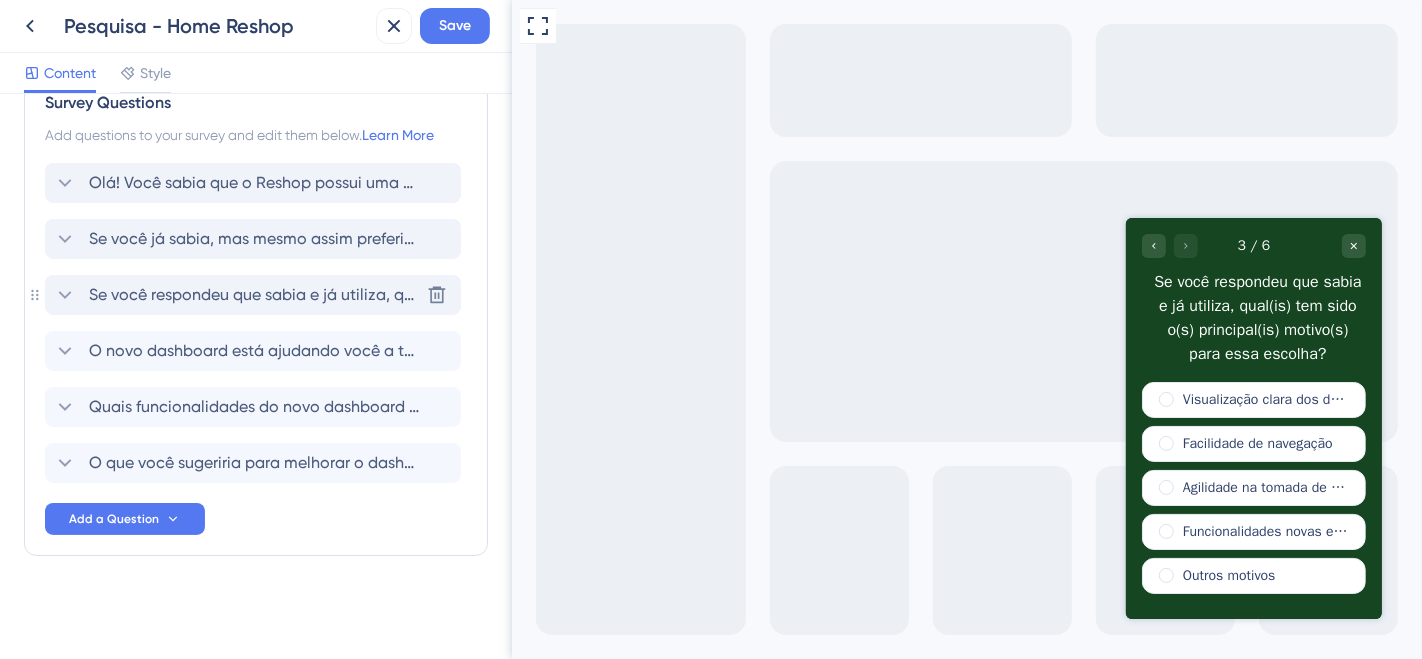 click 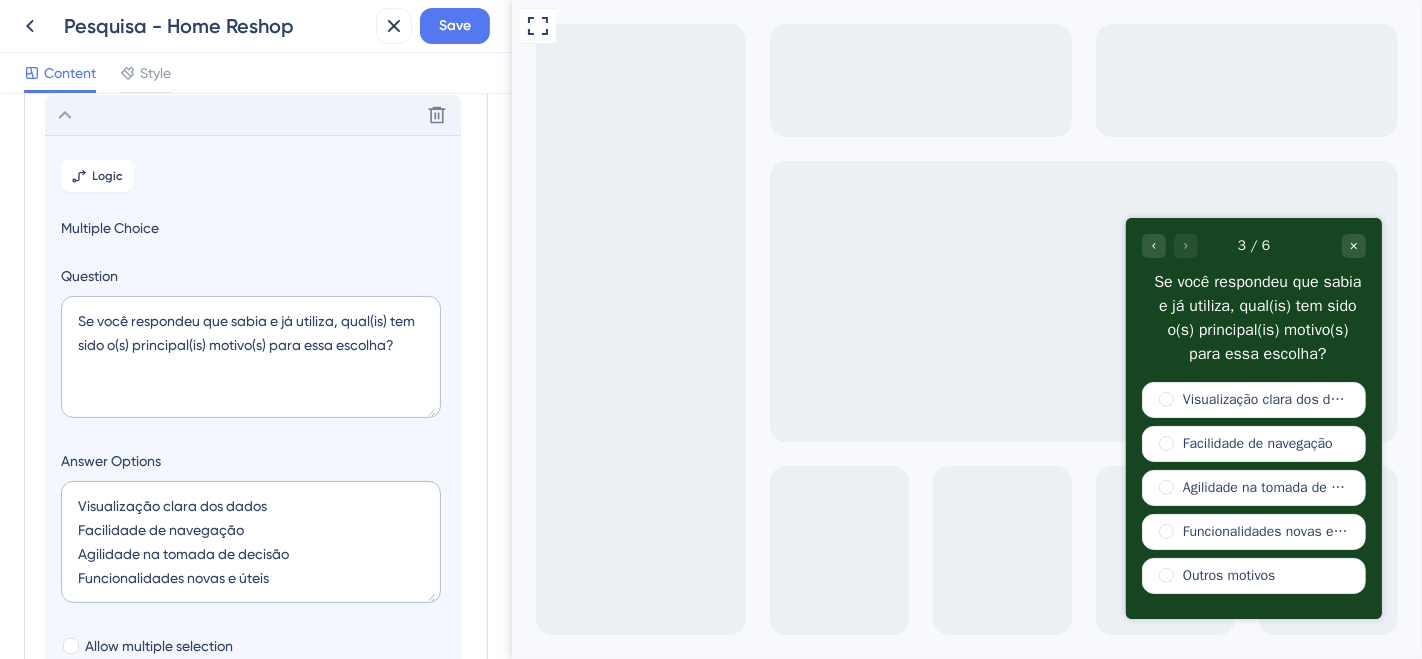 click 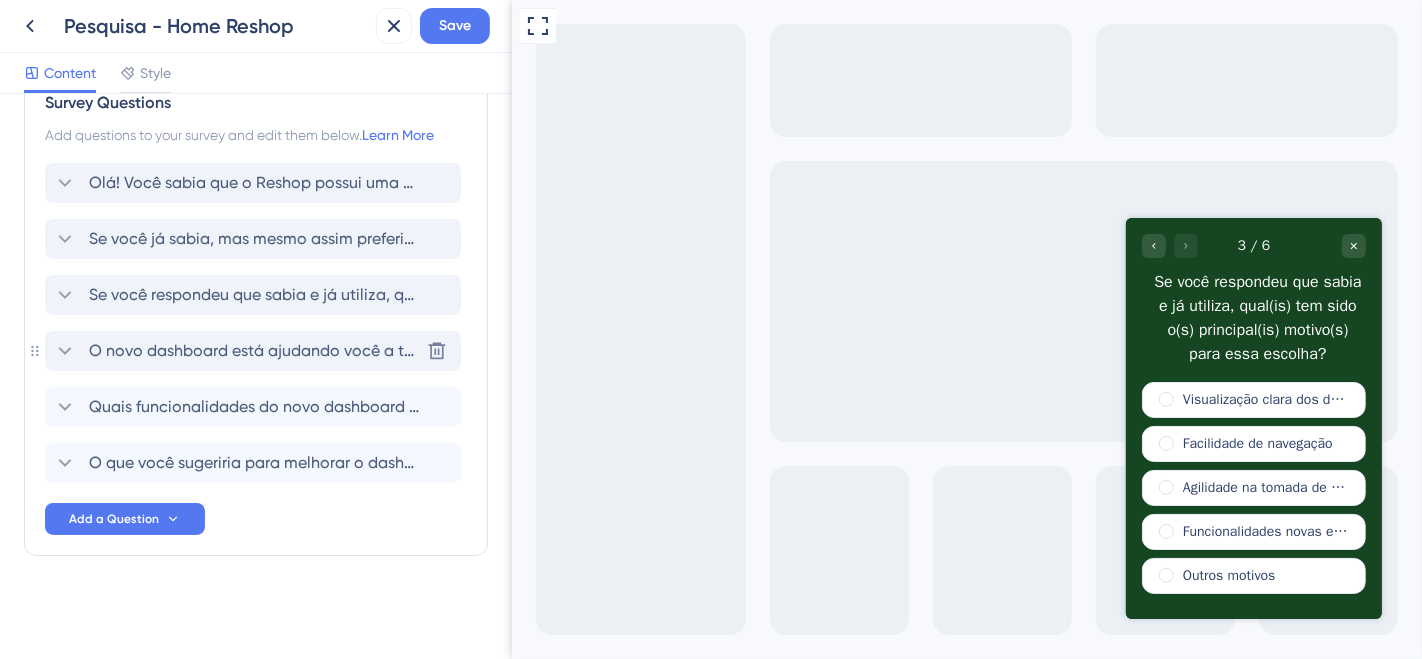 click on "O novo dashboard está ajudando você a tomar decisões mais rápidas ou assertivas? Delete" at bounding box center [253, 351] 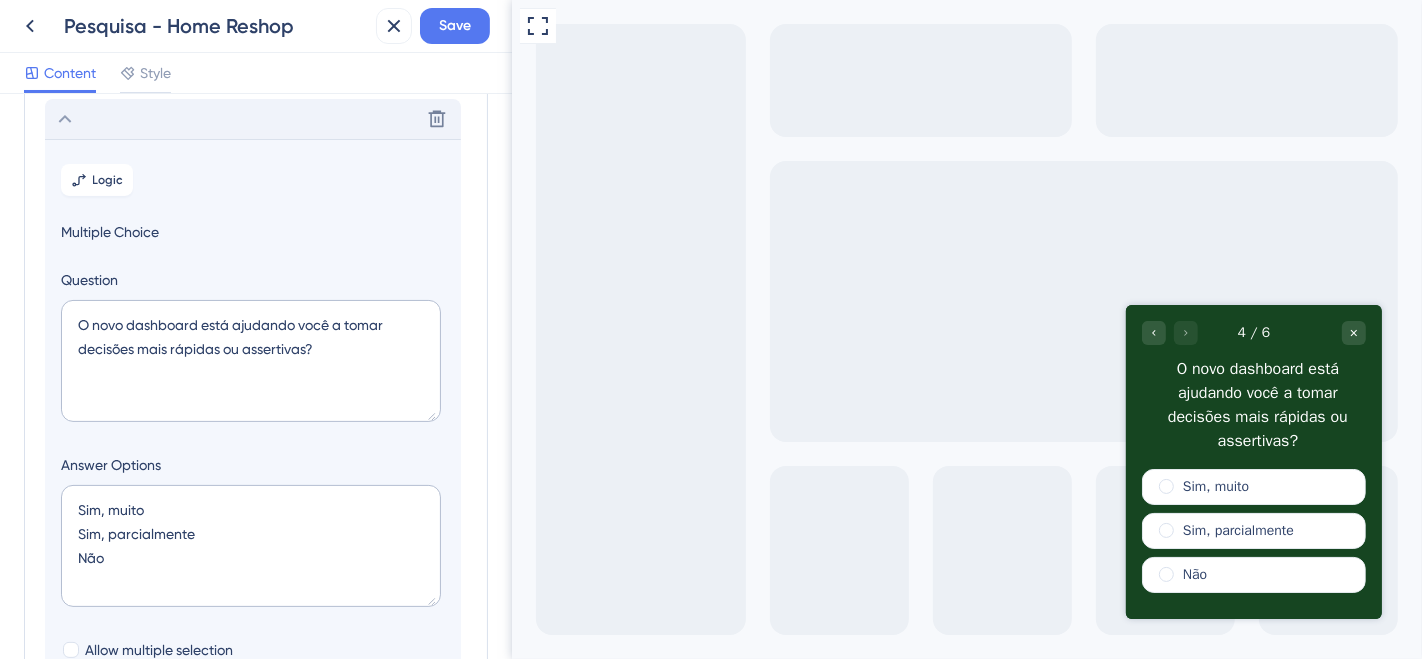 scroll, scrollTop: 284, scrollLeft: 0, axis: vertical 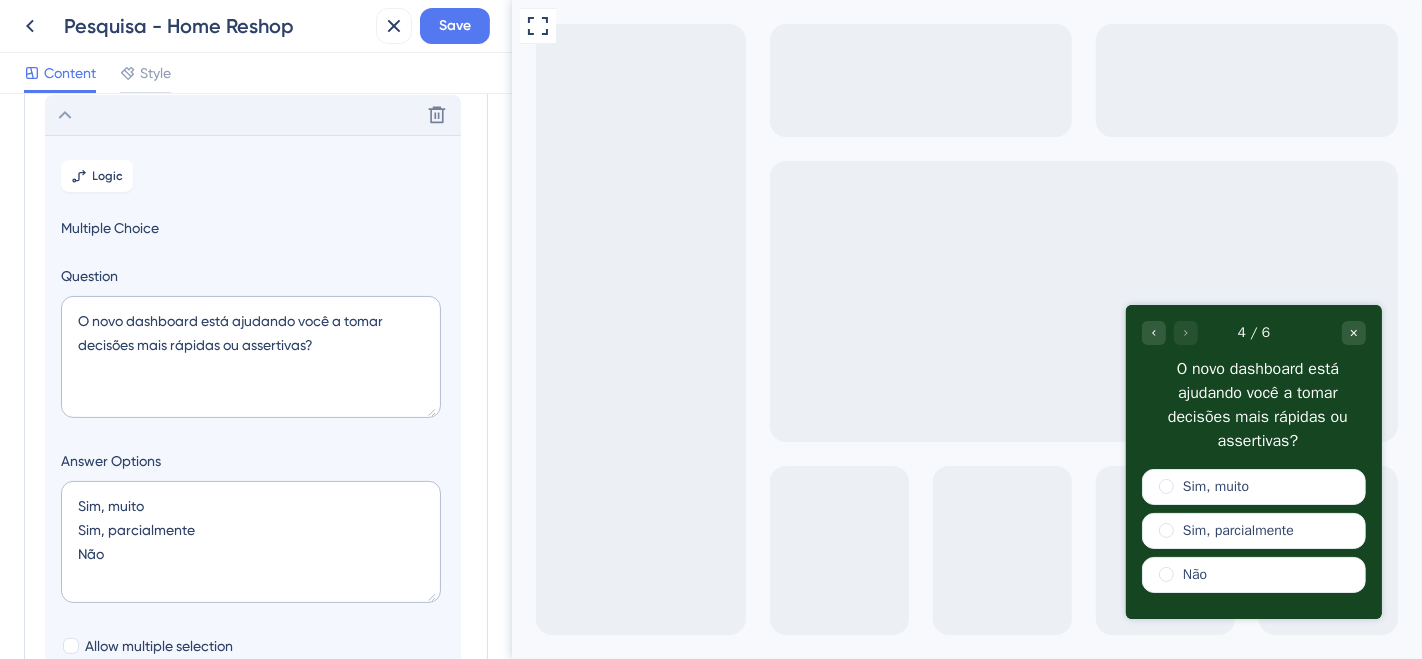 click 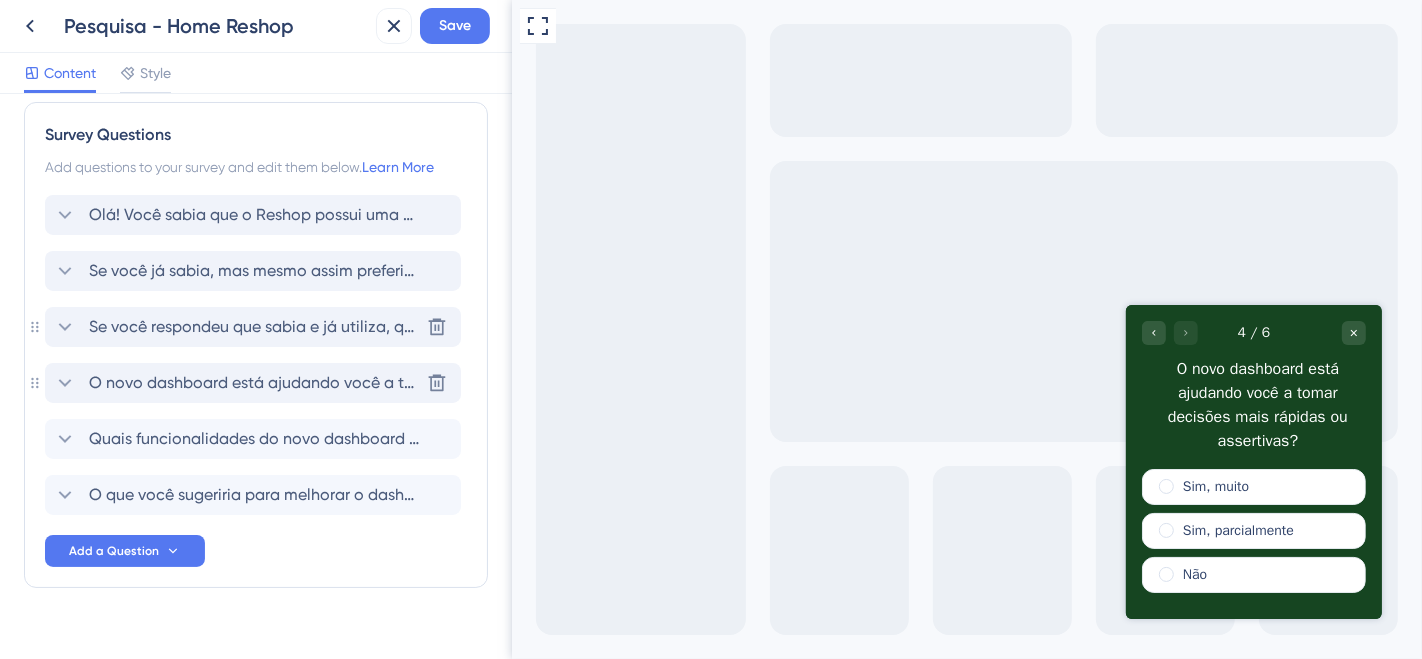 scroll, scrollTop: 0, scrollLeft: 0, axis: both 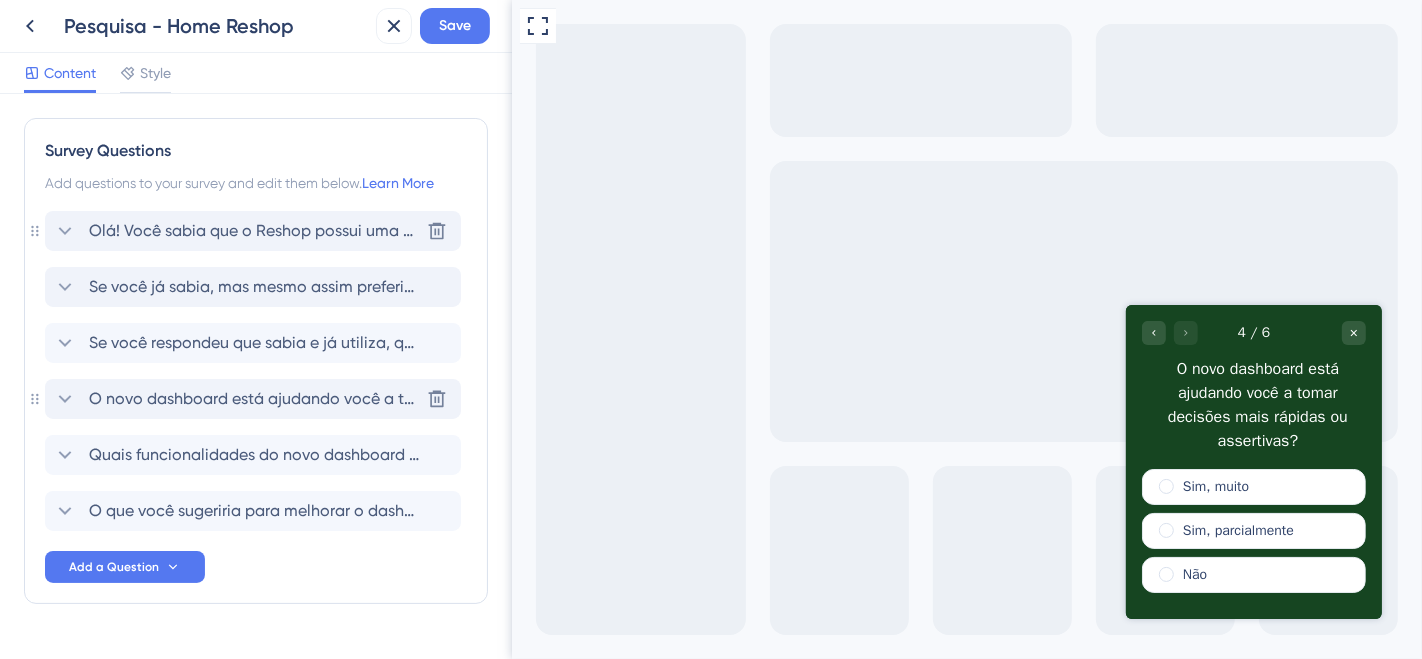 click 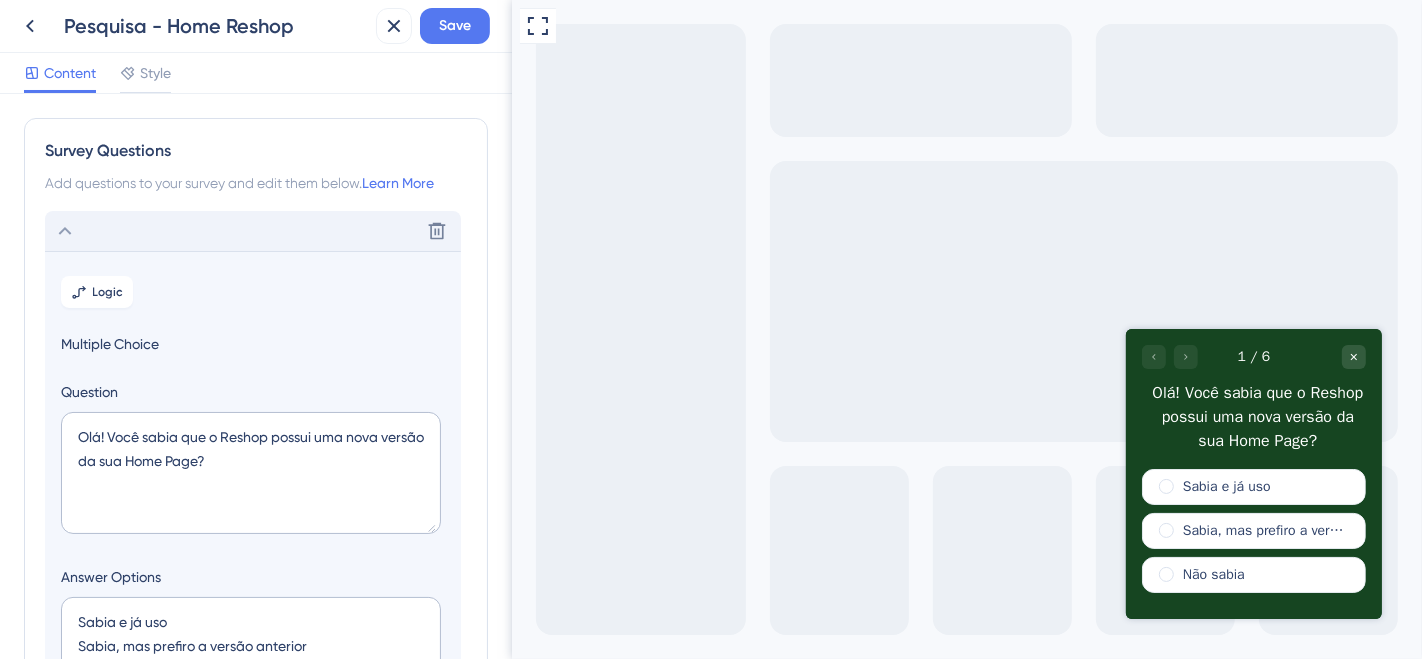 scroll, scrollTop: 117, scrollLeft: 0, axis: vertical 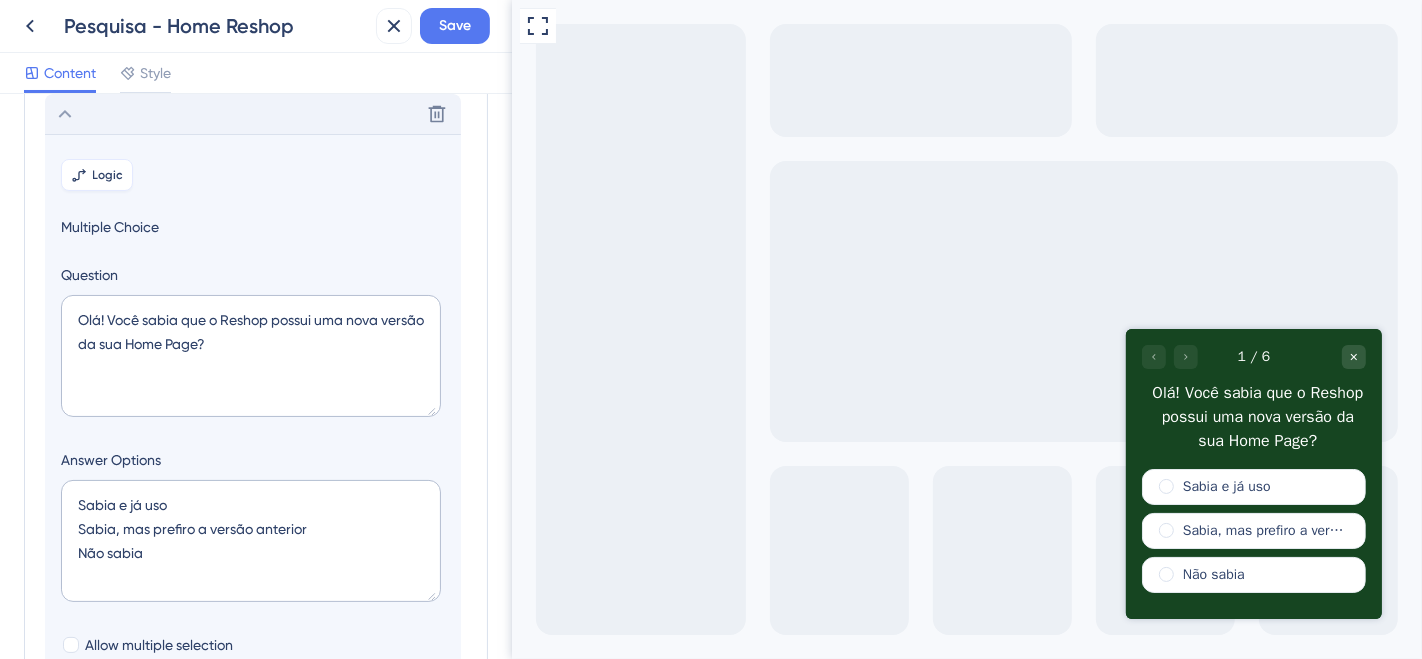 click on "Logic" at bounding box center [108, 175] 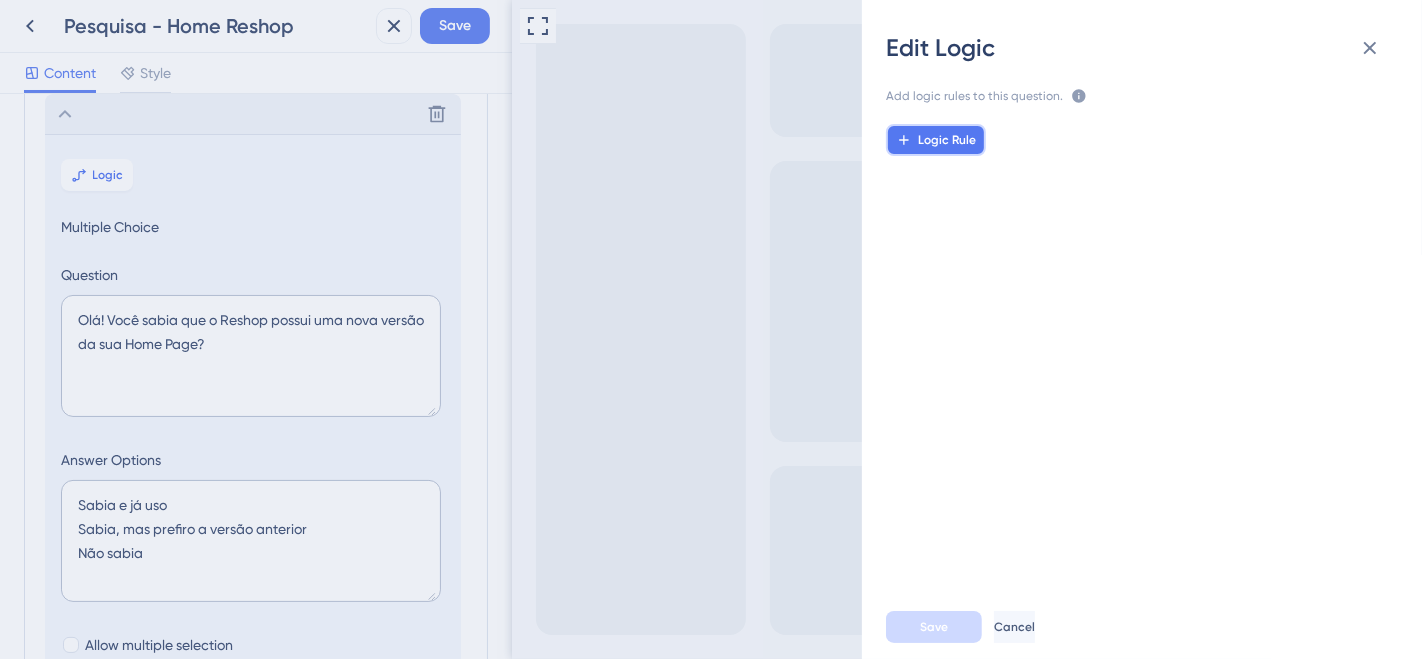 click on "Logic Rule" at bounding box center (947, 140) 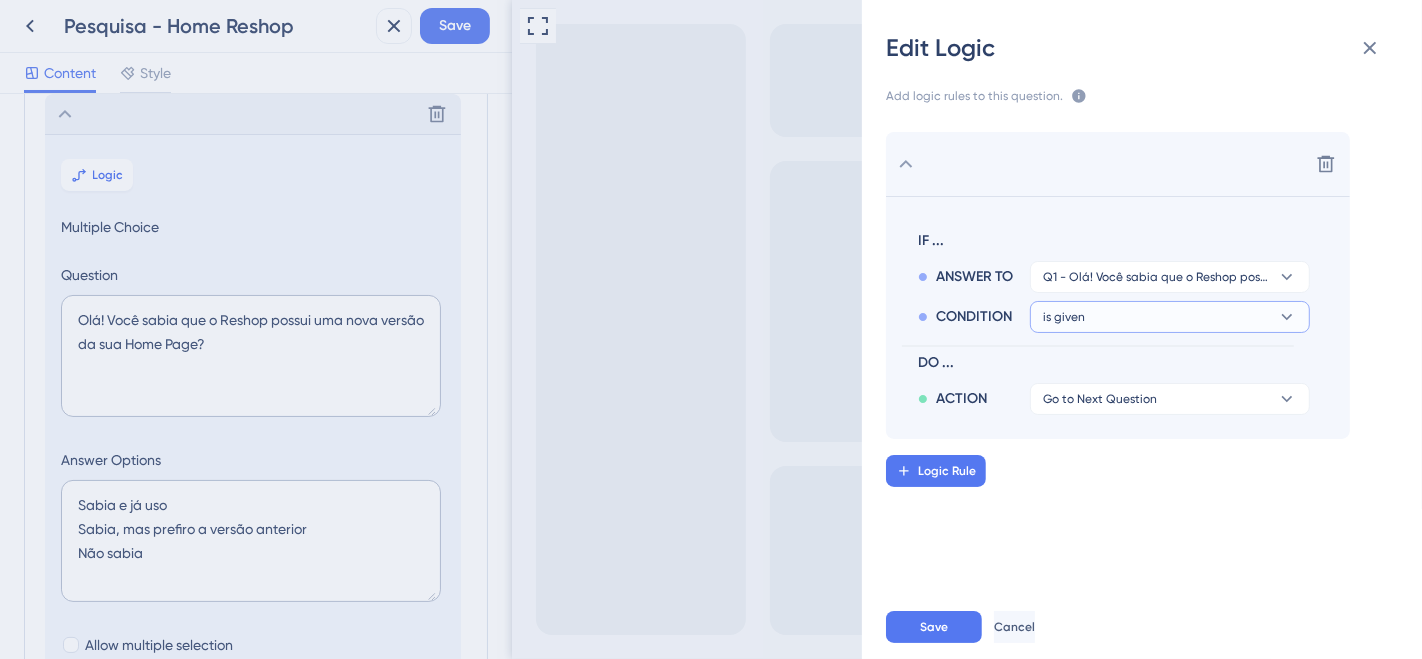 click 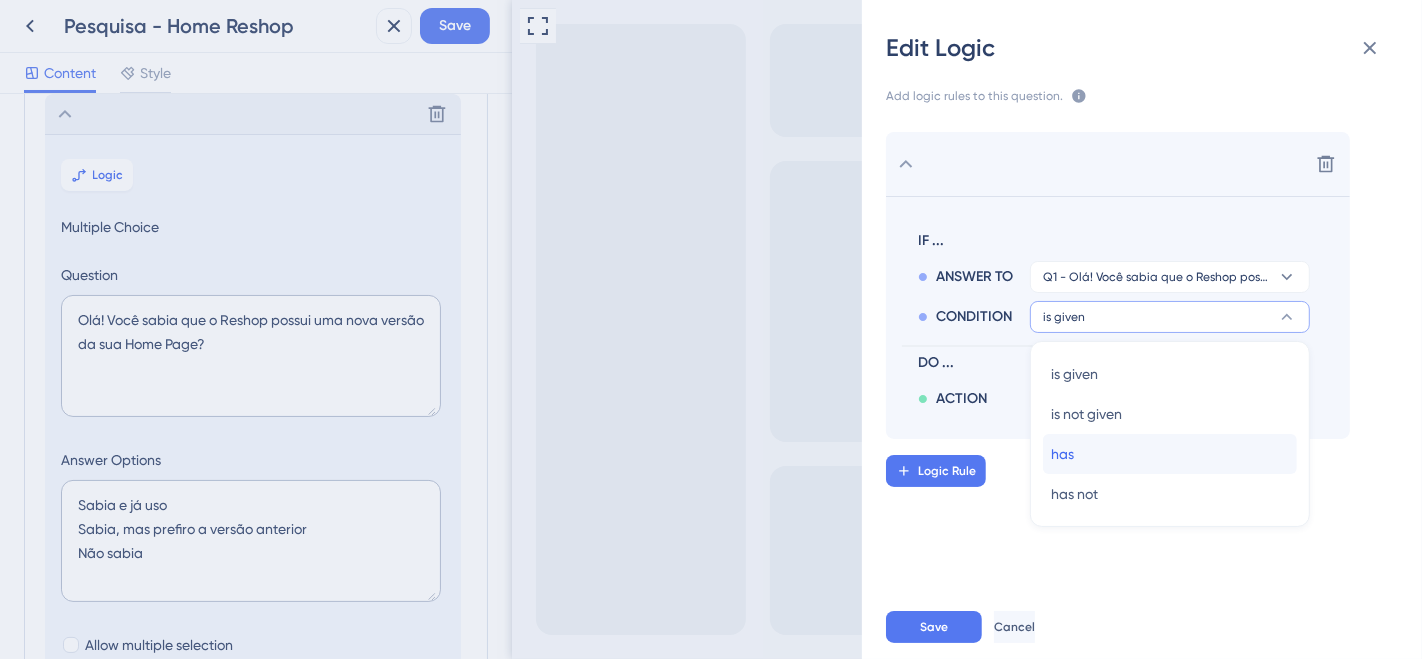 click on "has has" at bounding box center [1170, 454] 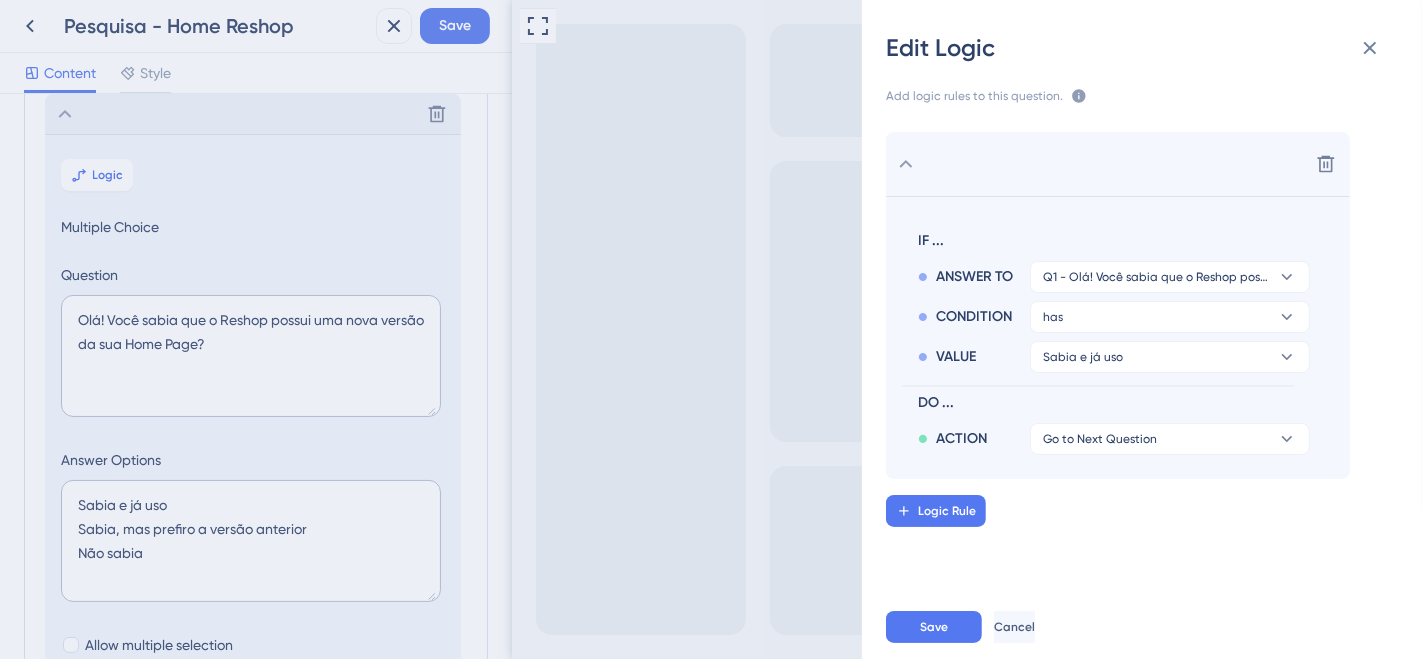 drag, startPoint x: 503, startPoint y: 287, endPoint x: 497, endPoint y: 311, distance: 24.738634 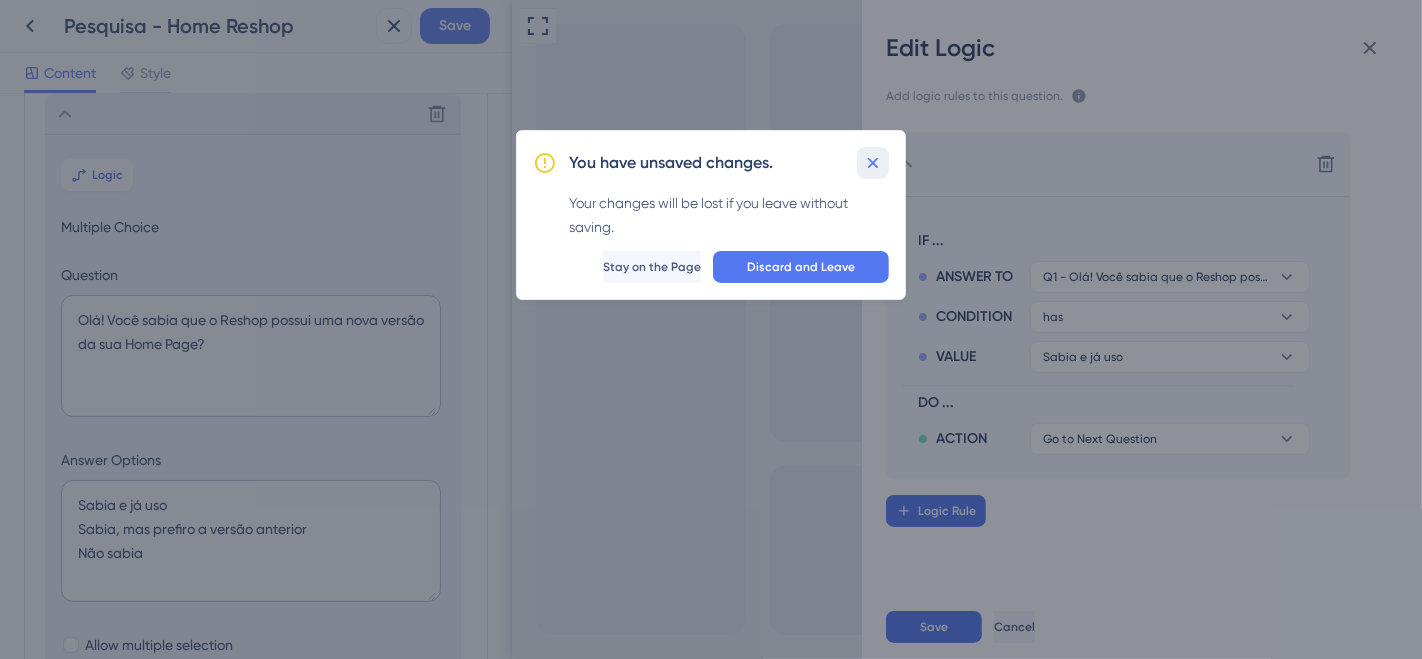 click 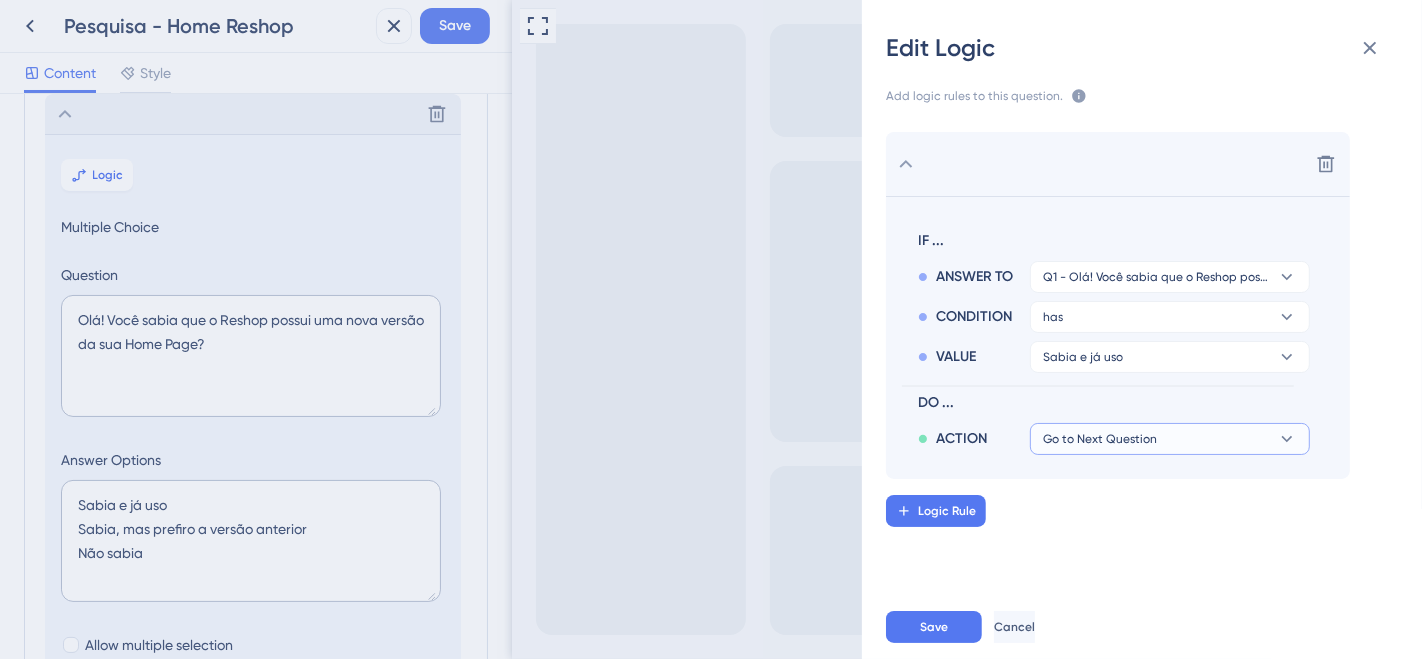 click 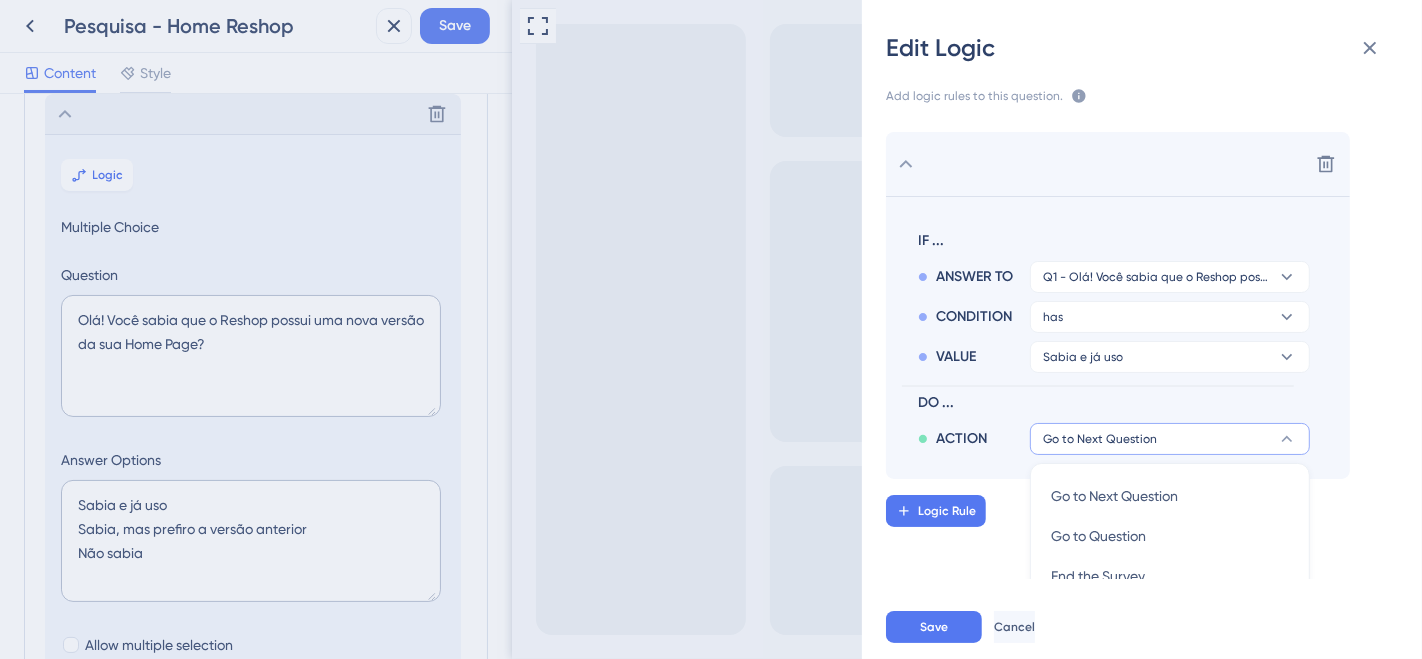 scroll, scrollTop: 268, scrollLeft: 0, axis: vertical 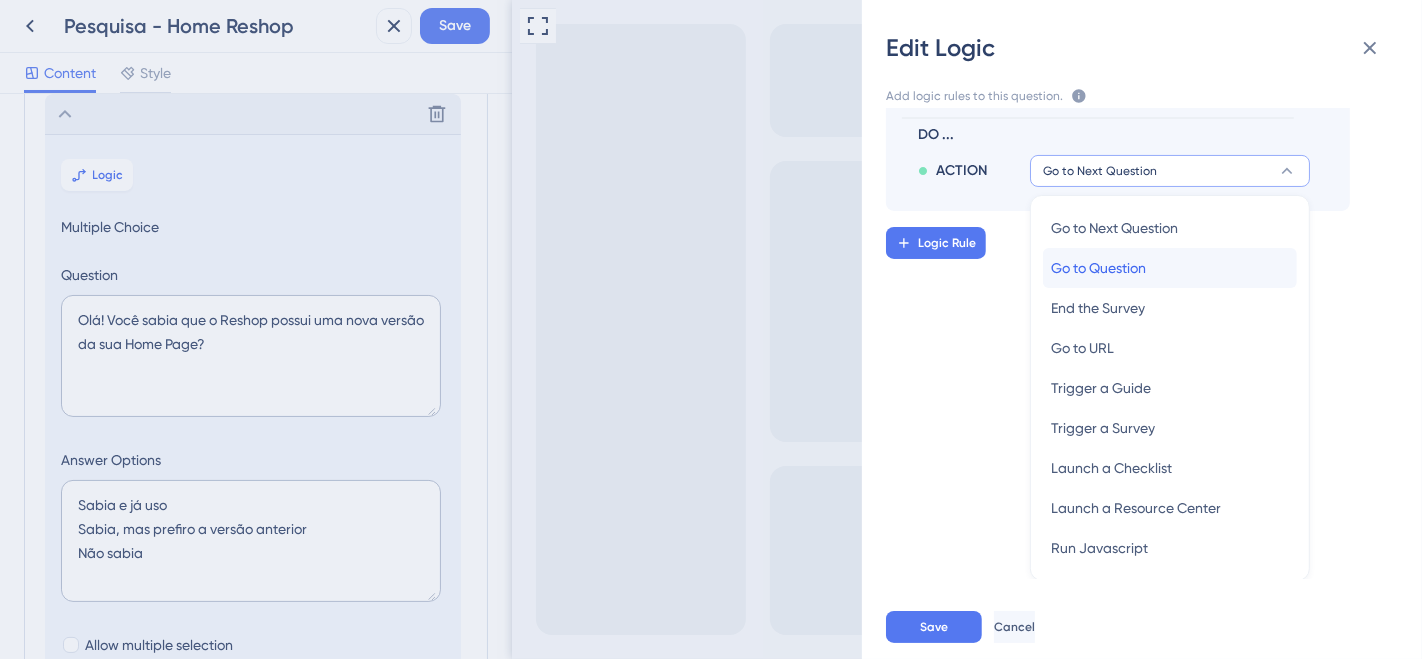 click on "Go to Question" at bounding box center [1098, 268] 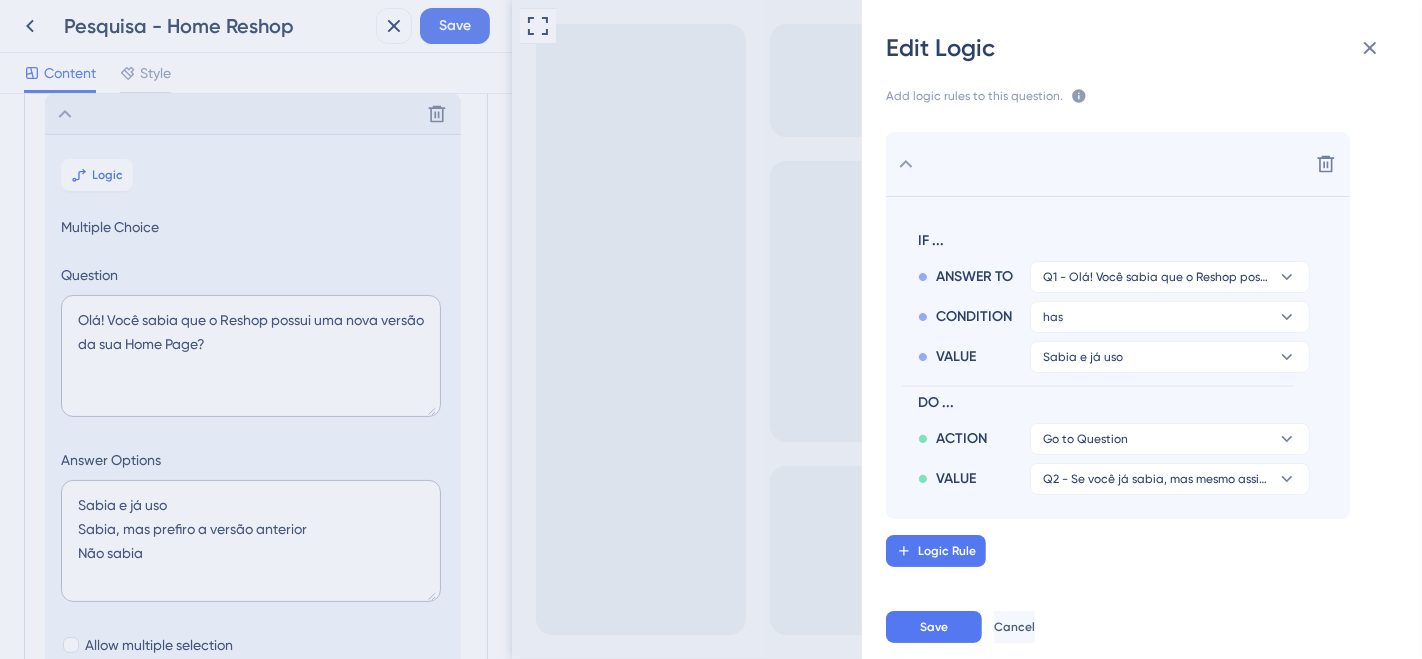 scroll, scrollTop: 0, scrollLeft: 0, axis: both 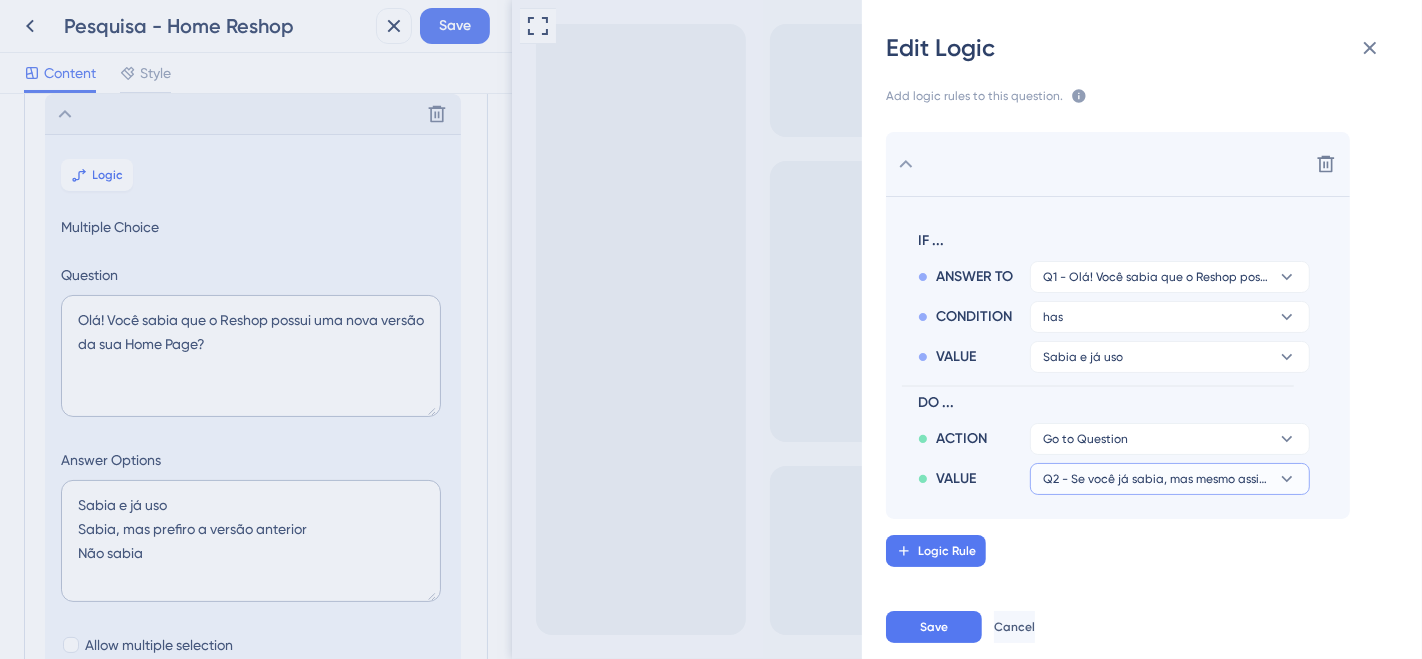 click 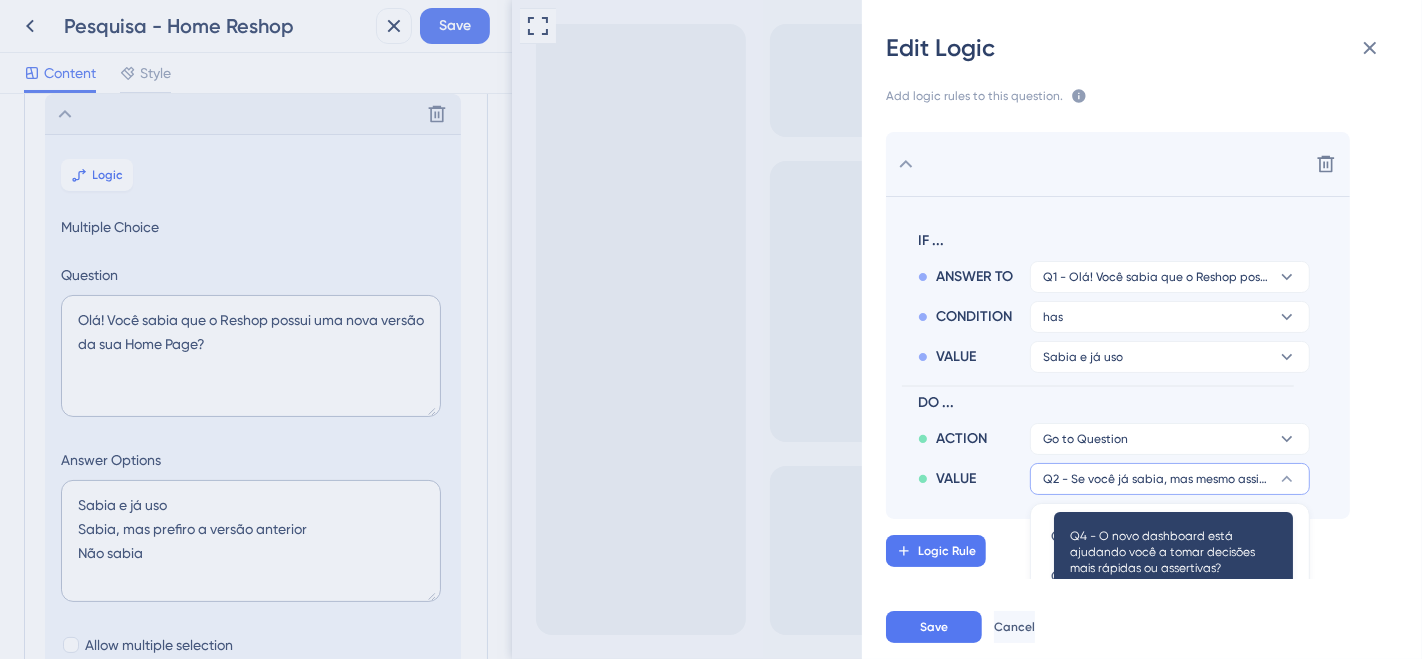 scroll, scrollTop: 148, scrollLeft: 0, axis: vertical 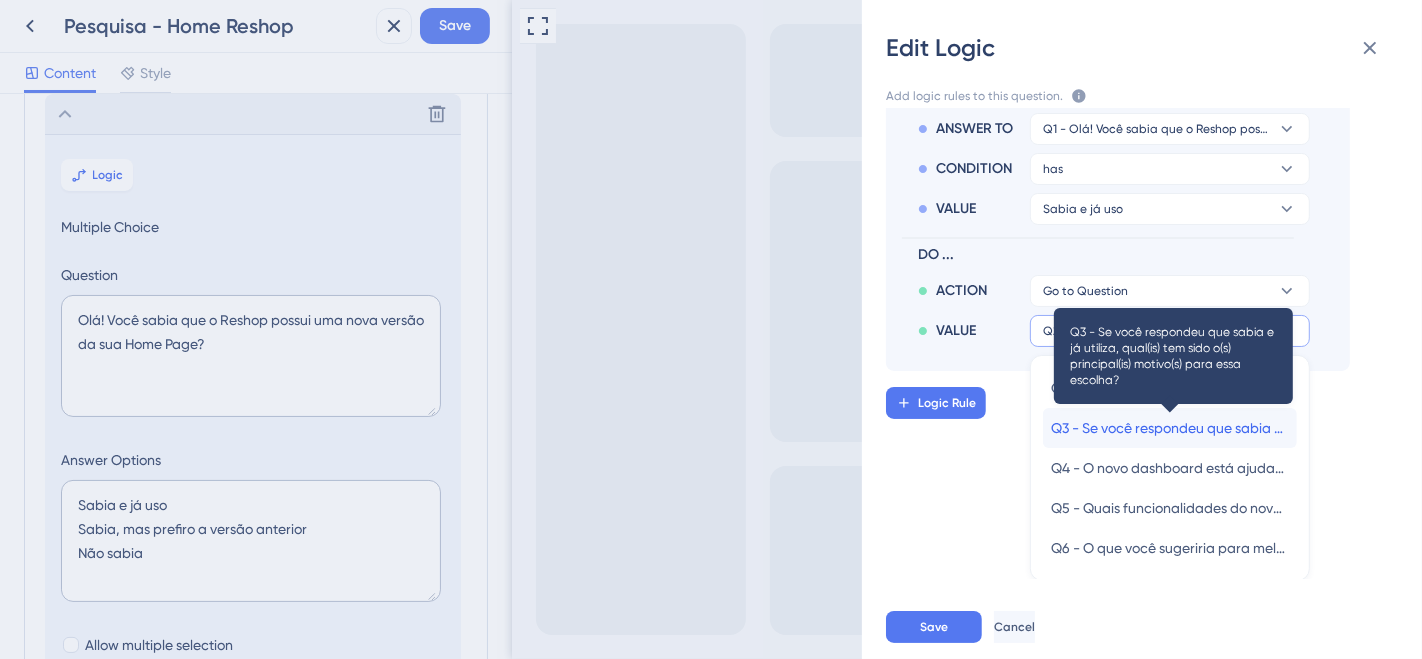 click on "Q3 - Se você respondeu que sabia e já utiliza, qual(is) tem sido o(s) principal(is) motivo(s) para essa escolha?" at bounding box center (1170, 428) 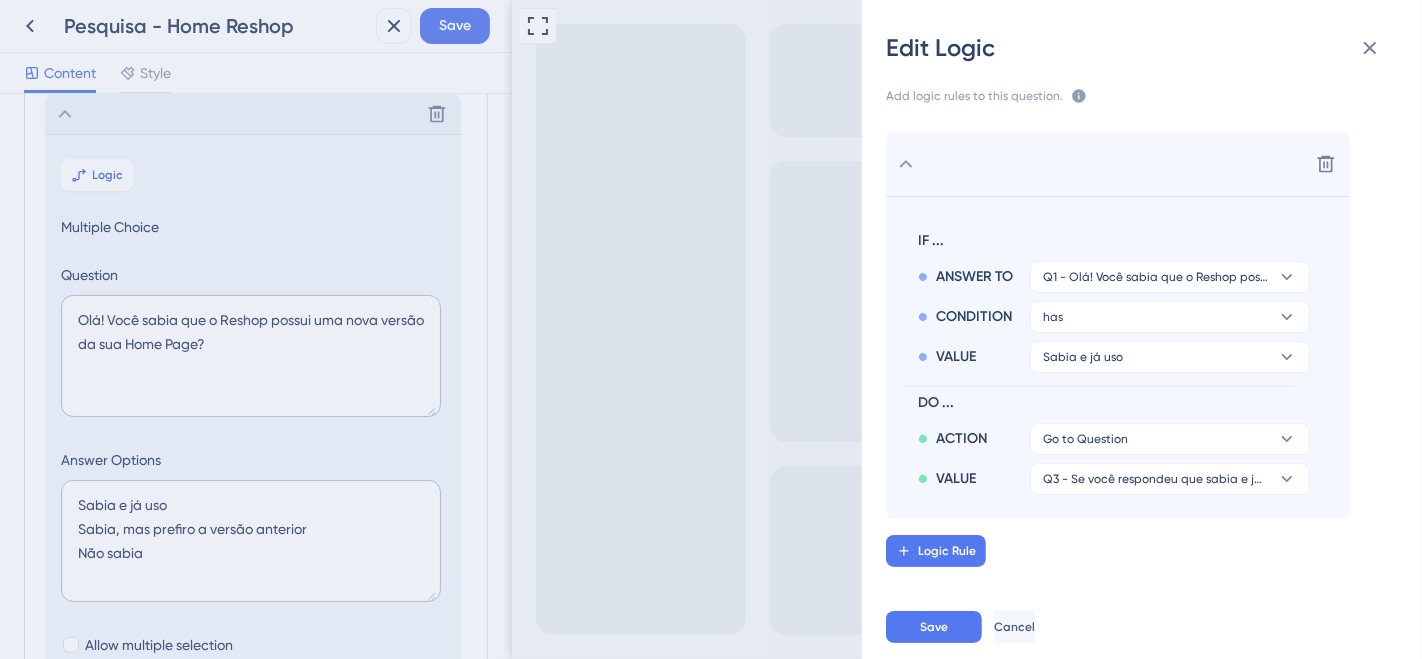 scroll, scrollTop: 0, scrollLeft: 0, axis: both 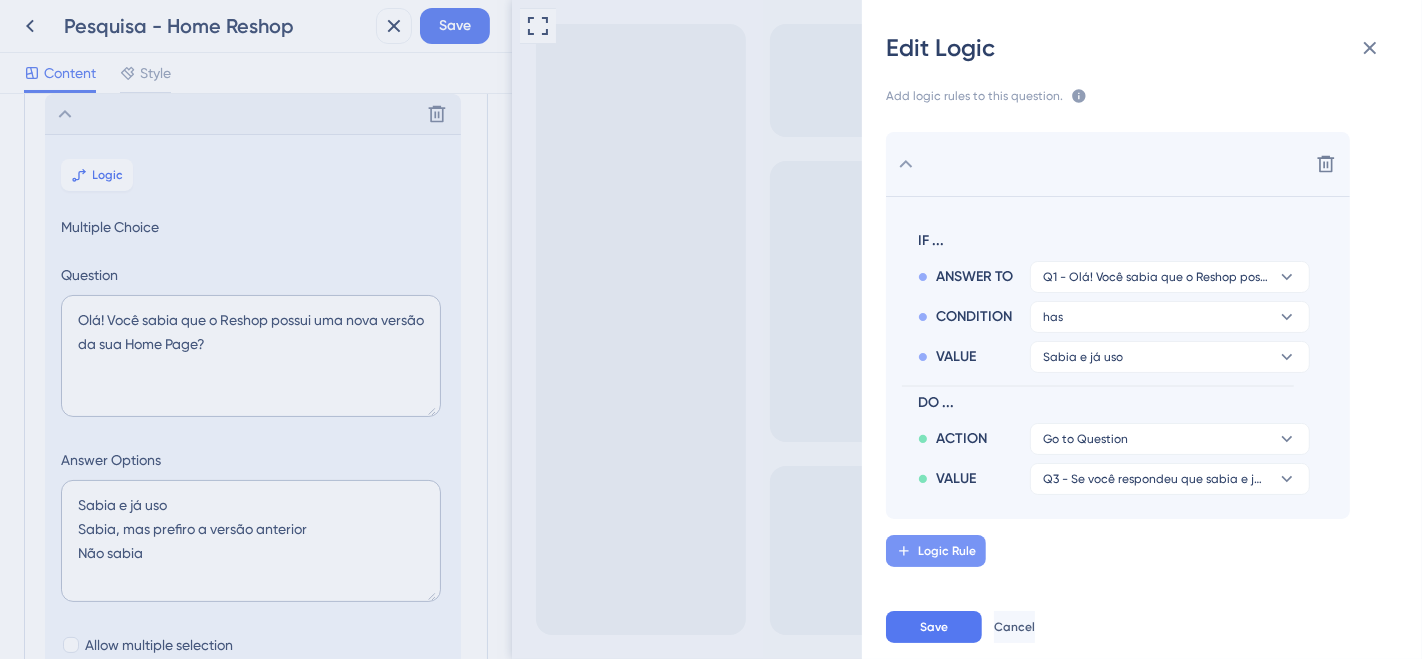 click on "Logic Rule" at bounding box center (947, 551) 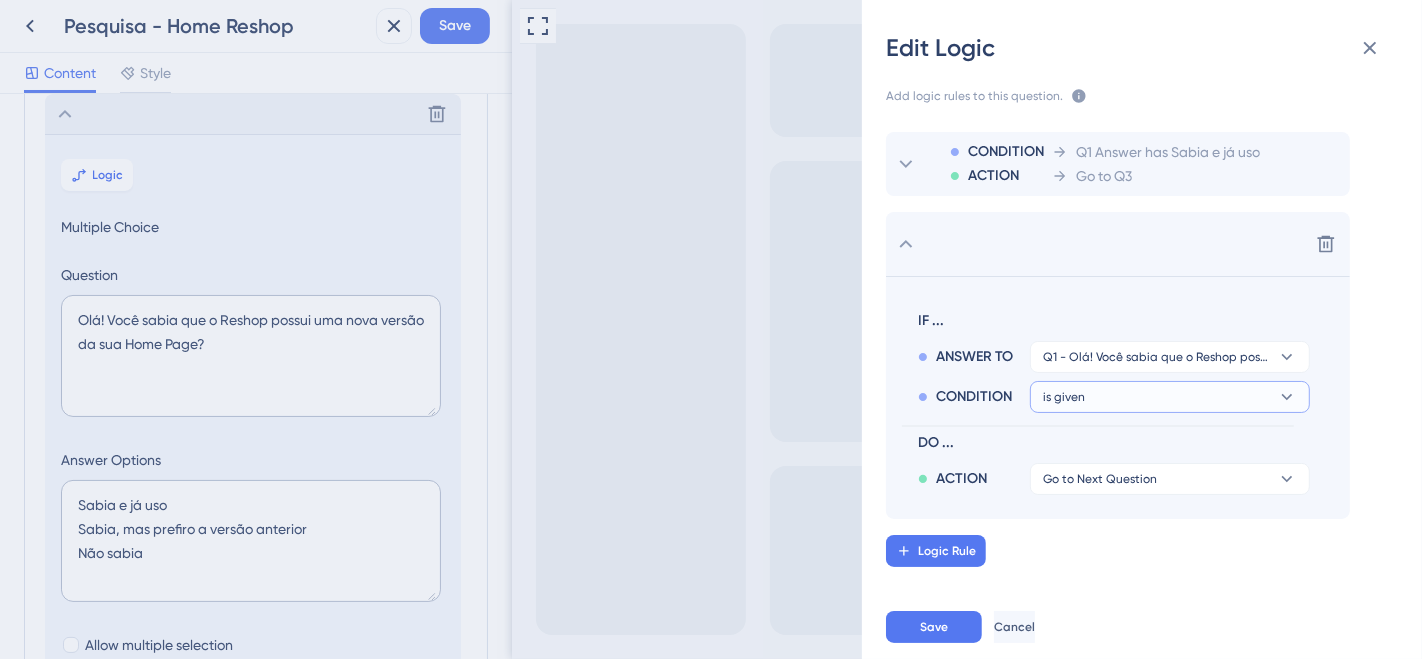 click on "is given" at bounding box center (1170, 357) 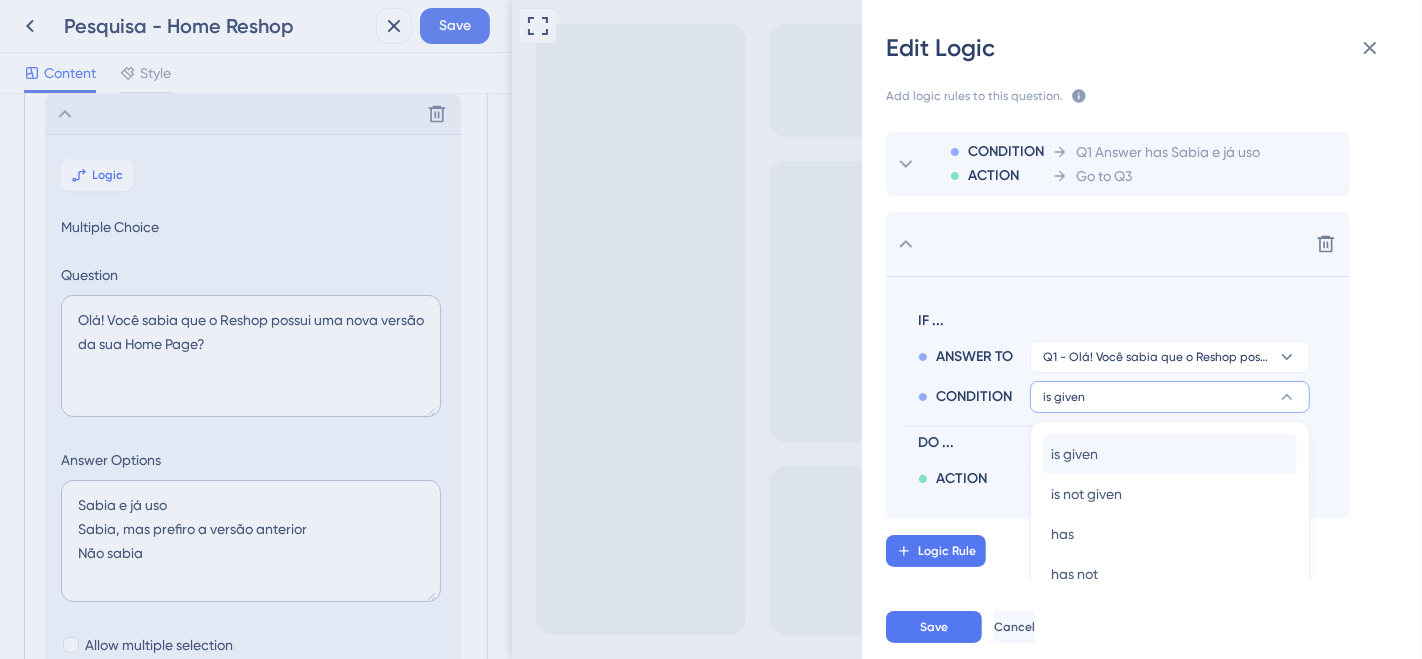 scroll, scrollTop: 26, scrollLeft: 0, axis: vertical 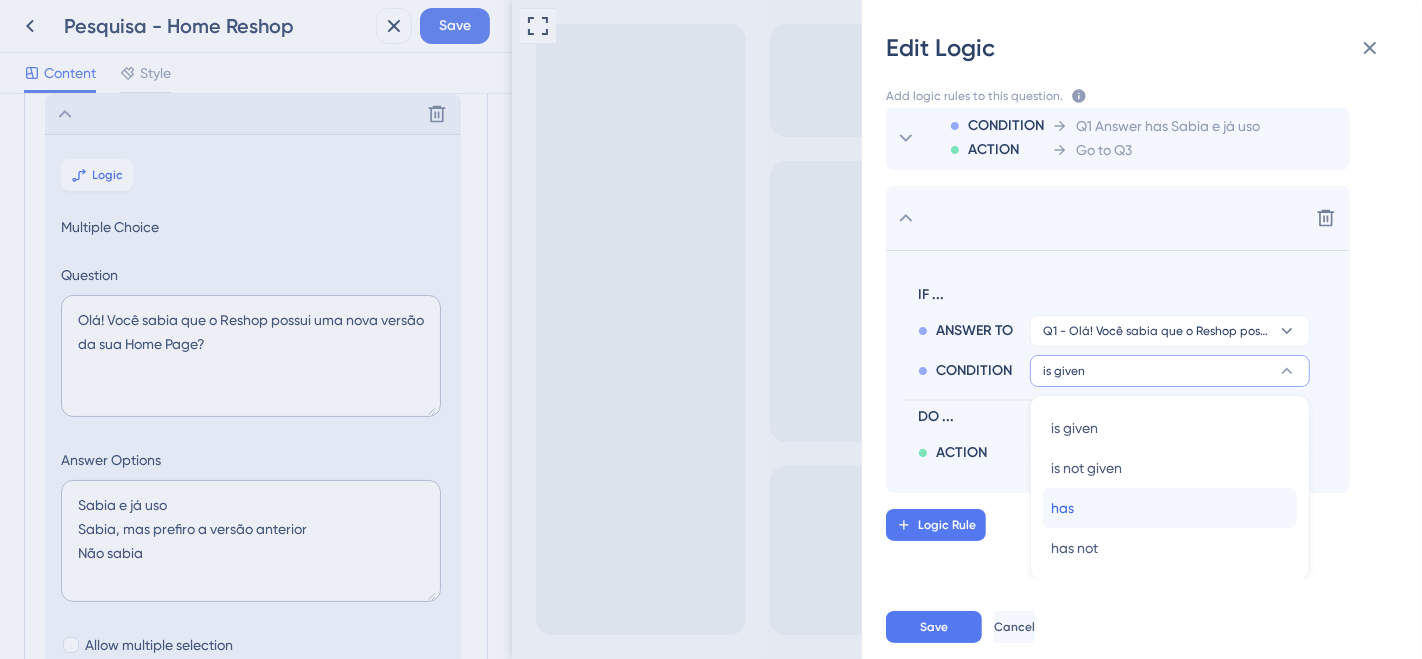 click on "has has" at bounding box center (1170, 508) 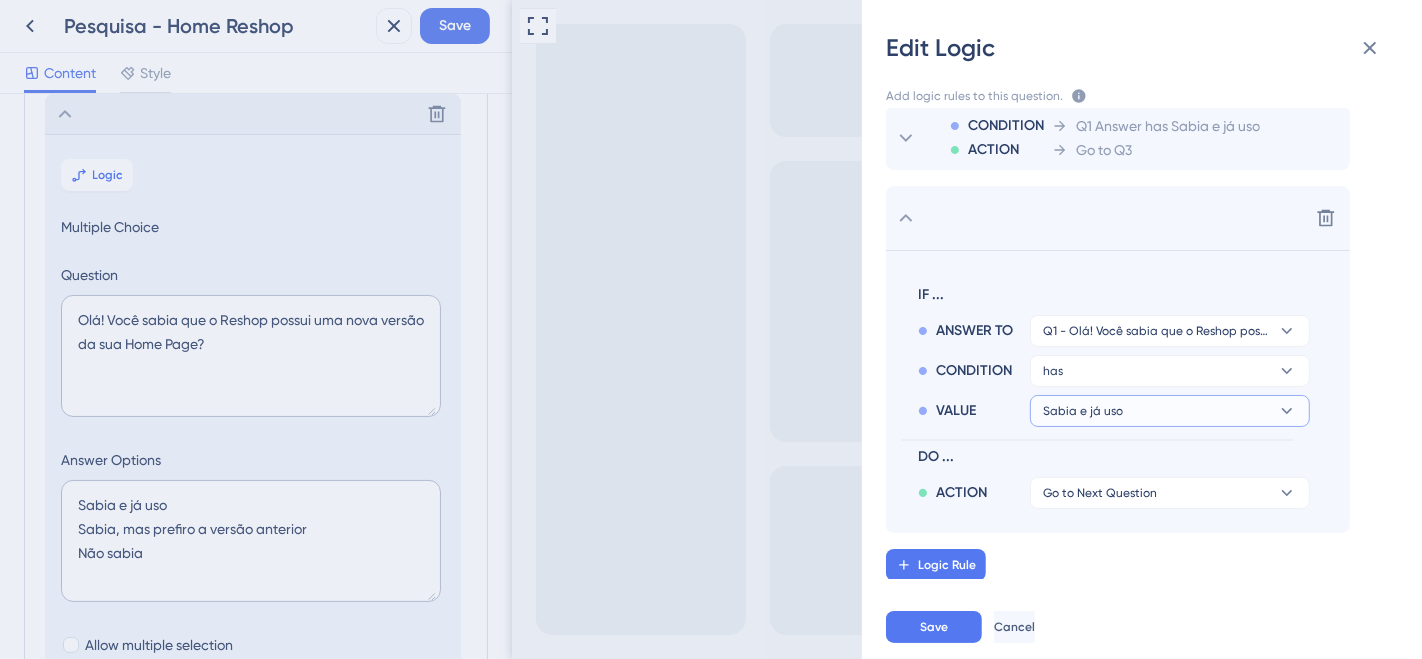 click on "Sabia e já uso" at bounding box center [1170, 331] 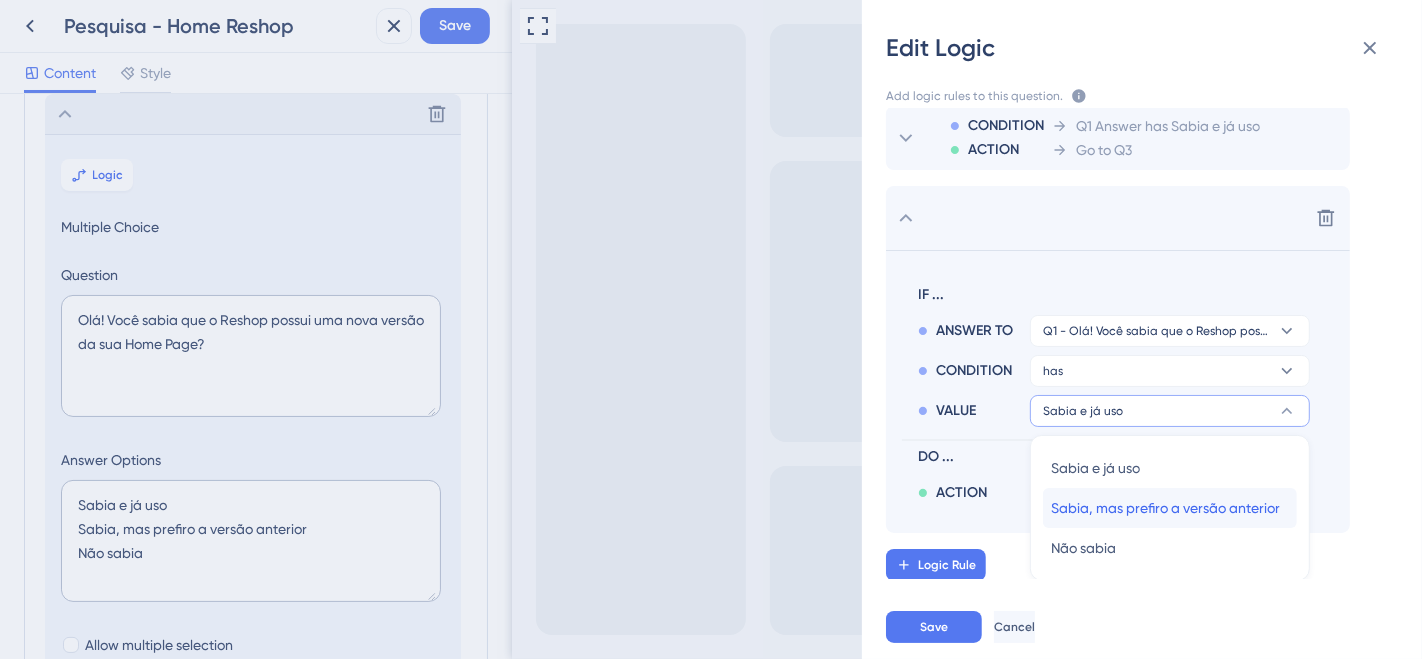 click on "Sabia, mas prefiro a versão anterior" at bounding box center [1165, 508] 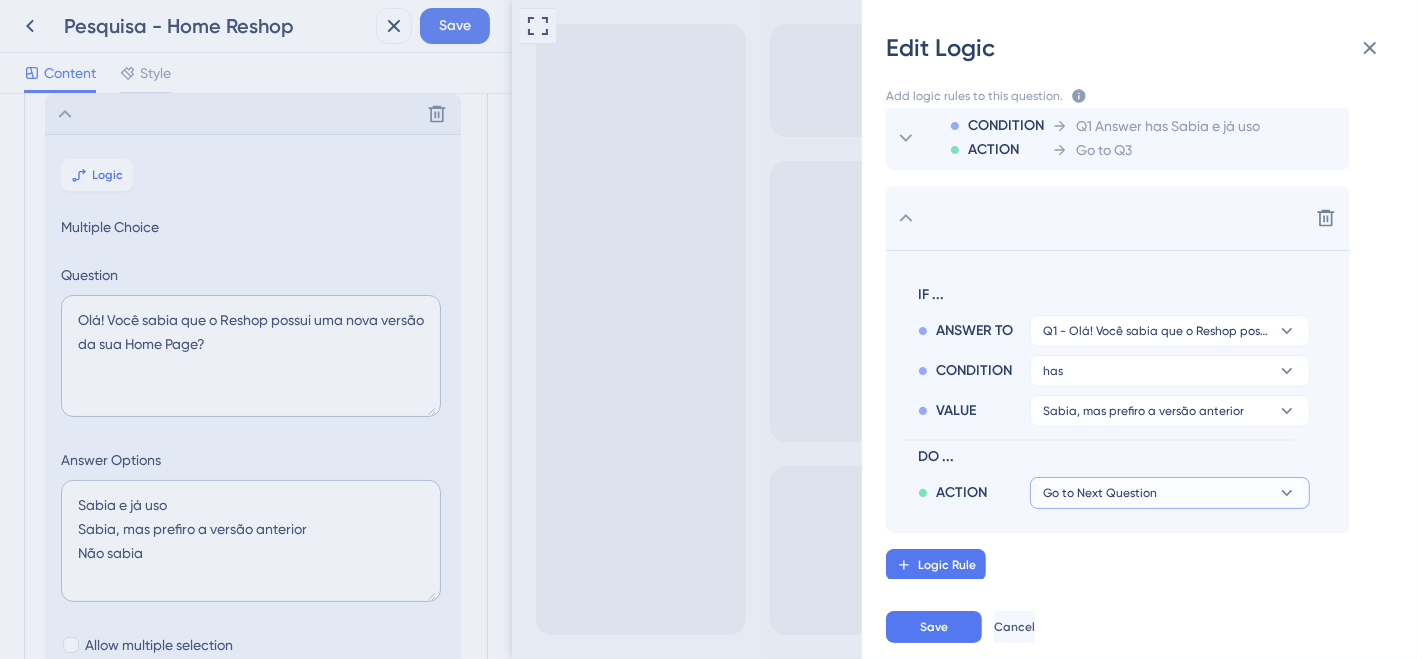 click on "Go to Next Question" at bounding box center (1170, 493) 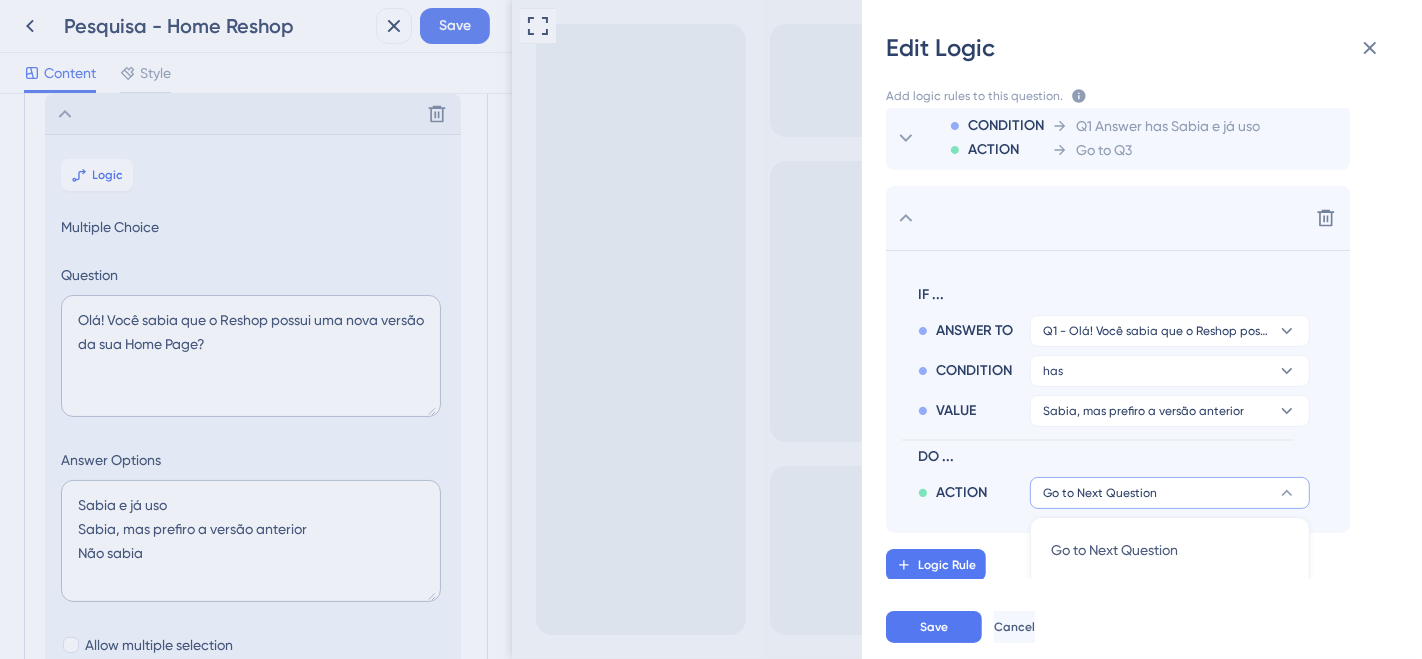 scroll, scrollTop: 348, scrollLeft: 0, axis: vertical 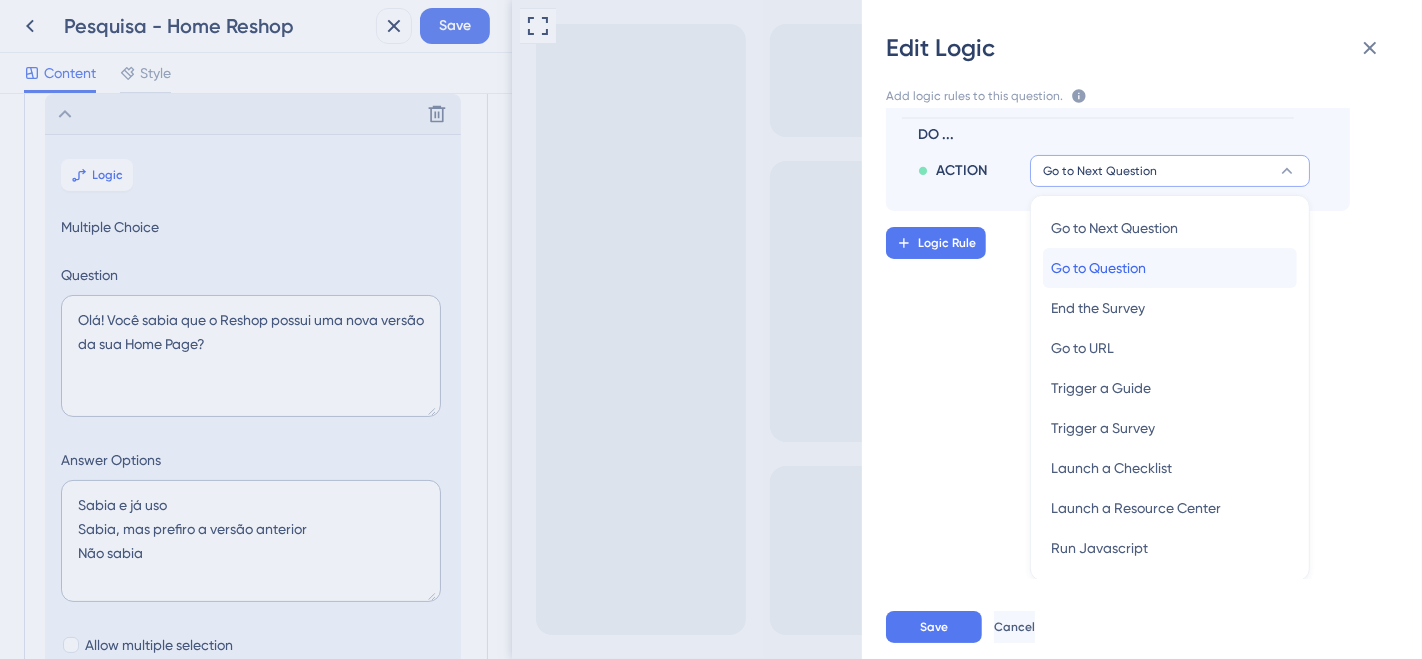 click on "Go to Question" at bounding box center (1098, 268) 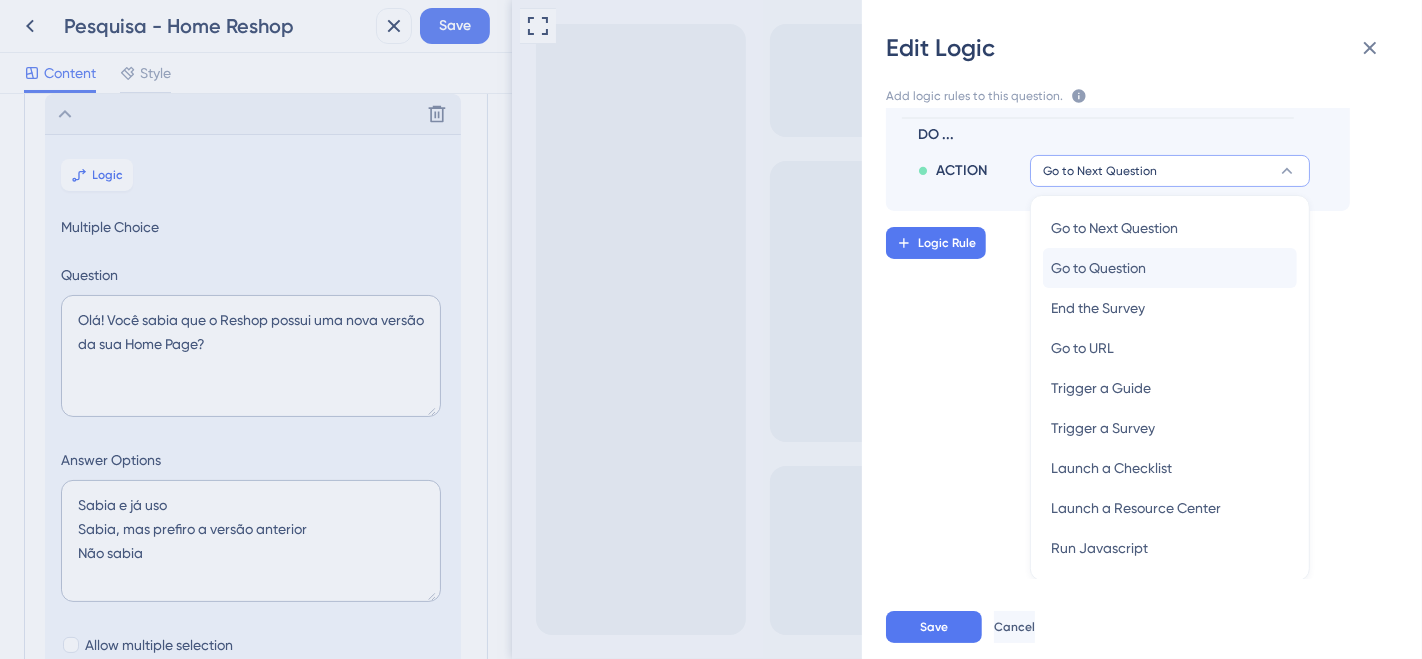 scroll, scrollTop: 66, scrollLeft: 0, axis: vertical 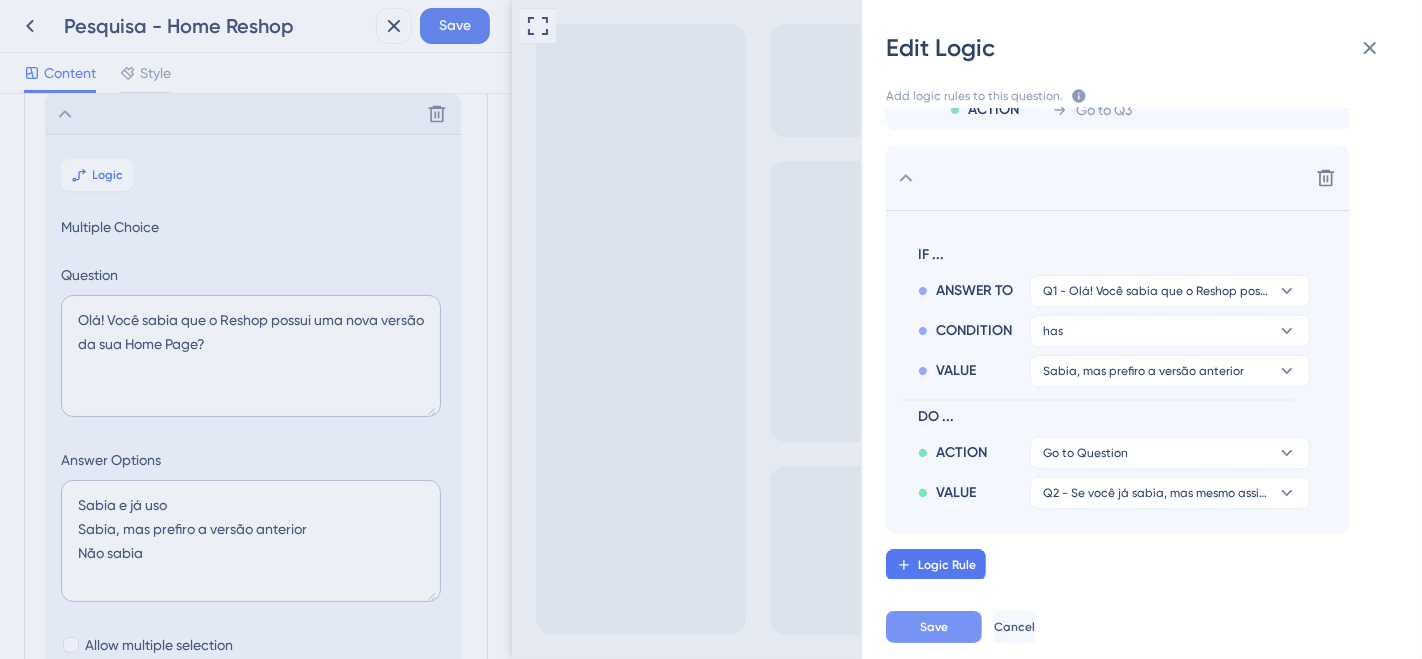 click on "Save" at bounding box center (934, 627) 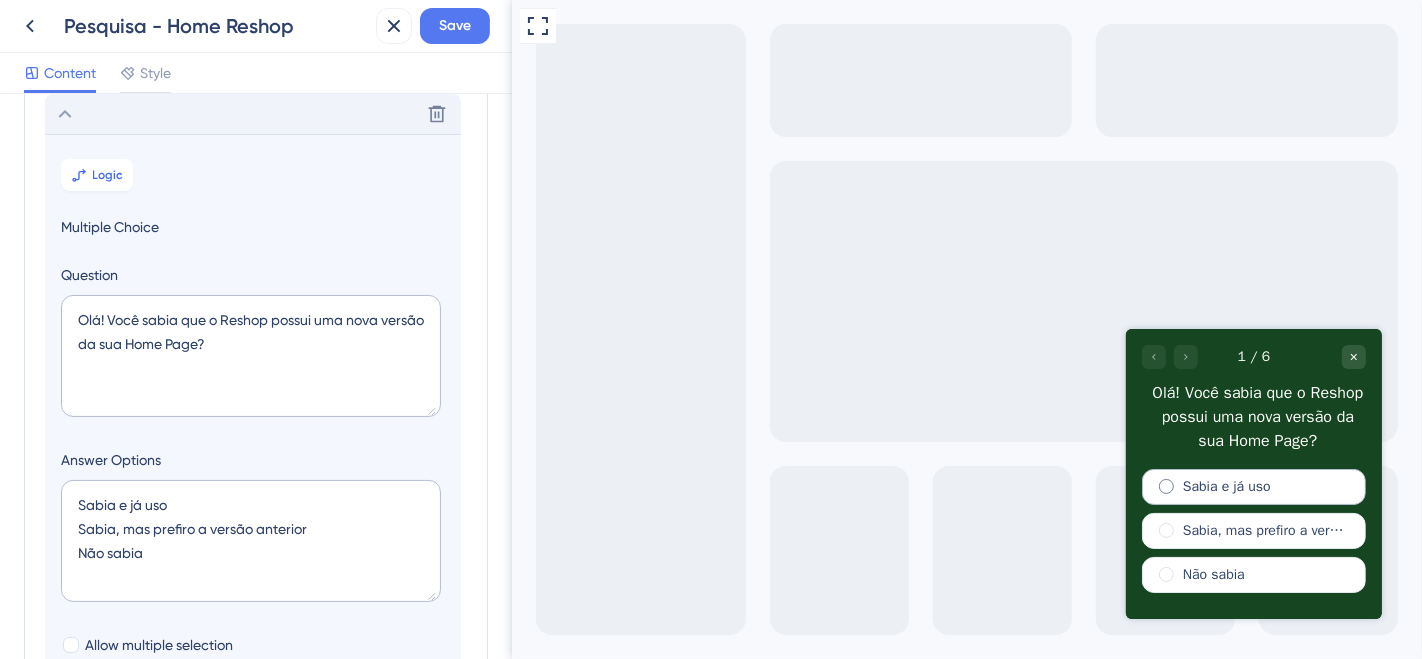 click at bounding box center [1165, 485] 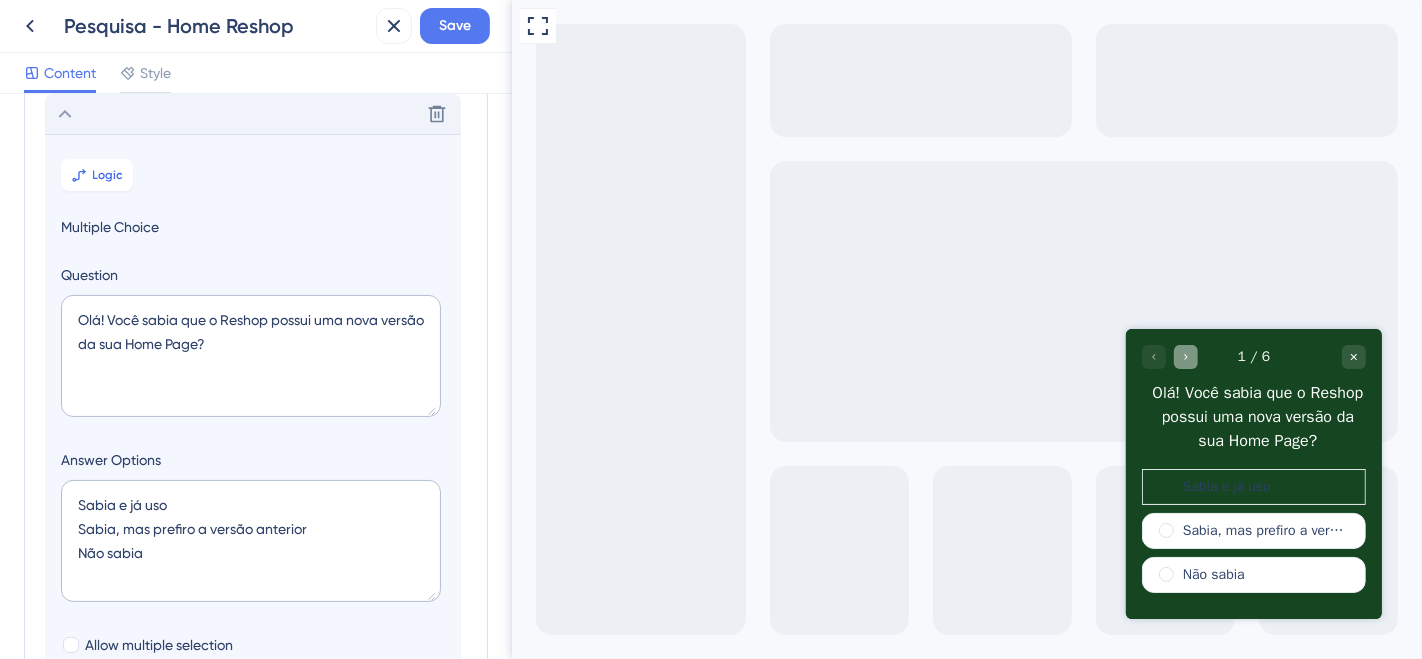 click 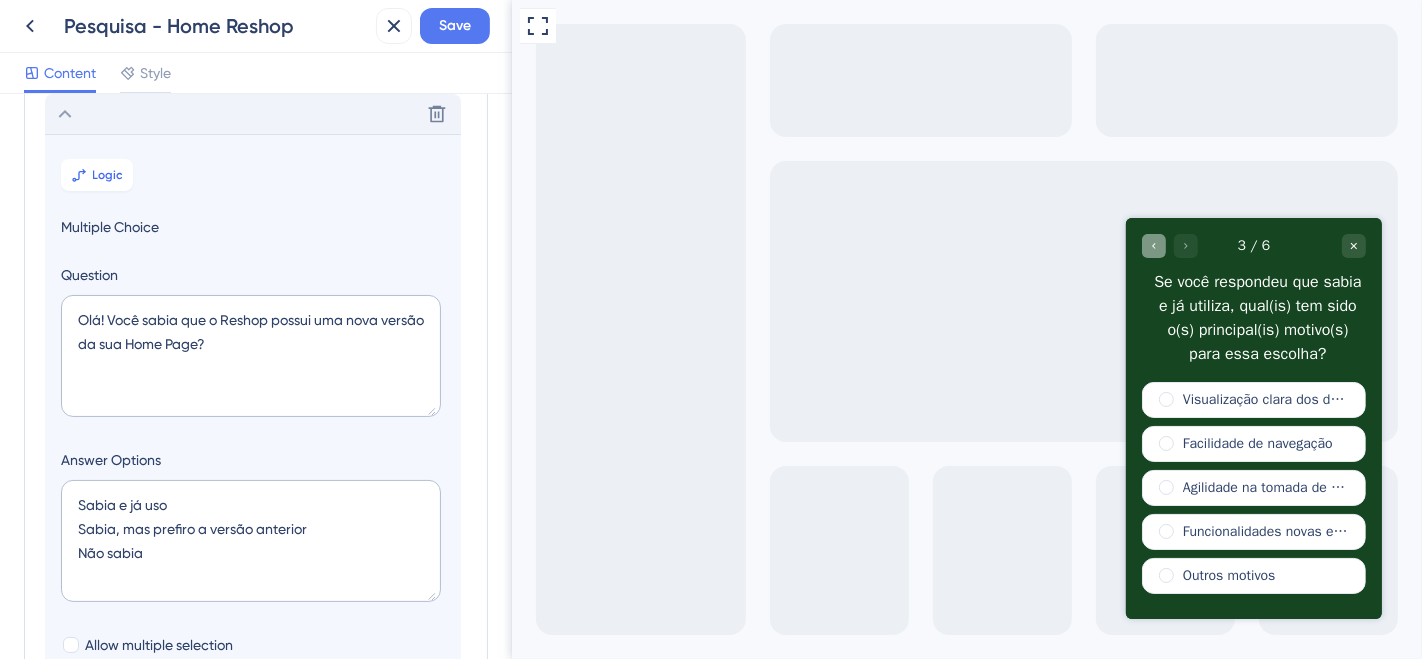 click at bounding box center [1153, 245] 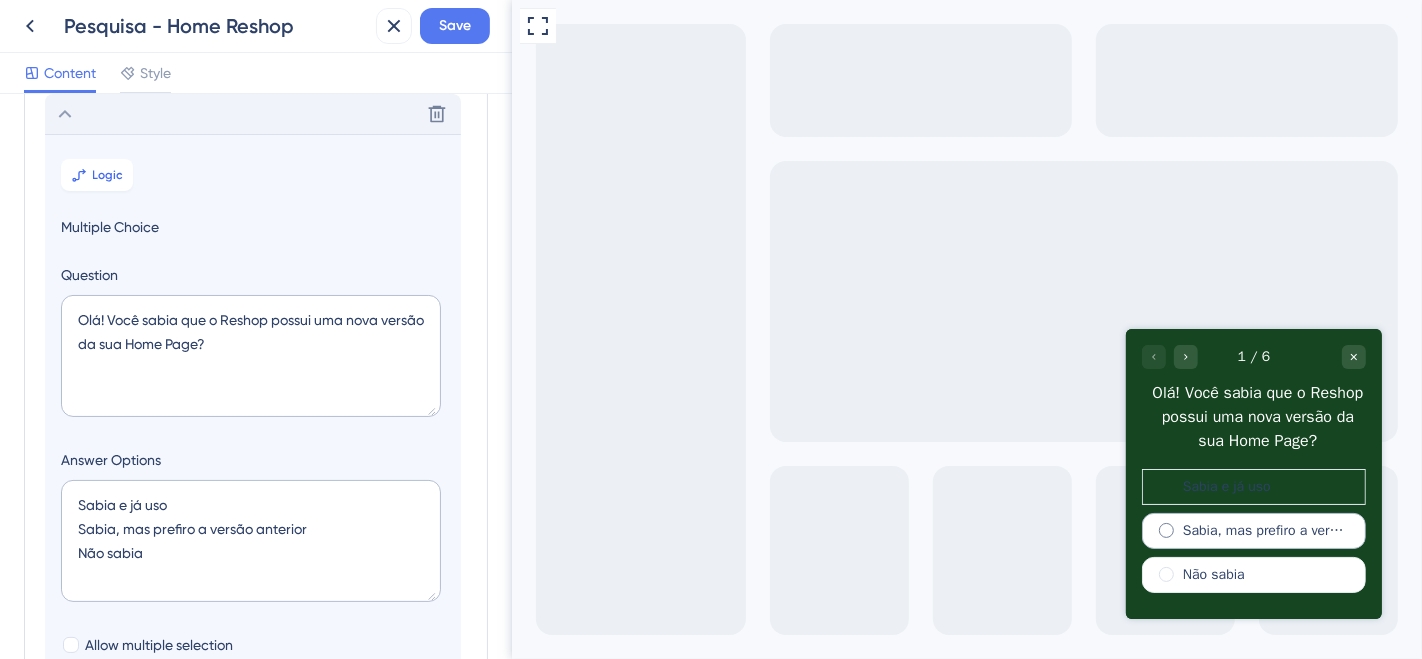 click at bounding box center [1165, 529] 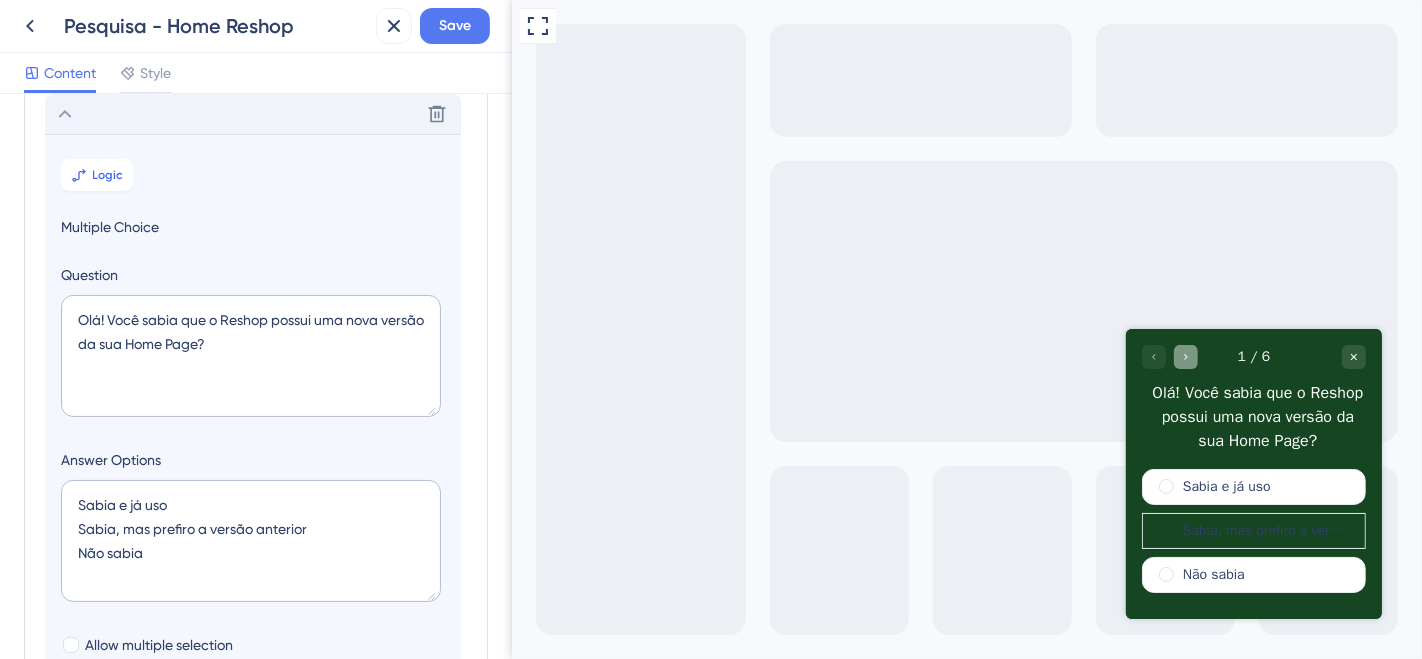 click 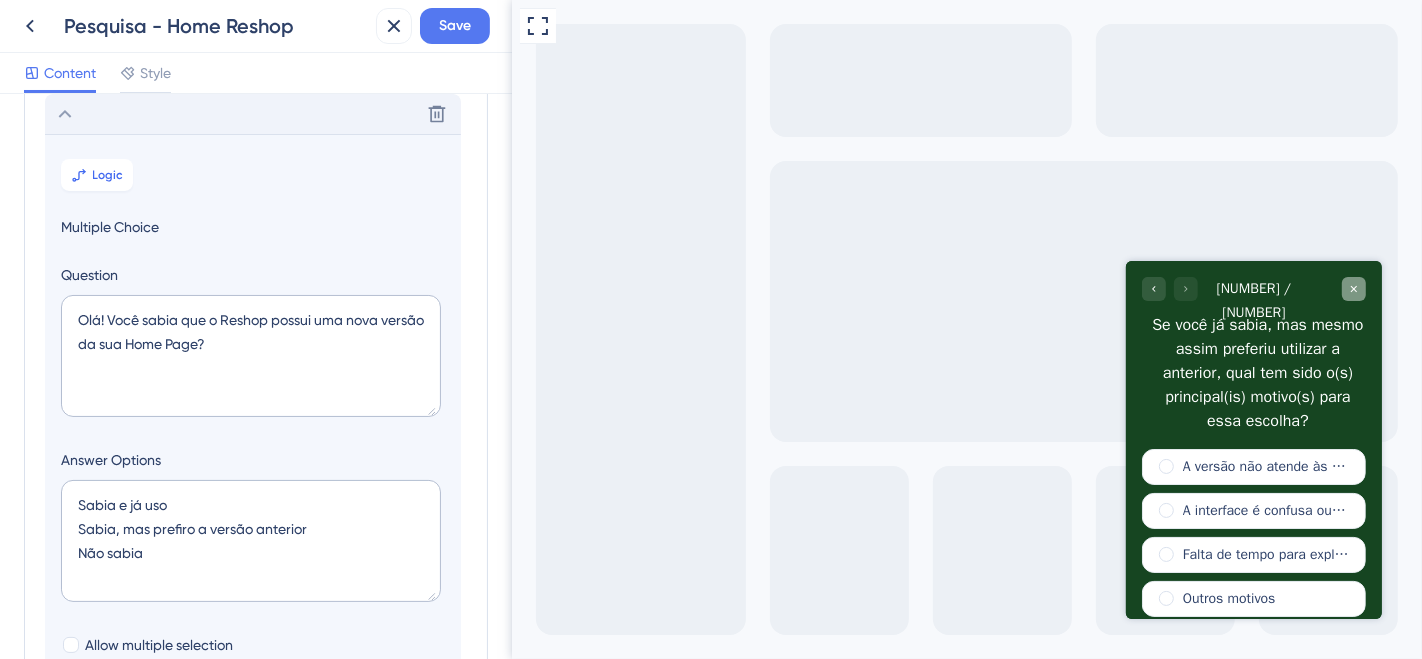 click 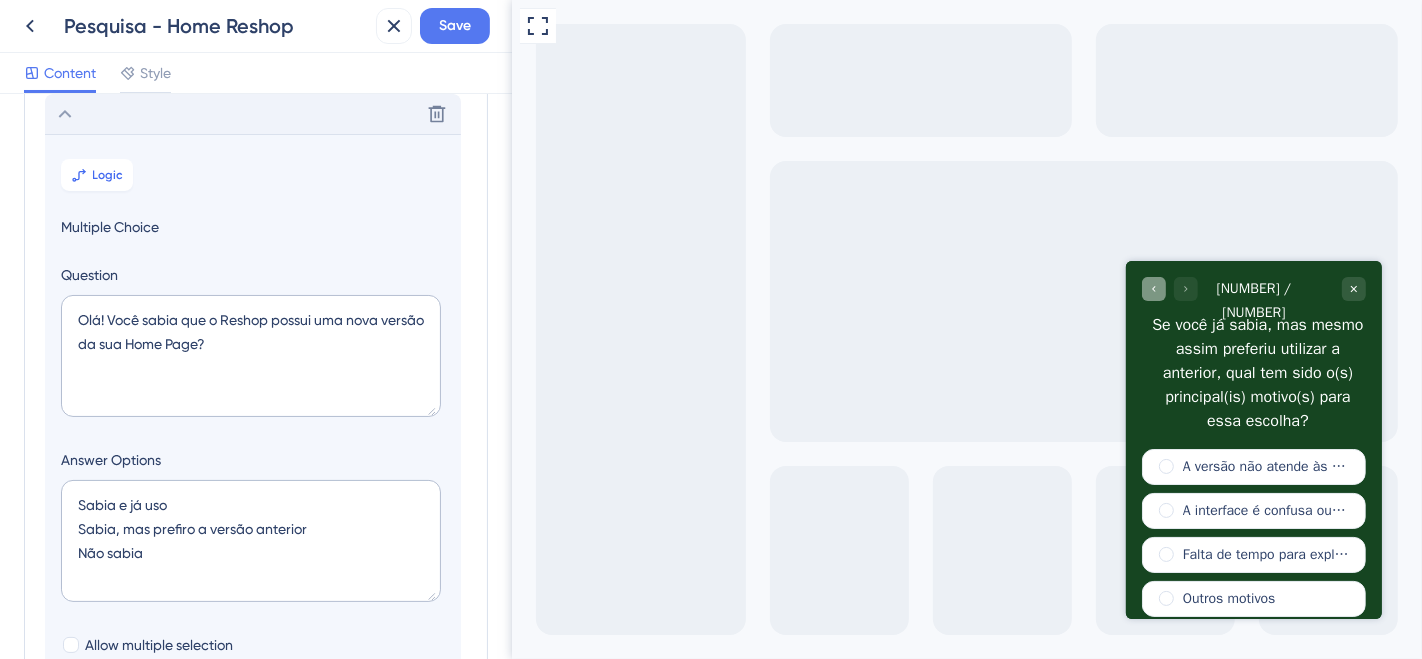 click at bounding box center [1153, 289] 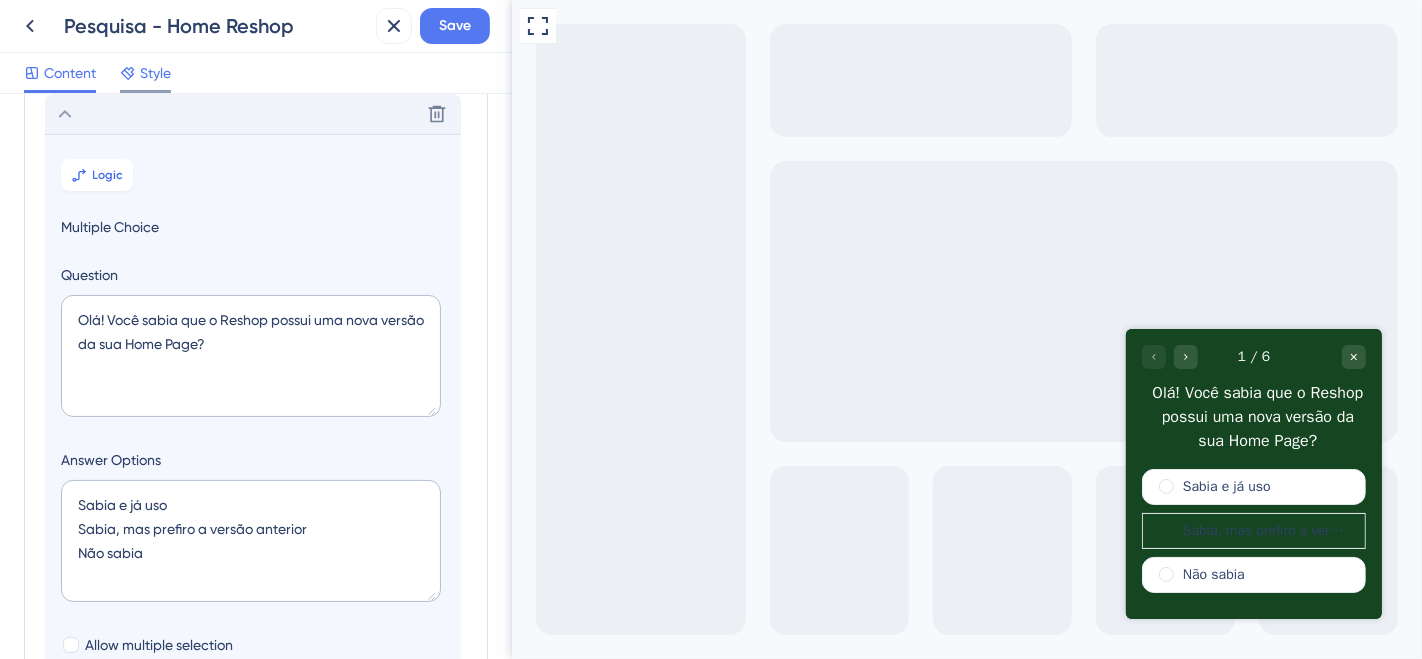 click on "Style" at bounding box center (155, 73) 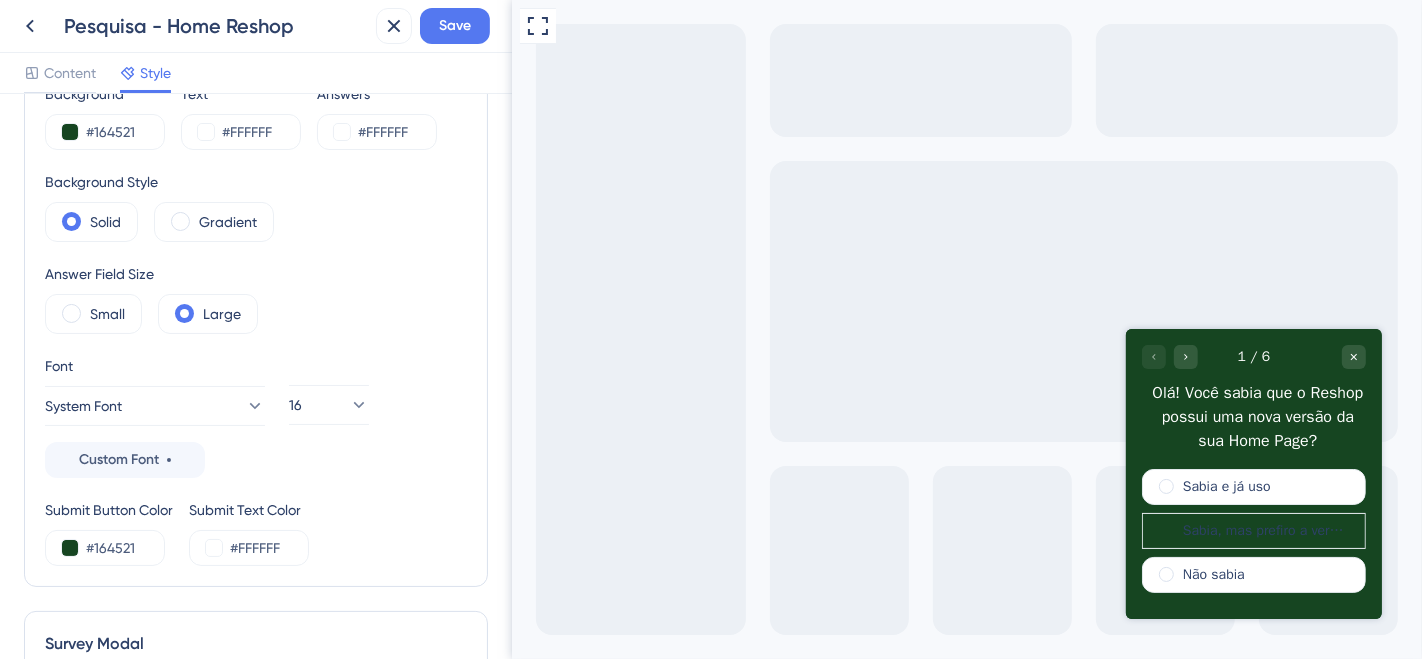 scroll, scrollTop: 0, scrollLeft: 0, axis: both 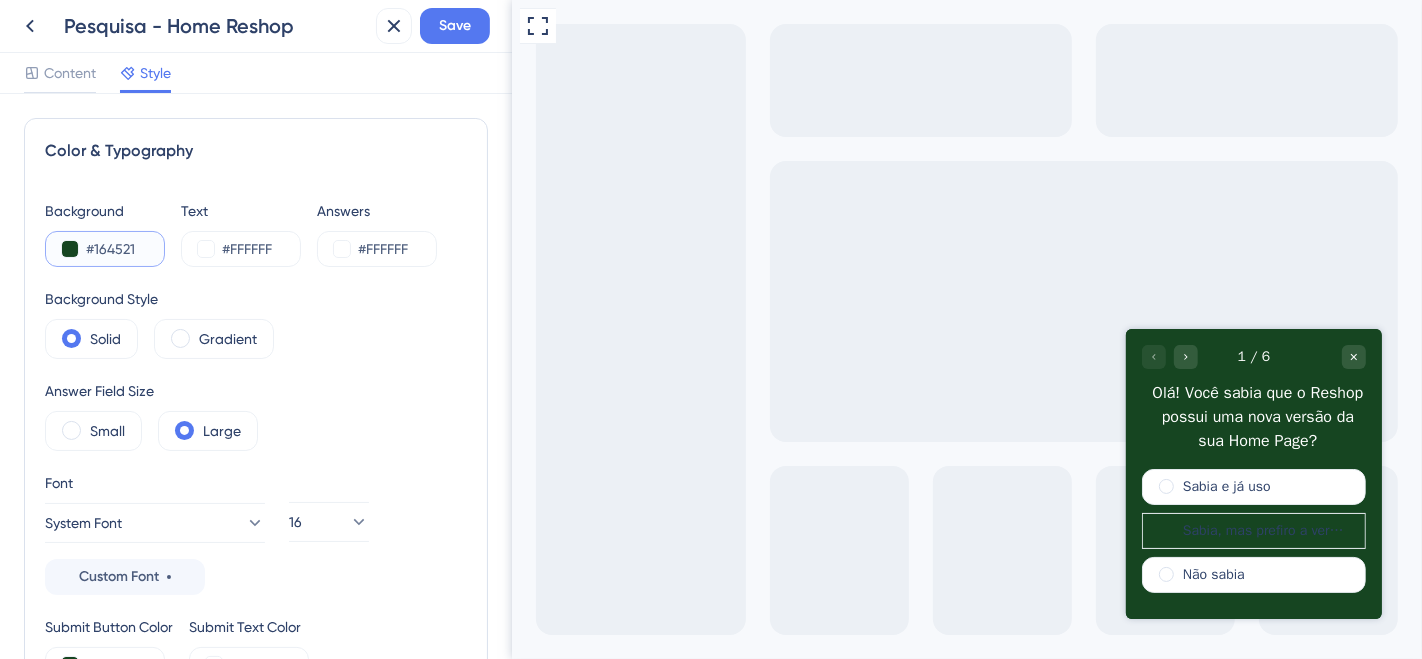 click at bounding box center (70, 249) 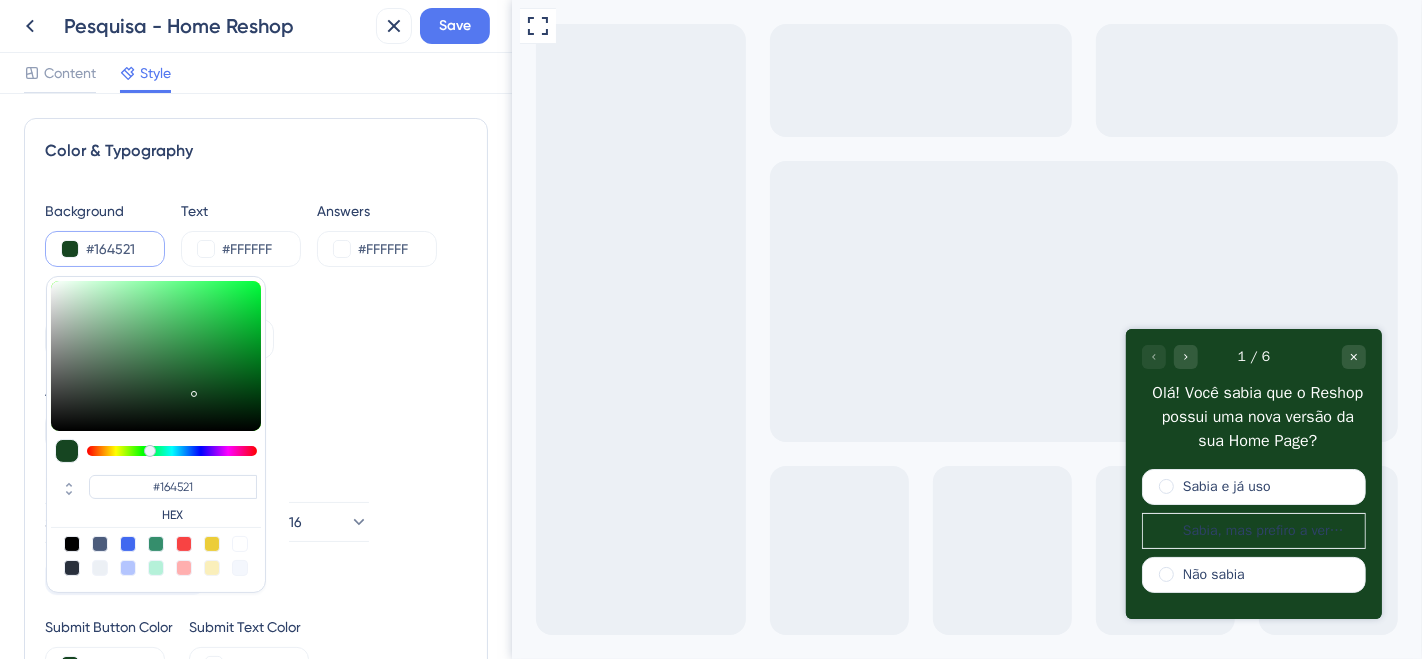 click on "Background #164521 #164521 HEX Text #FFFFFF Answers #FFFFFF Background Style Solid Gradient Answer Field Size Small Large Font System Font Custom Font 16 Submit Button Color #164521 Submit Text Color #FFFFFF" at bounding box center [256, 441] 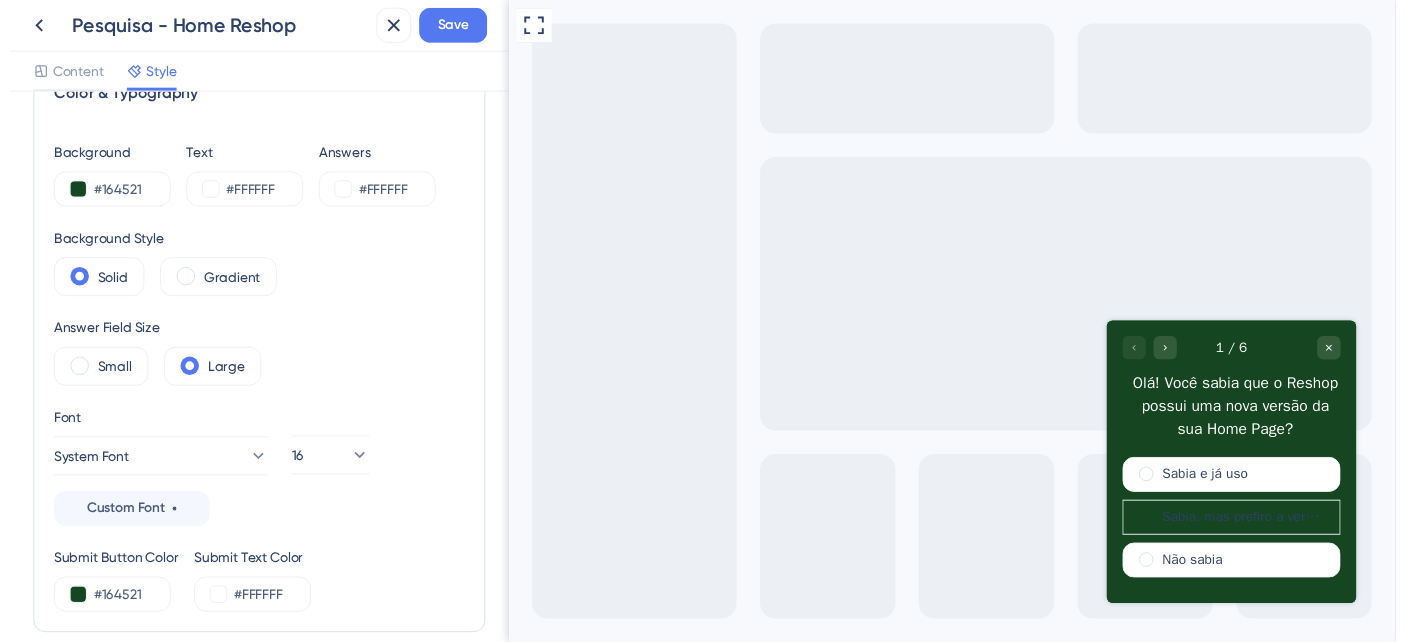 scroll, scrollTop: 0, scrollLeft: 0, axis: both 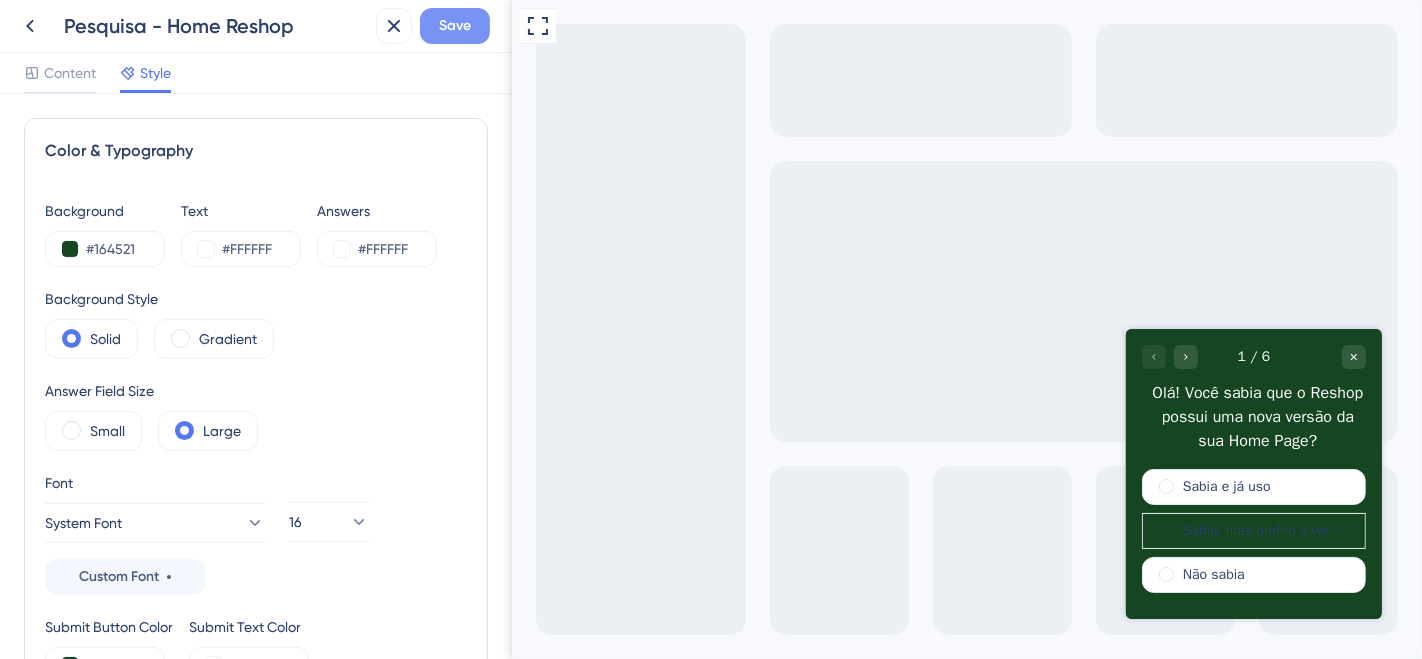 click on "Save" at bounding box center (455, 26) 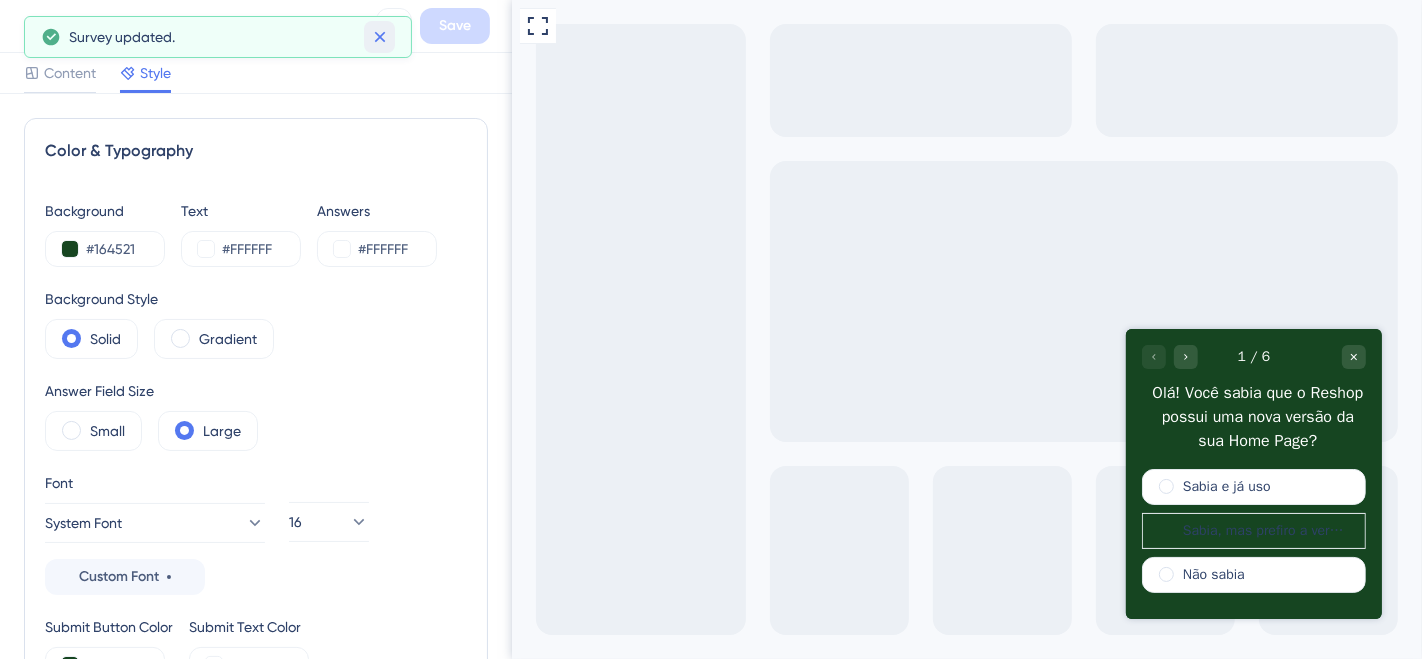 click 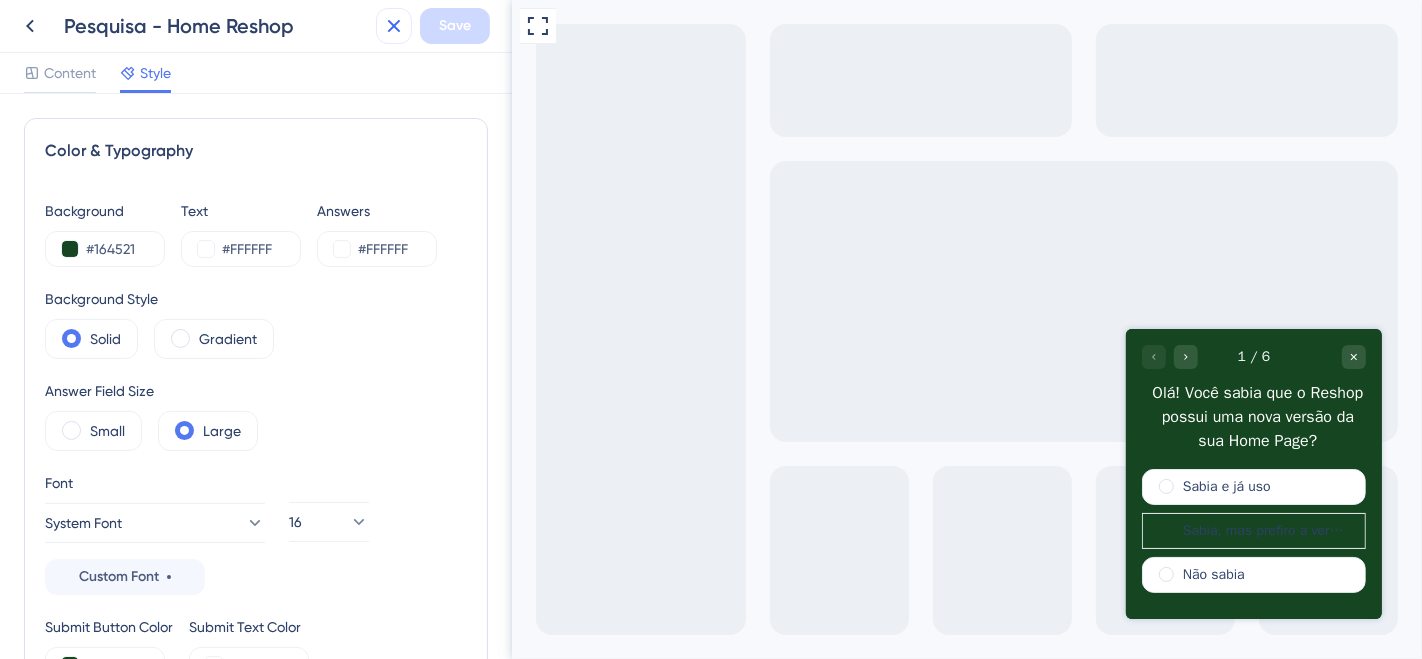 click 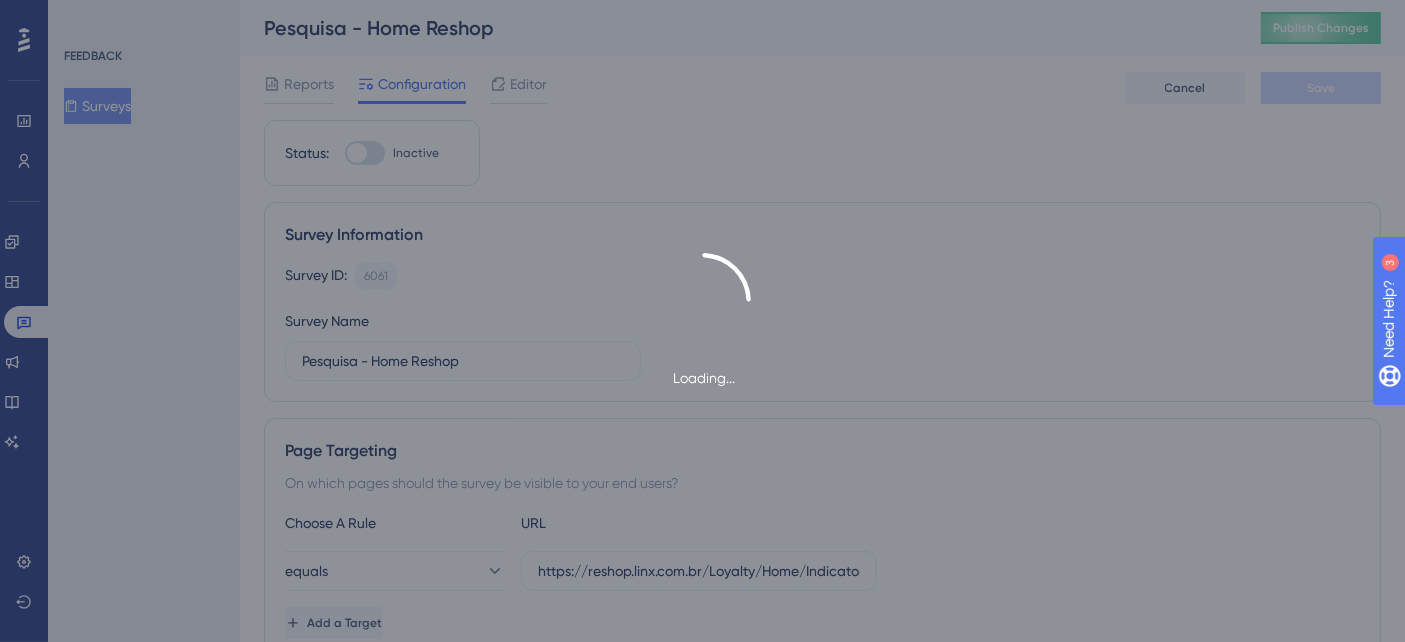 scroll, scrollTop: 0, scrollLeft: 0, axis: both 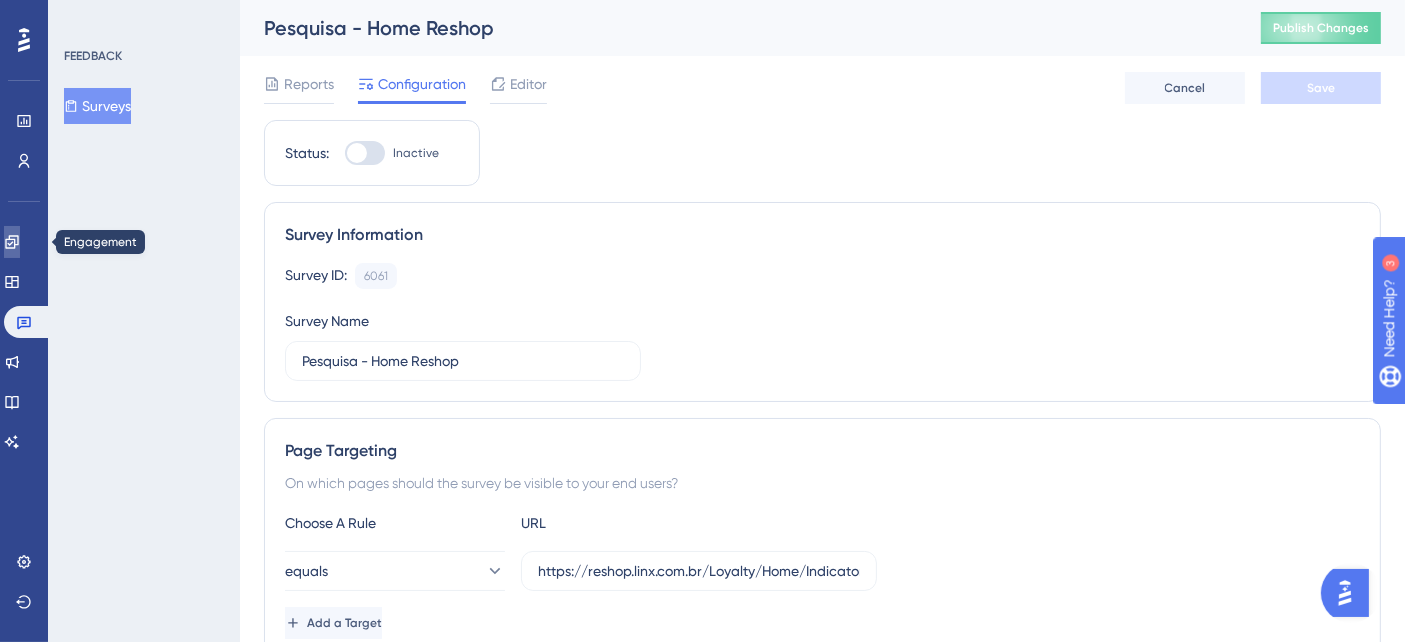 click at bounding box center [12, 242] 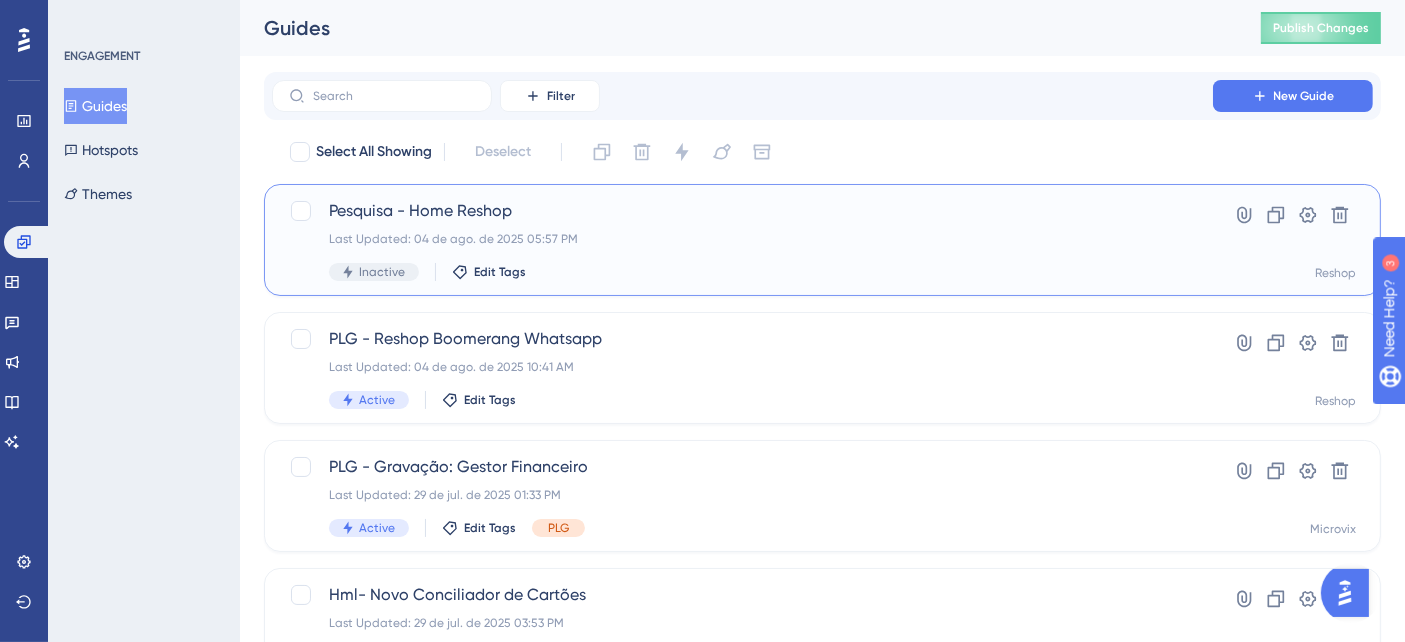 click on "Last Updated: 04 de ago. de 2025 05:57 PM" at bounding box center [742, 239] 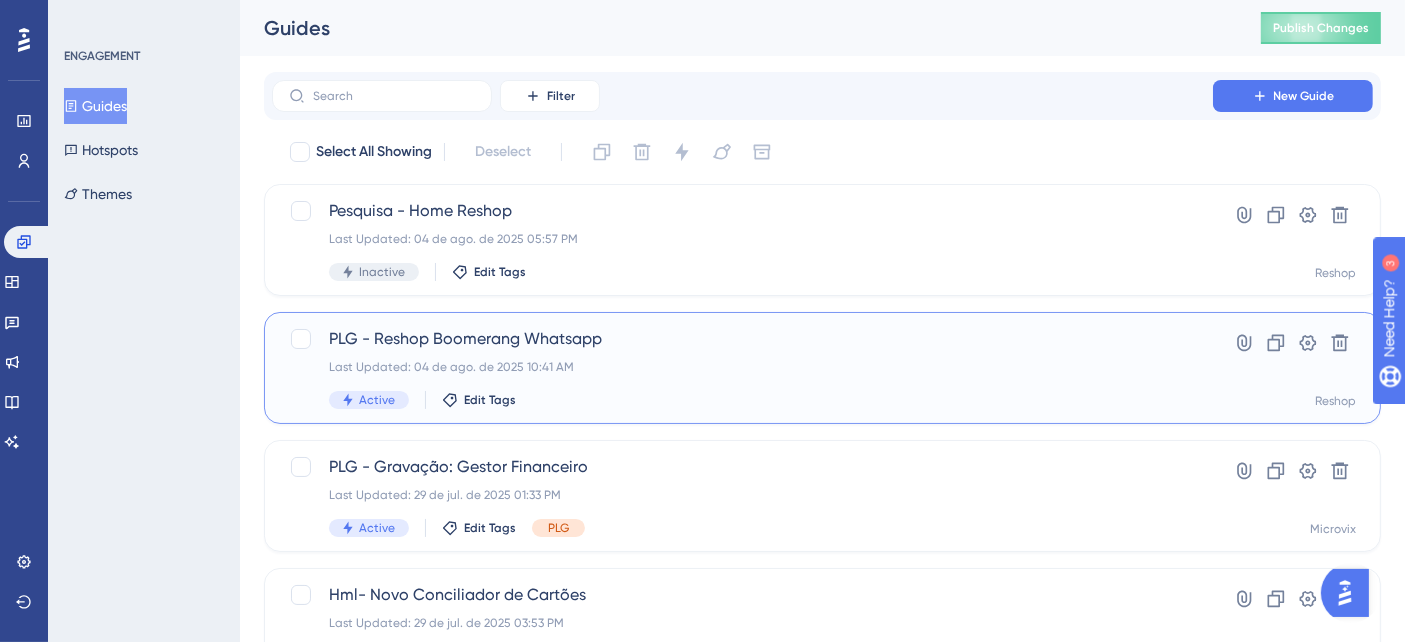 click on "PLG - Reshop Boomerang Whatsapp Last Updated: [DATE] [TIME] Active Edit Tags" at bounding box center (742, 368) 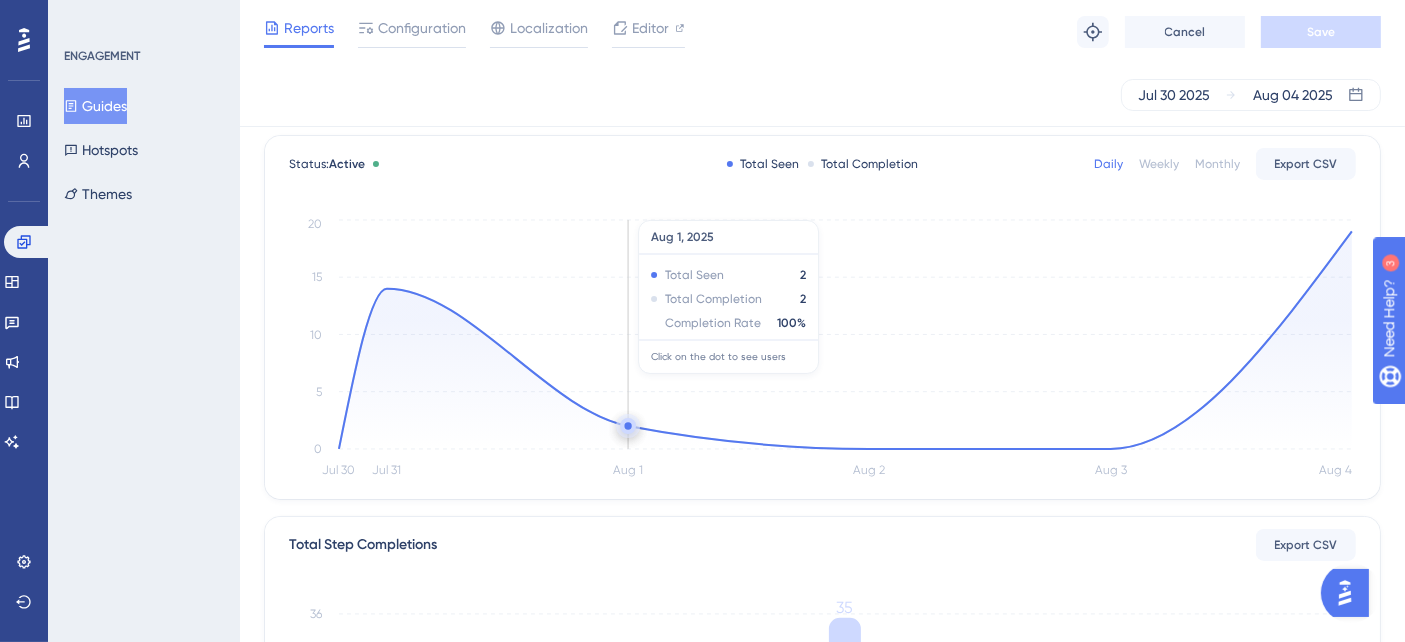 scroll, scrollTop: 0, scrollLeft: 0, axis: both 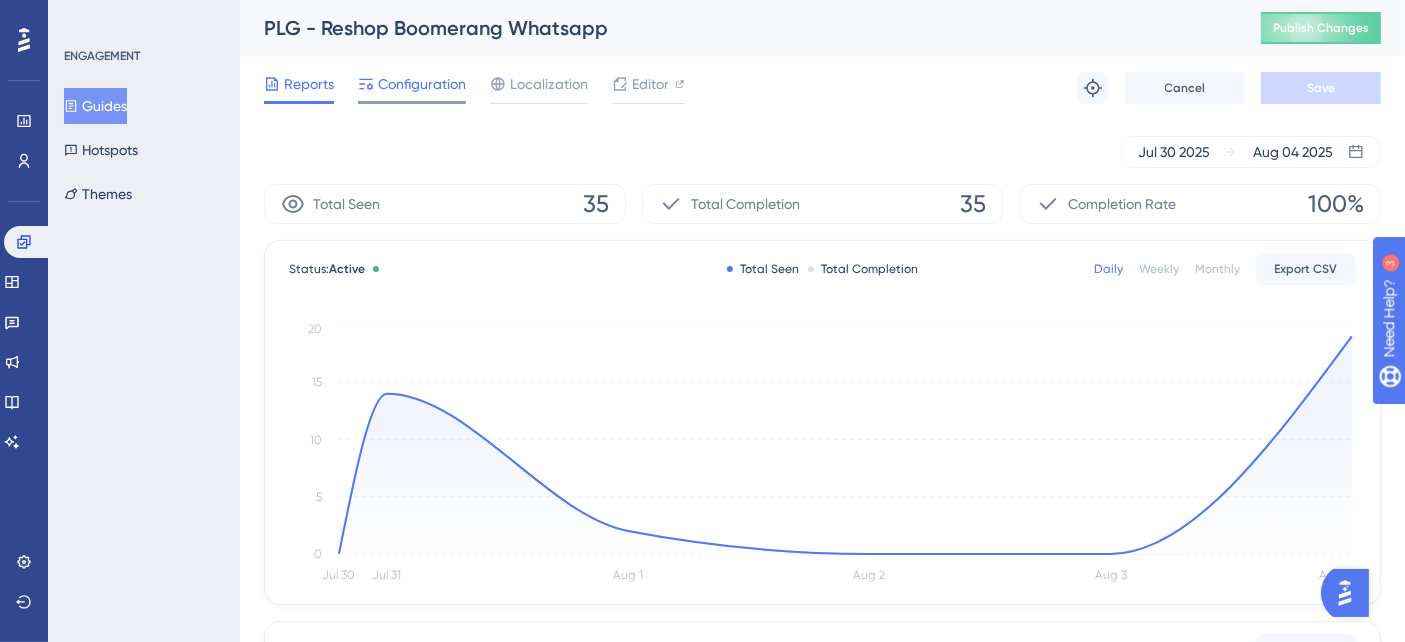 click on "Configuration" at bounding box center [422, 84] 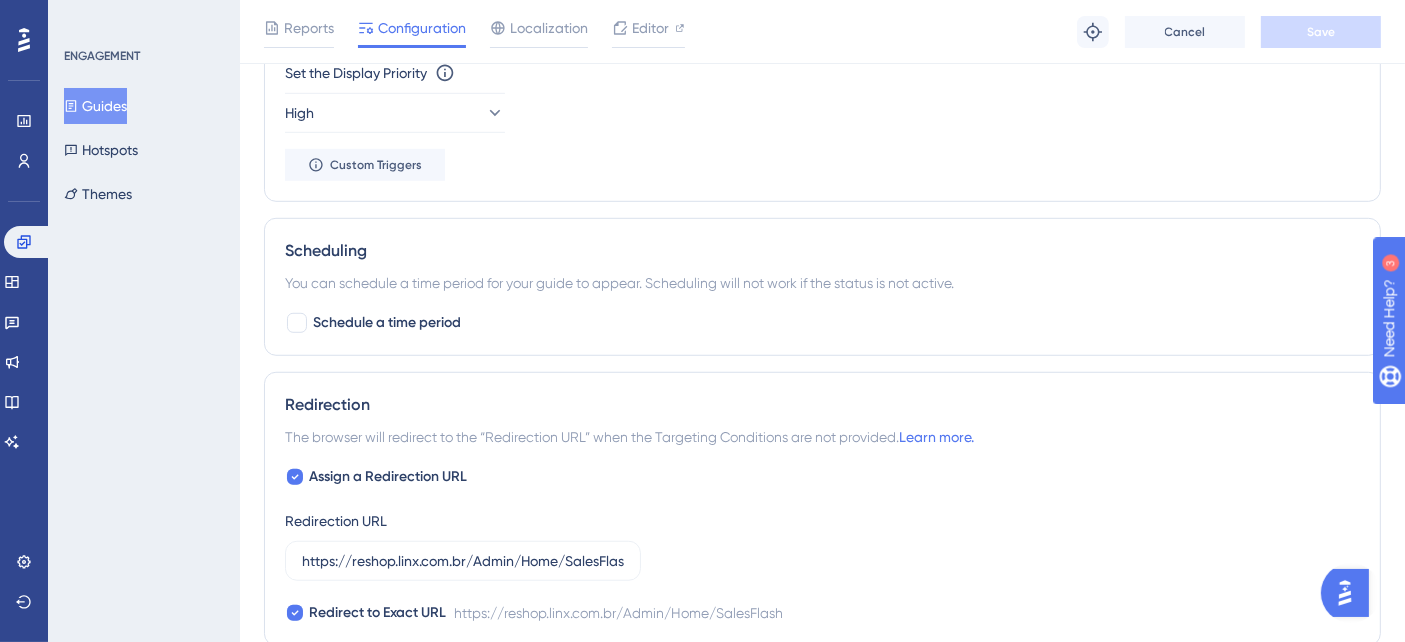 scroll, scrollTop: 1555, scrollLeft: 0, axis: vertical 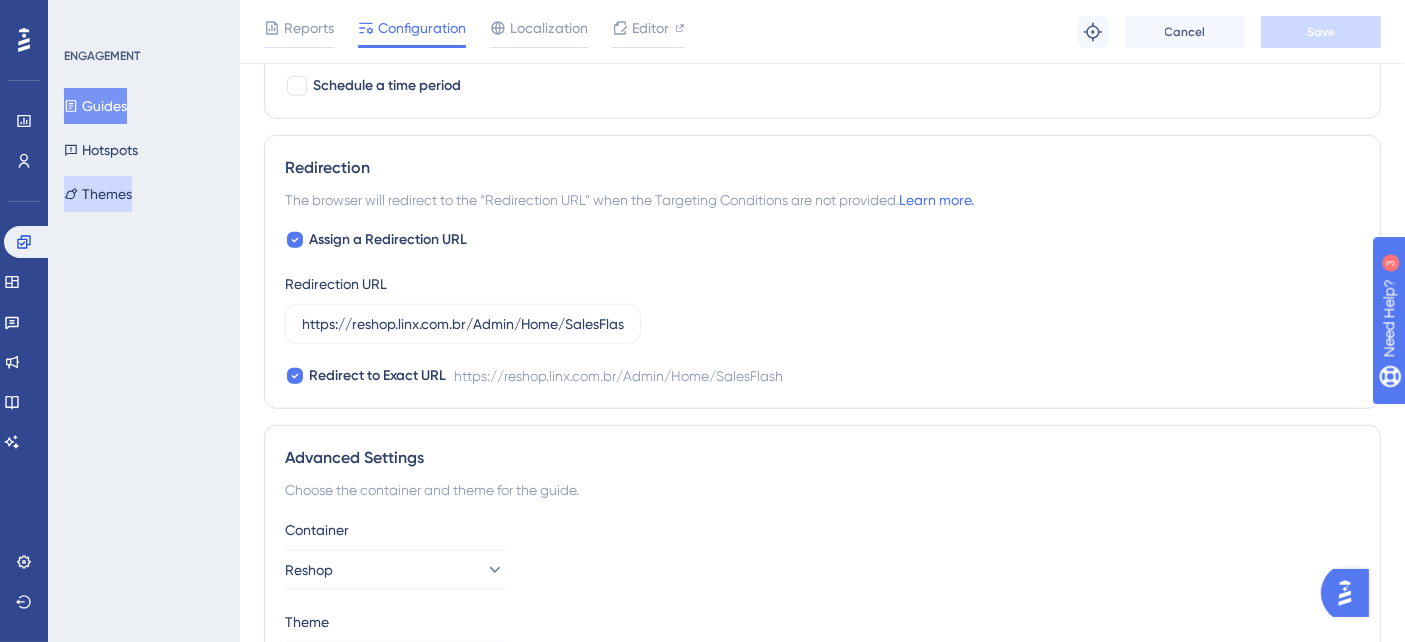 click on "Themes" at bounding box center (98, 194) 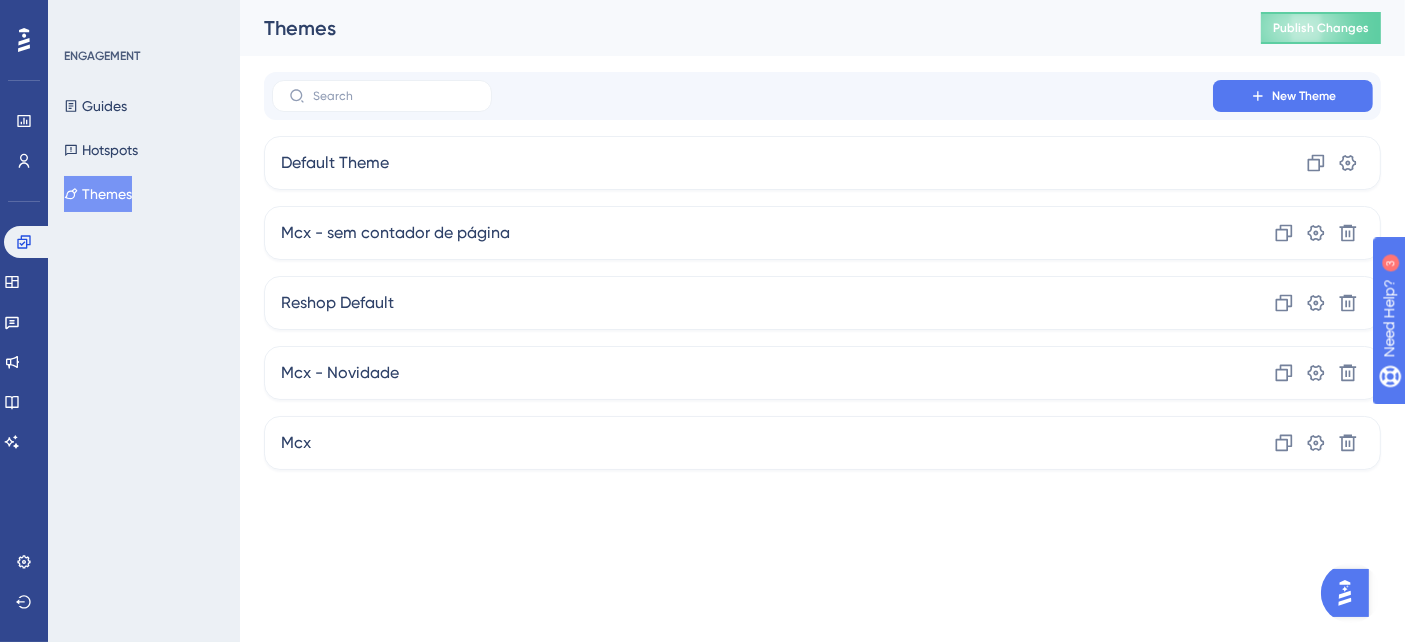 scroll, scrollTop: 0, scrollLeft: 0, axis: both 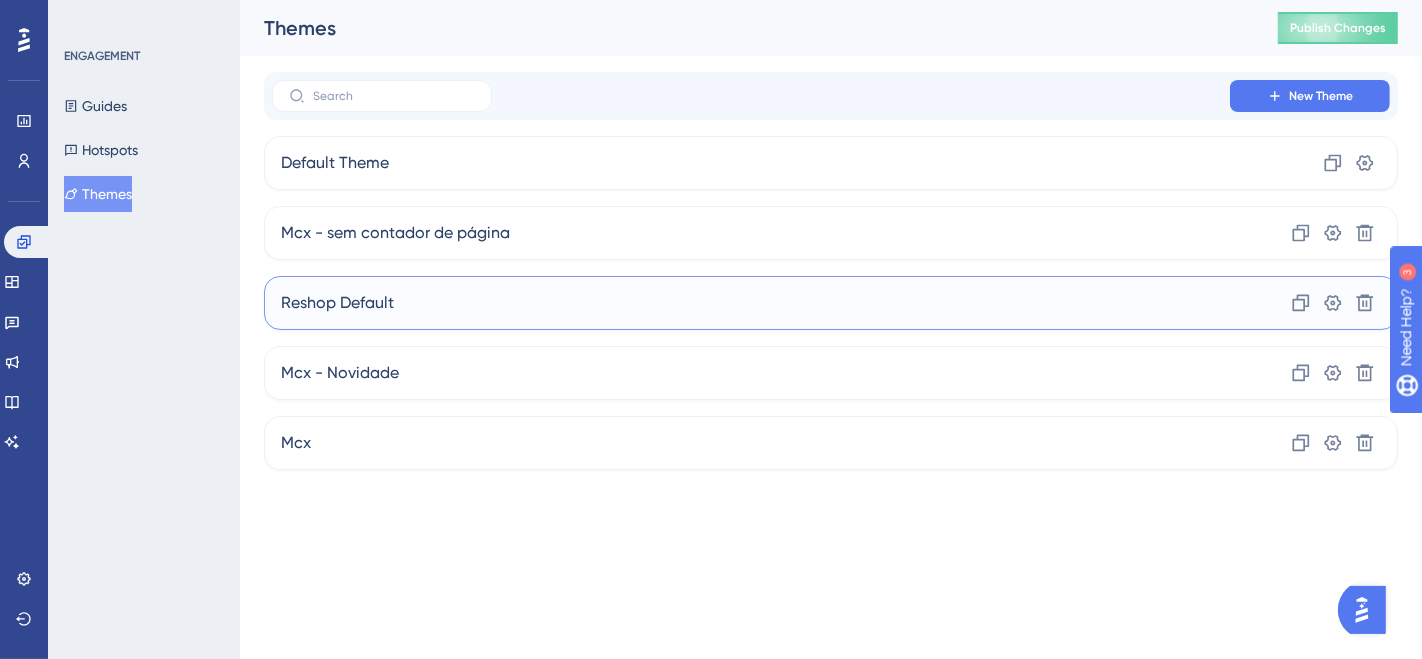 click on "Reshop Default Clone Settings Delete" at bounding box center [831, 303] 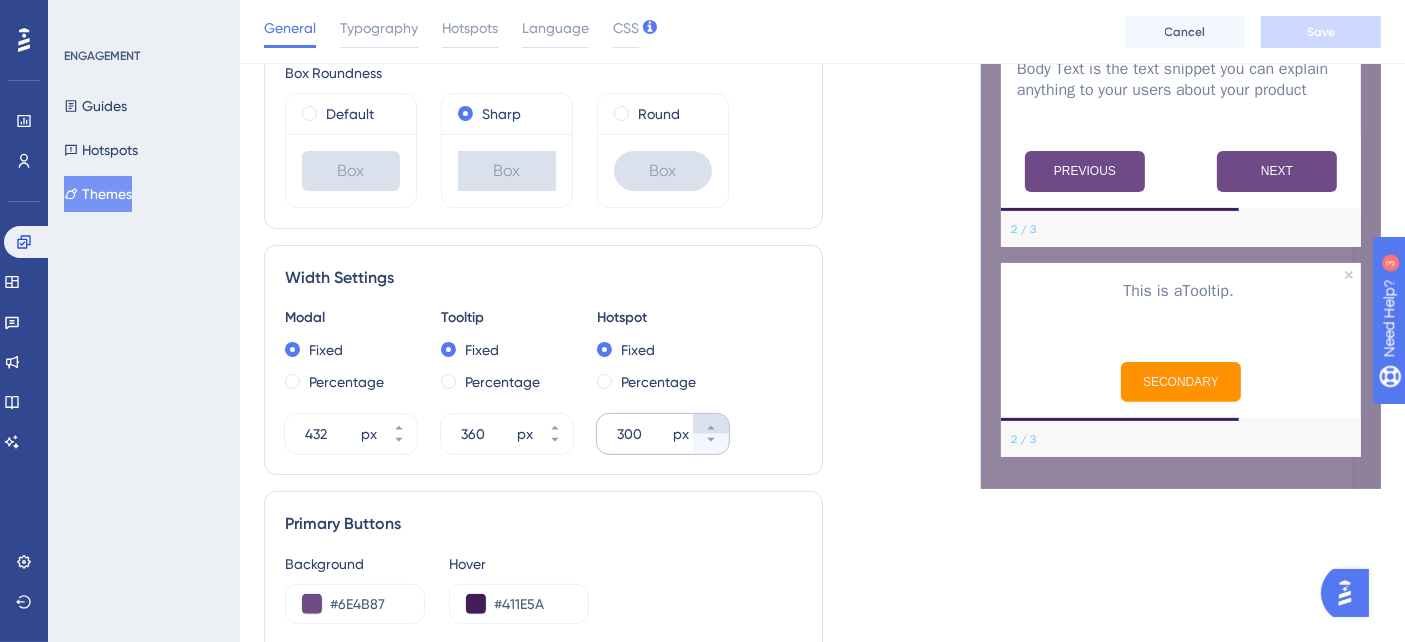 scroll, scrollTop: 777, scrollLeft: 0, axis: vertical 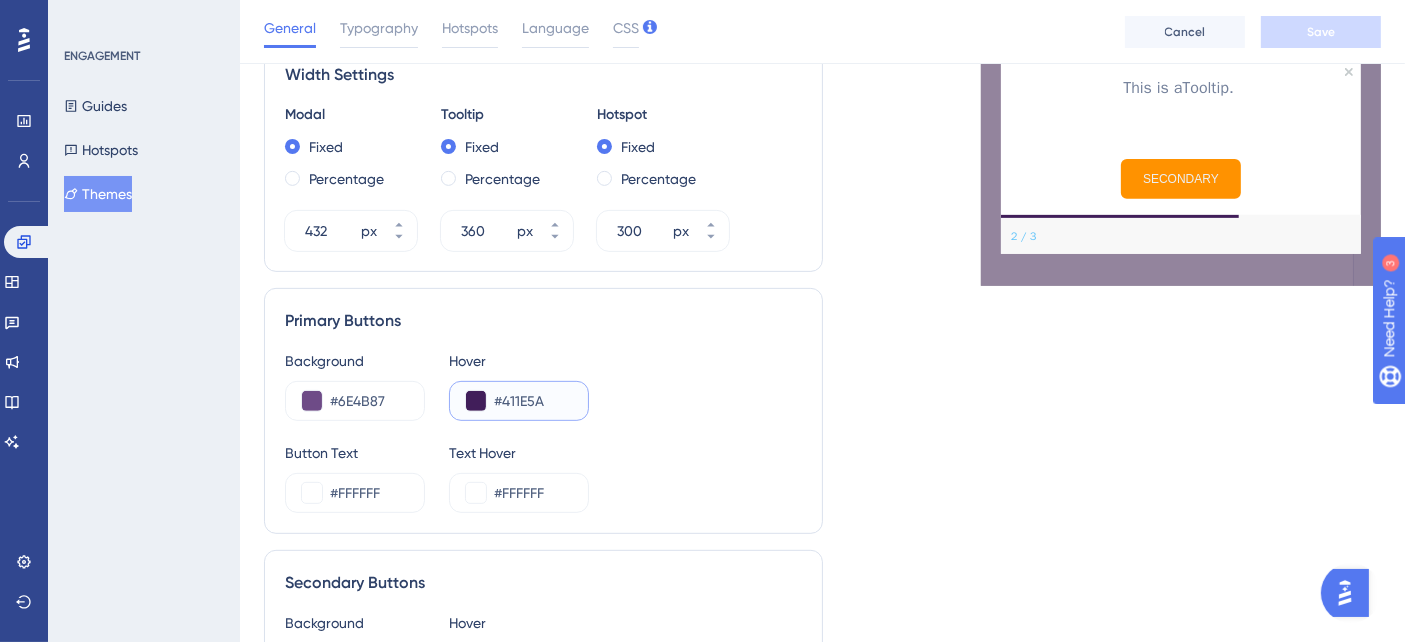 drag, startPoint x: 559, startPoint y: 399, endPoint x: 493, endPoint y: 400, distance: 66.007576 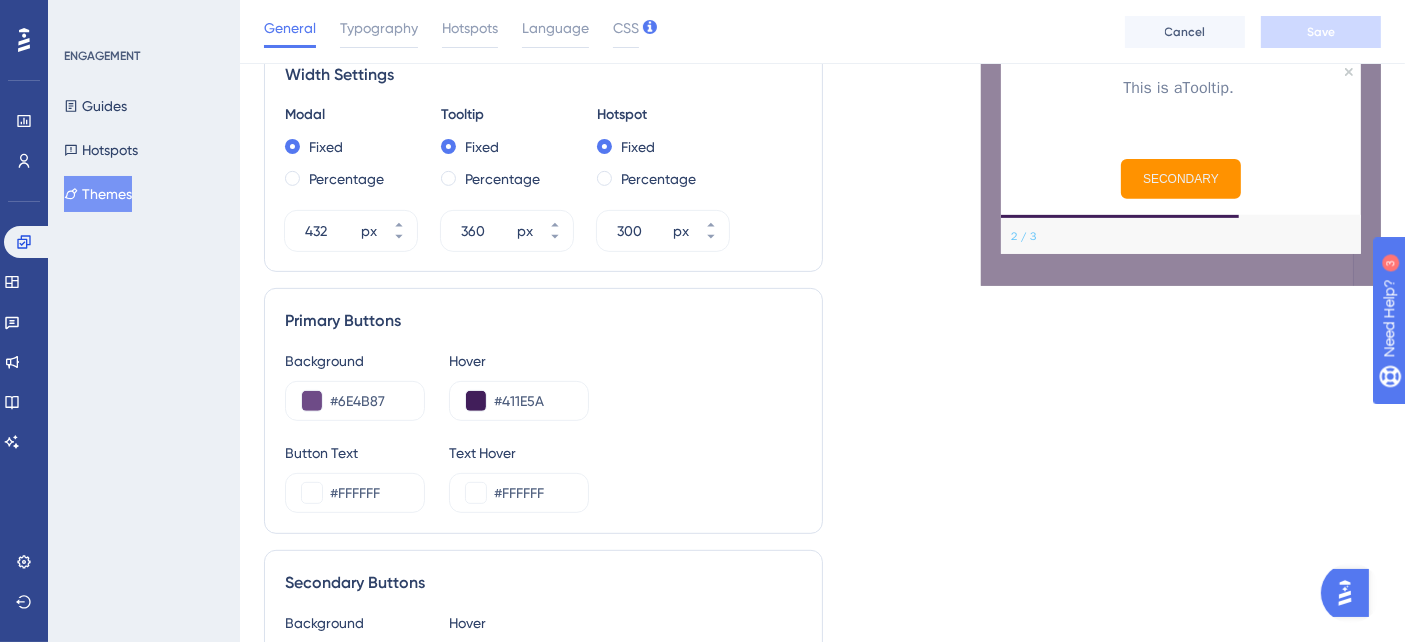click on "Themes" at bounding box center [98, 194] 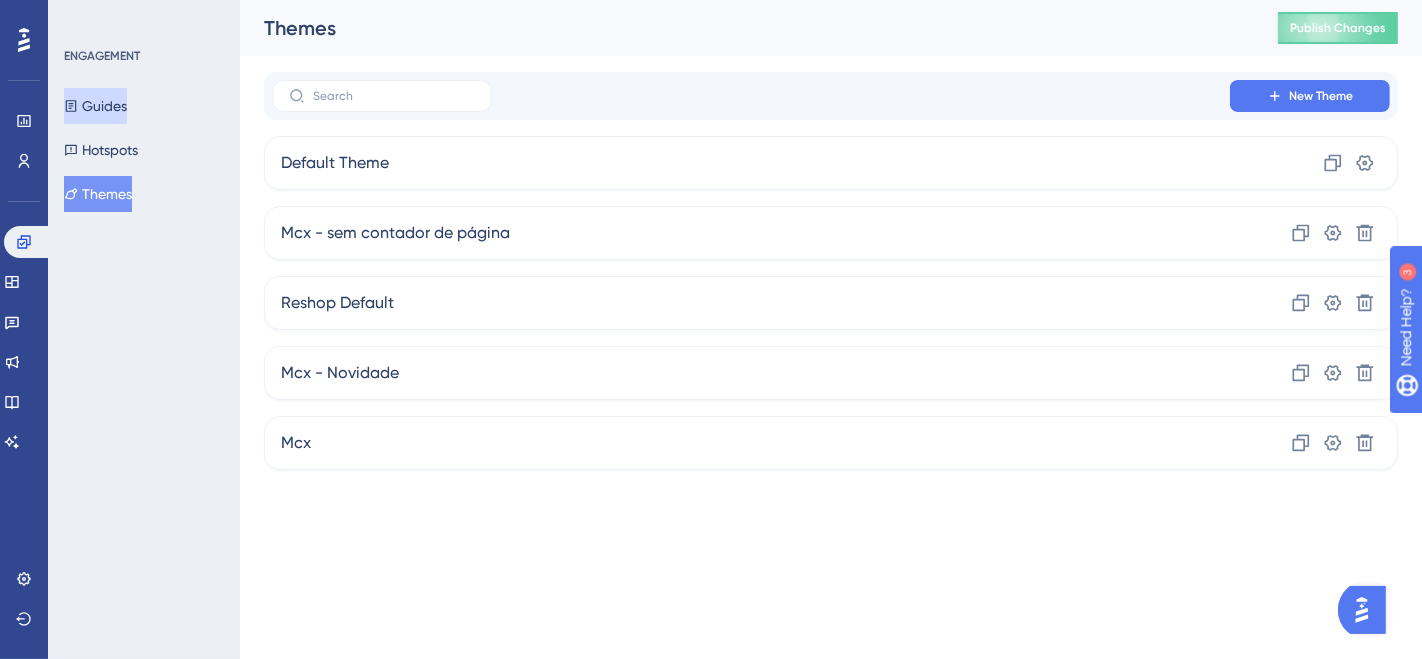 click on "Guides" at bounding box center (95, 106) 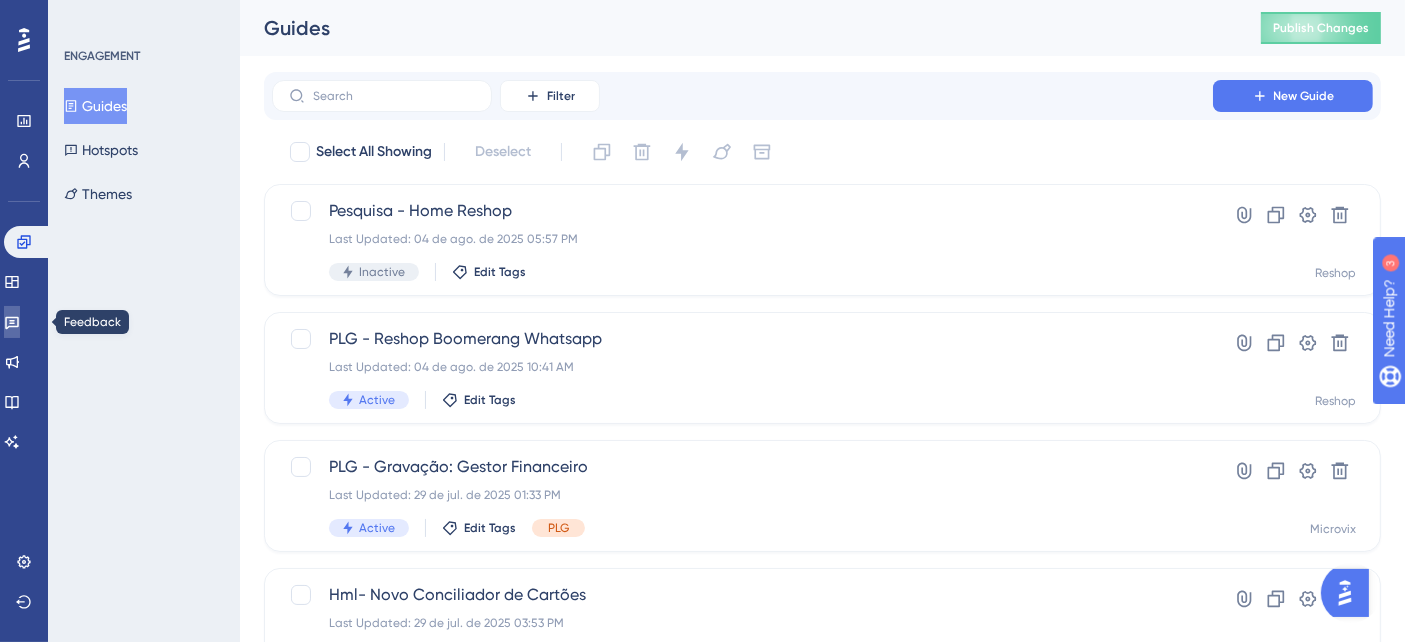 click 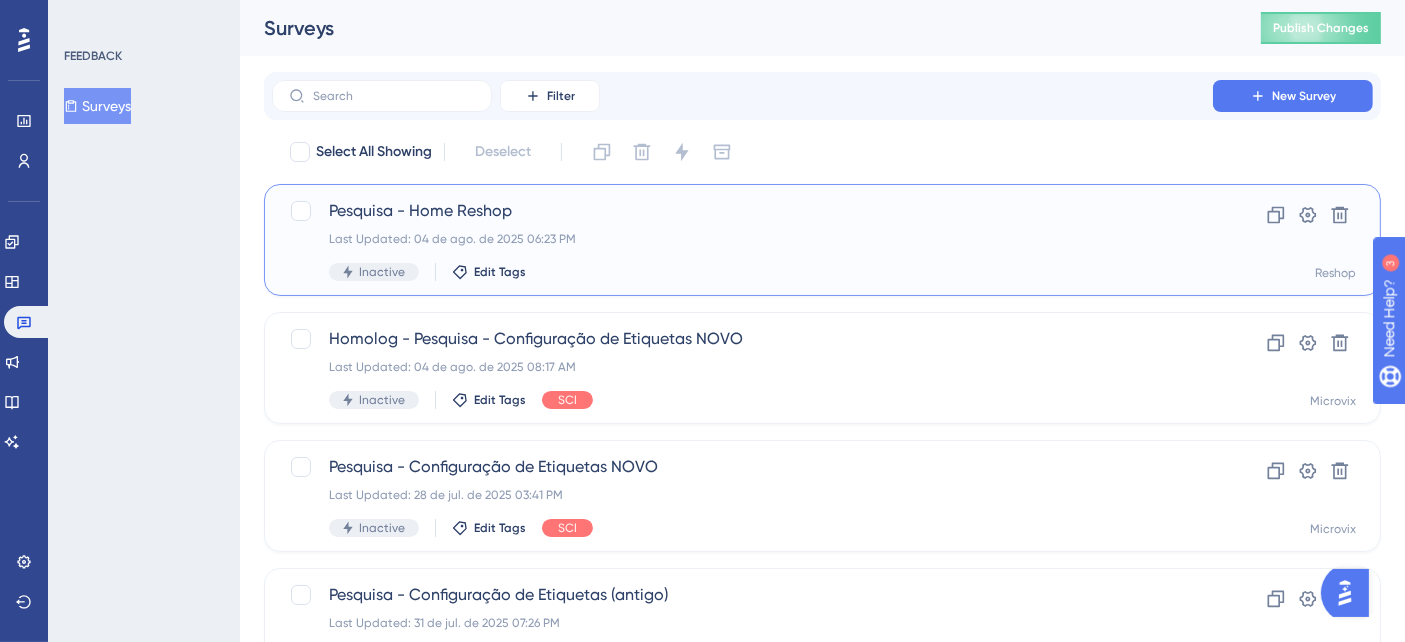 click on "Last Updated: 04 de ago. de 2025 06:23 PM" at bounding box center [742, 239] 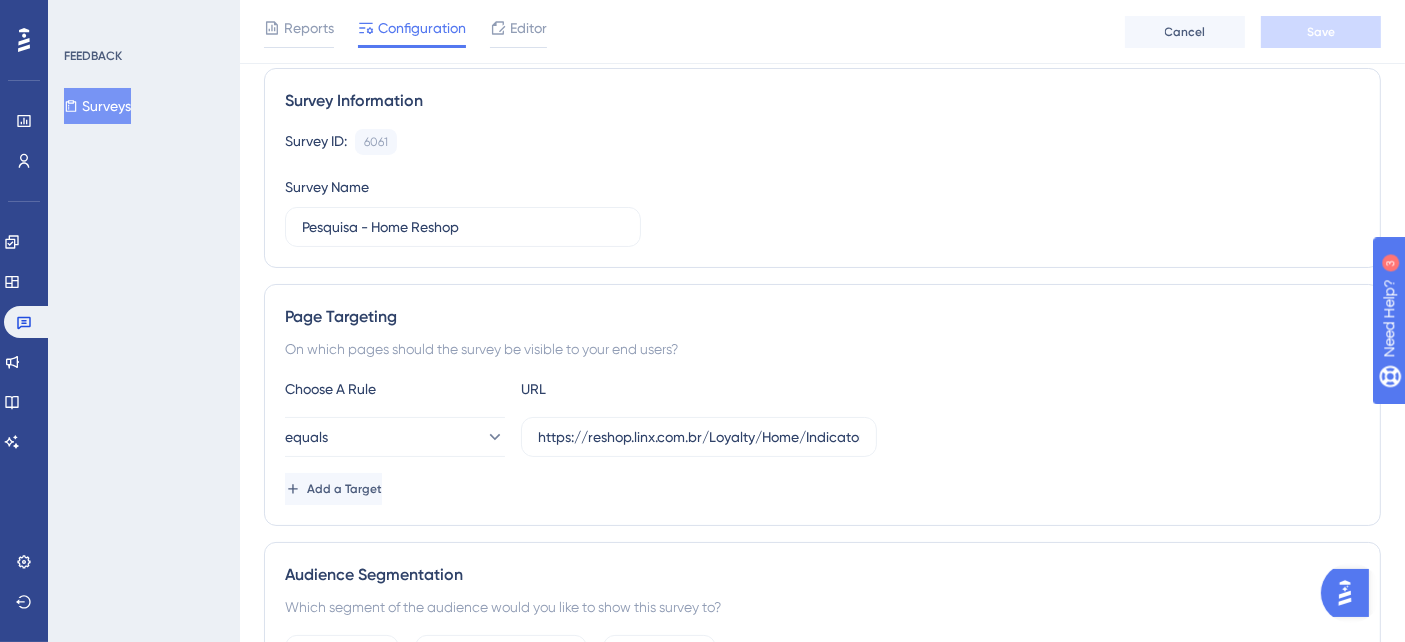scroll, scrollTop: 44, scrollLeft: 0, axis: vertical 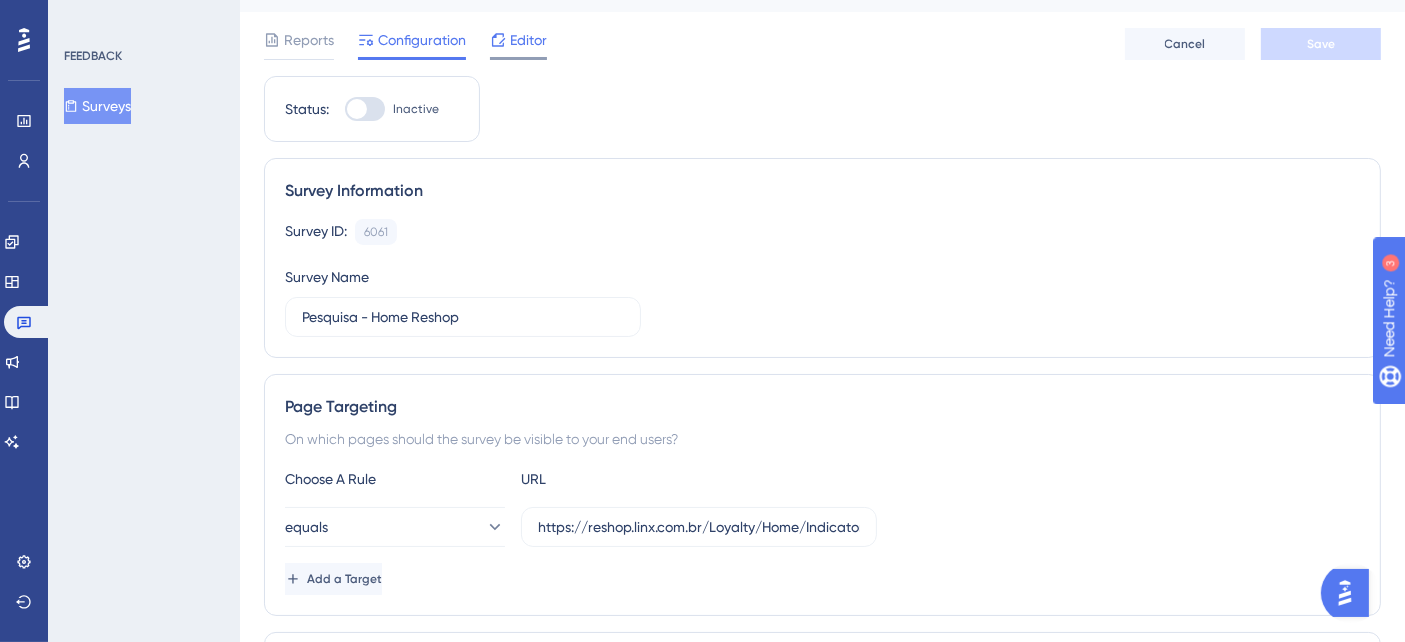 click on "Editor" at bounding box center [528, 40] 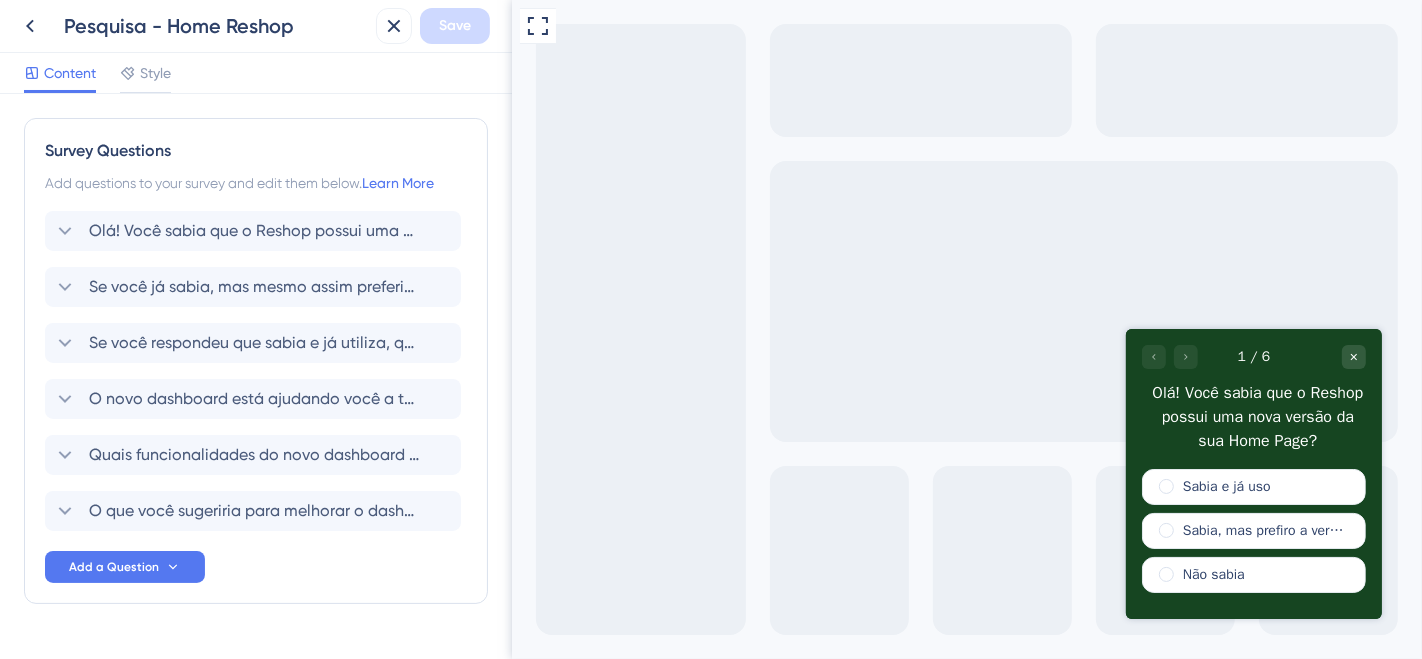 scroll, scrollTop: 0, scrollLeft: 0, axis: both 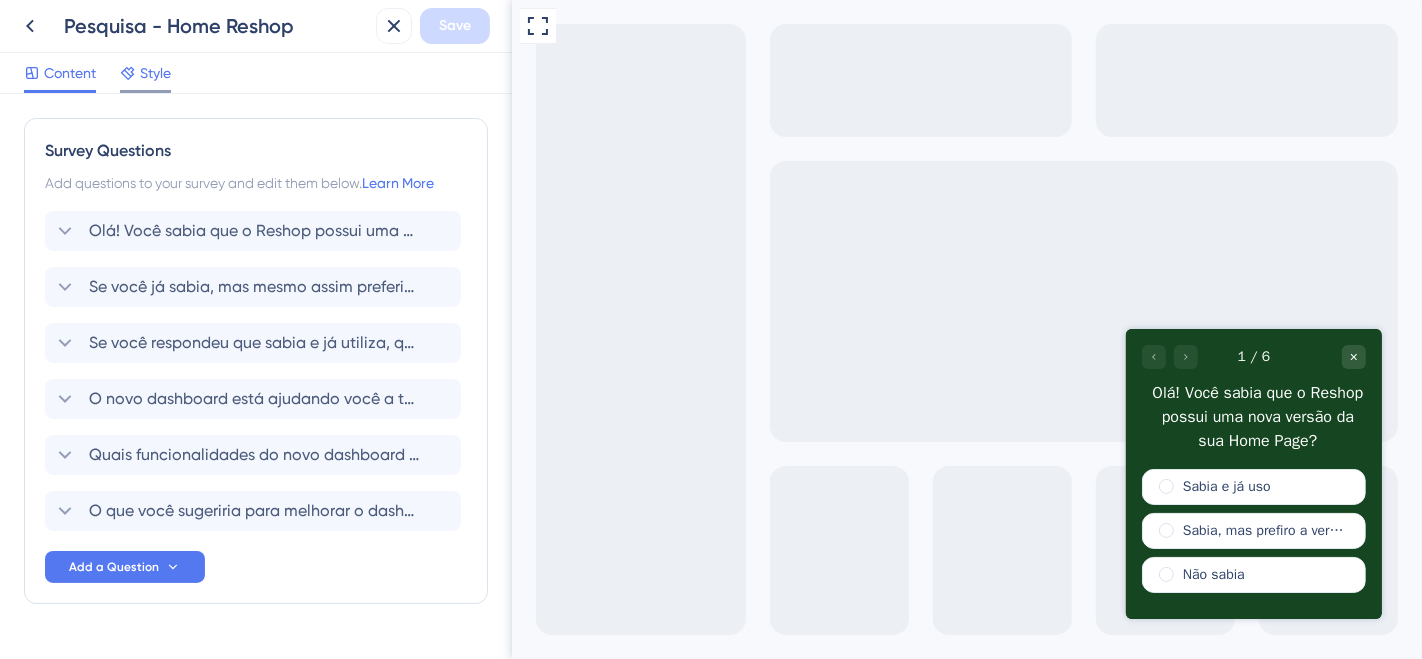 click on "Style" at bounding box center [155, 73] 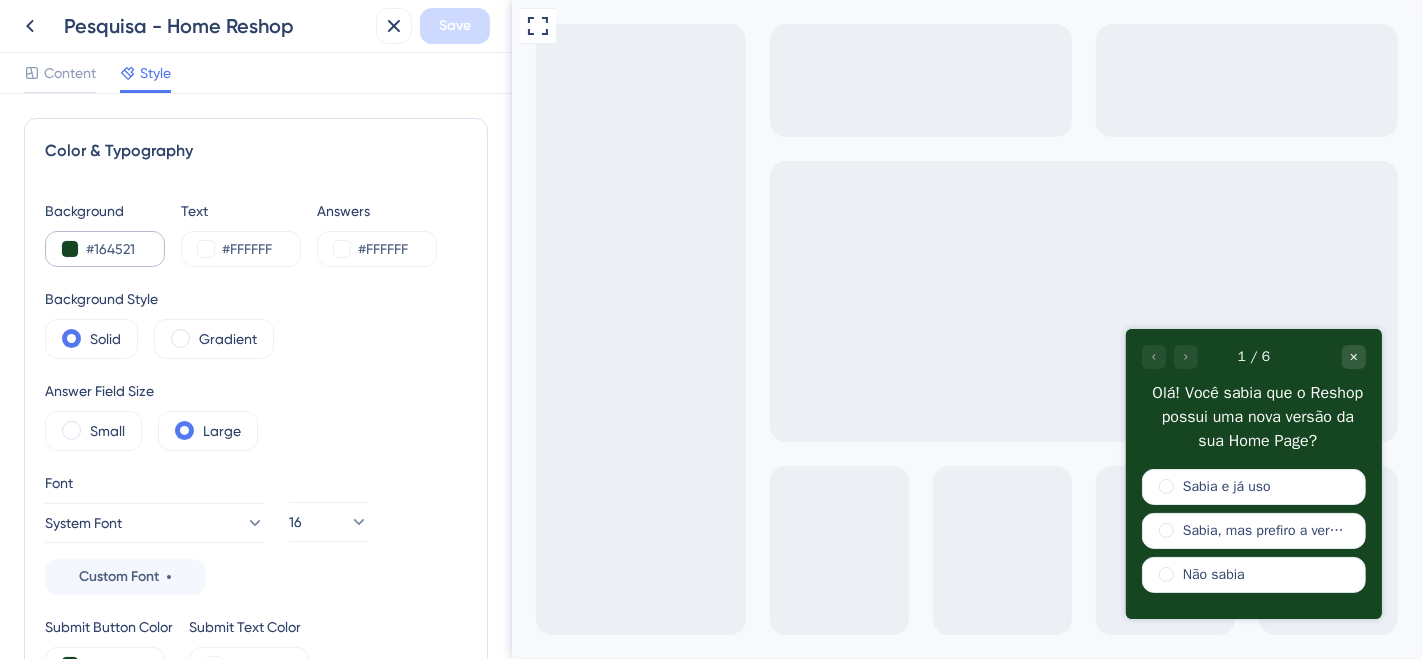 scroll, scrollTop: 0, scrollLeft: 0, axis: both 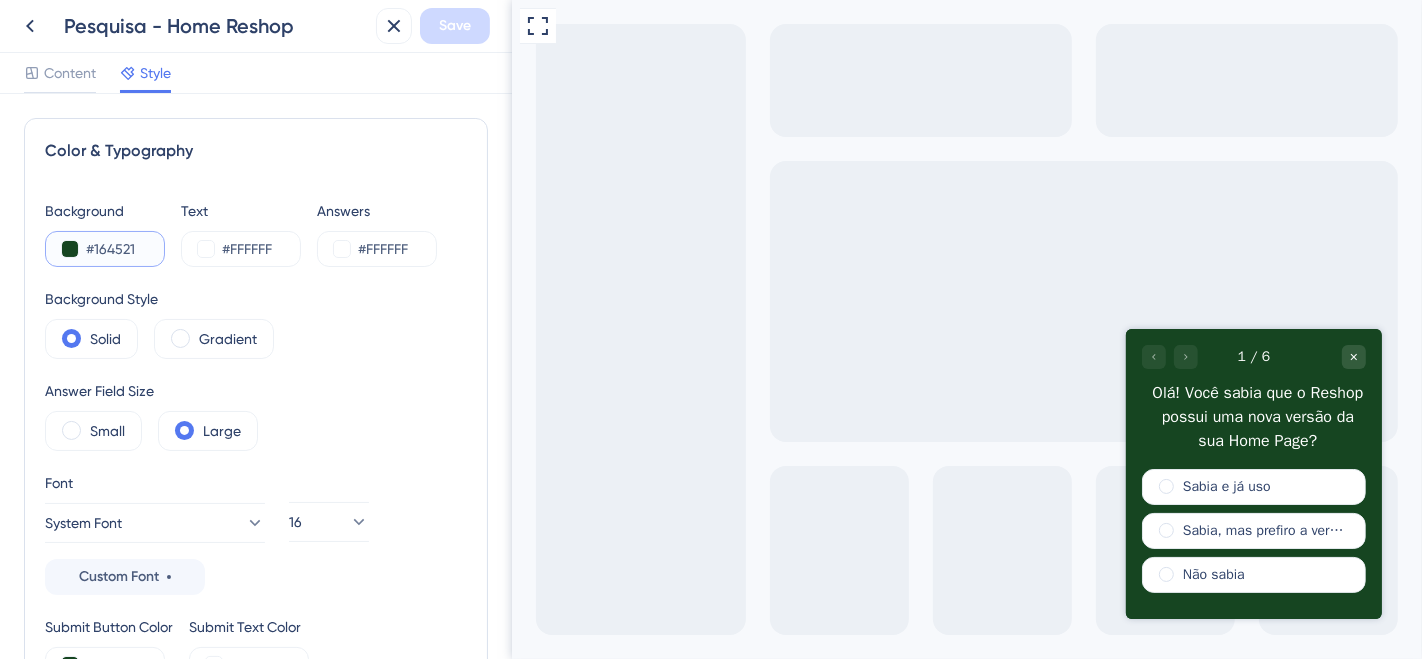 drag, startPoint x: 137, startPoint y: 245, endPoint x: 88, endPoint y: 244, distance: 49.010204 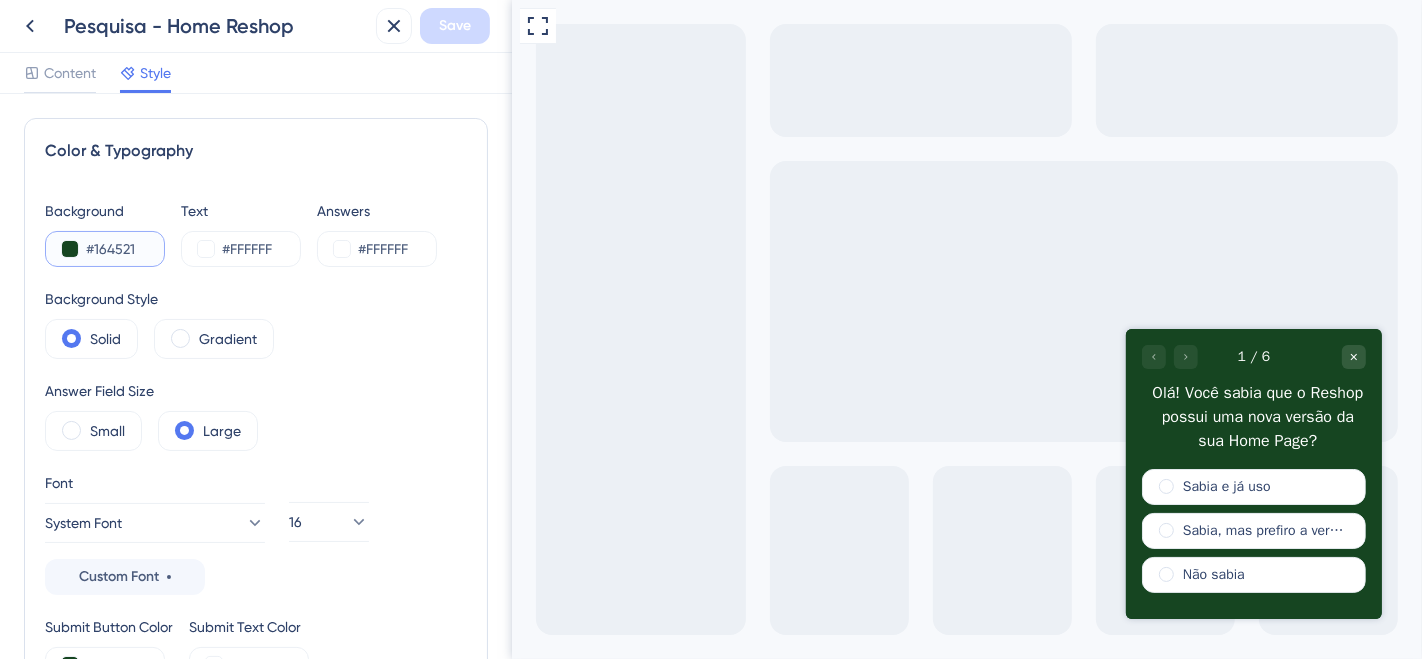 paste on "411E5A" 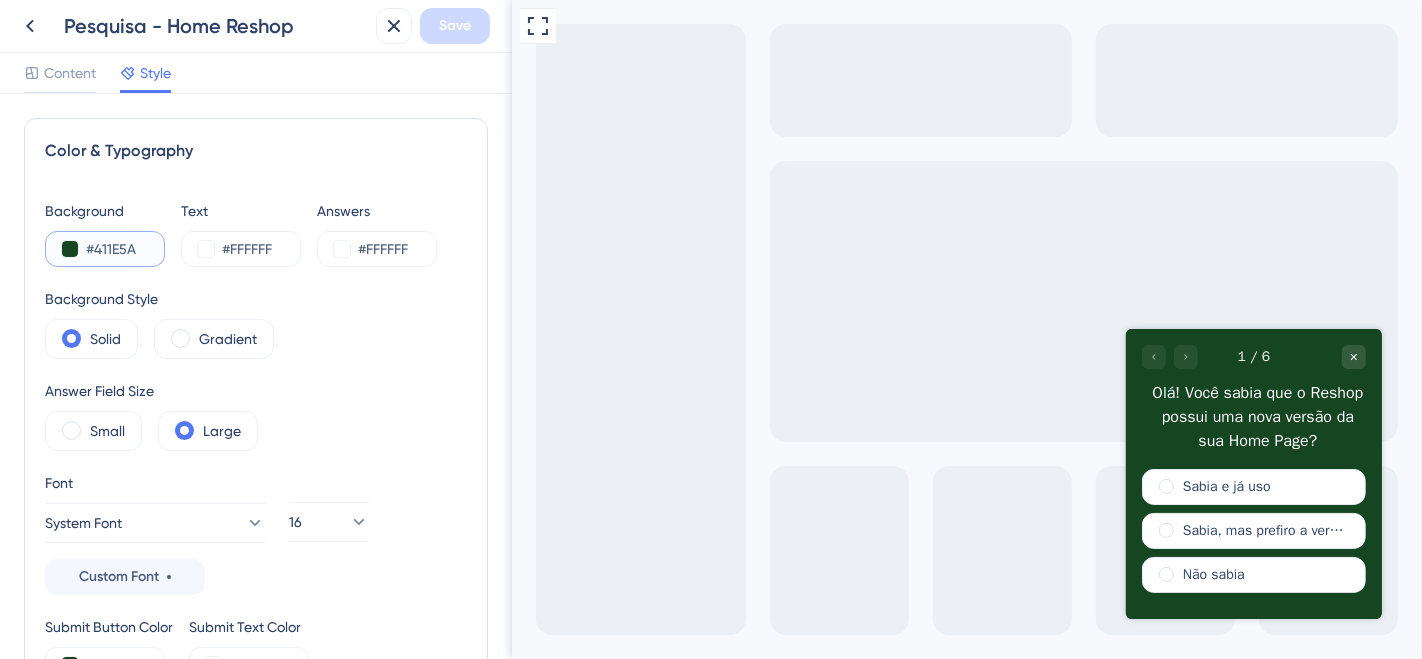 type on "#411E5A" 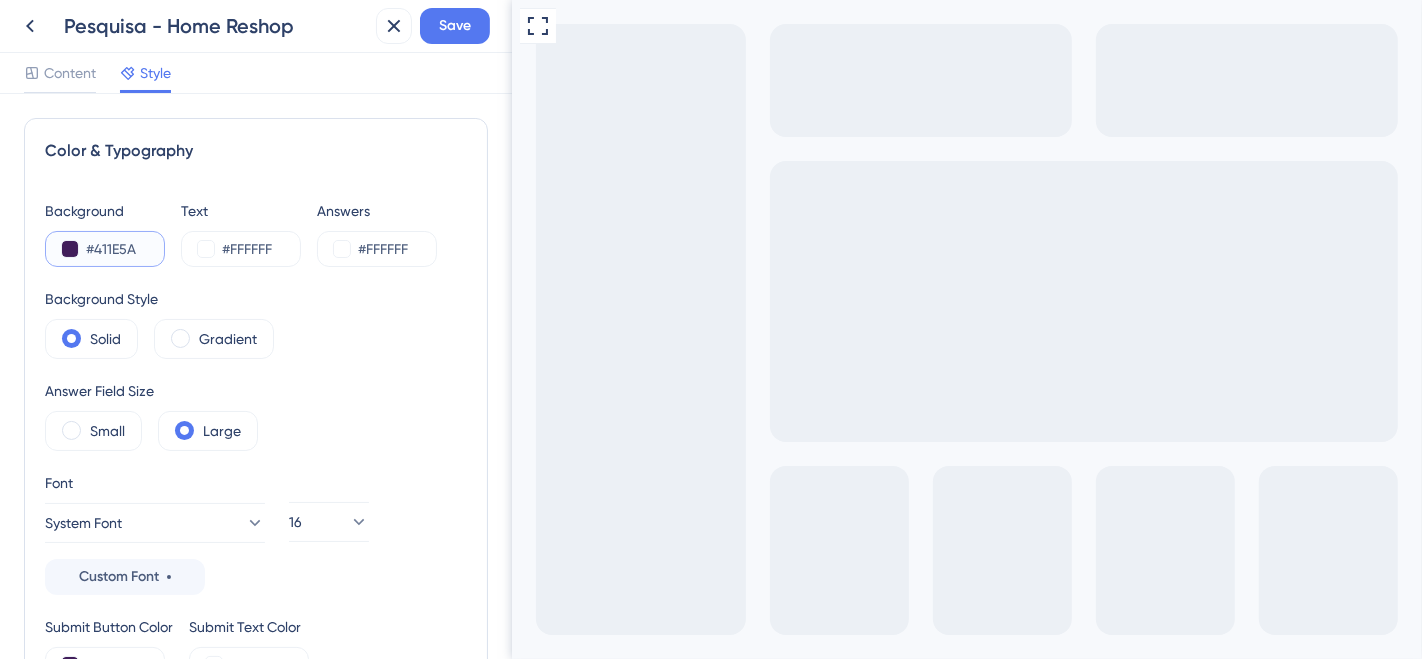 type on "#411E5A" 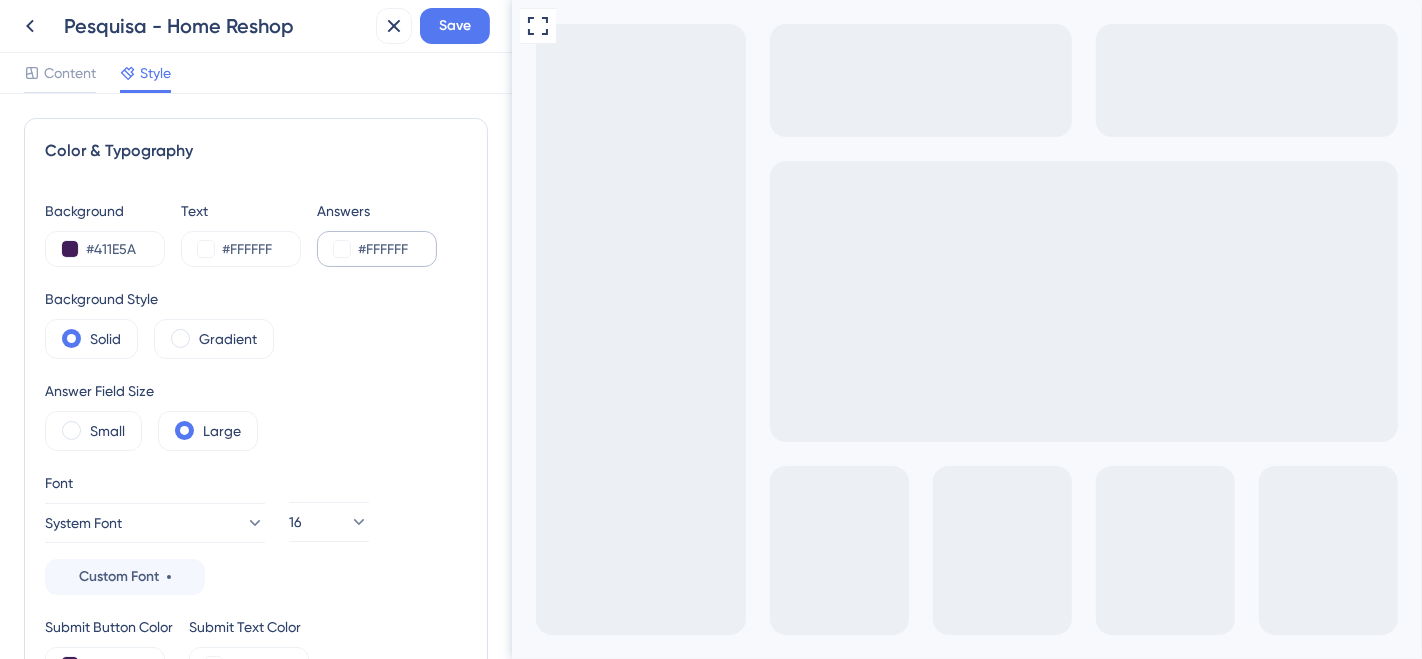 drag, startPoint x: 356, startPoint y: 250, endPoint x: 438, endPoint y: 245, distance: 82.1523 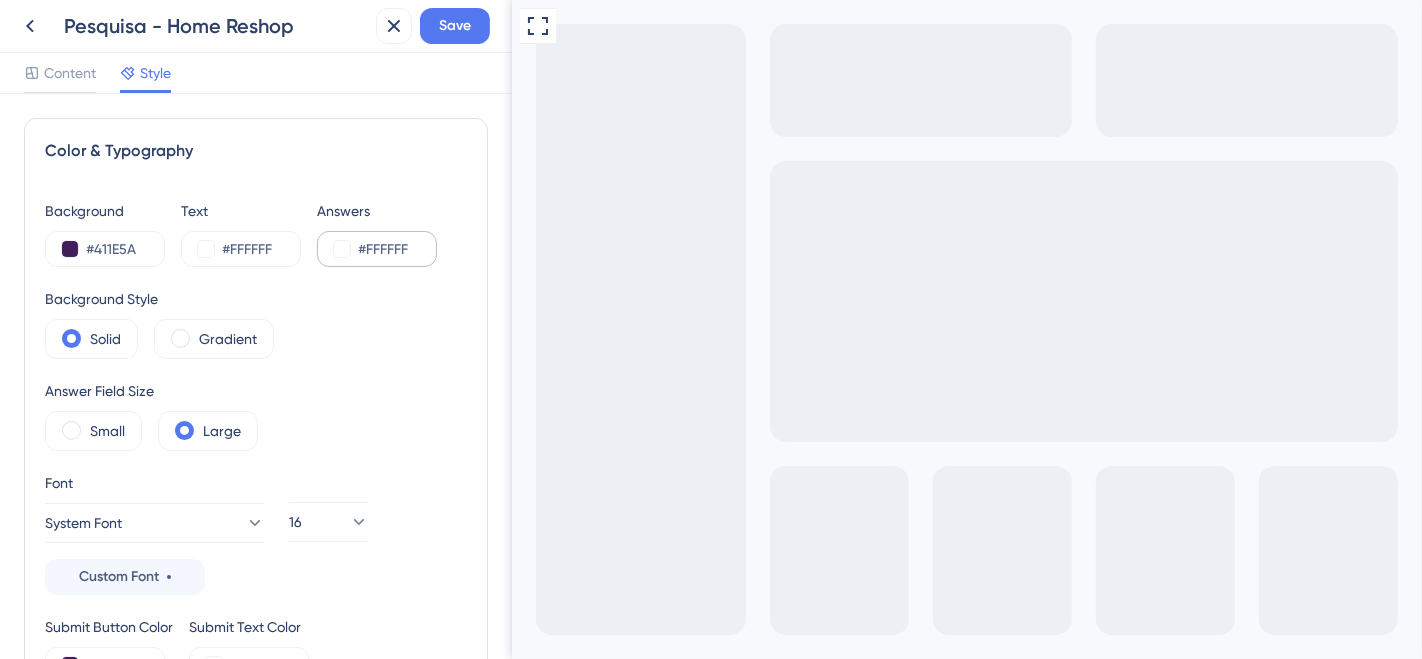 click on "#FFFFFF" at bounding box center [377, 249] 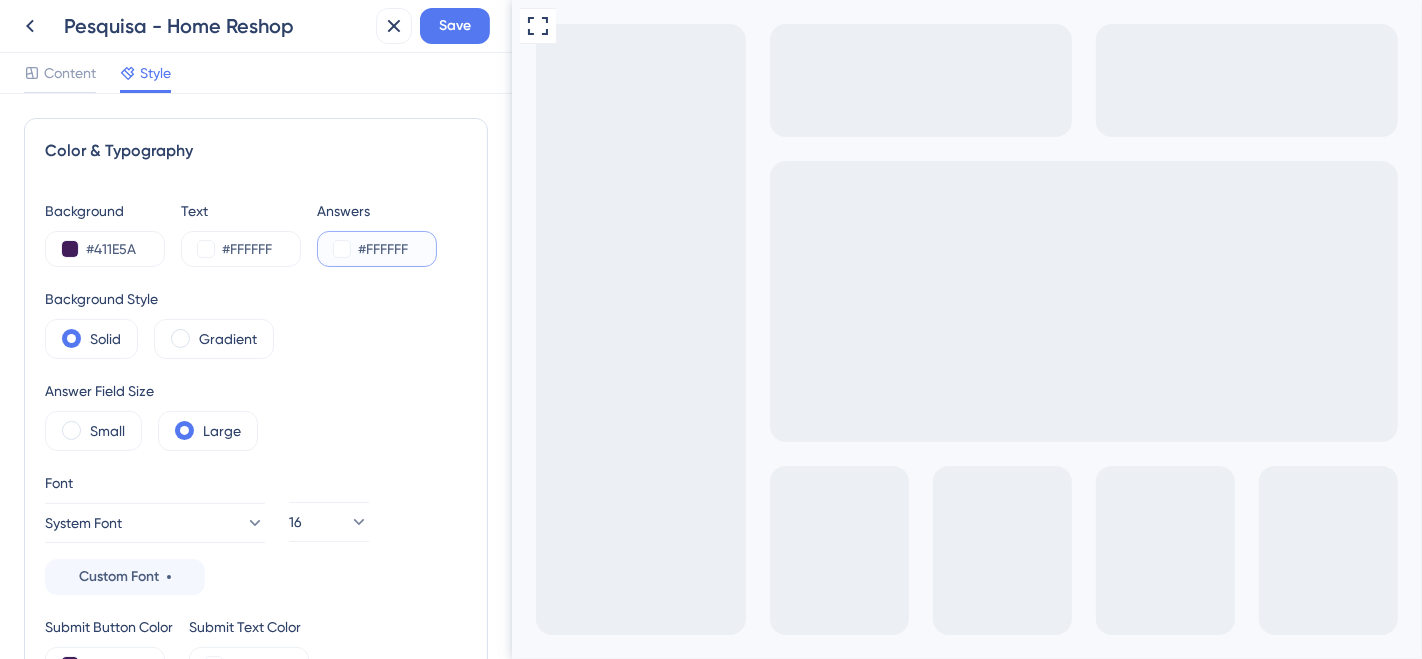 drag, startPoint x: 422, startPoint y: 245, endPoint x: 355, endPoint y: 247, distance: 67.02985 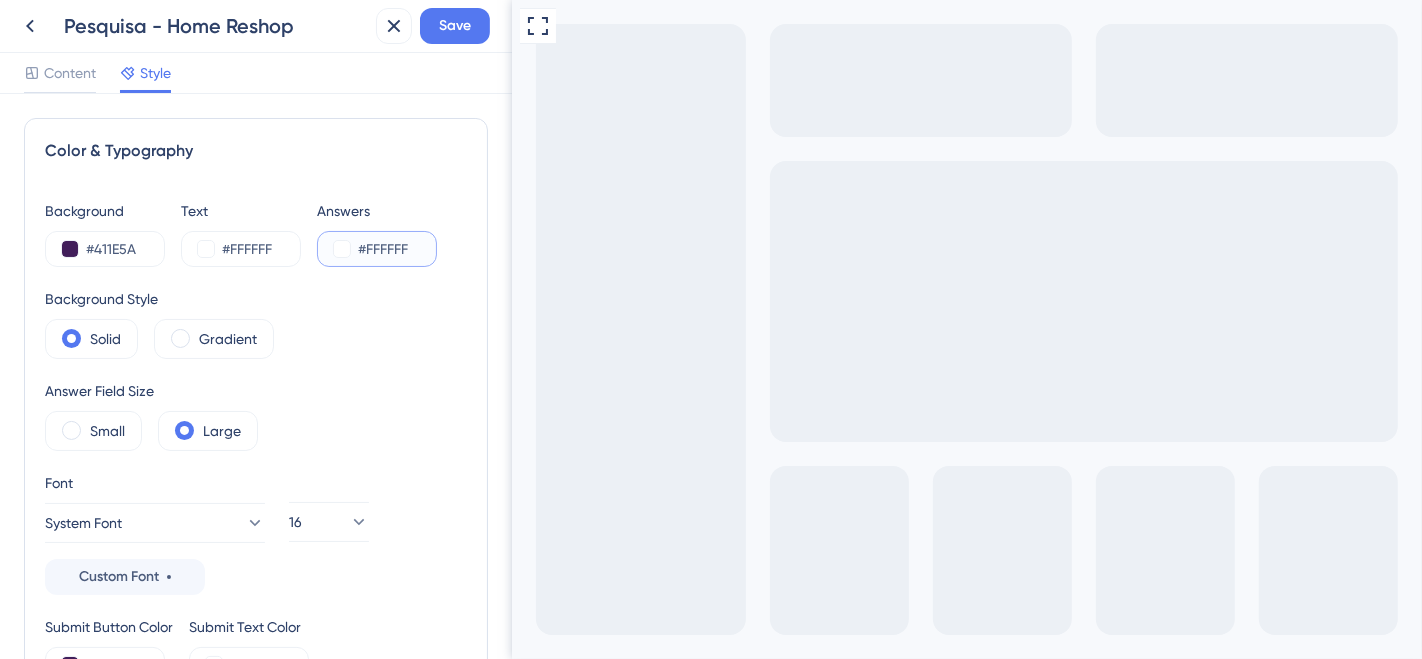 click on "#FFFFFF" at bounding box center (377, 249) 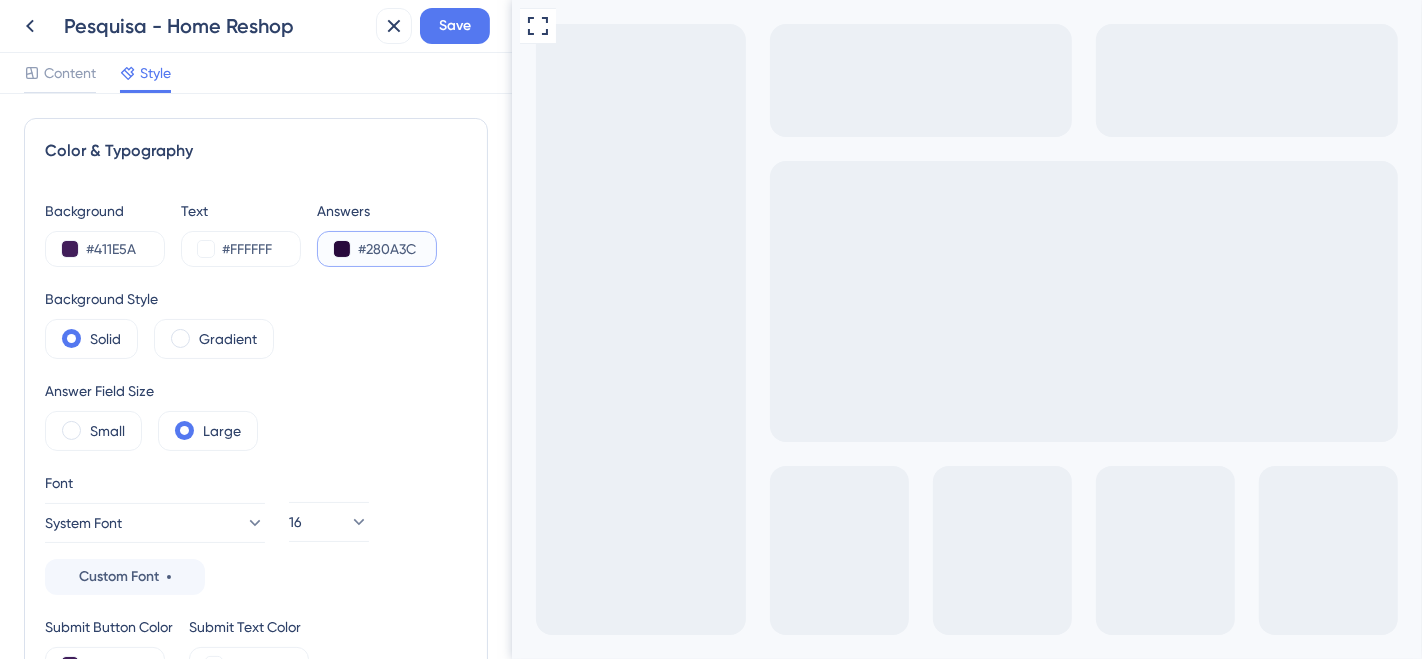 type on "#280A3C" 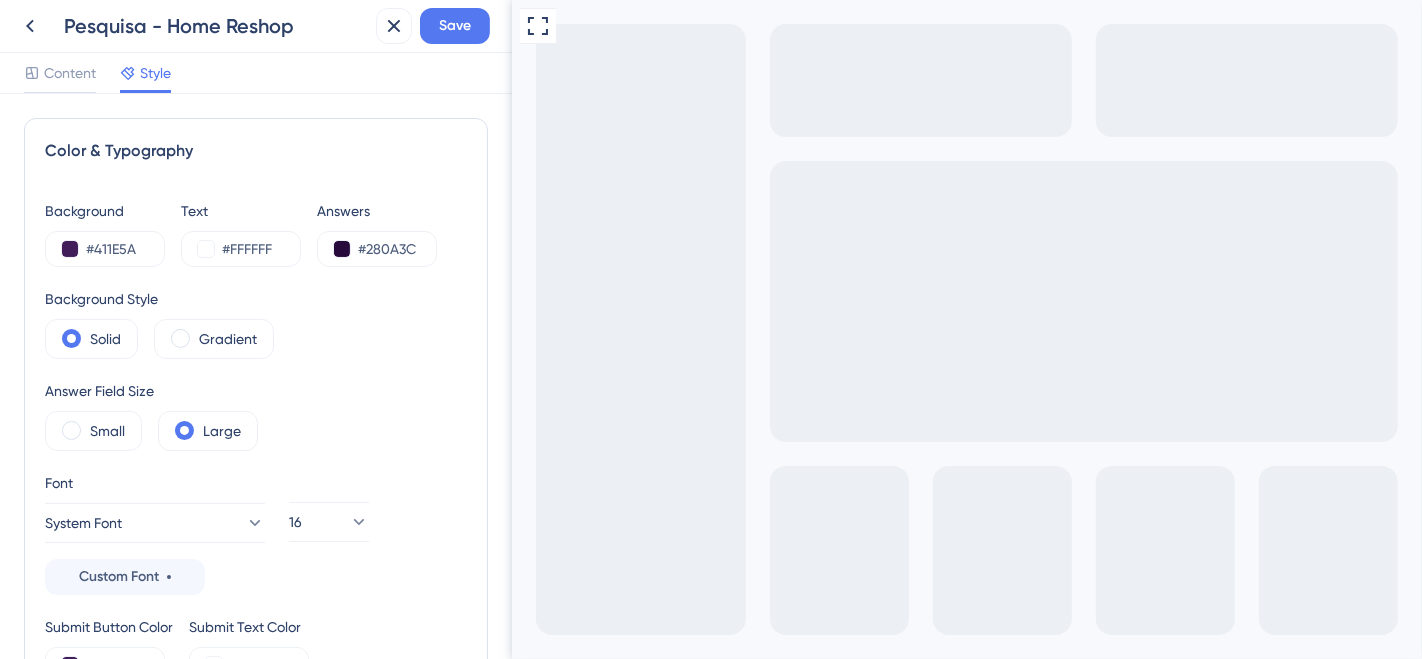click on "Background Style Solid Gradient" at bounding box center (256, 323) 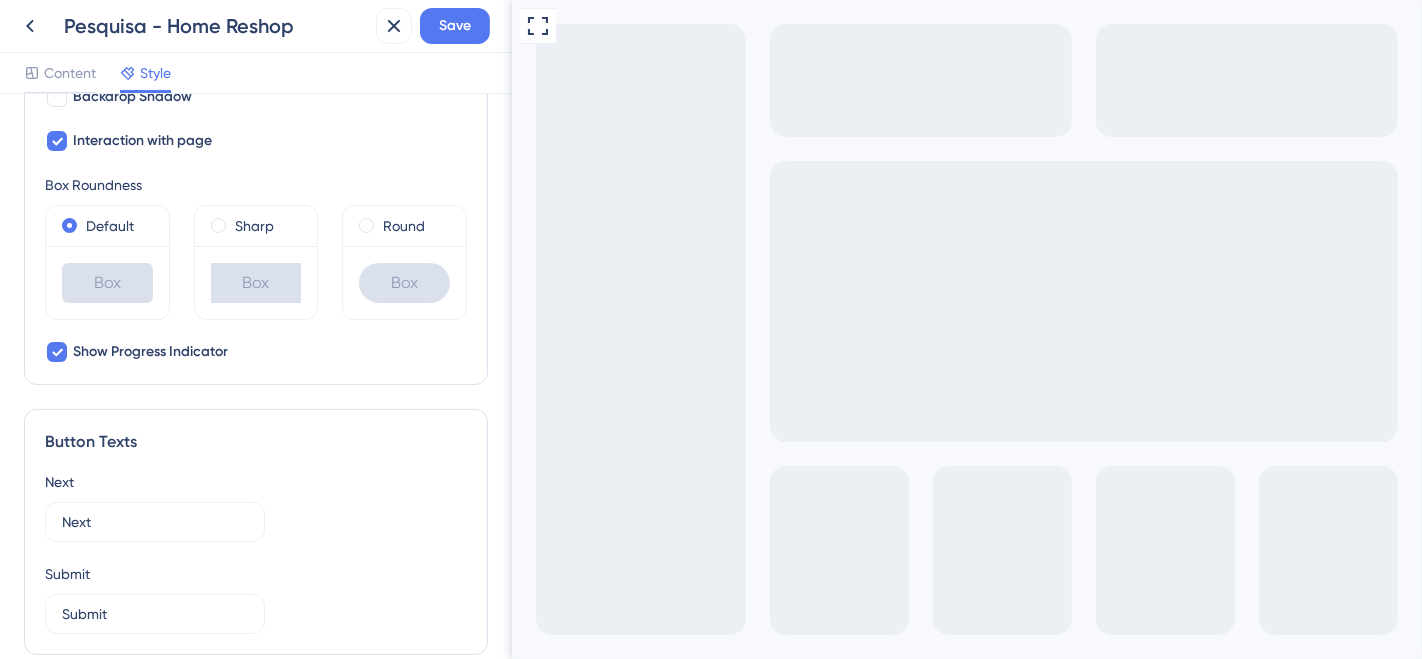 scroll, scrollTop: 888, scrollLeft: 0, axis: vertical 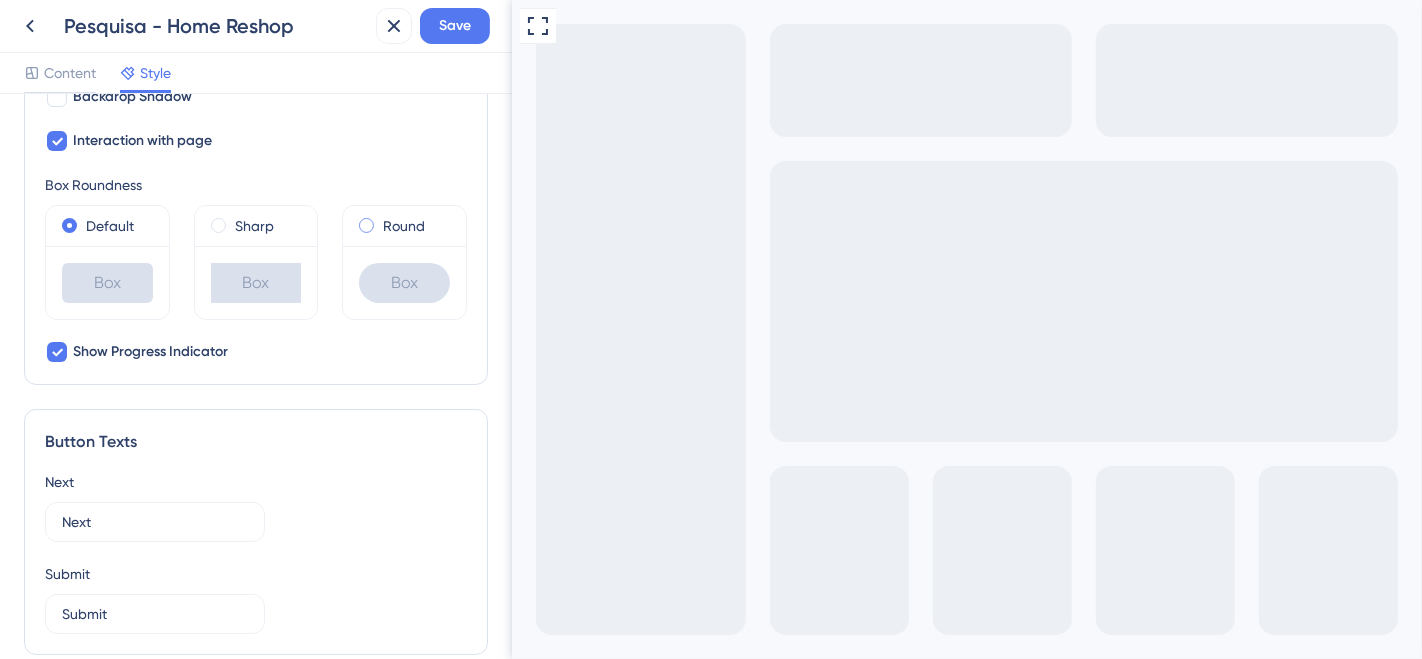 click at bounding box center (366, 225) 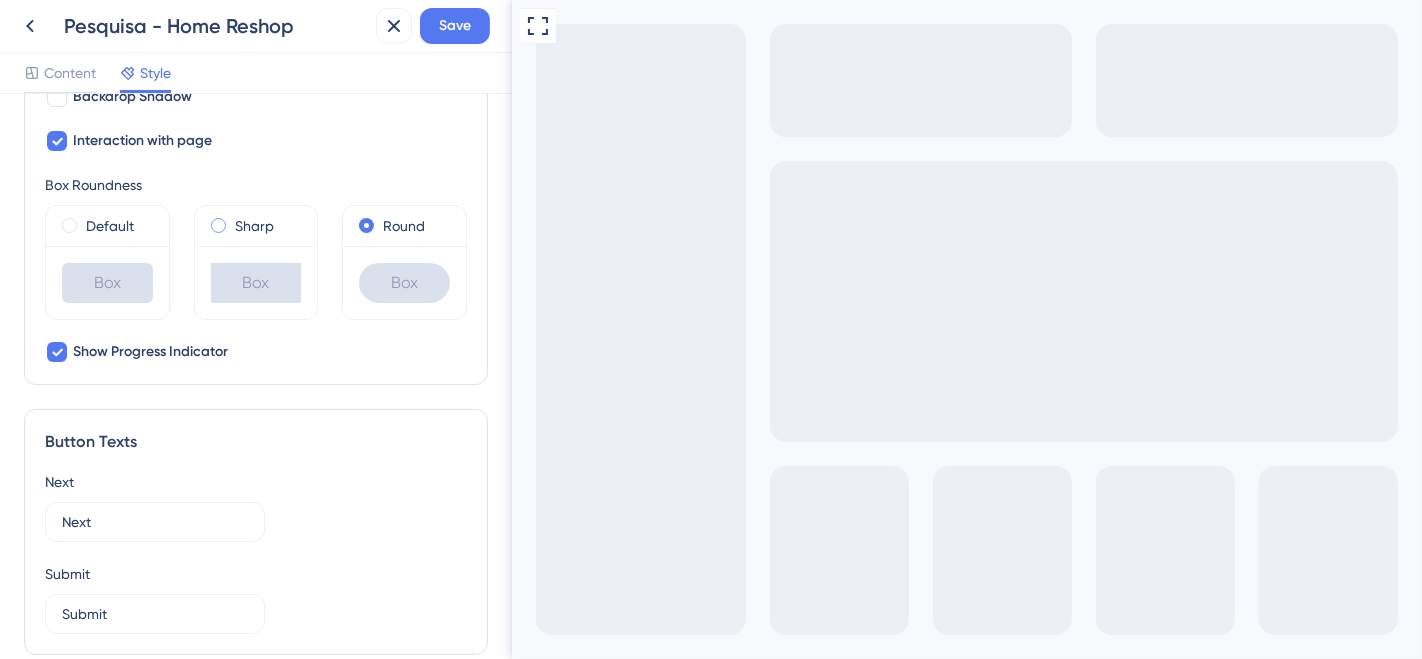 click at bounding box center (218, 225) 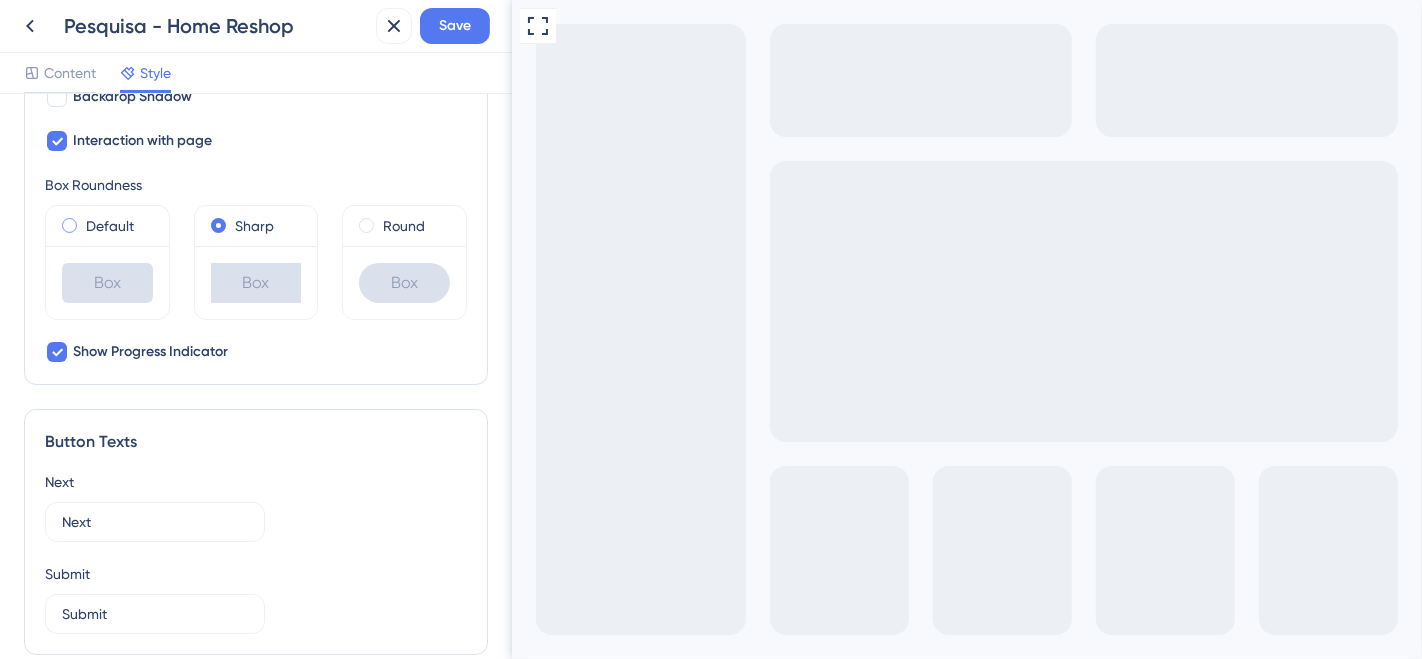 click on "Default" at bounding box center (107, 226) 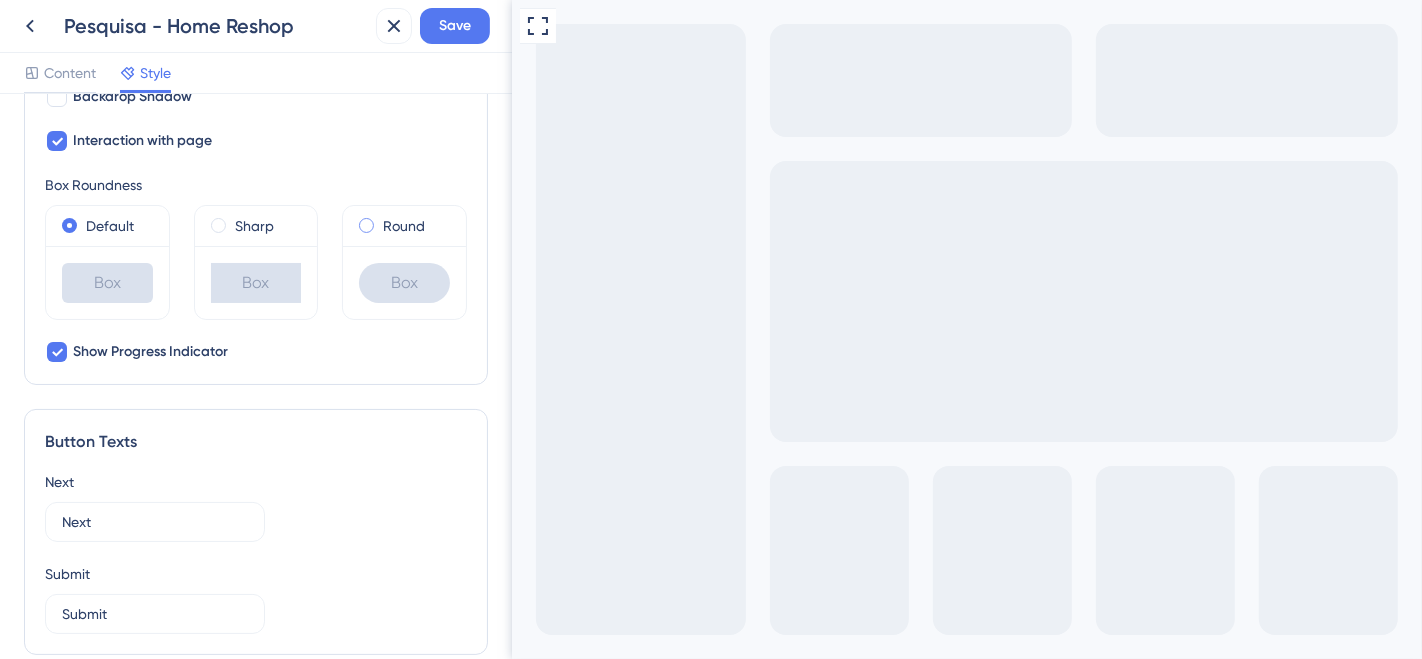 click at bounding box center (366, 225) 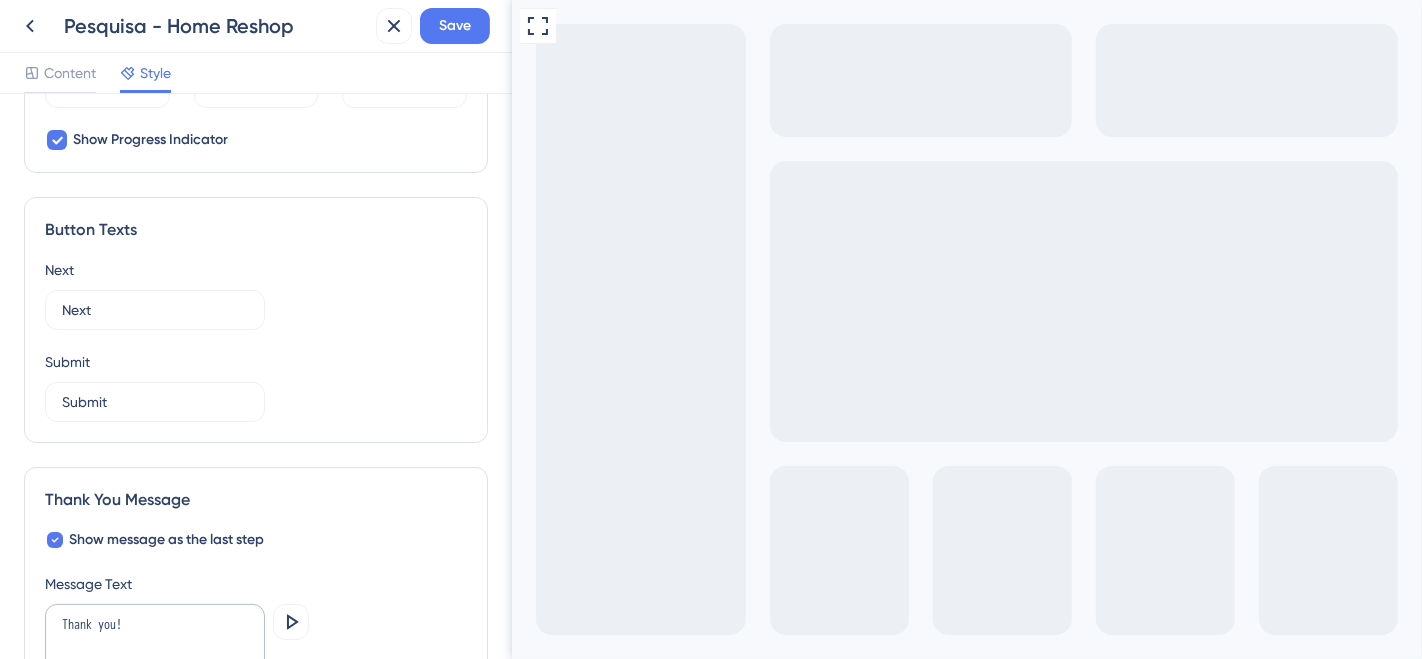 scroll, scrollTop: 1333, scrollLeft: 0, axis: vertical 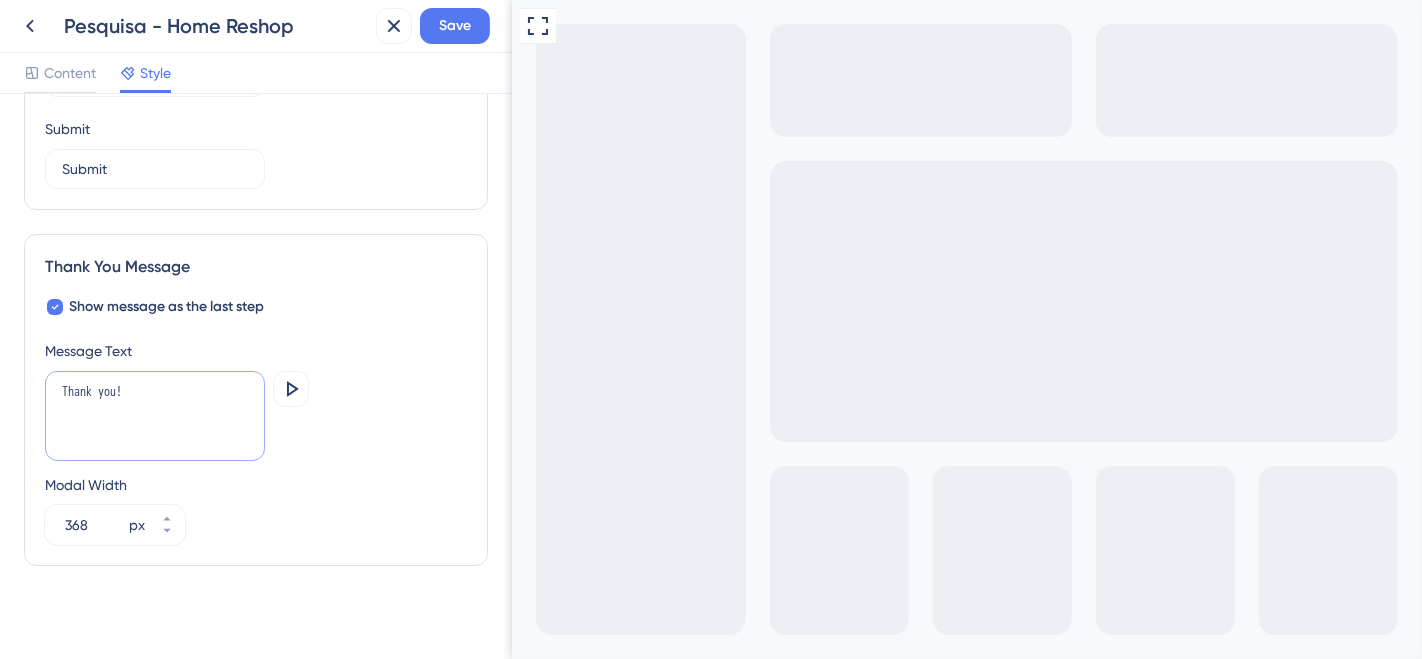 drag, startPoint x: 164, startPoint y: 392, endPoint x: 41, endPoint y: 386, distance: 123.146255 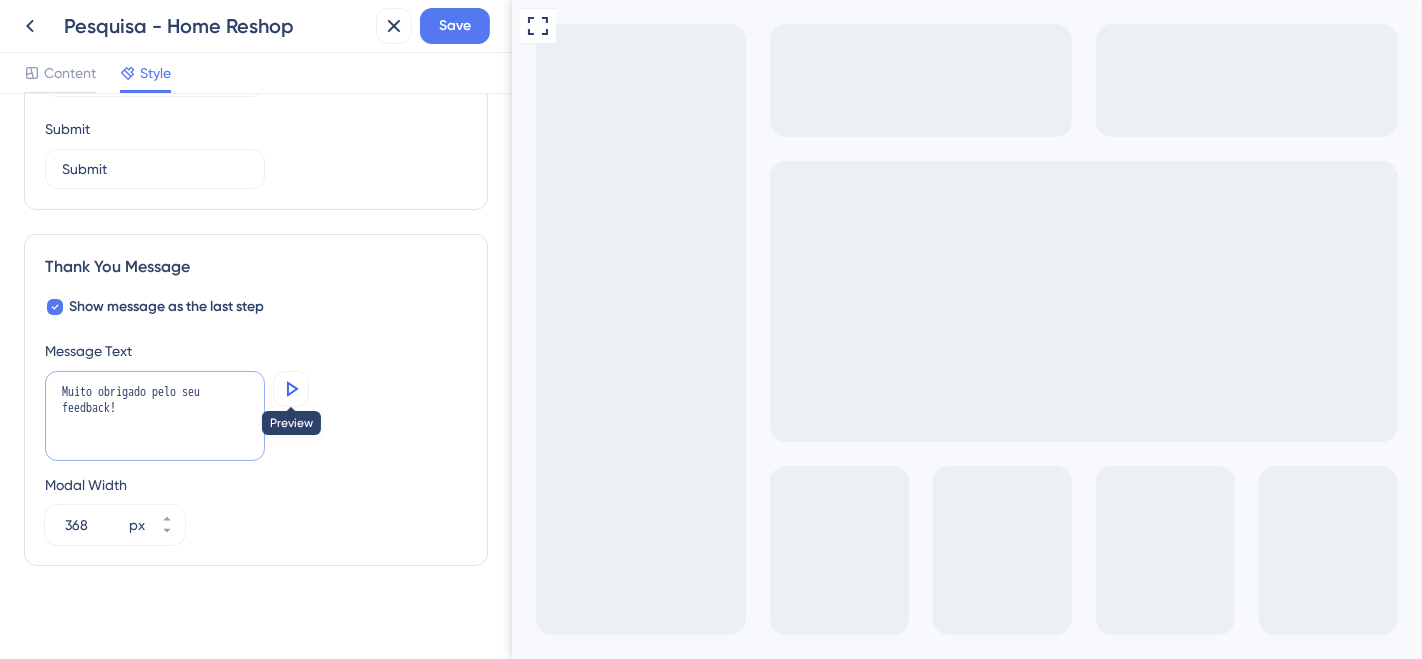 type on "Muito obrigado pelo seu feedback!" 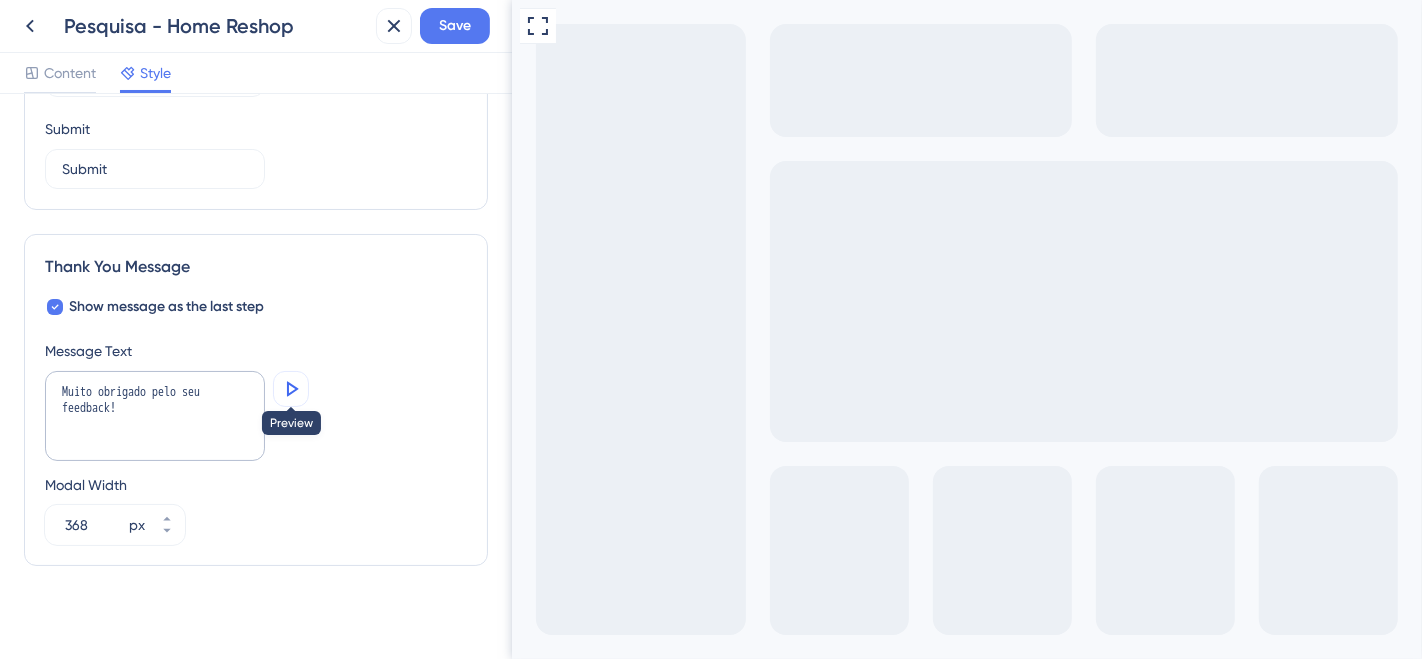 click 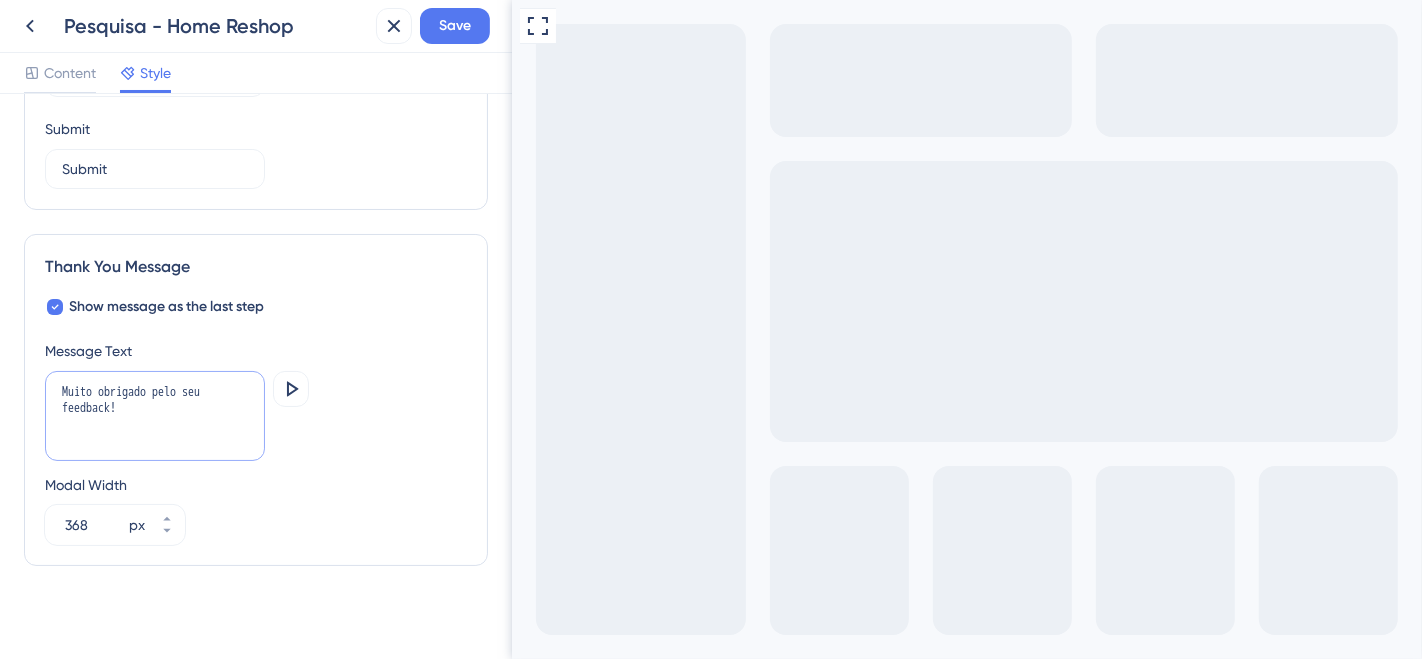 click on "Muito obrigado pelo seu feedback!" at bounding box center (155, 416) 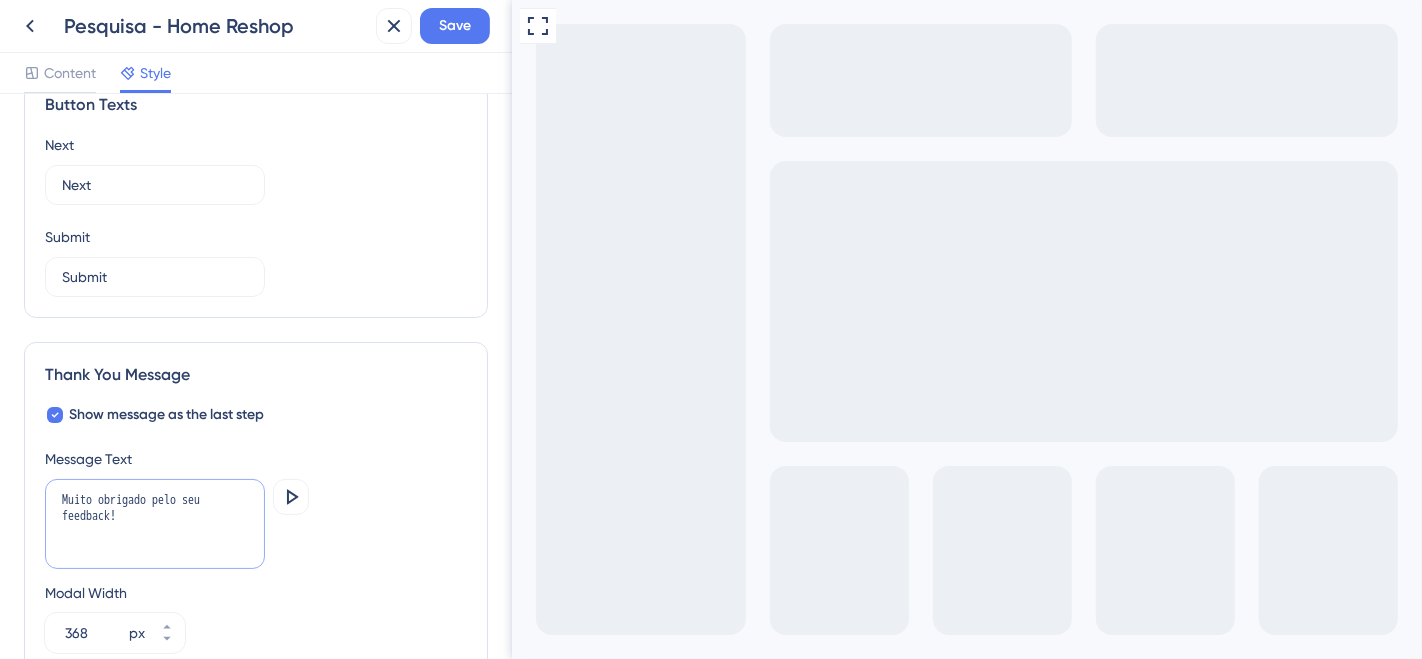 scroll, scrollTop: 1116, scrollLeft: 0, axis: vertical 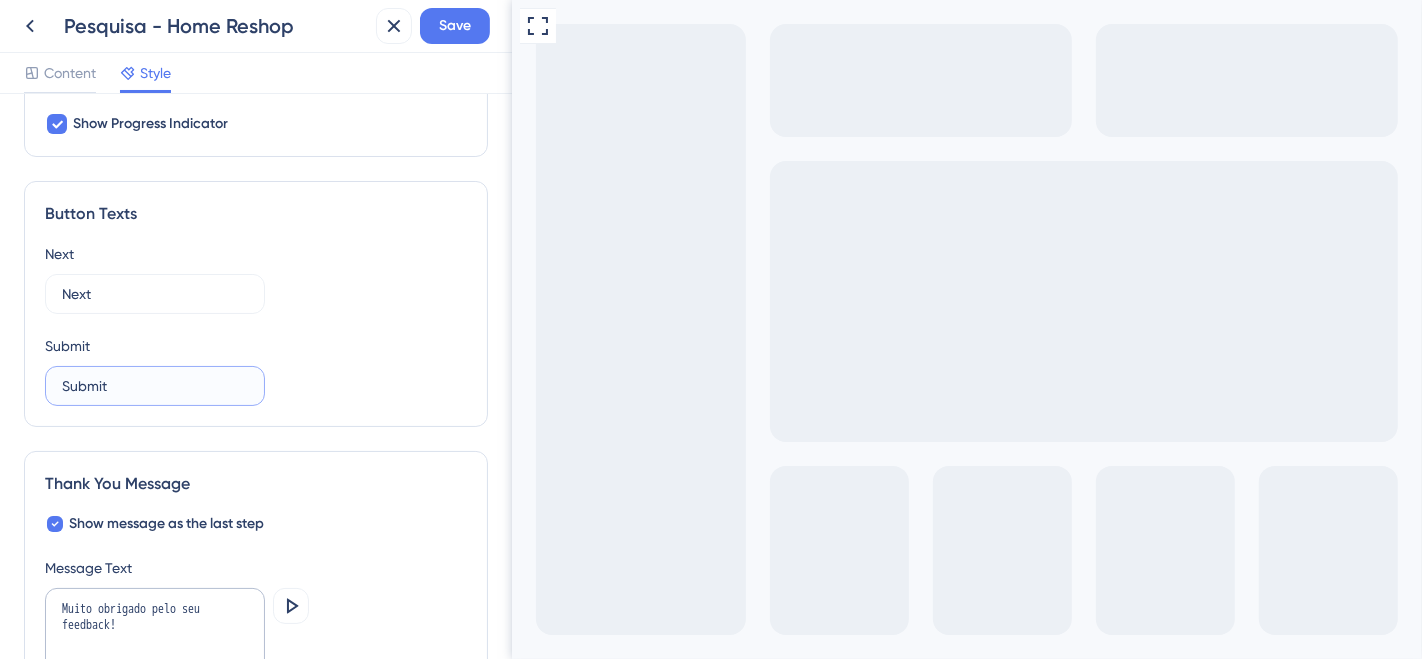 click on "Submit" at bounding box center [155, 386] 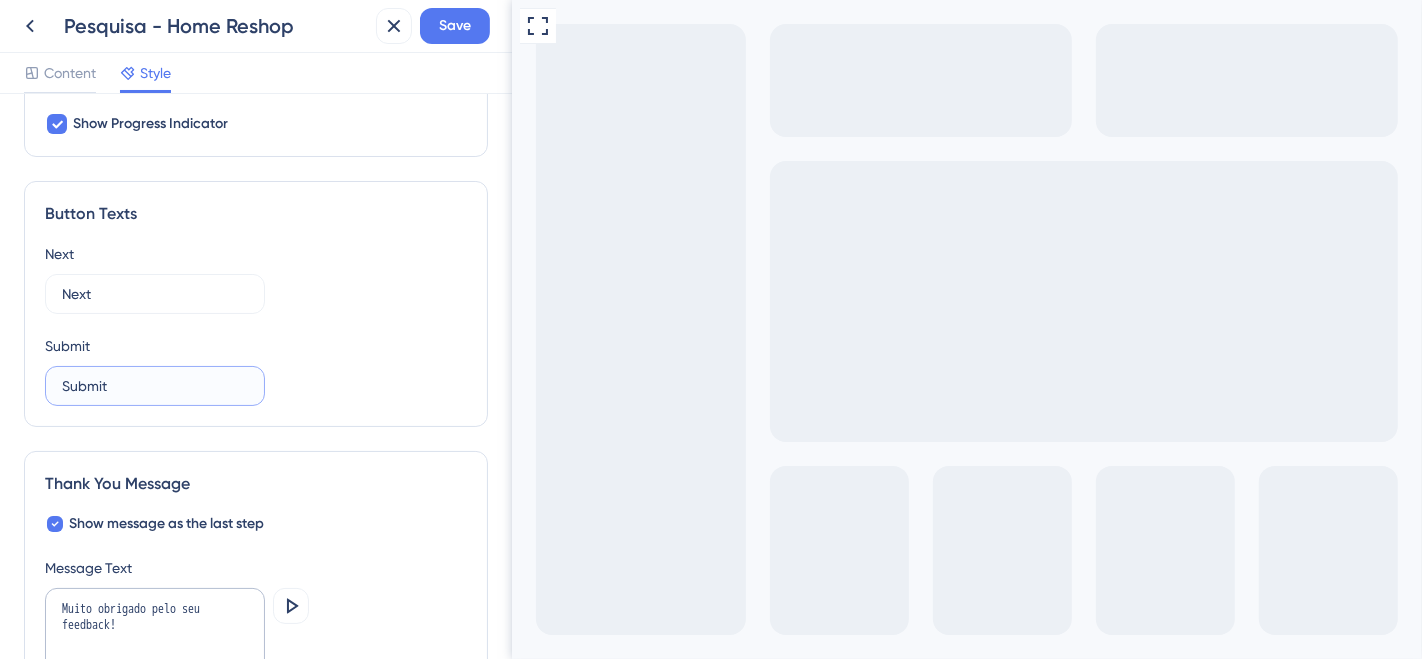 drag, startPoint x: 138, startPoint y: 384, endPoint x: 0, endPoint y: 385, distance: 138.00362 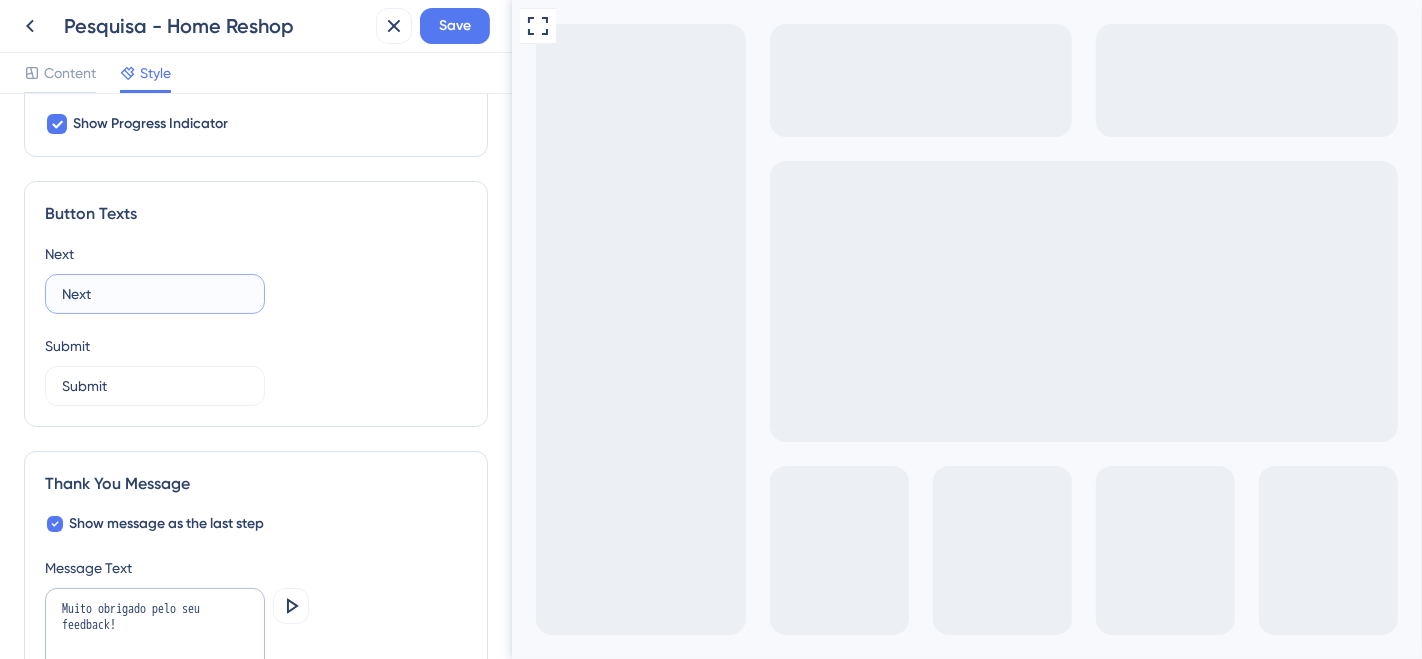 drag, startPoint x: 163, startPoint y: 295, endPoint x: 47, endPoint y: 295, distance: 116 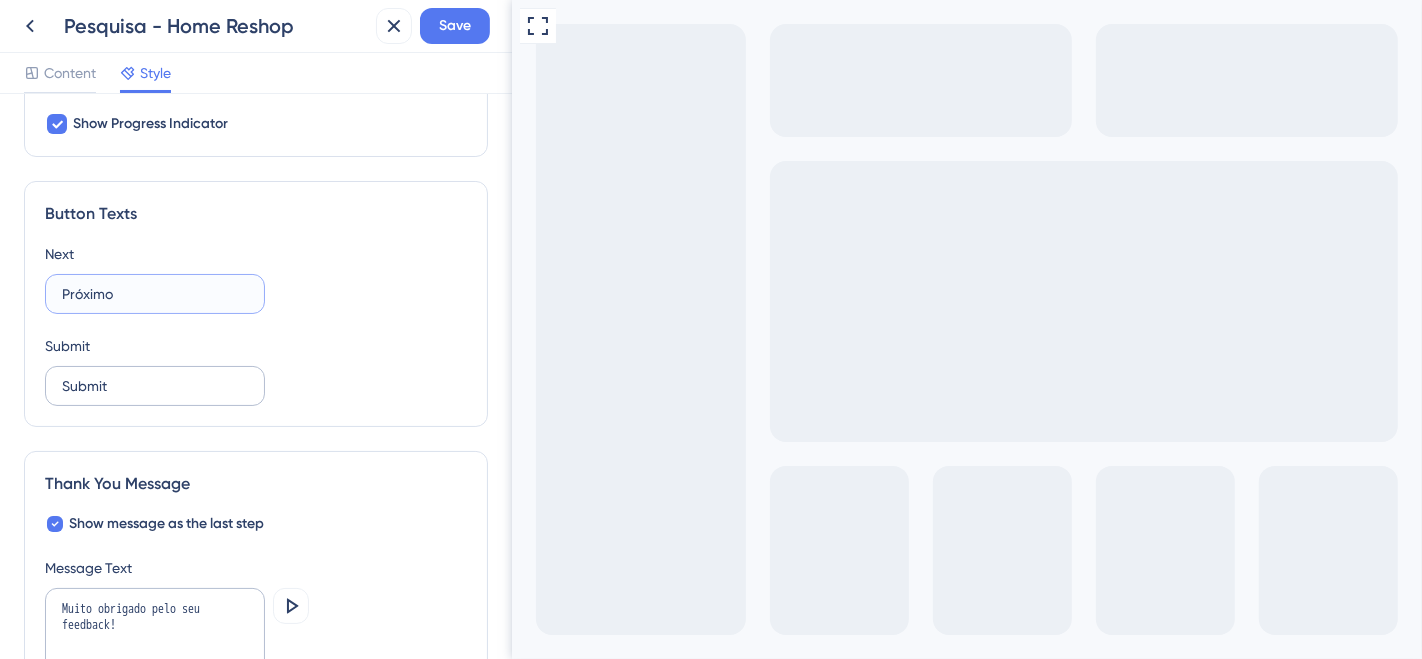 type on "Próximo" 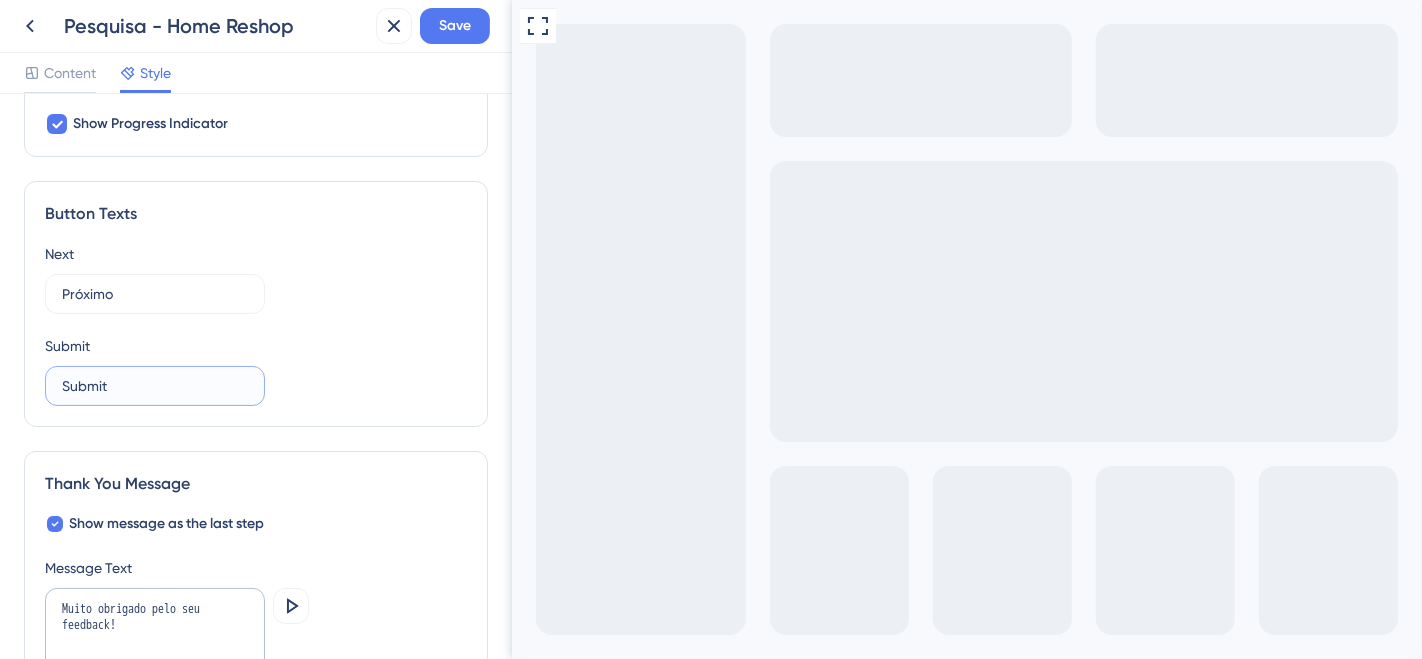 drag, startPoint x: 132, startPoint y: 384, endPoint x: 41, endPoint y: 387, distance: 91.04944 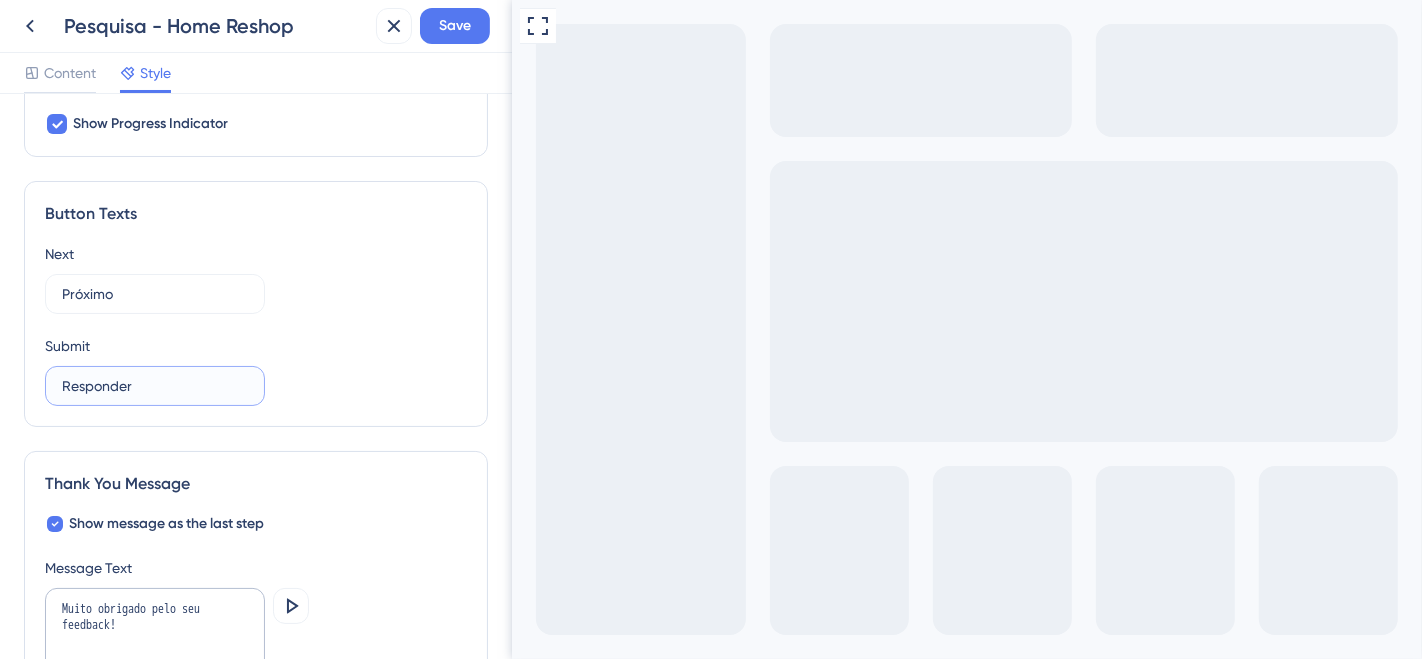 type on "Responder" 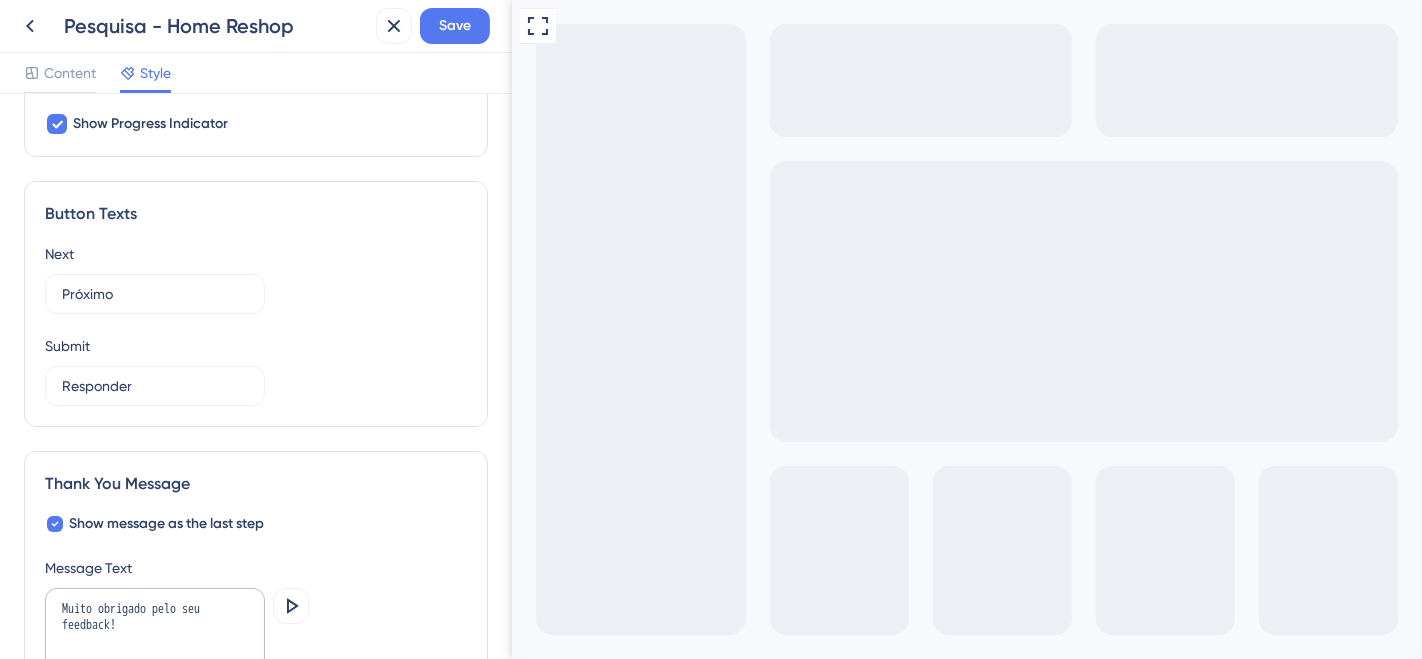 click on "Next Próximo" at bounding box center (256, 278) 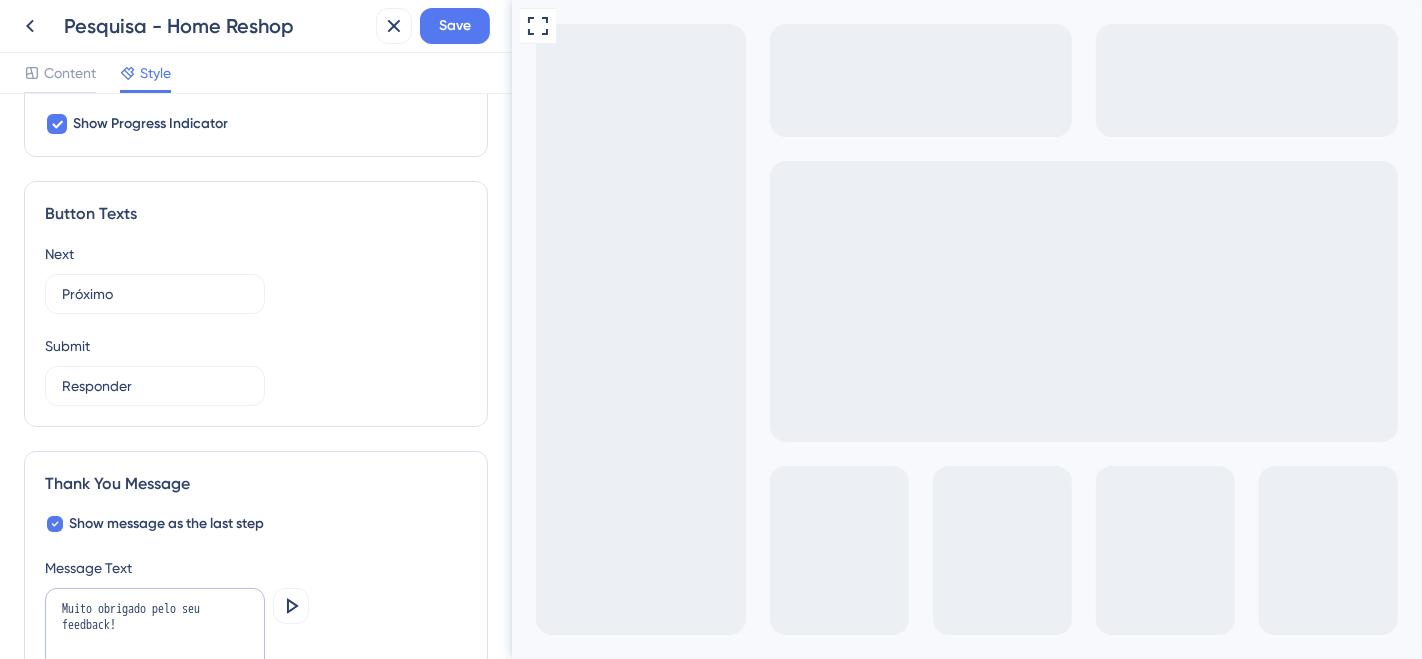 click at bounding box center (555, 686) 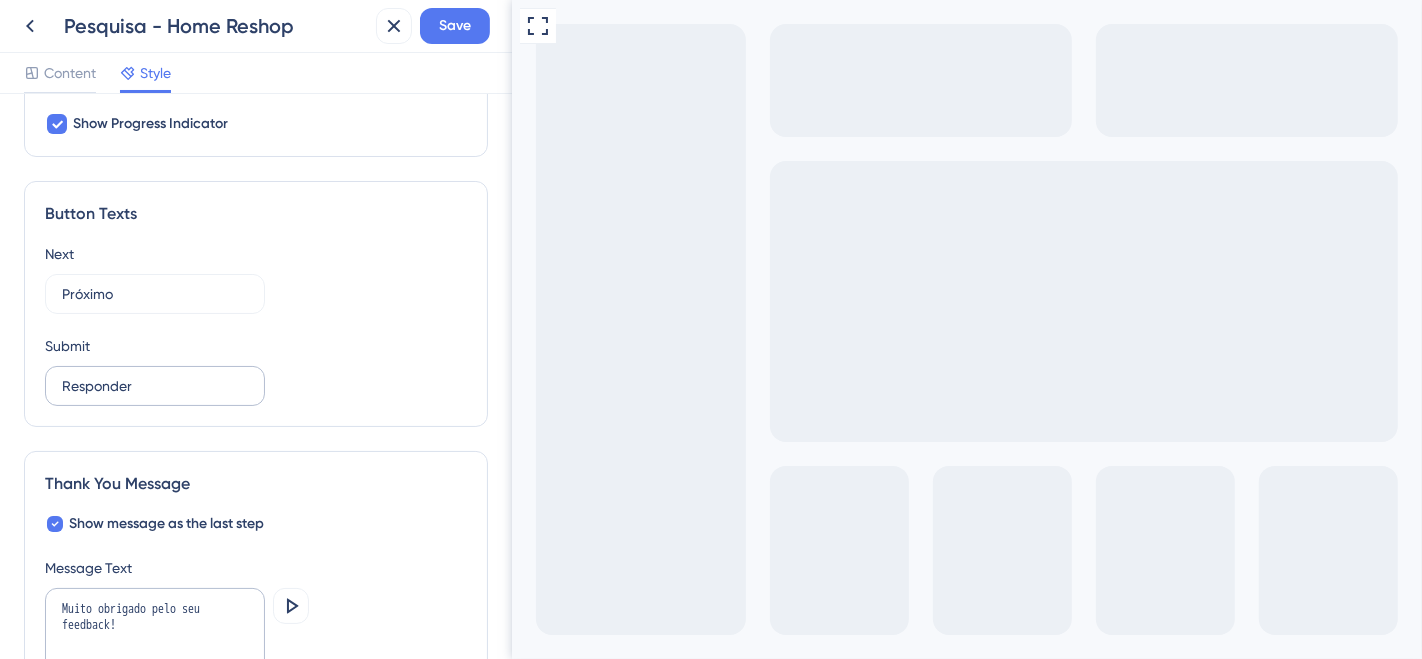 type on "bfsbdbdsb" 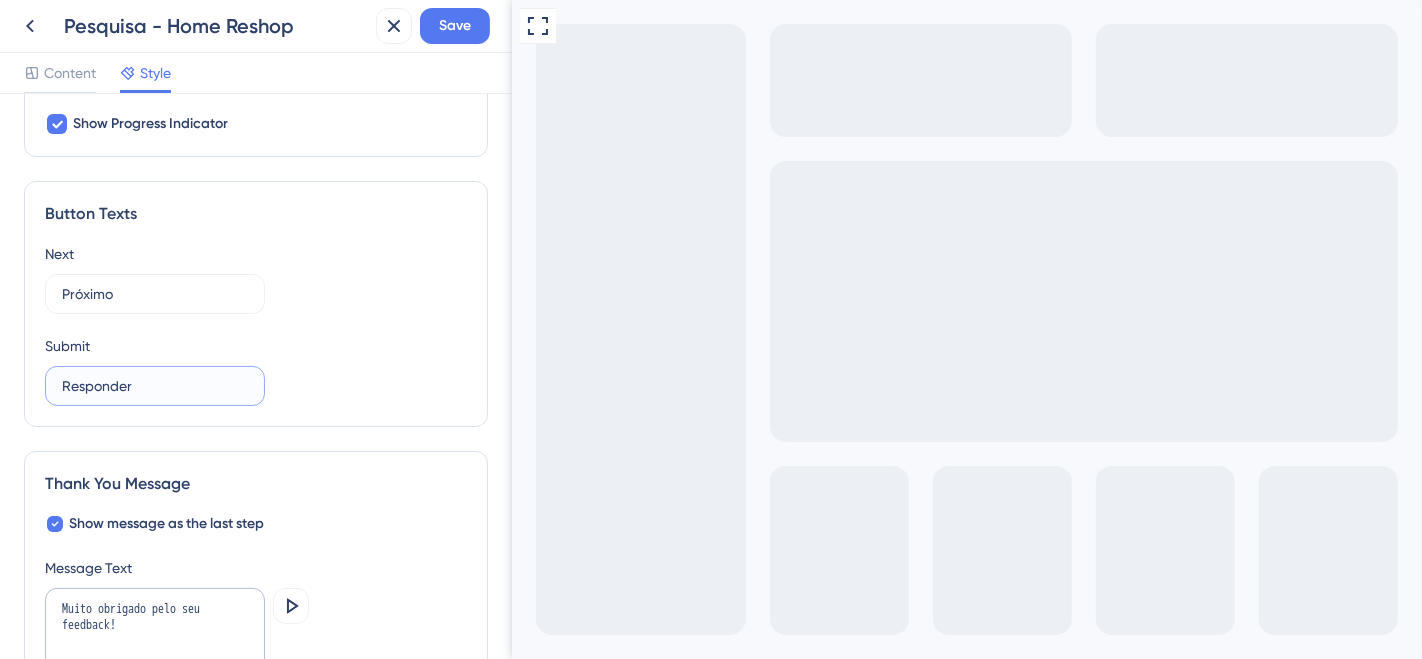 drag, startPoint x: 202, startPoint y: 381, endPoint x: 28, endPoint y: 391, distance: 174.28712 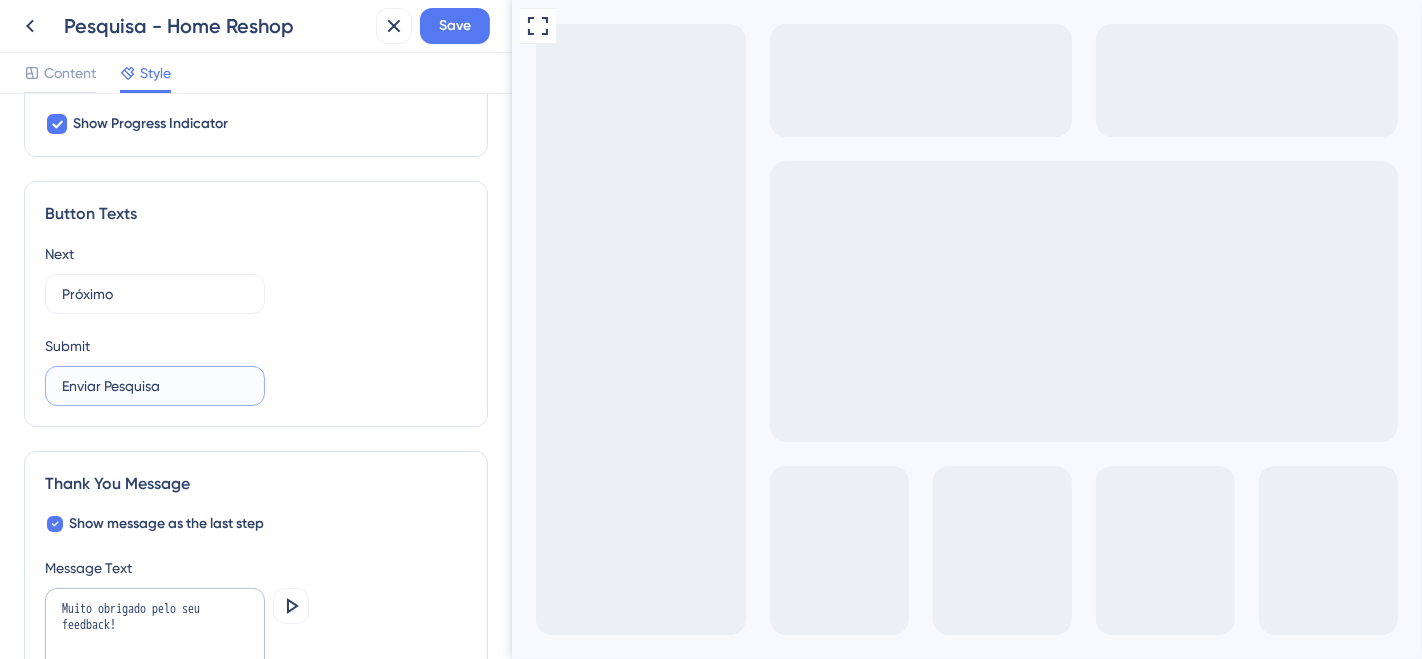 drag, startPoint x: 177, startPoint y: 380, endPoint x: 18, endPoint y: 387, distance: 159.154 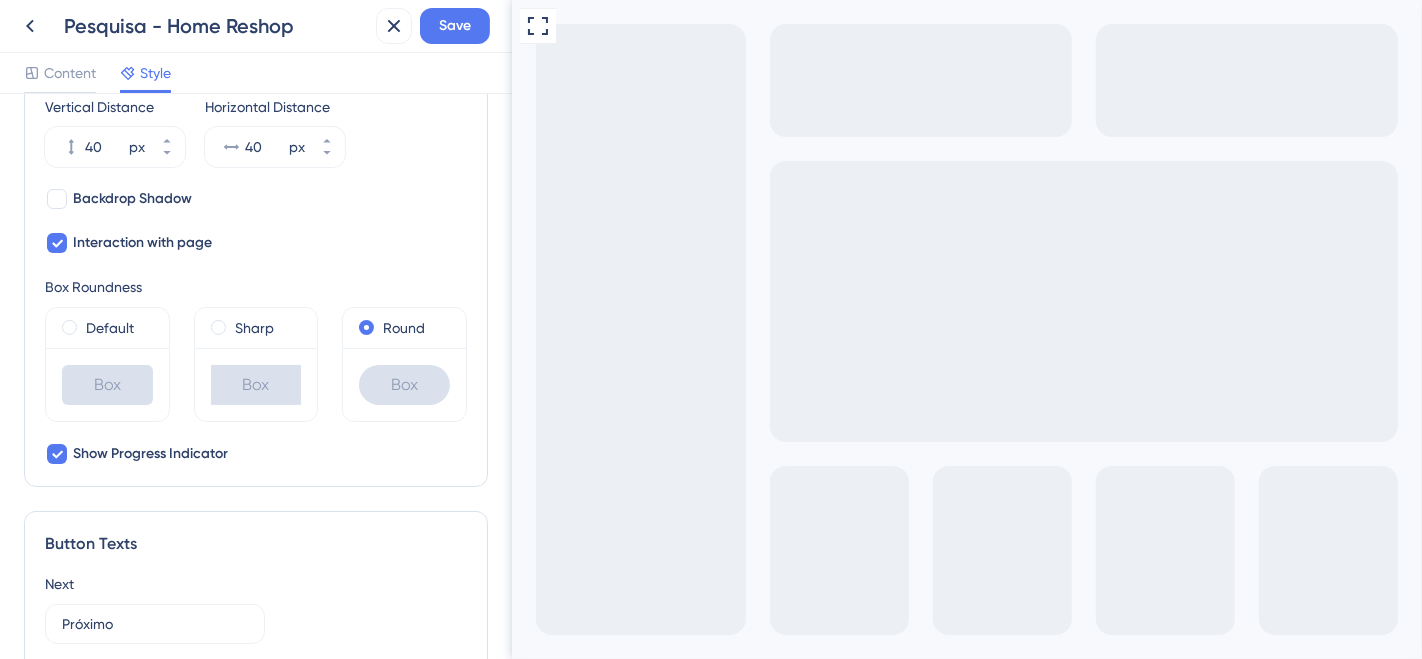 scroll, scrollTop: 782, scrollLeft: 0, axis: vertical 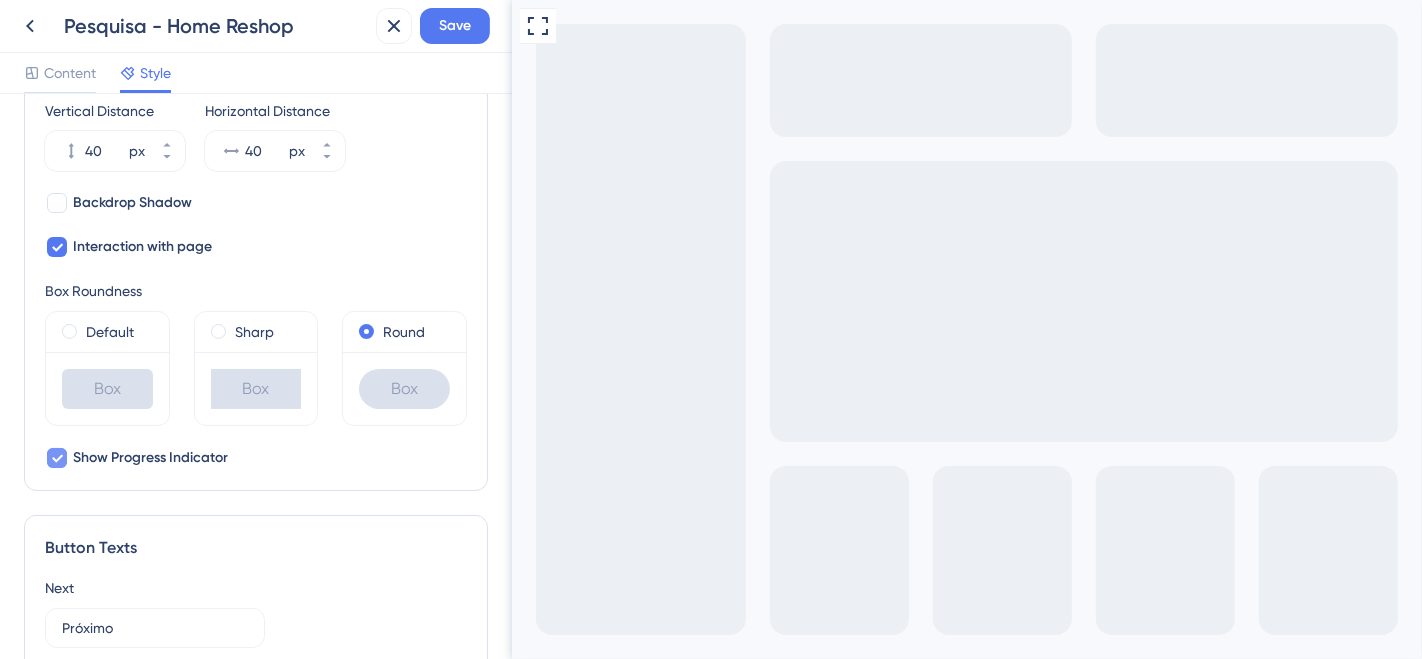 type on "Concluir" 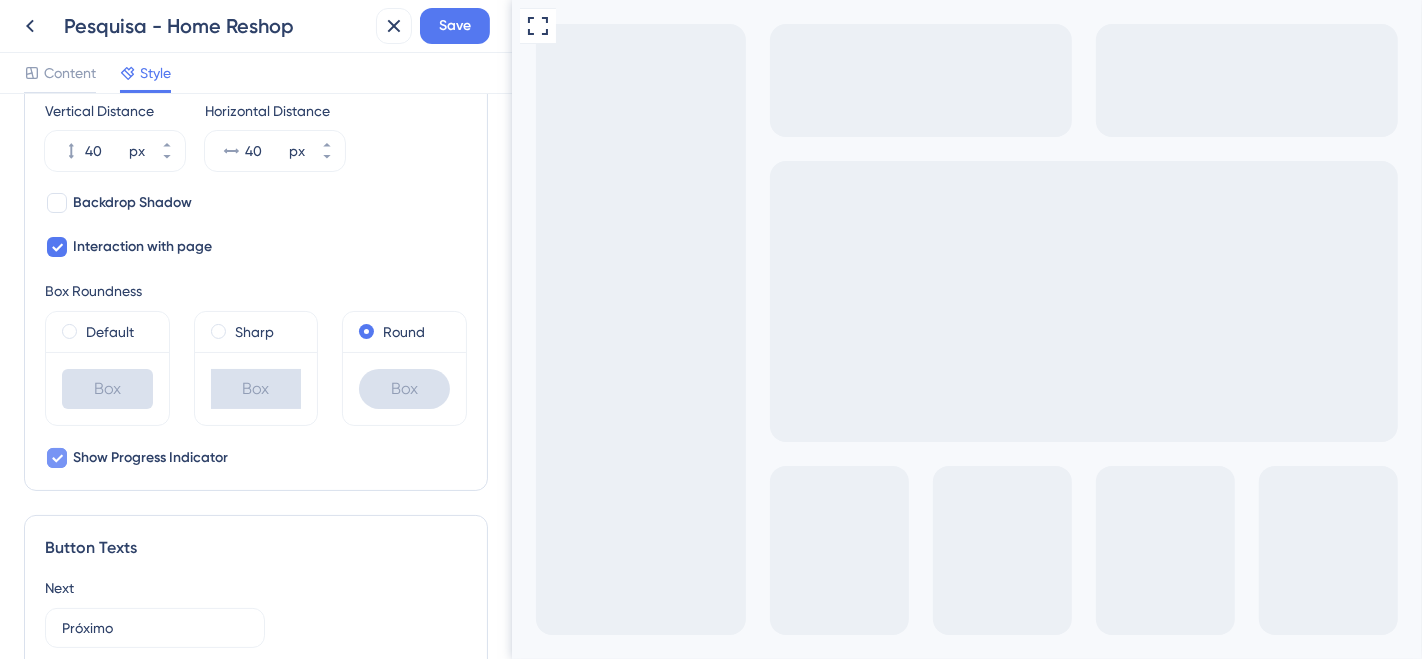 click 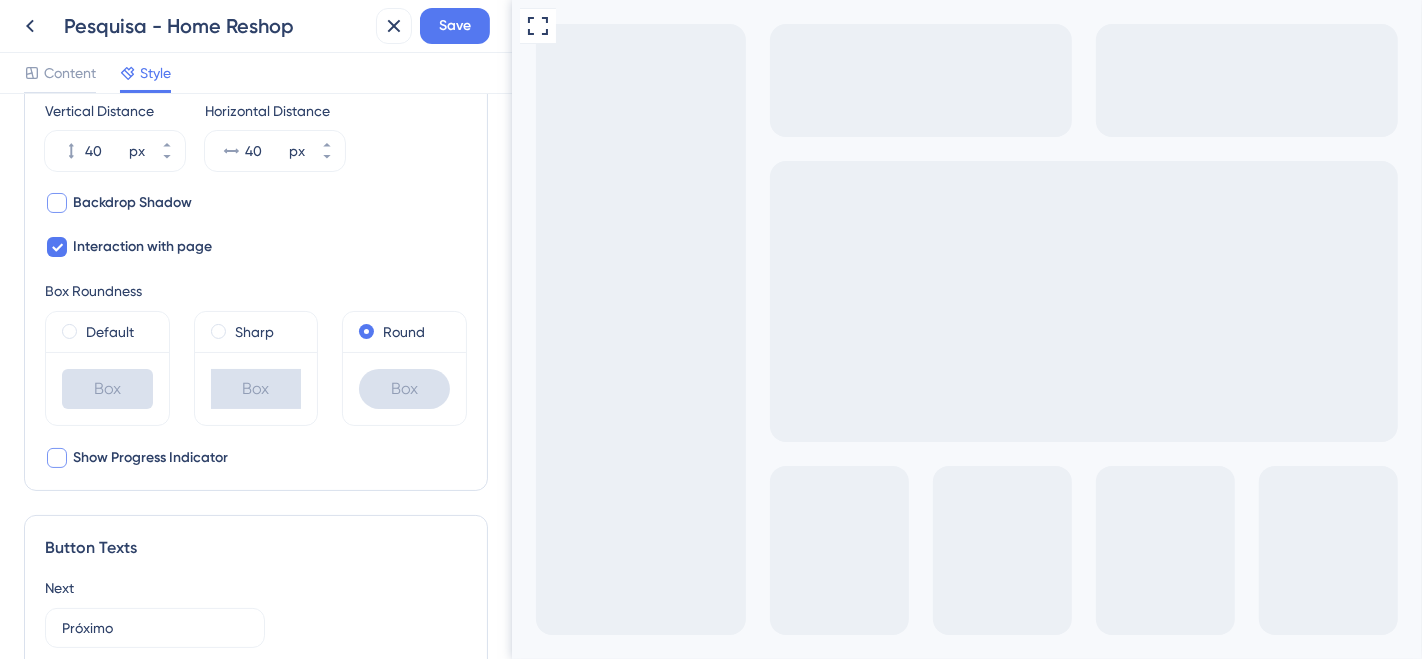 click at bounding box center [57, 203] 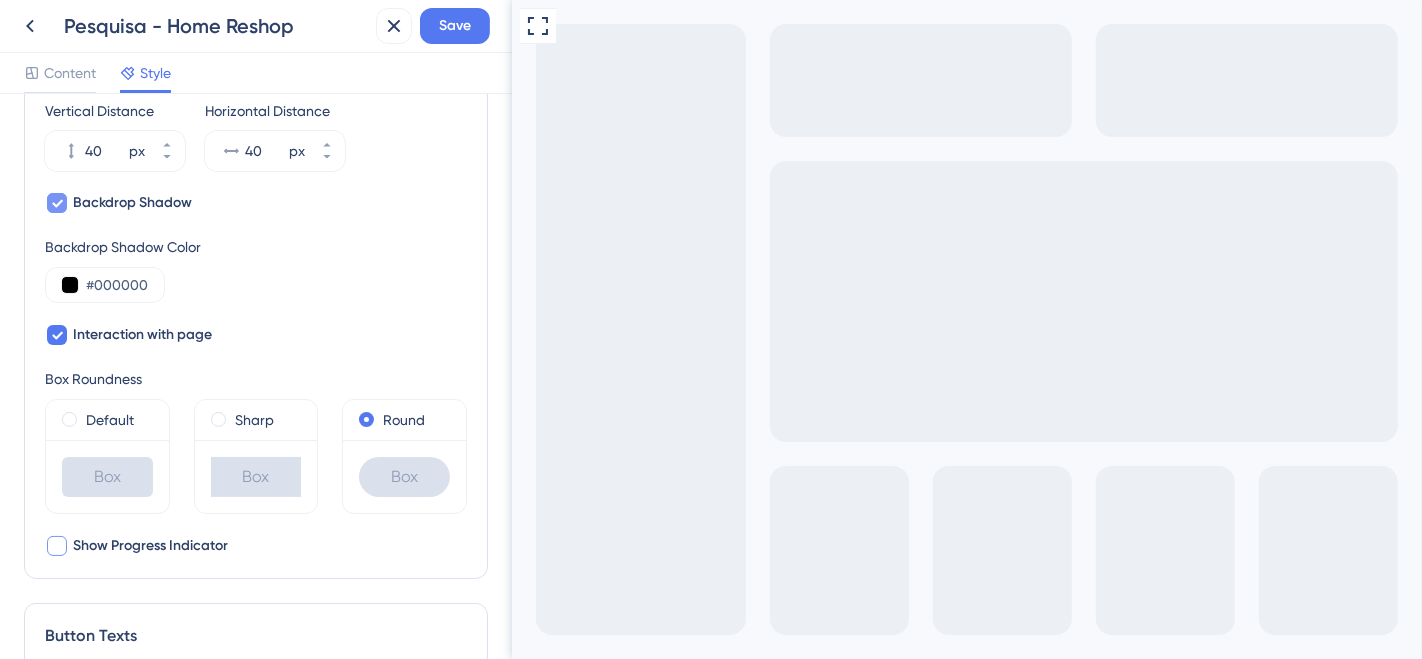 click at bounding box center (57, 203) 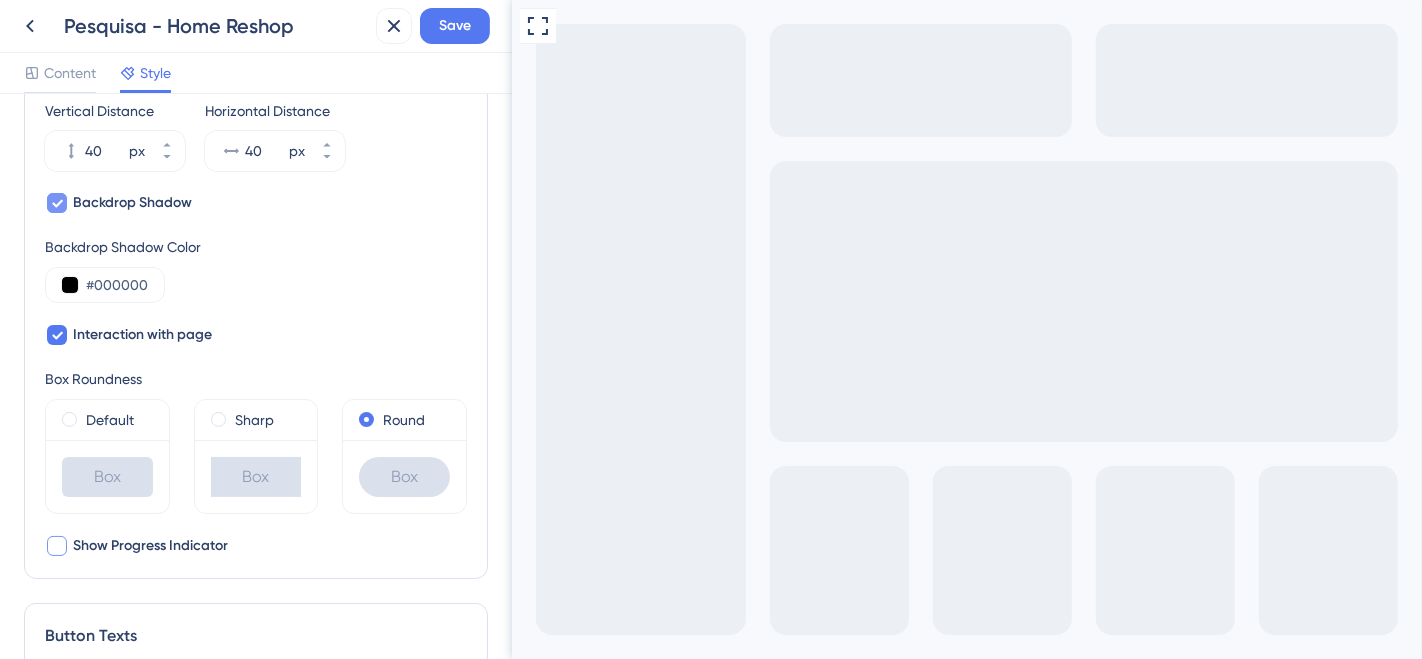 checkbox on "false" 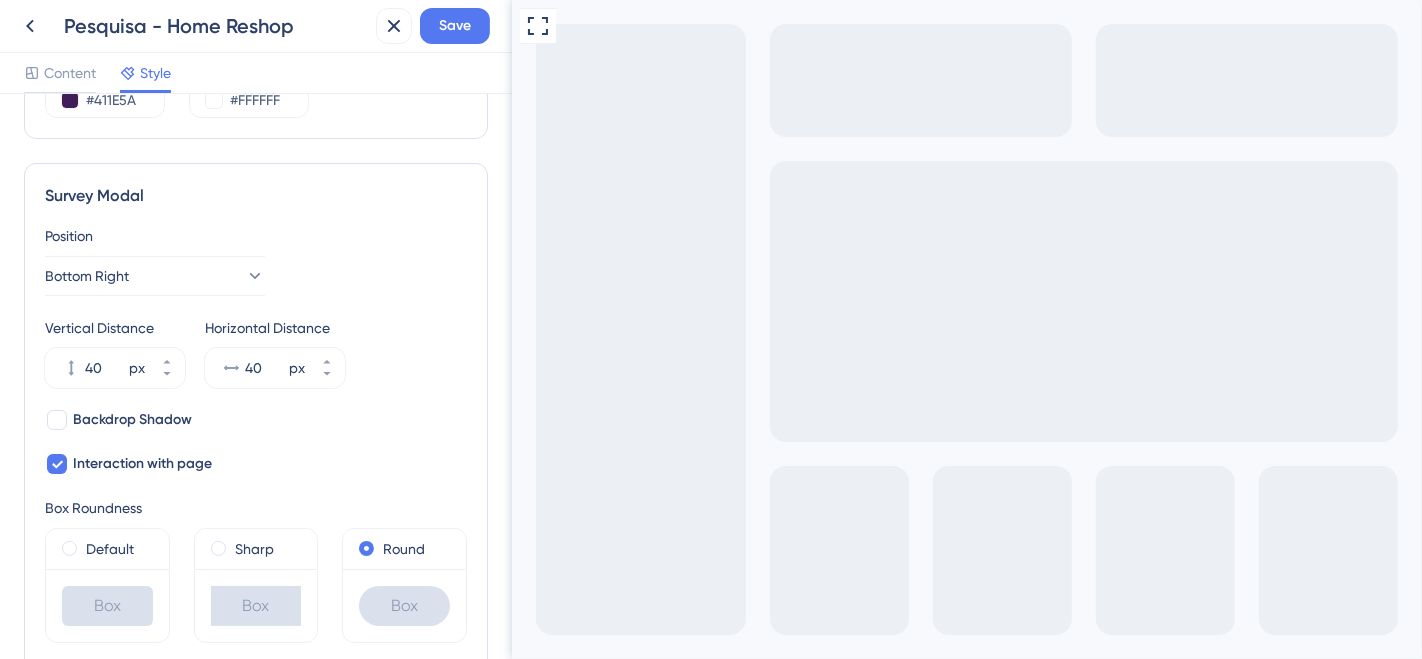 scroll, scrollTop: 560, scrollLeft: 0, axis: vertical 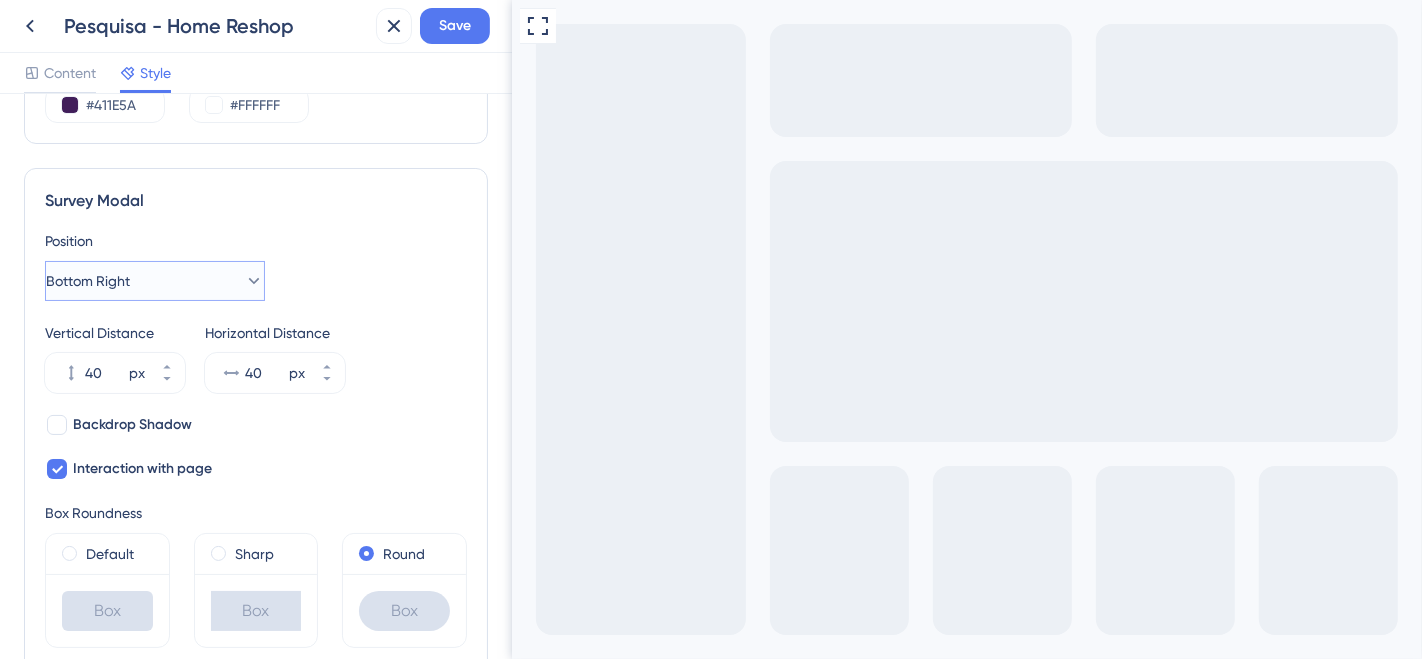click 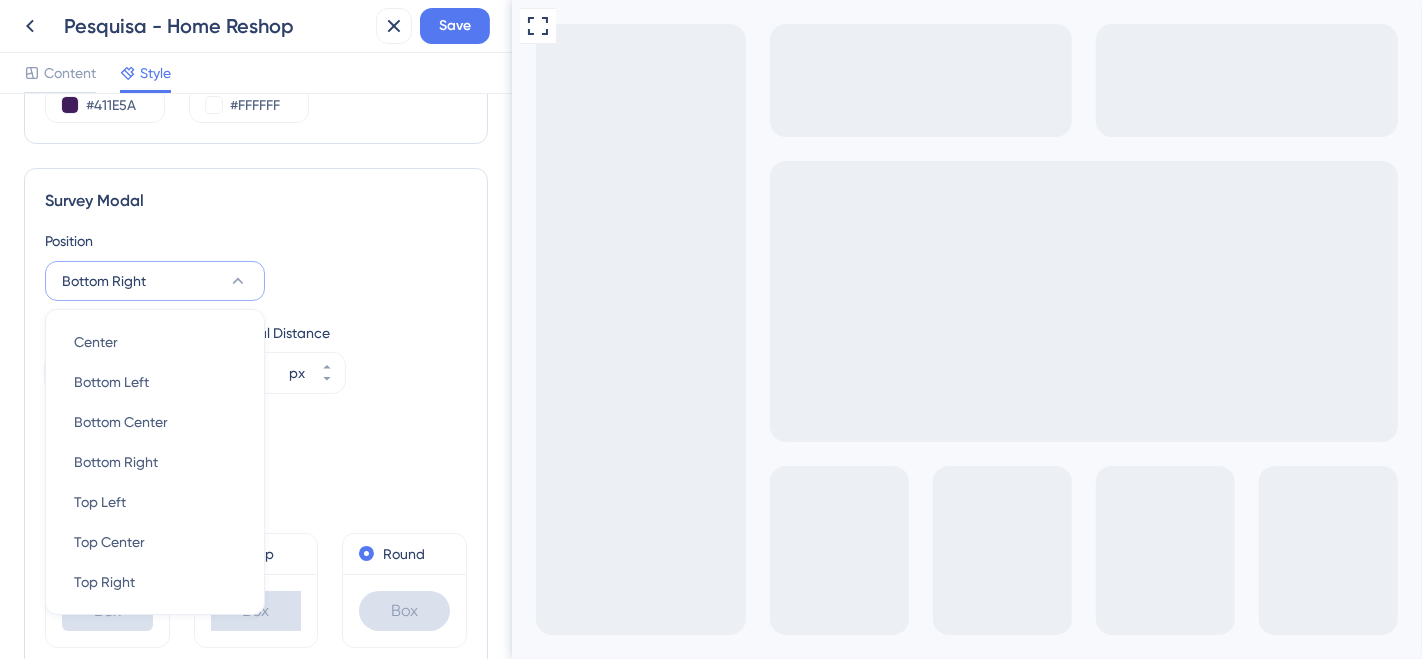 scroll, scrollTop: 642, scrollLeft: 0, axis: vertical 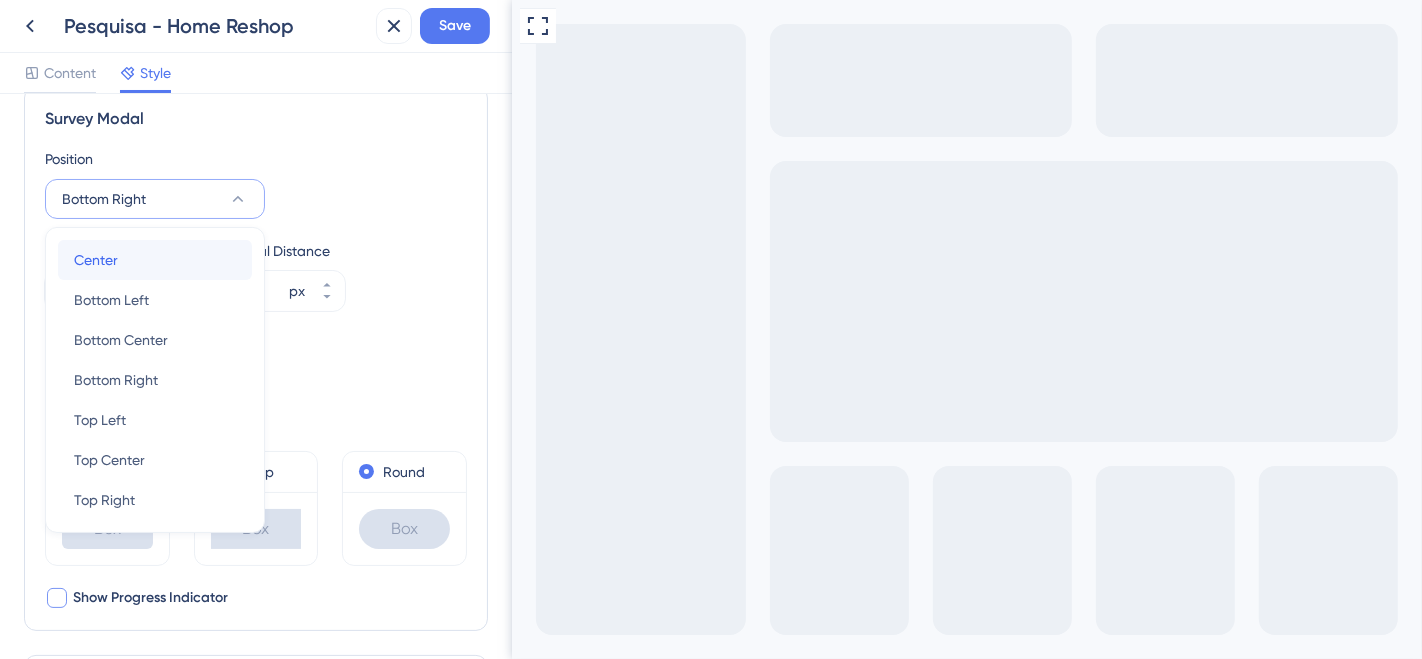 click on "Center Center" at bounding box center (155, 260) 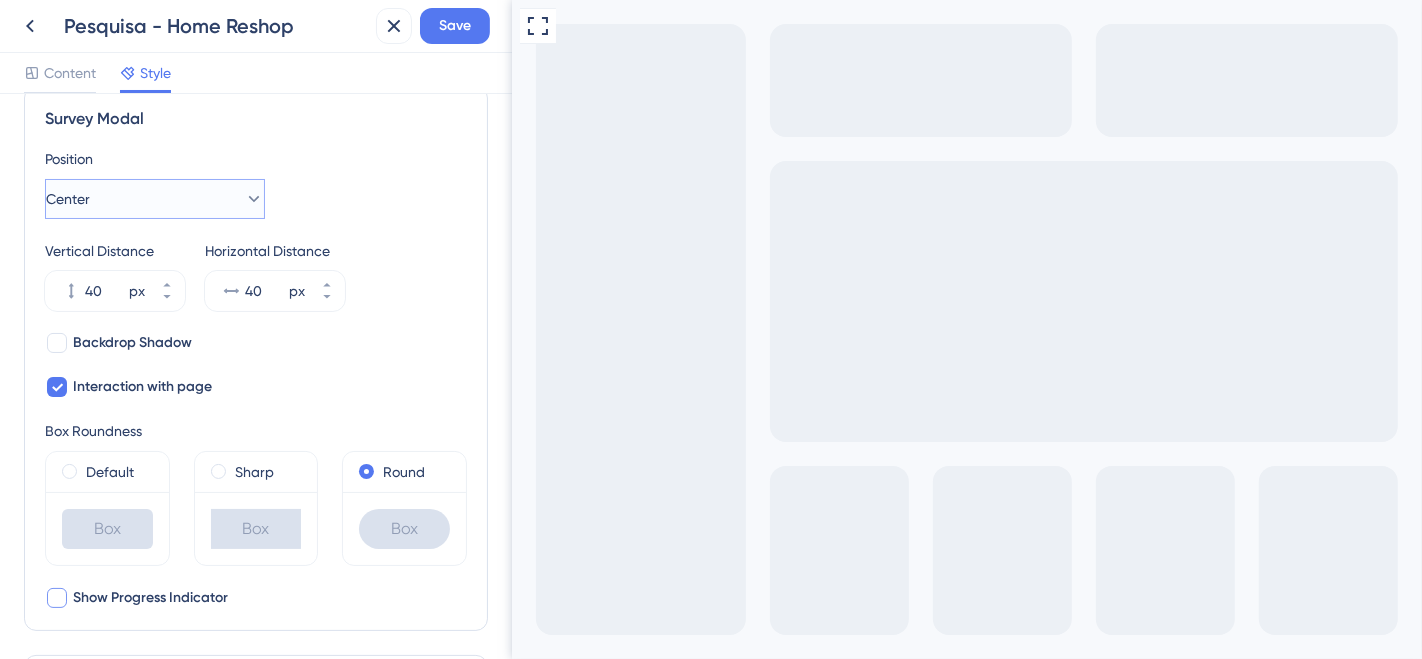 click 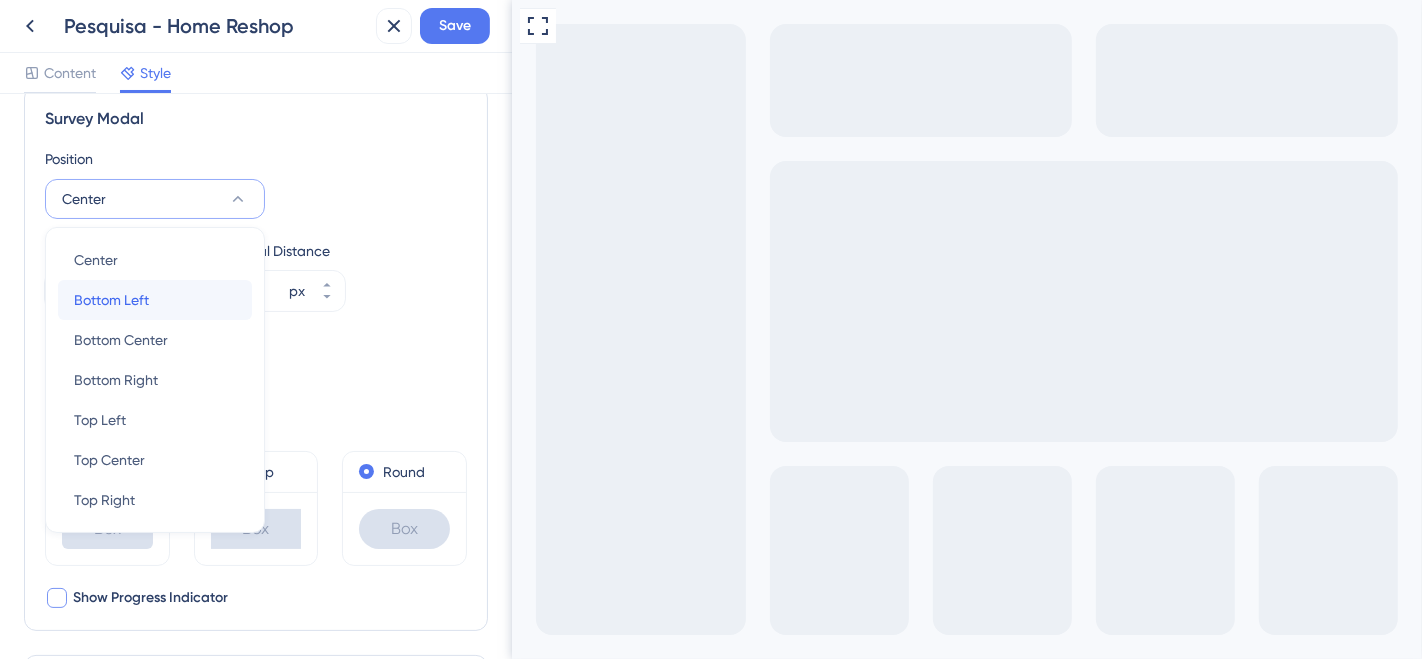 click on "Bottom Left Bottom Left" at bounding box center [155, 300] 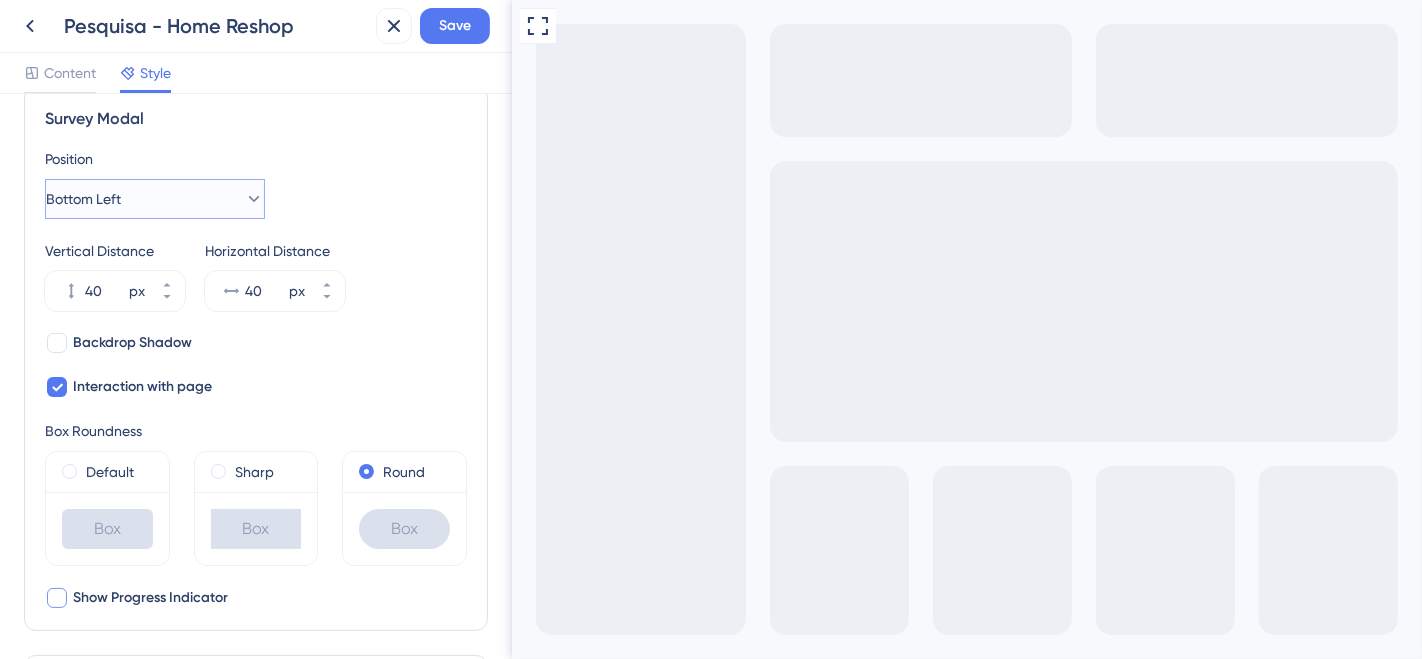 click on "Bottom Left" at bounding box center [155, 199] 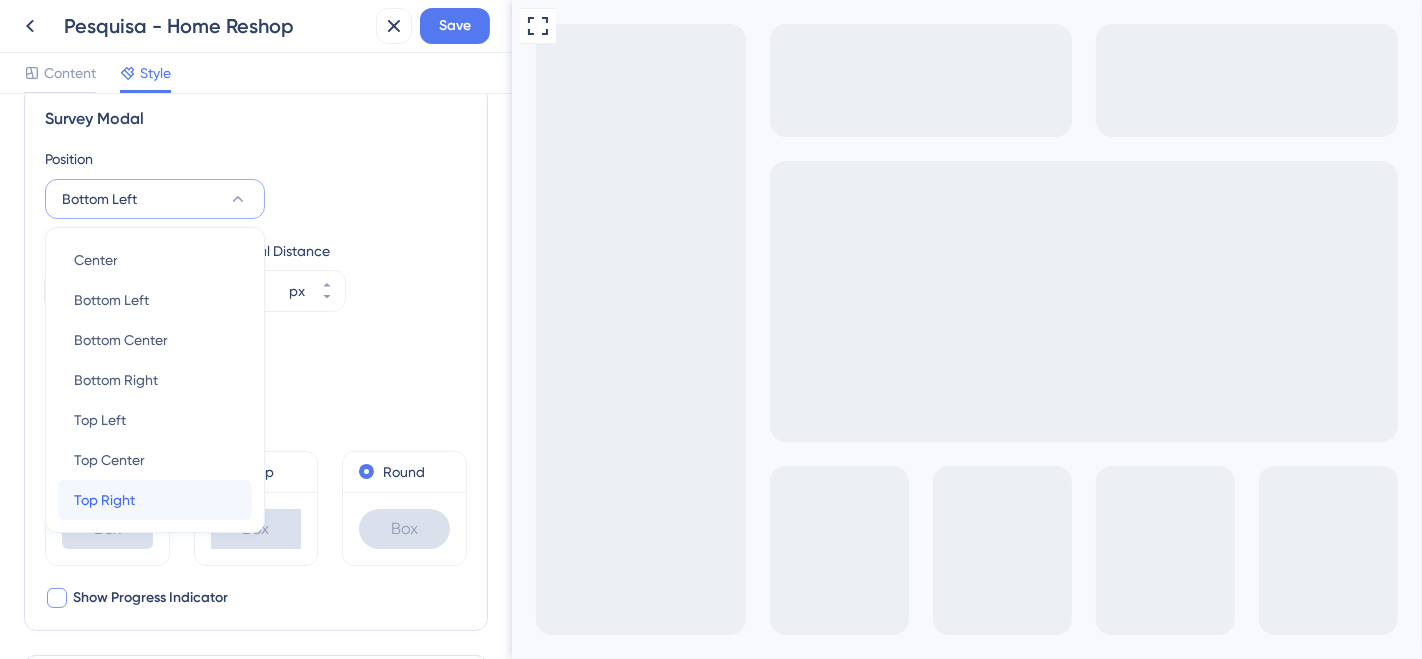 click on "Top Right" at bounding box center (104, 500) 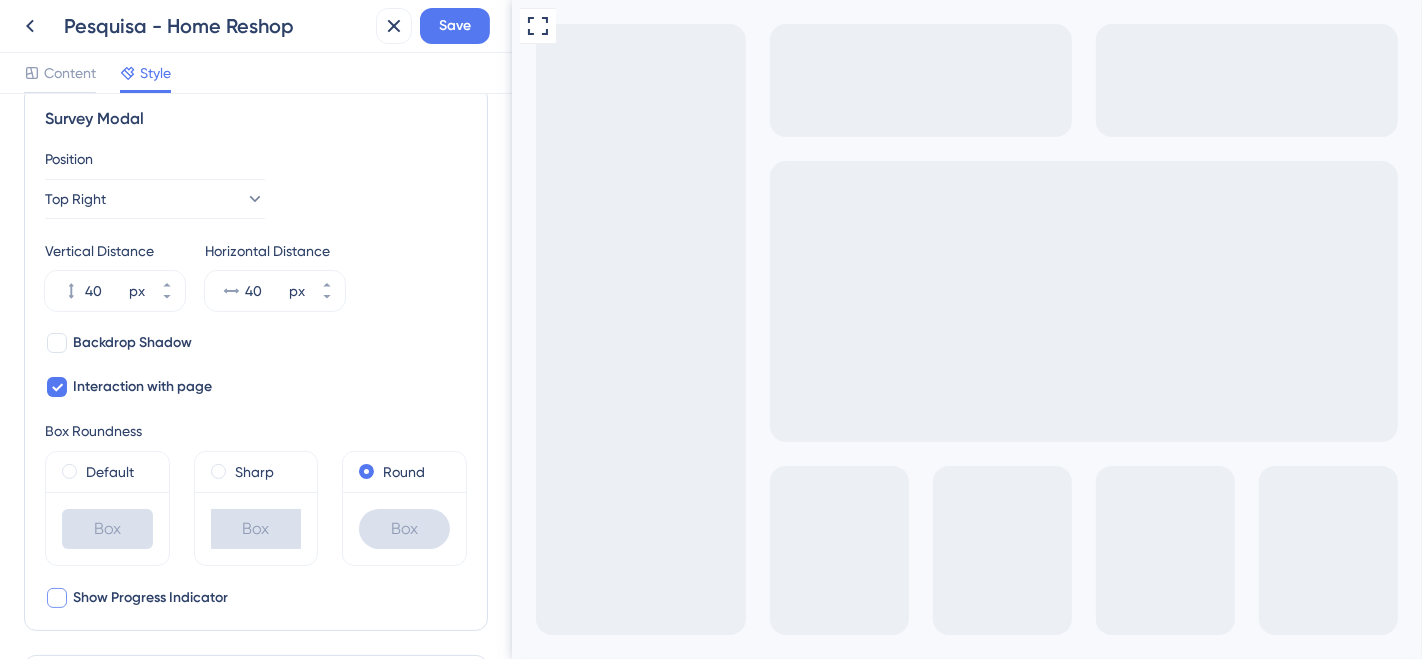 click at bounding box center (539, 686) 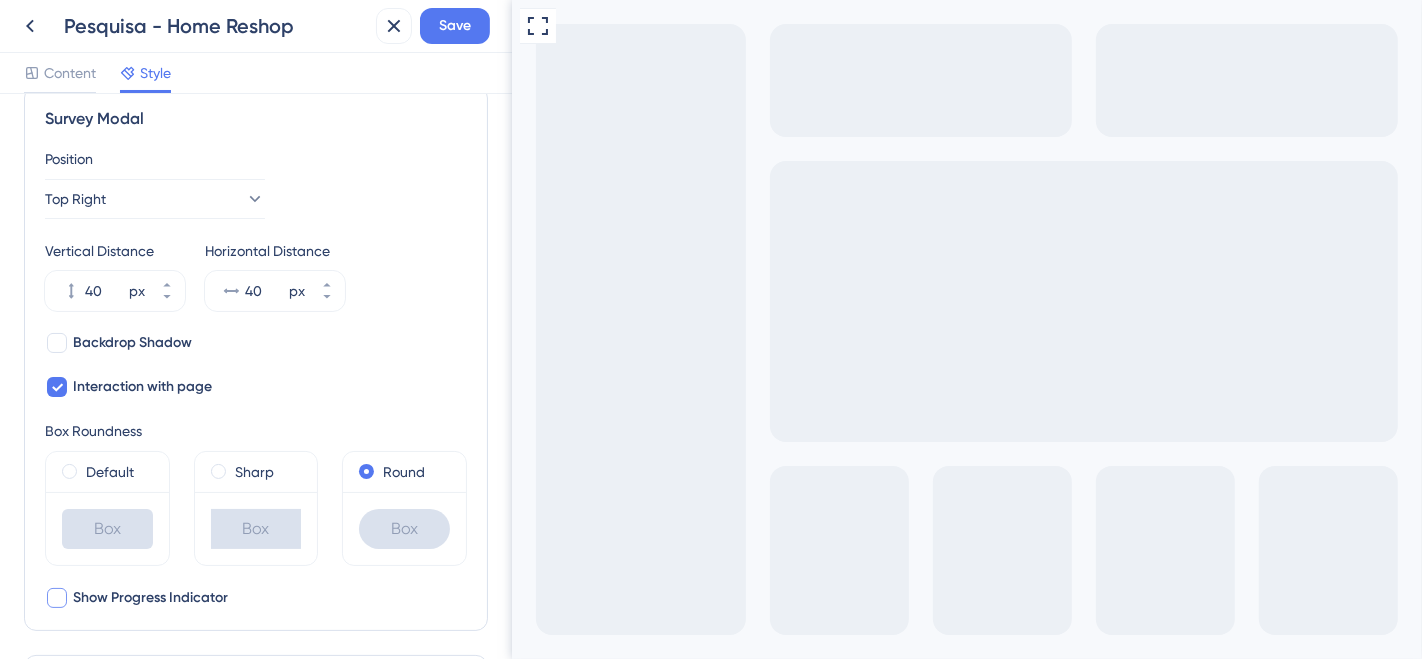 click at bounding box center [539, 686] 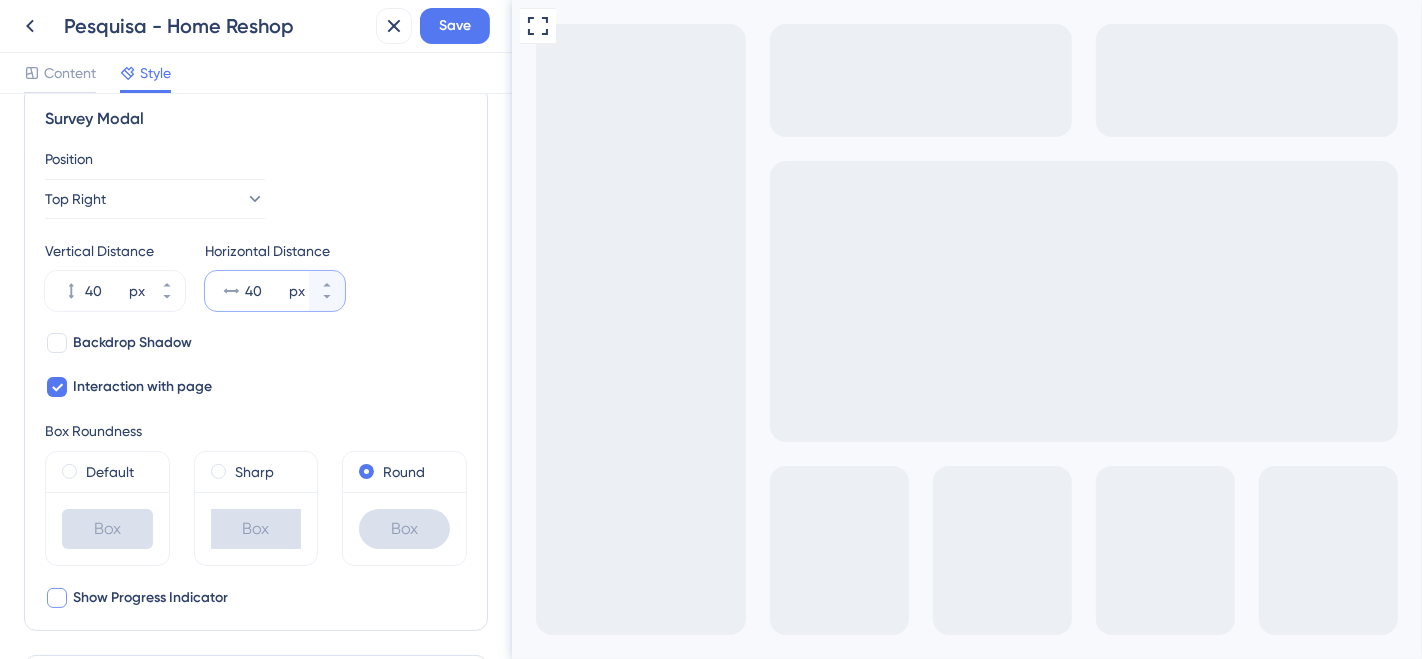 click on "40" at bounding box center [265, 291] 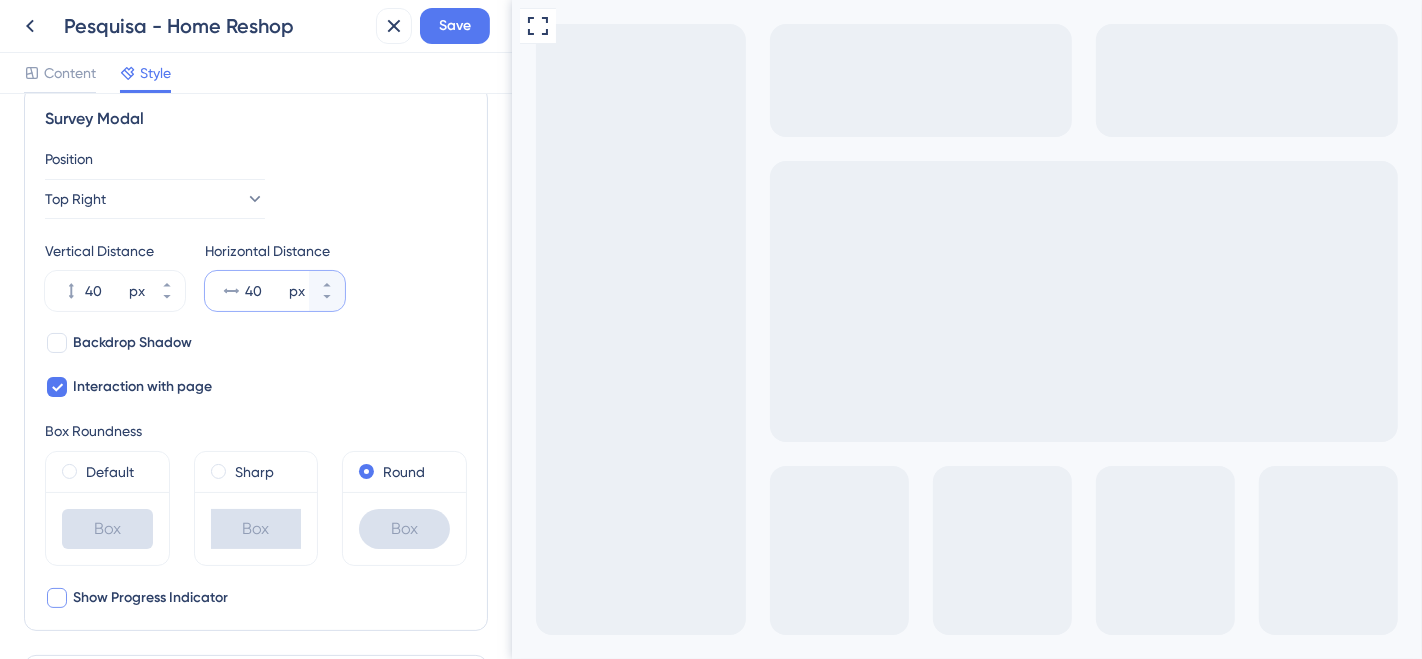 drag, startPoint x: 264, startPoint y: 286, endPoint x: 245, endPoint y: 286, distance: 19 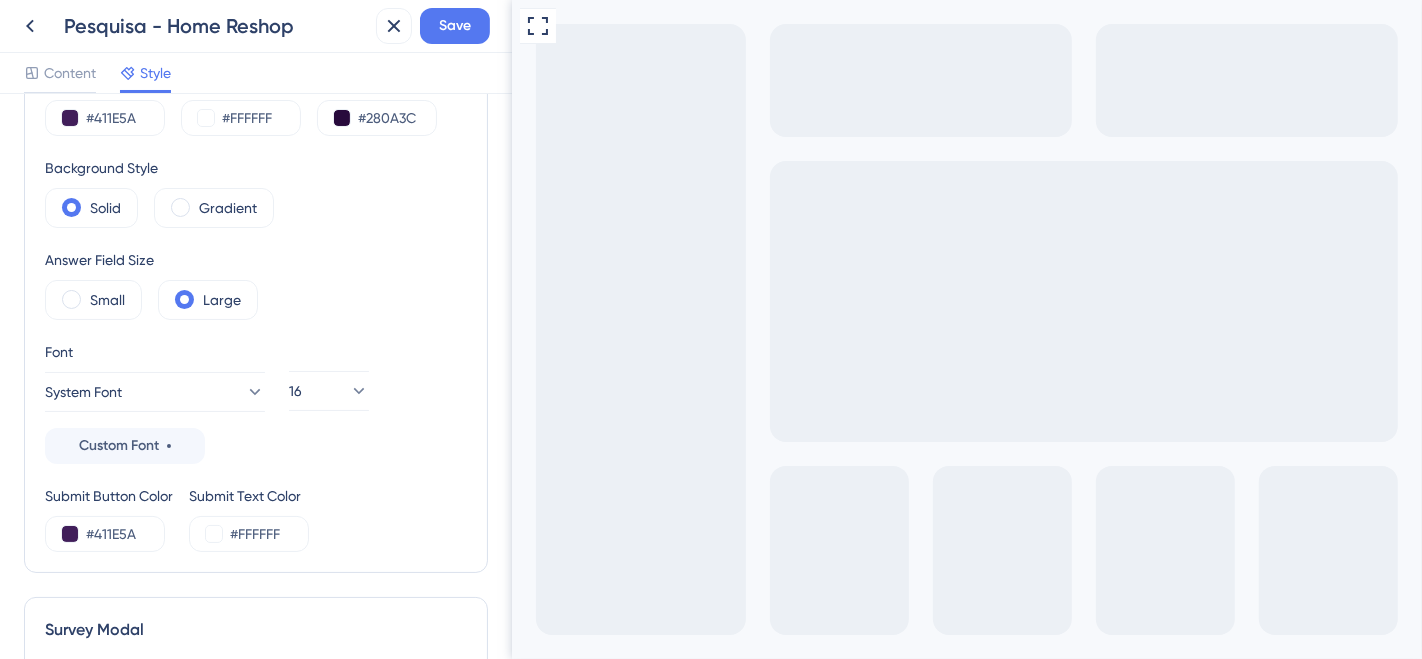 scroll, scrollTop: 87, scrollLeft: 0, axis: vertical 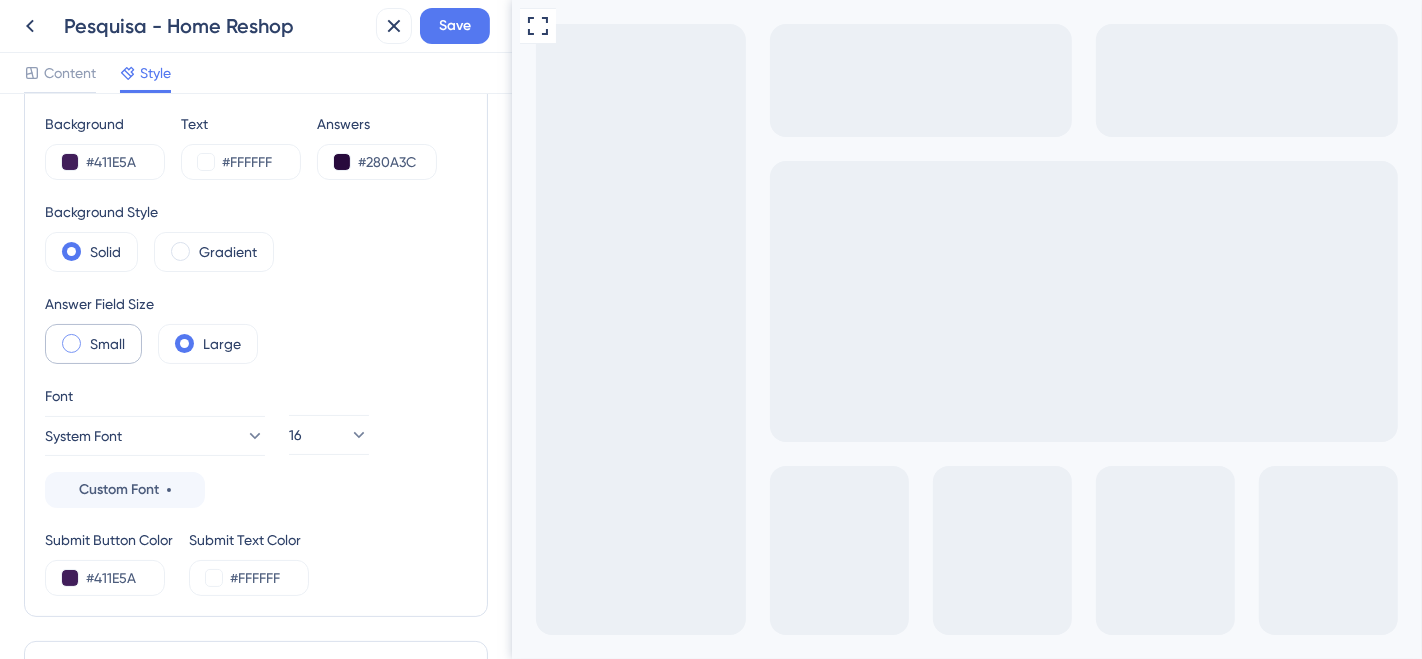 type on "040" 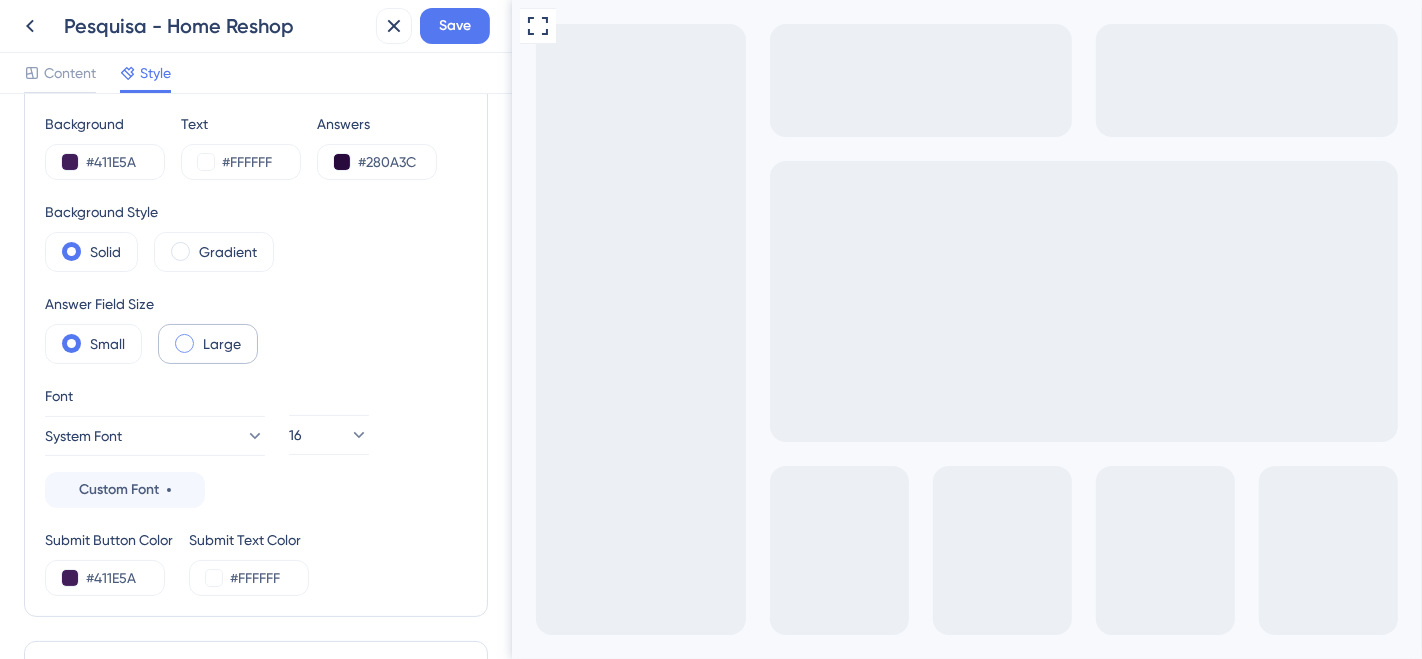 click at bounding box center [184, 343] 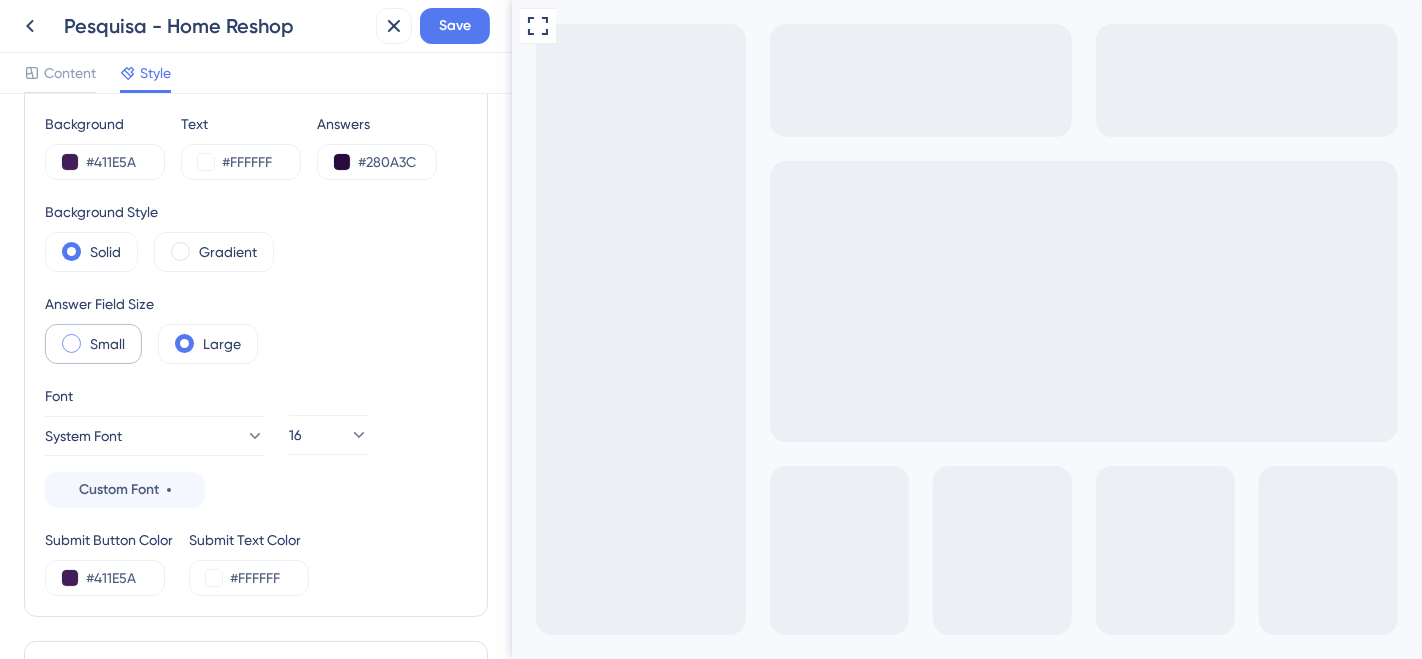click on "Small" at bounding box center (93, 344) 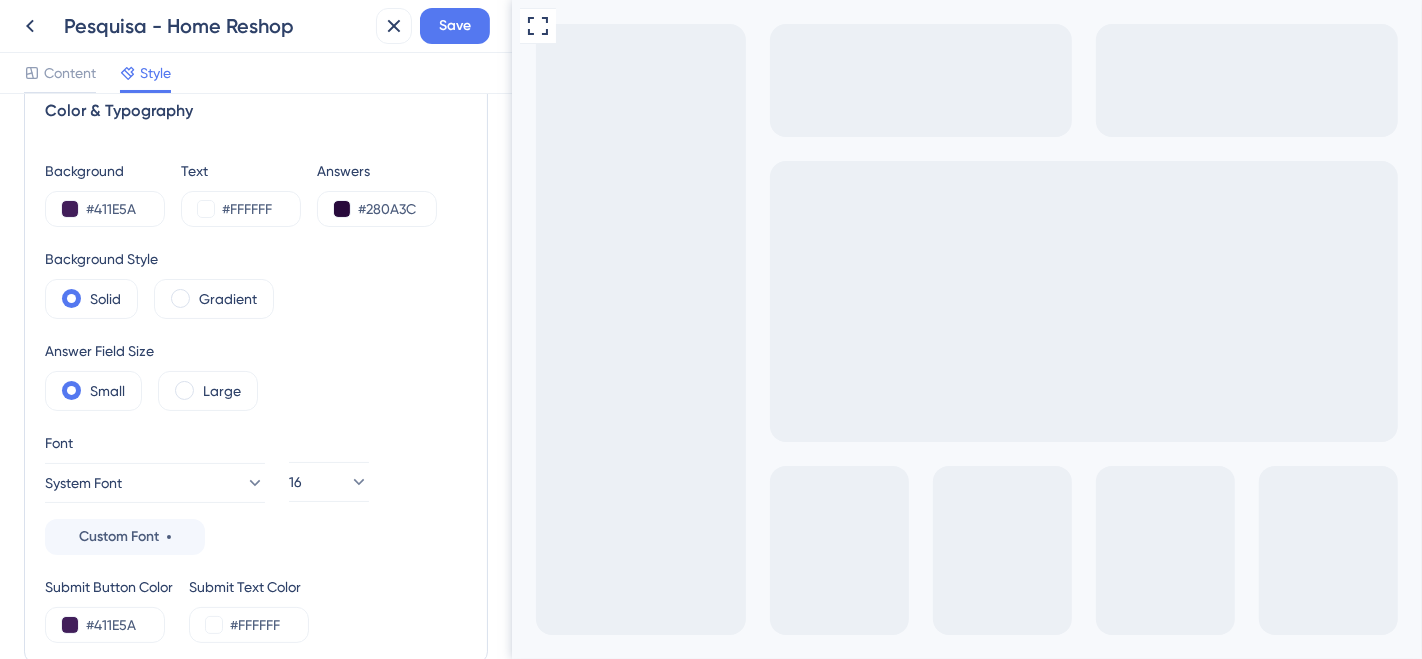 scroll, scrollTop: 0, scrollLeft: 0, axis: both 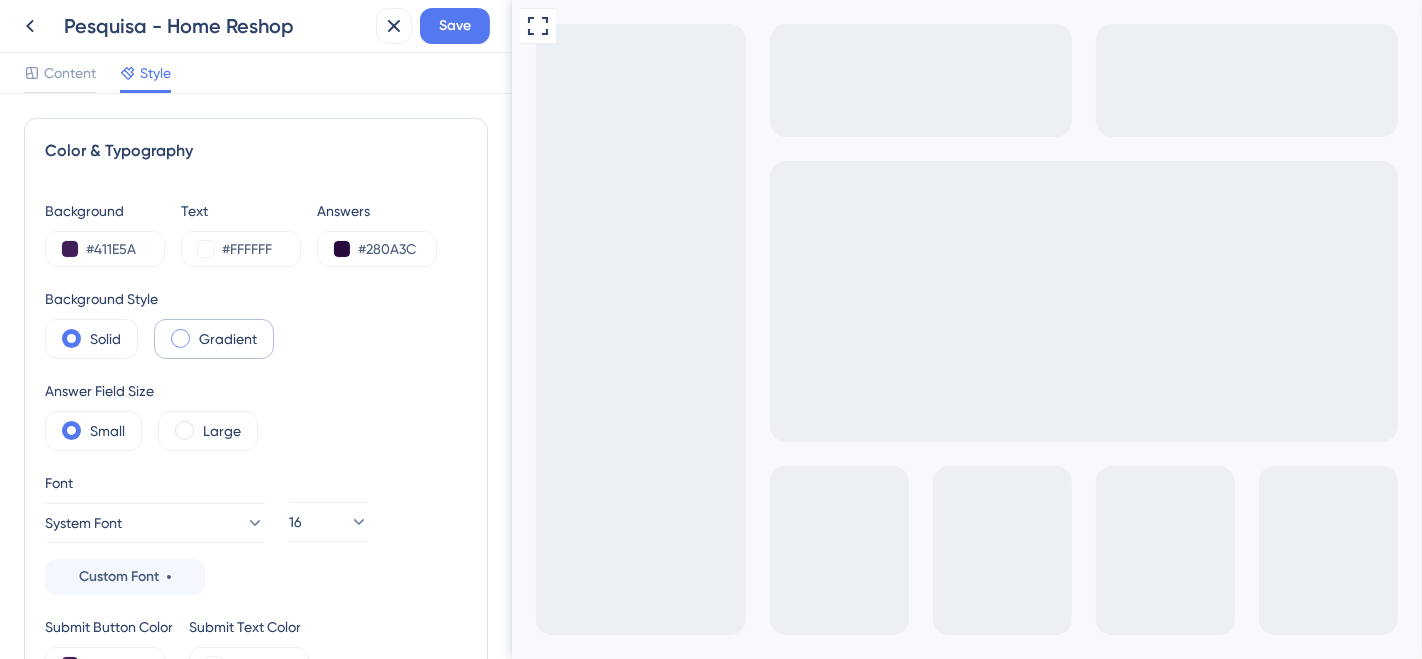 click on "Gradient" at bounding box center (228, 339) 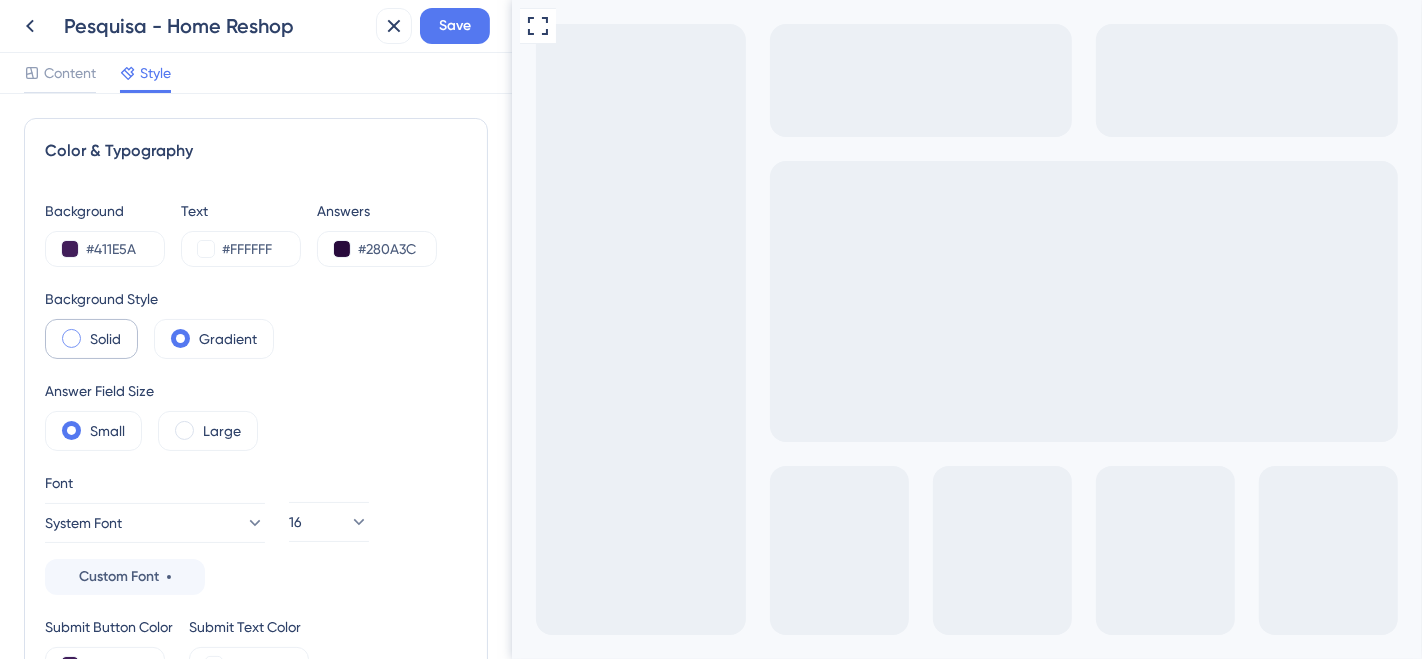 click on "Solid" at bounding box center (105, 339) 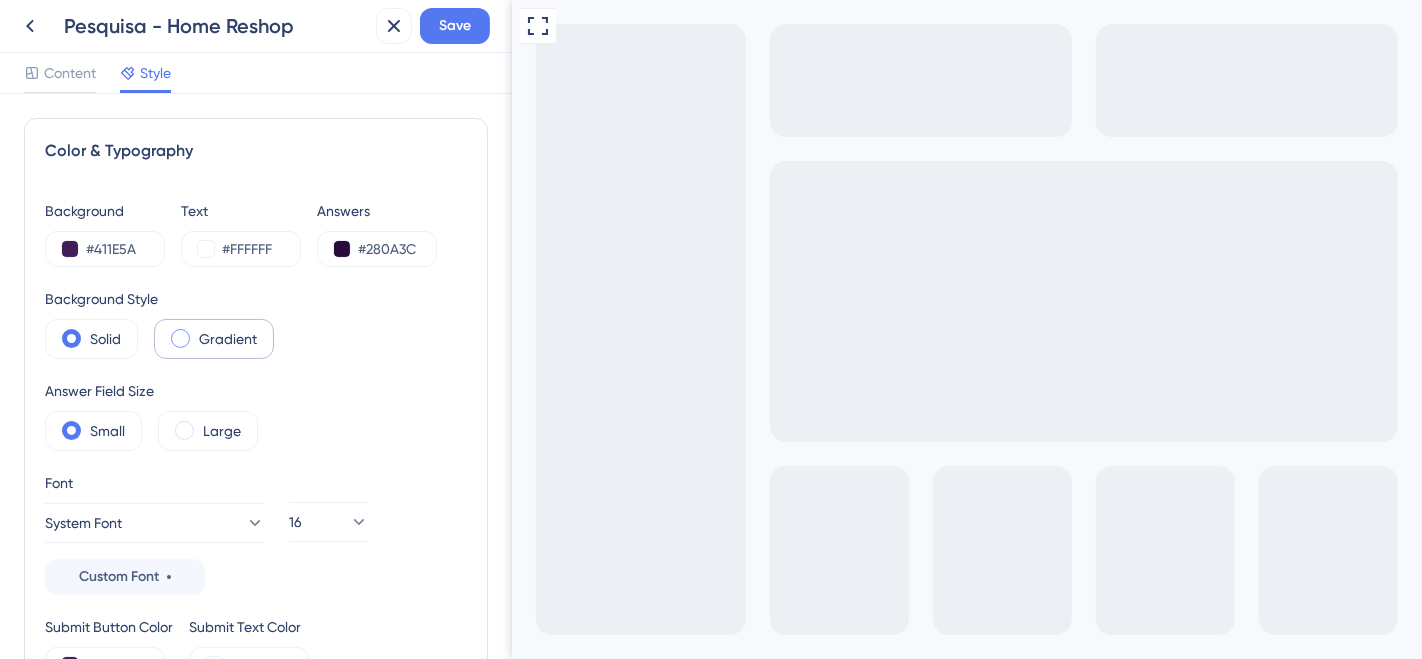 click on "Gradient" at bounding box center (228, 339) 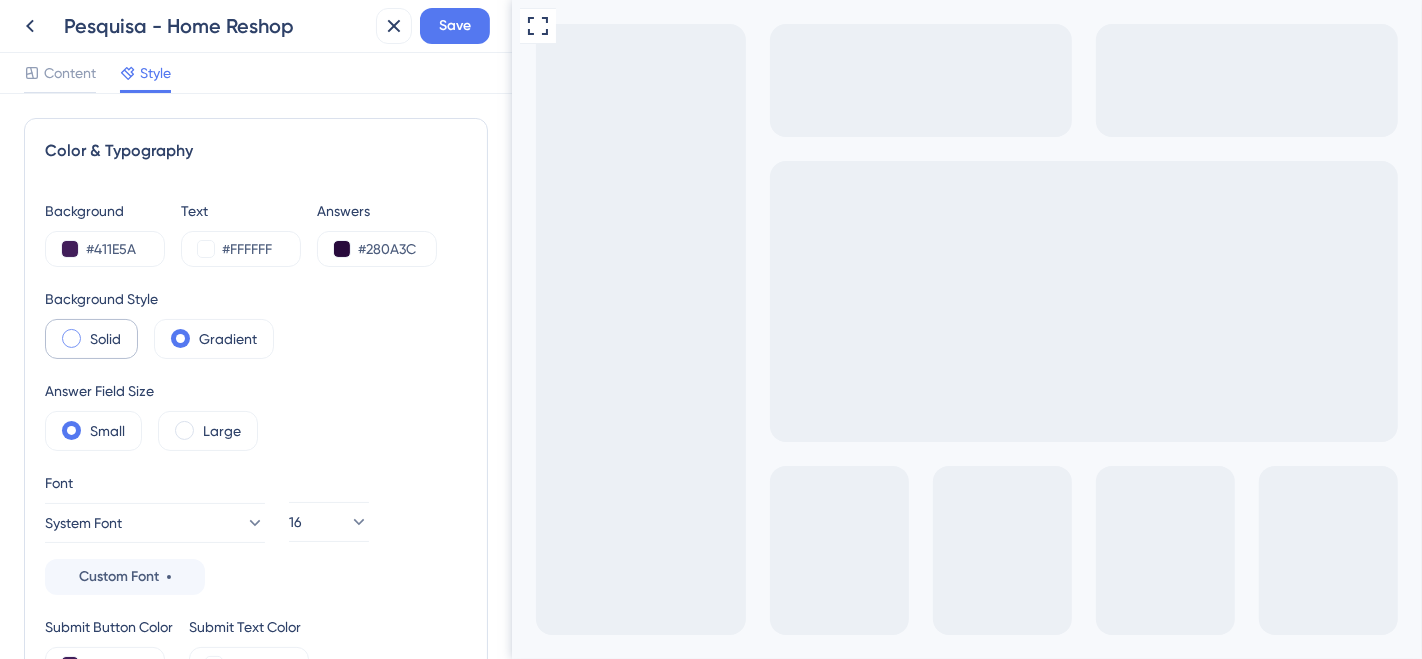 click on "Solid" at bounding box center [105, 339] 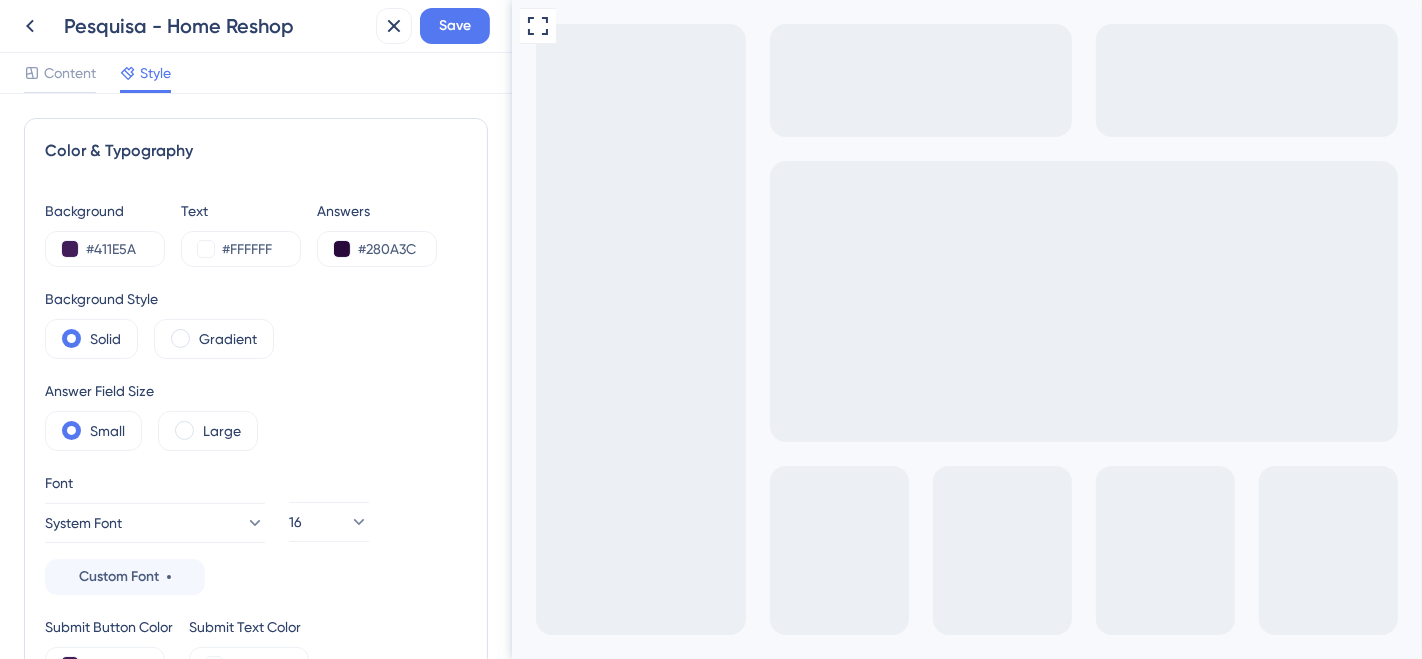 scroll, scrollTop: 111, scrollLeft: 0, axis: vertical 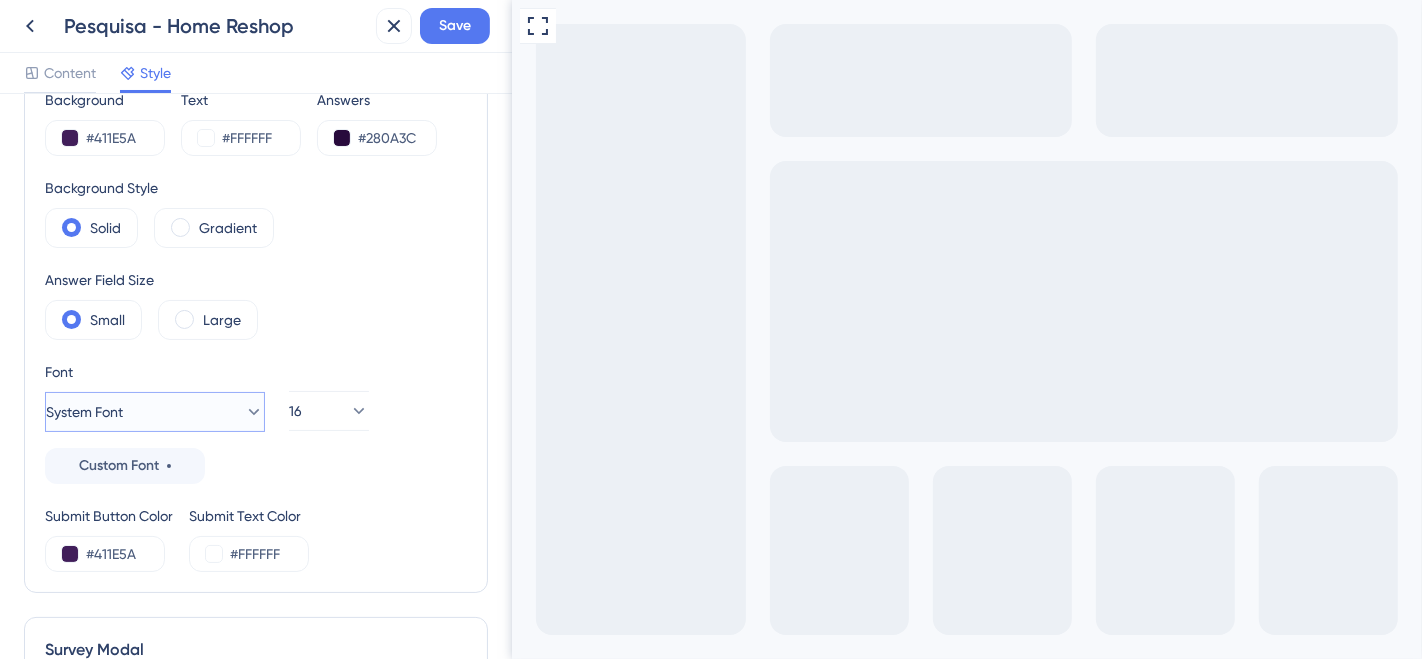 click on "System Font" at bounding box center (155, 412) 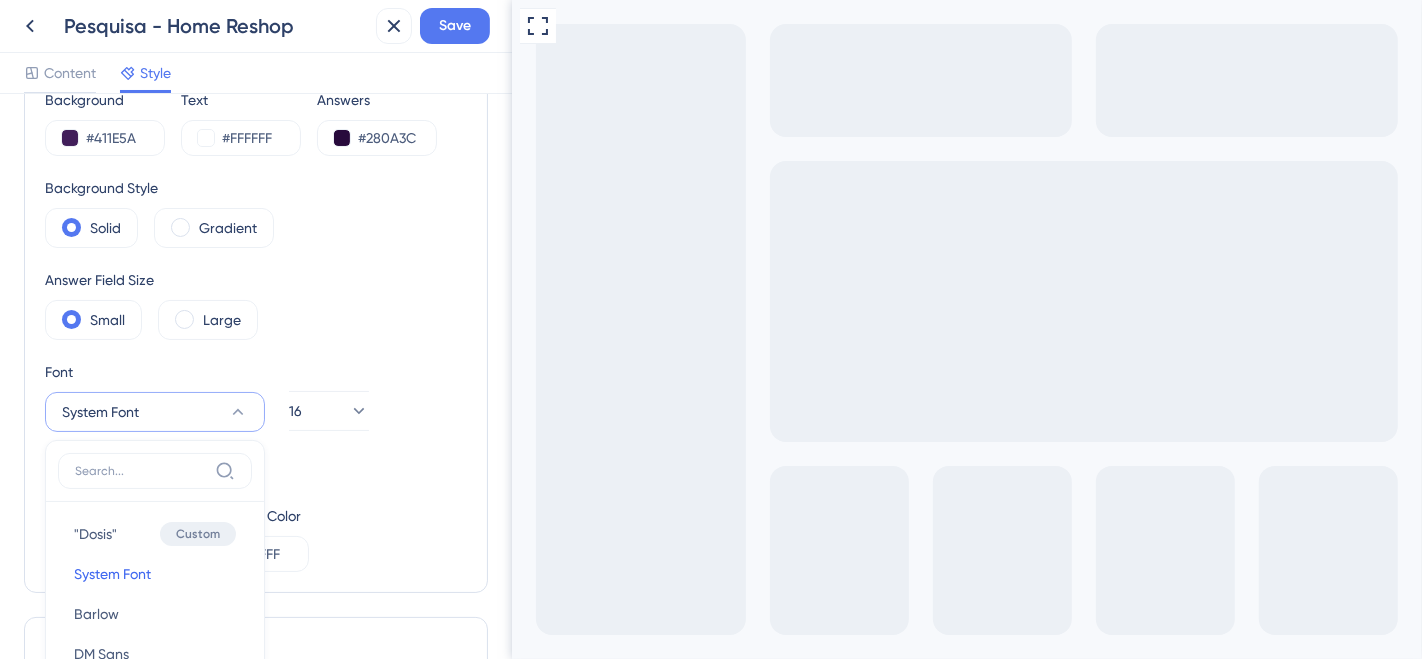 scroll, scrollTop: 371, scrollLeft: 0, axis: vertical 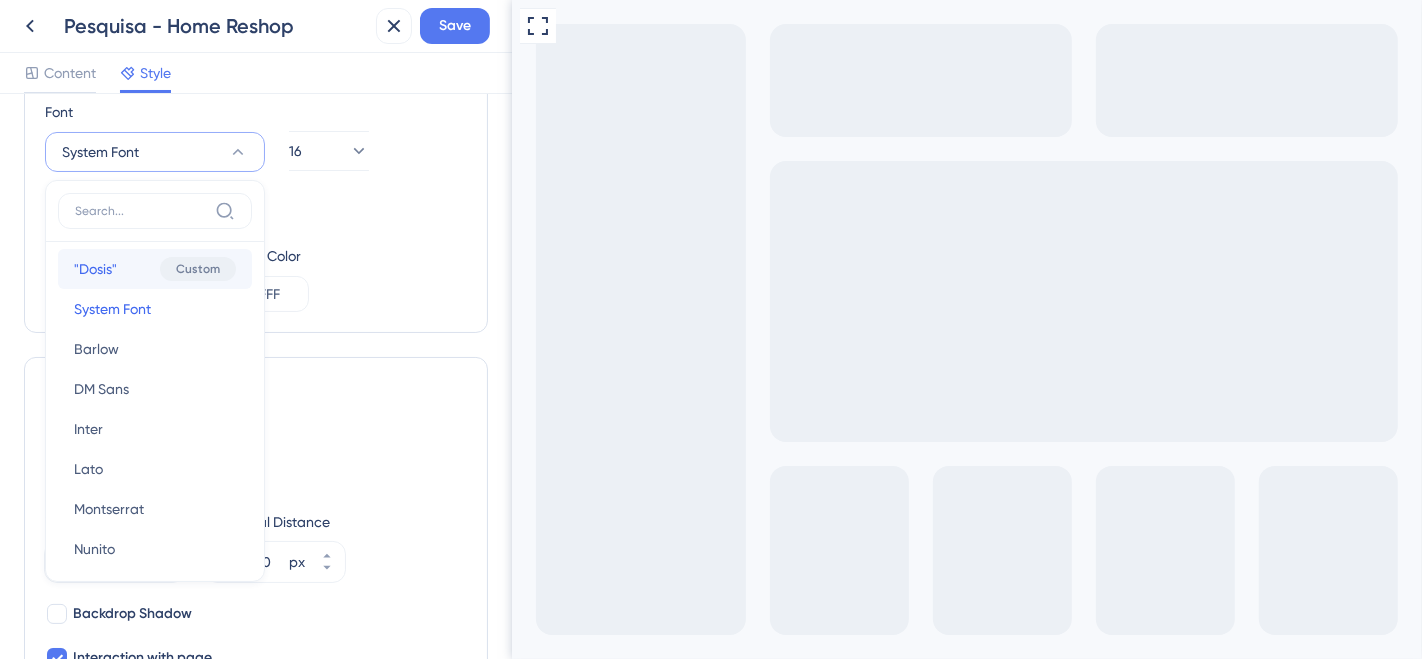 click on ""Dosis"" at bounding box center [95, 269] 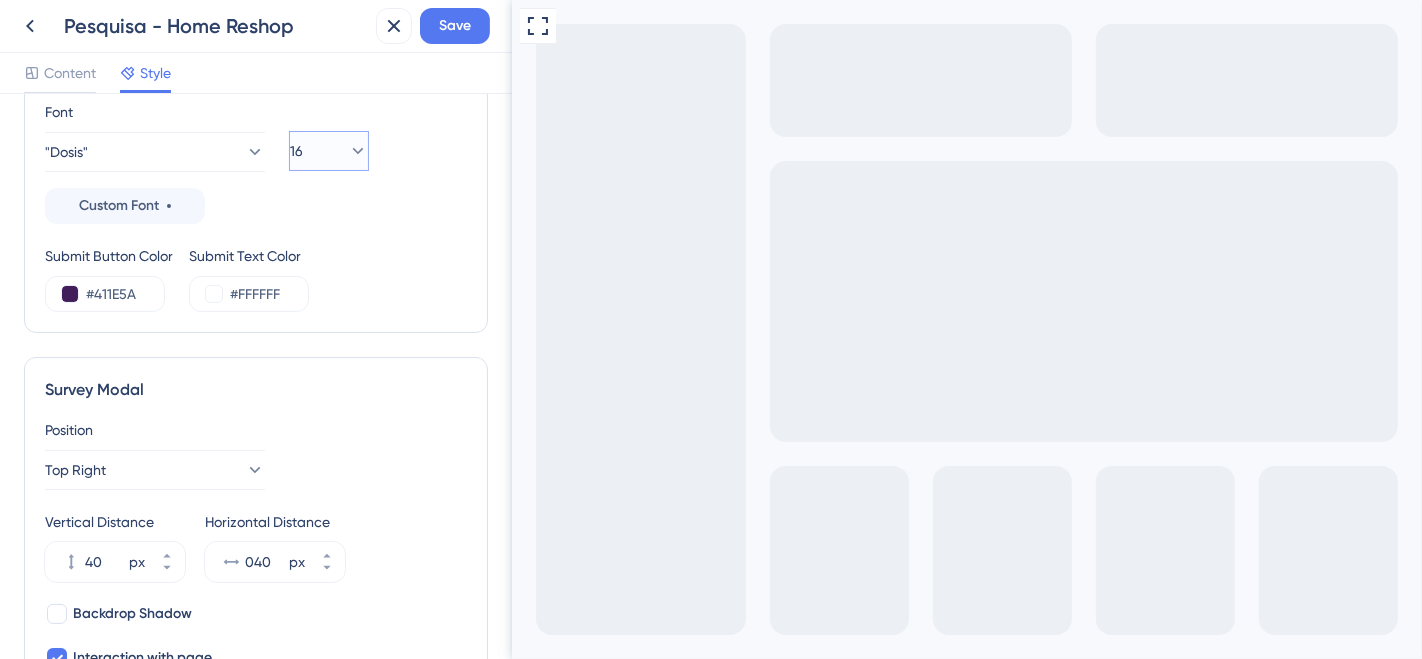 click 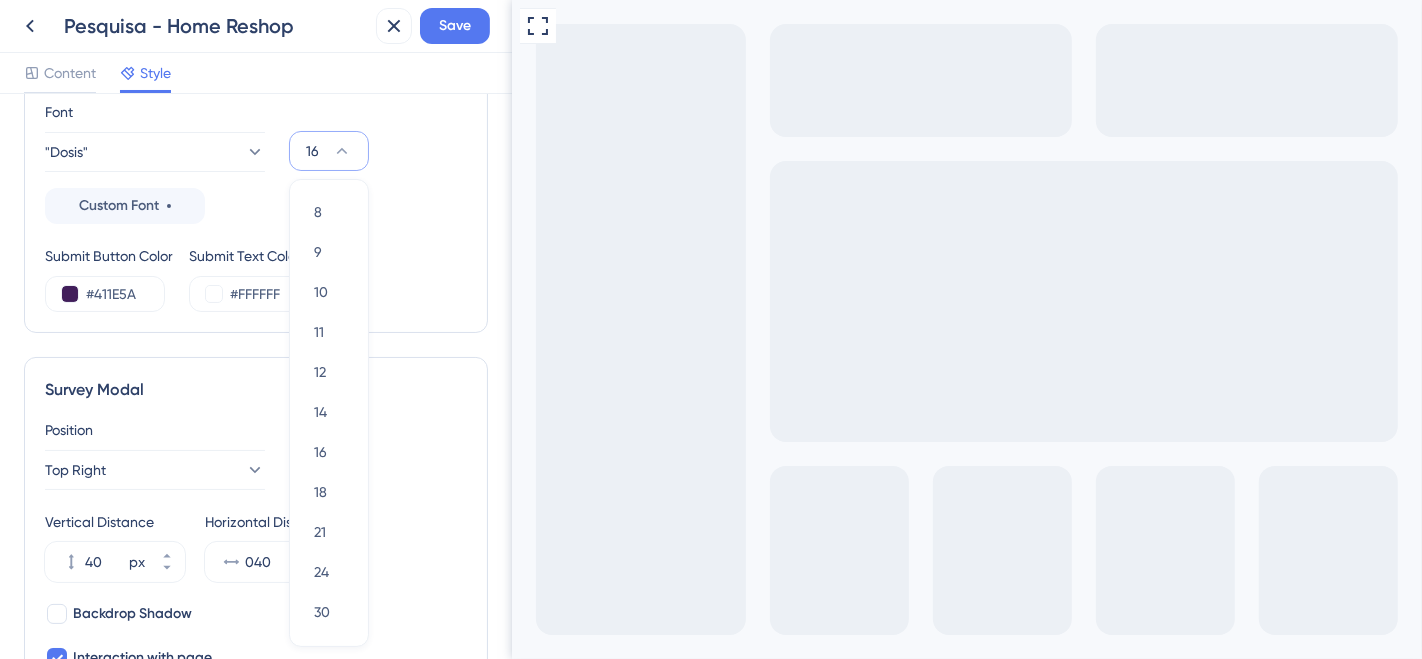 scroll, scrollTop: 402, scrollLeft: 0, axis: vertical 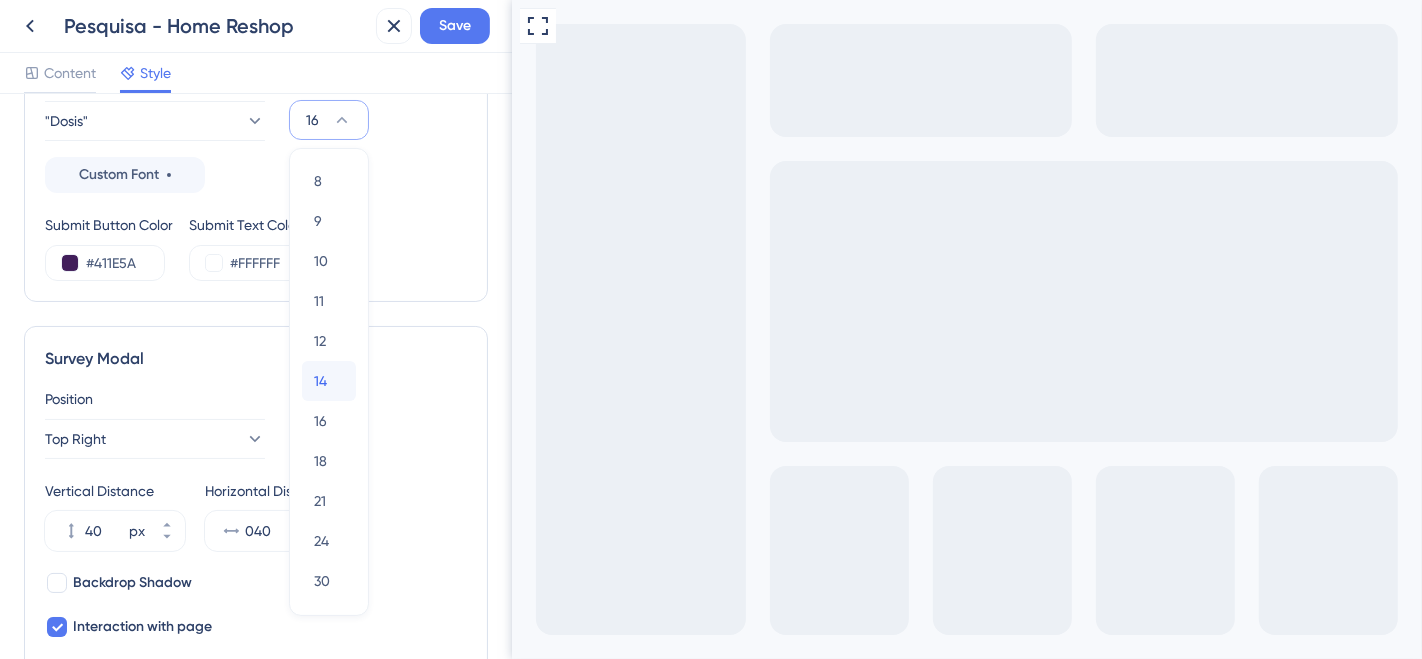 click on "14" at bounding box center [320, 381] 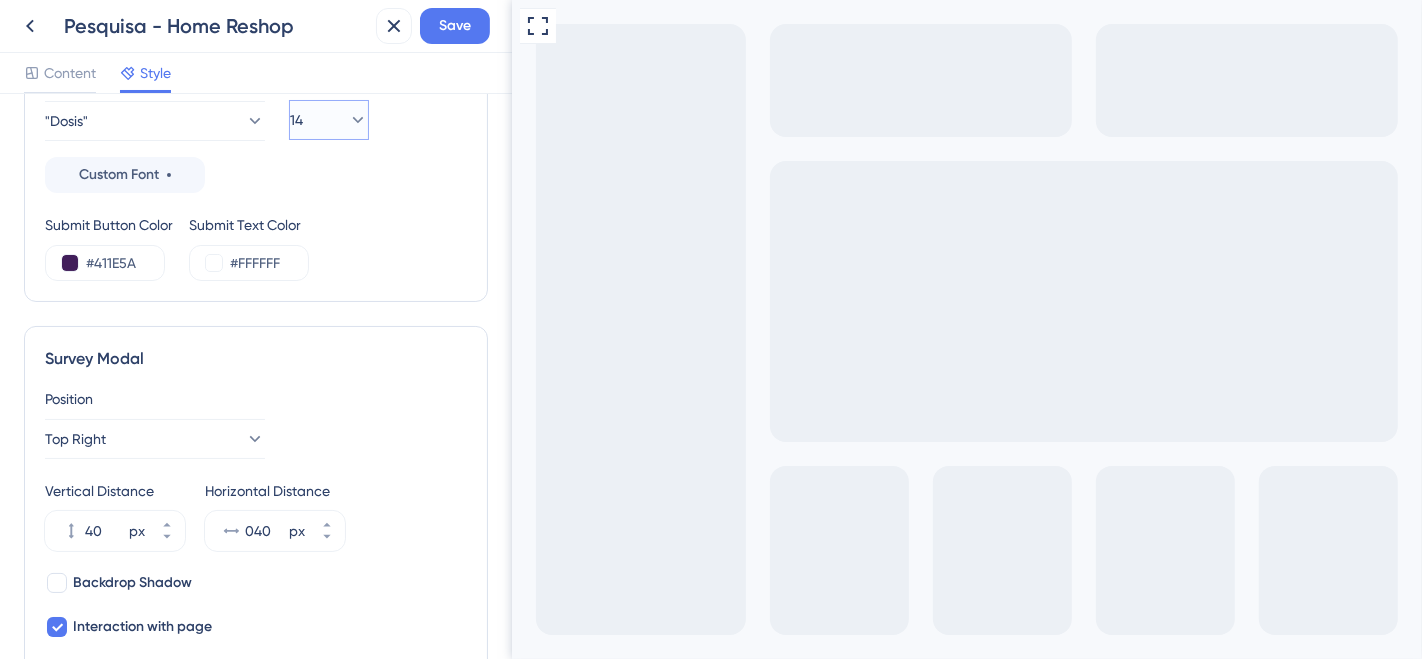 click on "14" at bounding box center [296, 120] 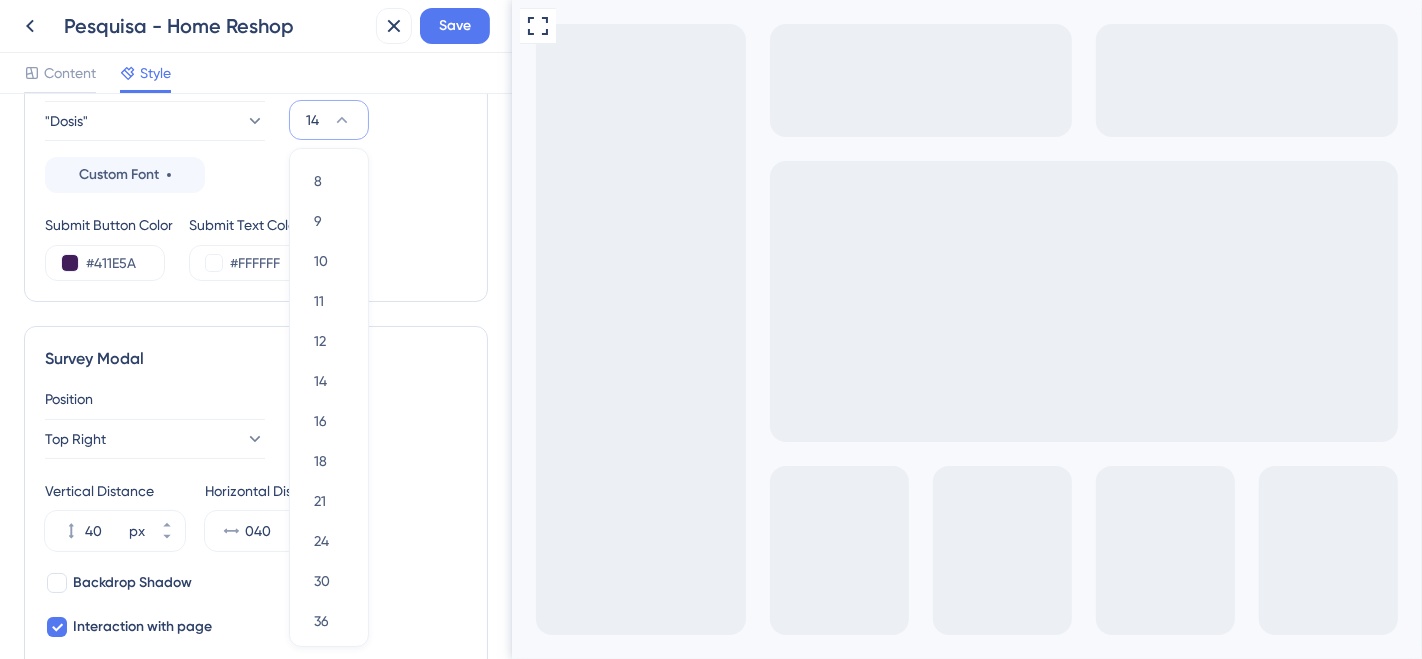 scroll, scrollTop: 421, scrollLeft: 0, axis: vertical 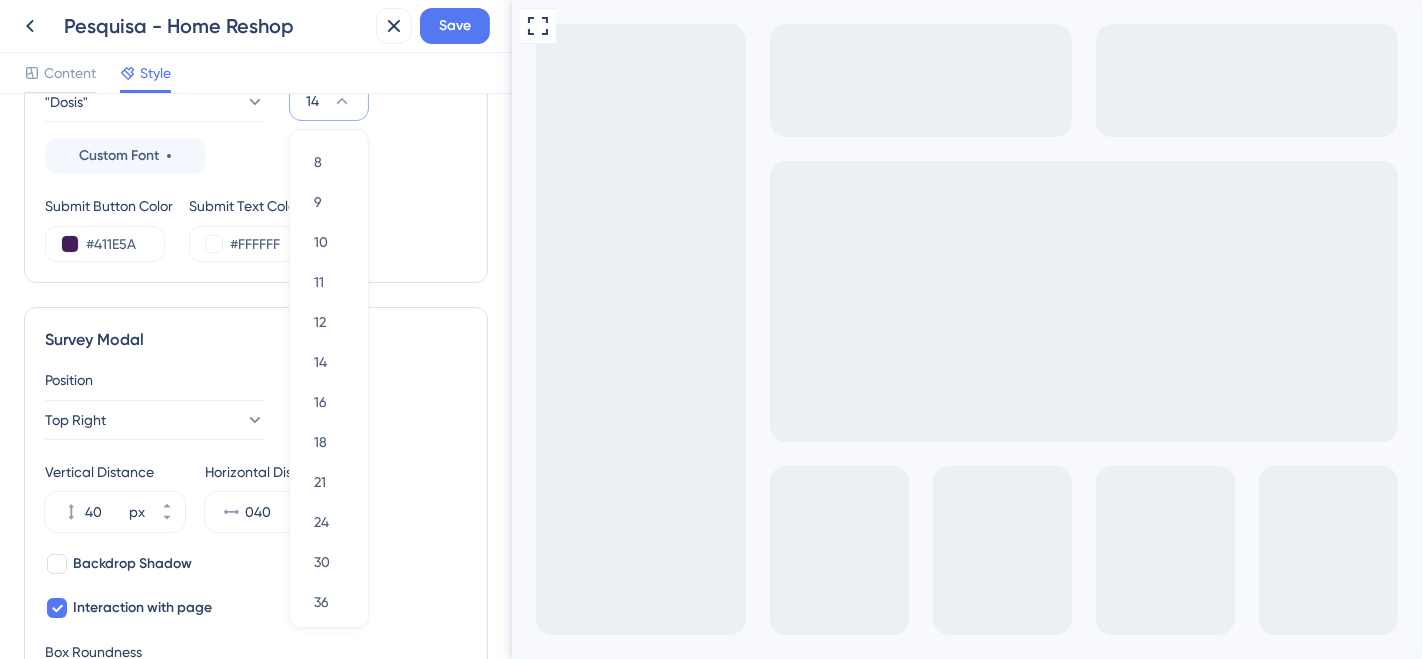 click on "14" at bounding box center [312, 101] 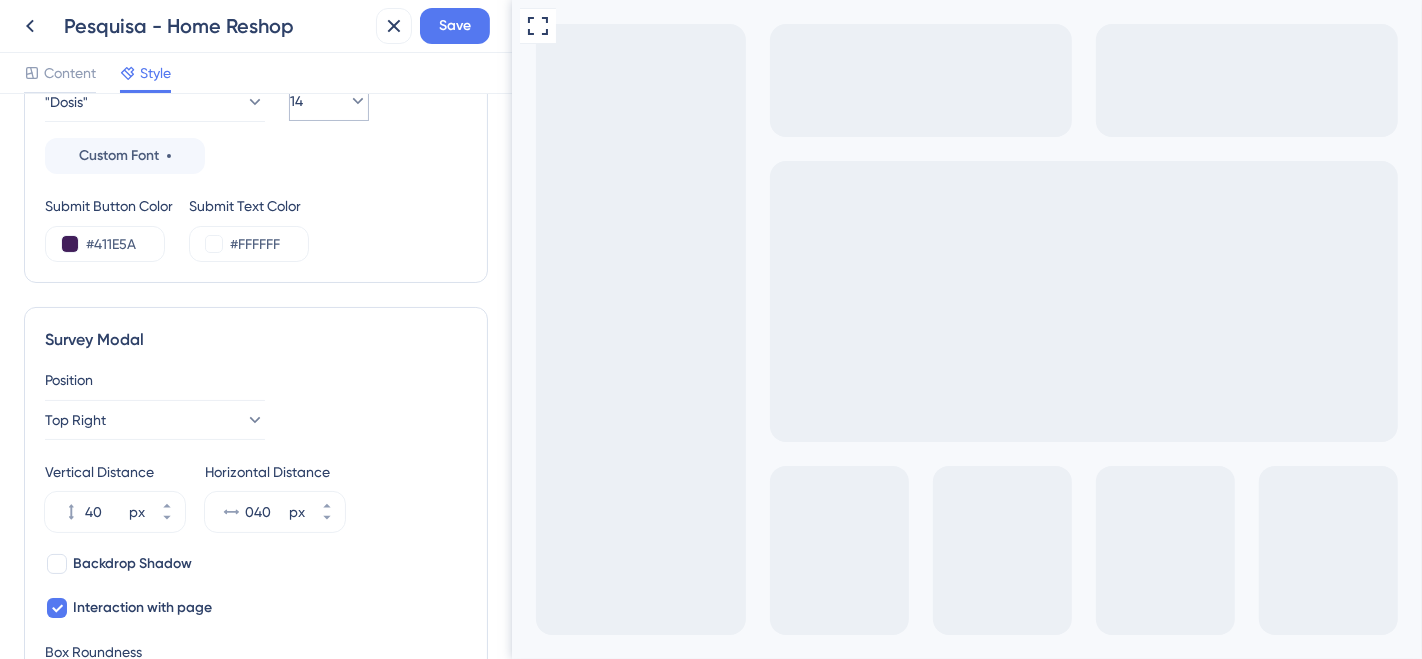 click on "14" at bounding box center [296, 101] 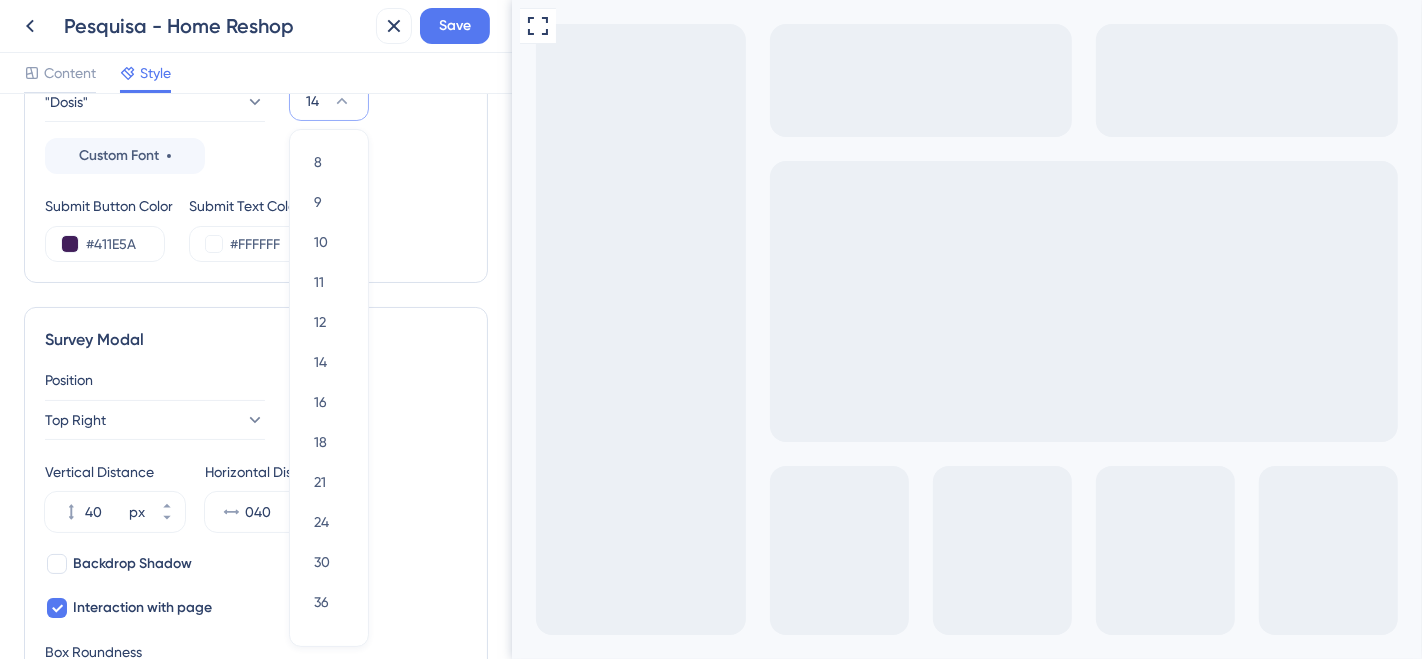 scroll, scrollTop: 431, scrollLeft: 0, axis: vertical 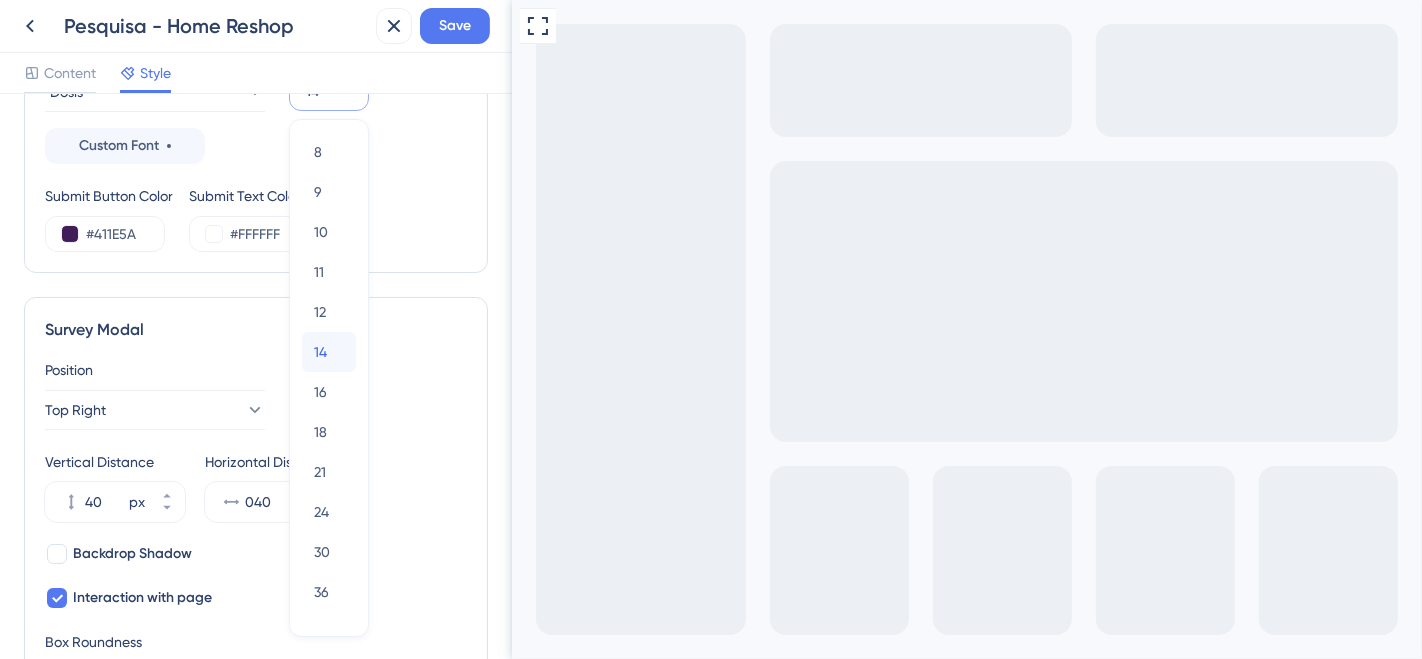 click on "14" at bounding box center [320, 352] 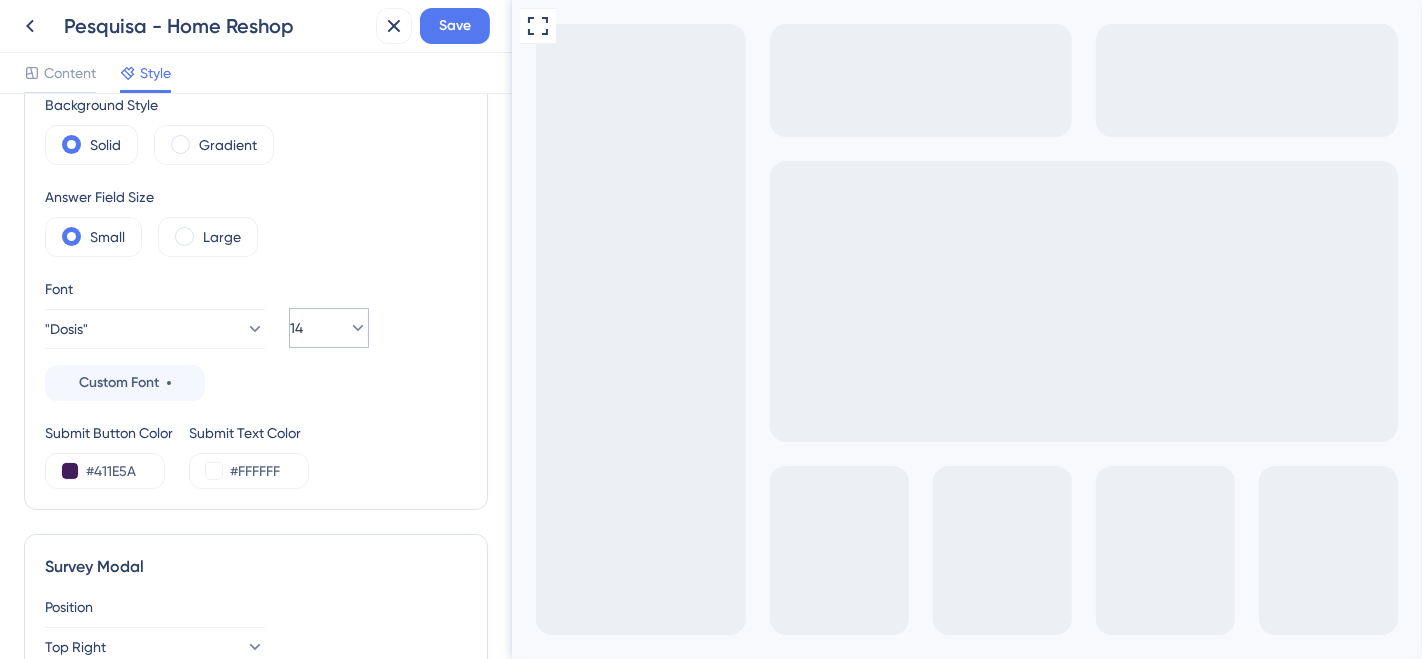 scroll, scrollTop: 333, scrollLeft: 0, axis: vertical 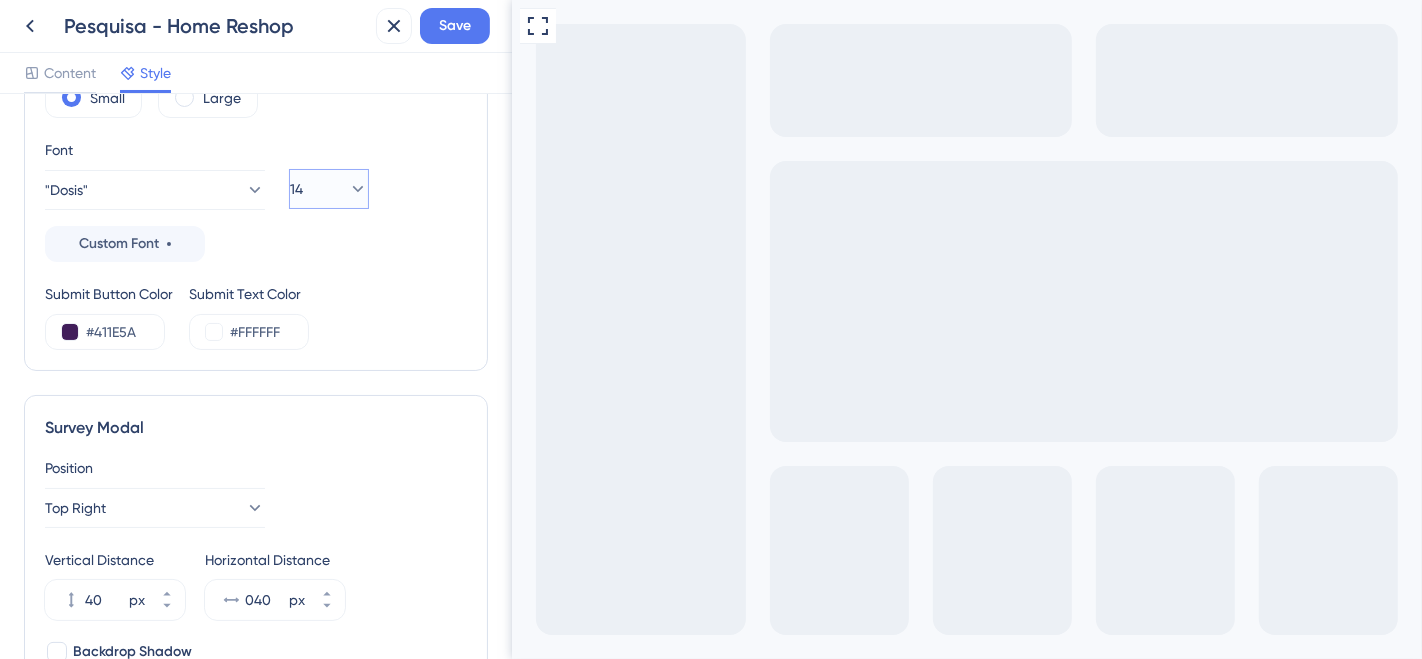 click 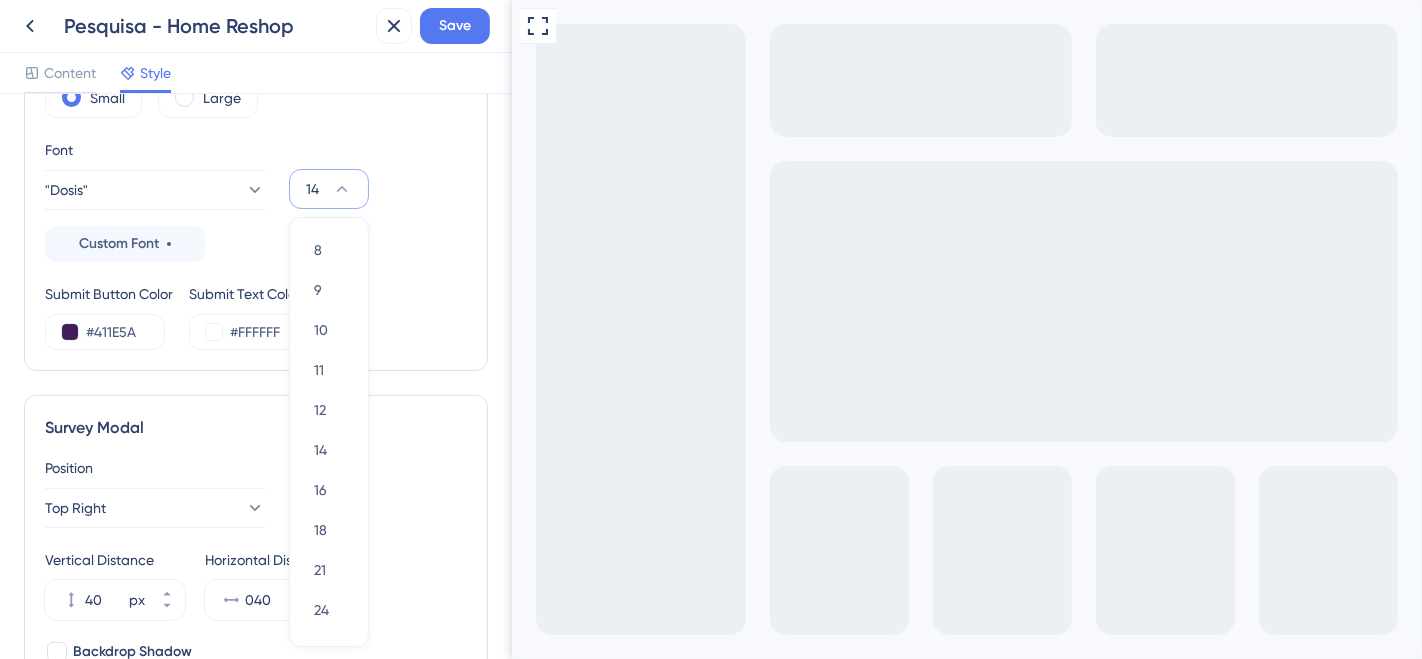 scroll, scrollTop: 386, scrollLeft: 0, axis: vertical 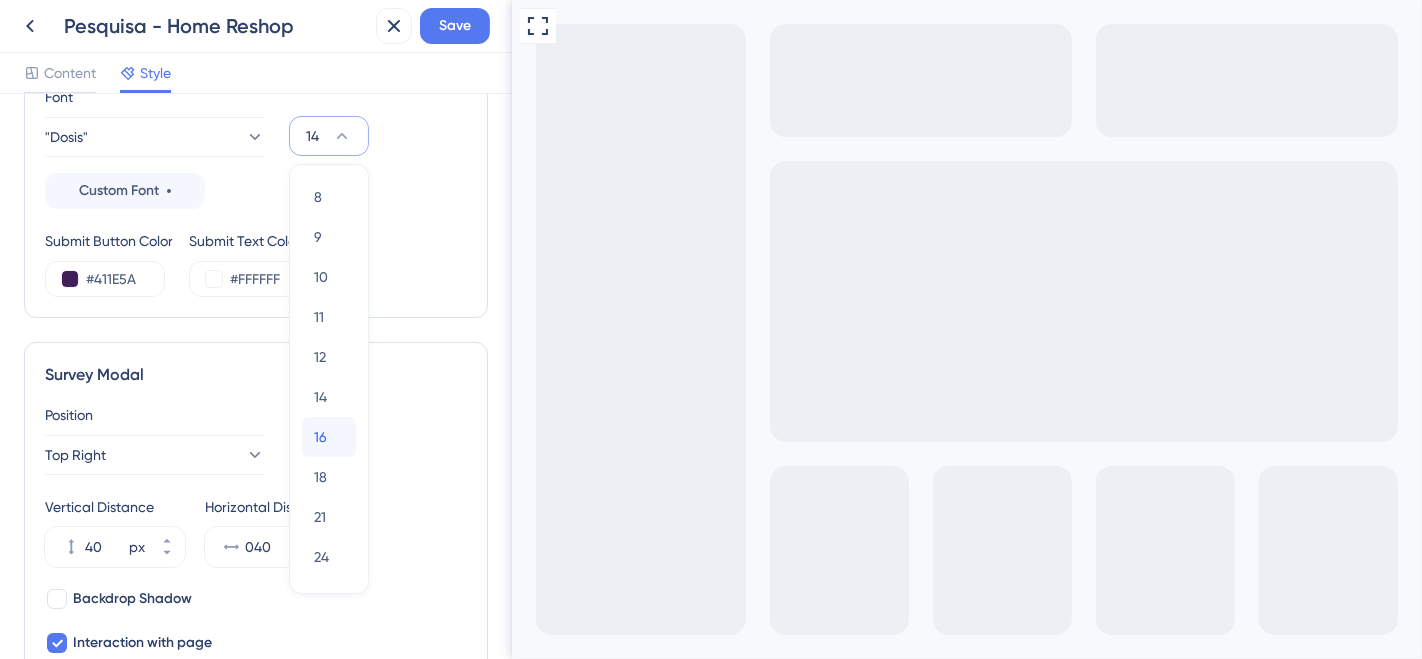 click on "16" at bounding box center [320, 437] 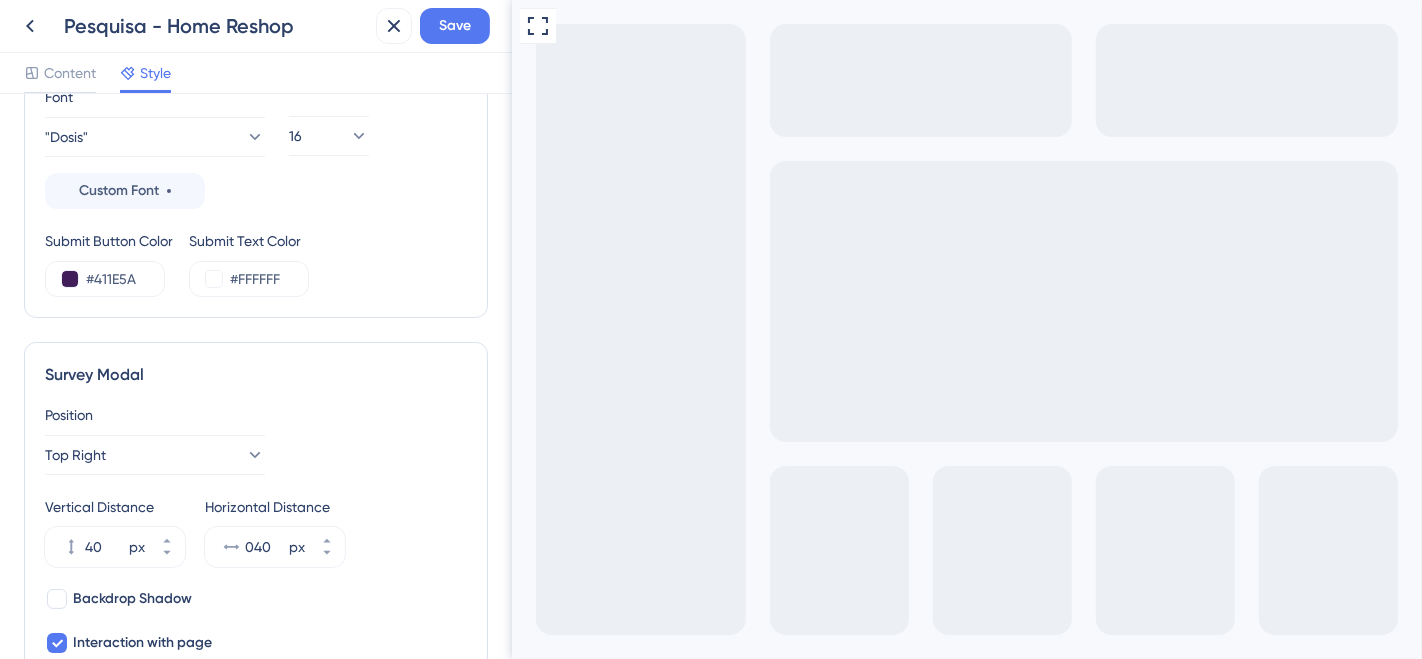 click at bounding box center [539, 686] 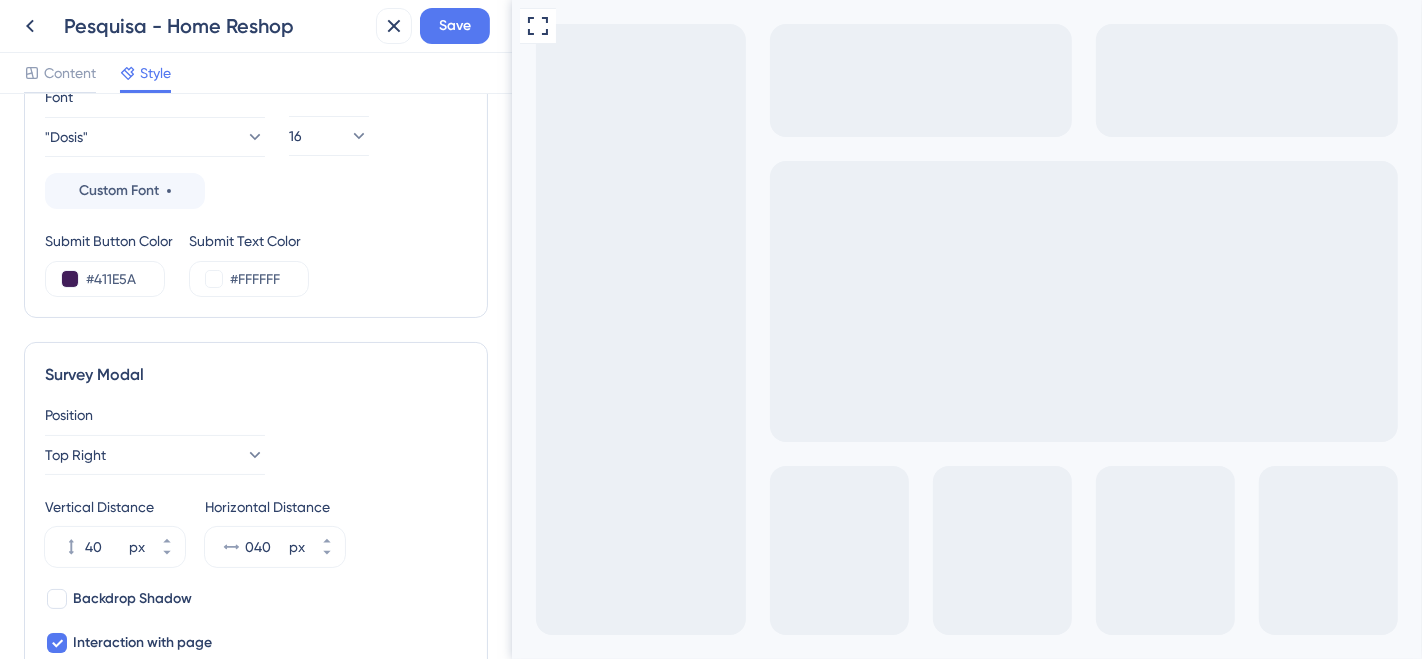 click at bounding box center (555, 686) 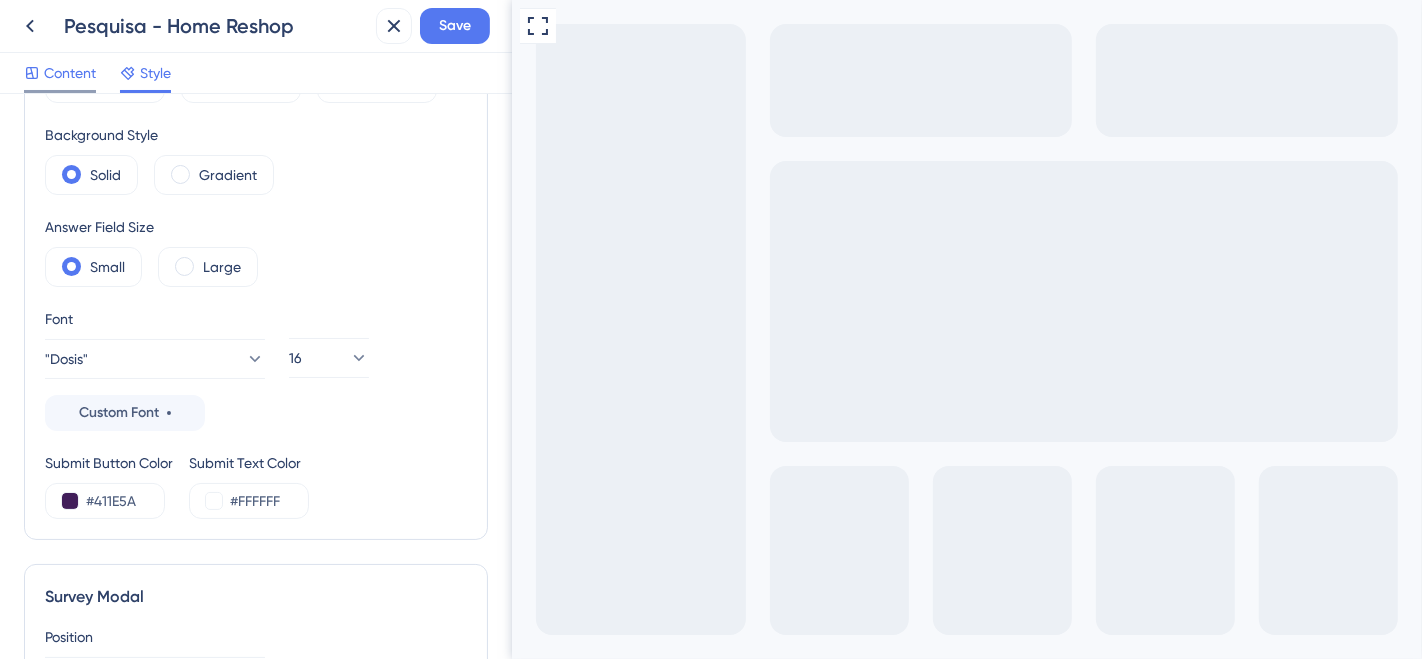click on "Content" at bounding box center [70, 73] 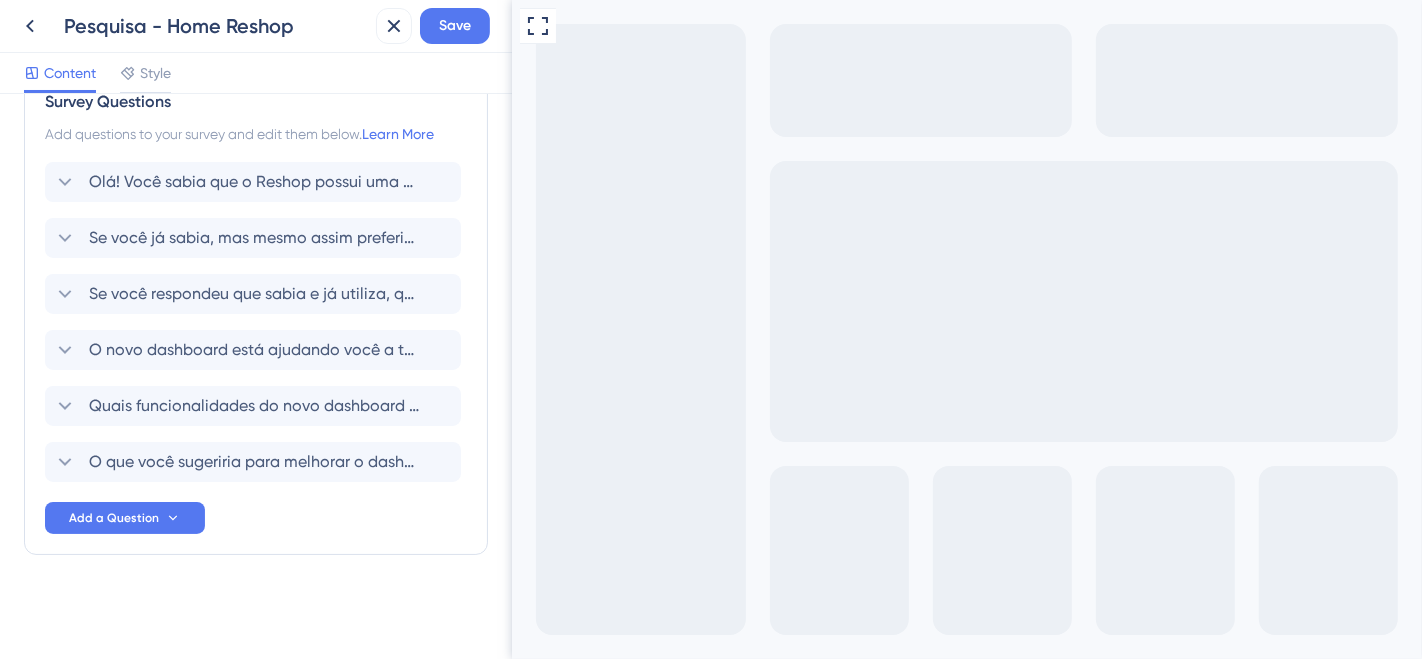 scroll, scrollTop: 48, scrollLeft: 0, axis: vertical 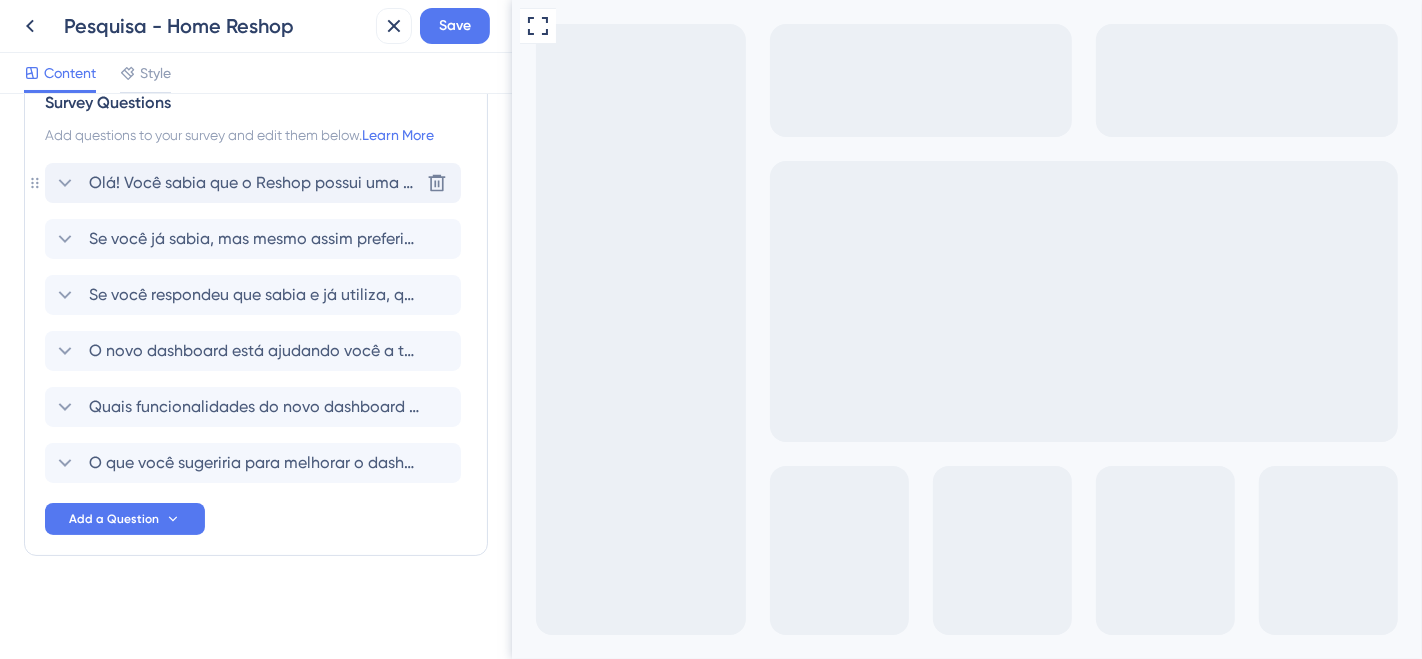click 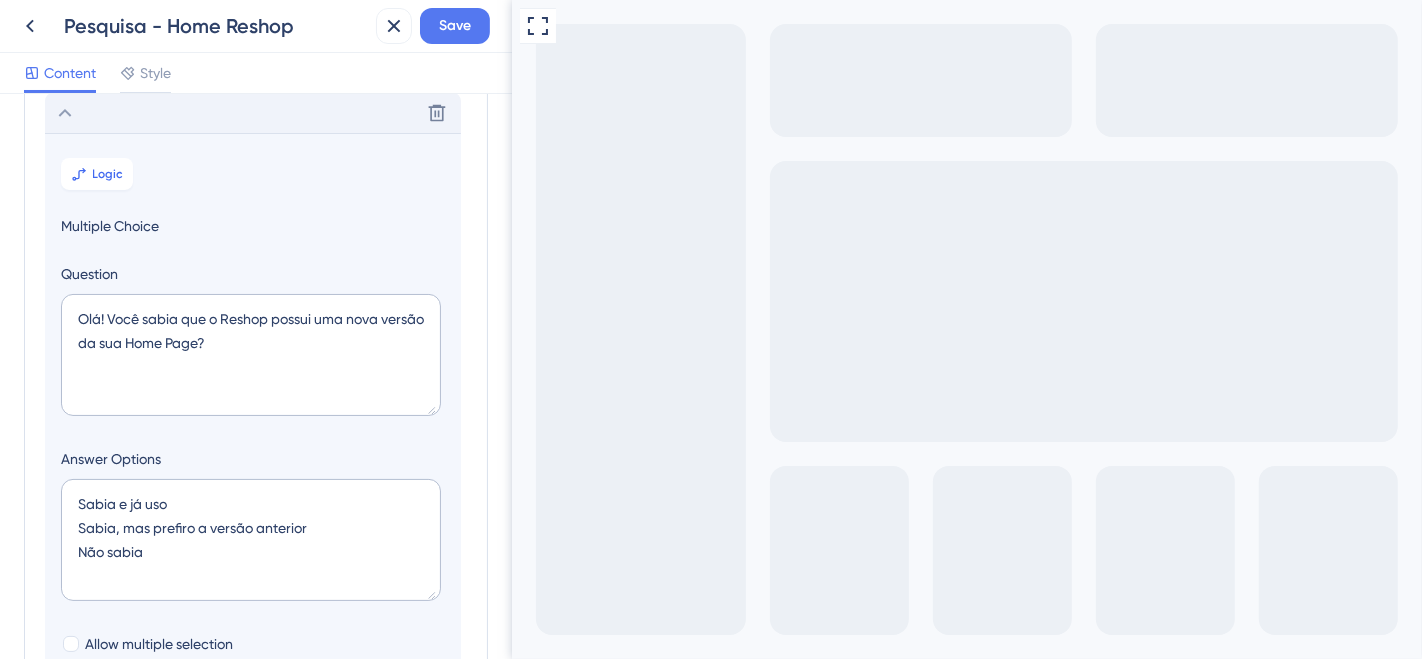 scroll, scrollTop: 117, scrollLeft: 0, axis: vertical 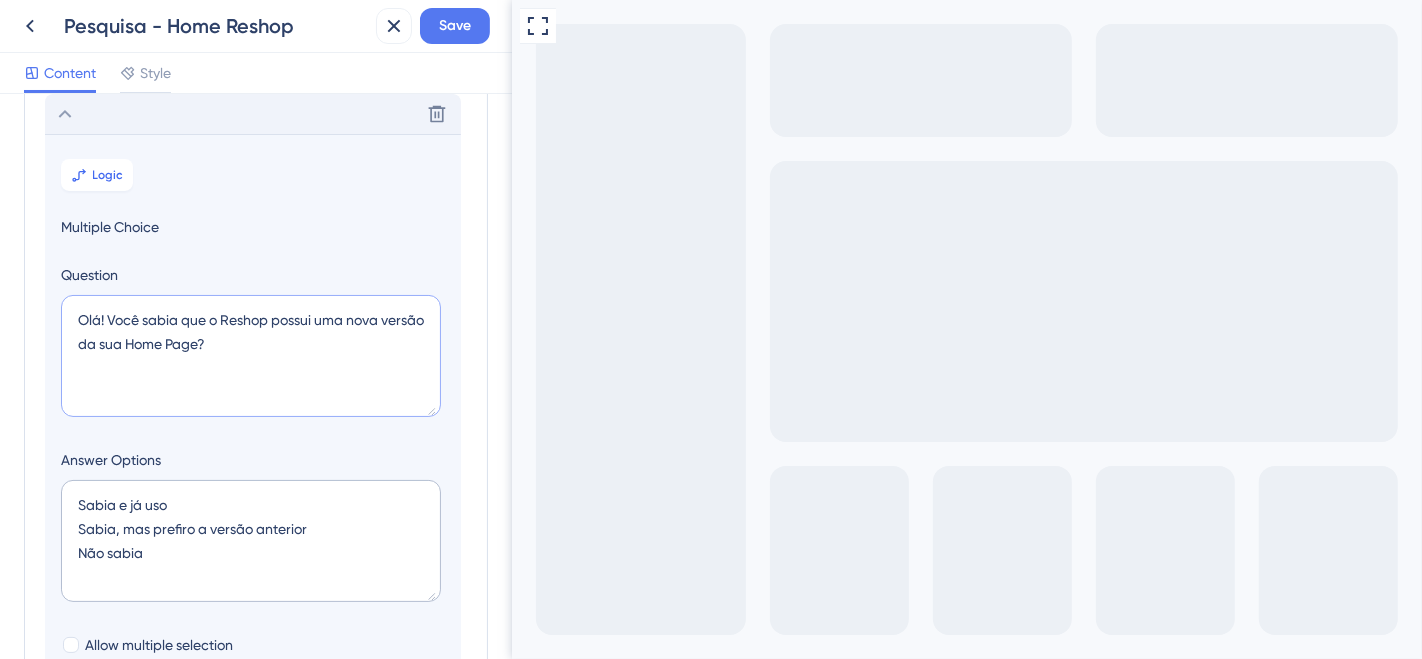 drag, startPoint x: 208, startPoint y: 341, endPoint x: 245, endPoint y: 341, distance: 37 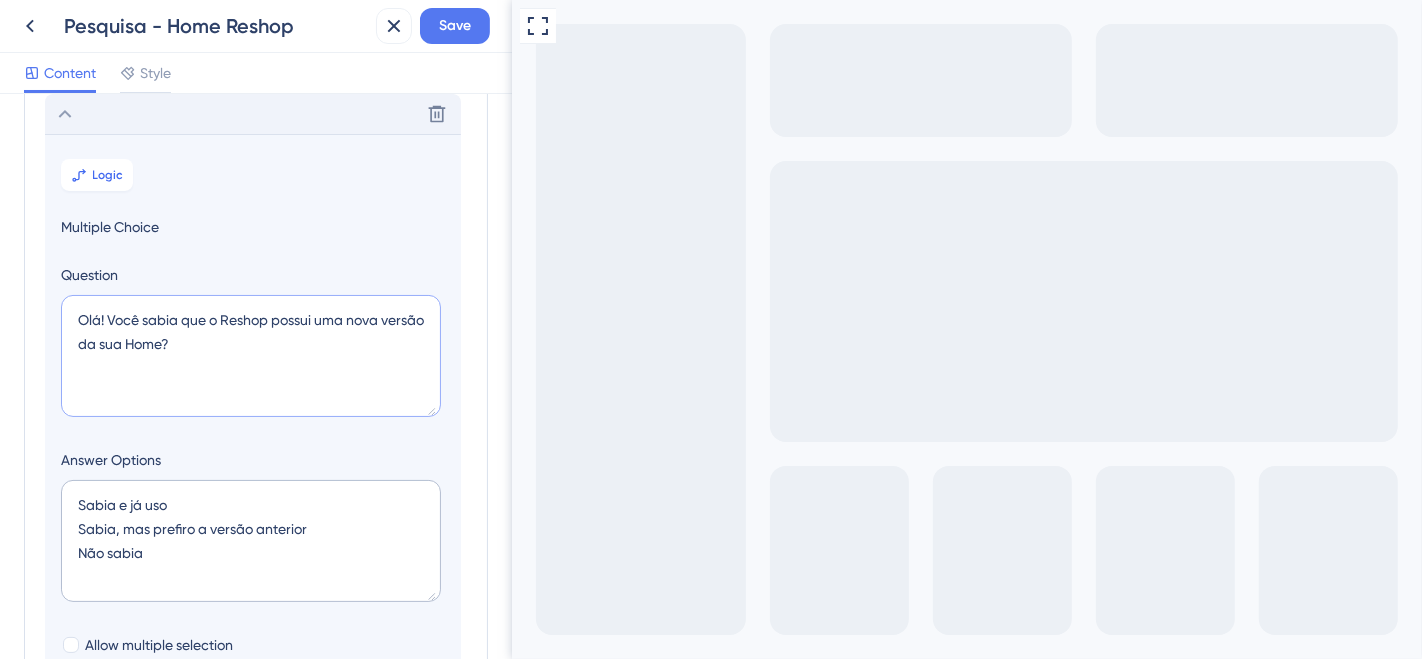 type on "Olá! Você sabia que o Reshop possui uma nova versão da sua Home?" 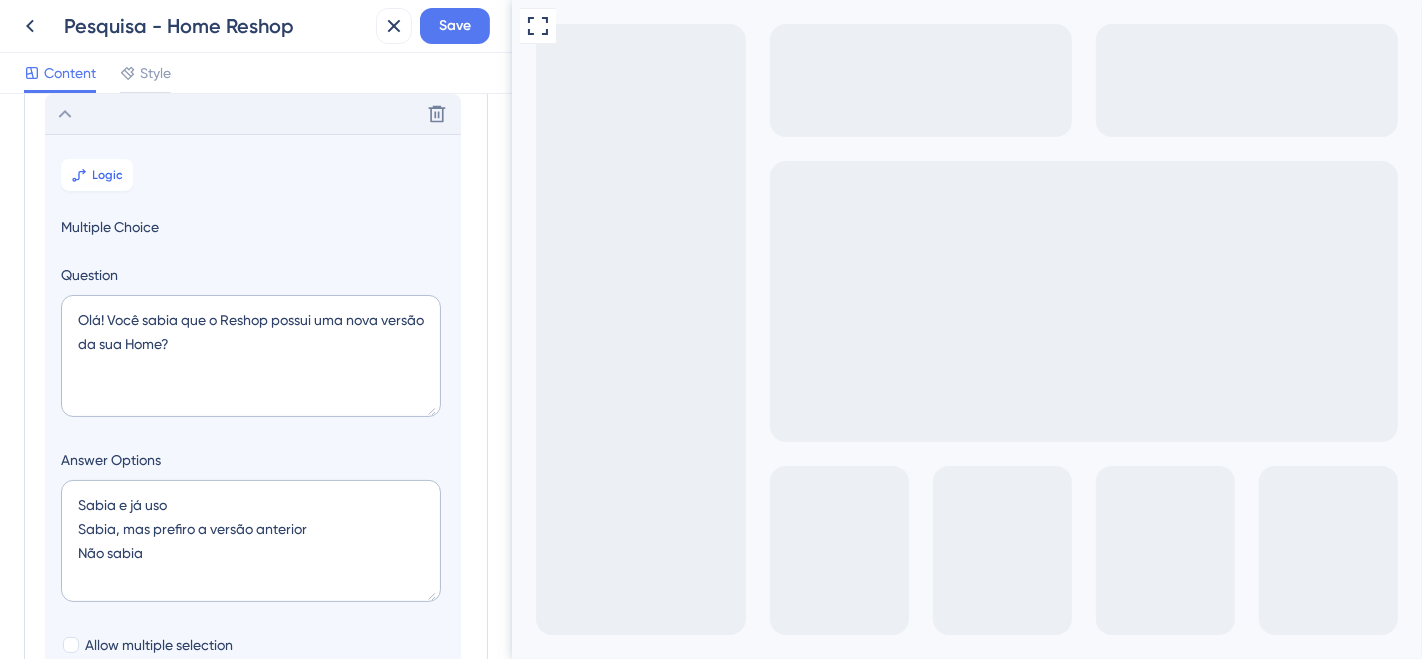 click on "Logic Multiple Choice Question Olá! Você sabia que o Reshop possui uma nova versão da sua Home? Answer Options Sabia e já uso
Sabia, mas prefiro a versão anterior
Não sabia Allow multiple selection "Other" Option Required to answer Modal Width 256 px Choice Field Height 116 px" at bounding box center (253, 499) 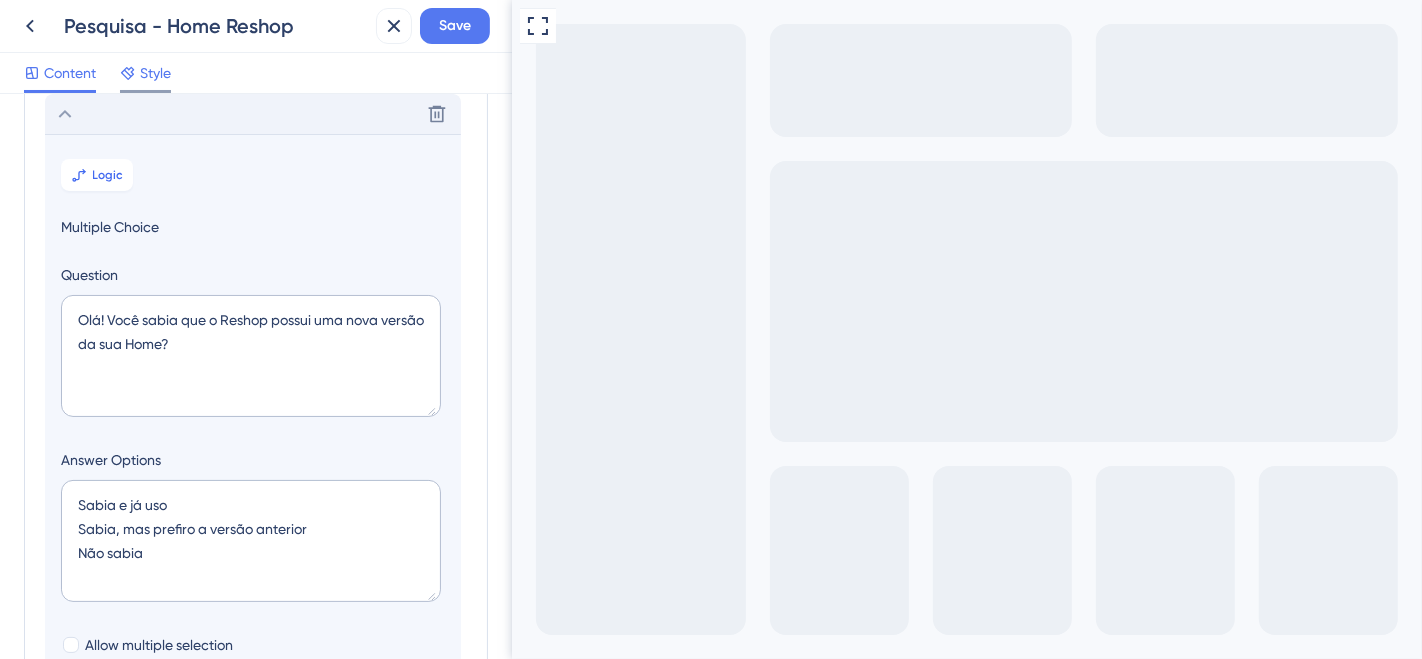 click on "Style" at bounding box center (155, 73) 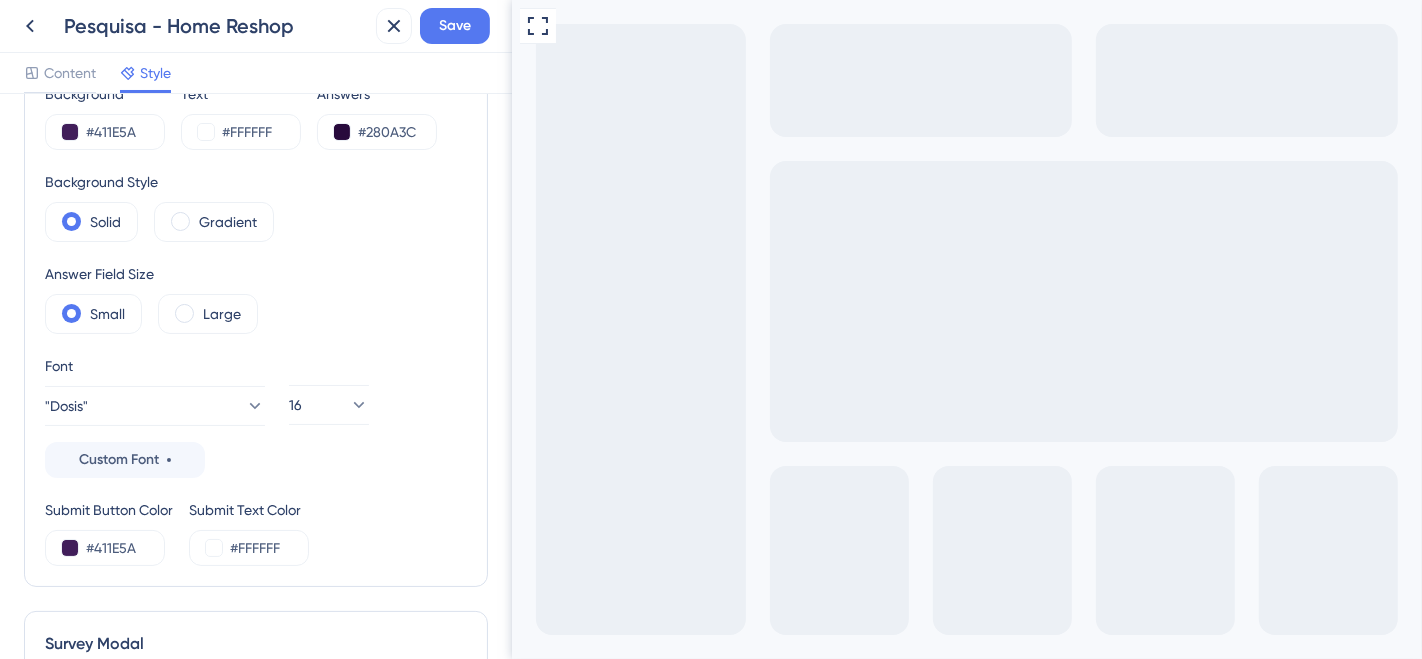 scroll, scrollTop: 0, scrollLeft: 0, axis: both 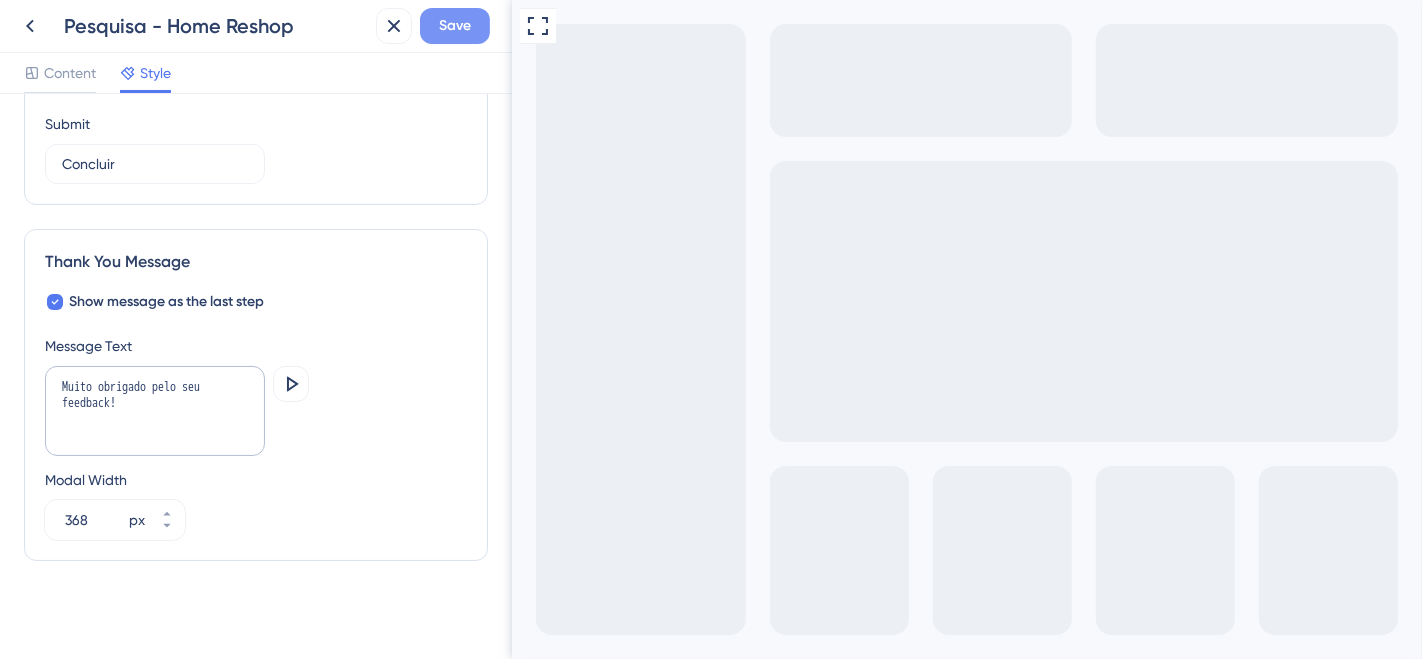 click on "Save" at bounding box center [455, 26] 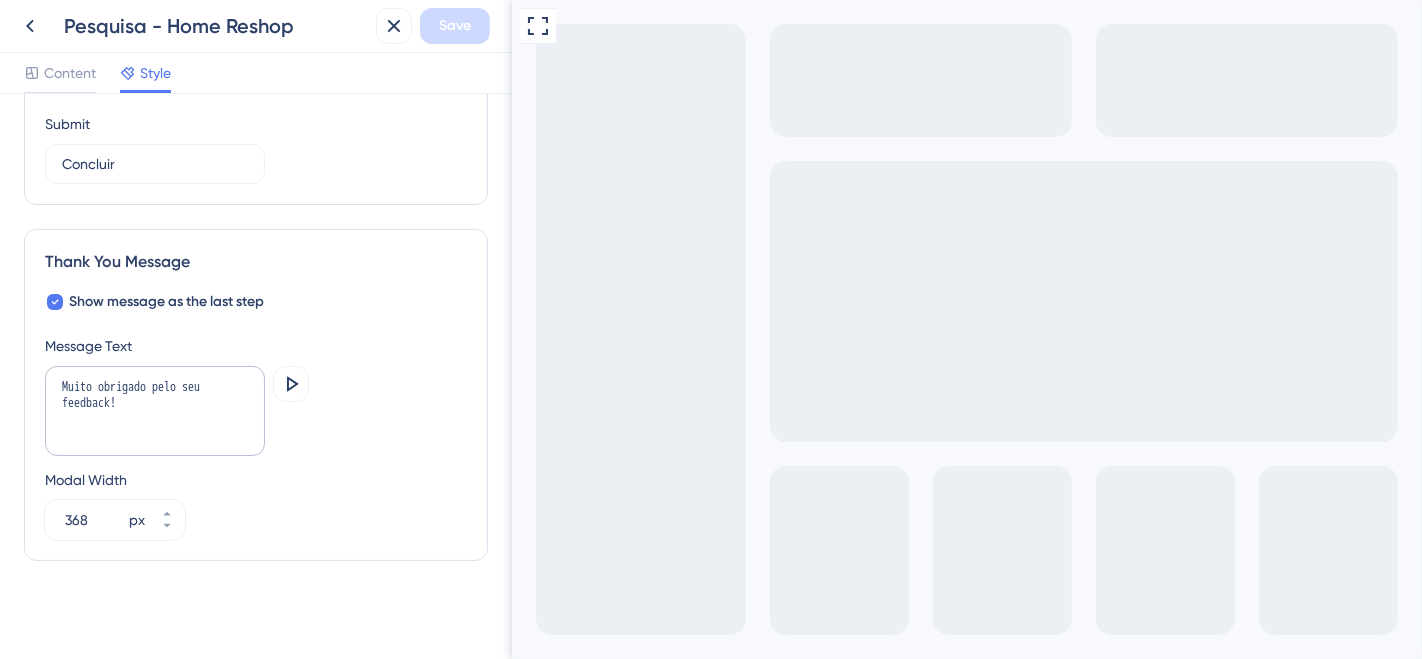 click on "Pesquisa - Home Reshop Save" at bounding box center [256, 26] 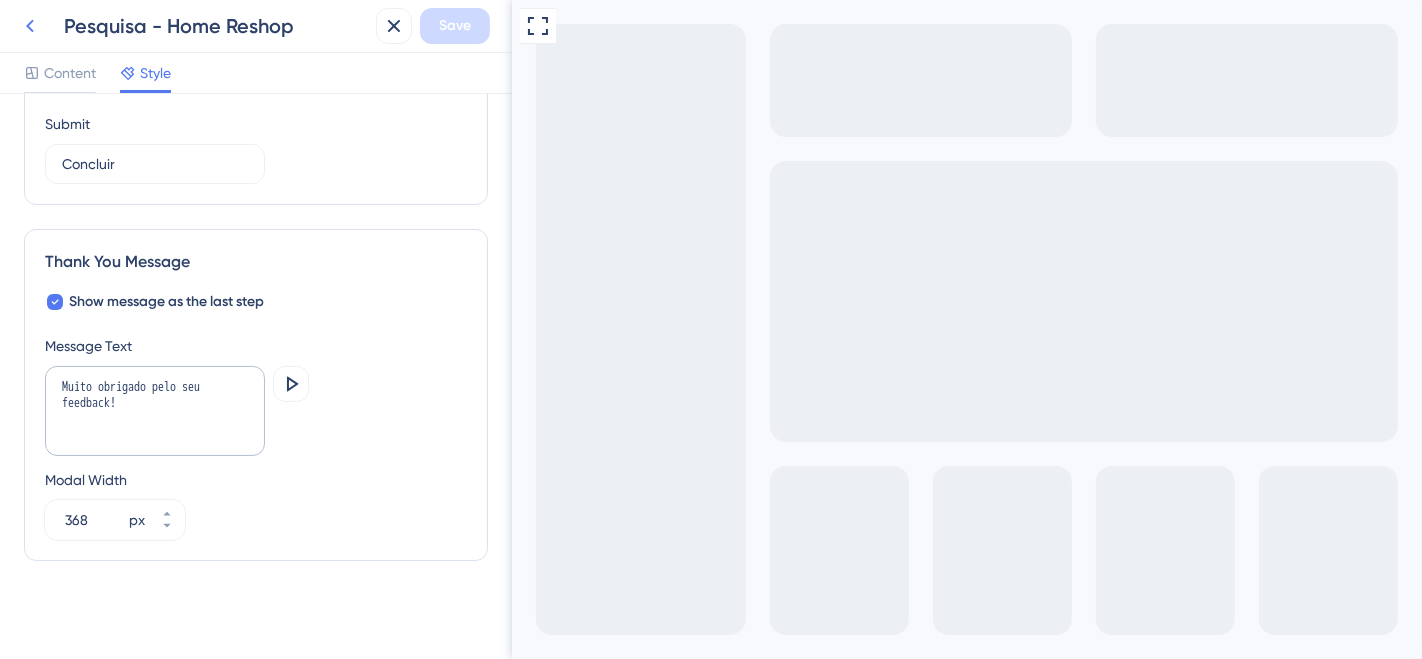 click 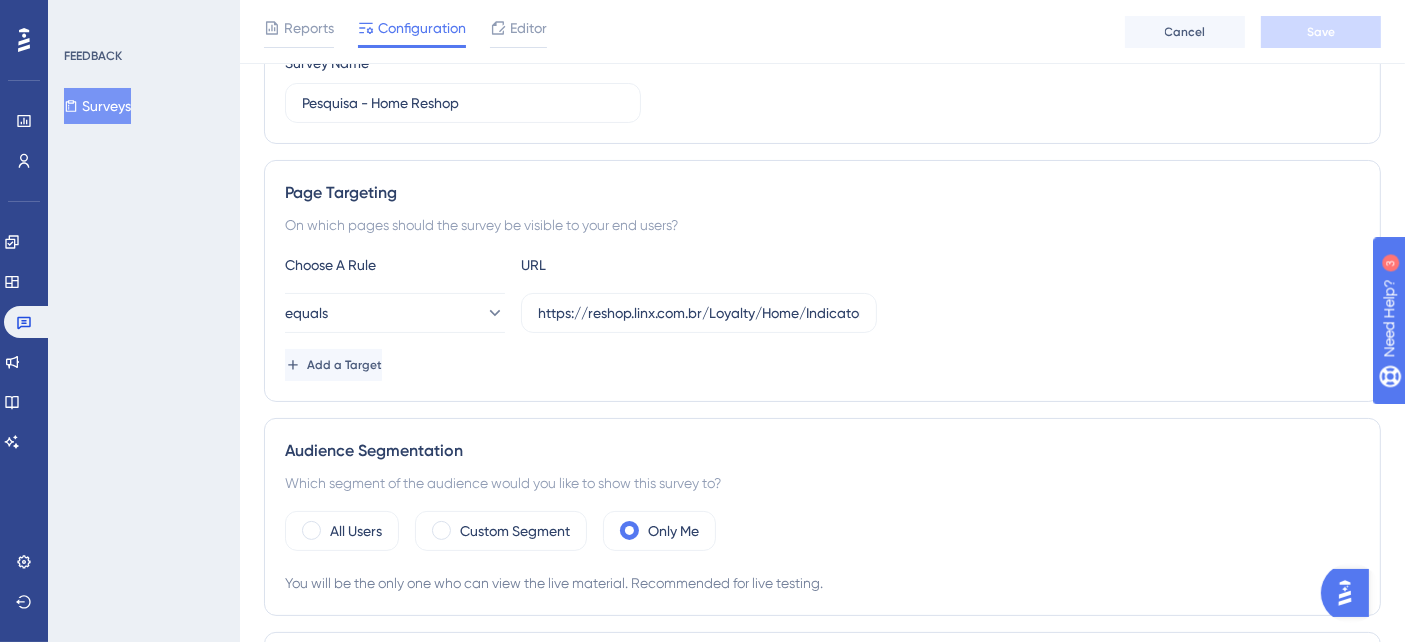 scroll, scrollTop: 155, scrollLeft: 0, axis: vertical 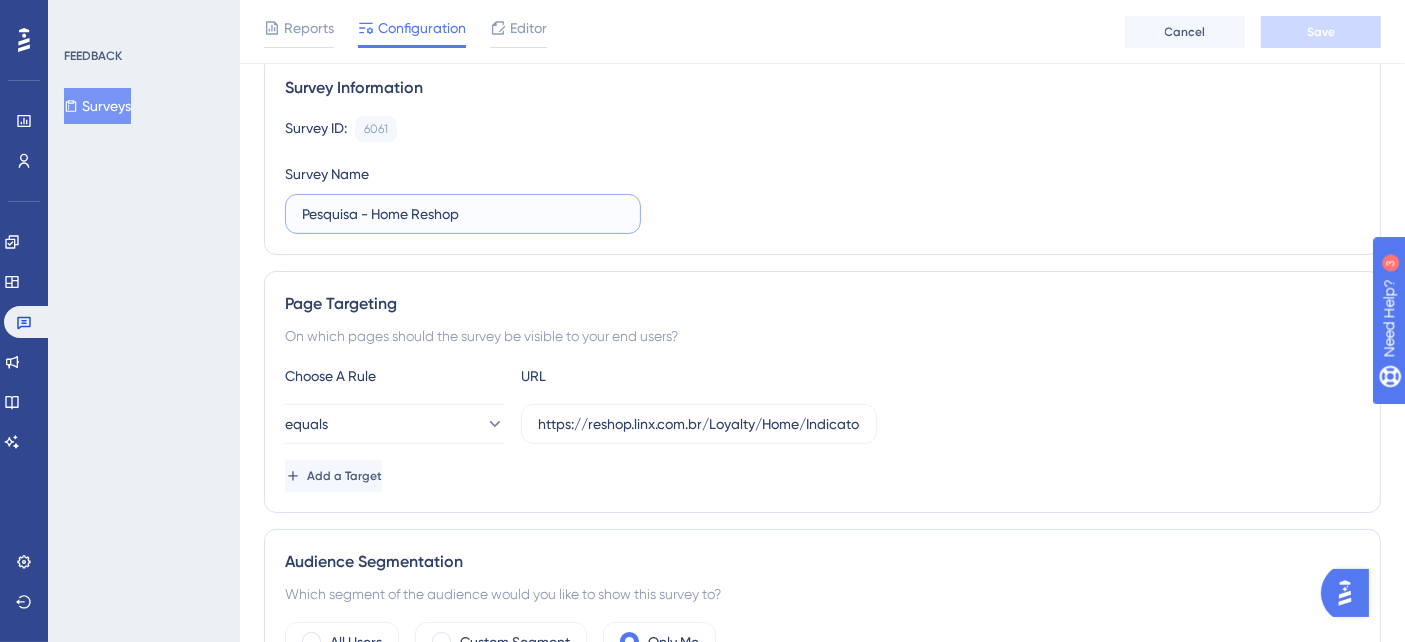 click on "Pesquisa - Home Reshop" at bounding box center [463, 214] 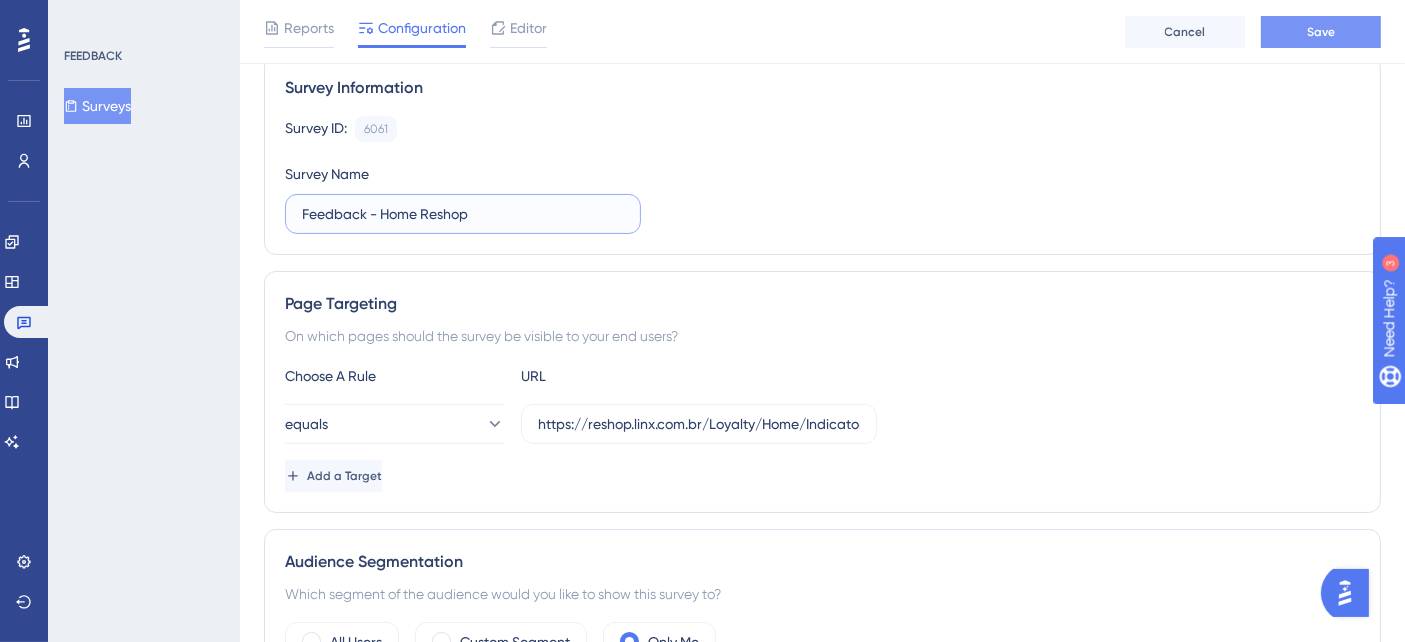 type on "Feedback - Home Reshop" 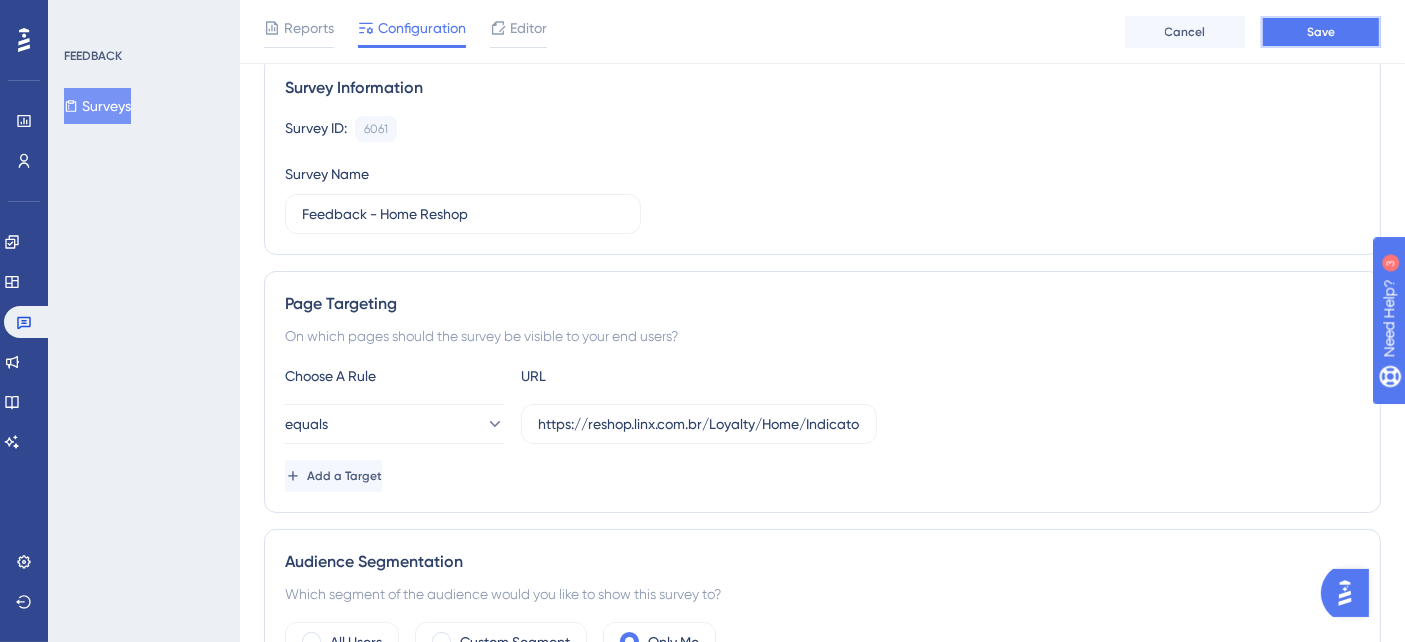 click on "Save" at bounding box center [1321, 32] 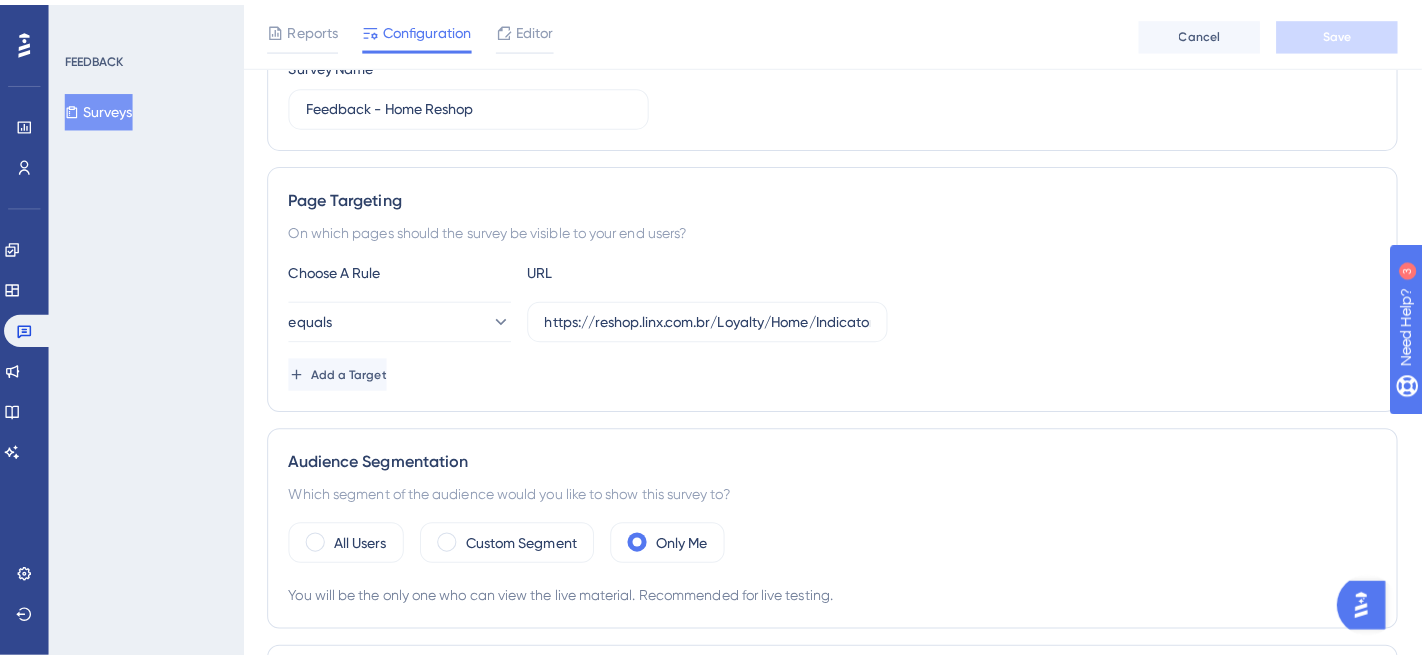 scroll, scrollTop: 0, scrollLeft: 0, axis: both 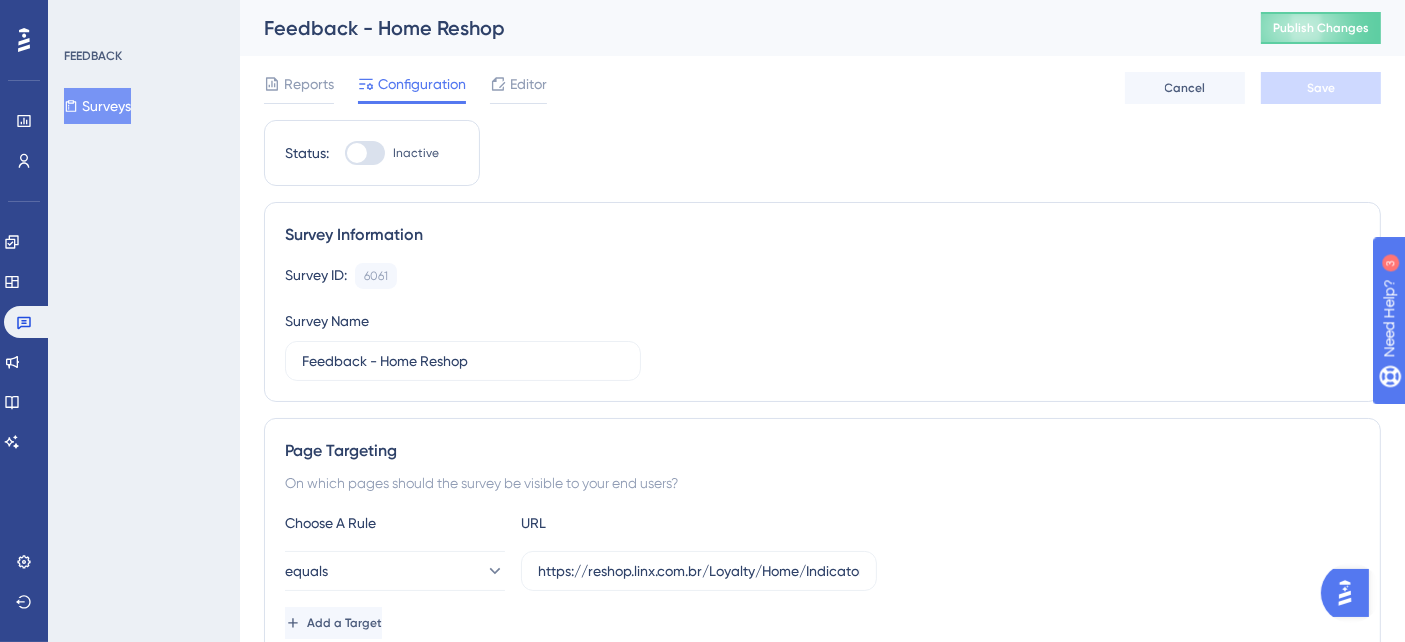 click at bounding box center [365, 153] 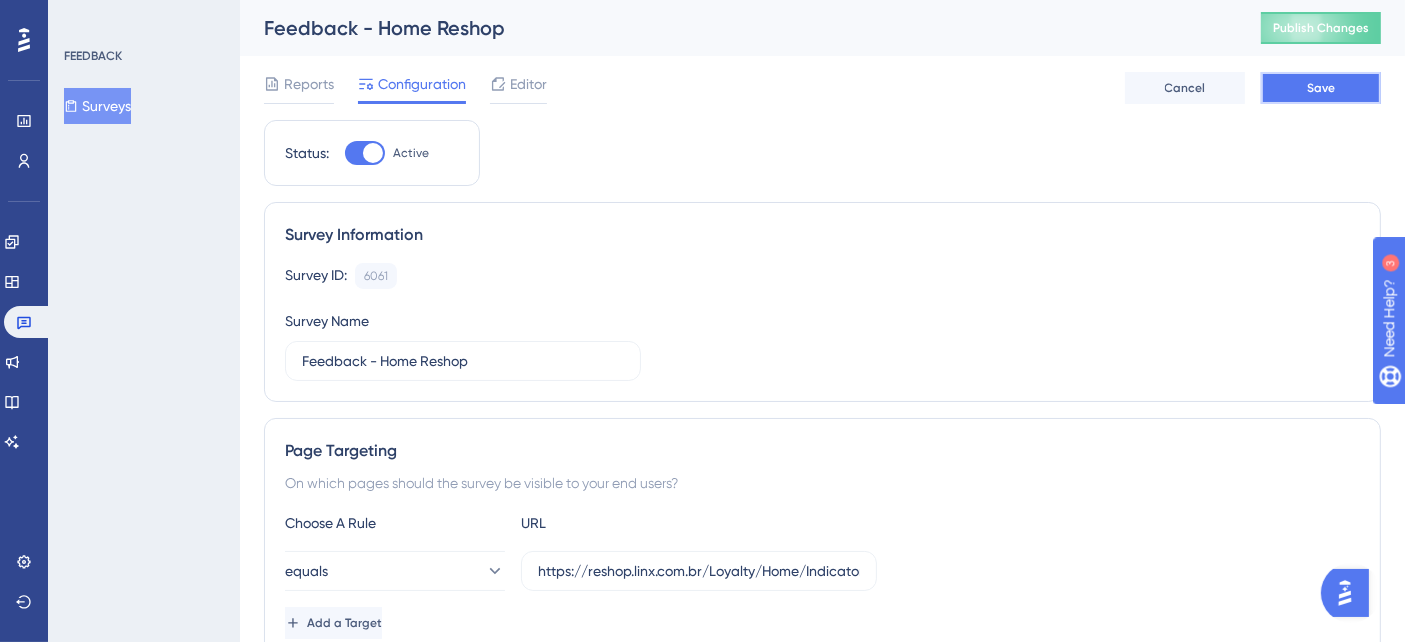 click on "Save" at bounding box center [1321, 88] 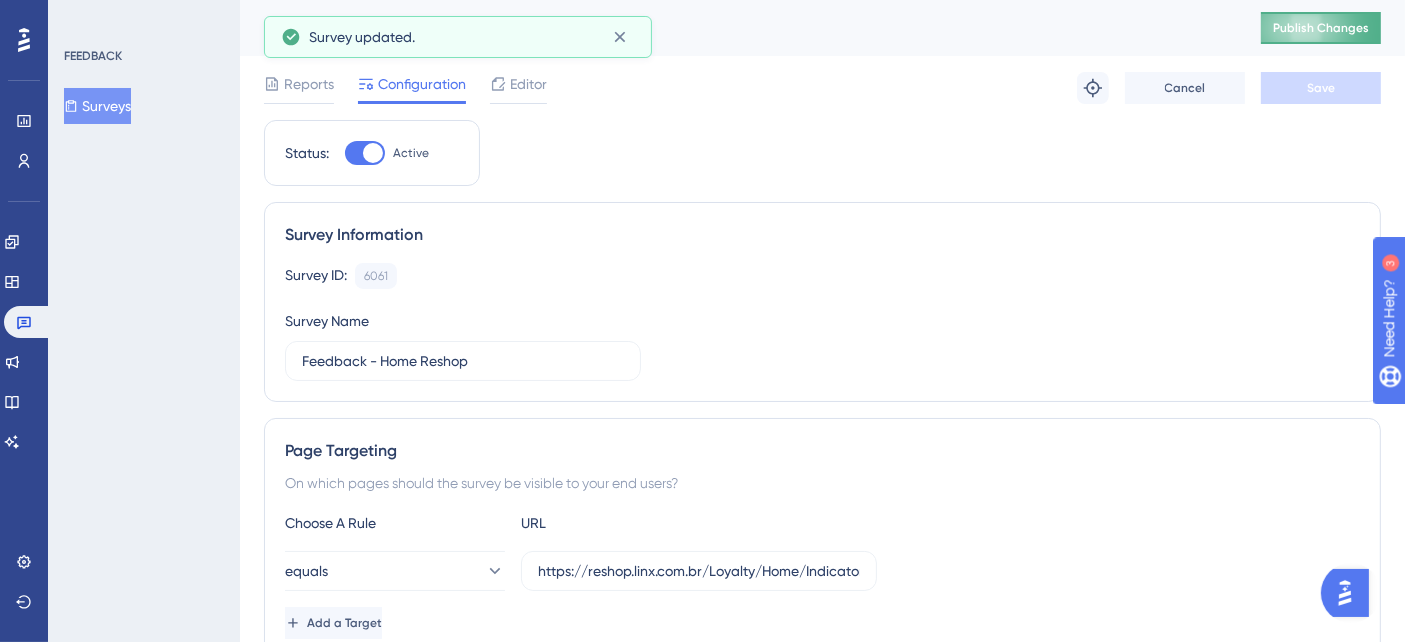 click on "Publish Changes" at bounding box center [1321, 28] 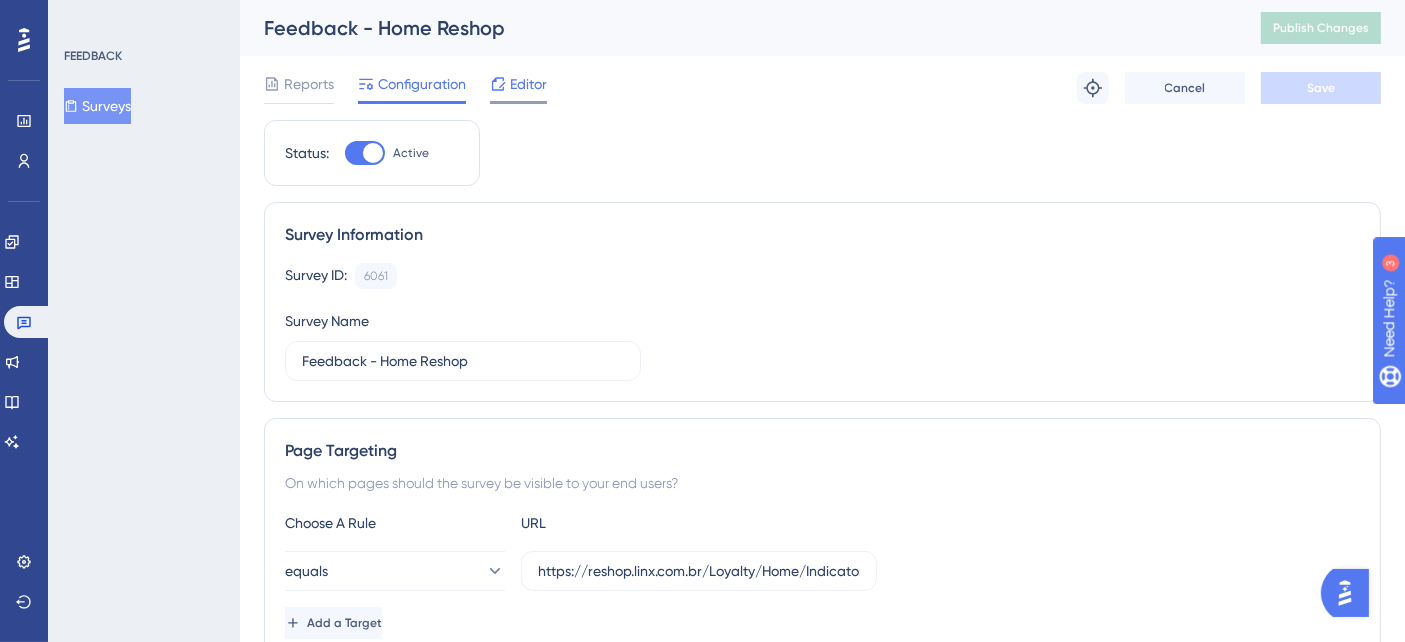 click on "Editor" at bounding box center (528, 84) 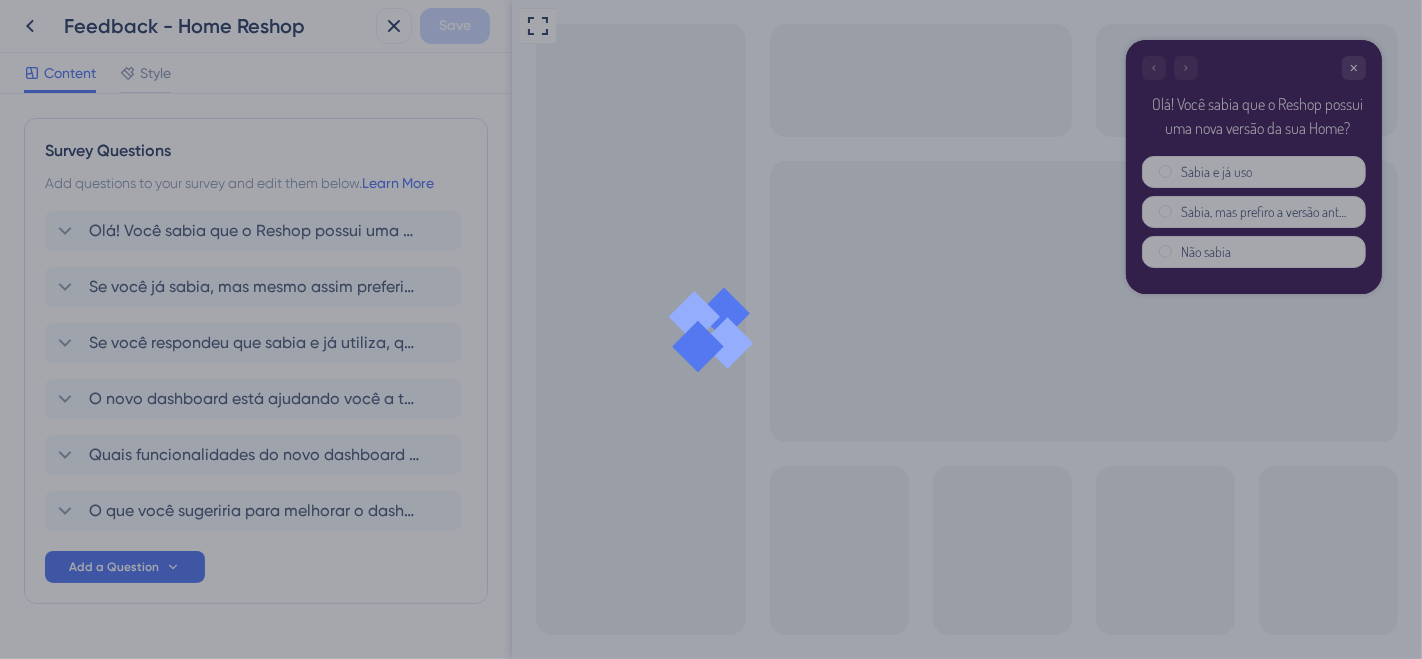 scroll, scrollTop: 0, scrollLeft: 0, axis: both 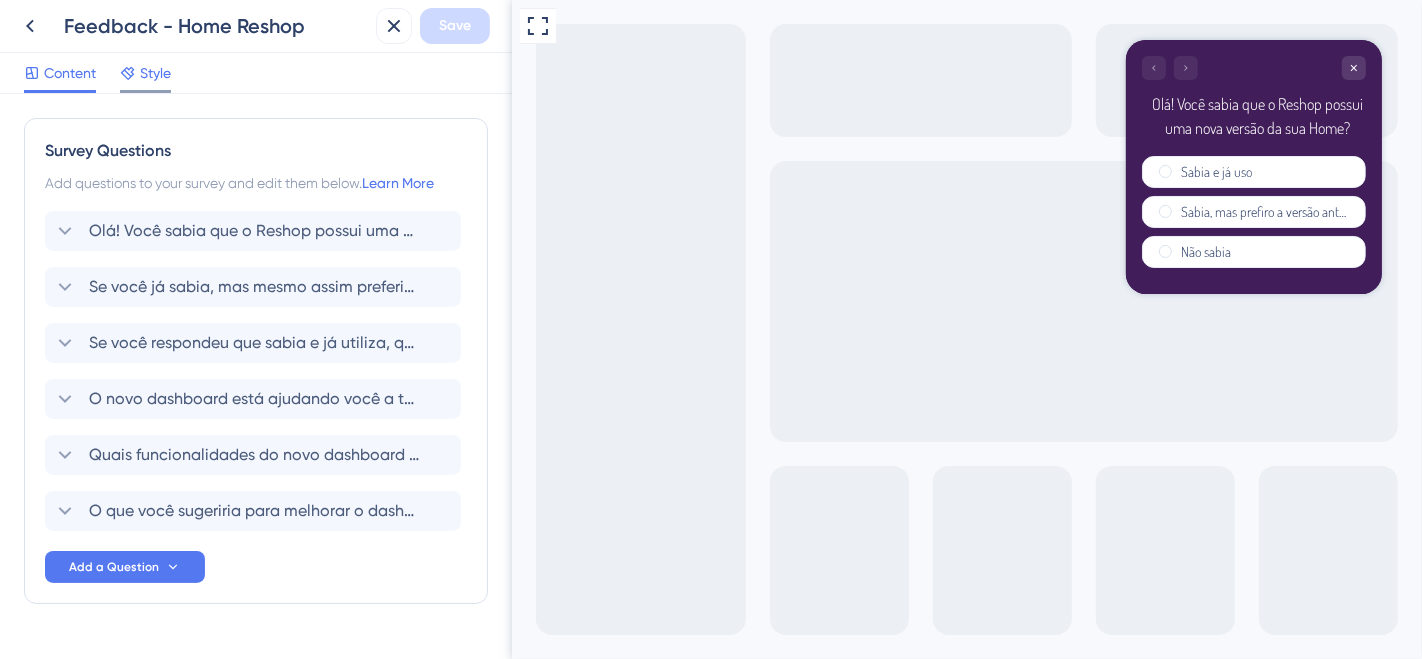 click at bounding box center (128, 73) 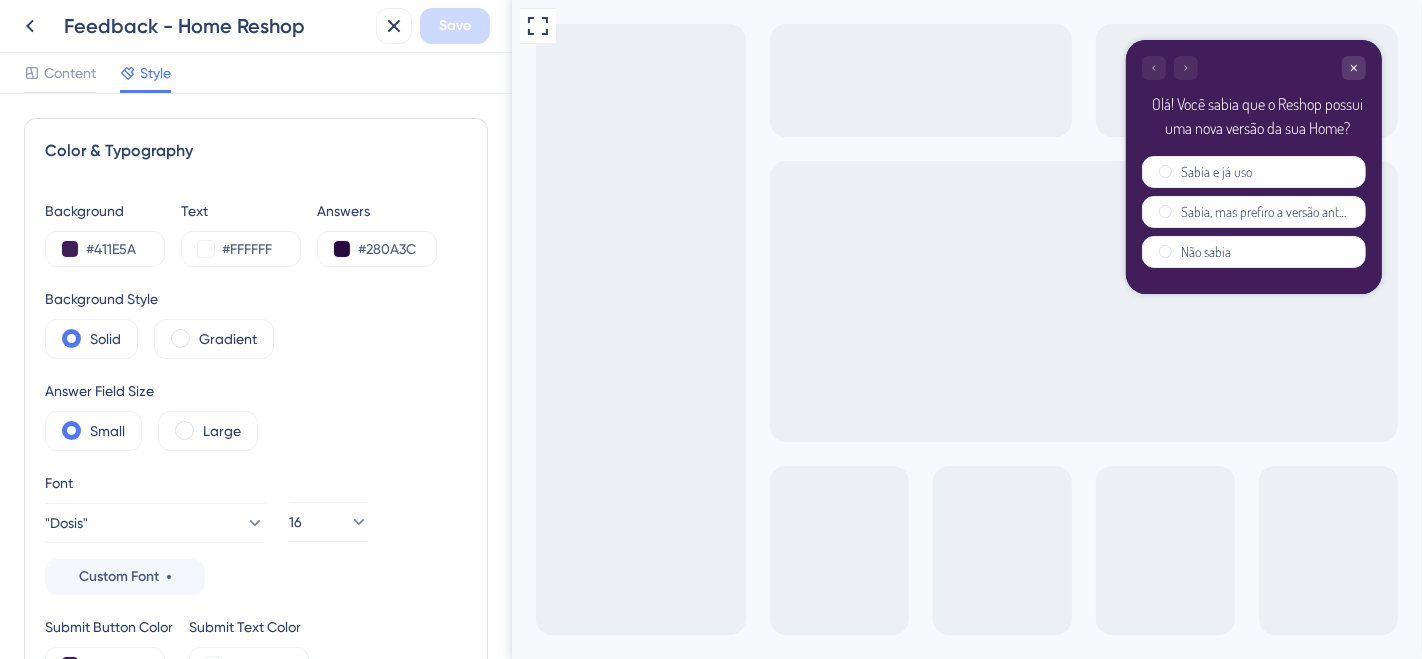 scroll, scrollTop: 0, scrollLeft: 0, axis: both 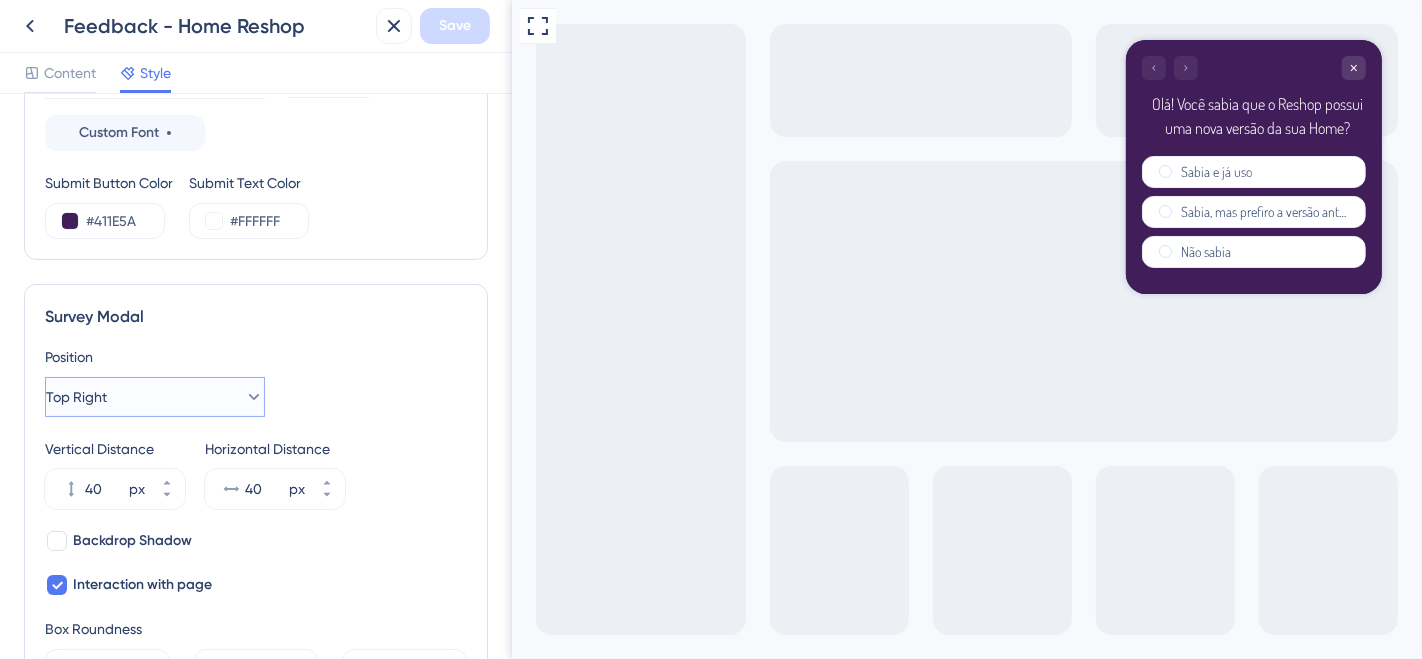 click on "Top Right" at bounding box center (155, 397) 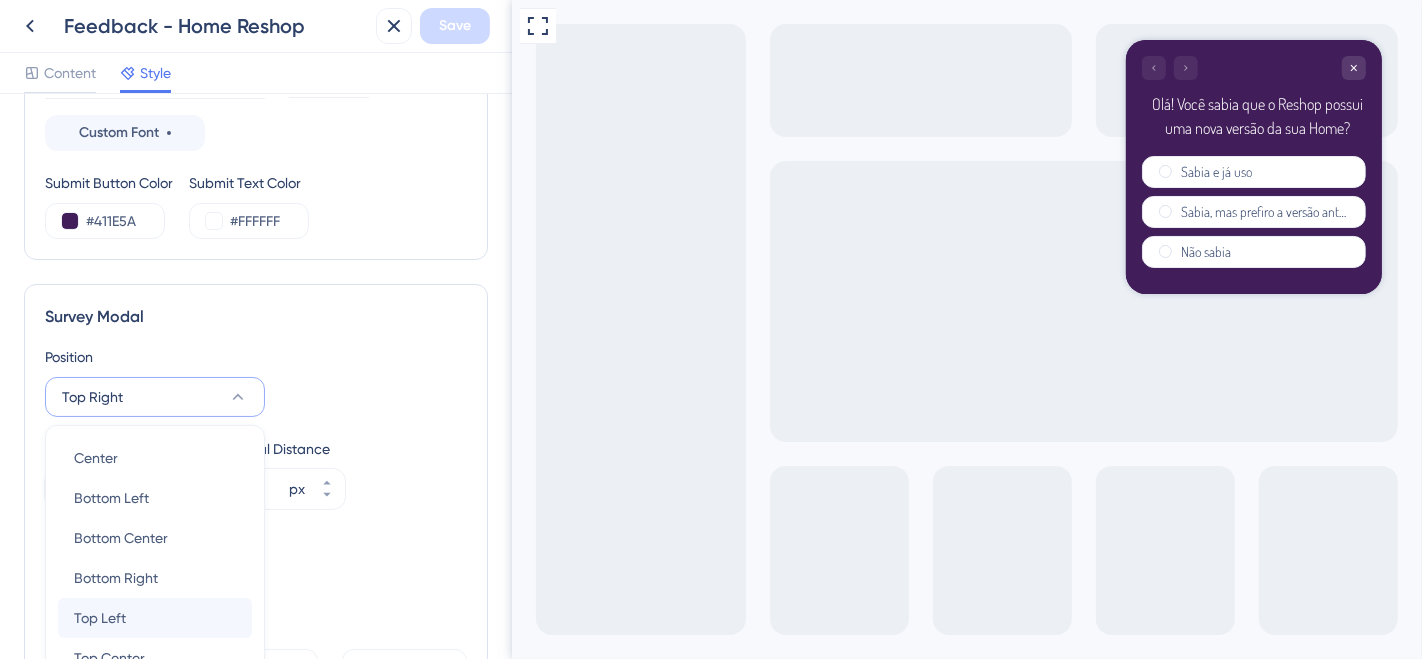 scroll, scrollTop: 642, scrollLeft: 0, axis: vertical 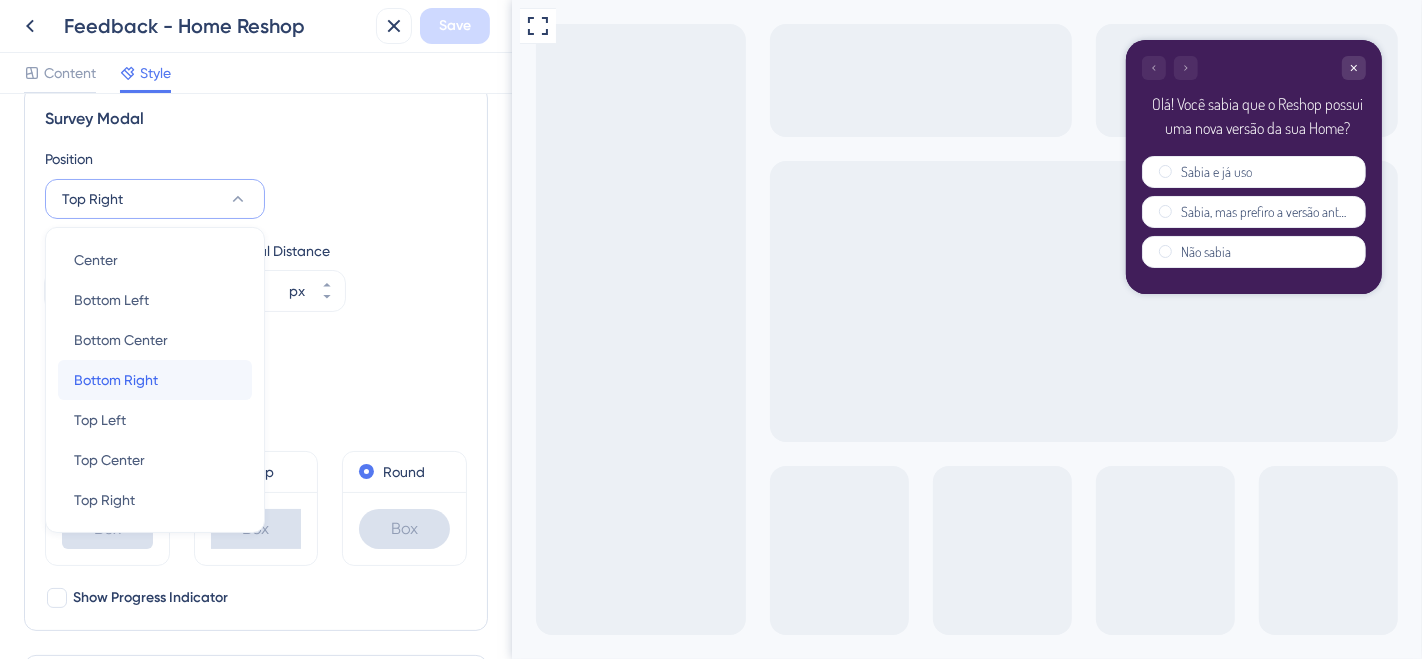 click on "Bottom Right Bottom Right" at bounding box center [155, 380] 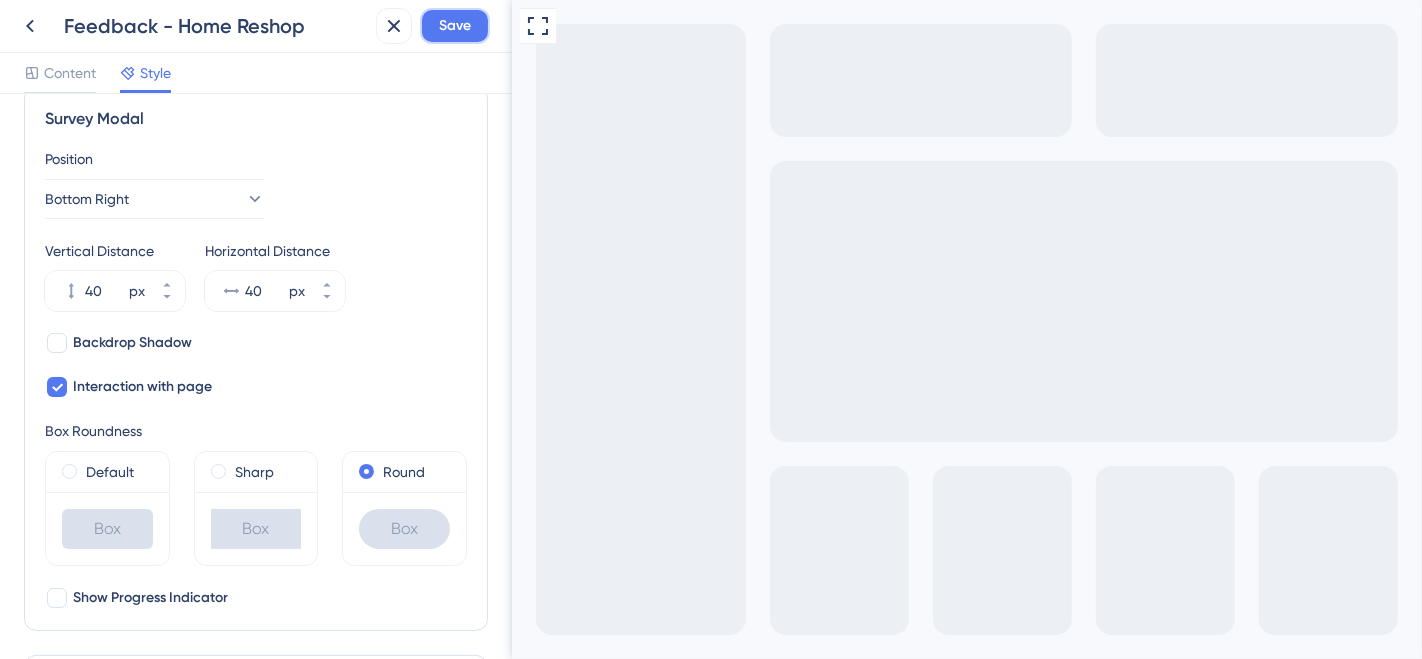 click on "Save" at bounding box center (455, 26) 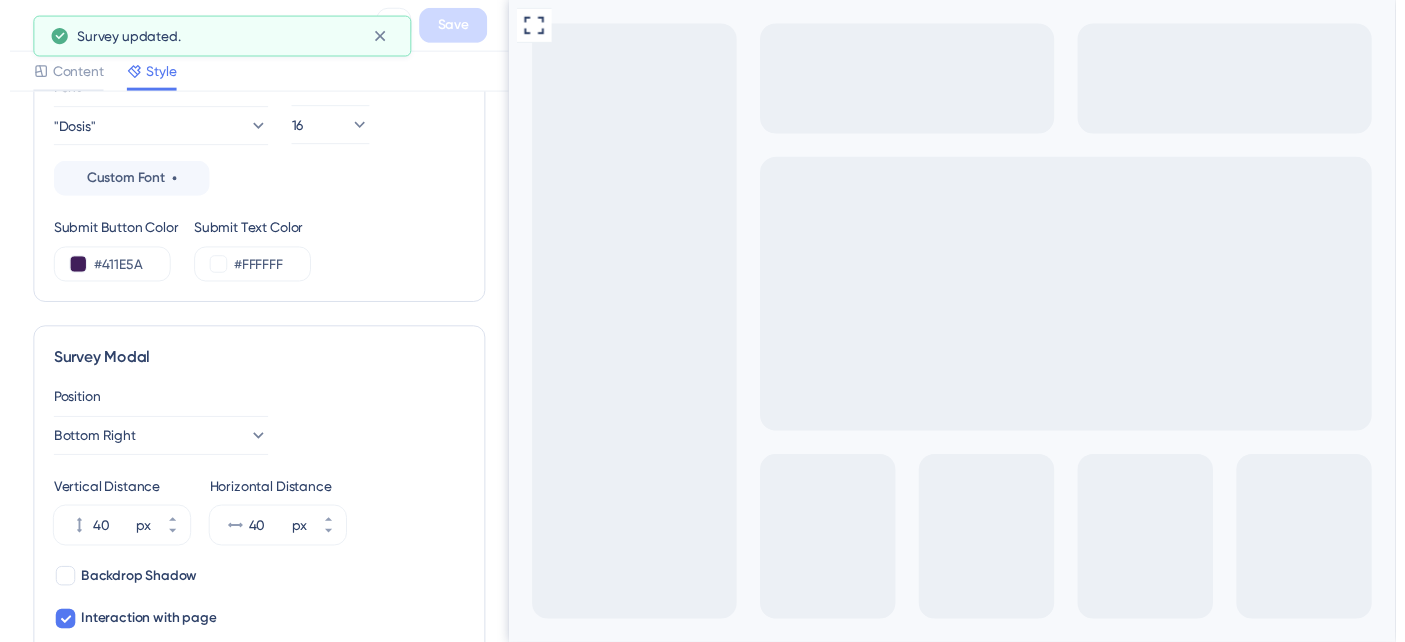 scroll, scrollTop: 309, scrollLeft: 0, axis: vertical 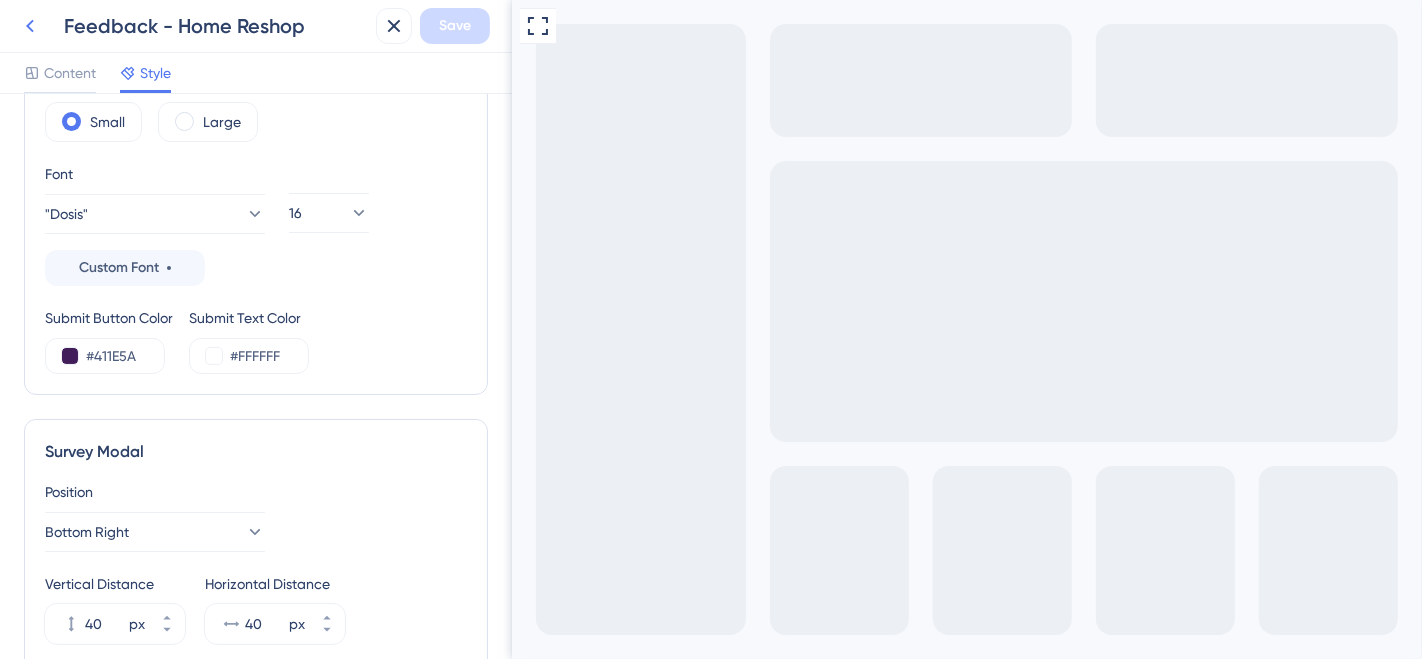 click 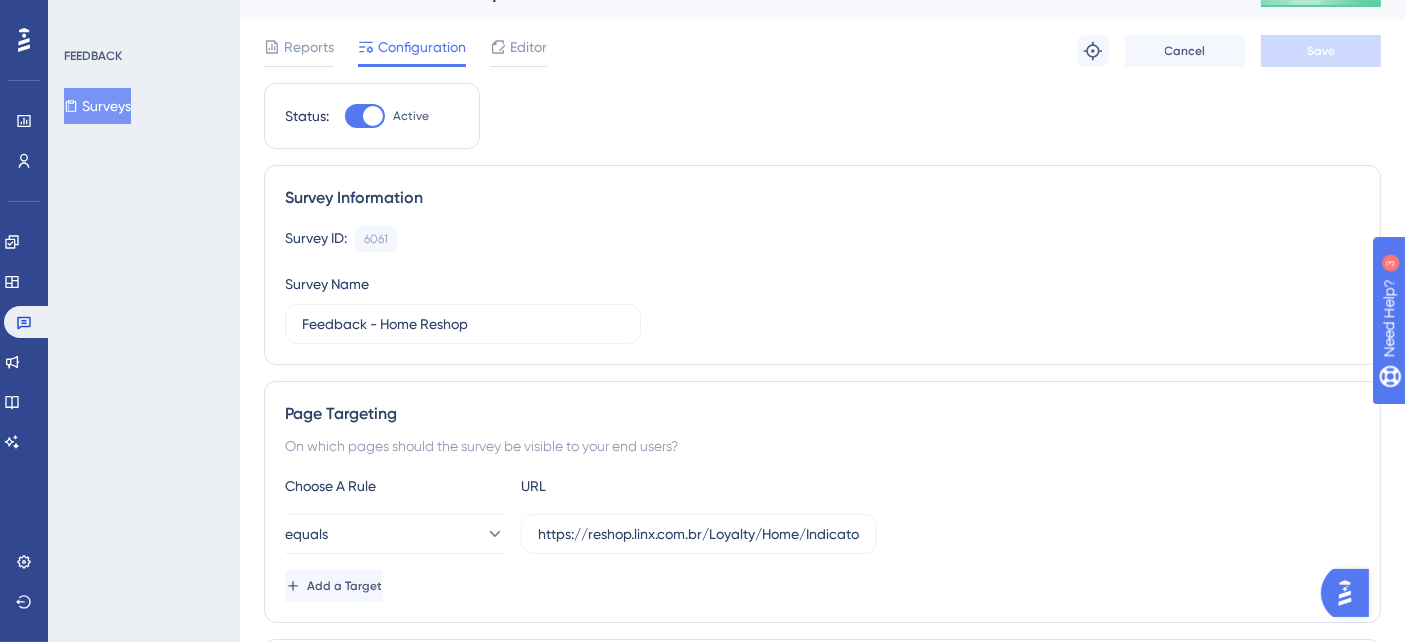 scroll, scrollTop: 0, scrollLeft: 0, axis: both 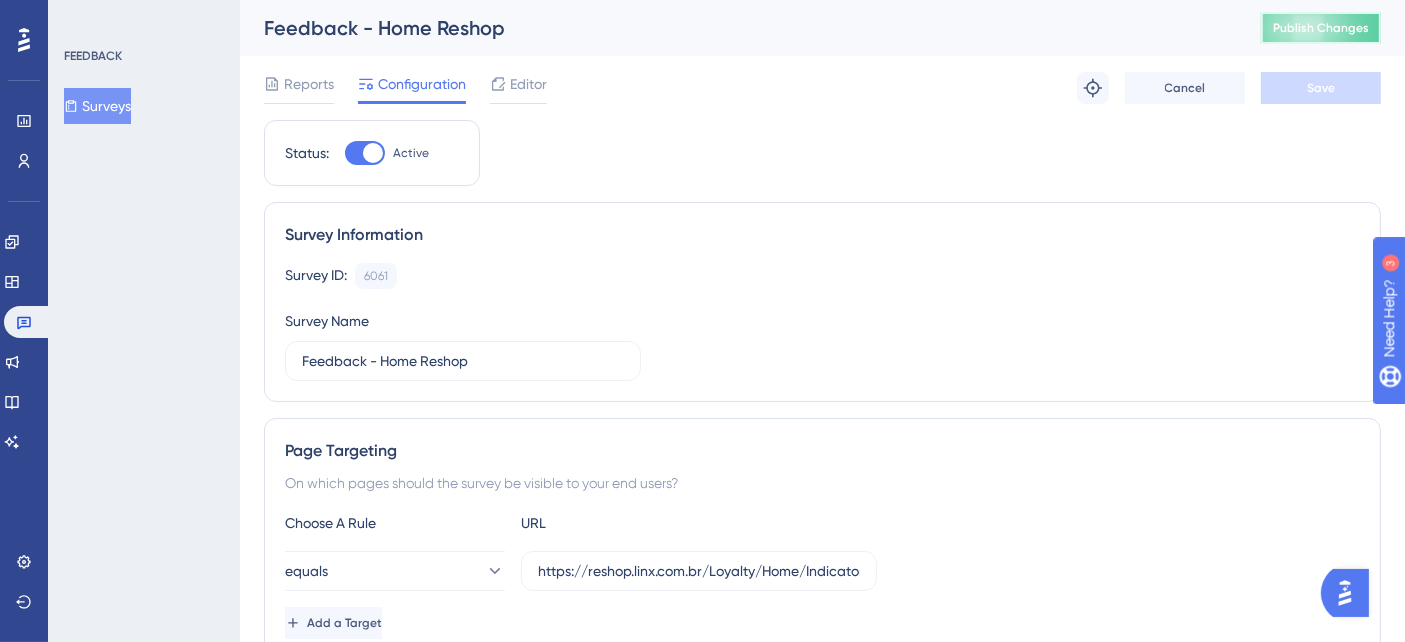 click on "Publish Changes" at bounding box center (1321, 28) 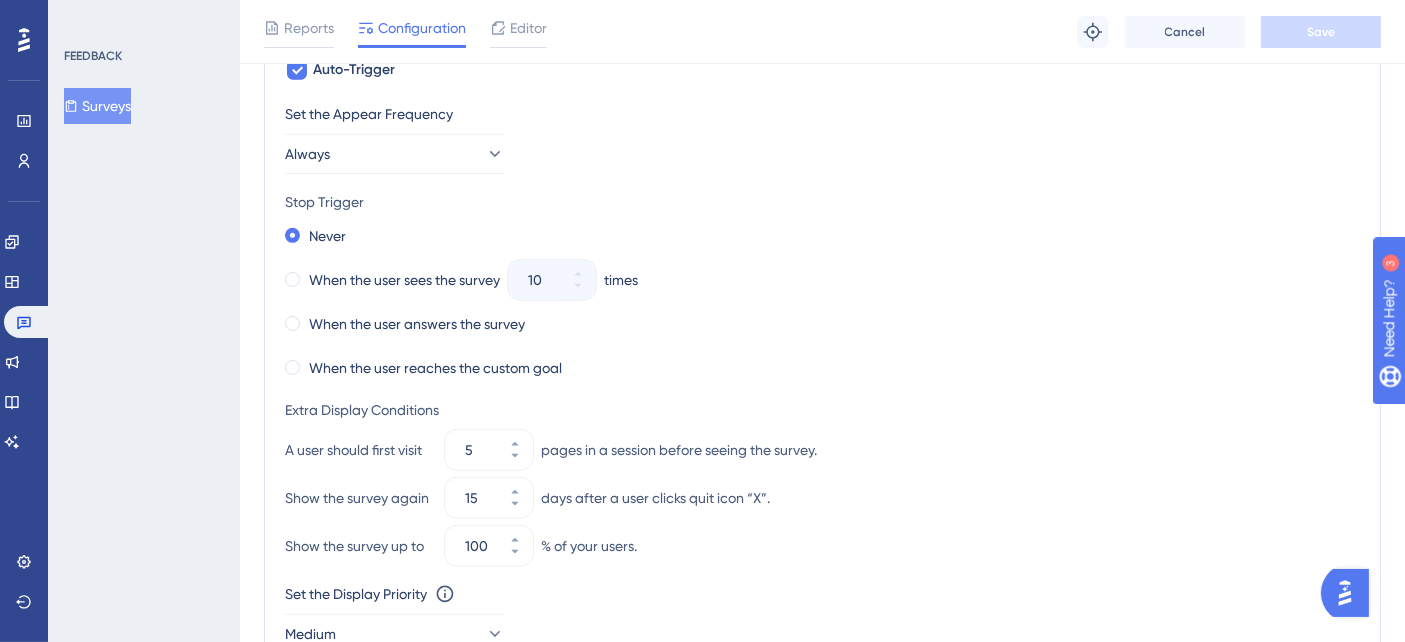 scroll, scrollTop: 1044, scrollLeft: 0, axis: vertical 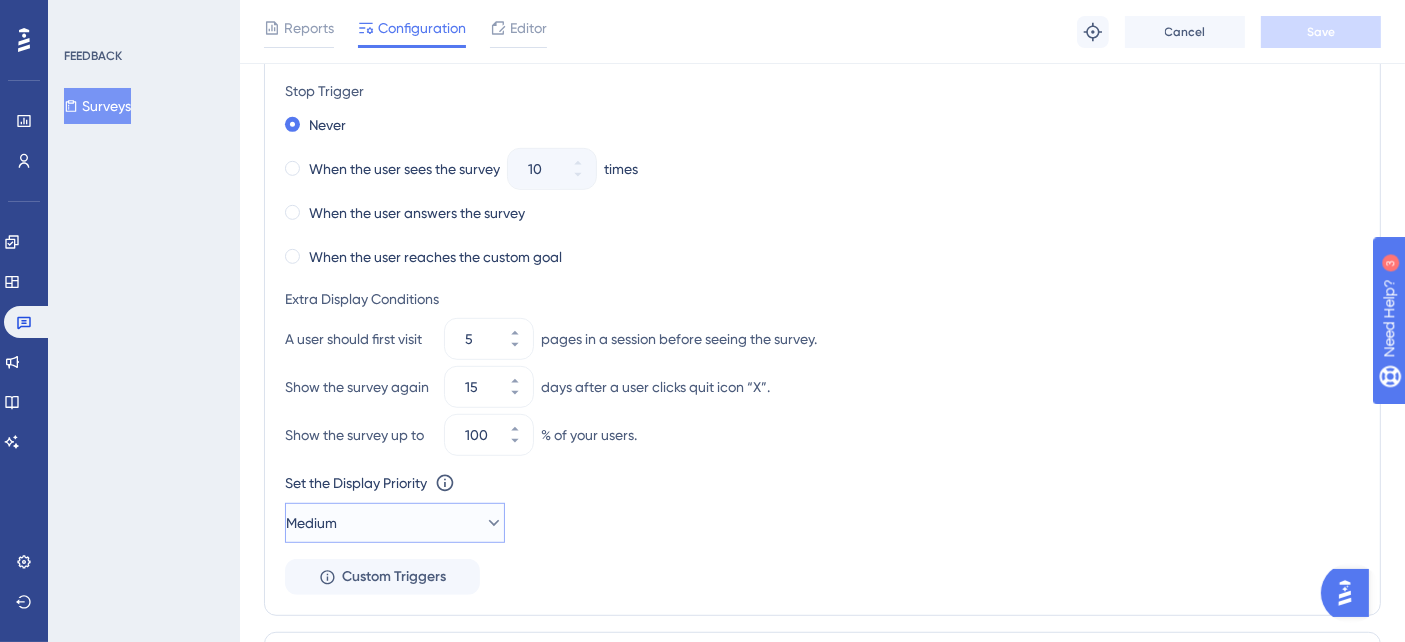 click 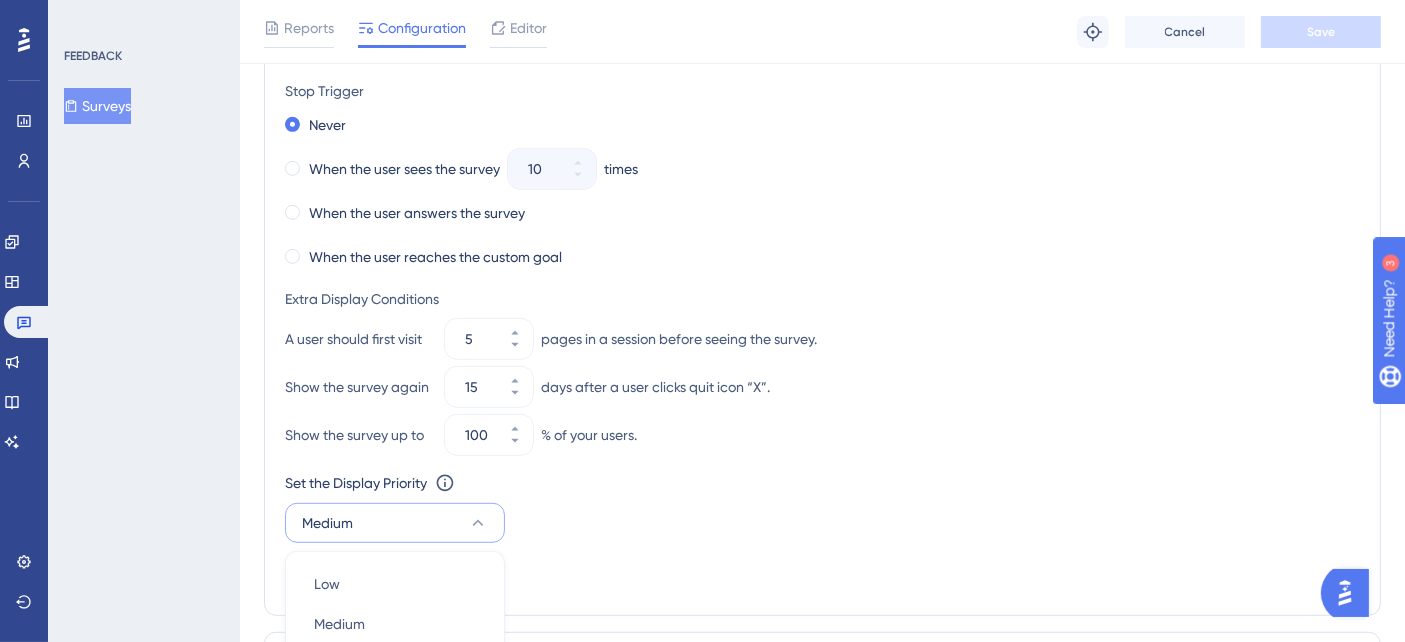 scroll, scrollTop: 1362, scrollLeft: 0, axis: vertical 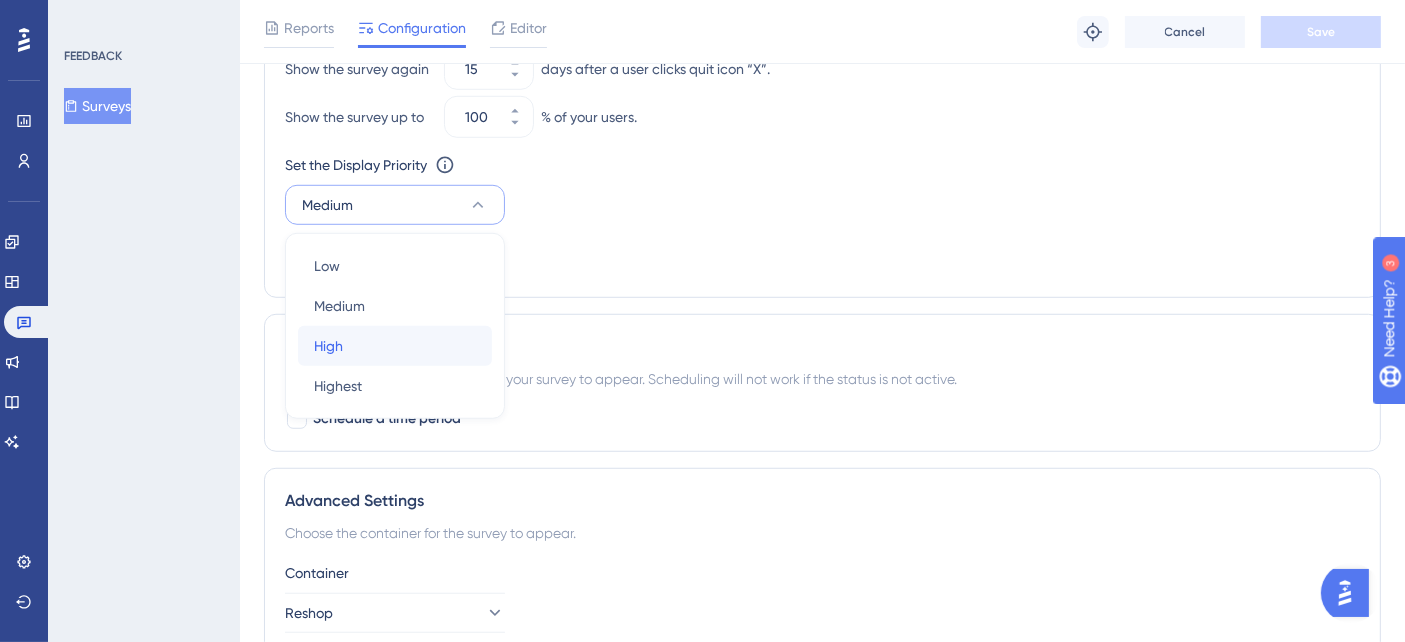 click on "High High" at bounding box center (395, 346) 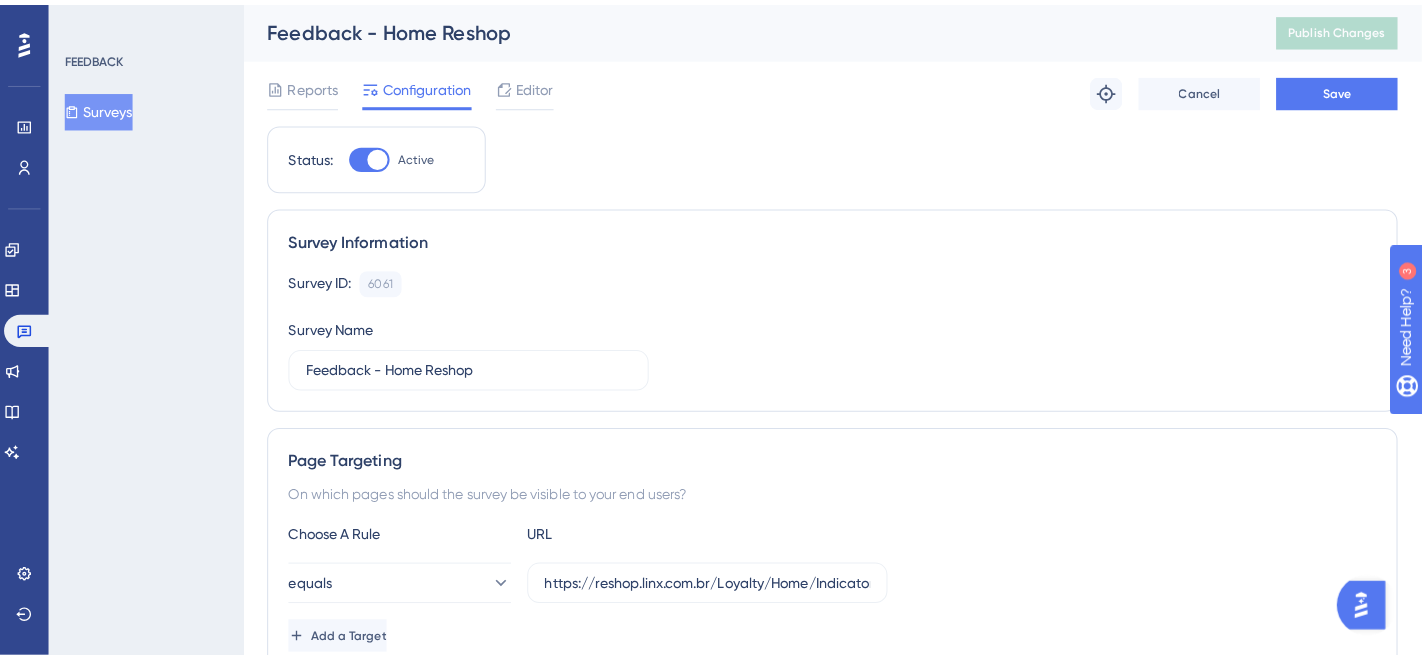 scroll, scrollTop: 0, scrollLeft: 0, axis: both 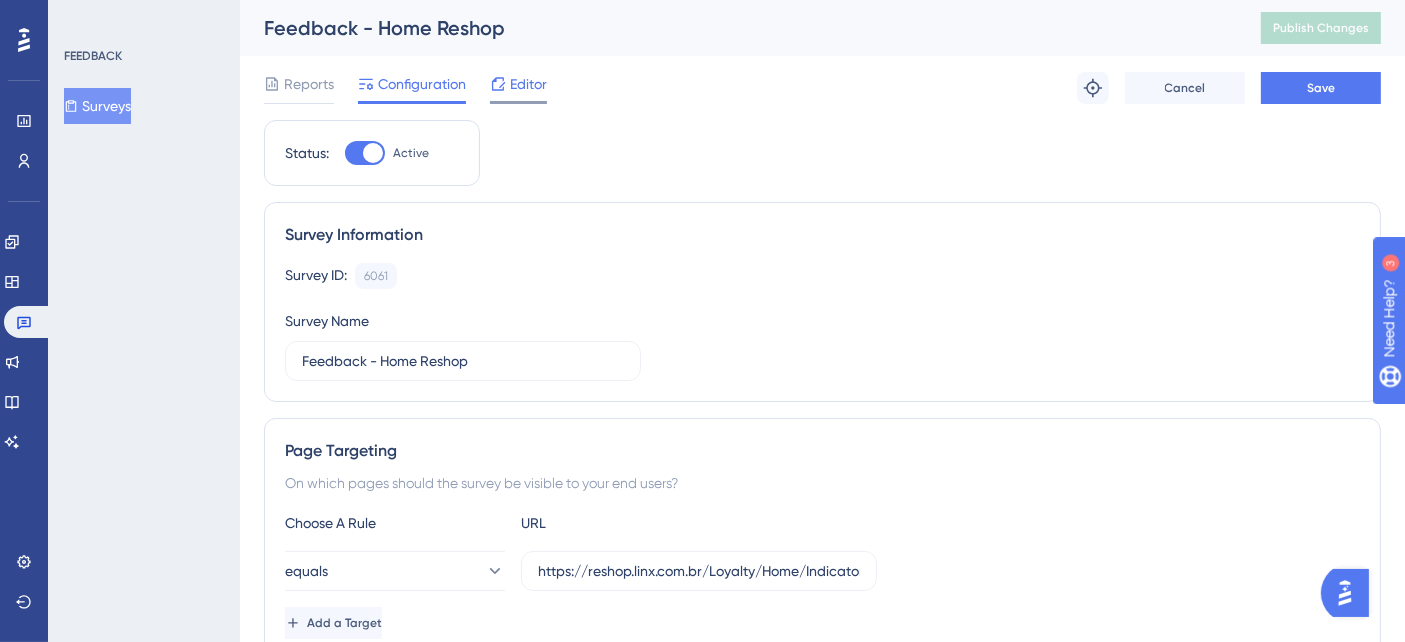 click on "Editor" at bounding box center [528, 84] 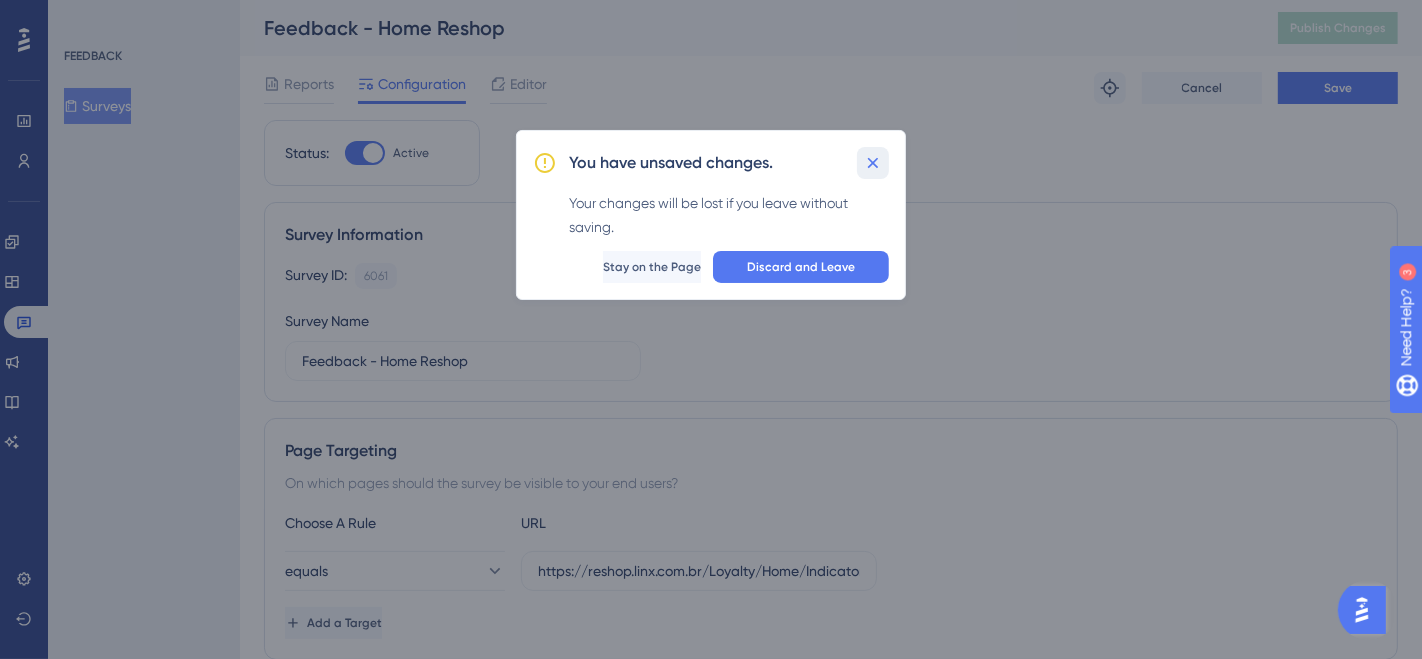 click 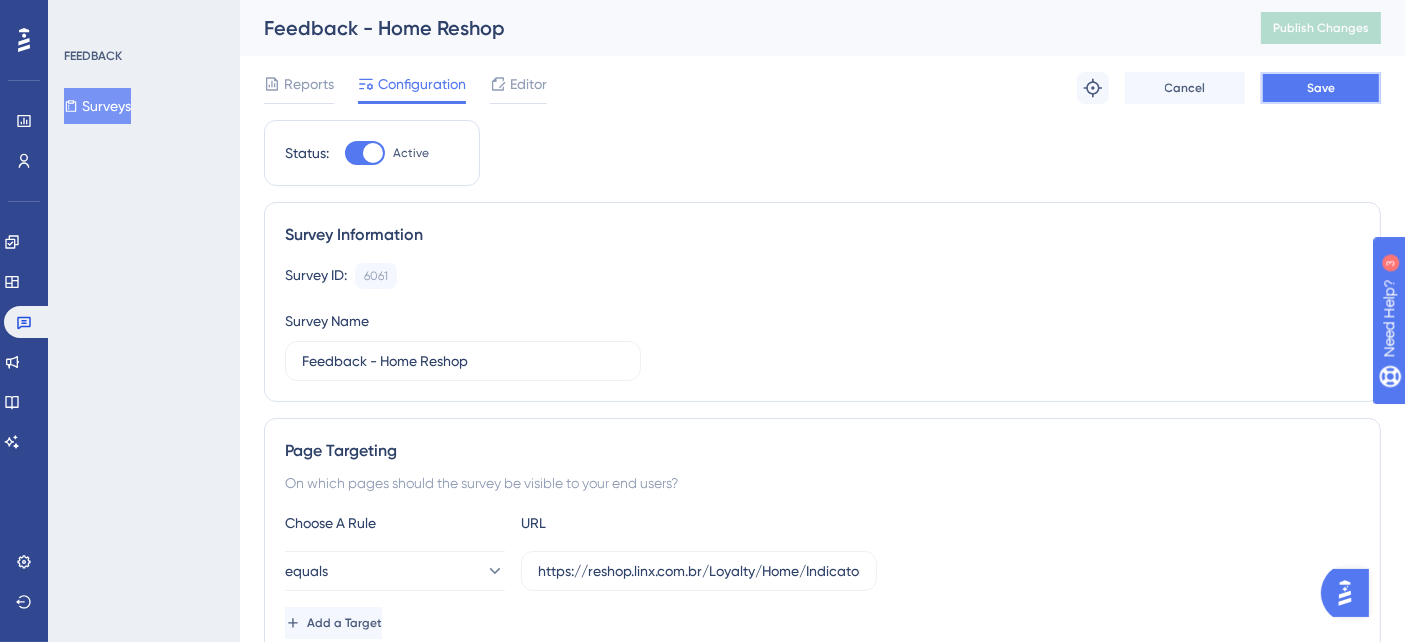 click on "Save" at bounding box center [1321, 88] 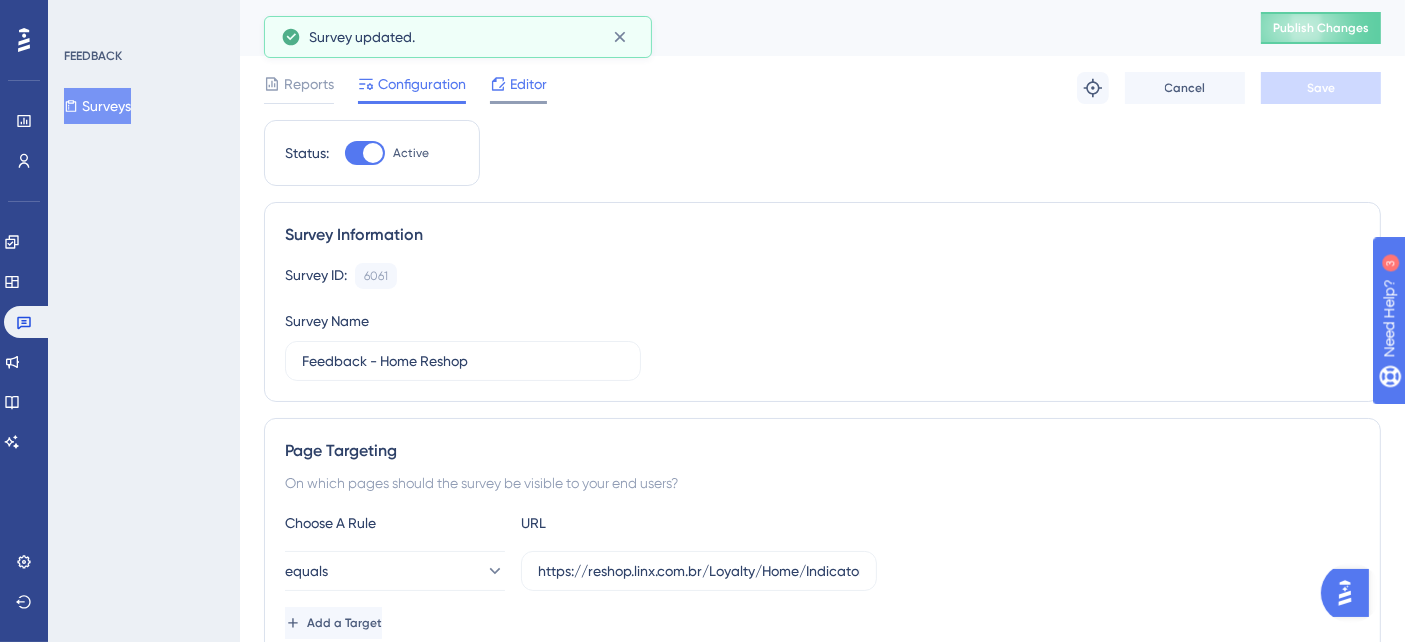 click on "Editor" at bounding box center [528, 84] 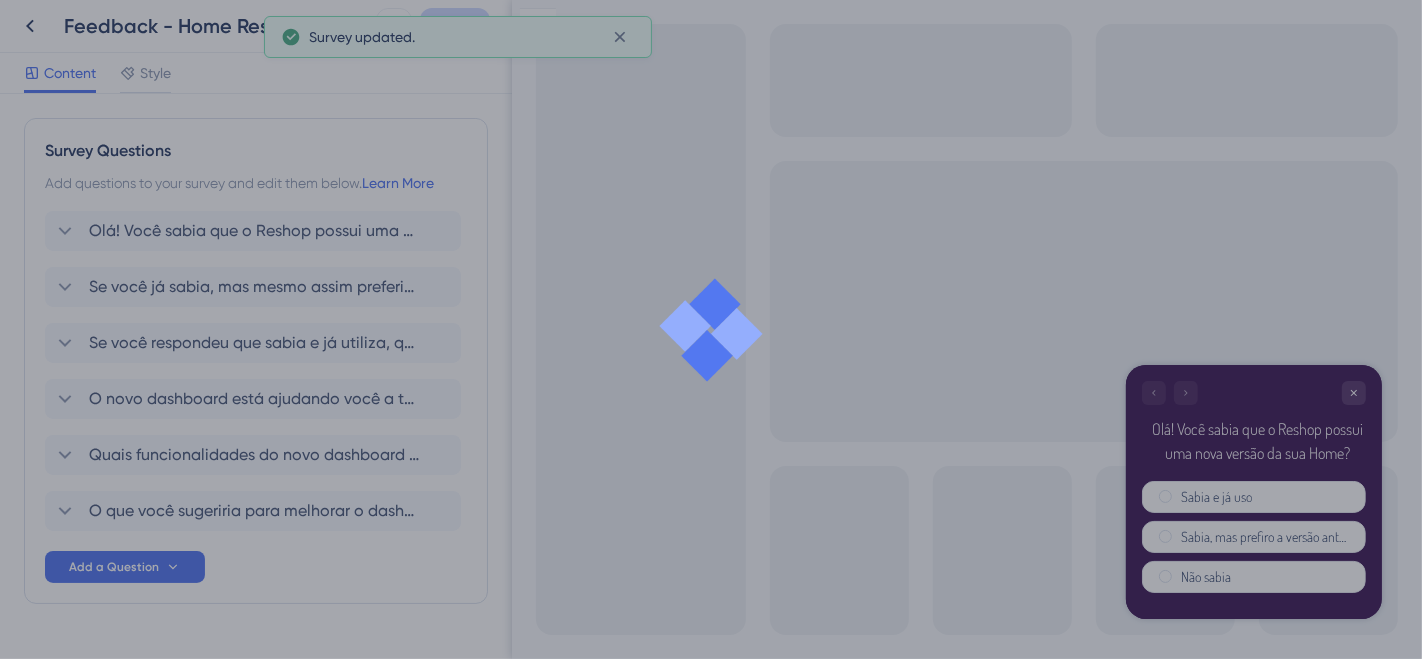 scroll, scrollTop: 0, scrollLeft: 0, axis: both 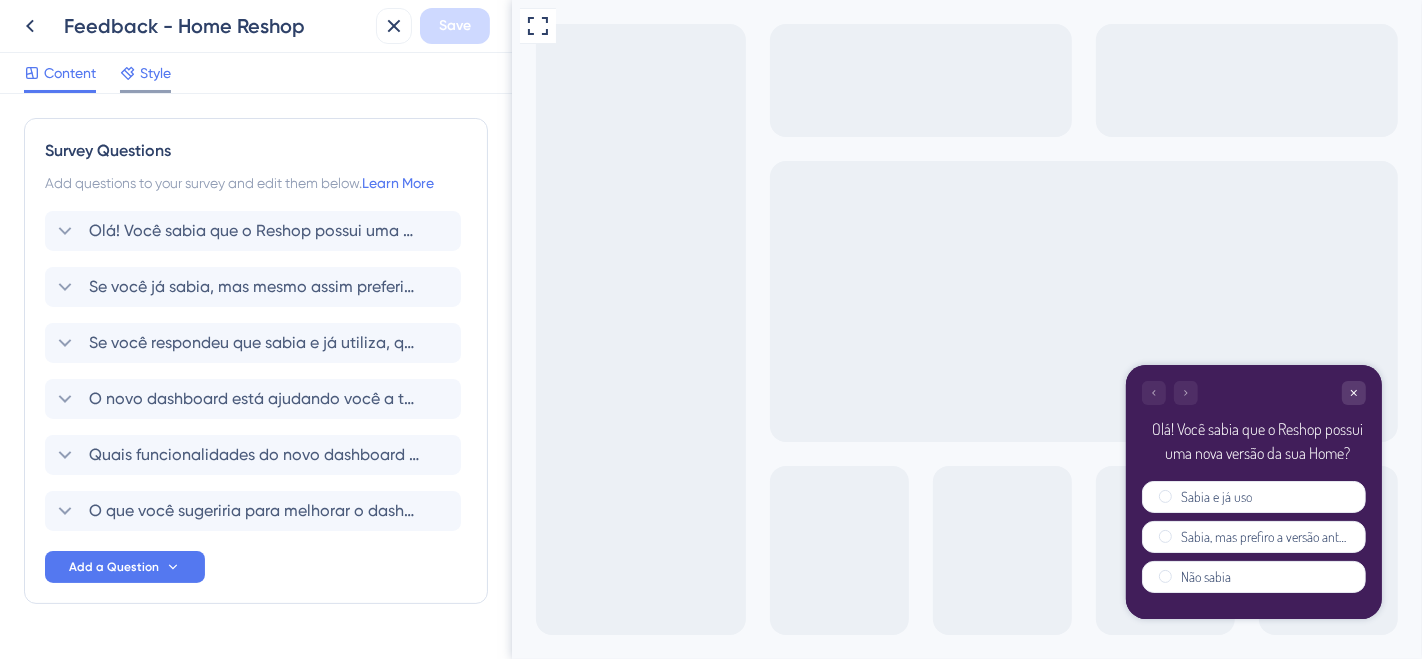 click on "Style" at bounding box center [155, 73] 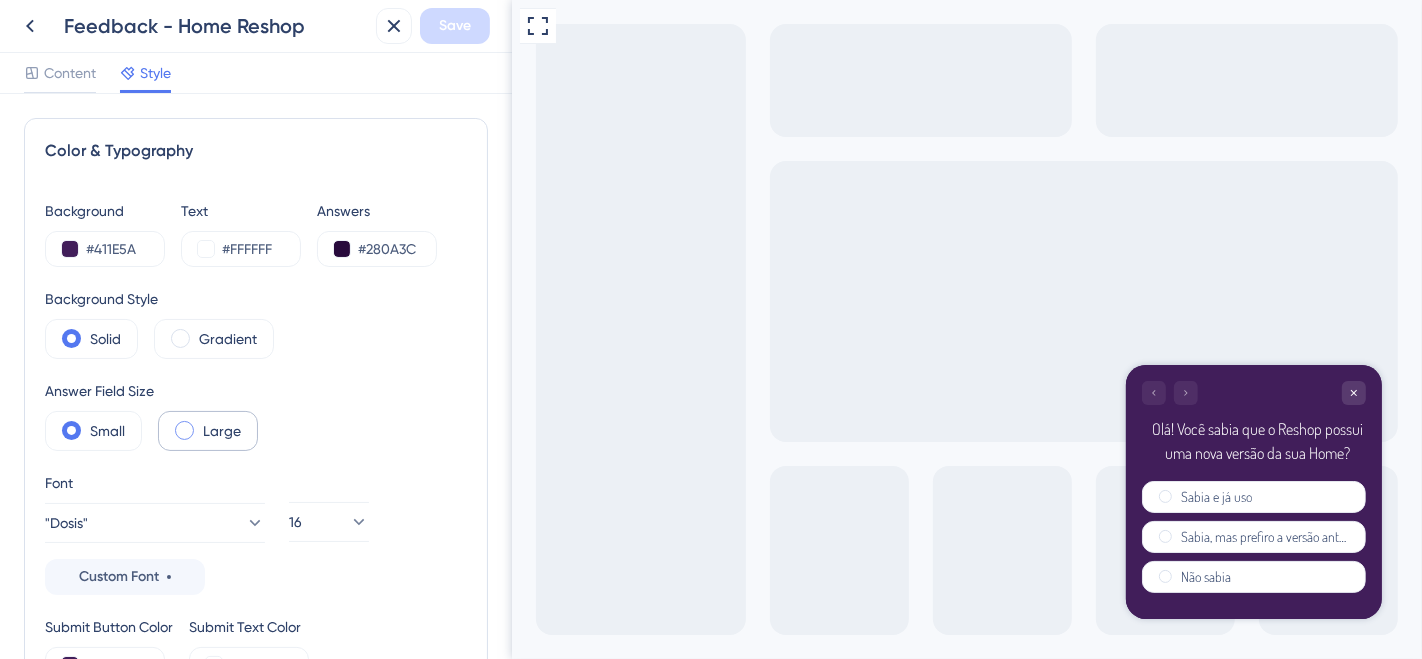 scroll, scrollTop: 0, scrollLeft: 0, axis: both 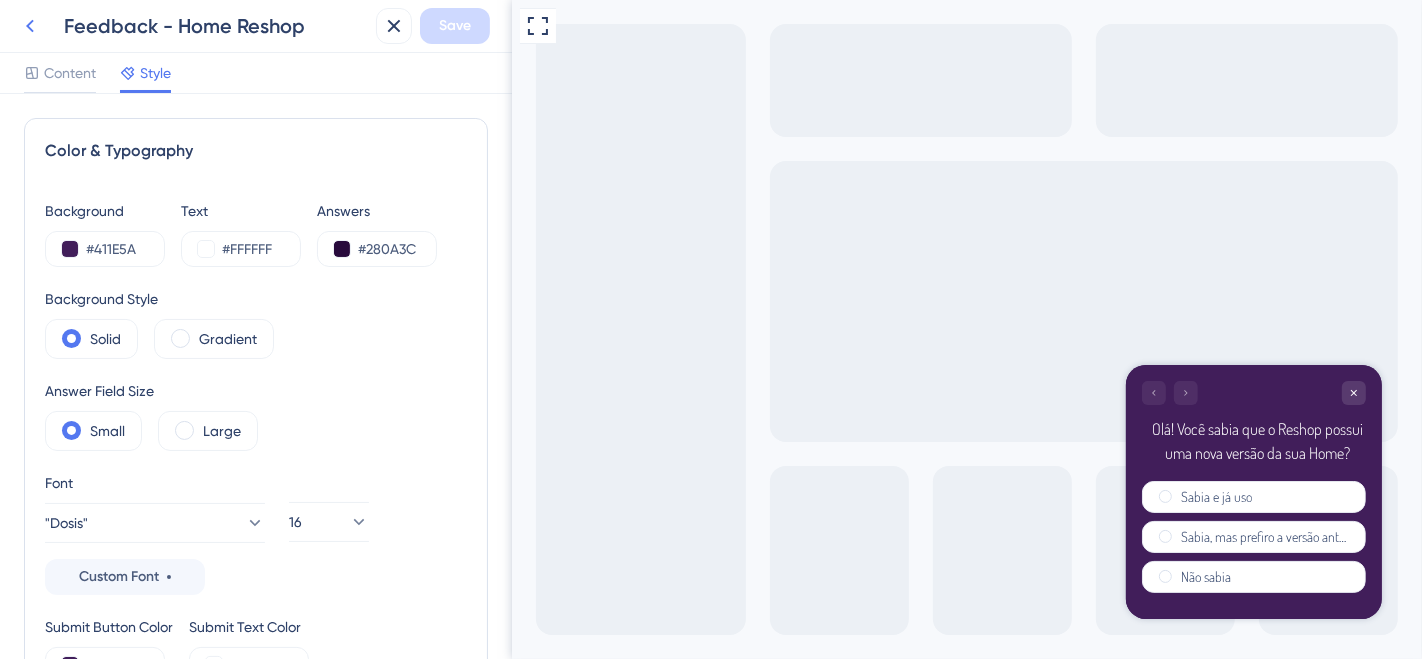 click 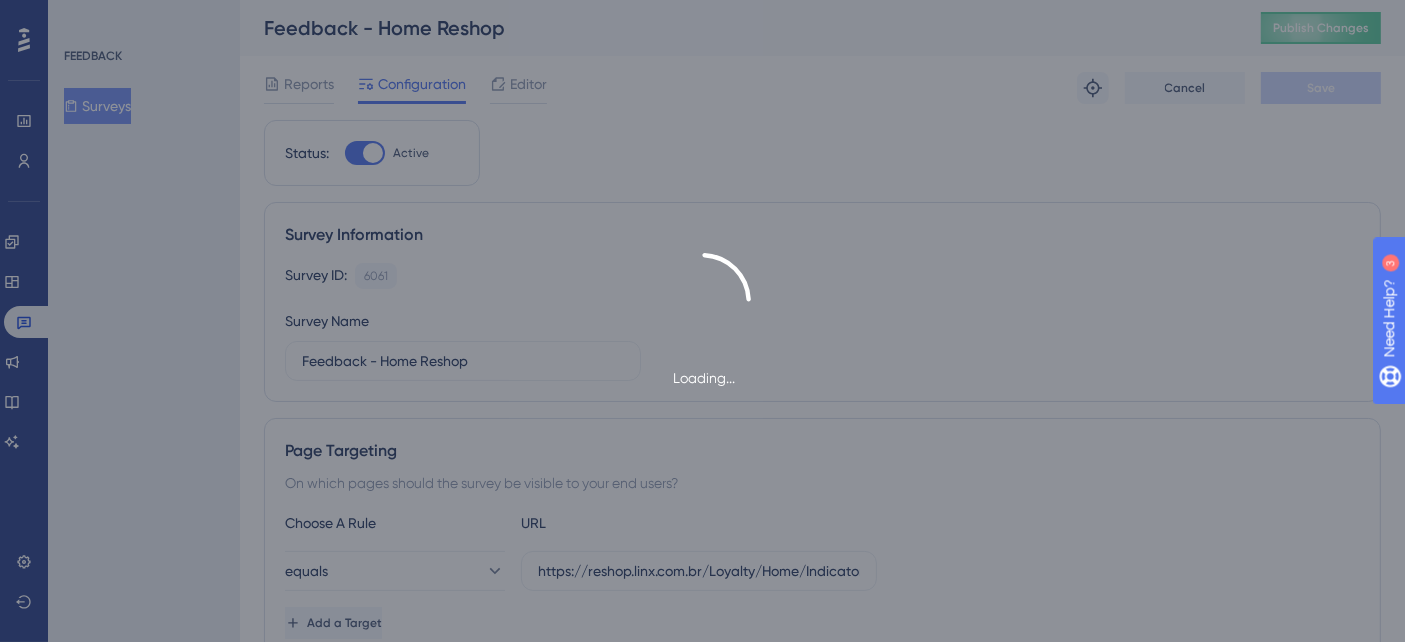 scroll, scrollTop: 0, scrollLeft: 0, axis: both 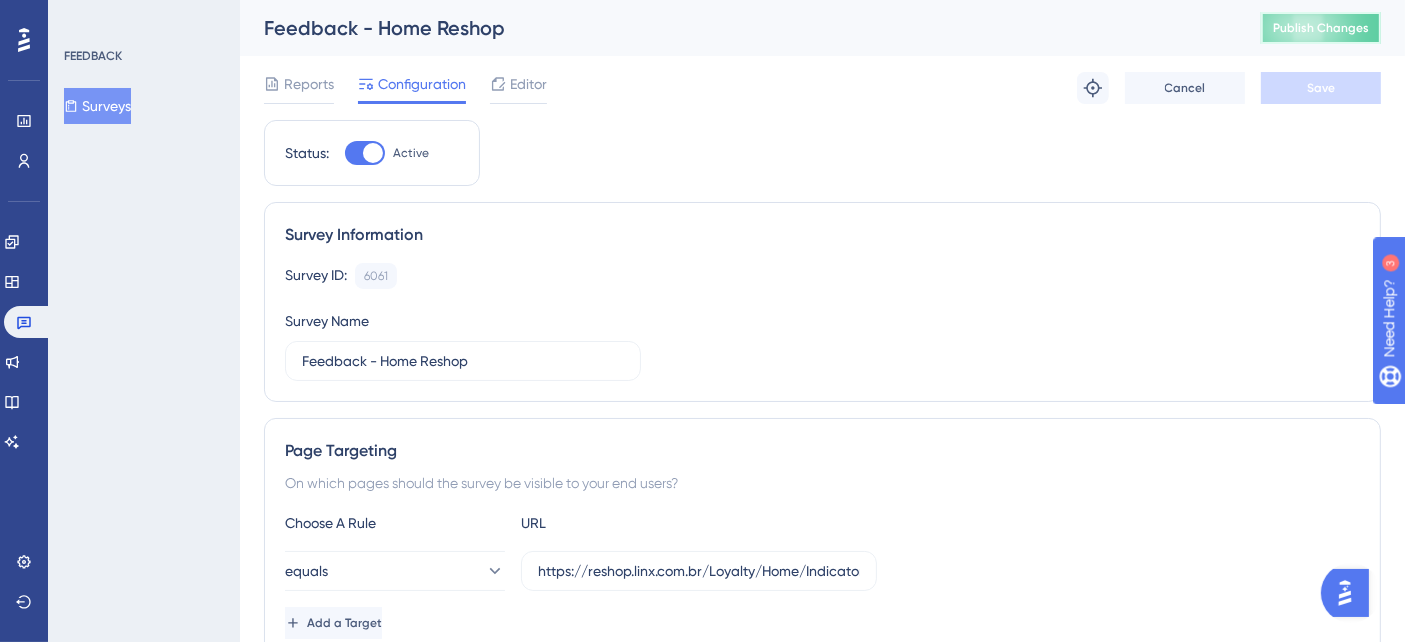 click on "Publish Changes" at bounding box center (1321, 28) 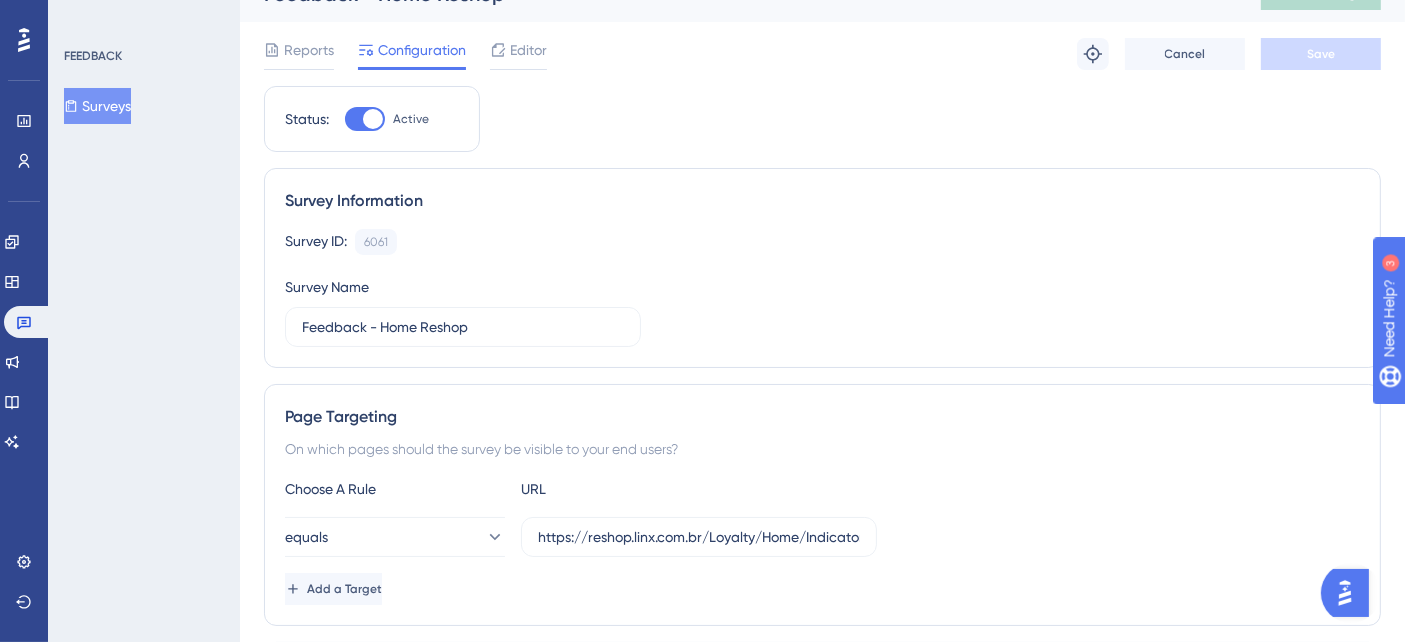 scroll, scrollTop: 222, scrollLeft: 0, axis: vertical 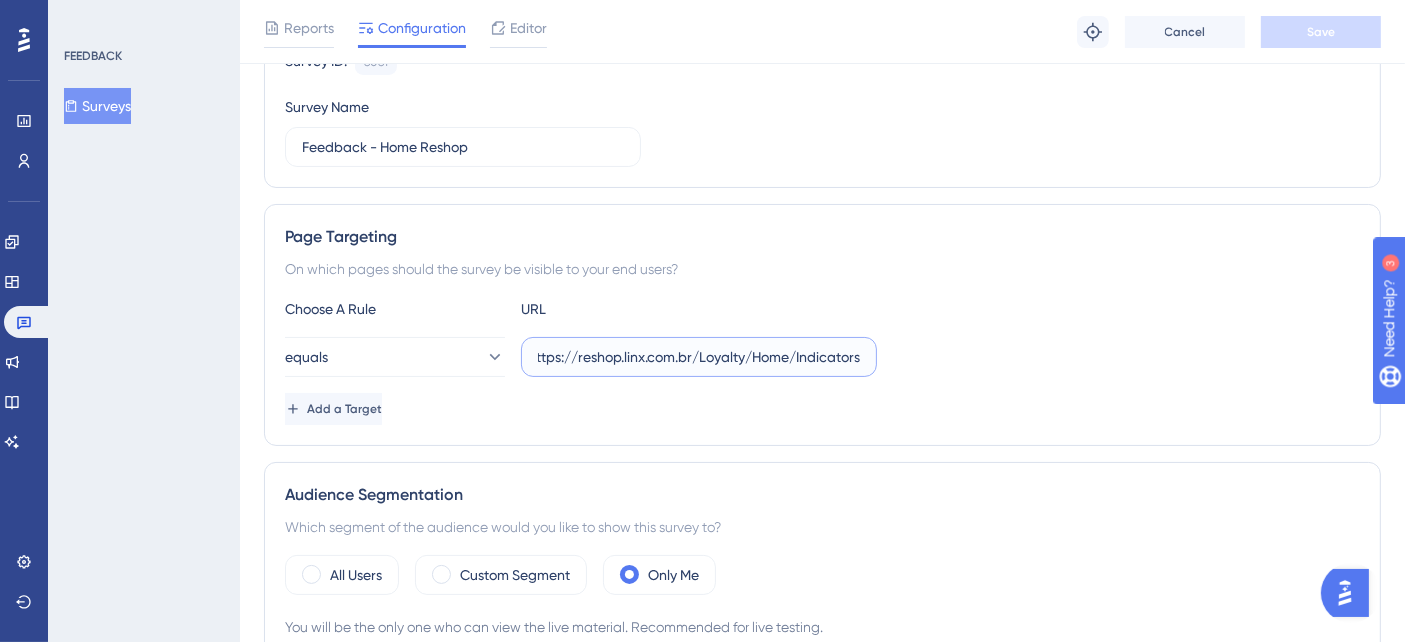drag, startPoint x: 804, startPoint y: 356, endPoint x: 881, endPoint y: 345, distance: 77.781746 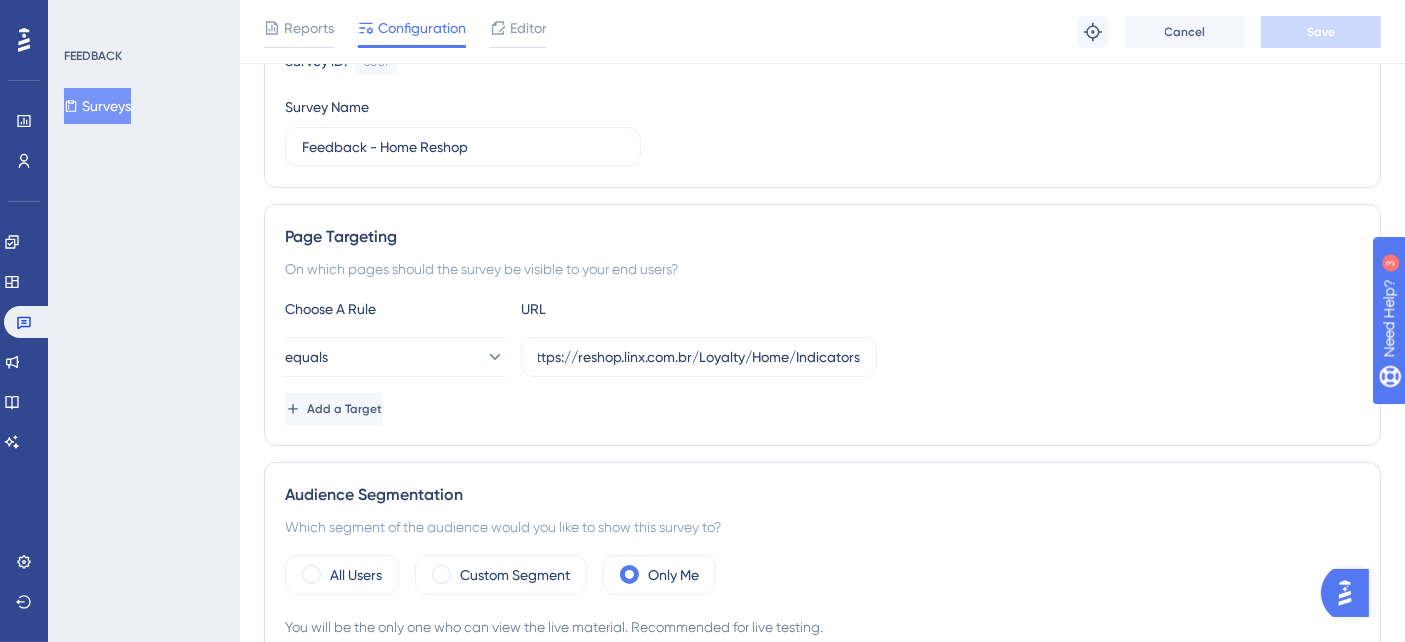 click on "equals https://reshop.linx.com.br/Loyalty/Home/Indicators" at bounding box center (822, 357) 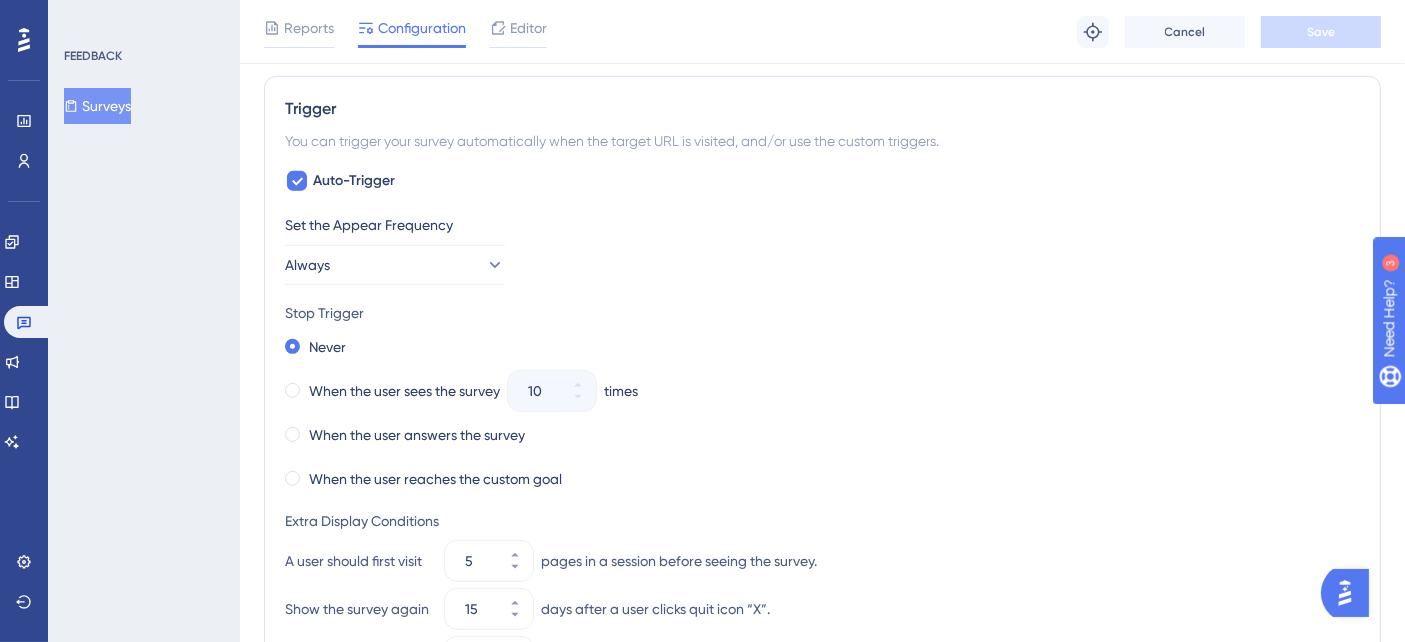 scroll, scrollTop: 600, scrollLeft: 0, axis: vertical 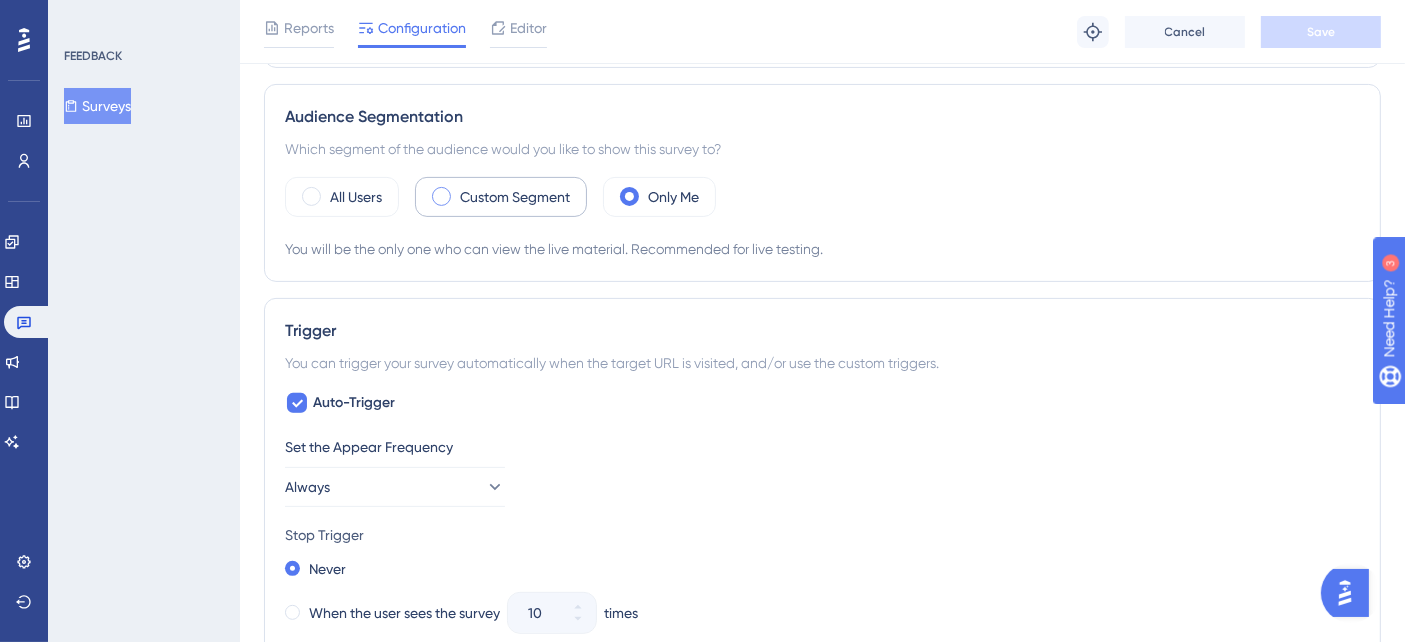click on "Custom Segment" at bounding box center [515, 197] 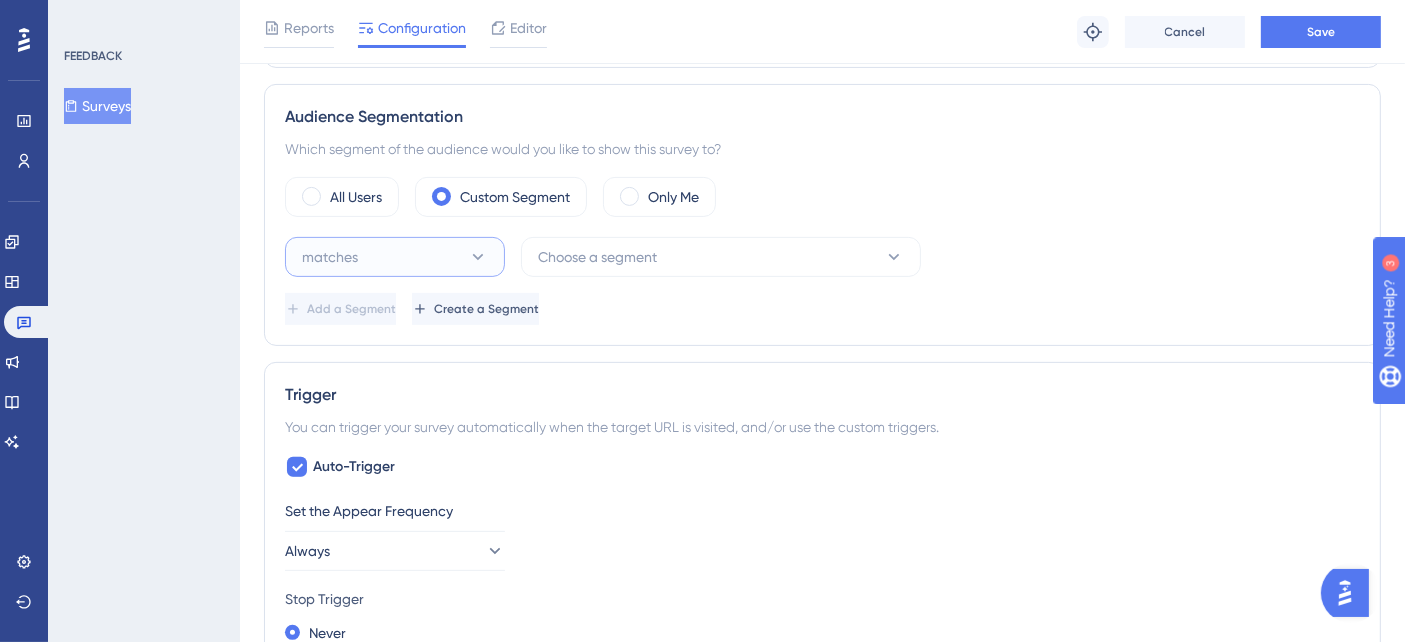 click 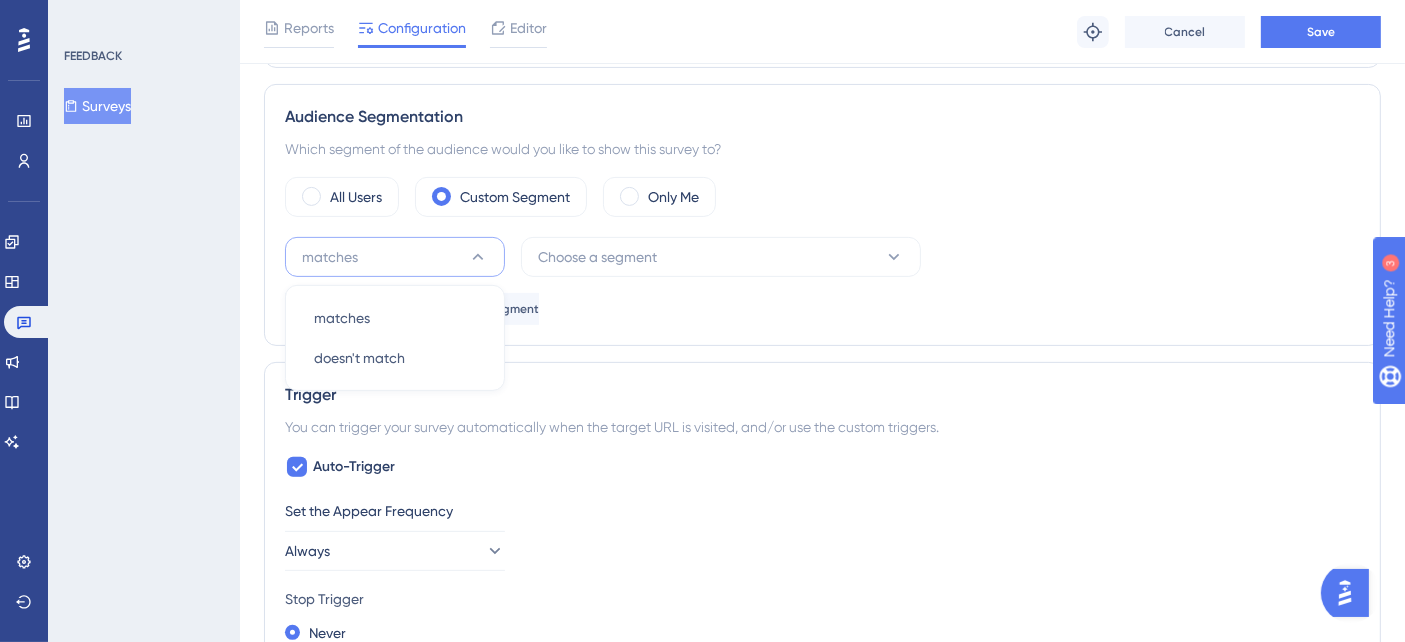 click 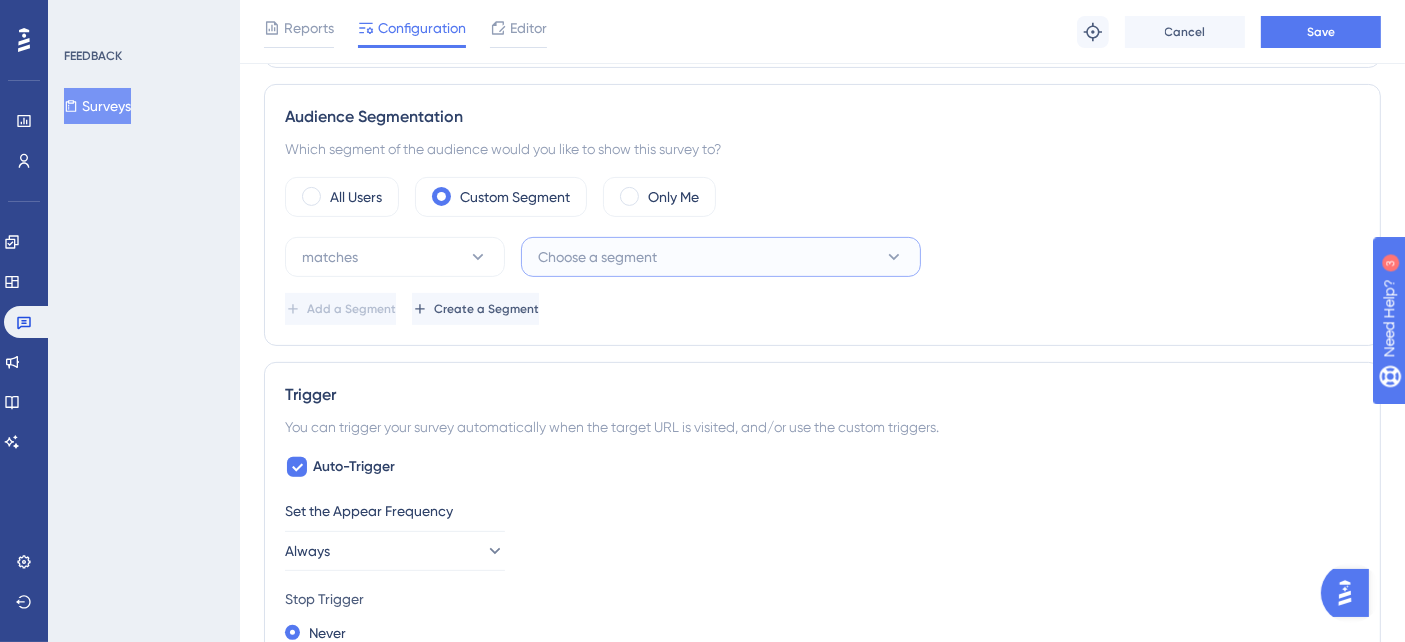 click on "Choose a segment" at bounding box center (721, 257) 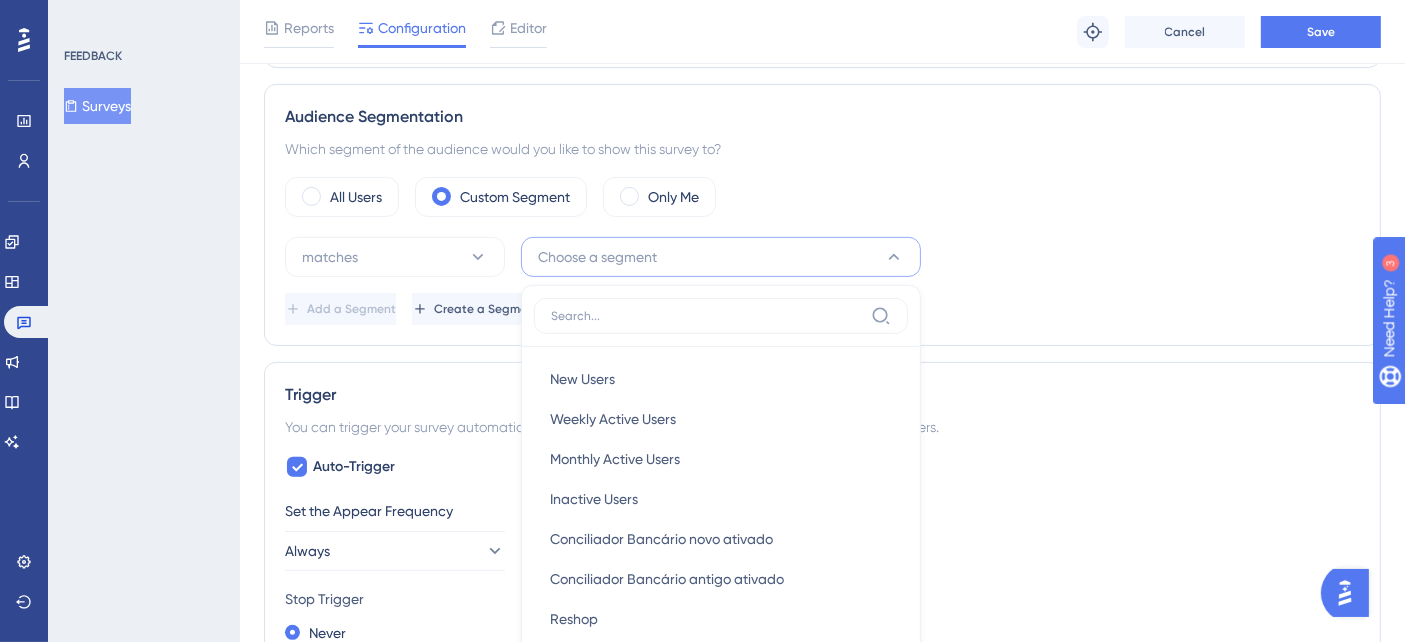 scroll, scrollTop: 758, scrollLeft: 0, axis: vertical 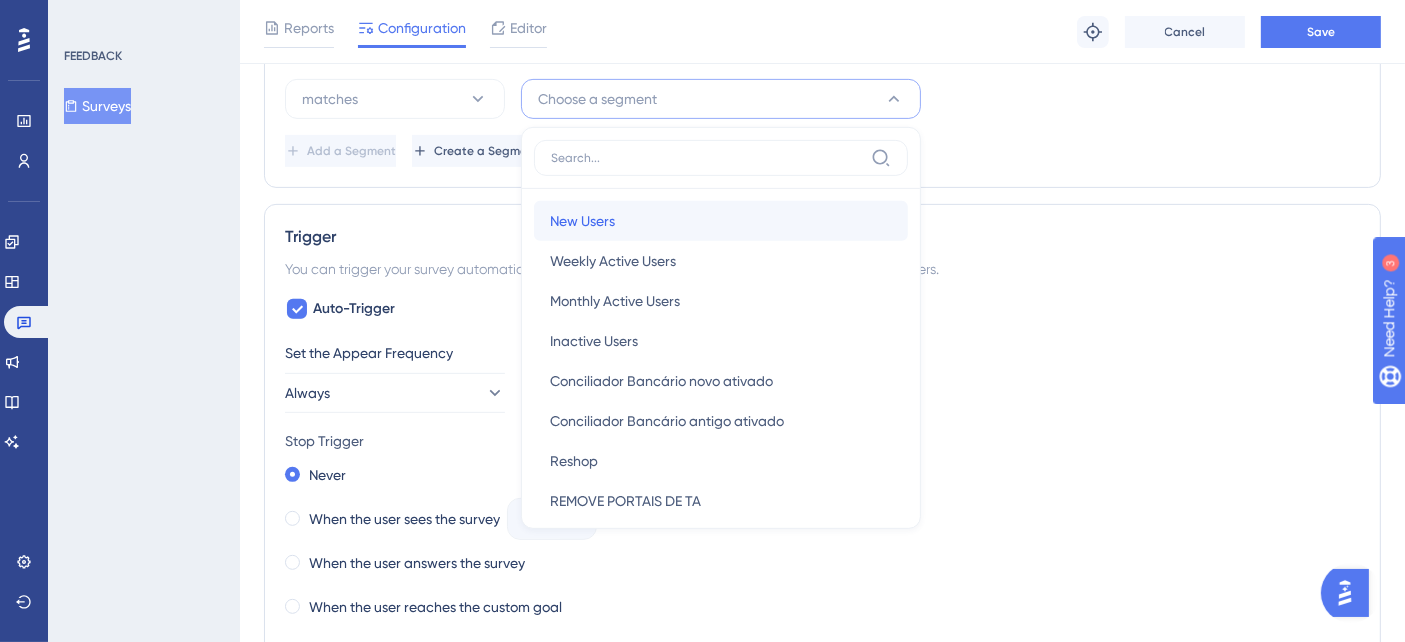 click on "New Users New Users" at bounding box center (721, 221) 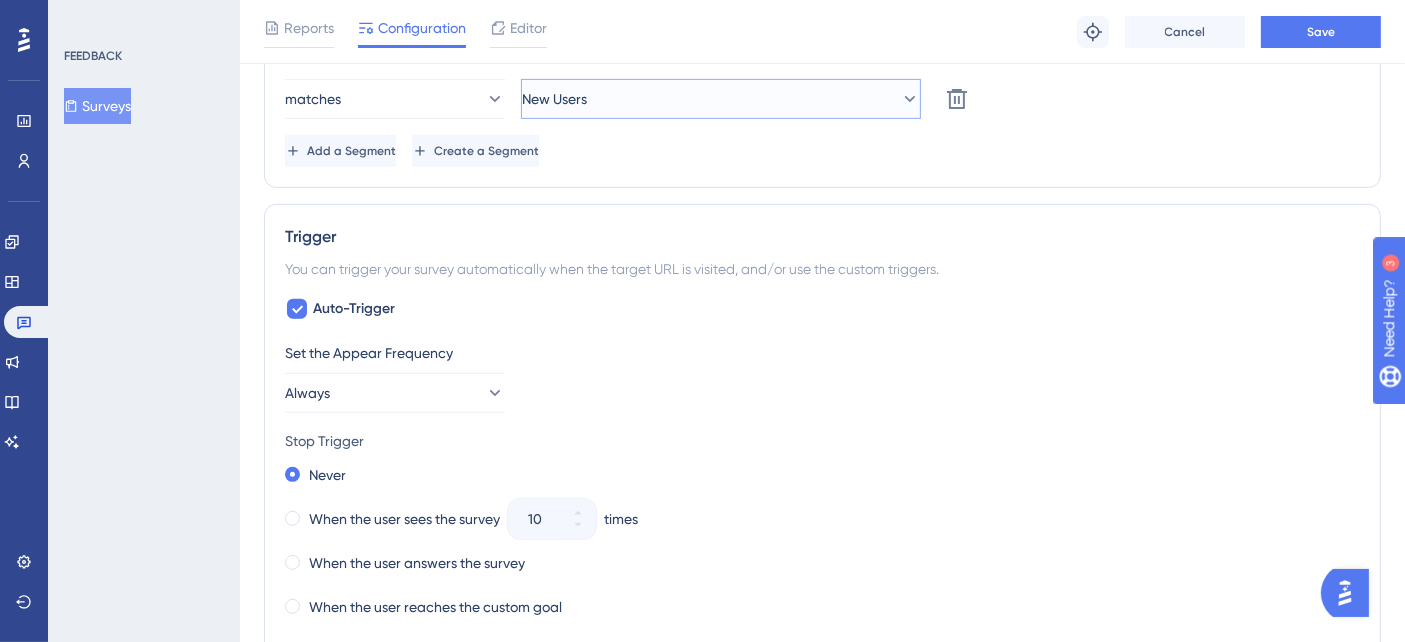 click 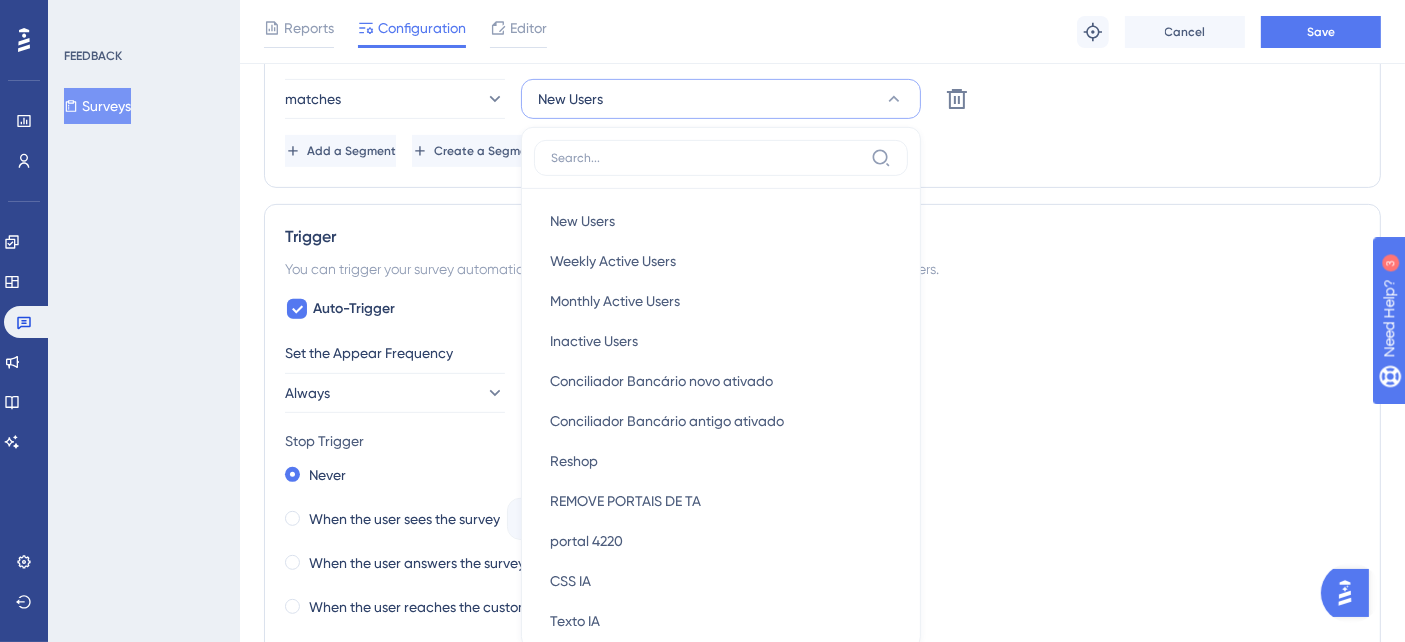 scroll, scrollTop: 817, scrollLeft: 0, axis: vertical 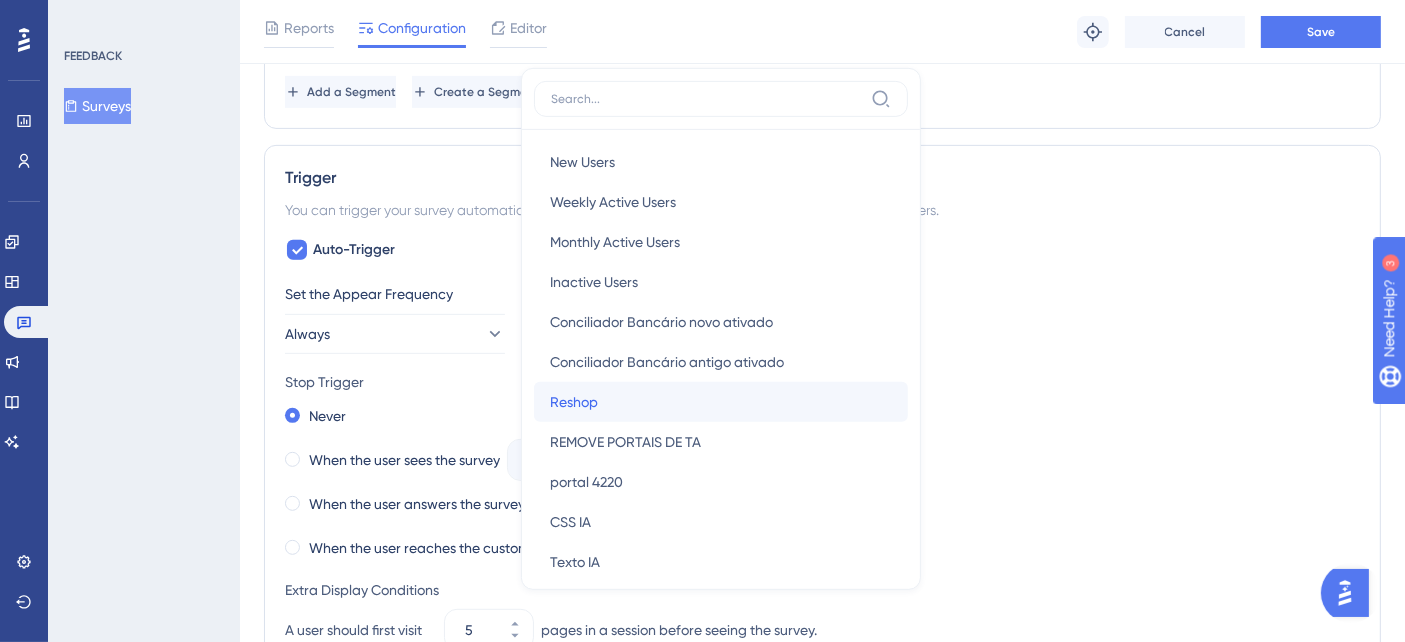 click on "Reshop" at bounding box center [574, 402] 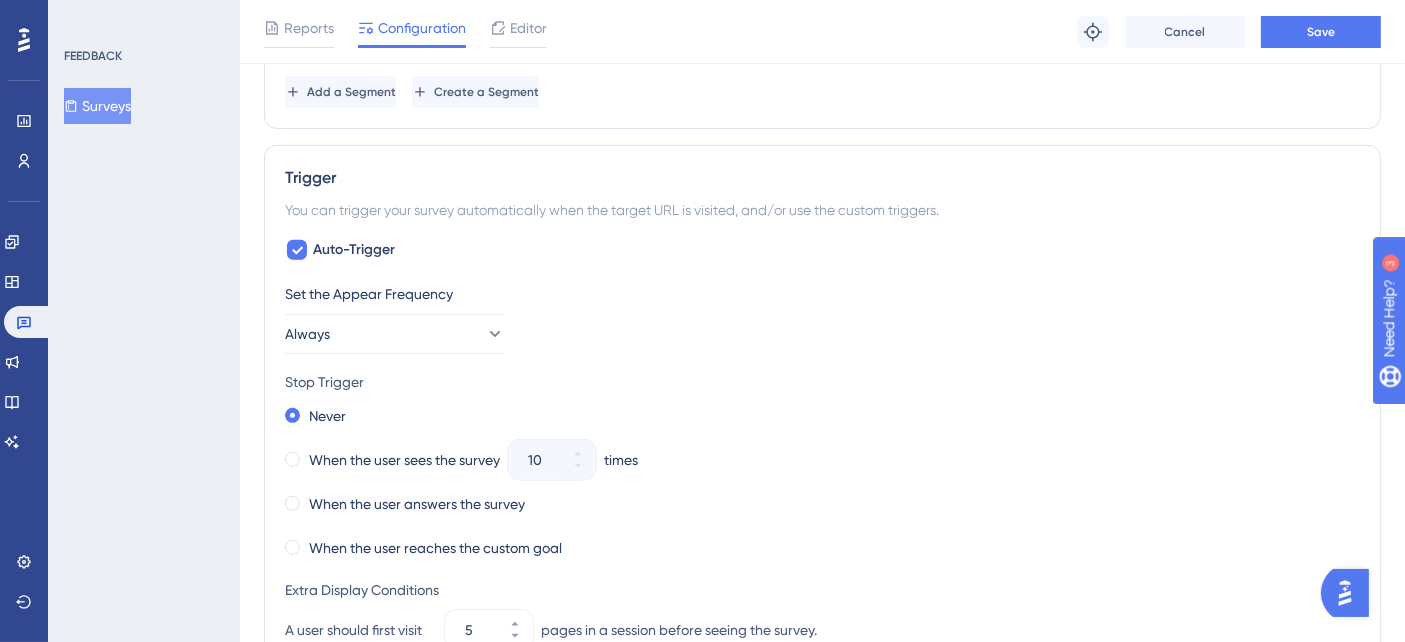 scroll, scrollTop: 594, scrollLeft: 0, axis: vertical 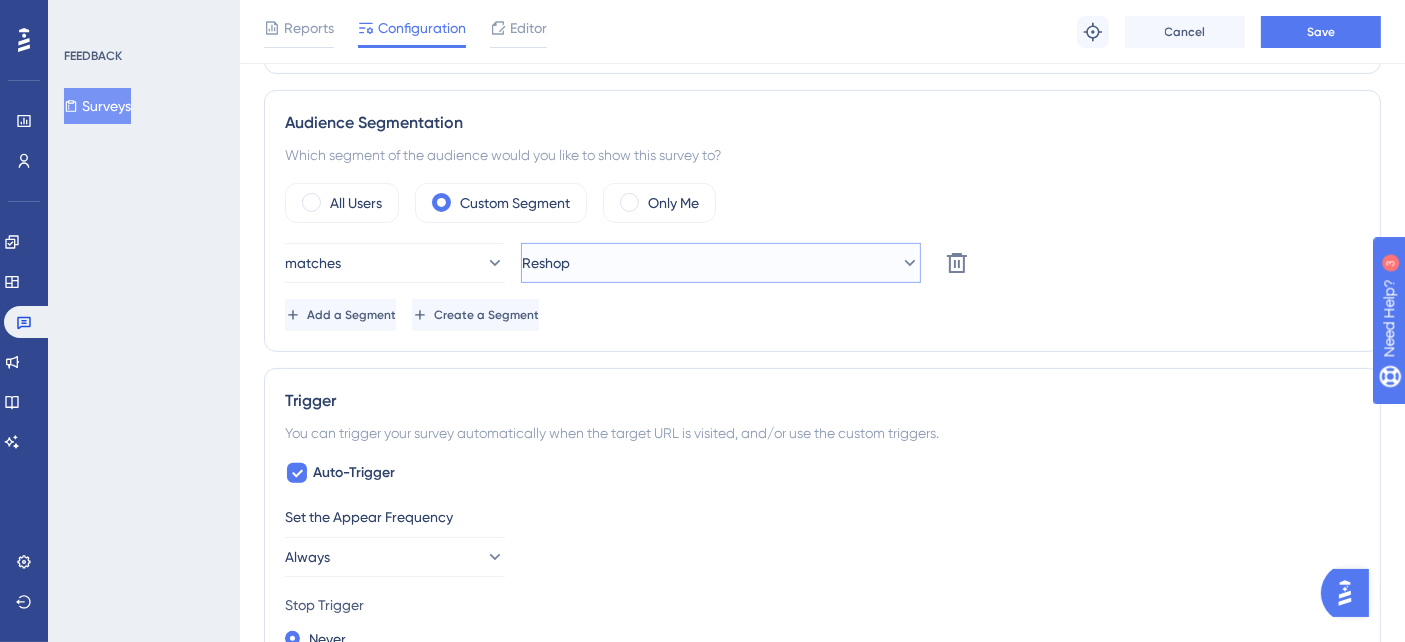 click 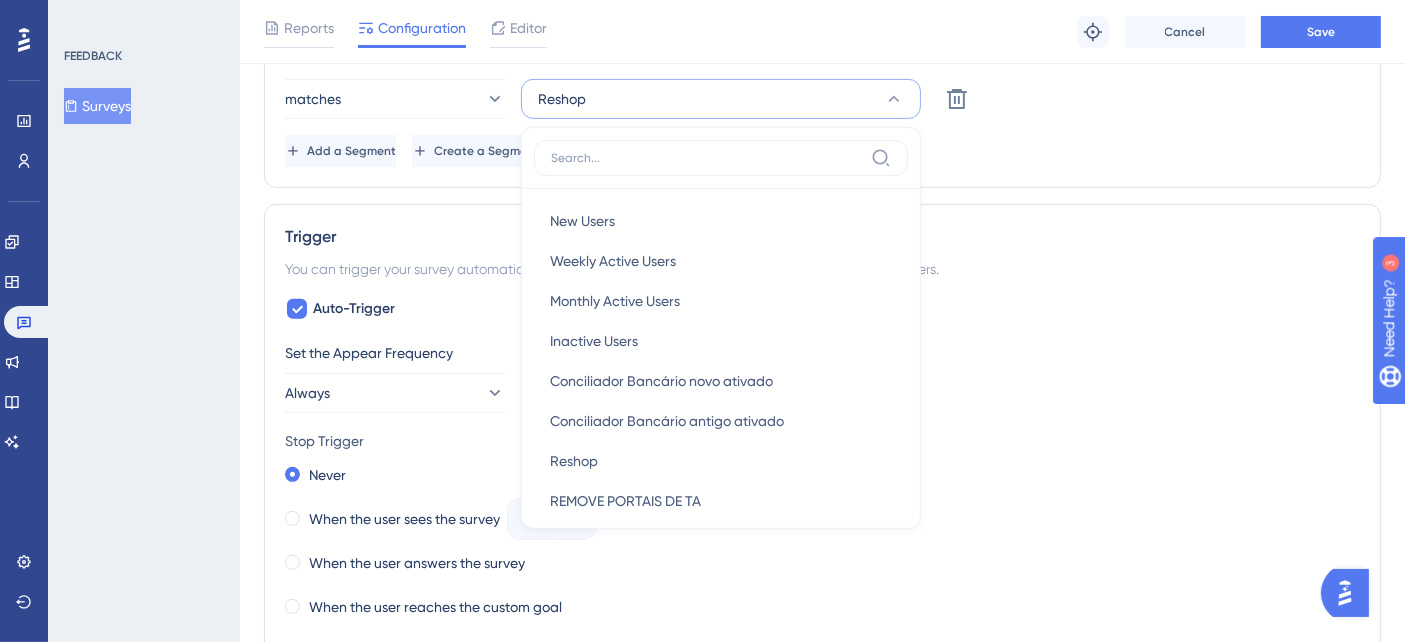 scroll, scrollTop: 425, scrollLeft: 0, axis: vertical 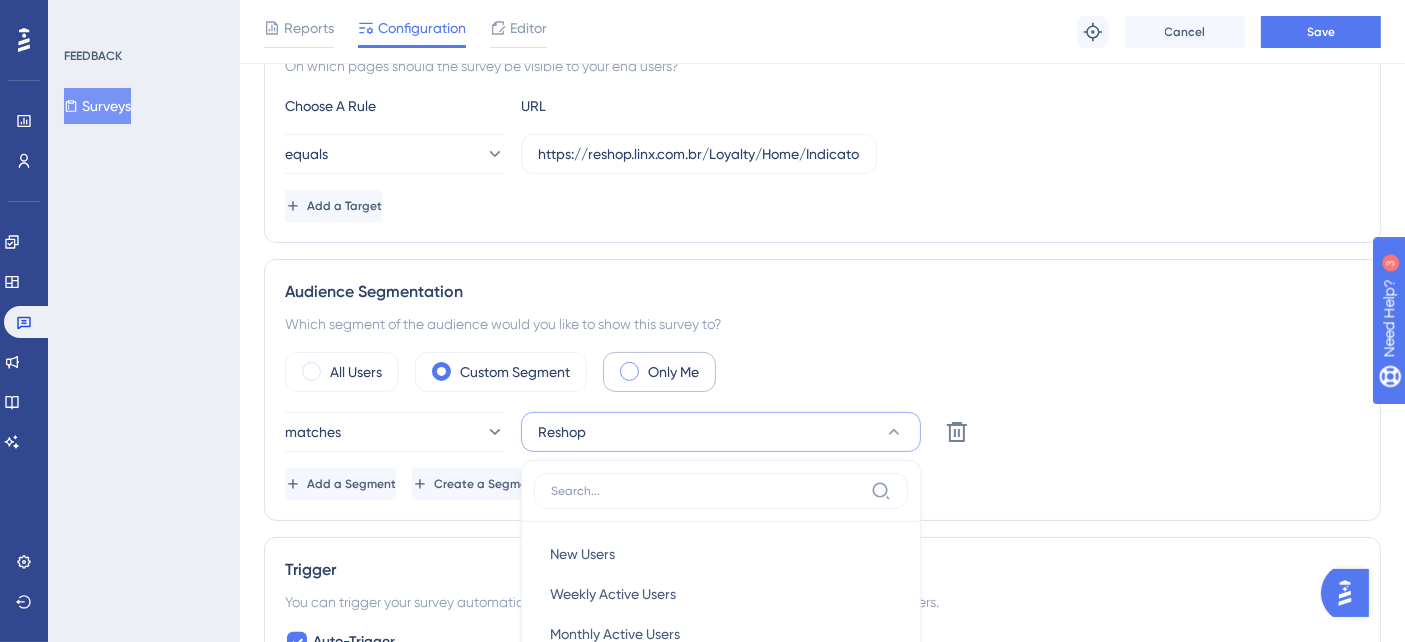 click on "Only Me" at bounding box center [673, 372] 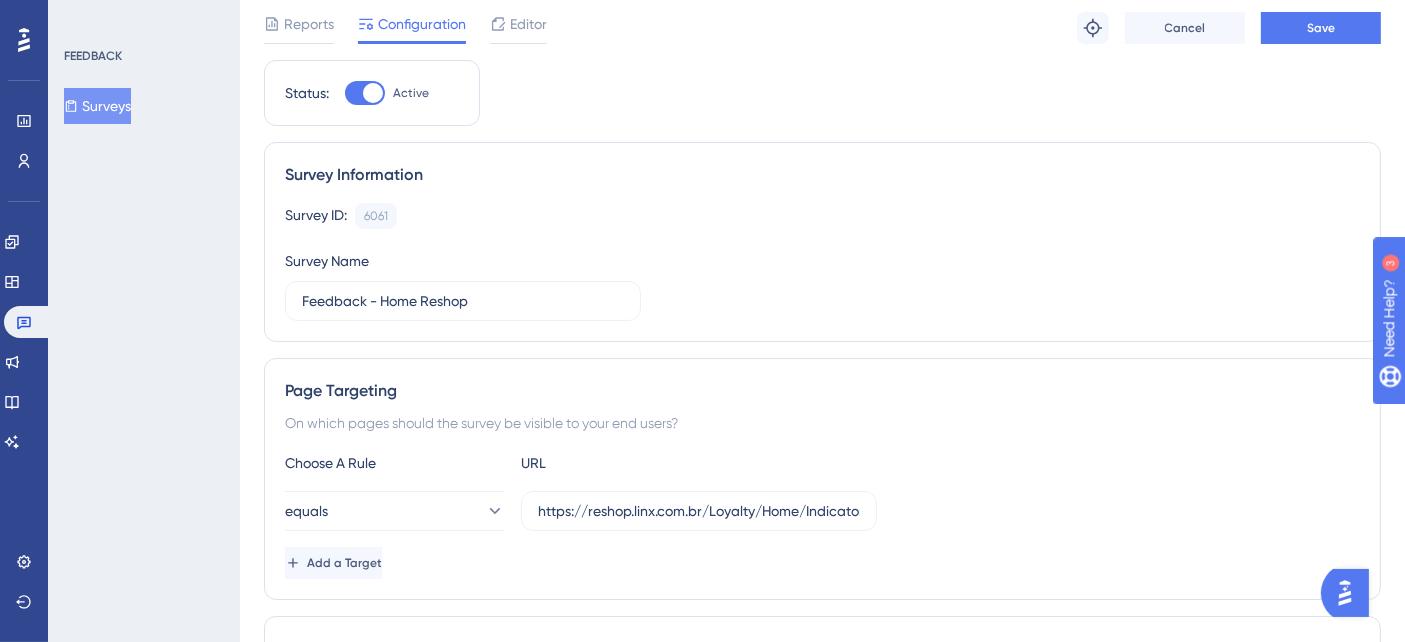 scroll, scrollTop: 0, scrollLeft: 0, axis: both 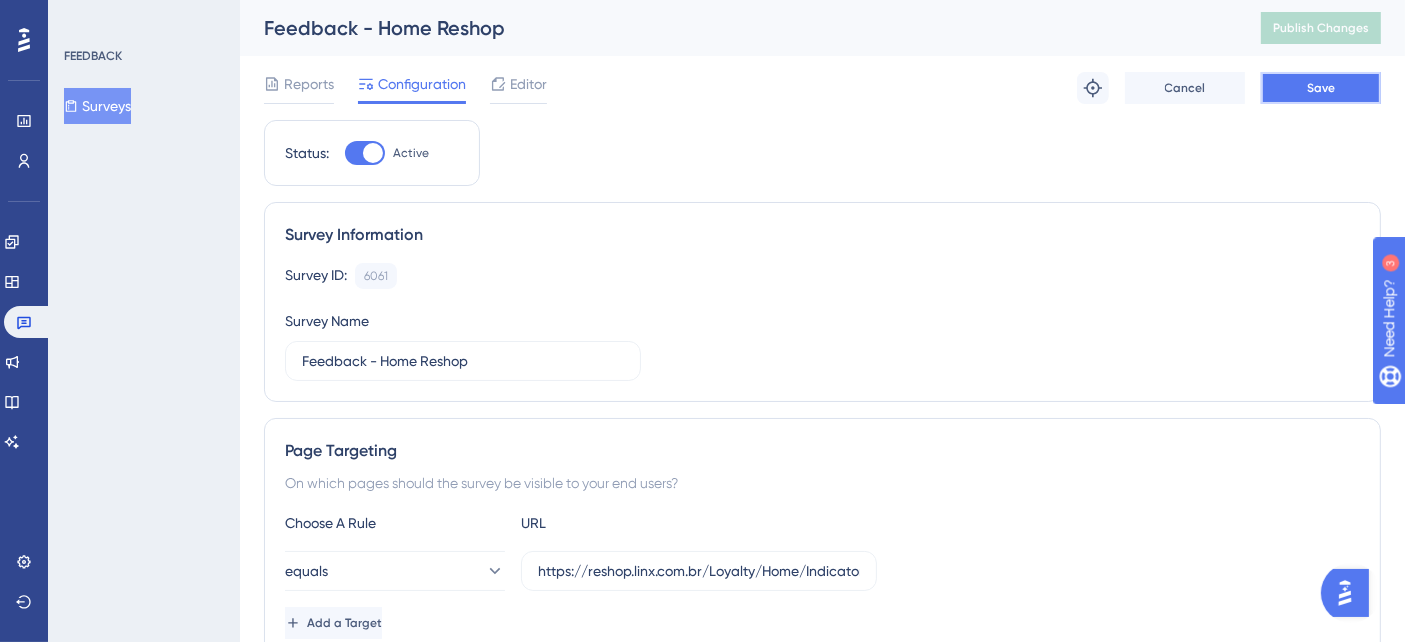 click on "Save" at bounding box center [1321, 88] 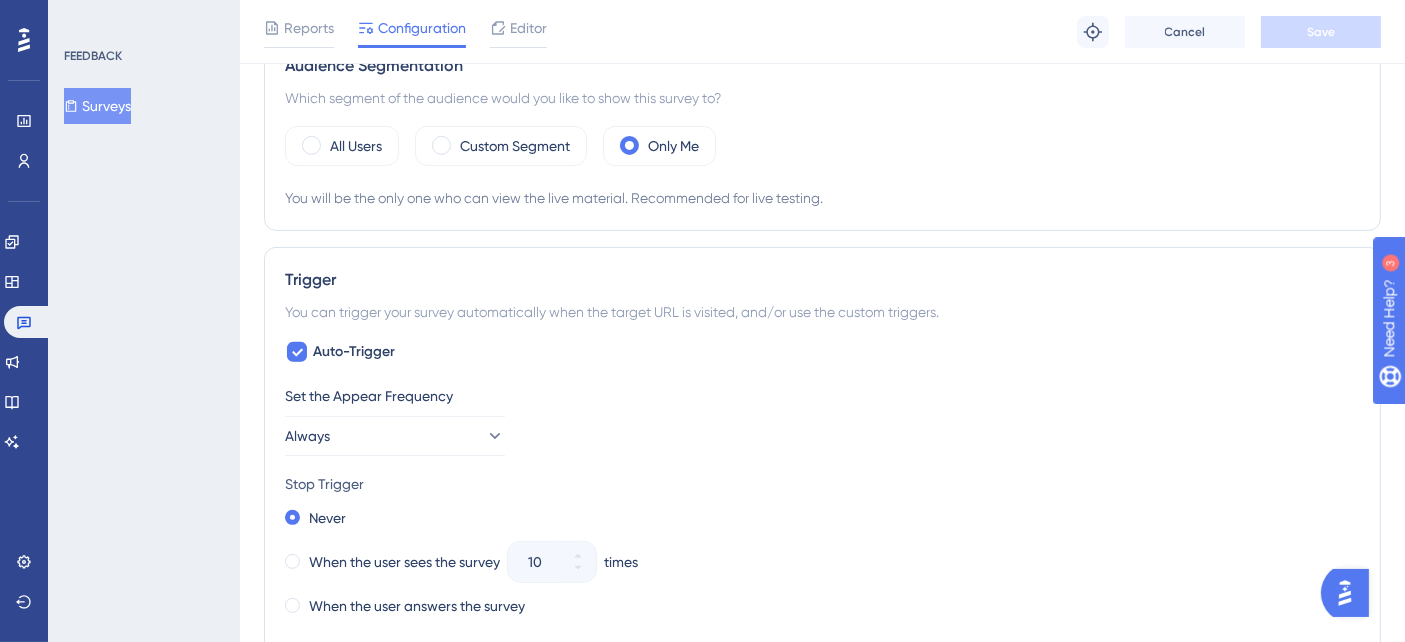 scroll, scrollTop: 777, scrollLeft: 0, axis: vertical 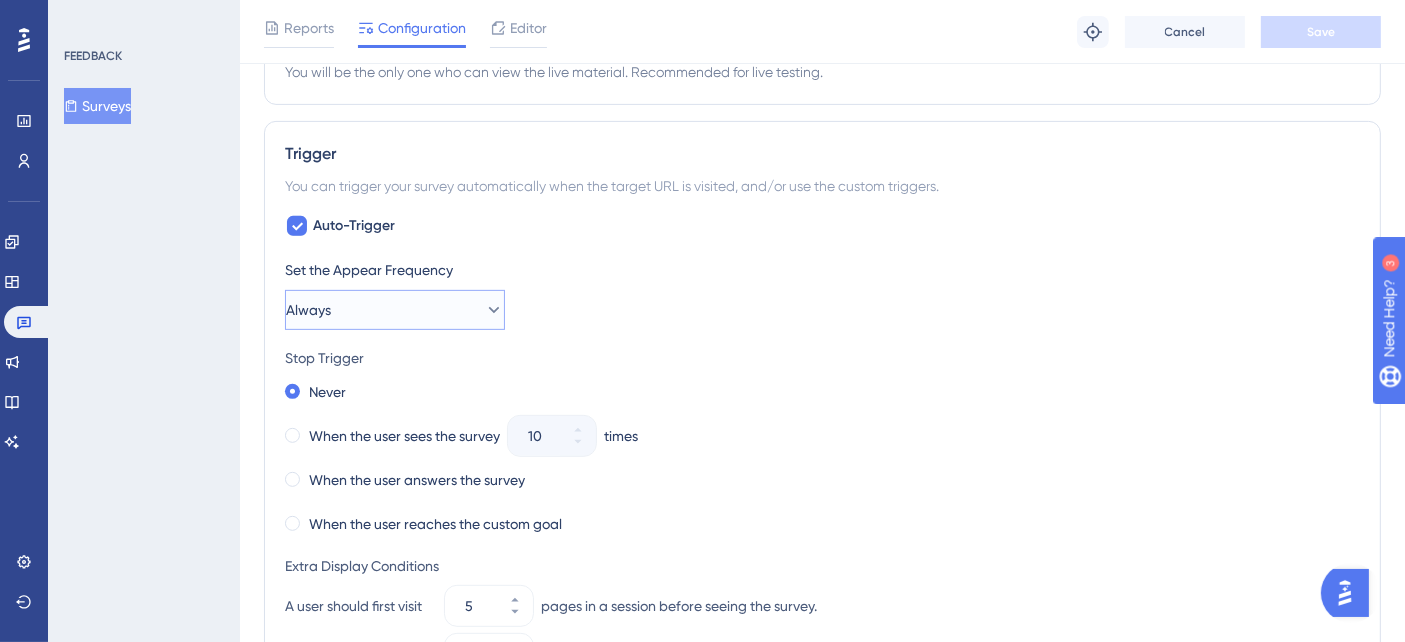 click on "Always" at bounding box center (395, 310) 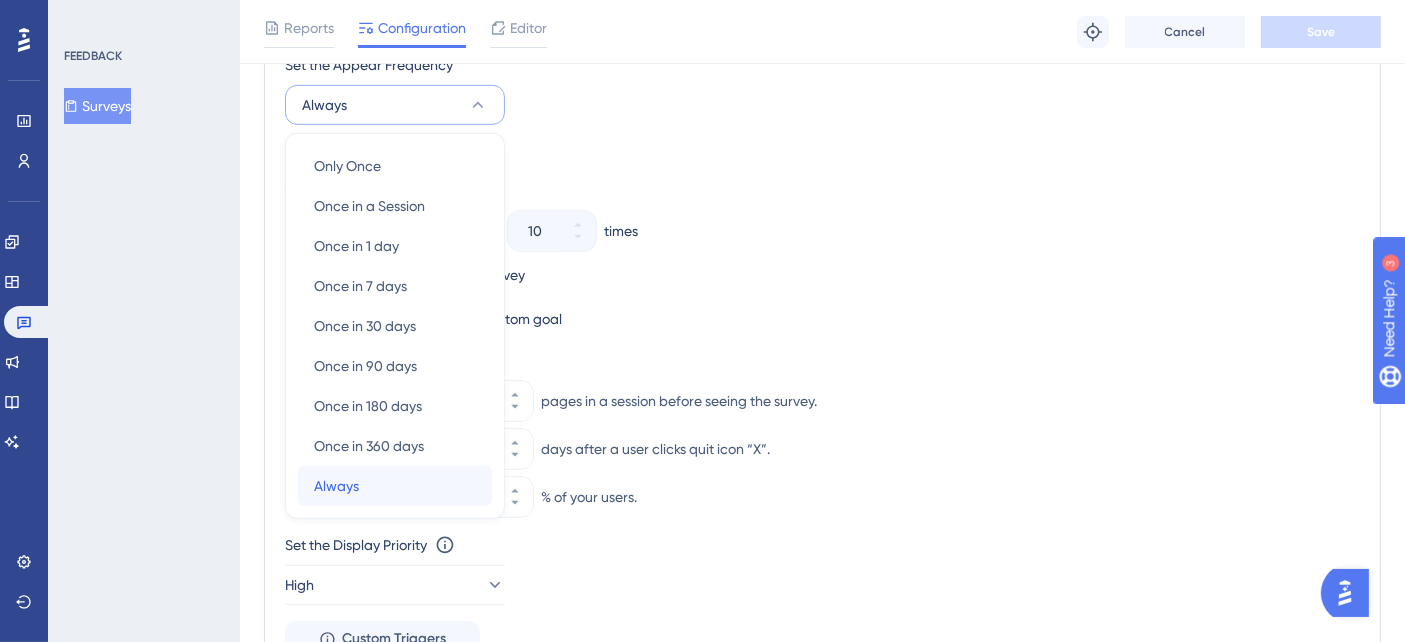 click on "Always Always" at bounding box center [395, 486] 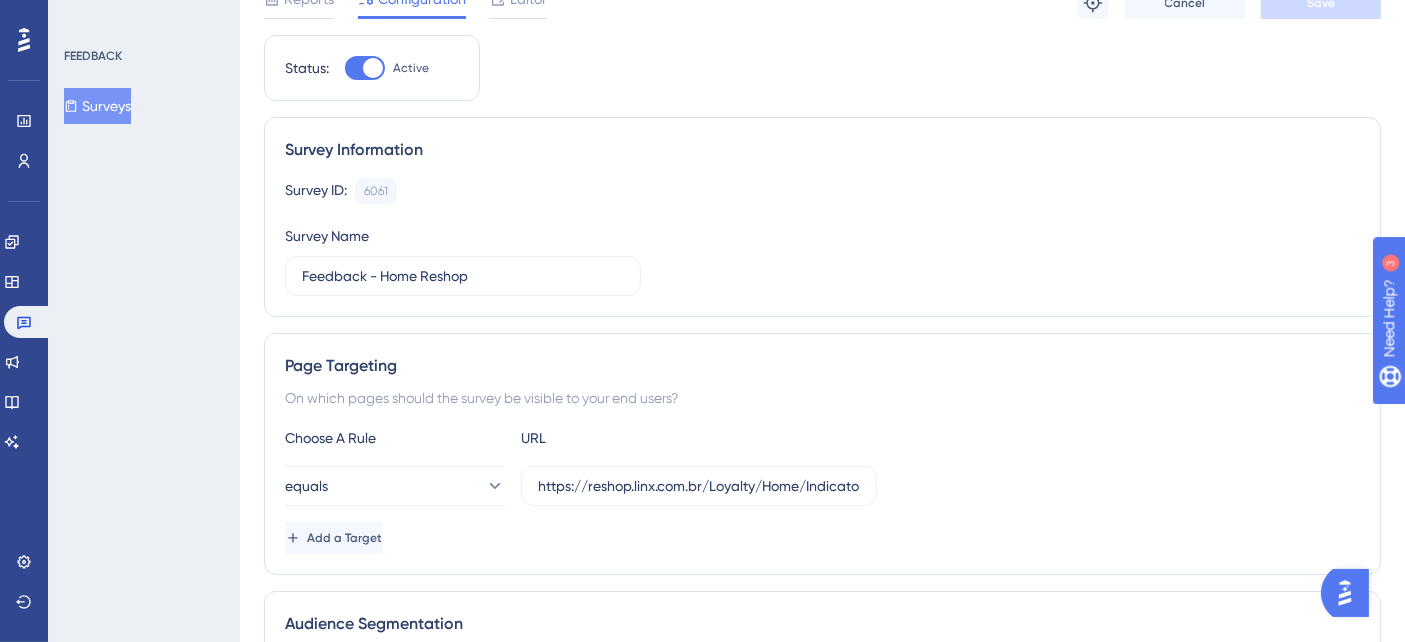 scroll, scrollTop: 0, scrollLeft: 0, axis: both 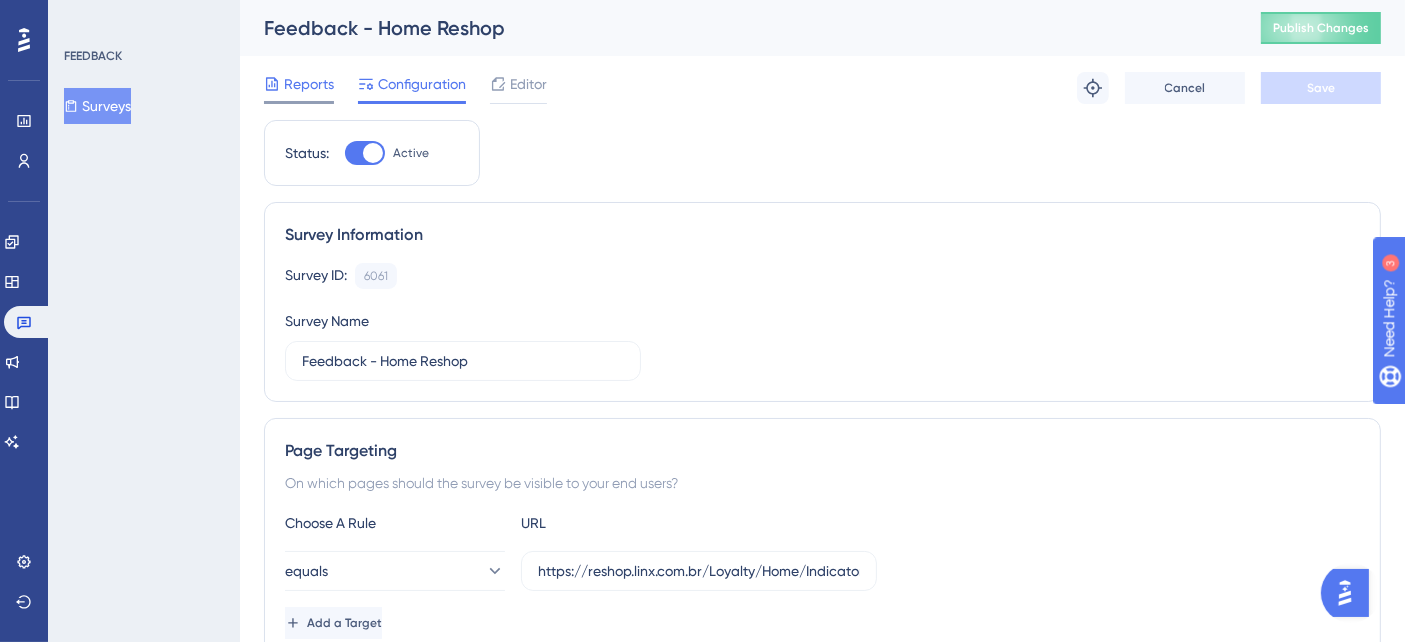 click on "Reports" at bounding box center [309, 84] 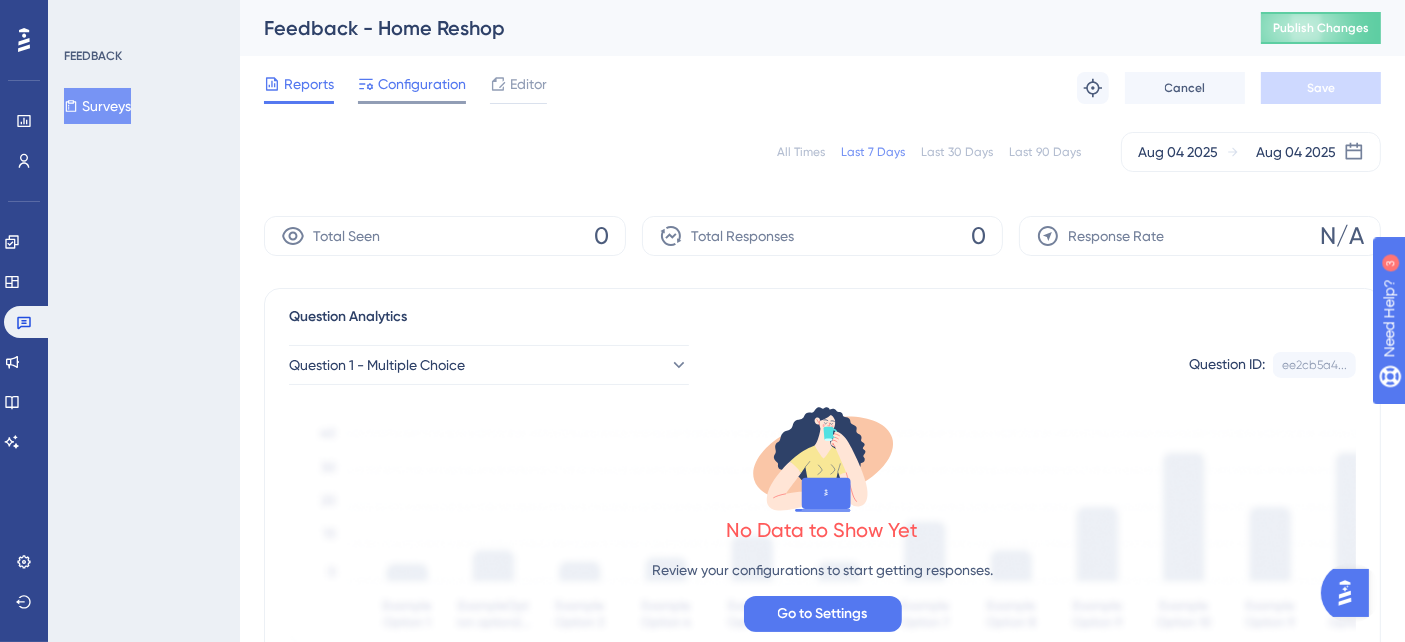 click on "Configuration" at bounding box center (422, 84) 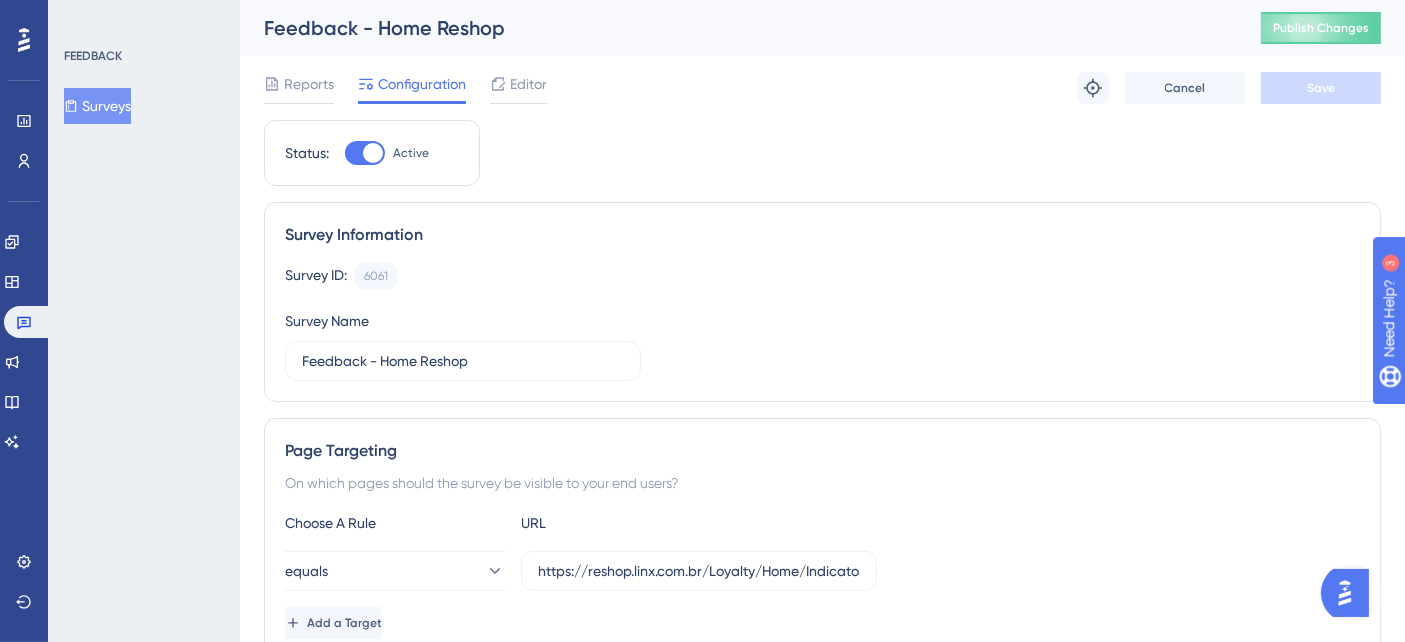 click at bounding box center [373, 153] 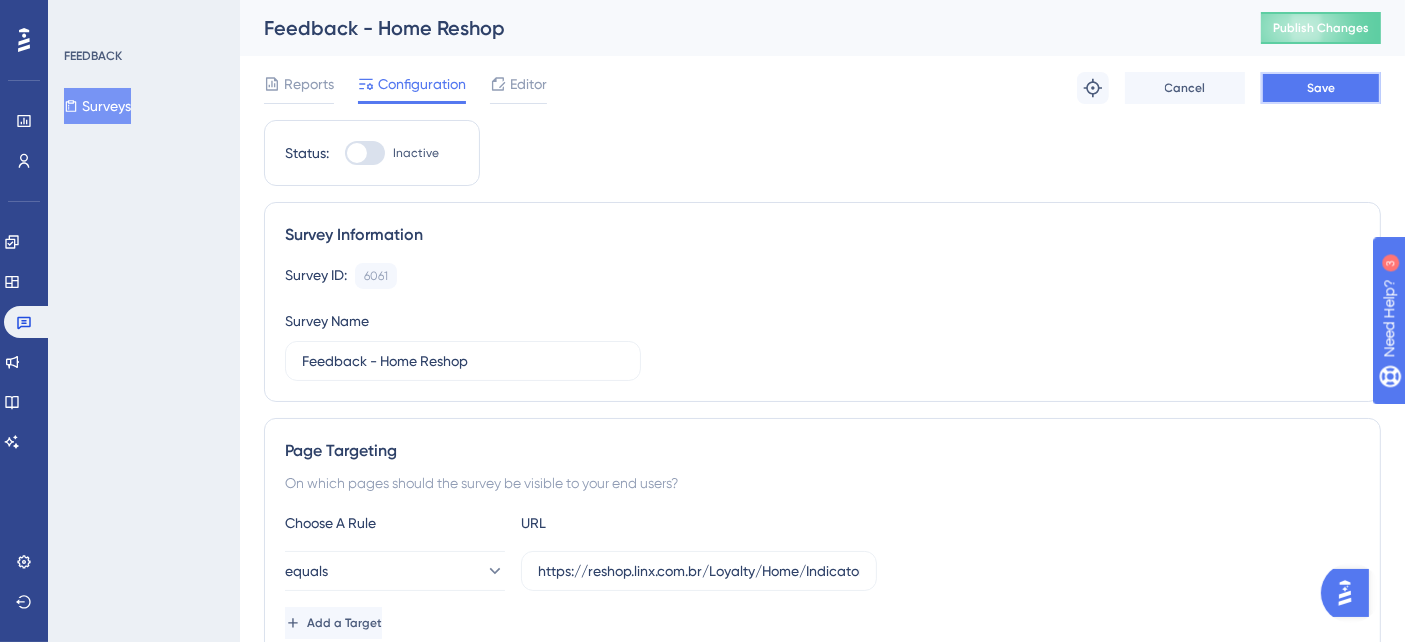 click on "Save" at bounding box center (1321, 88) 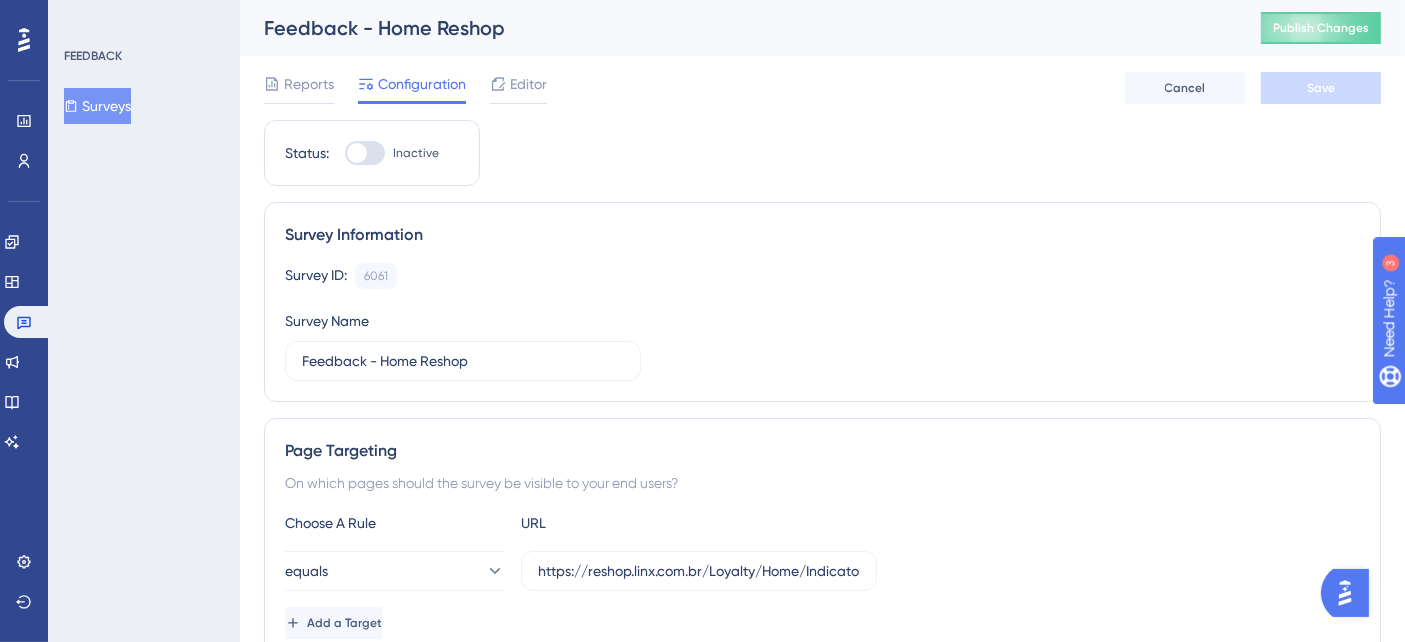 click at bounding box center (357, 153) 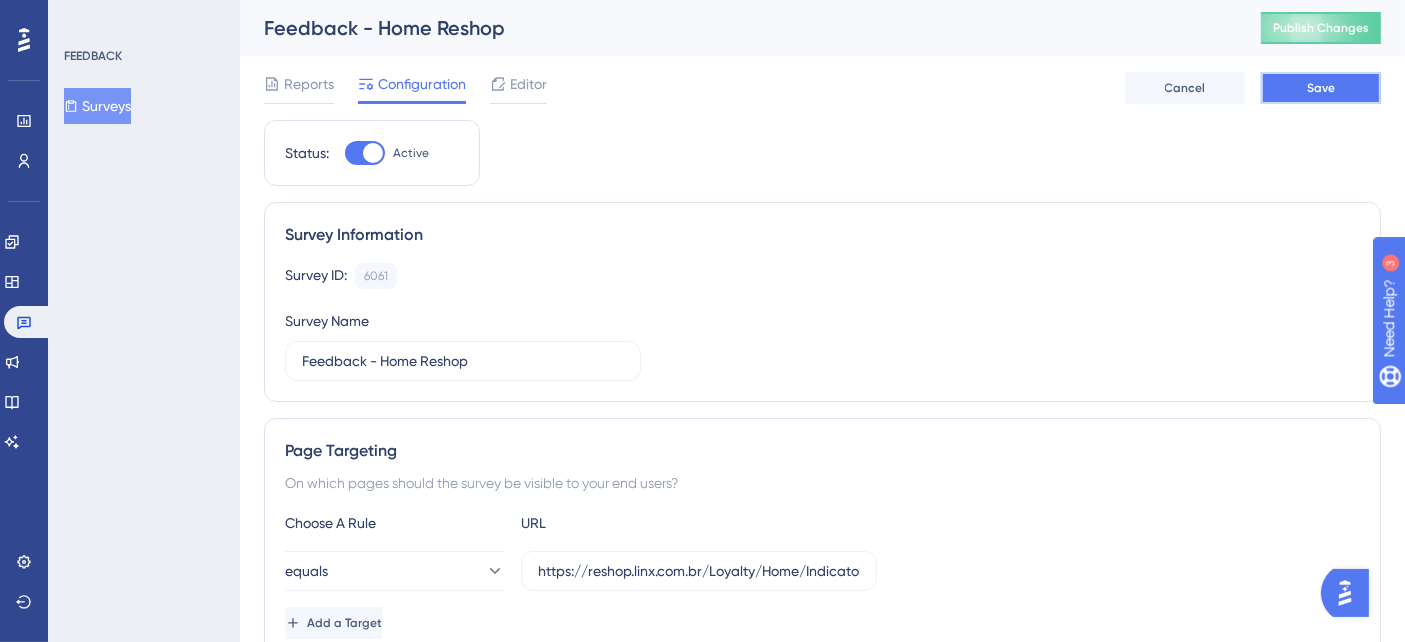 click on "Save" at bounding box center (1321, 88) 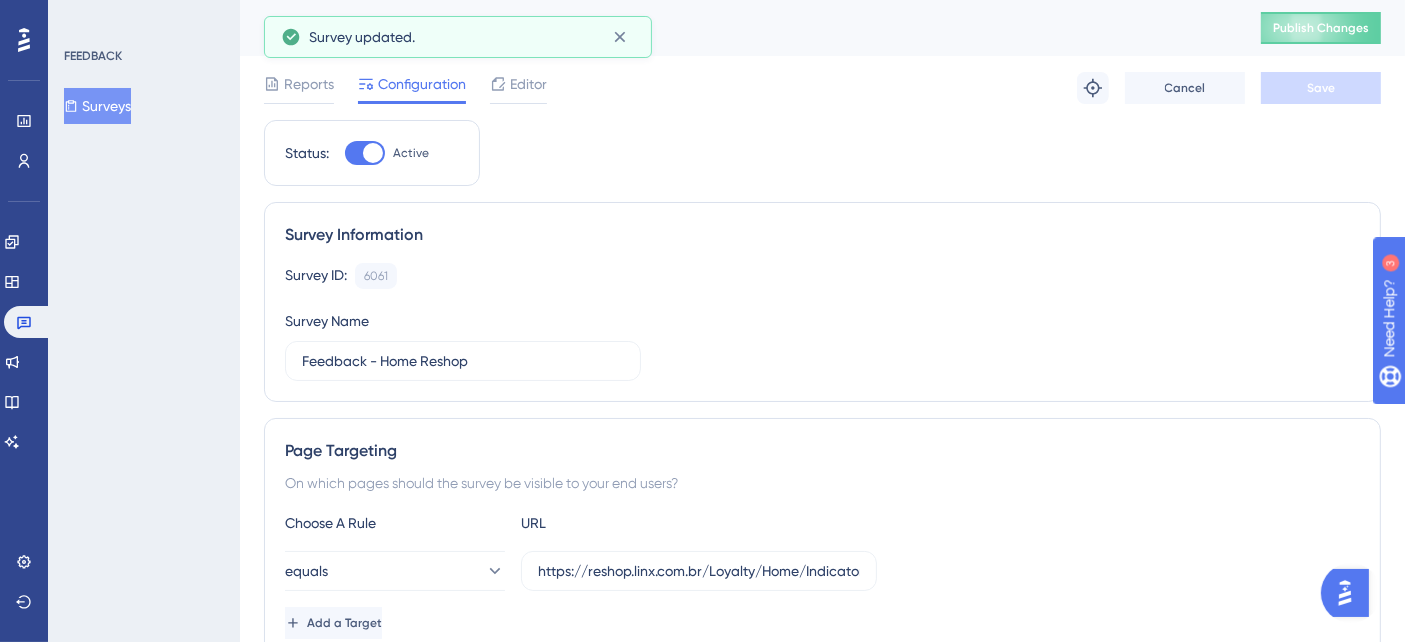 click on "Feedback - Home Reshop Publish Changes" at bounding box center [822, 28] 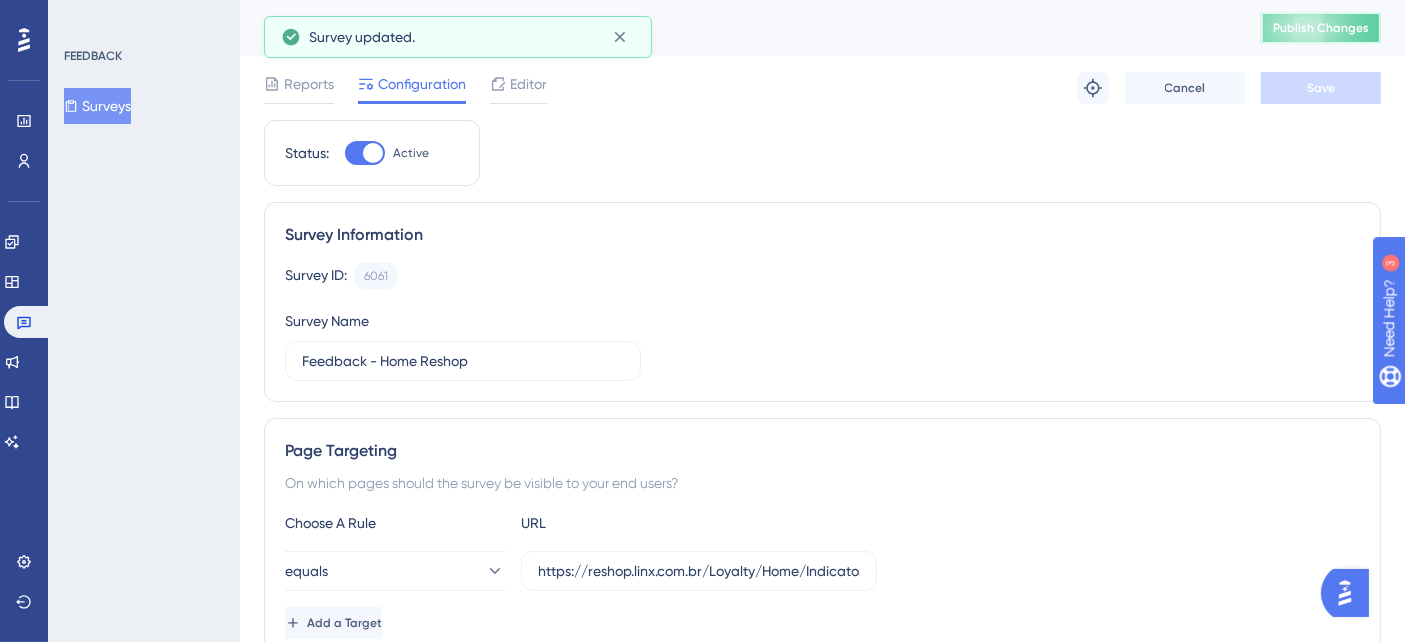 click on "Publish Changes" at bounding box center (1321, 28) 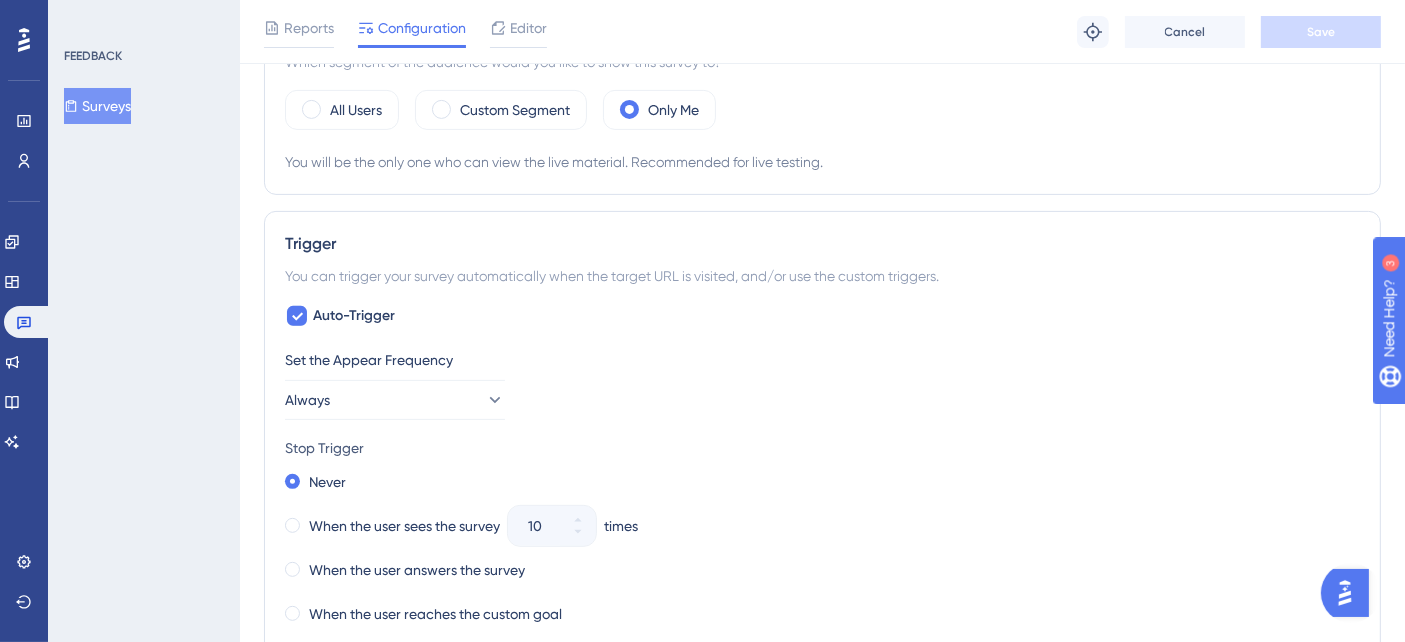scroll, scrollTop: 488, scrollLeft: 0, axis: vertical 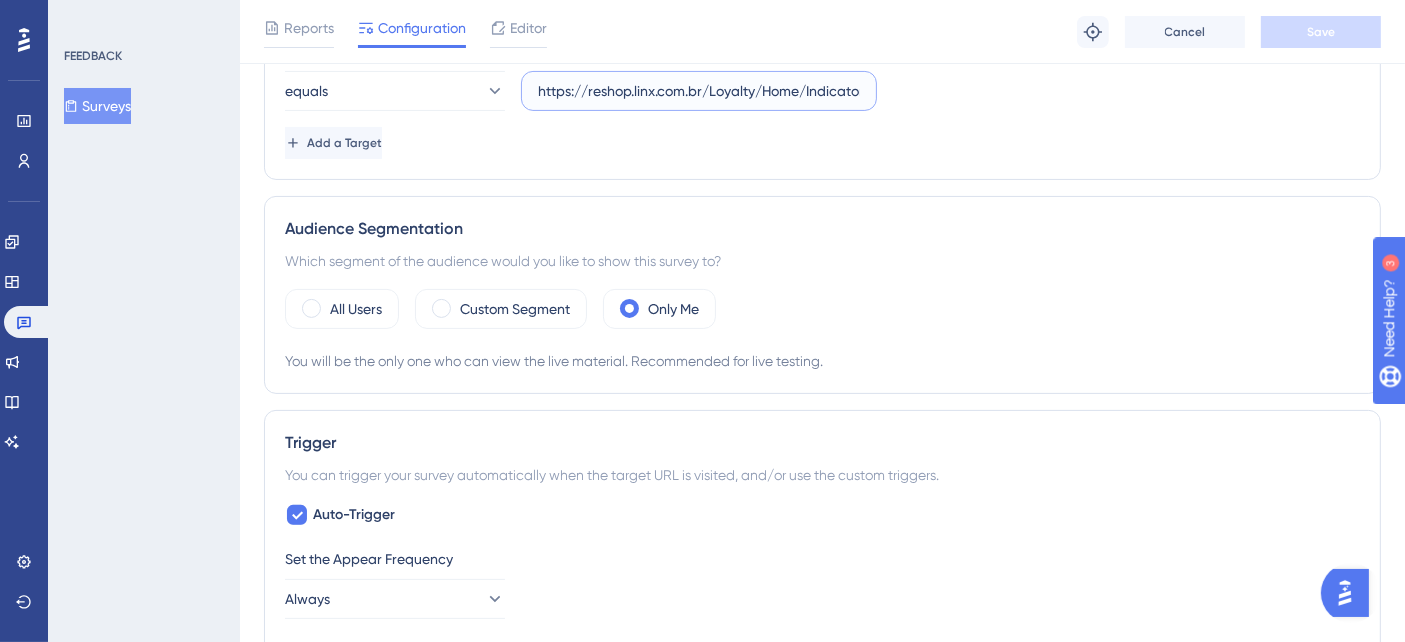 click on "https://reshop.linx.com.br/Loyalty/Home/Indicators" at bounding box center (699, 91) 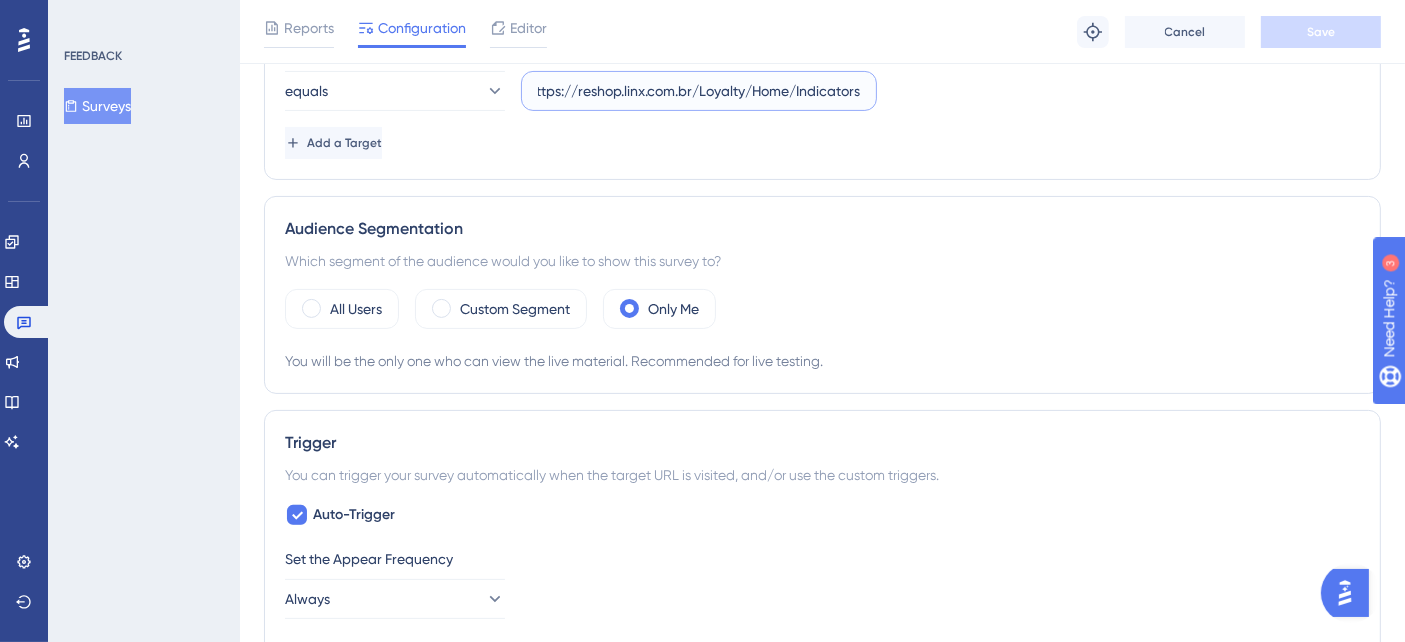 drag, startPoint x: 697, startPoint y: 97, endPoint x: 892, endPoint y: 108, distance: 195.31001 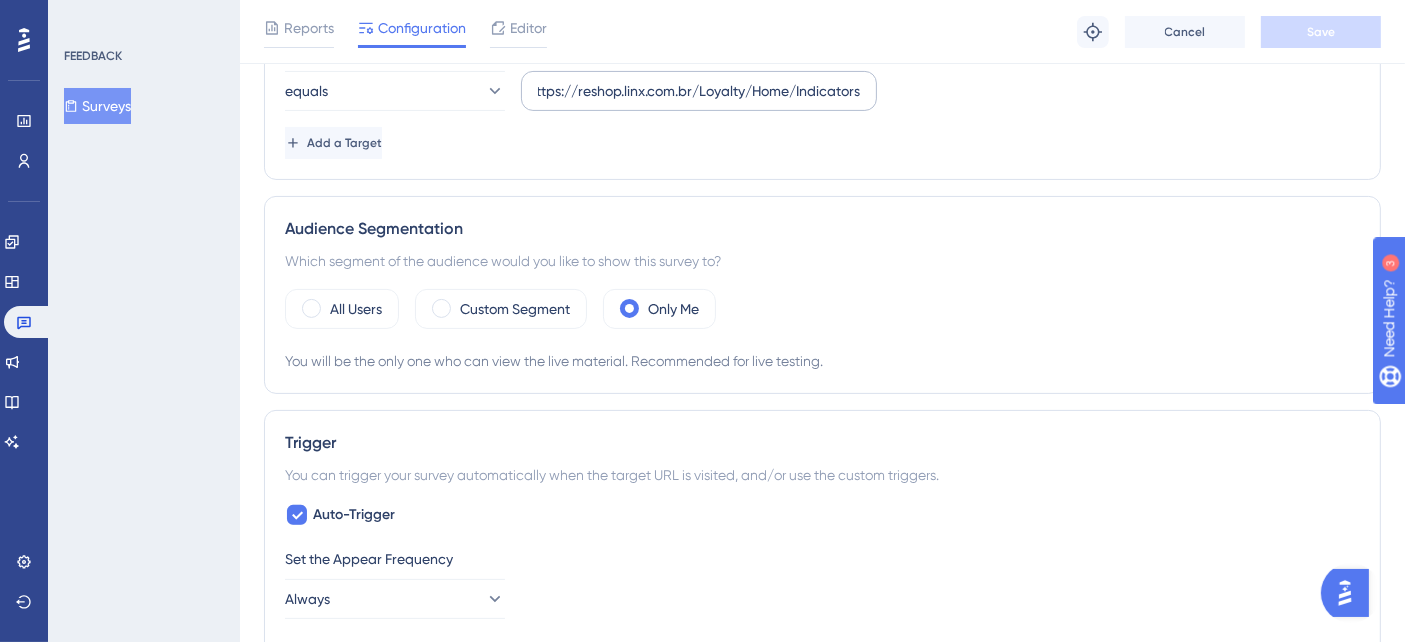 scroll, scrollTop: 0, scrollLeft: 0, axis: both 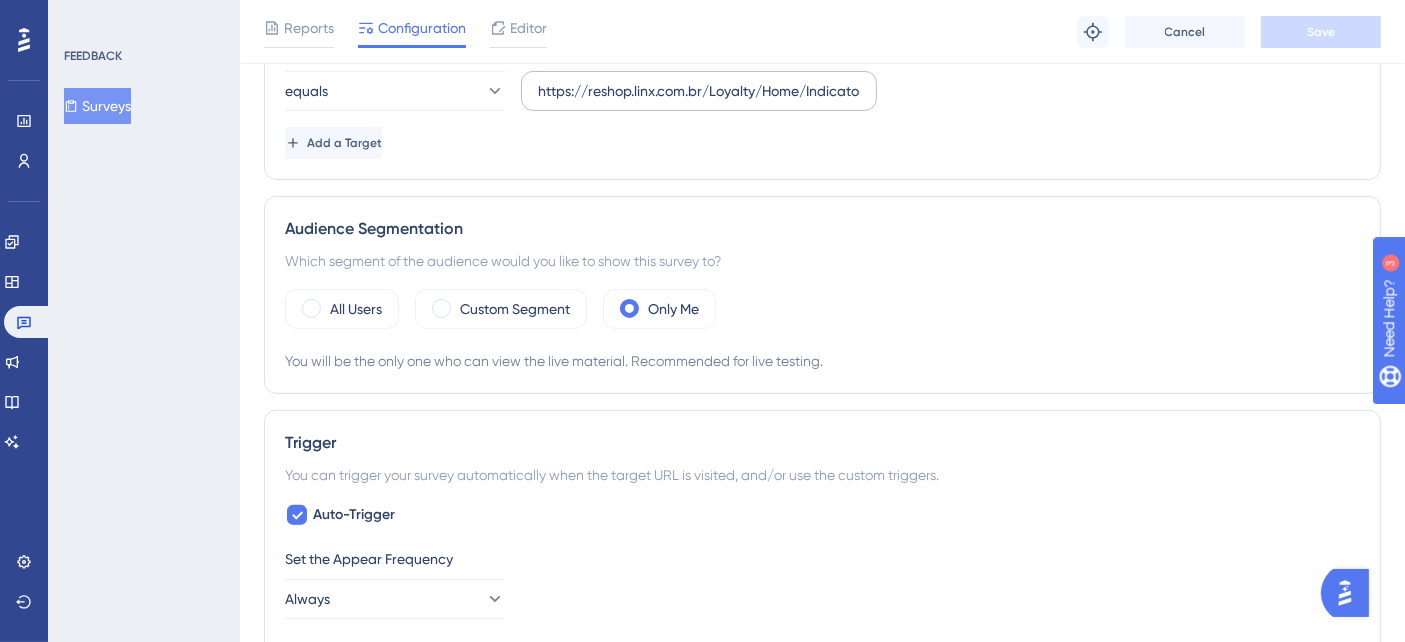click on "https://reshop.linx.com.br/Loyalty/Home/Indicators" at bounding box center (699, 91) 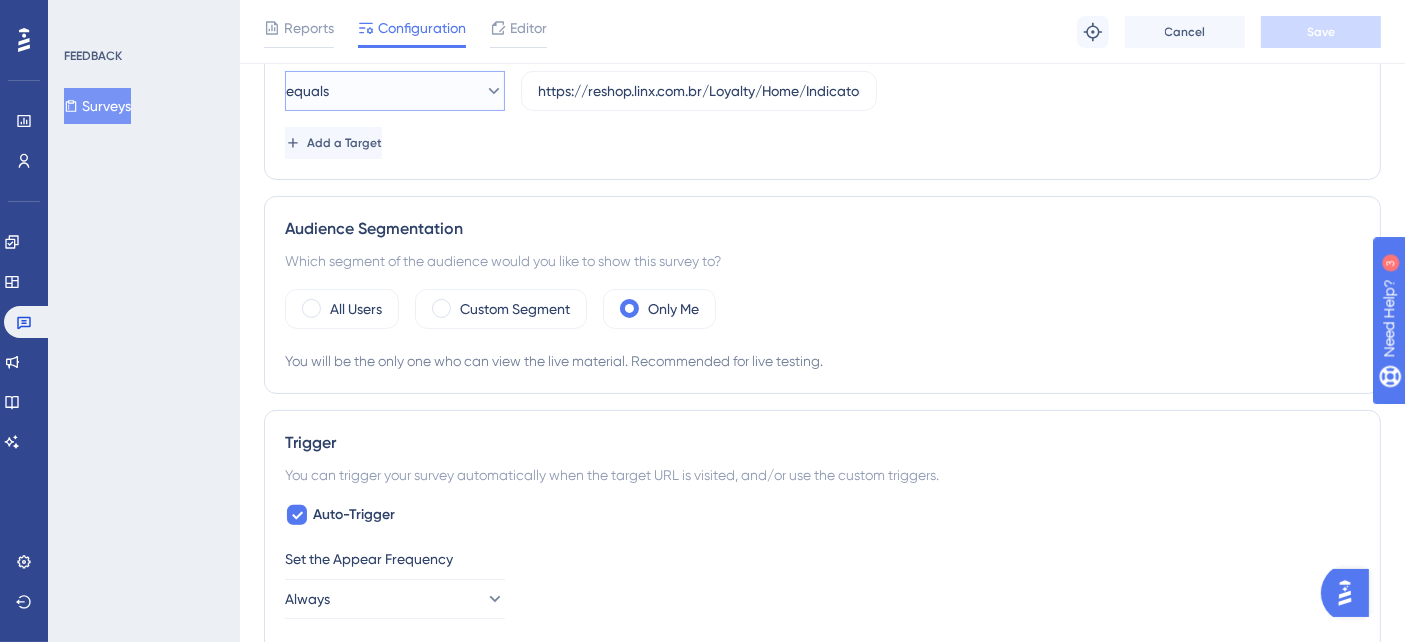 click on "equals" at bounding box center [395, 91] 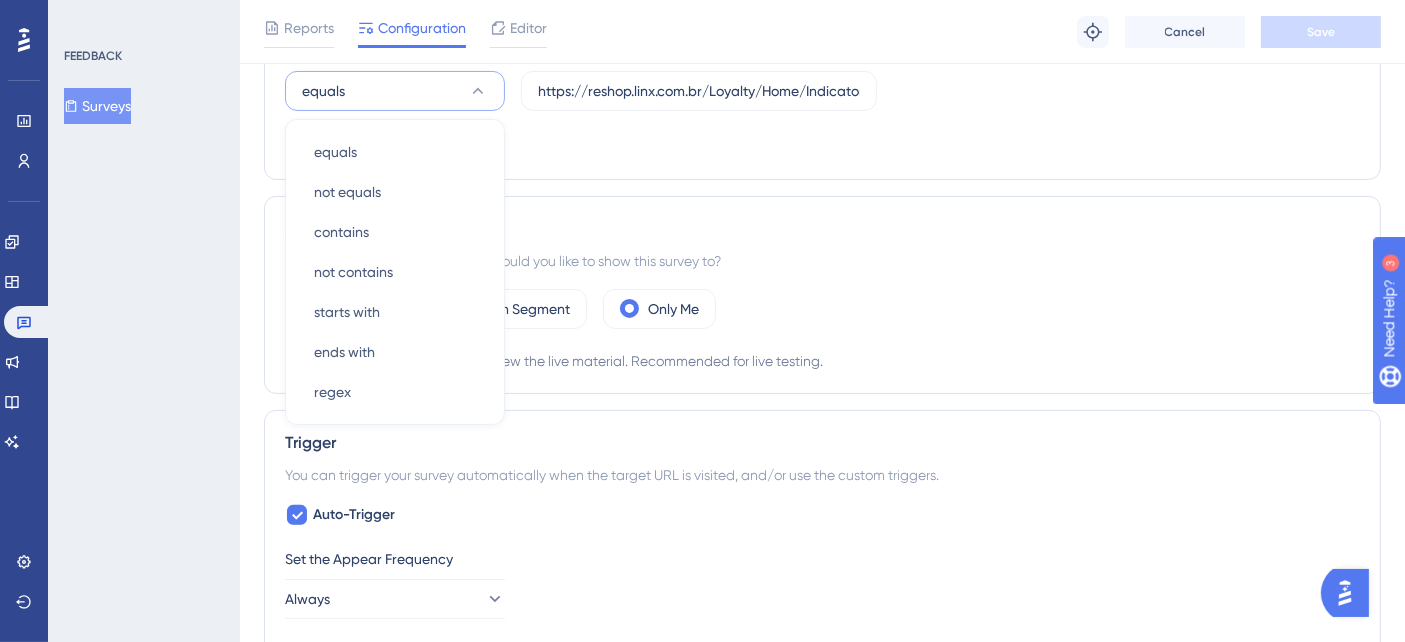 scroll, scrollTop: 436, scrollLeft: 0, axis: vertical 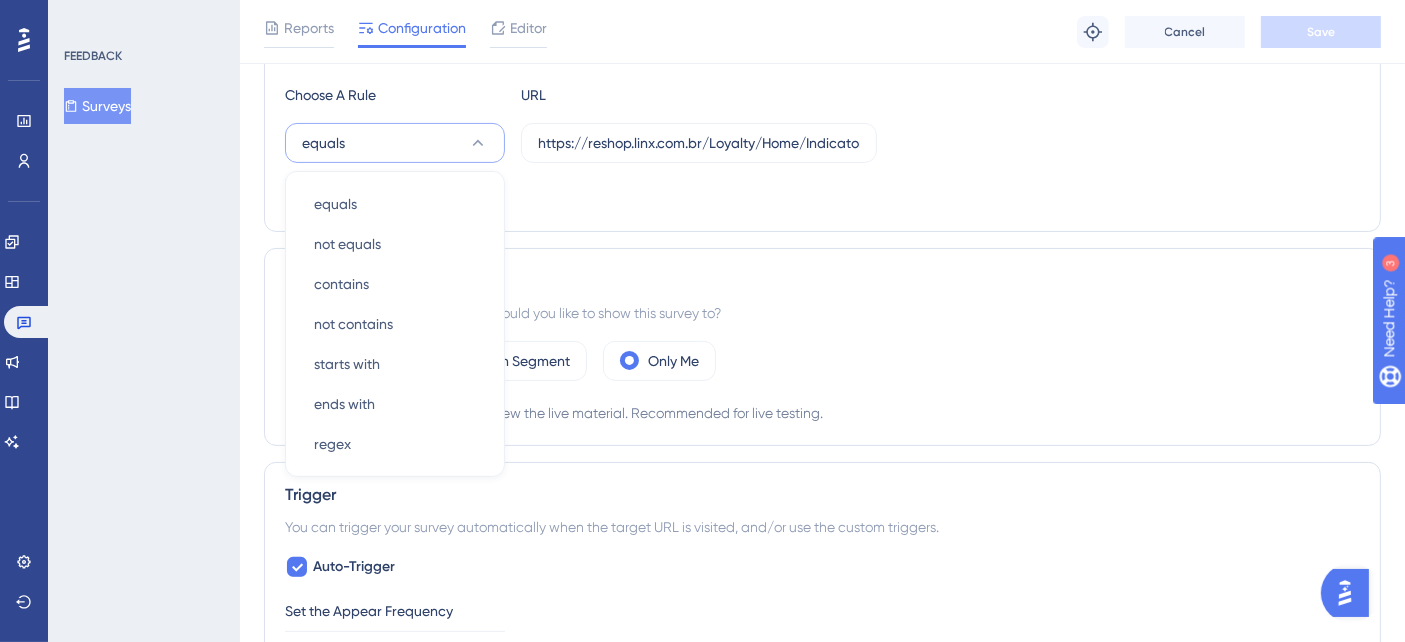 click on "Add a Target" at bounding box center (822, 195) 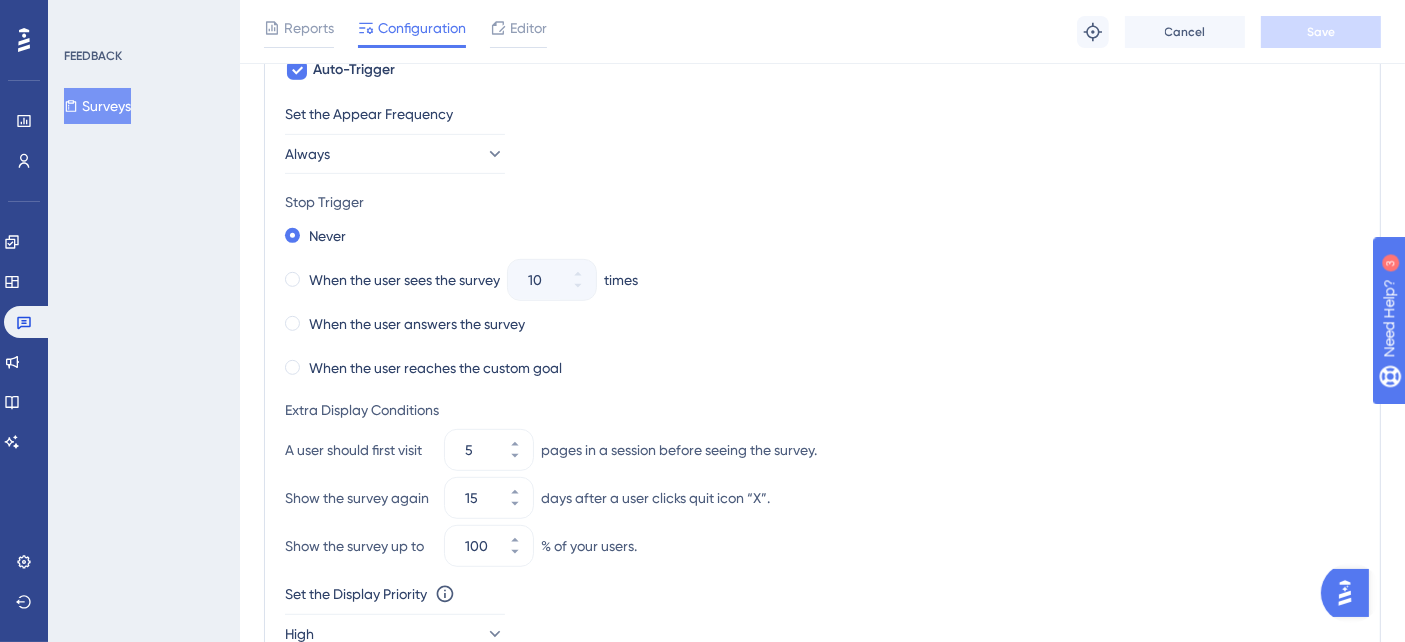 scroll, scrollTop: 711, scrollLeft: 0, axis: vertical 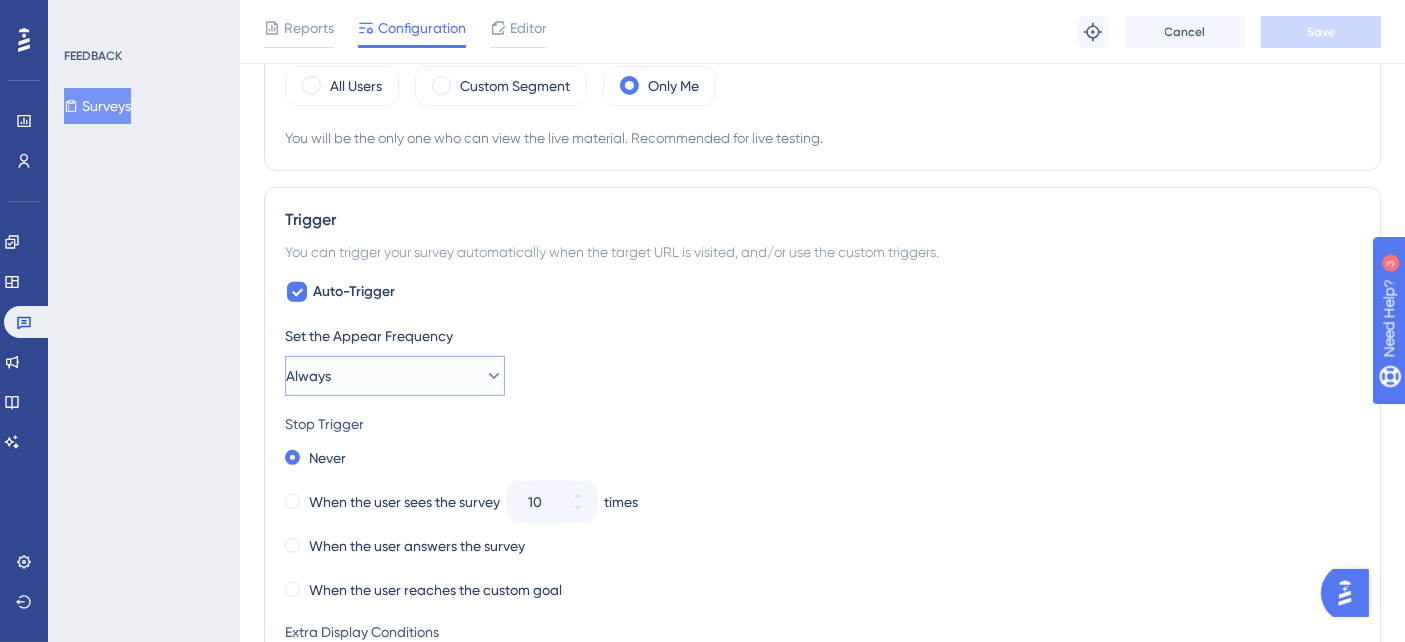 click on "Always" at bounding box center (395, 376) 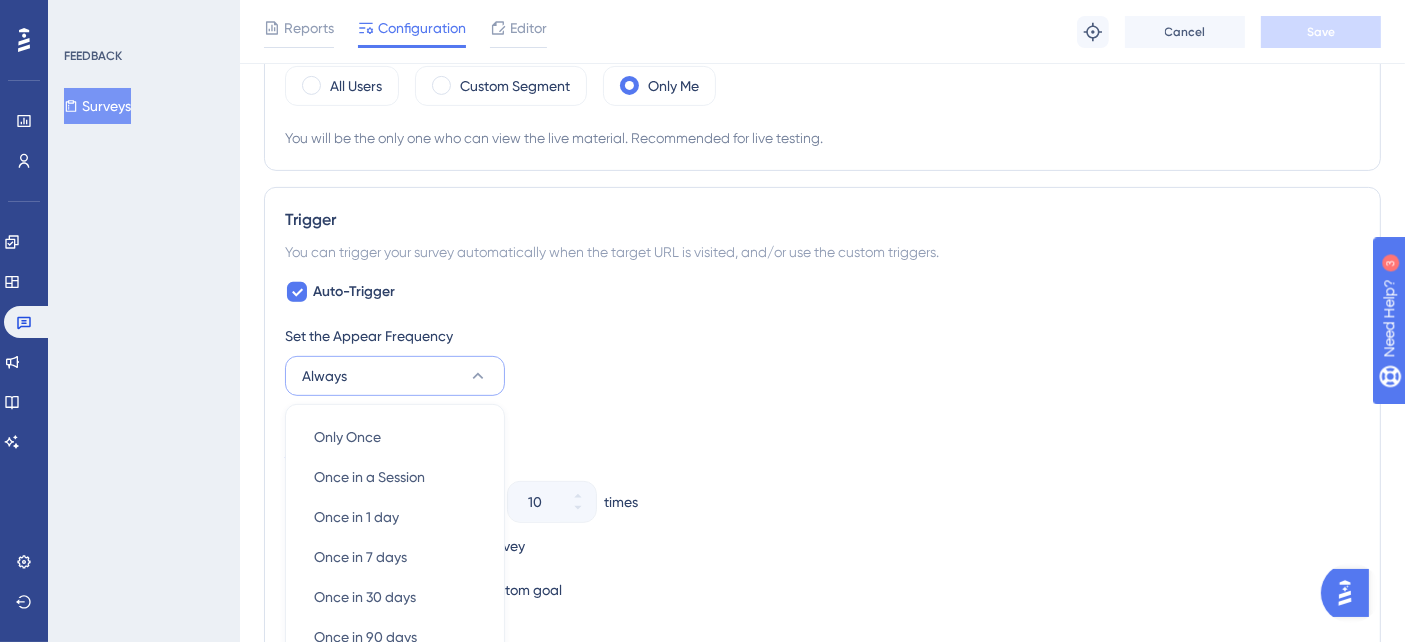 scroll, scrollTop: 982, scrollLeft: 0, axis: vertical 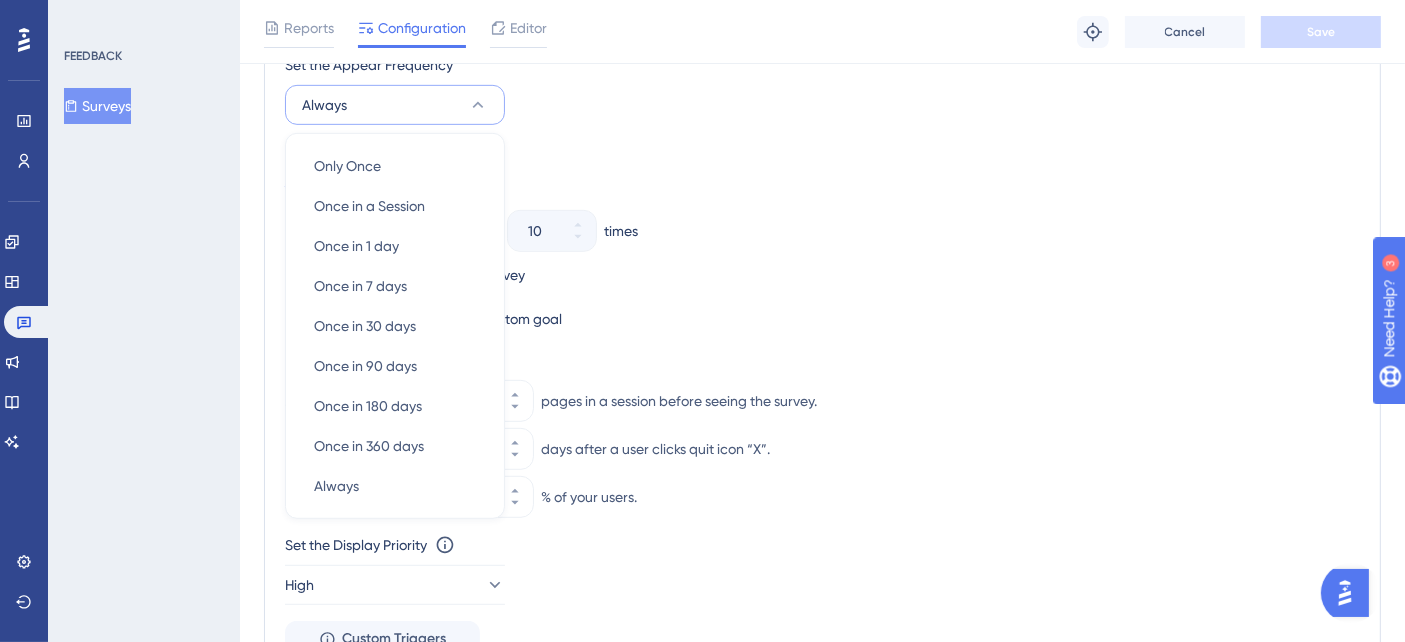 click on "Stop Trigger" at bounding box center [822, 153] 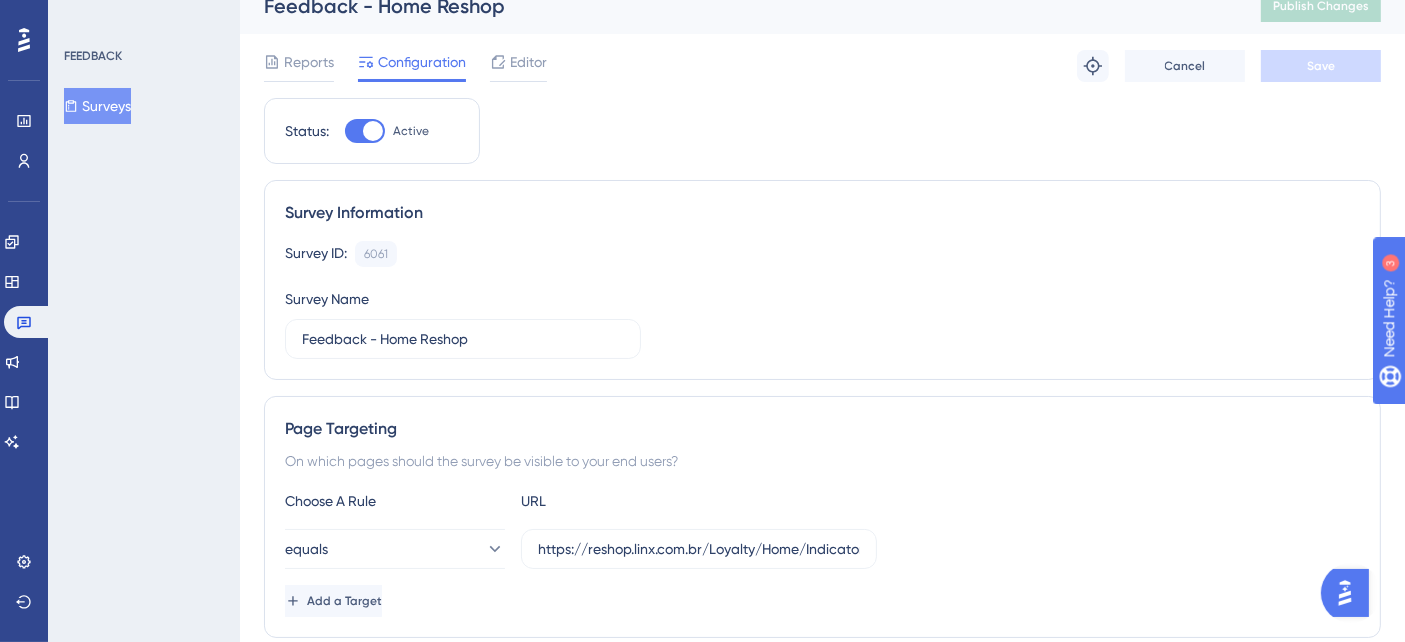 scroll, scrollTop: 0, scrollLeft: 0, axis: both 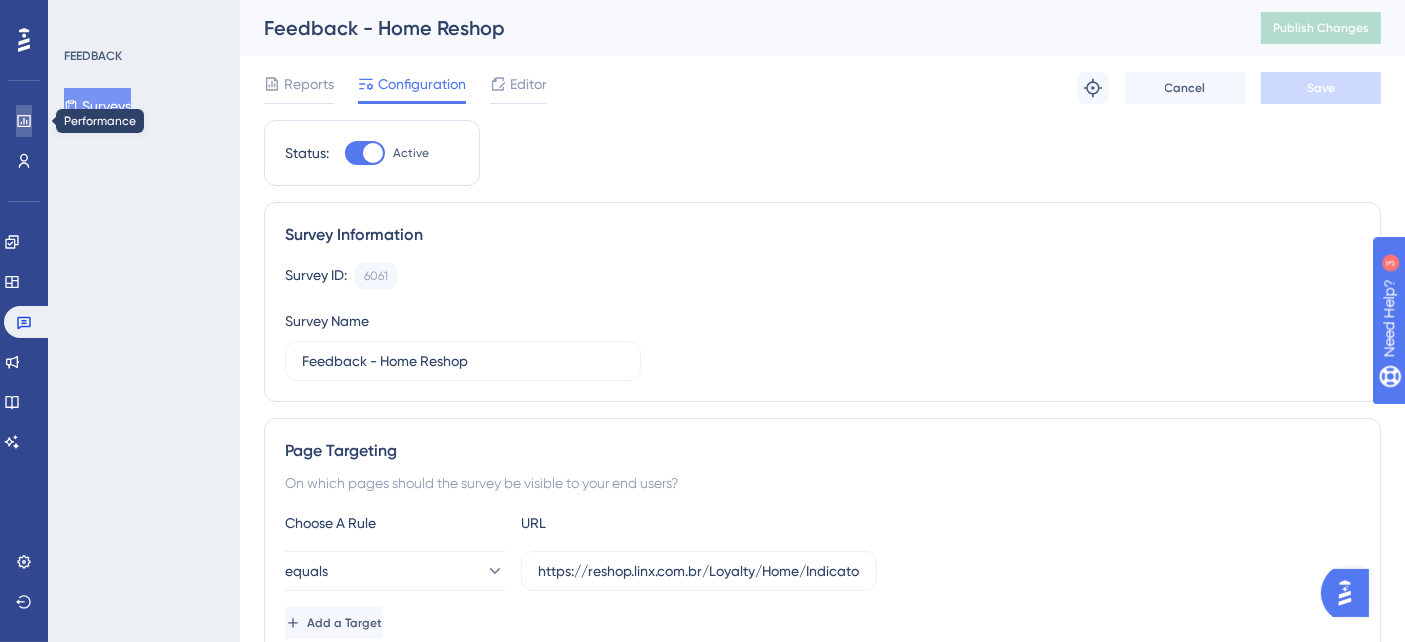 click 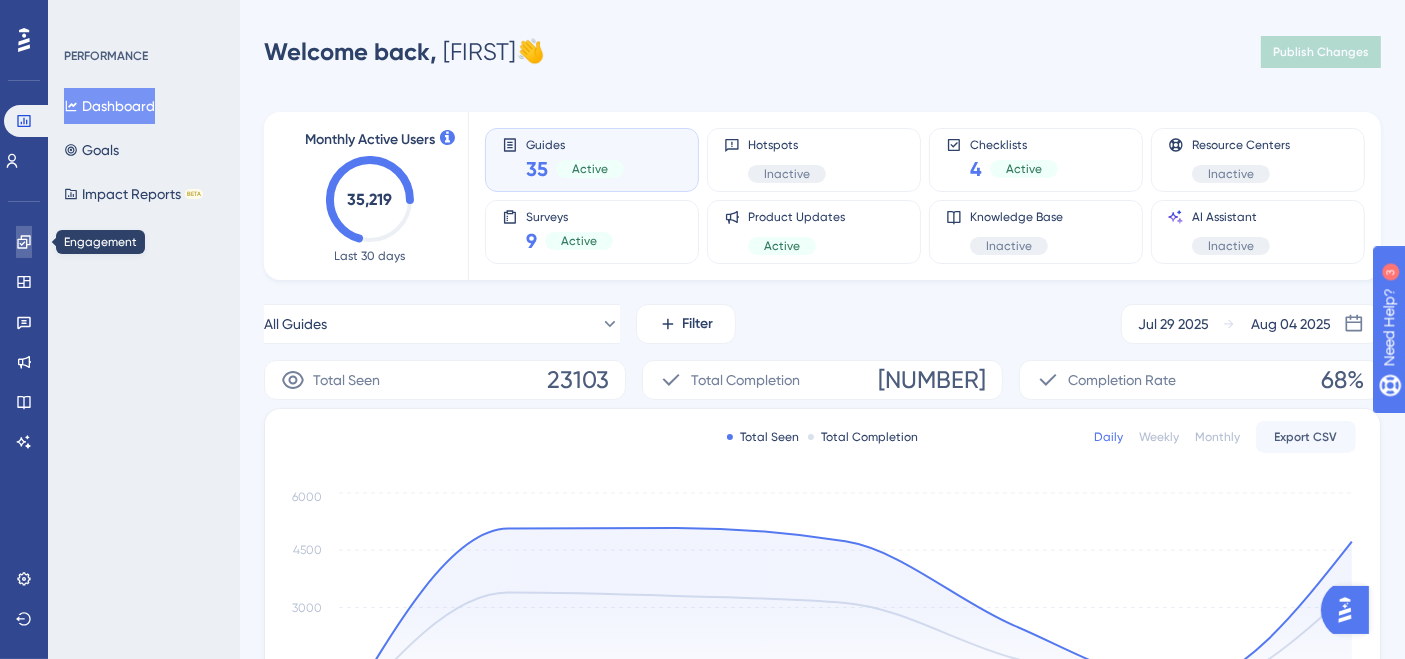 click 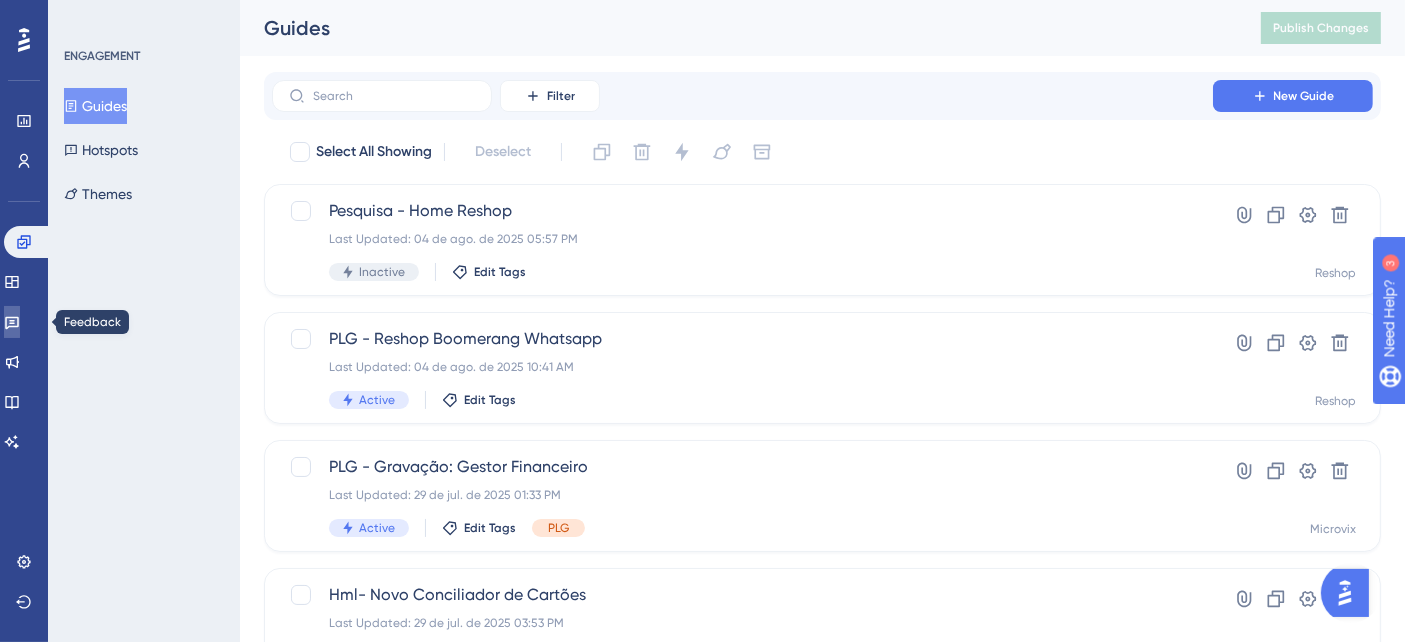 click 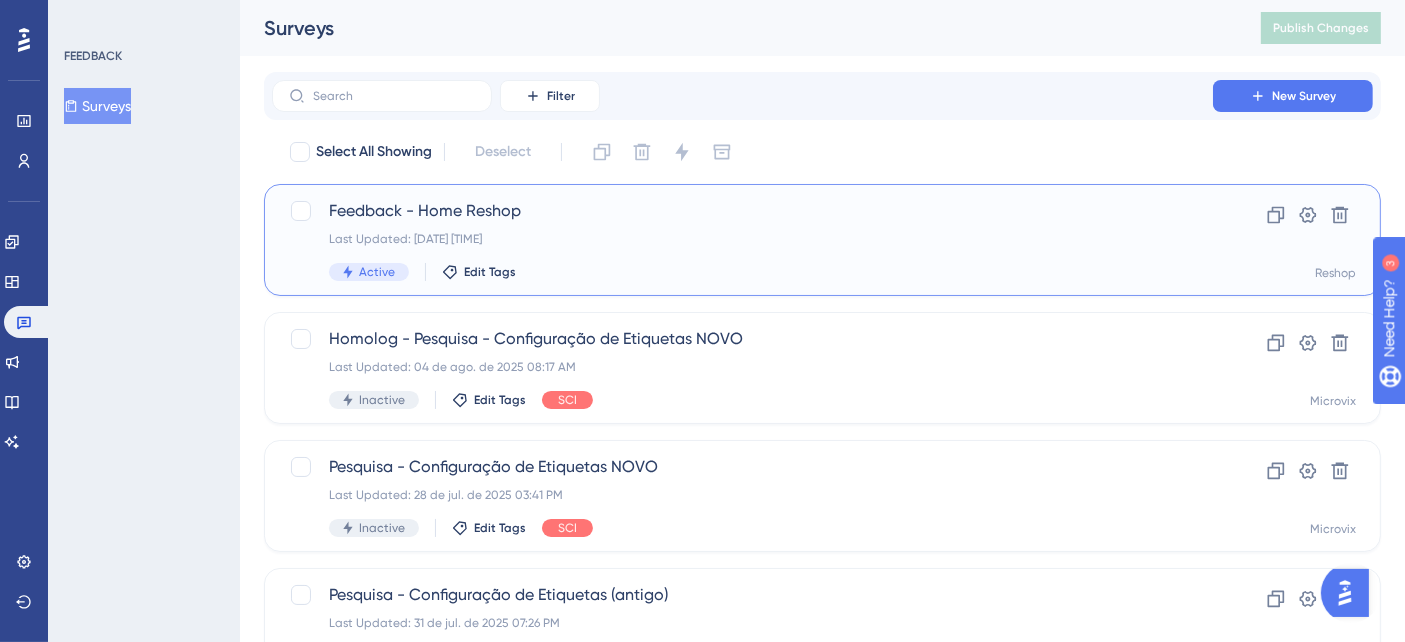 click on "Feedback - Home Reshop Last Updated: 04 de ago. de 2025 06:39 PM Active Edit Tags" at bounding box center (742, 240) 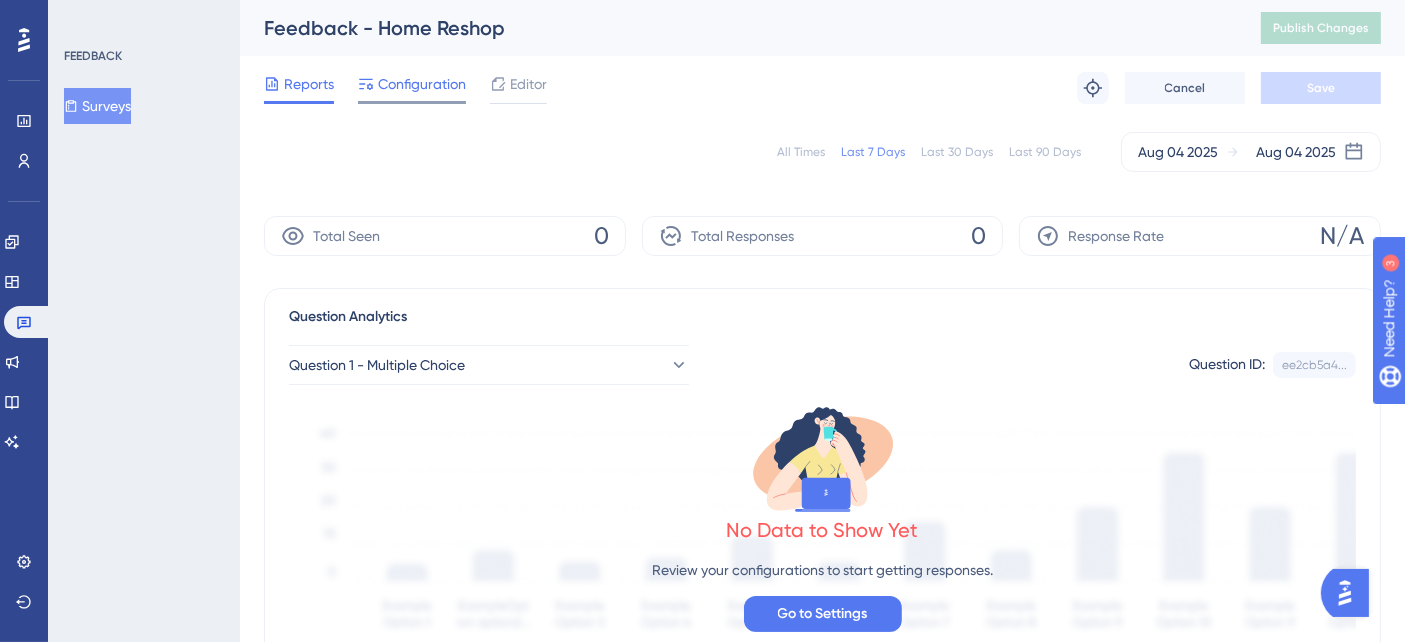 click on "Configuration" at bounding box center [422, 84] 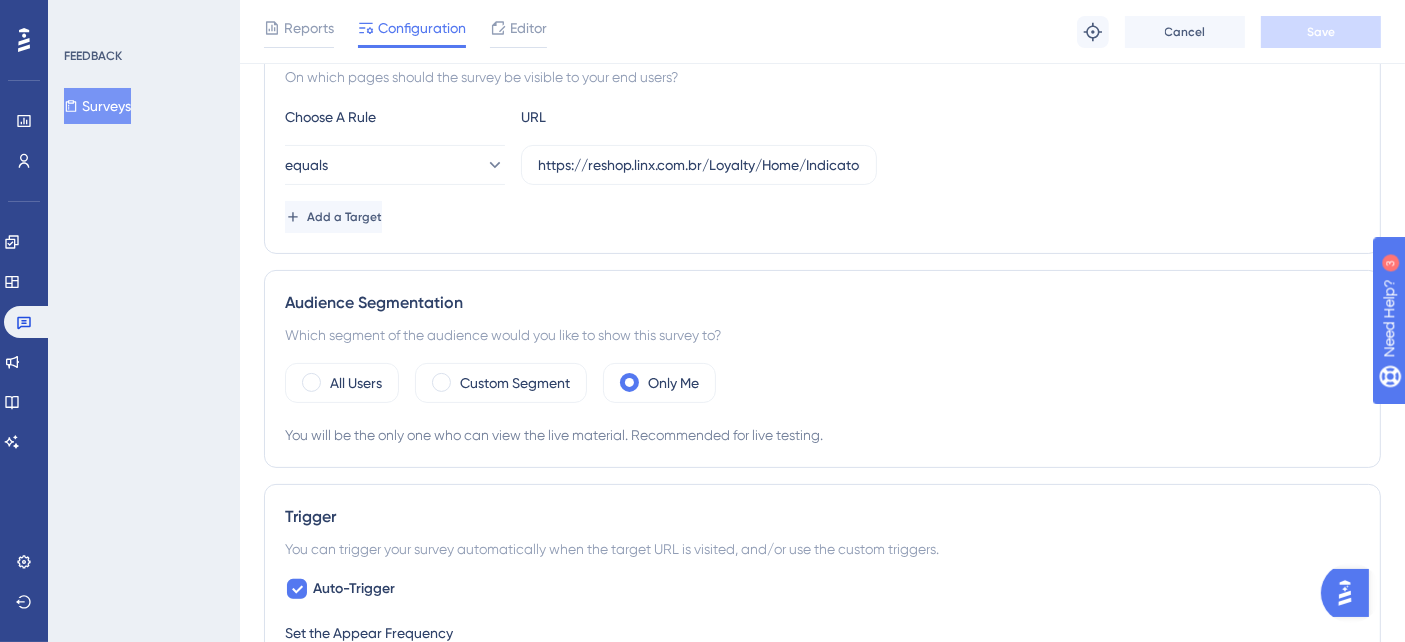 scroll, scrollTop: 555, scrollLeft: 0, axis: vertical 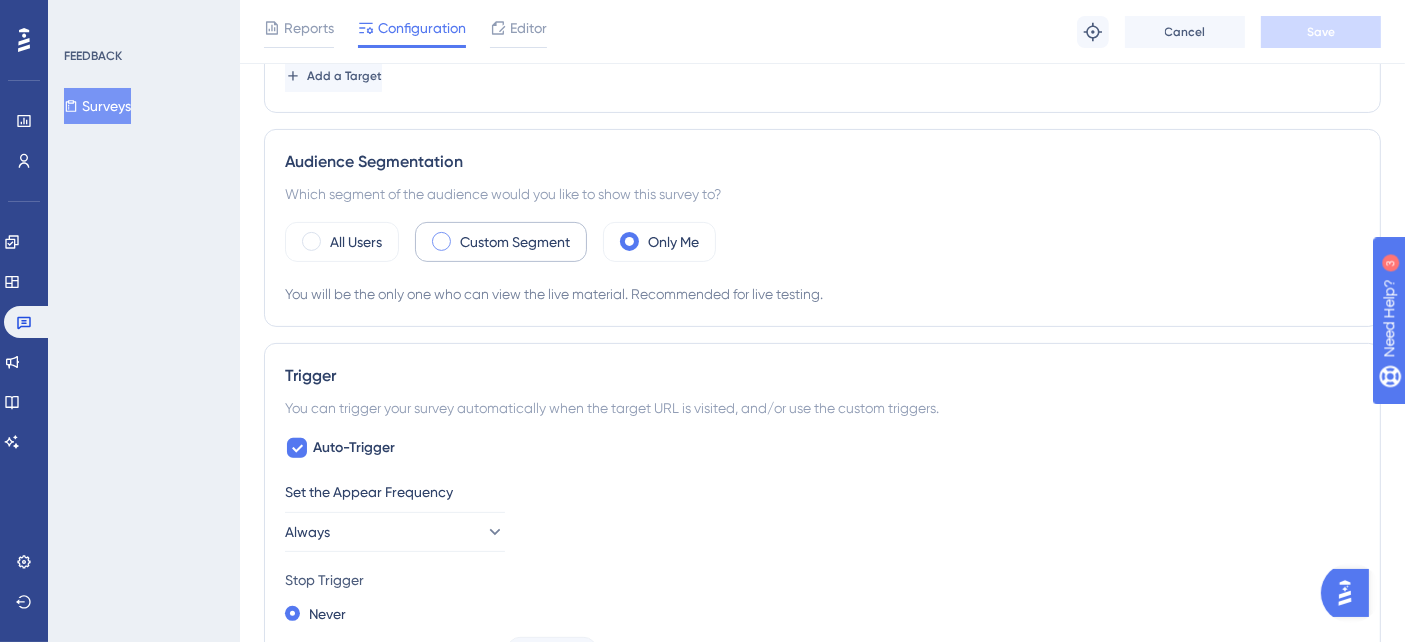 click on "Custom Segment" at bounding box center (515, 242) 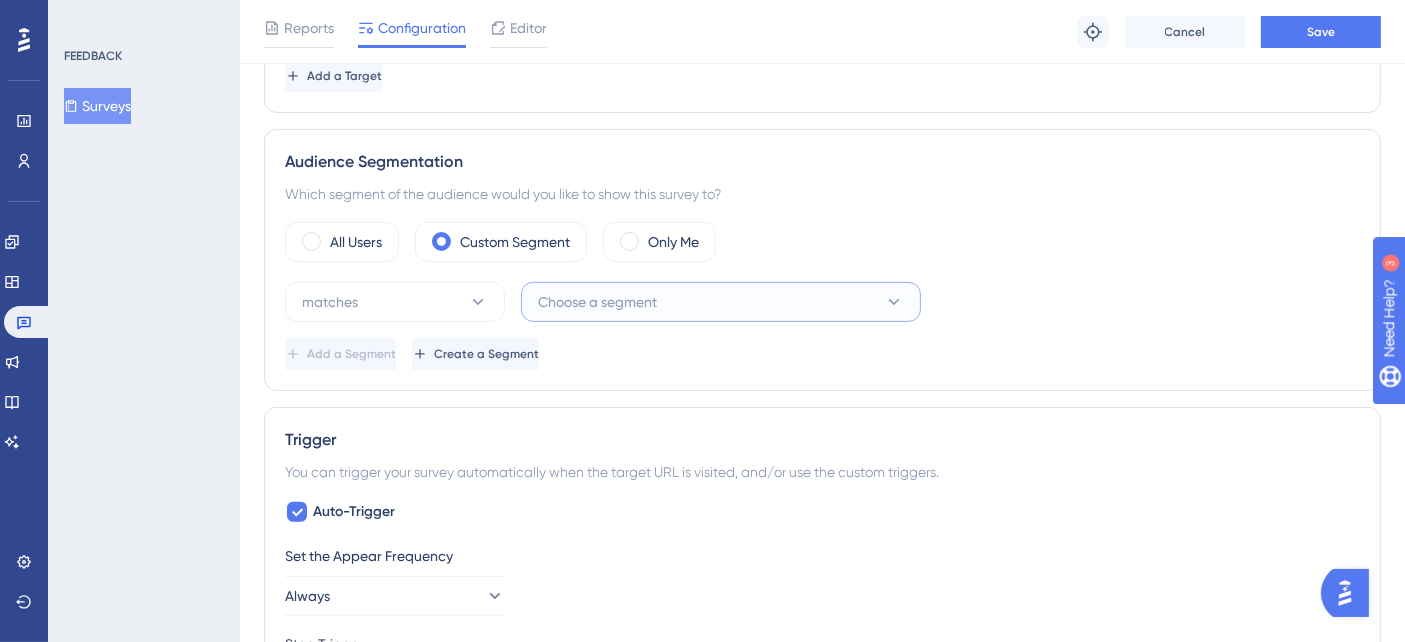 click on "Choose a segment" at bounding box center (597, 302) 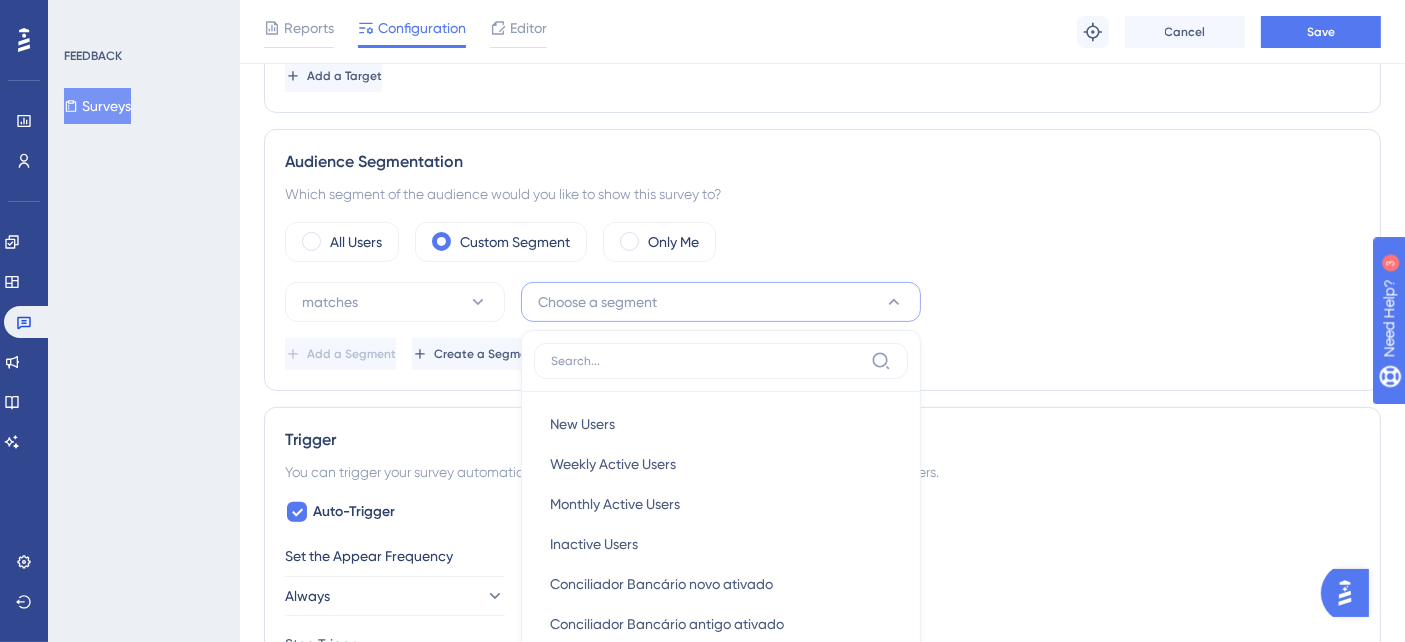 scroll, scrollTop: 758, scrollLeft: 0, axis: vertical 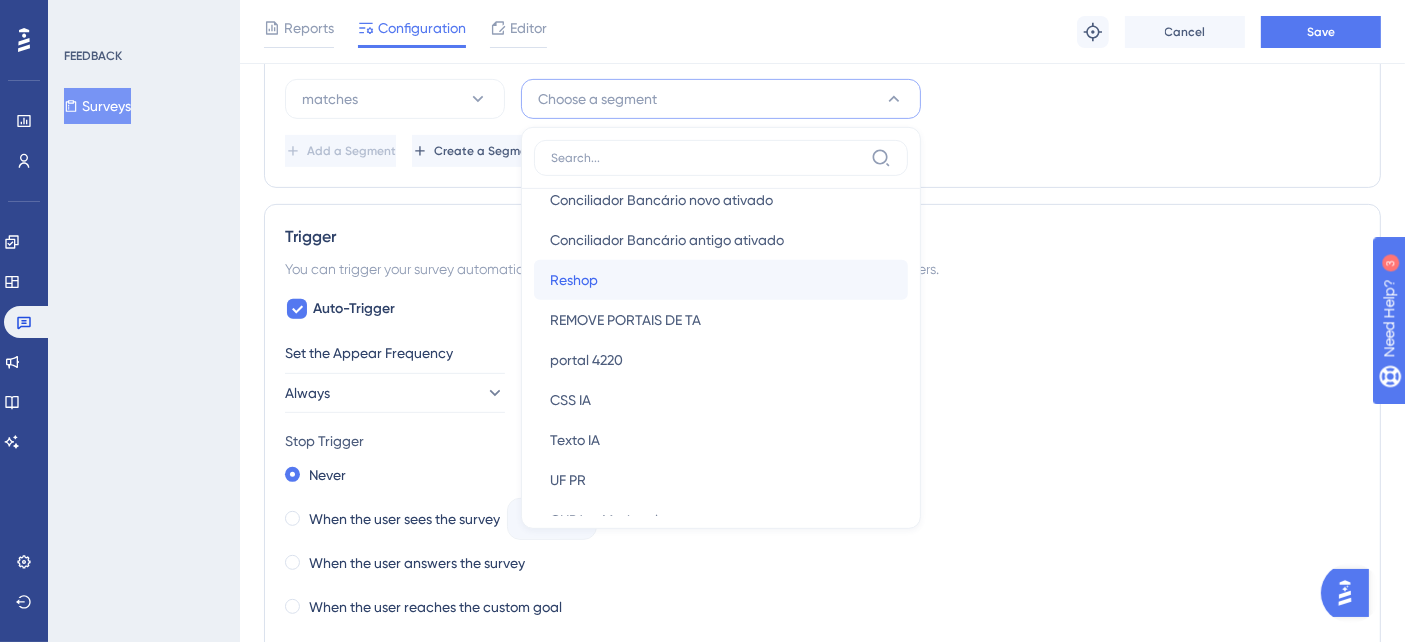 click on "Reshop Reshop" at bounding box center [721, 280] 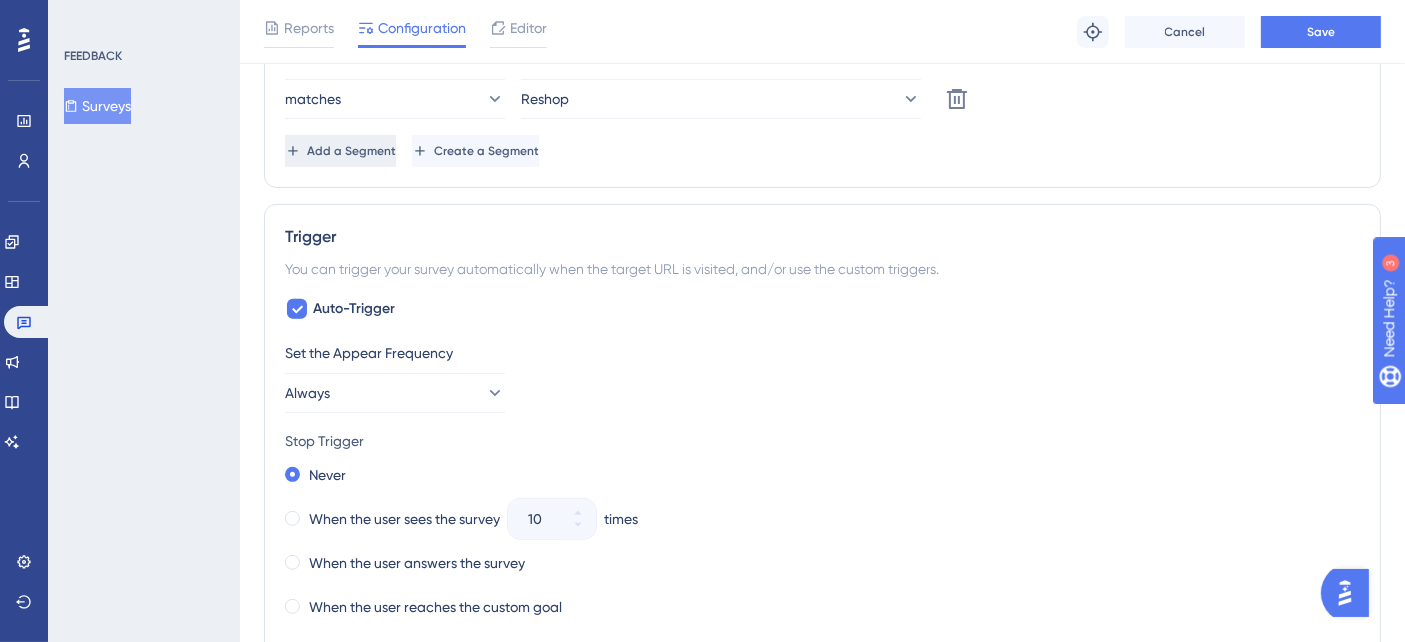 click on "Add a Segment" at bounding box center (351, 151) 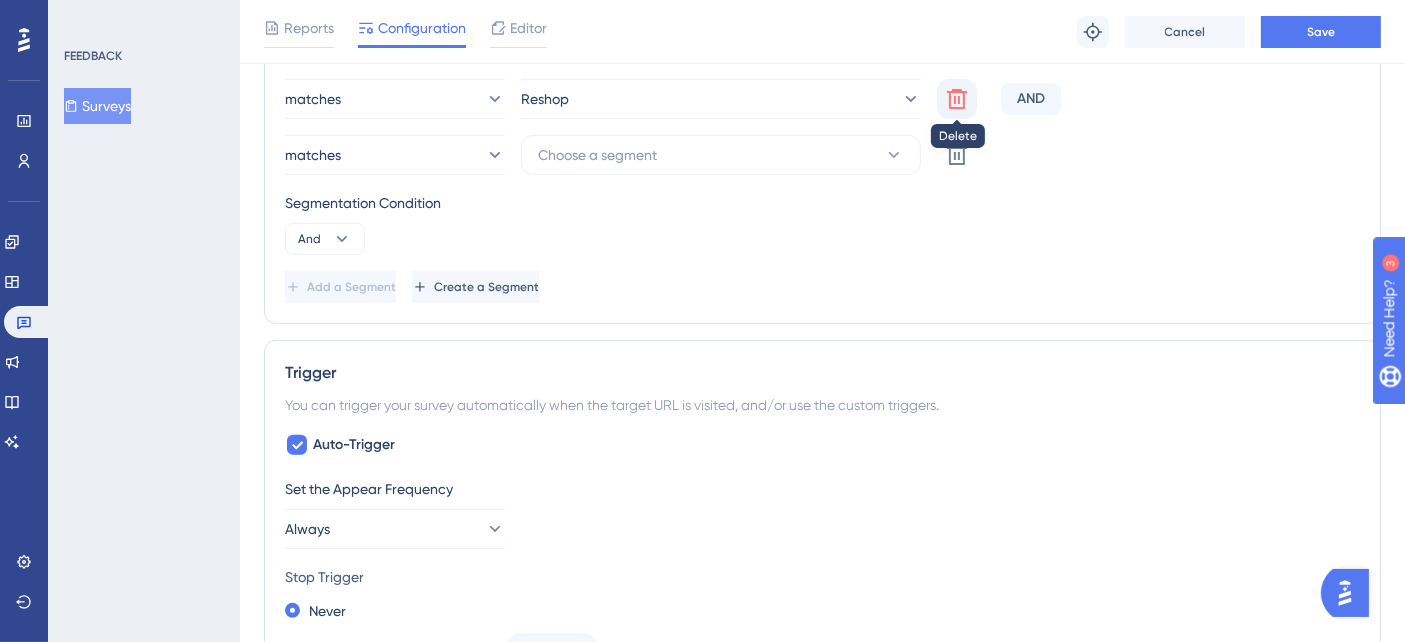 click 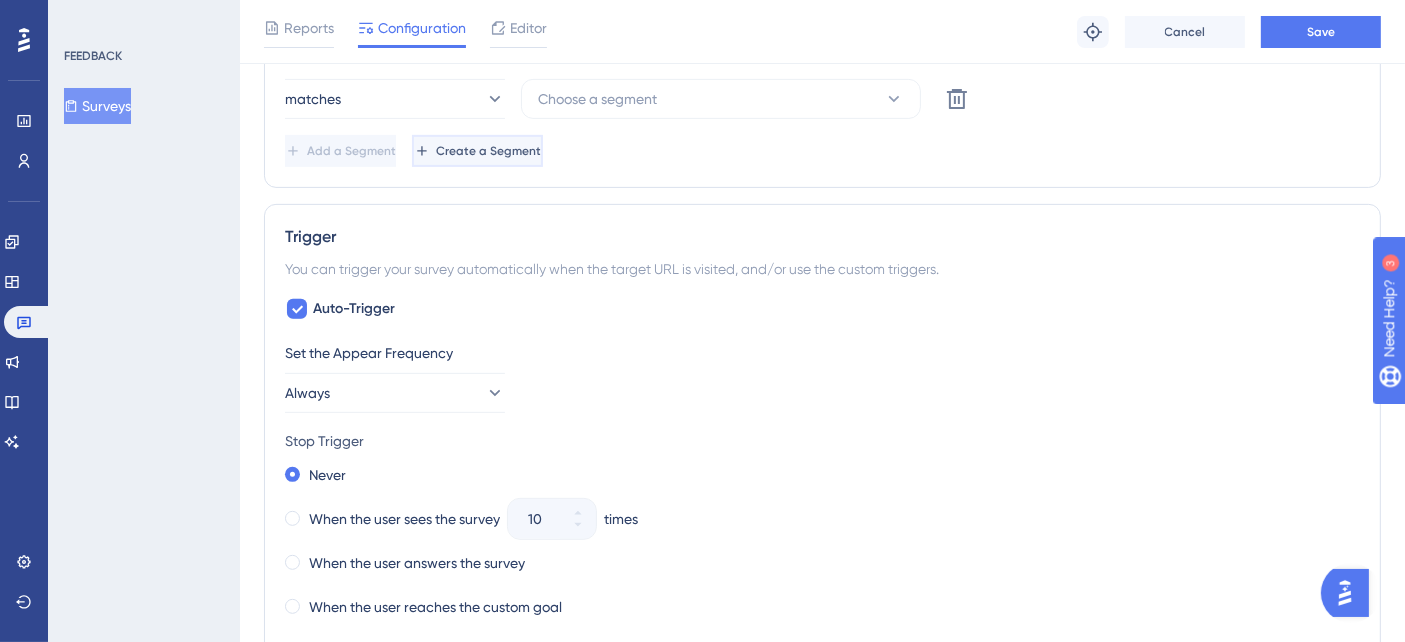 click on "Create a Segment" at bounding box center [488, 151] 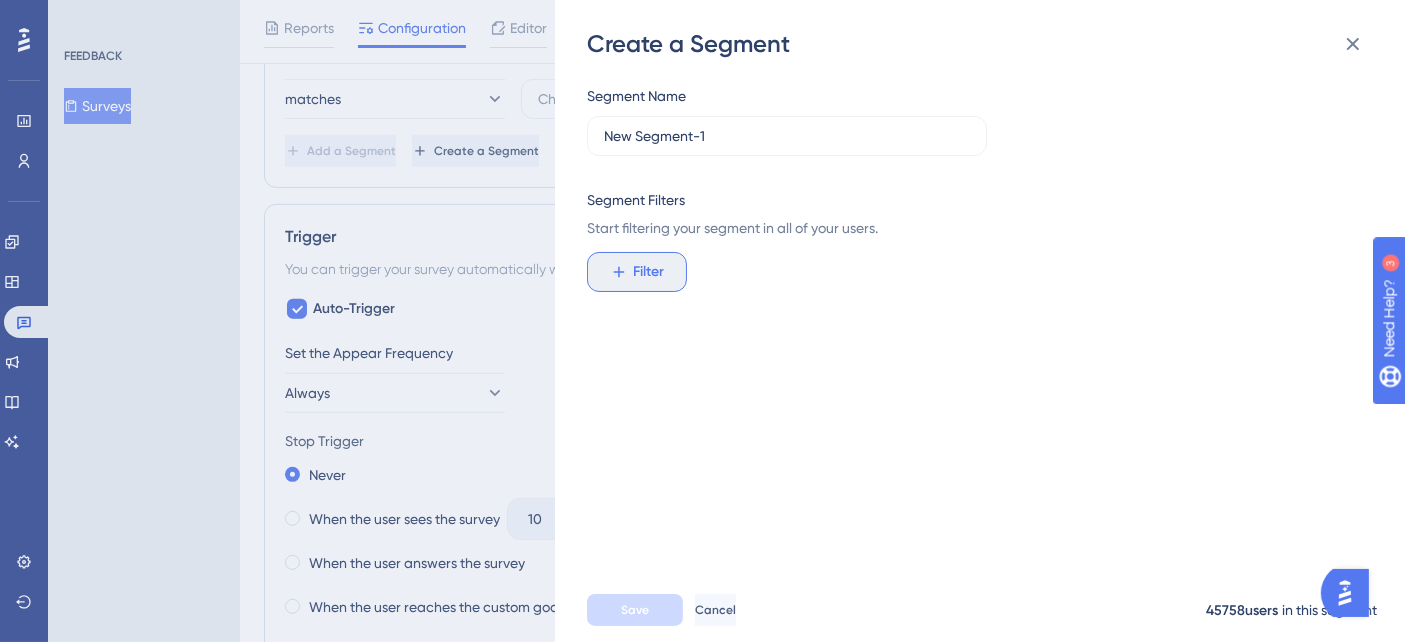 click on "Filter" at bounding box center [649, 272] 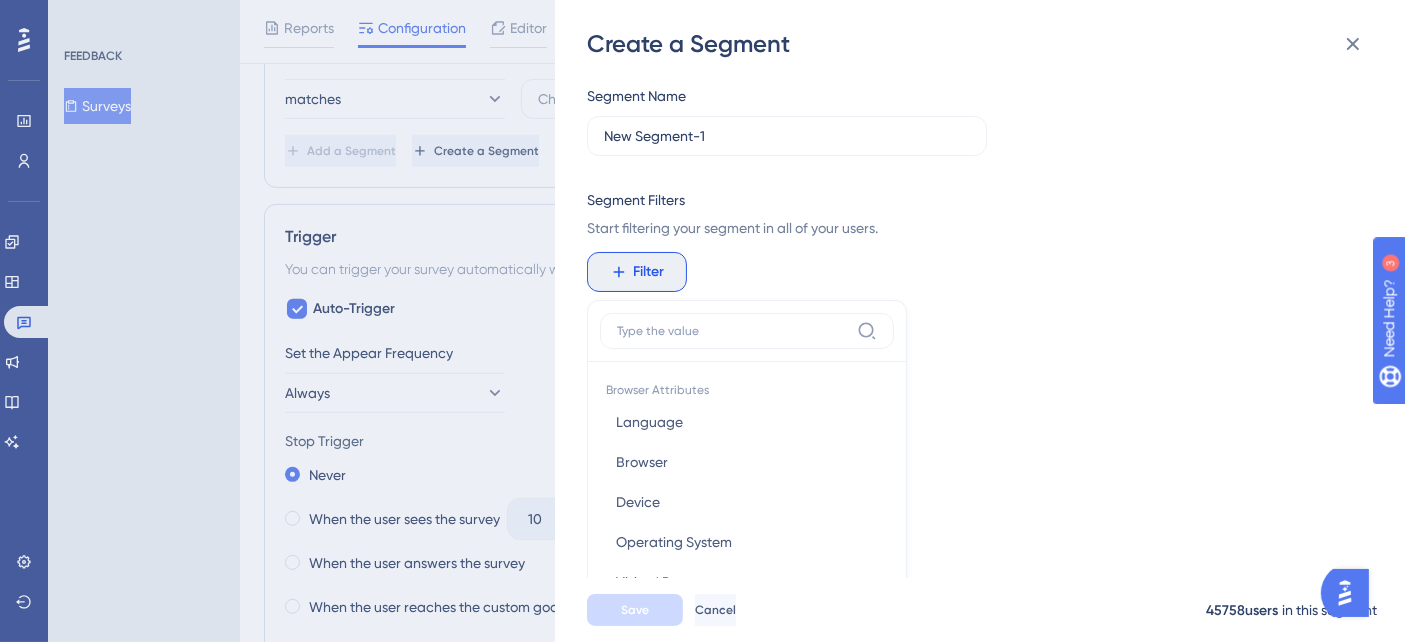 scroll, scrollTop: 173, scrollLeft: 0, axis: vertical 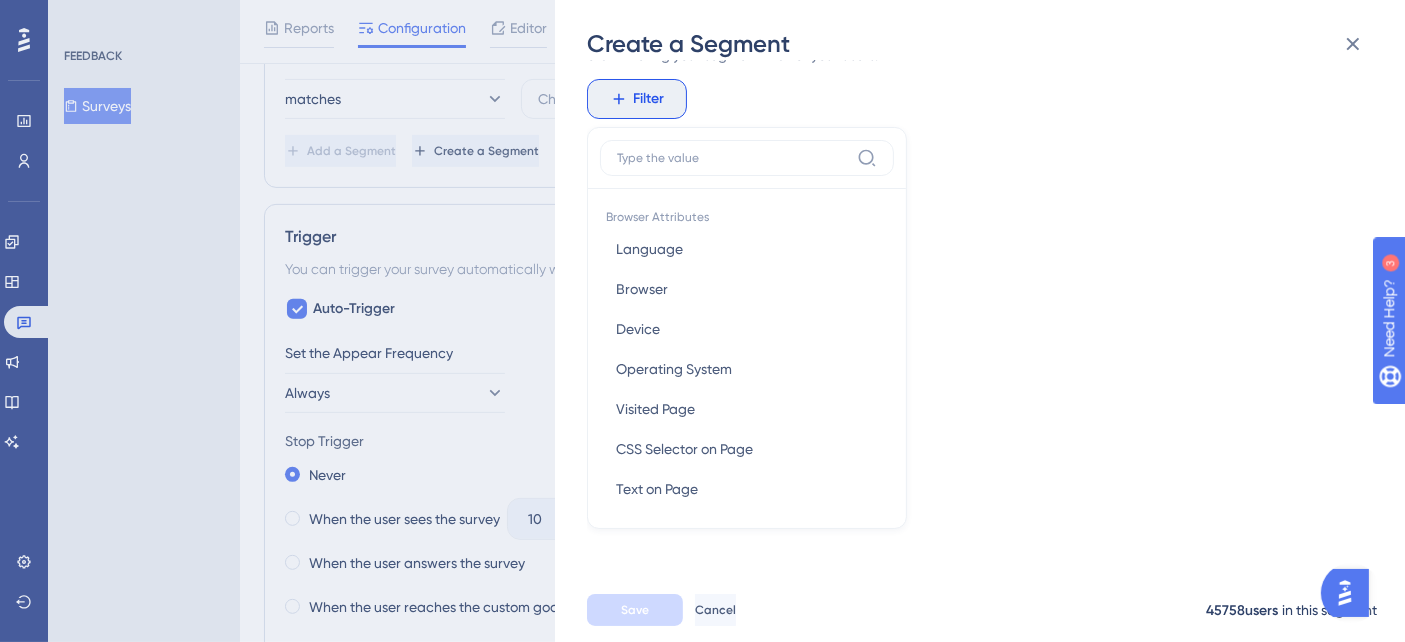click on "Browser Attributes Language Language Browser Browser Device Device Operating System Operating System Visited Page Visited Page CSS Selector on Page CSS Selector on Page Text on Page Text on Page UserGuiding Materials Guide Guide Checklist Checklist Survey Interaction Survey Interaction Survey Answer Survey Answer Hotspot Interaction Hotspot Interaction Custom Button Interaction Custom Button Interaction Goal Goal AI Assistant AI Assistant Resource Center Interaction Resource Center Interaction Resource Center Tab Resource Center Tab Product Updates Product Updates Product Updates Post Product Updates Post Knowledge Base Knowledge Base Knowledge Base Article Knowledge Base Article User Attributes User ID User ID Web Session Web Session First Interaction First Interaction Last Interaction Last Interaction ambiente ambiente cnpj cnpj Email Email empresa empresa empresaId empresaId habilitaConciliadorBancarioAntigo habilitaConciliadorBancarioAntigo idEmpresa idEmpresa idPortal idPortal login login mobile mobile" at bounding box center [747, 328] 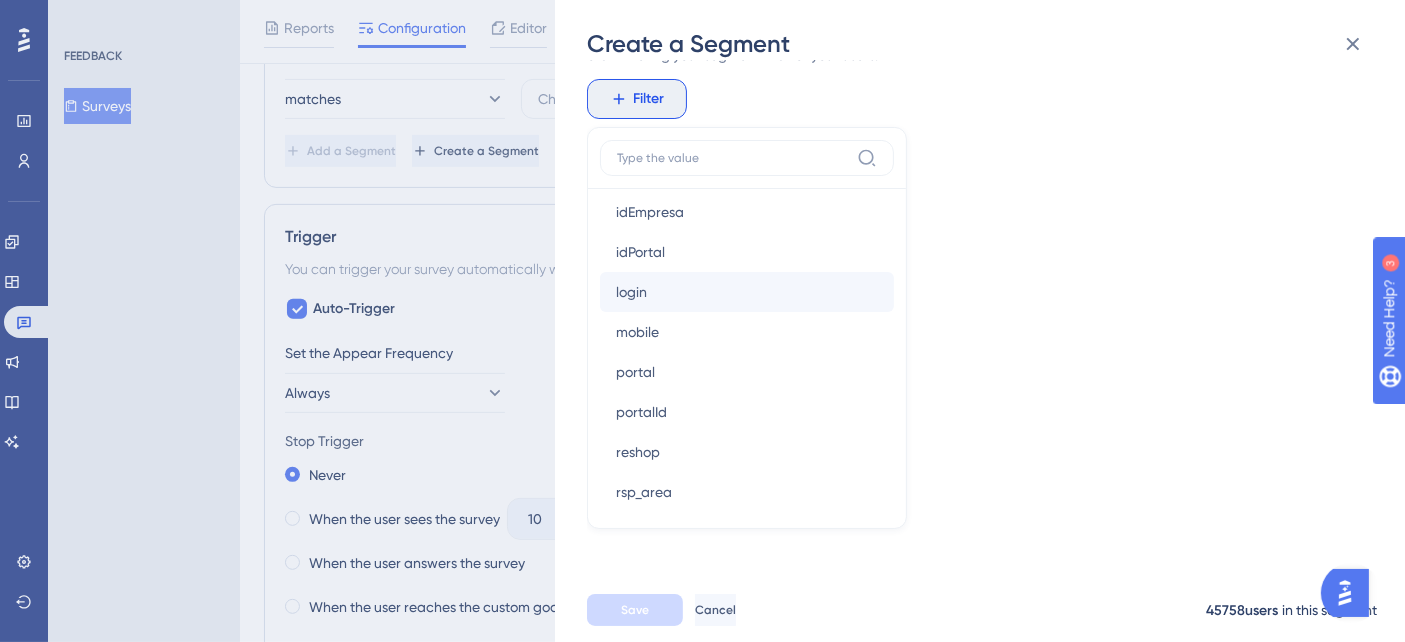scroll, scrollTop: 1444, scrollLeft: 0, axis: vertical 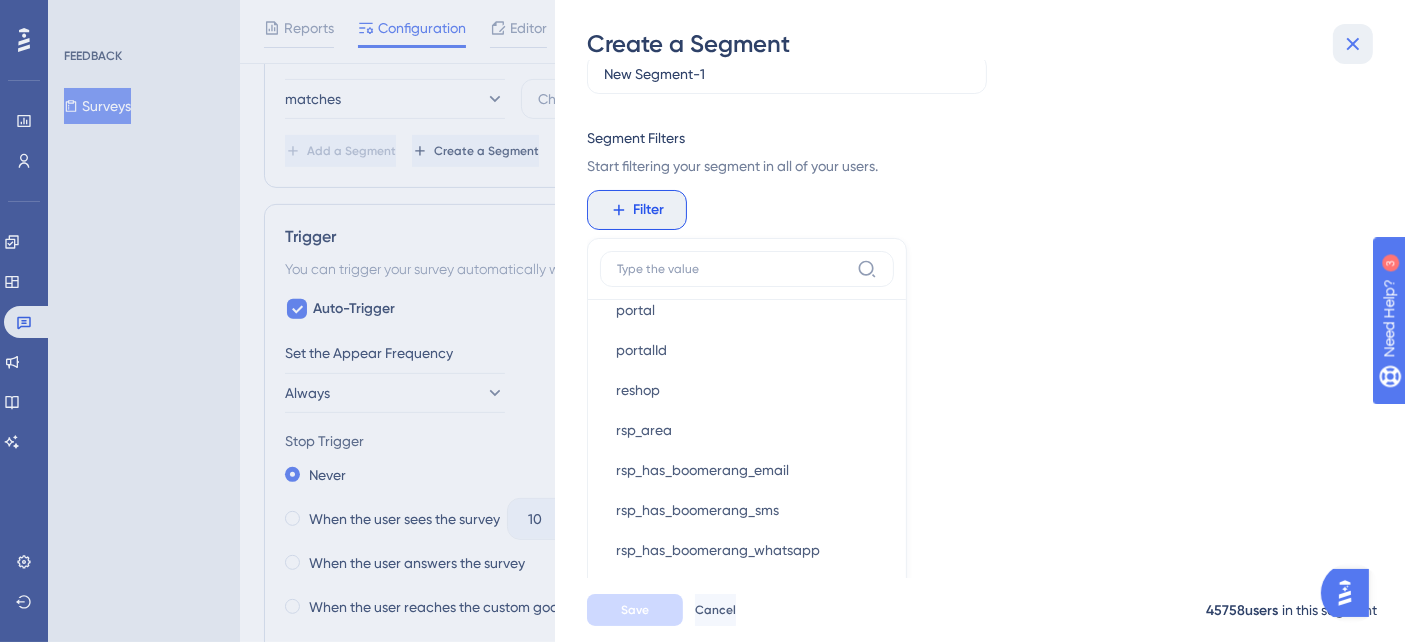 click 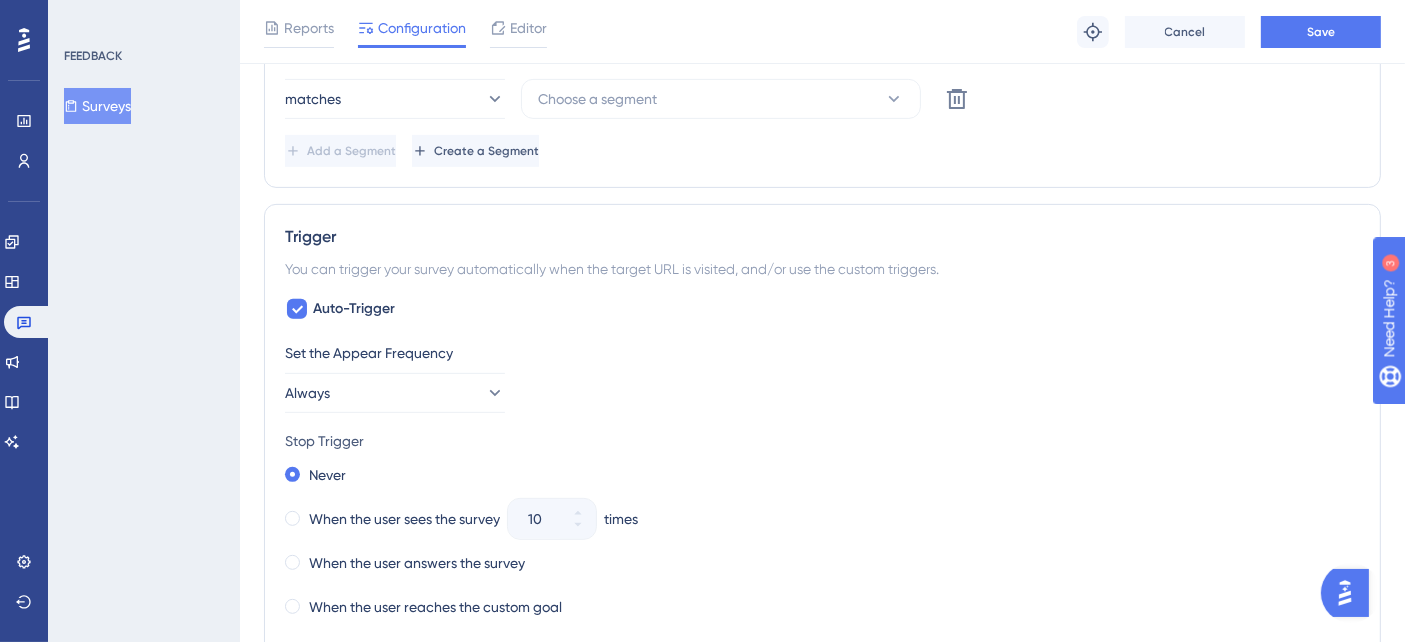 scroll, scrollTop: 536, scrollLeft: 0, axis: vertical 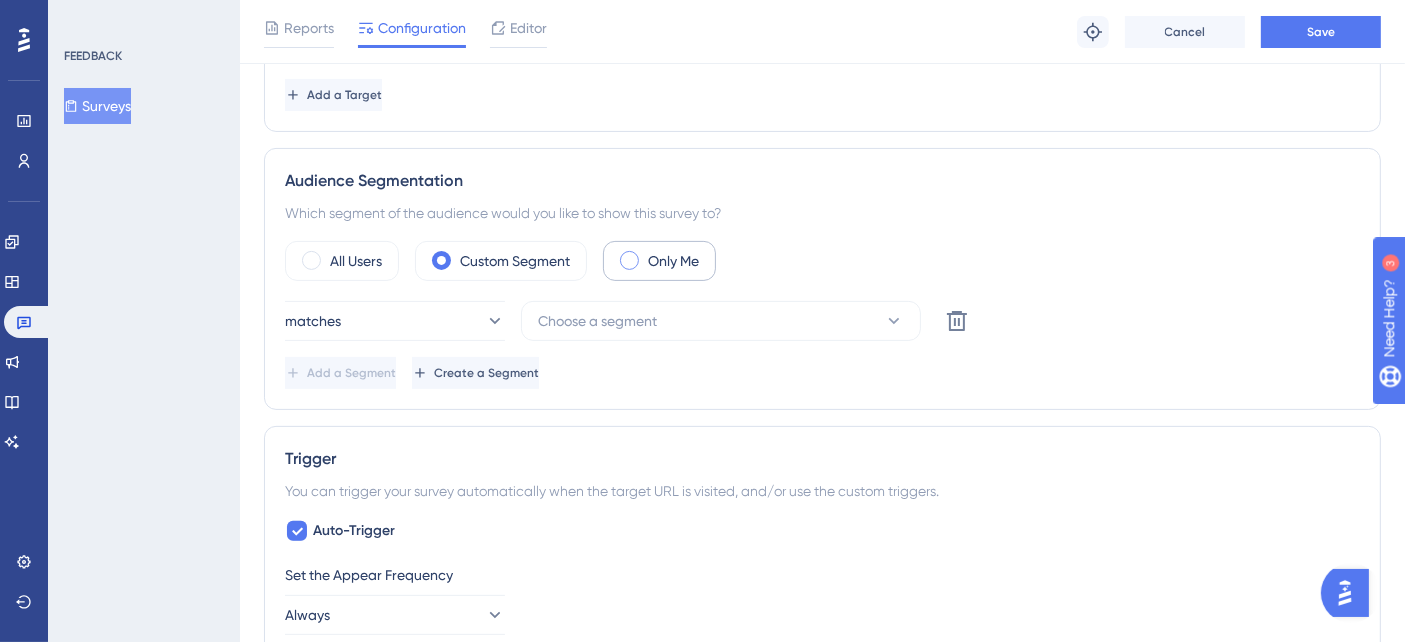 click on "Only Me" at bounding box center (673, 261) 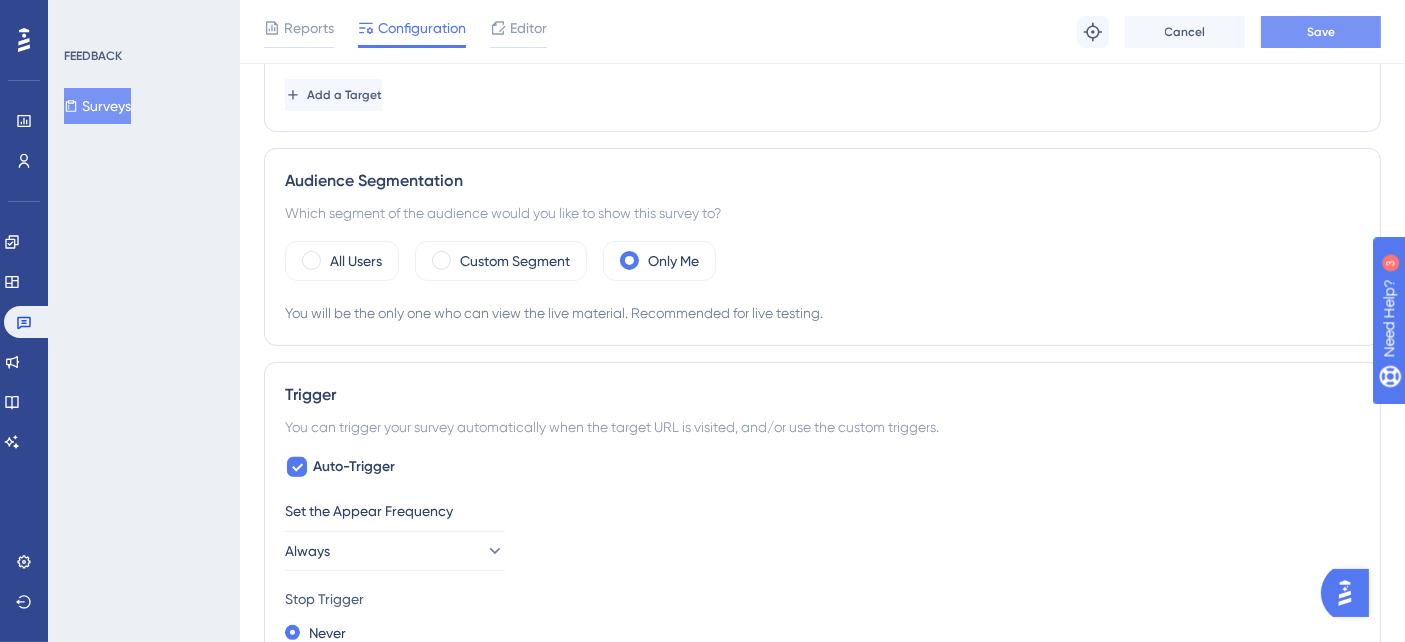 click on "Save" at bounding box center (1321, 32) 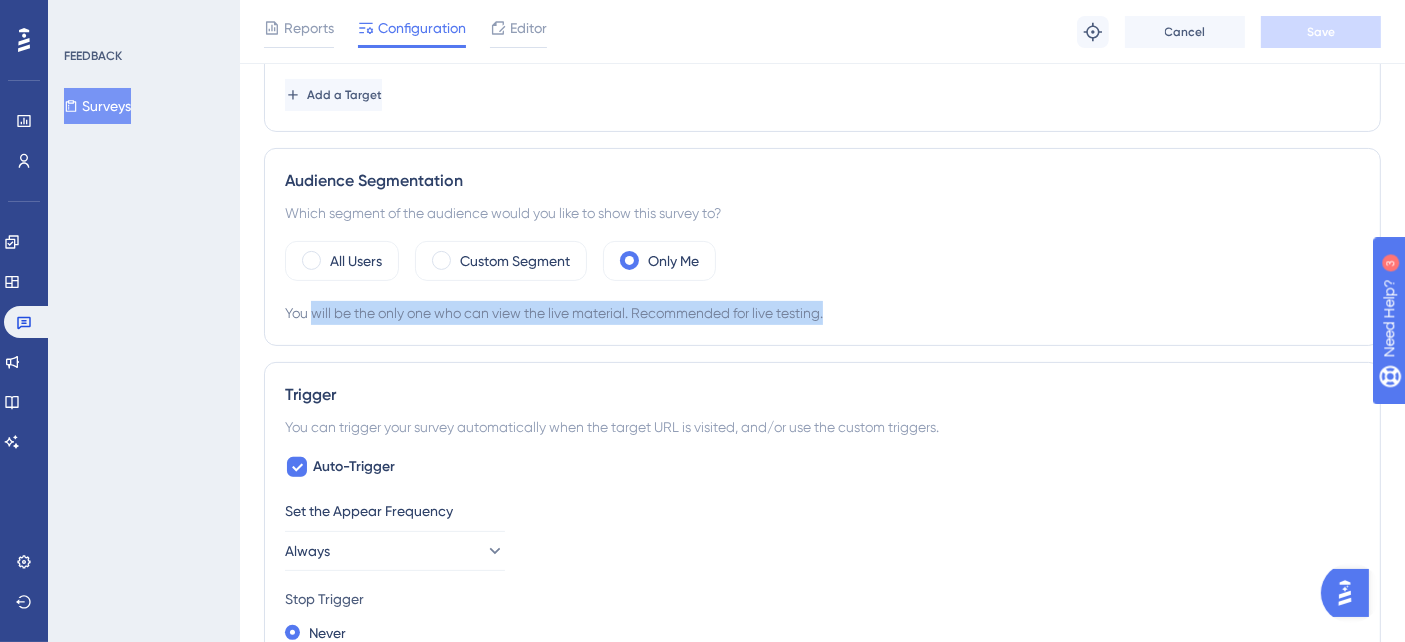 drag, startPoint x: 314, startPoint y: 316, endPoint x: 952, endPoint y: 297, distance: 638.28284 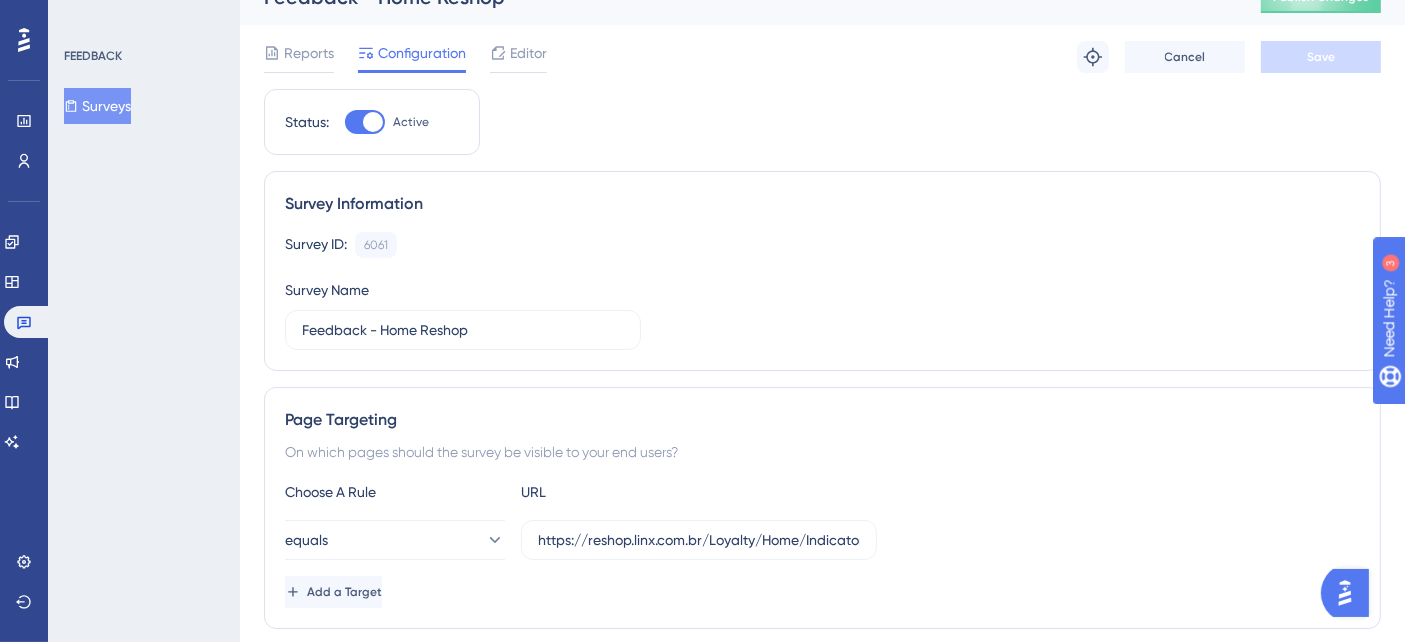 scroll, scrollTop: 0, scrollLeft: 0, axis: both 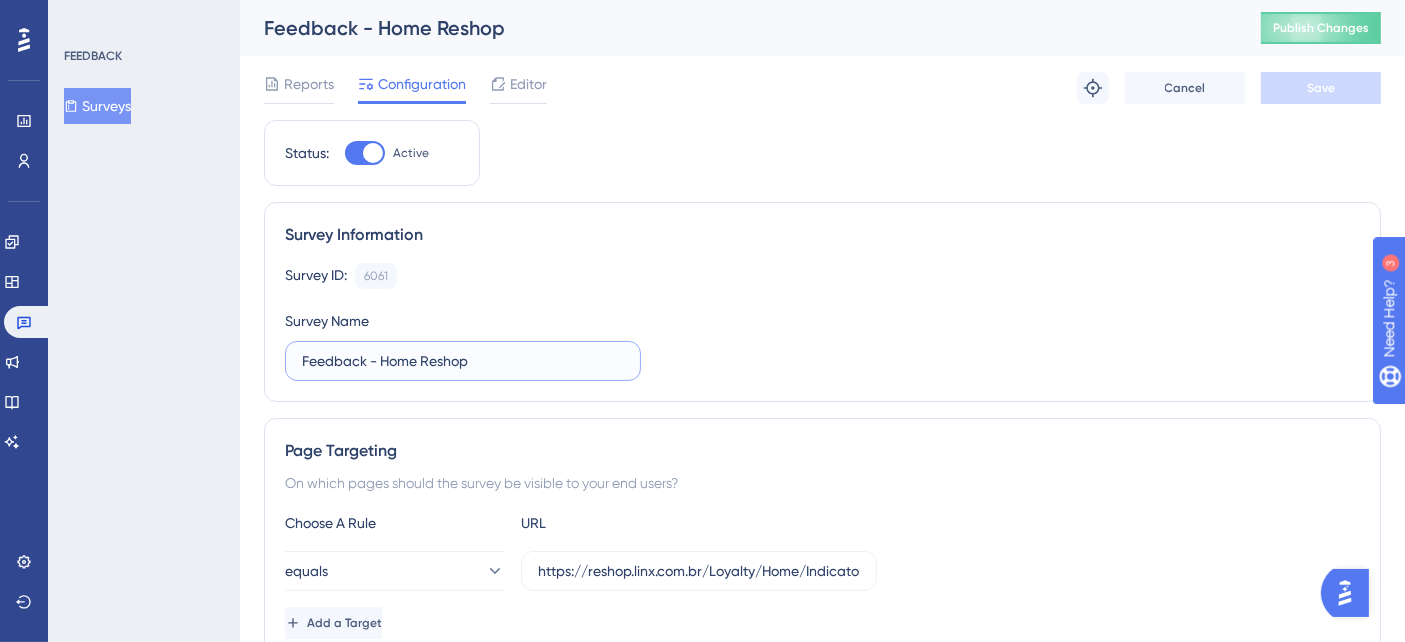 drag, startPoint x: 363, startPoint y: 364, endPoint x: 227, endPoint y: 355, distance: 136.29747 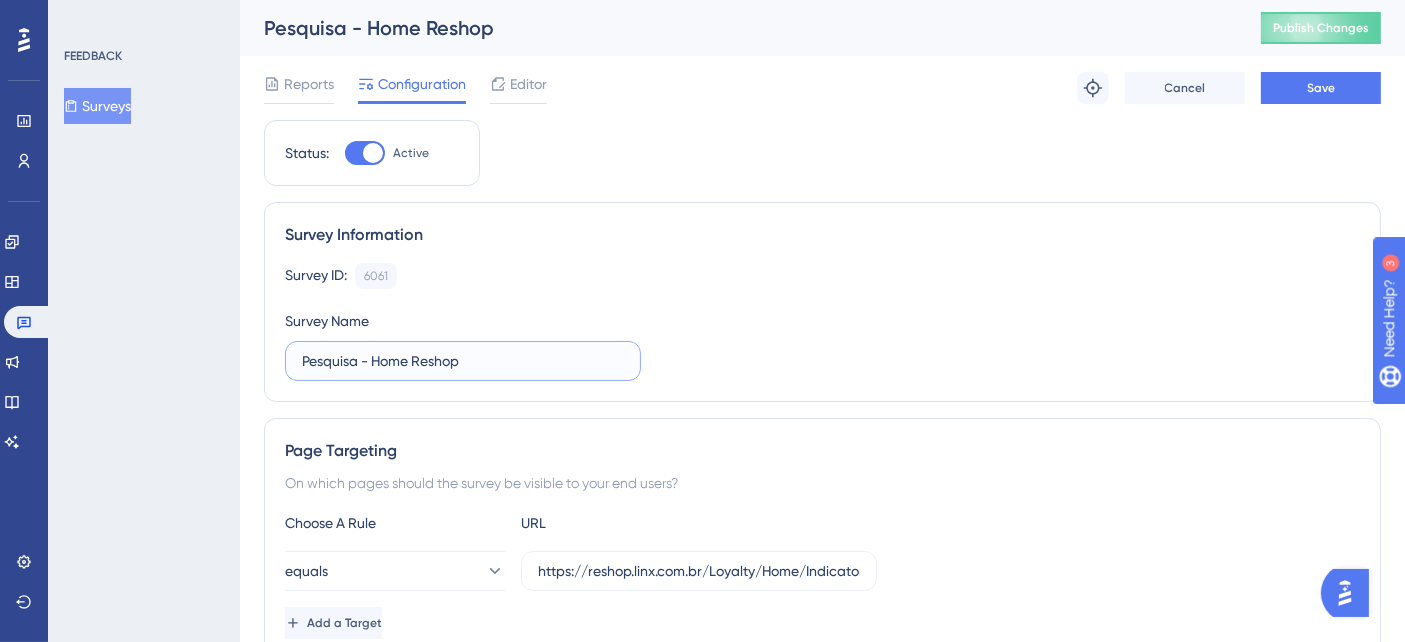 type on "Pesquisa - Home Reshop" 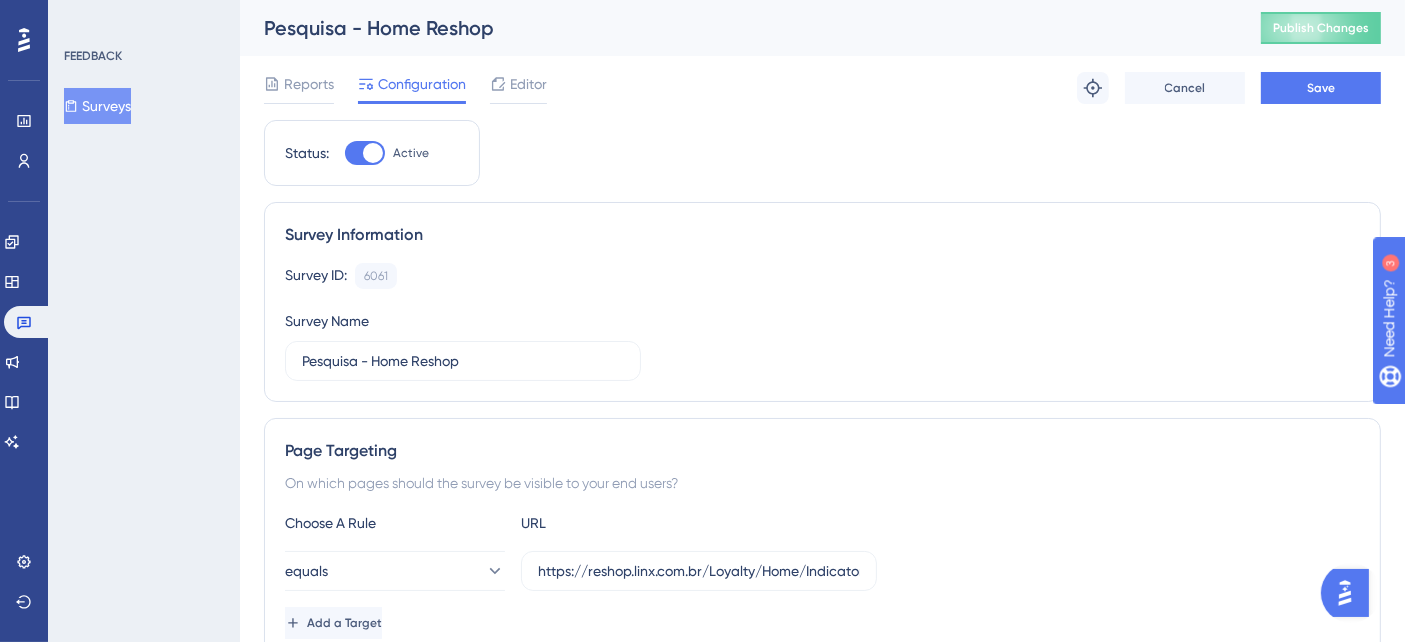 click on "Survey Information Survey ID: 6061 Copy Survey Name Pesquisa - Home Reshop" at bounding box center (822, 302) 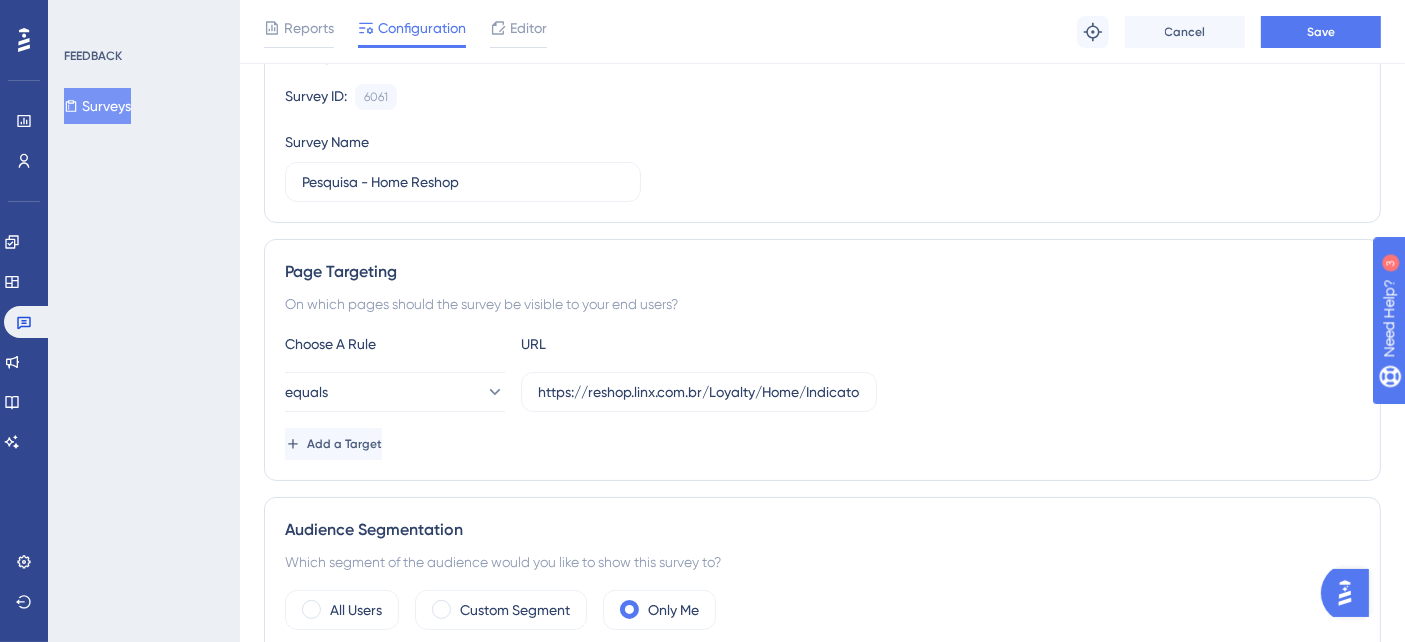 scroll, scrollTop: 222, scrollLeft: 0, axis: vertical 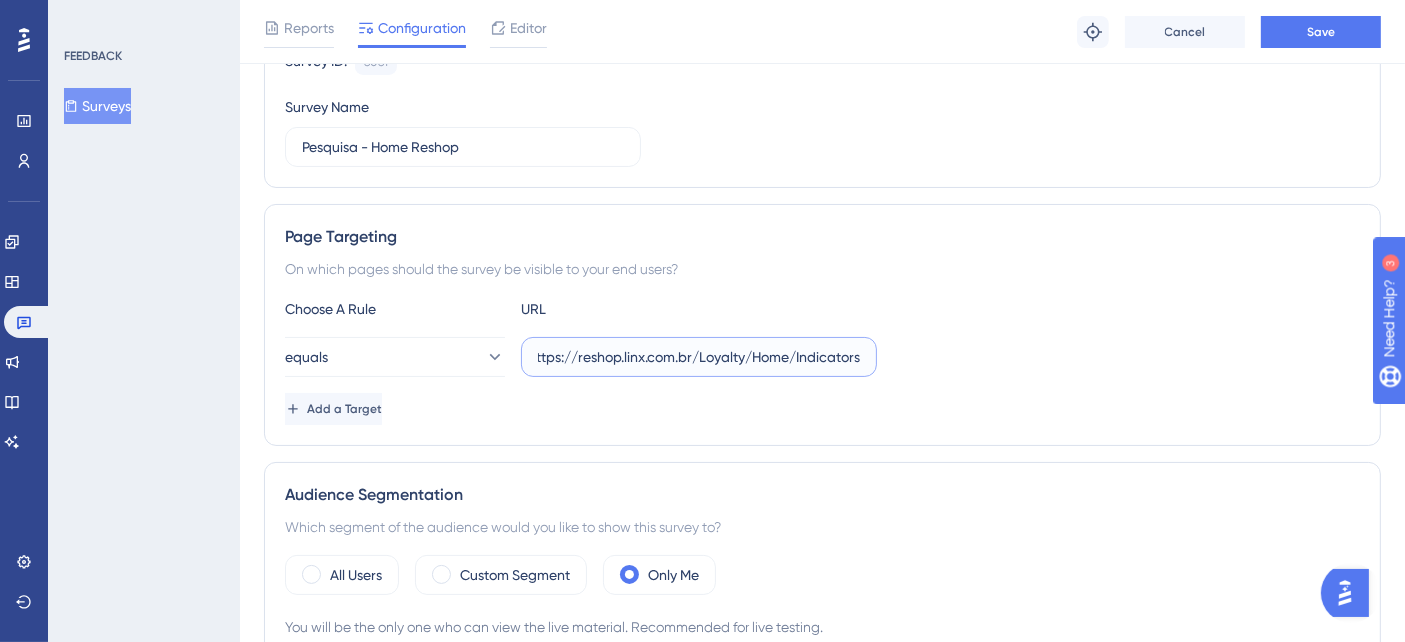 drag, startPoint x: 834, startPoint y: 362, endPoint x: 909, endPoint y: 354, distance: 75.42546 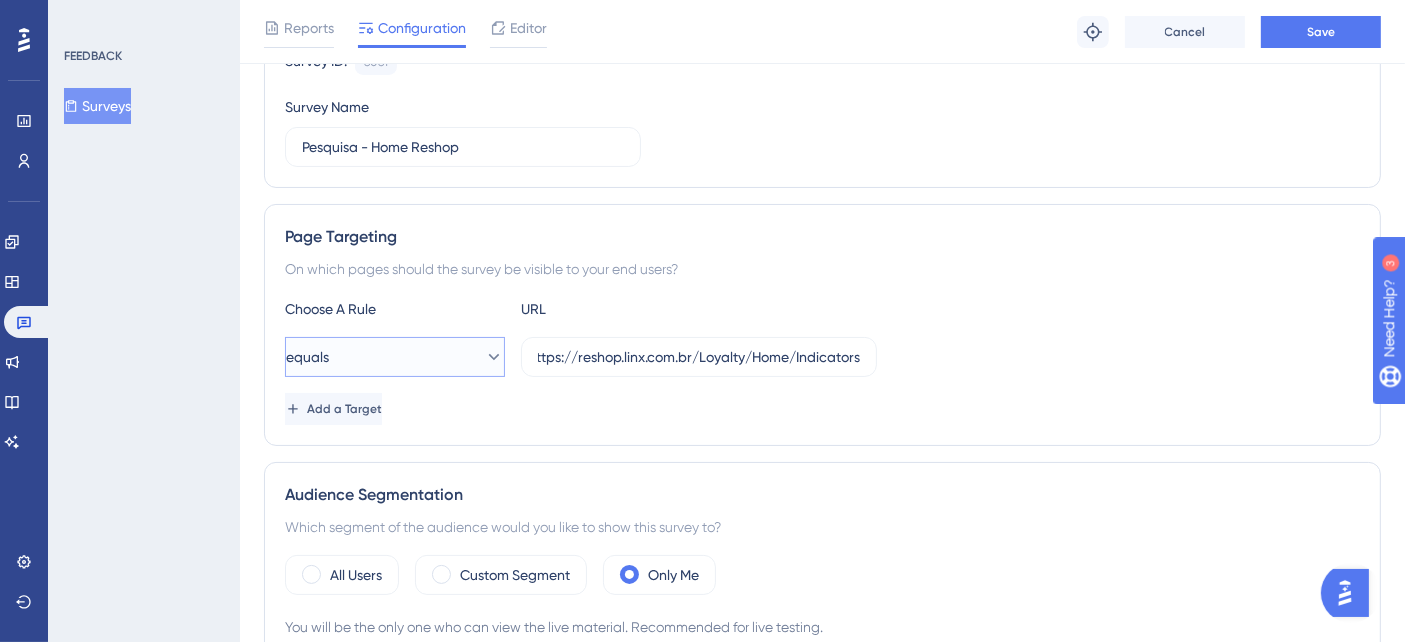 scroll, scrollTop: 0, scrollLeft: 0, axis: both 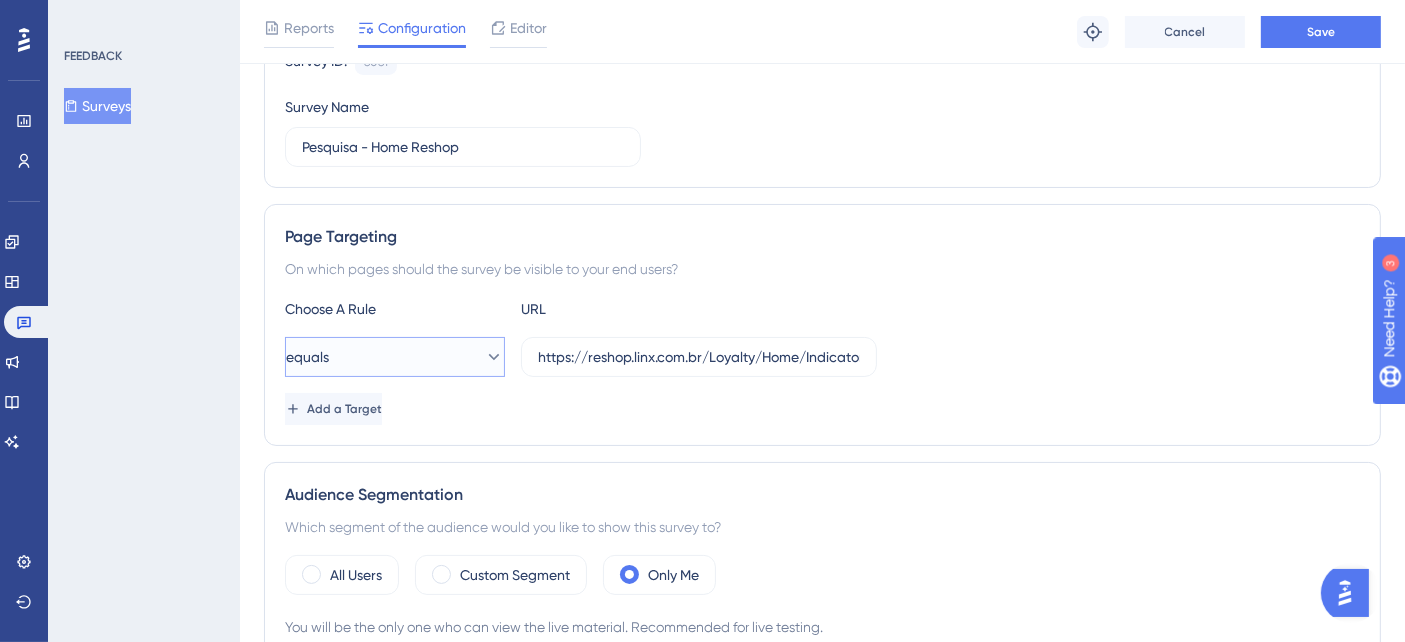click 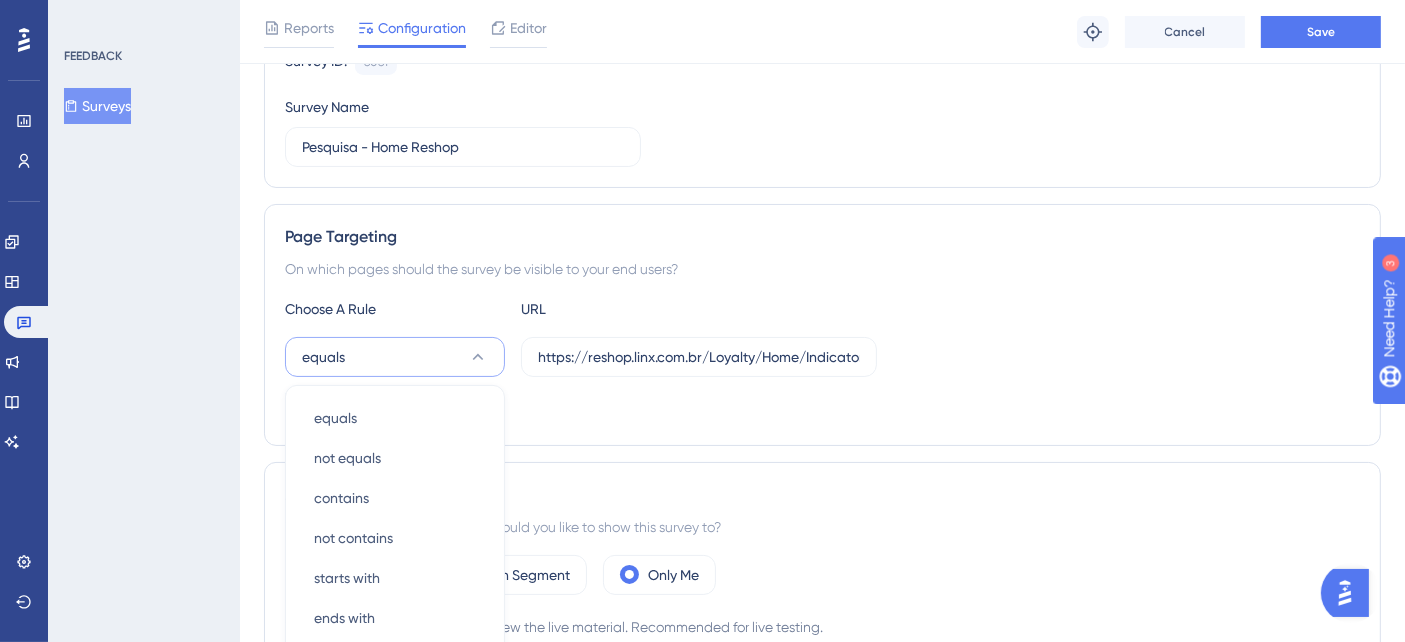 scroll, scrollTop: 434, scrollLeft: 0, axis: vertical 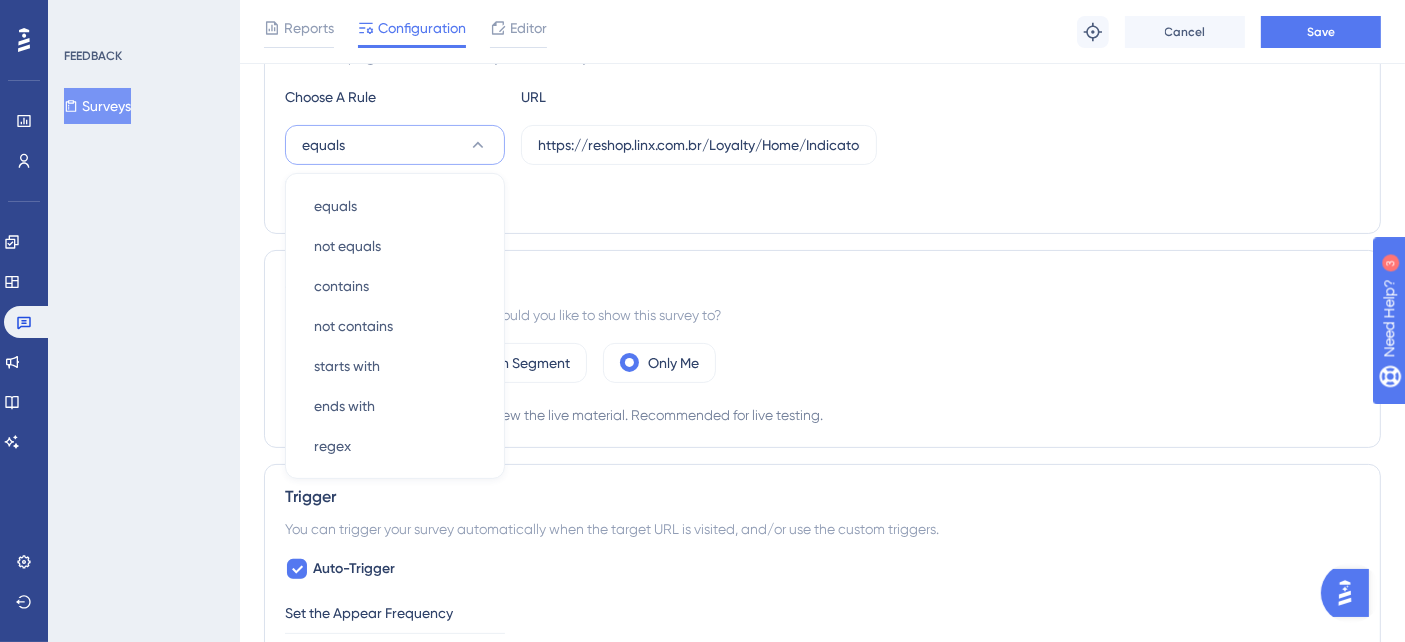 type 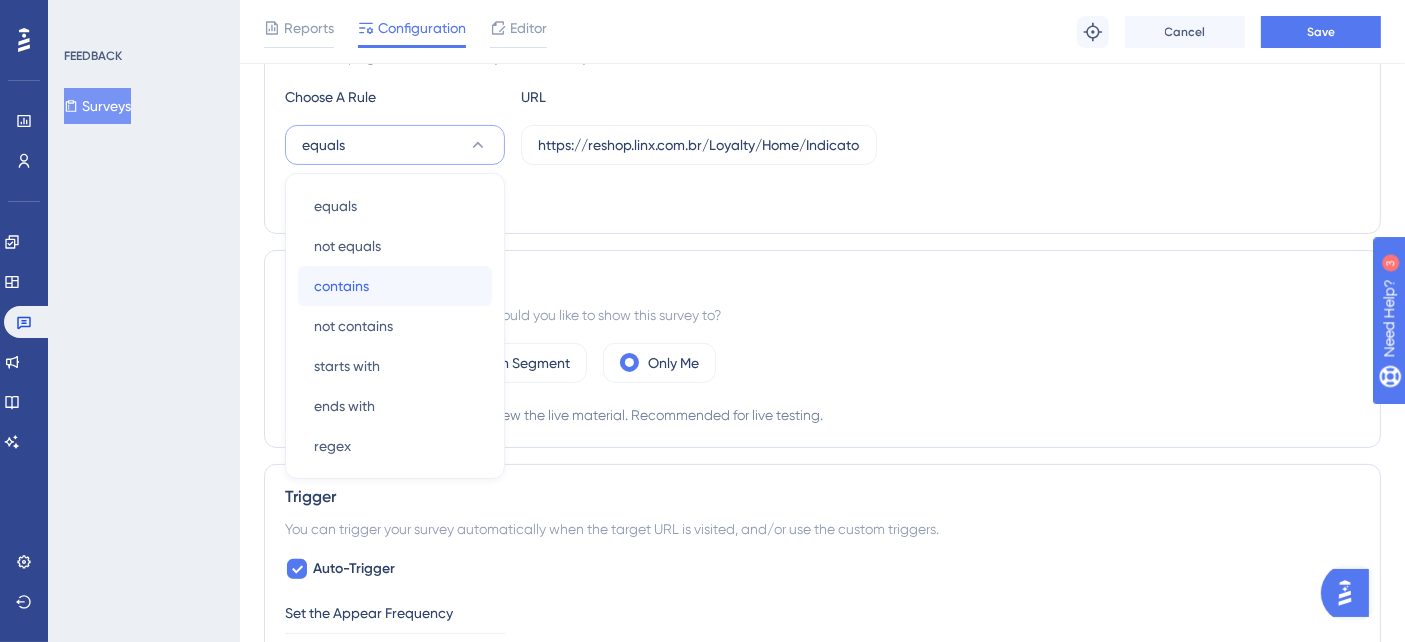 click on "contains contains" at bounding box center [395, 286] 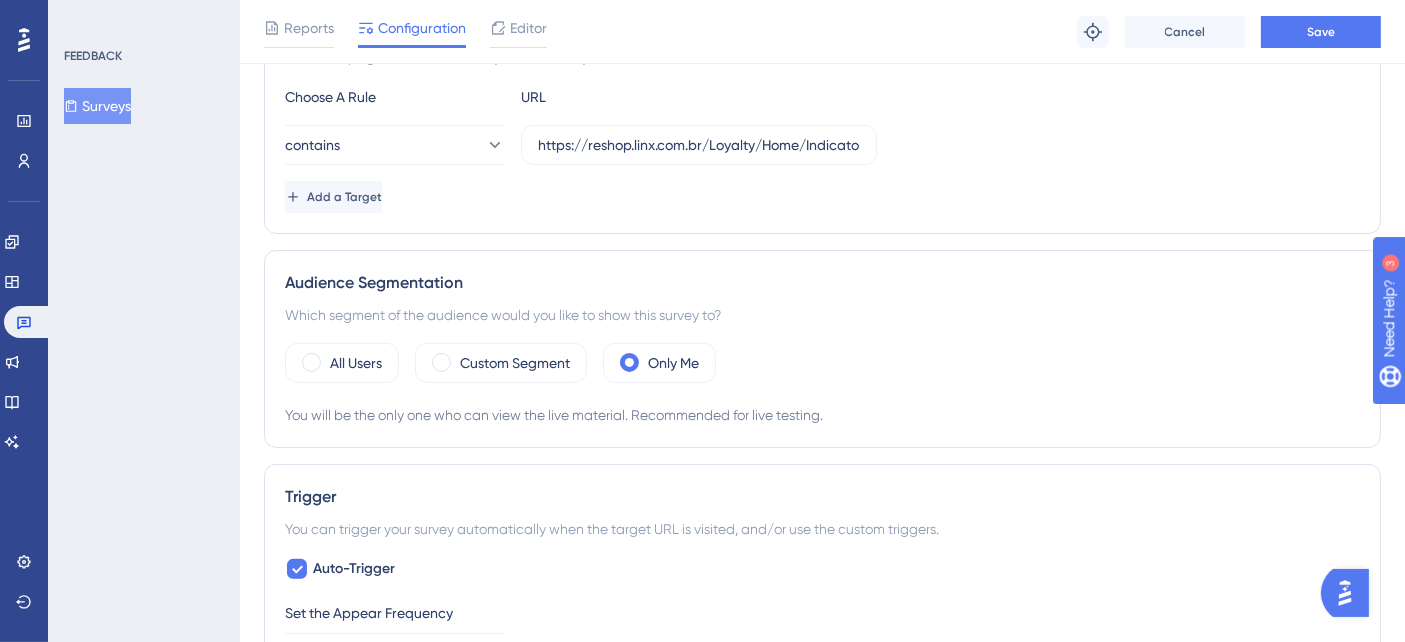 drag, startPoint x: 531, startPoint y: 137, endPoint x: 915, endPoint y: 135, distance: 384.00522 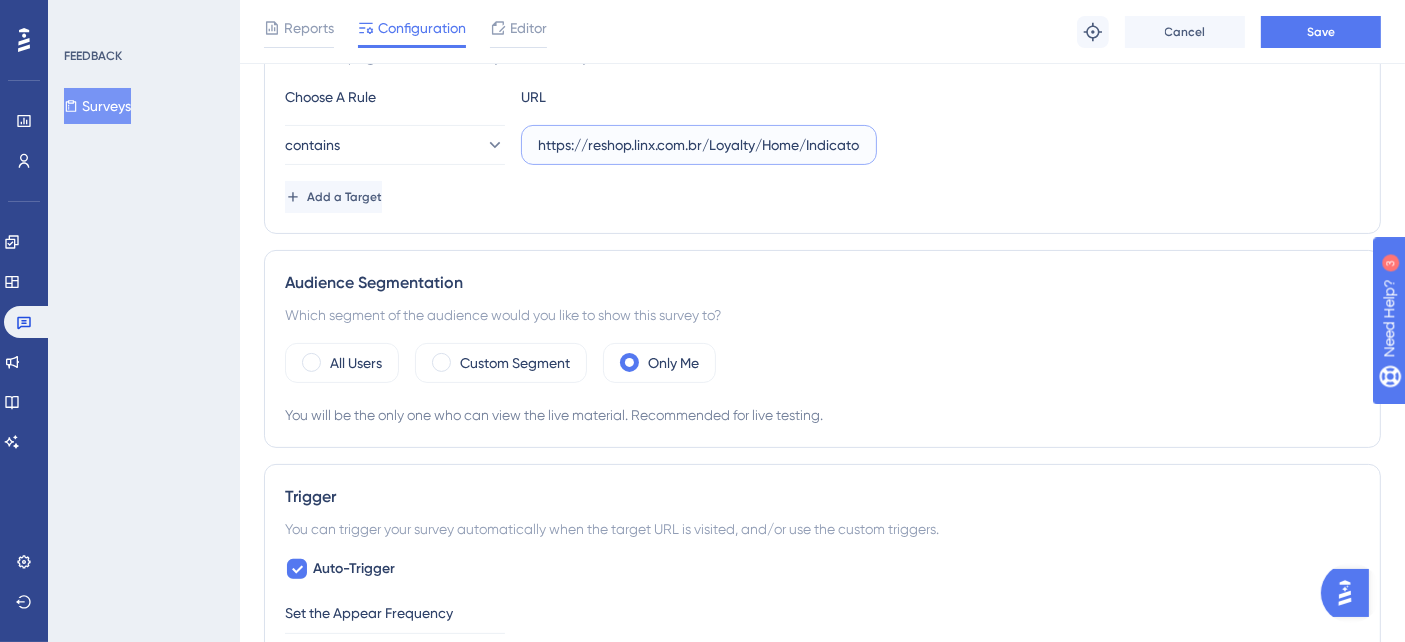 click on "https://reshop.linx.com.br/Loyalty/Home/Indicators" at bounding box center (699, 145) 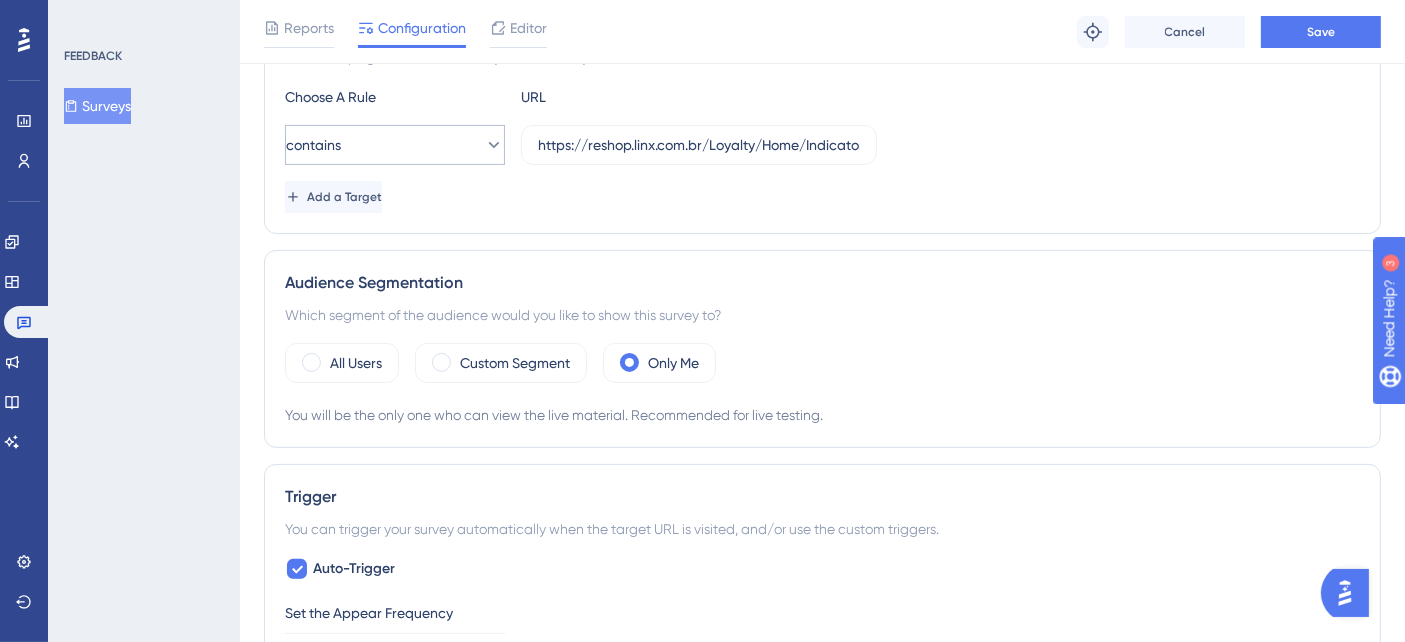 drag, startPoint x: 860, startPoint y: 138, endPoint x: 482, endPoint y: 138, distance: 378 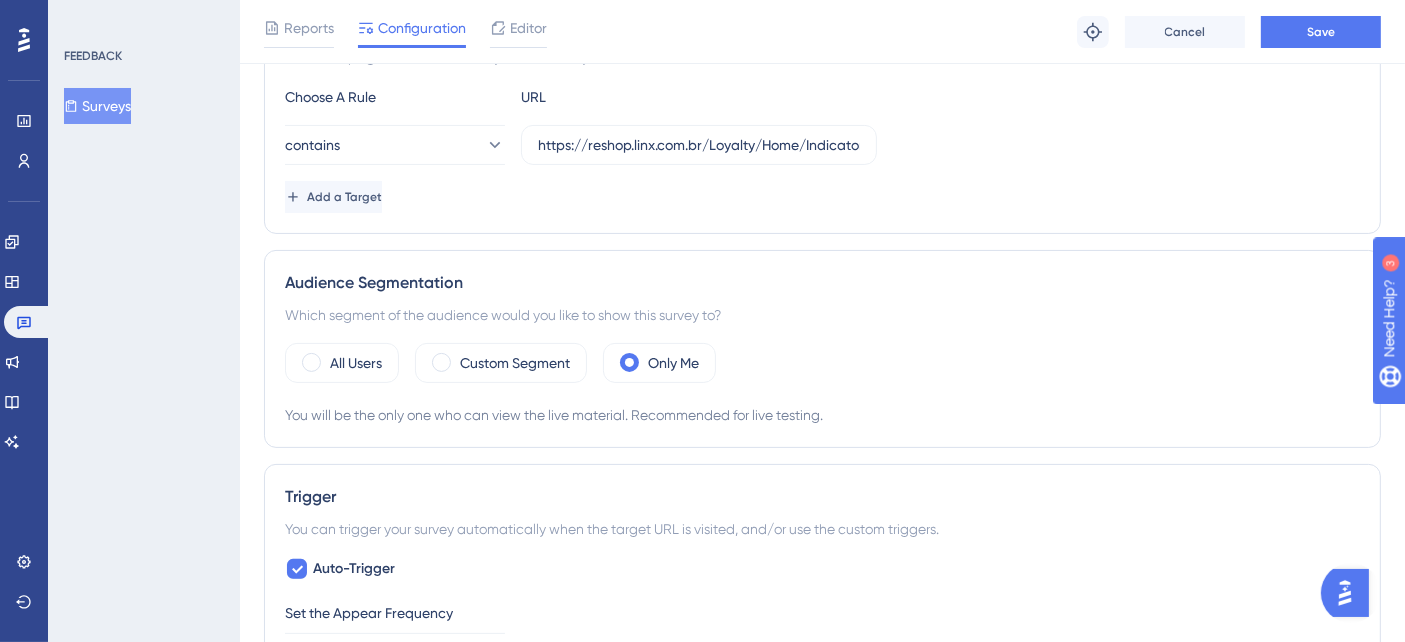 scroll, scrollTop: 322, scrollLeft: 0, axis: vertical 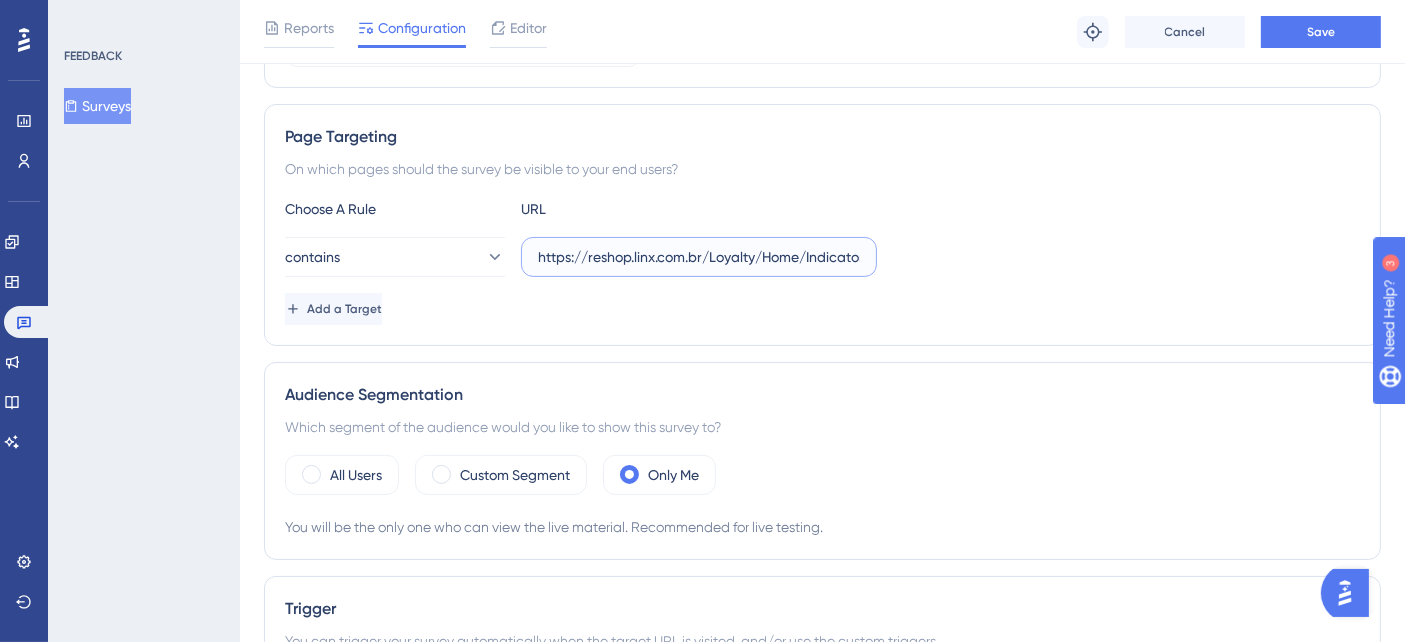 click on "https://reshop.linx.com.br/Loyalty/Home/Indicators" at bounding box center [699, 257] 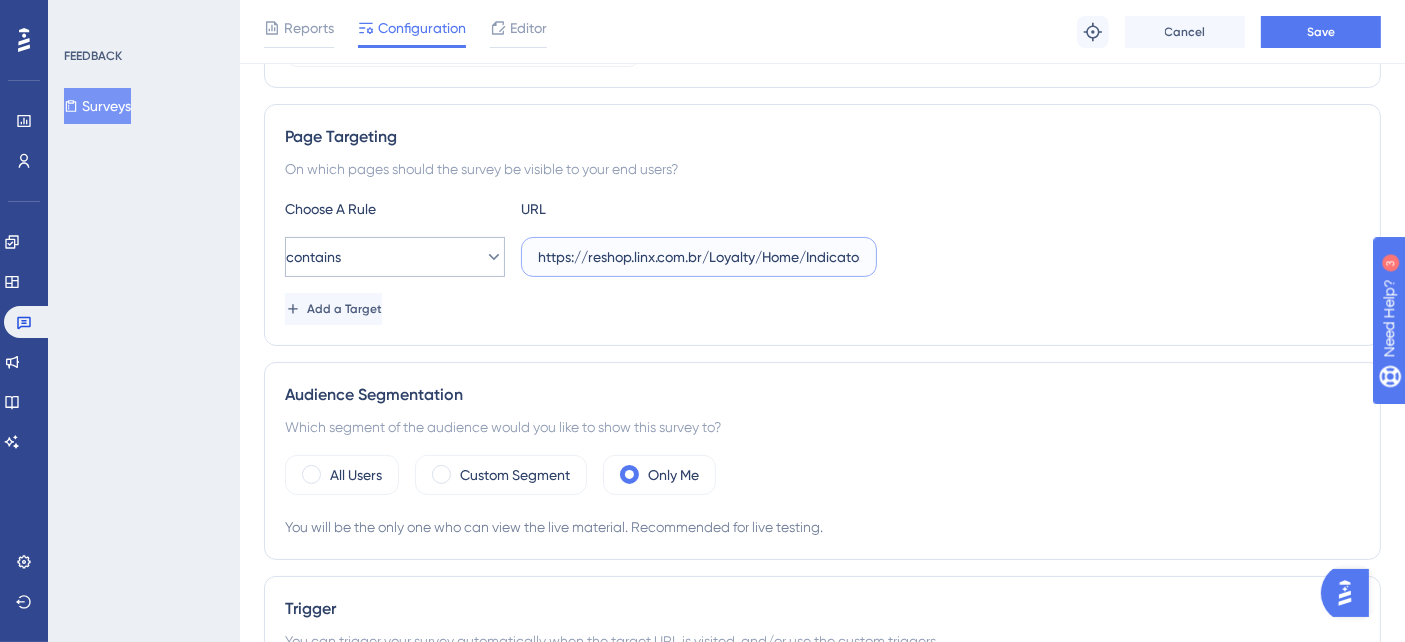 drag, startPoint x: 837, startPoint y: 257, endPoint x: 488, endPoint y: 242, distance: 349.3222 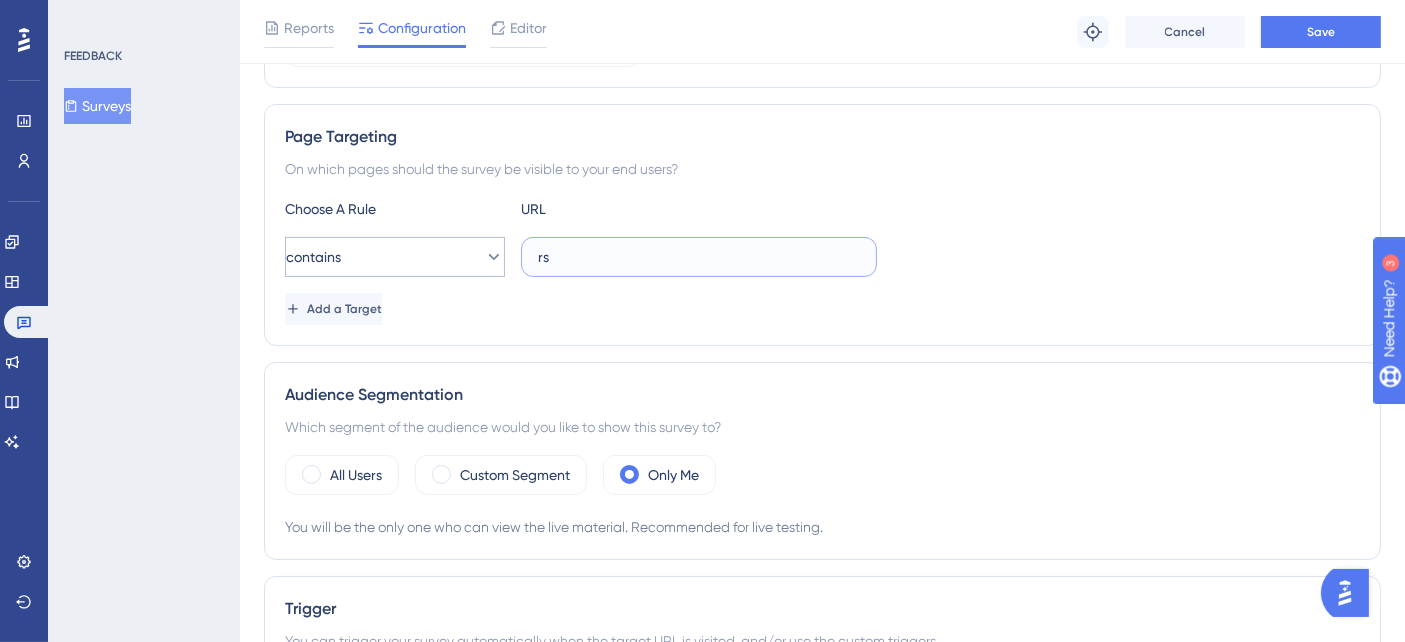type on "s" 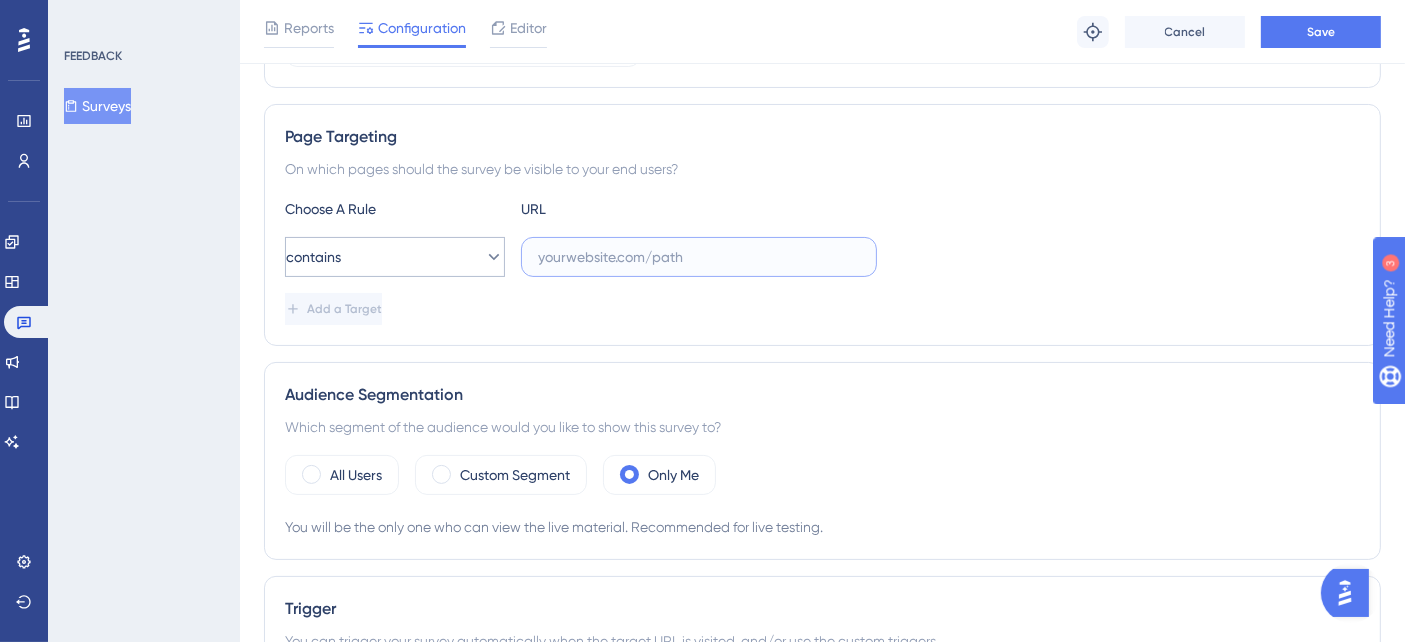 paste on "reshop.linx.com.br/Loyalty/Home/Indicators" 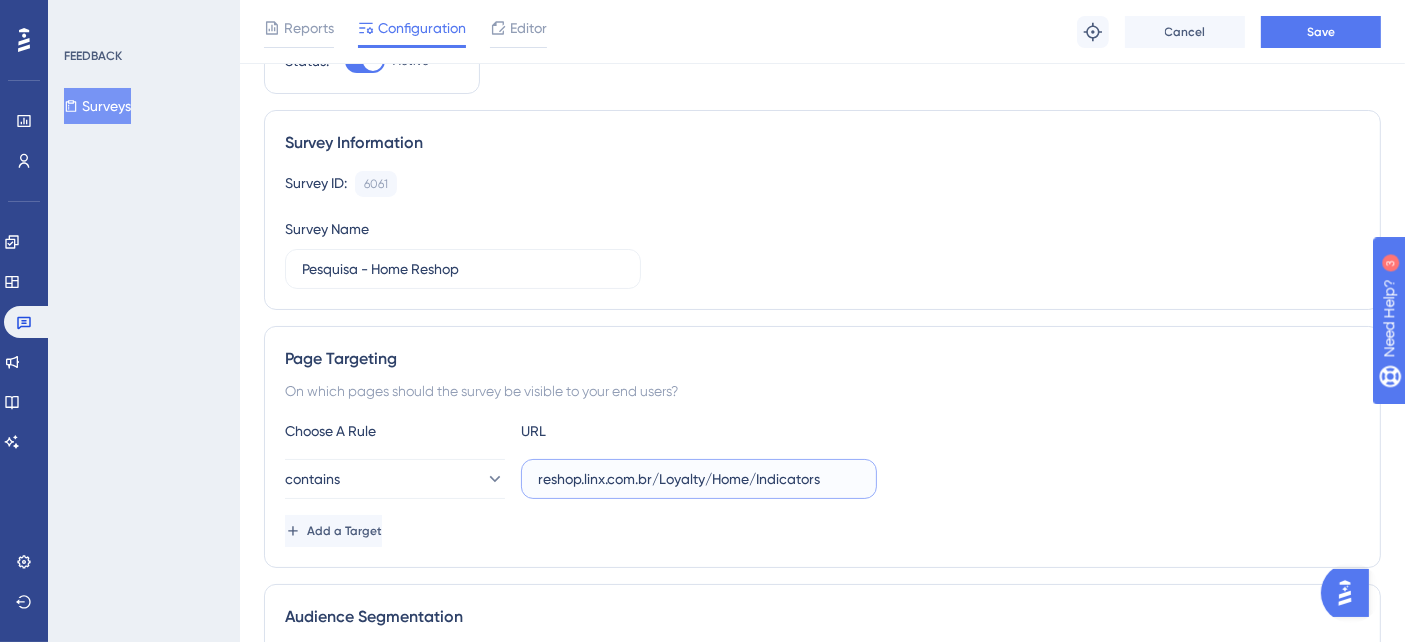 scroll, scrollTop: 0, scrollLeft: 0, axis: both 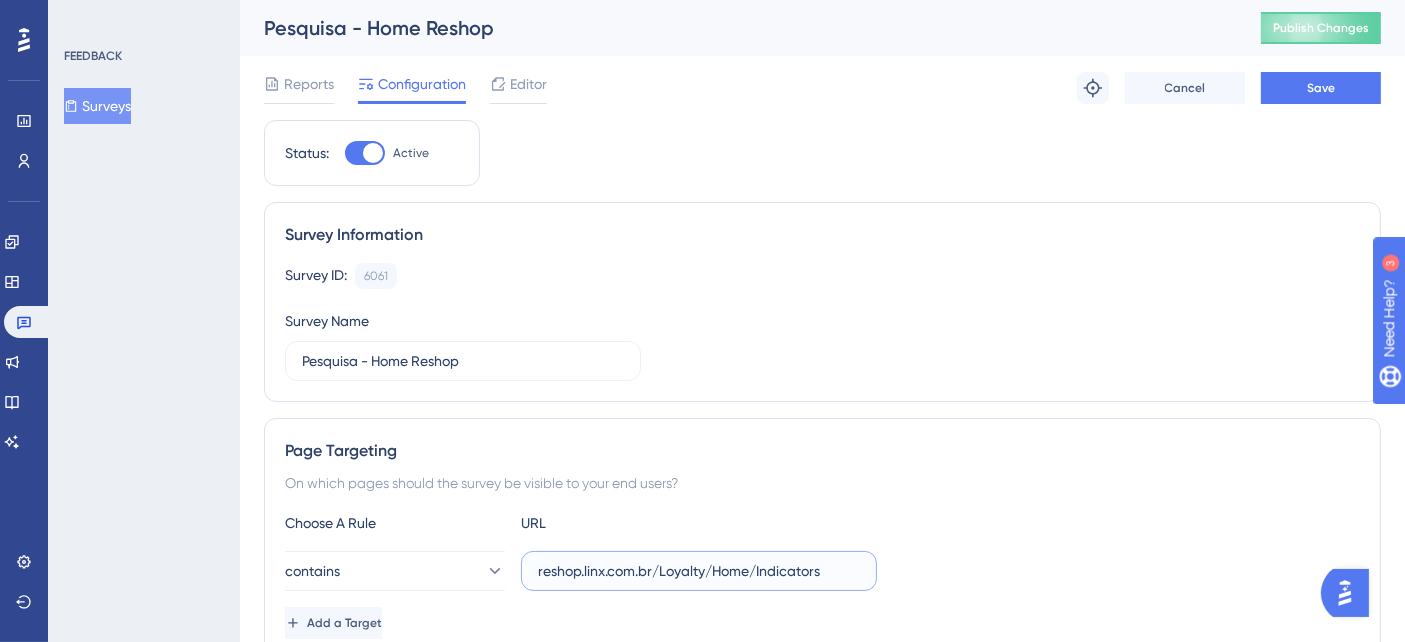 type on "reshop.linx.com.br/Loyalty/Home/Indicators" 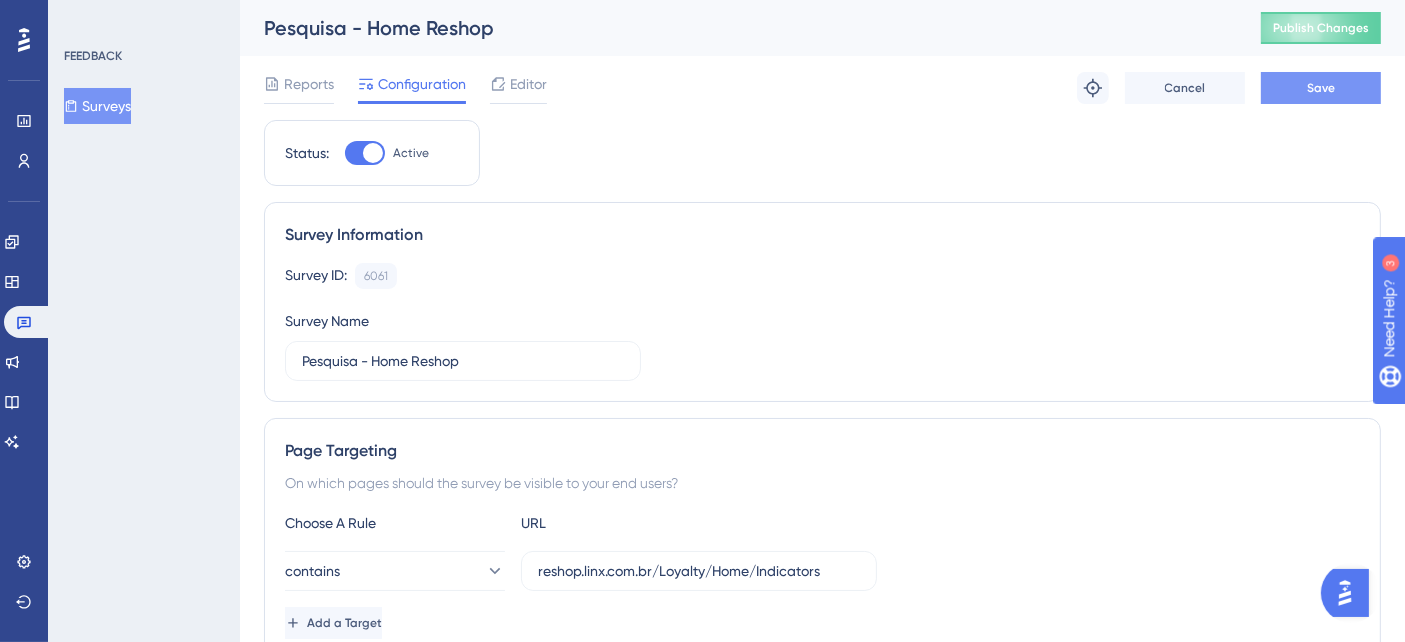 drag, startPoint x: 1299, startPoint y: 106, endPoint x: 1299, endPoint y: 90, distance: 16 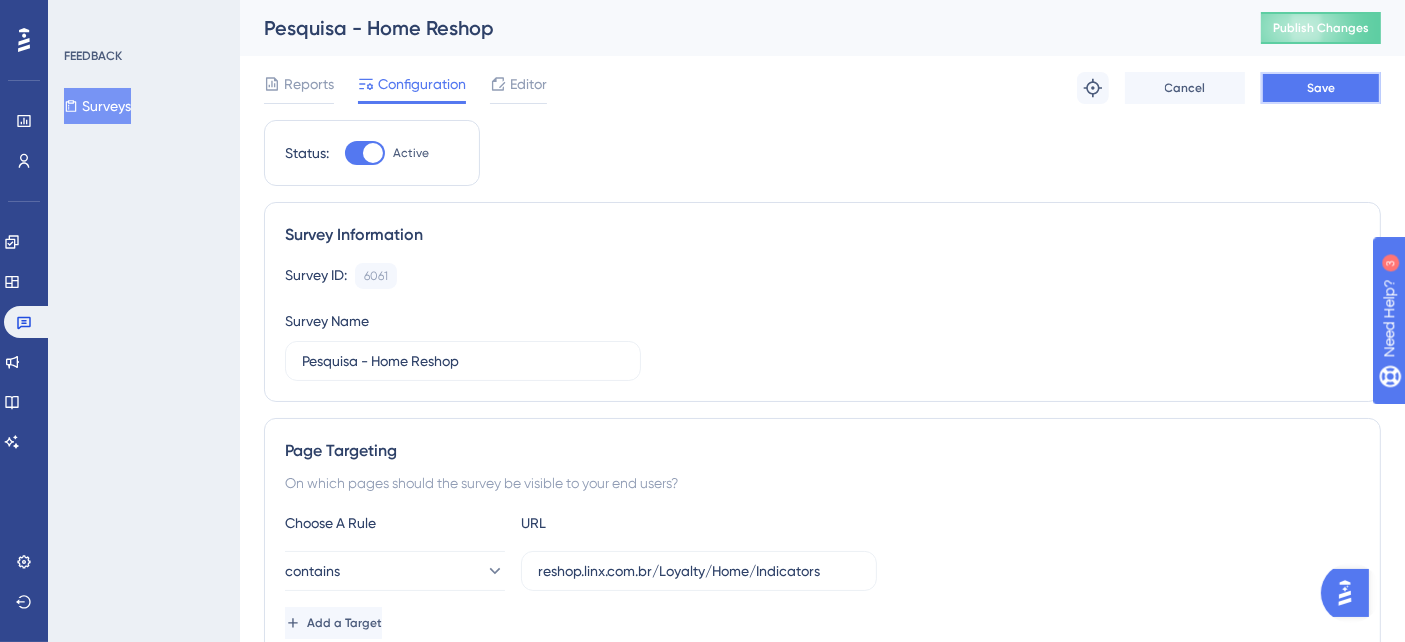 click on "Save" at bounding box center (1321, 88) 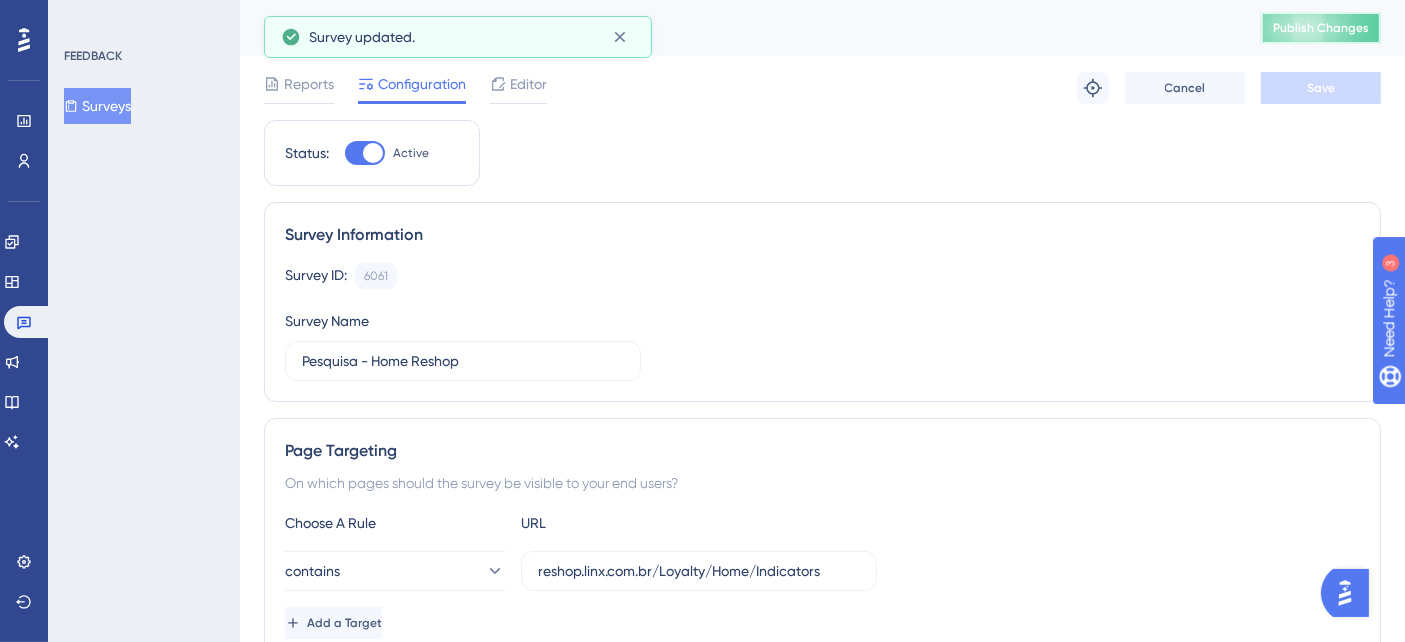 click on "Publish Changes" at bounding box center (1321, 28) 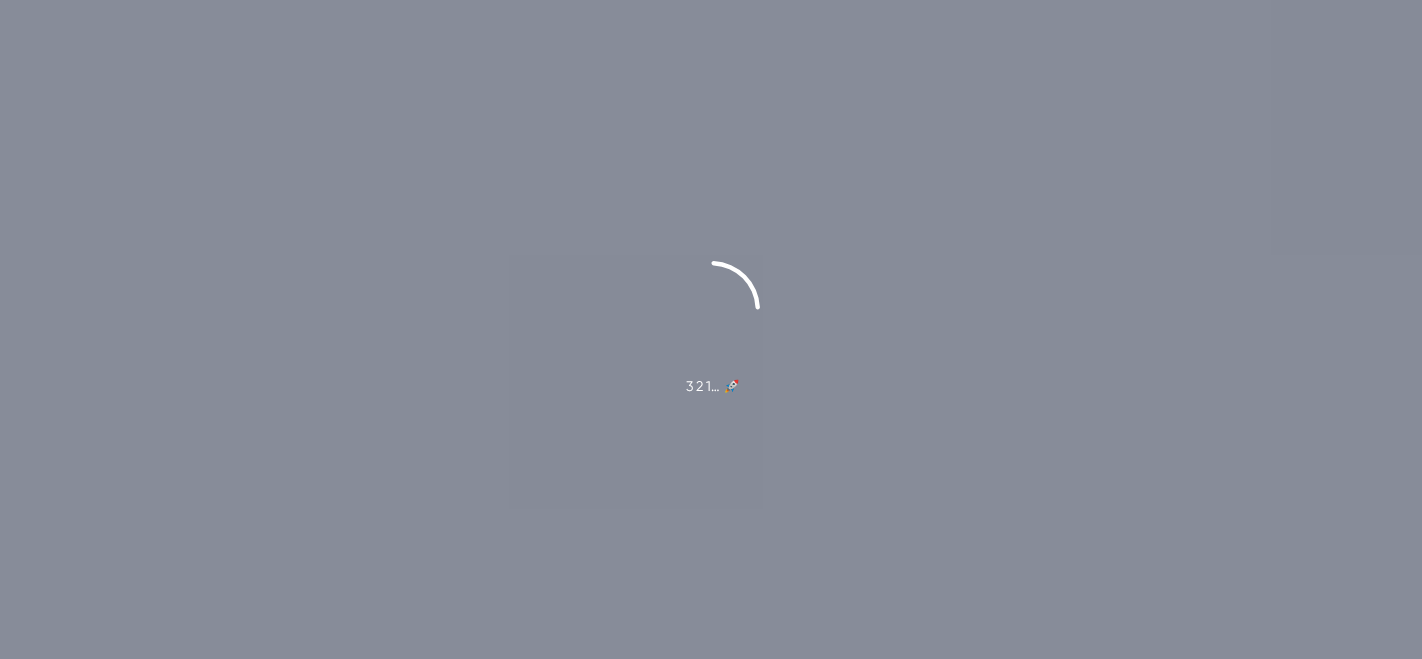 scroll, scrollTop: 0, scrollLeft: 0, axis: both 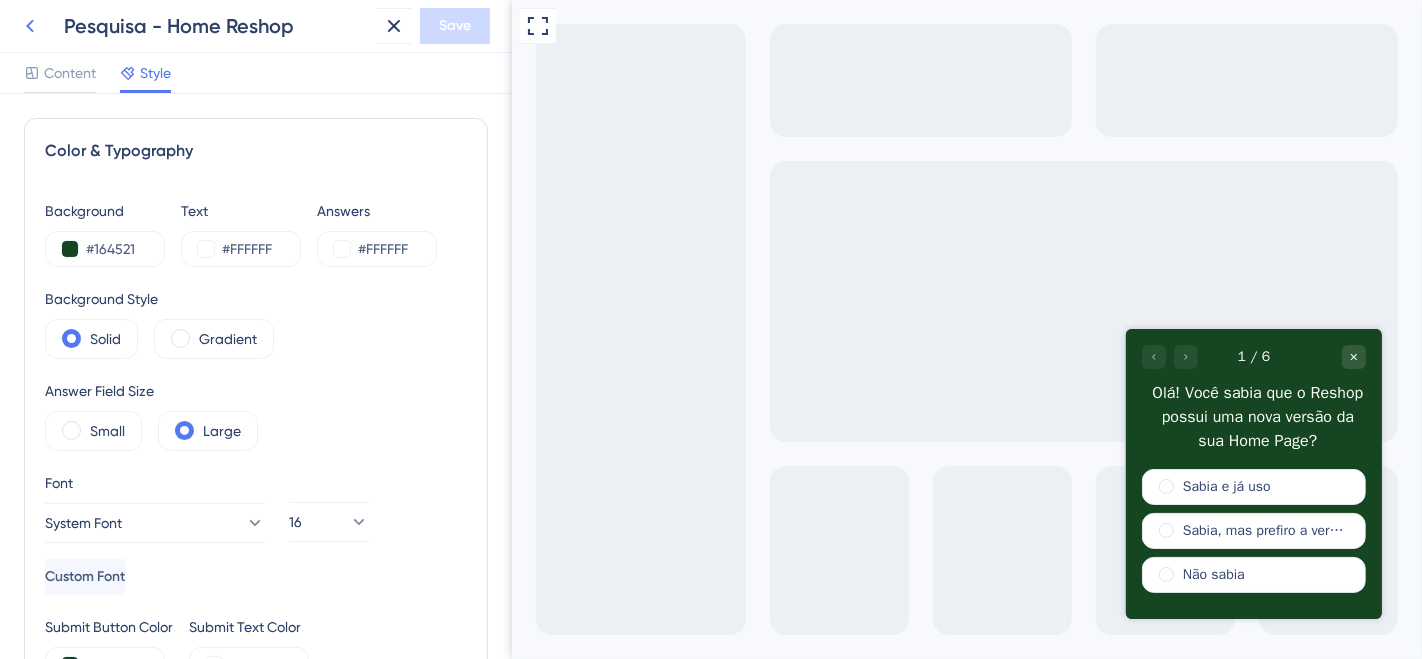 click 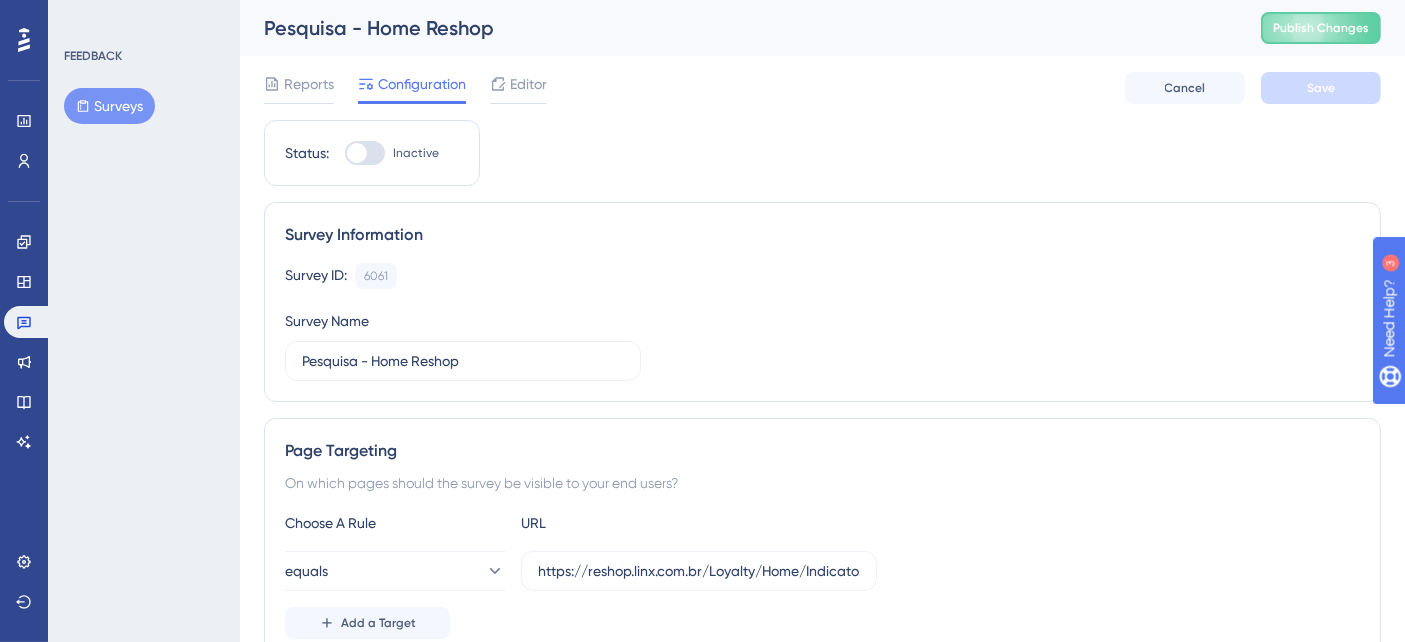 scroll, scrollTop: 0, scrollLeft: 0, axis: both 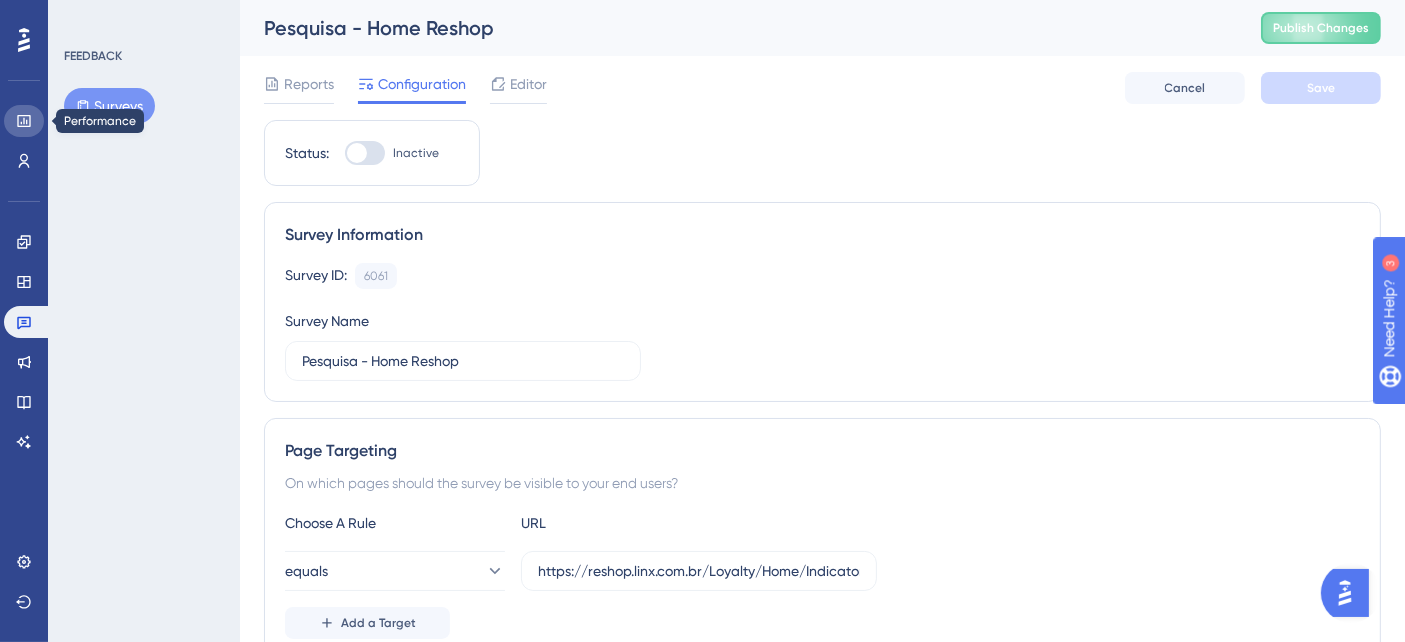 click 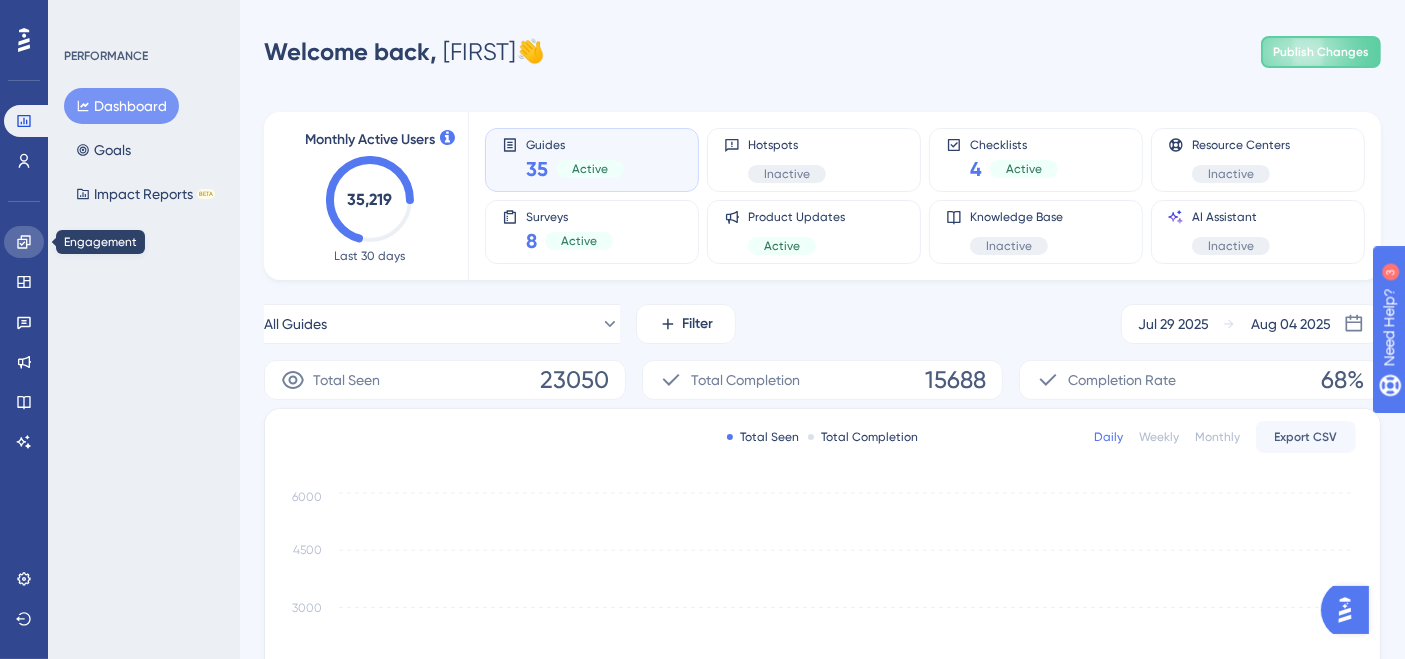 click 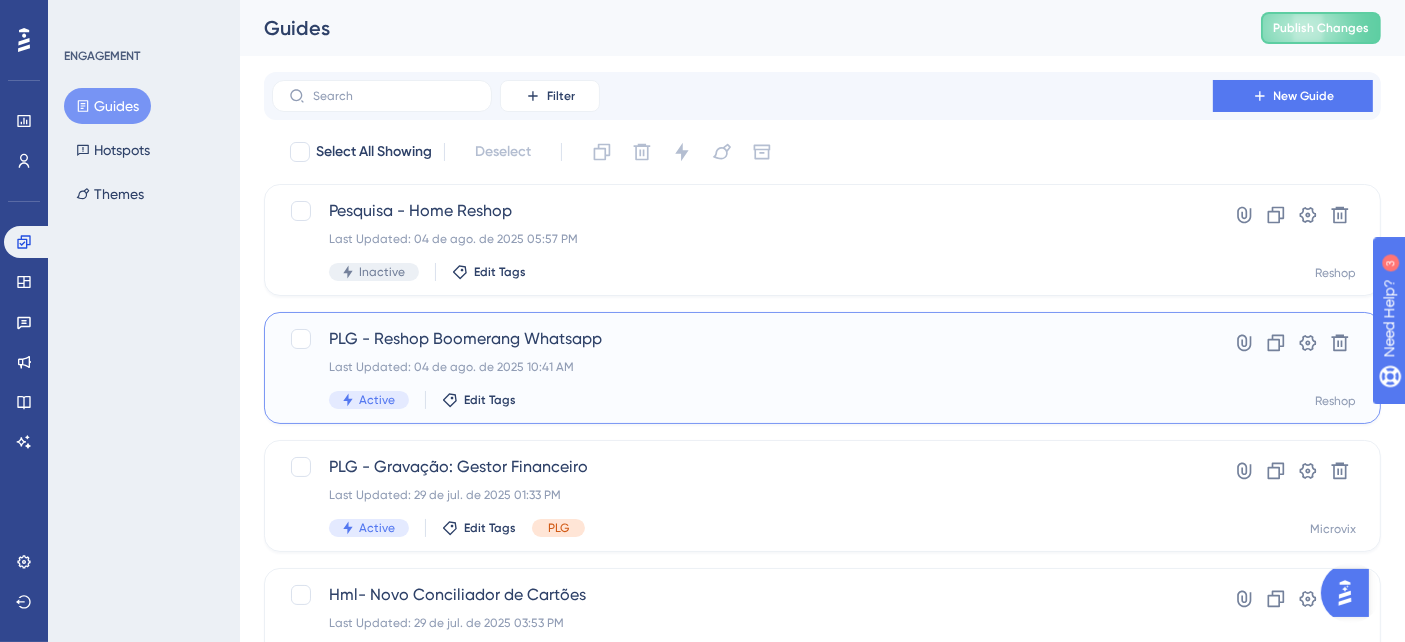 click on "PLG - Reshop Boomerang Whatsapp Last Updated: 04 de ago. de 2025 10:41 AM Active Edit Tags" at bounding box center (742, 368) 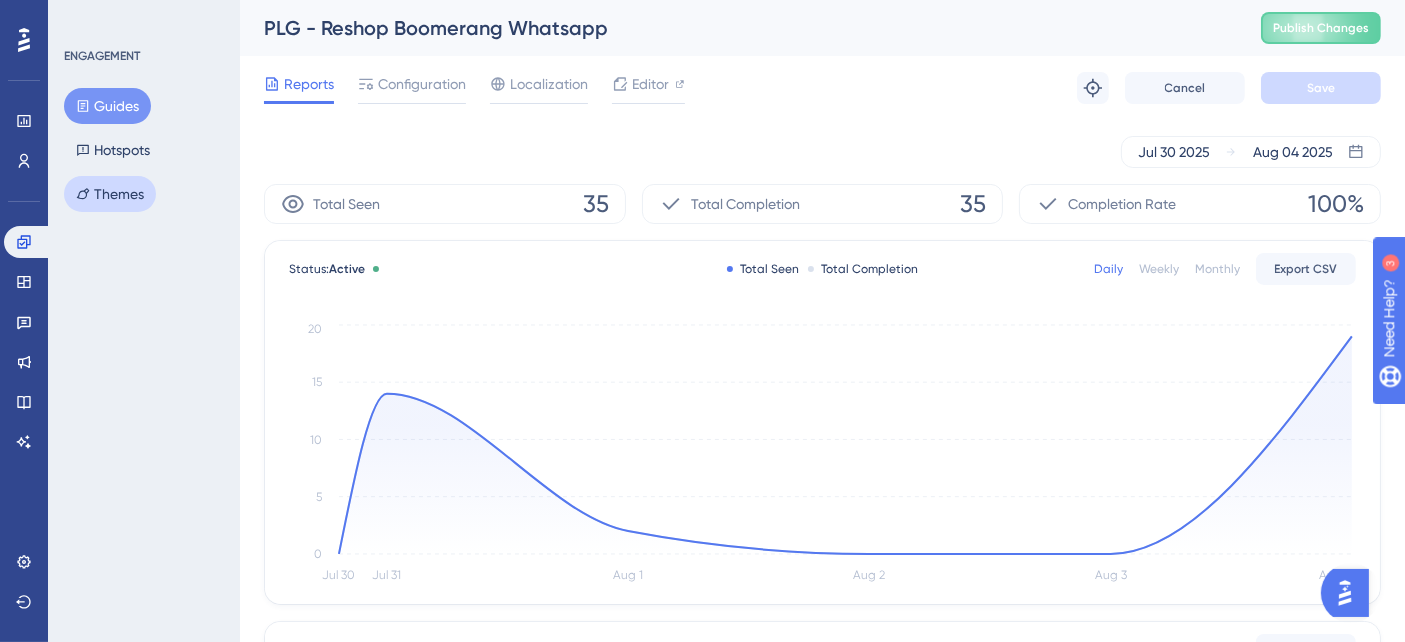 click on "Themes" at bounding box center [110, 194] 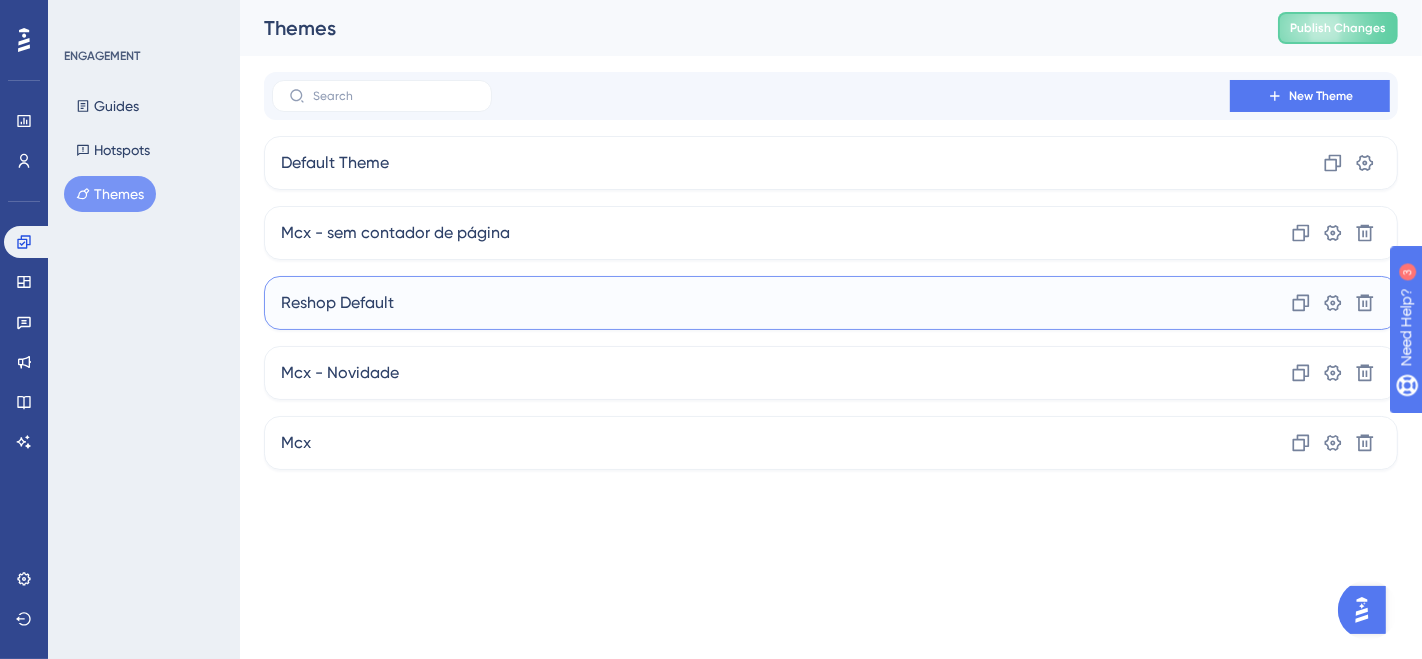 click on "Reshop Default Clone Settings Delete" at bounding box center [831, 303] 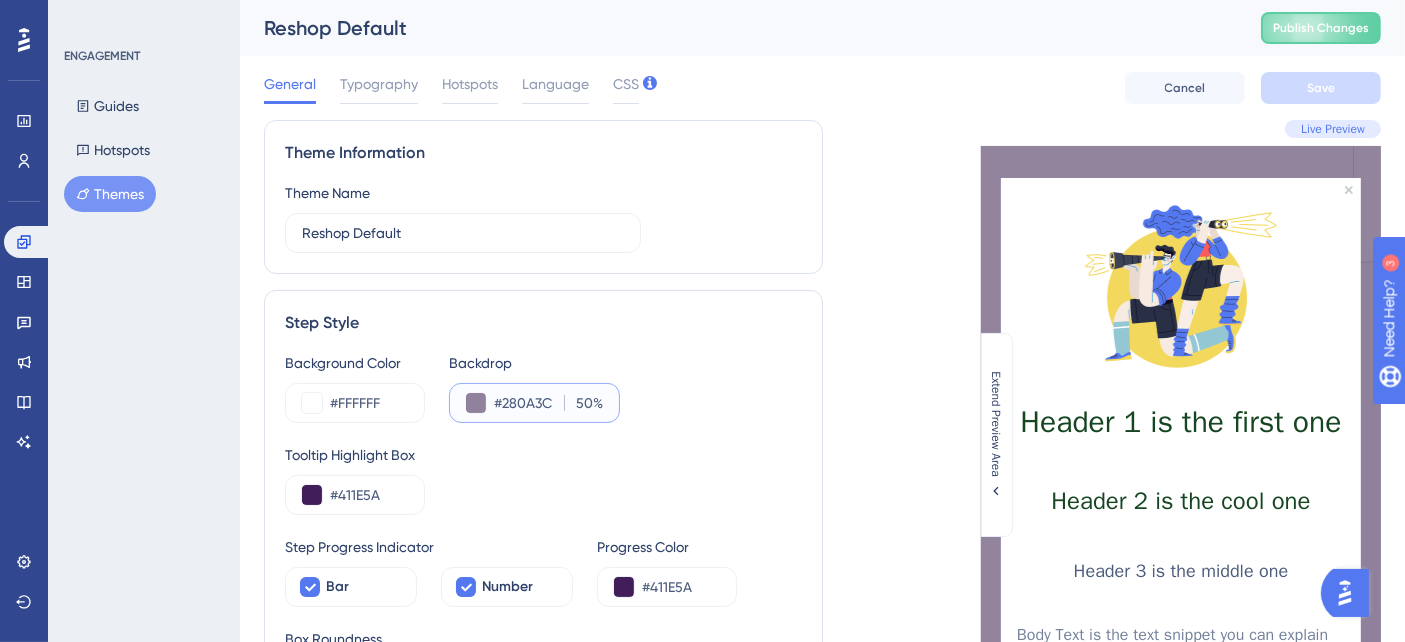 drag, startPoint x: 494, startPoint y: 398, endPoint x: 551, endPoint y: 400, distance: 57.035076 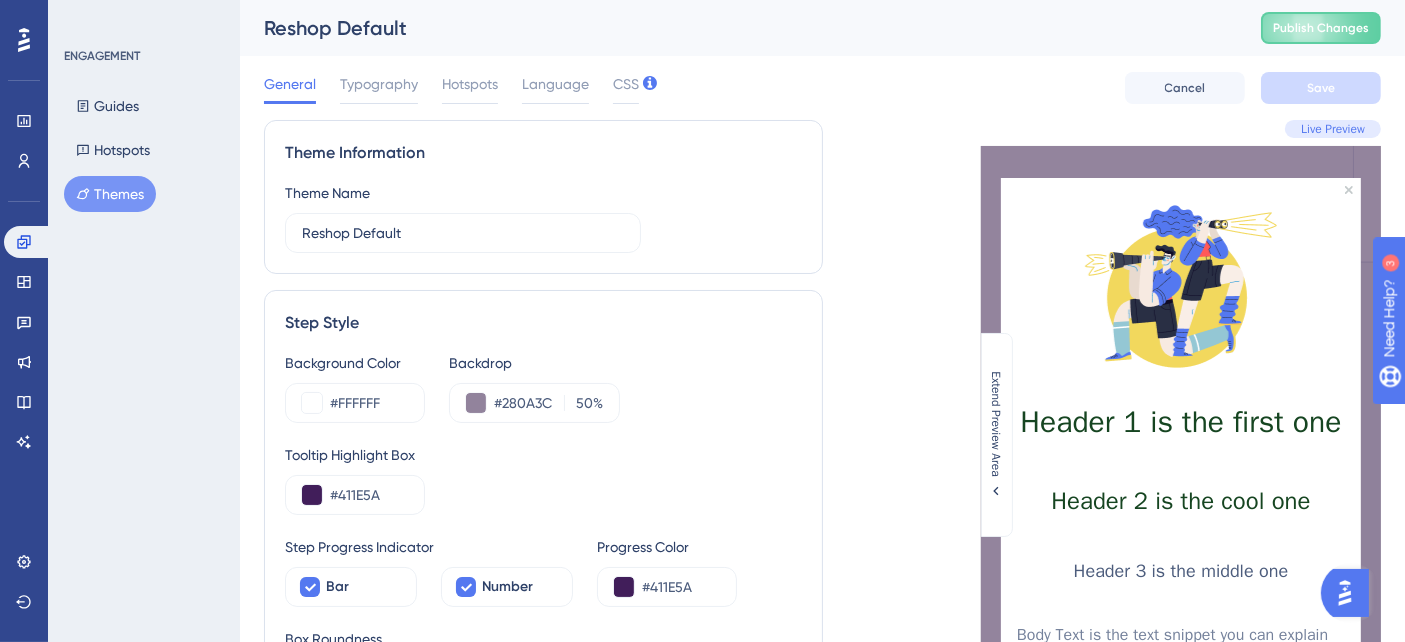 click on "Live Preview Header 1 is the first one
Header 2 is the cool one
Header 3 is the middle one
Body Text is the text snippet you can explain anything to your users about your product
PREVIOUS NEXT 2 / 3 This is a  Tooltip.
SECONDARY 2 / 3 Extend Preview Area" at bounding box center (1102, 957) 